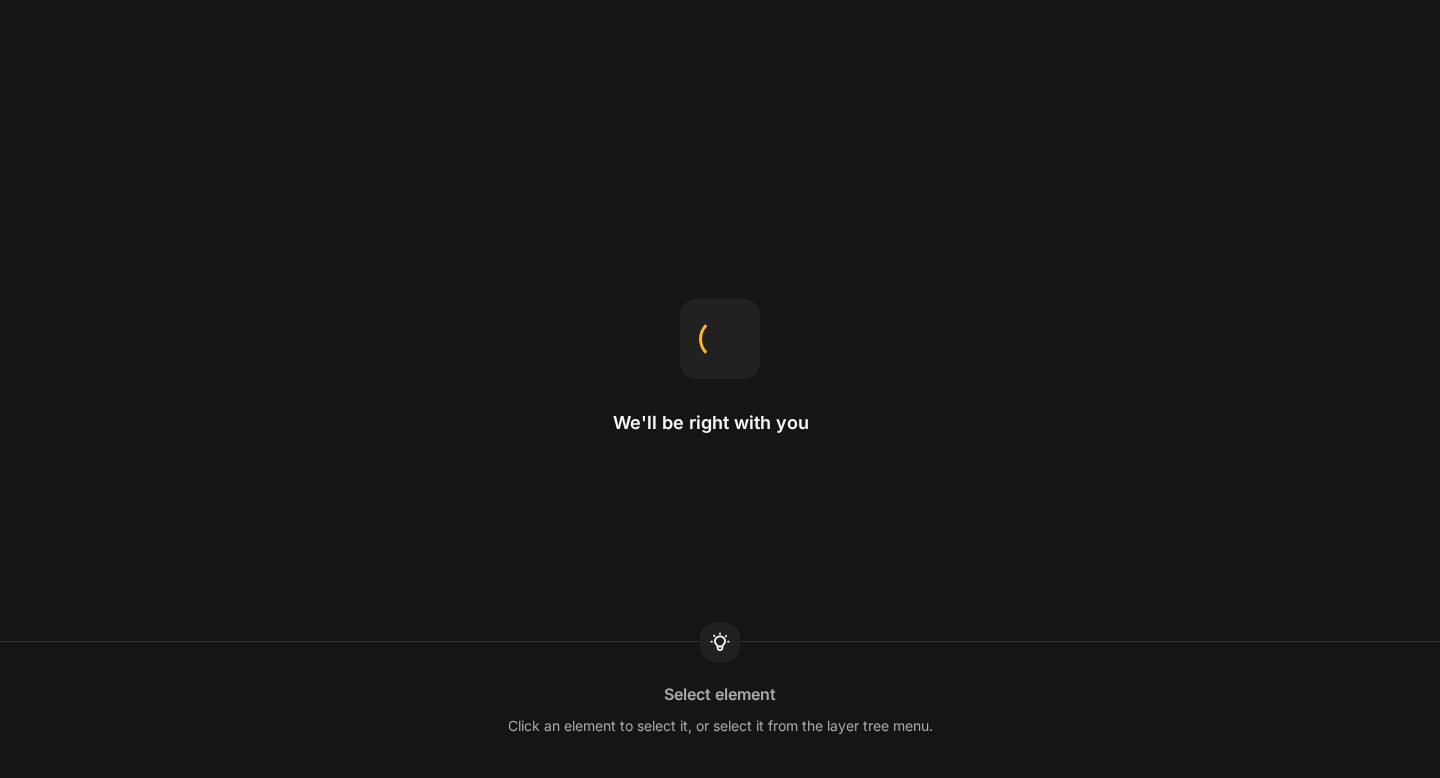 scroll, scrollTop: 0, scrollLeft: 0, axis: both 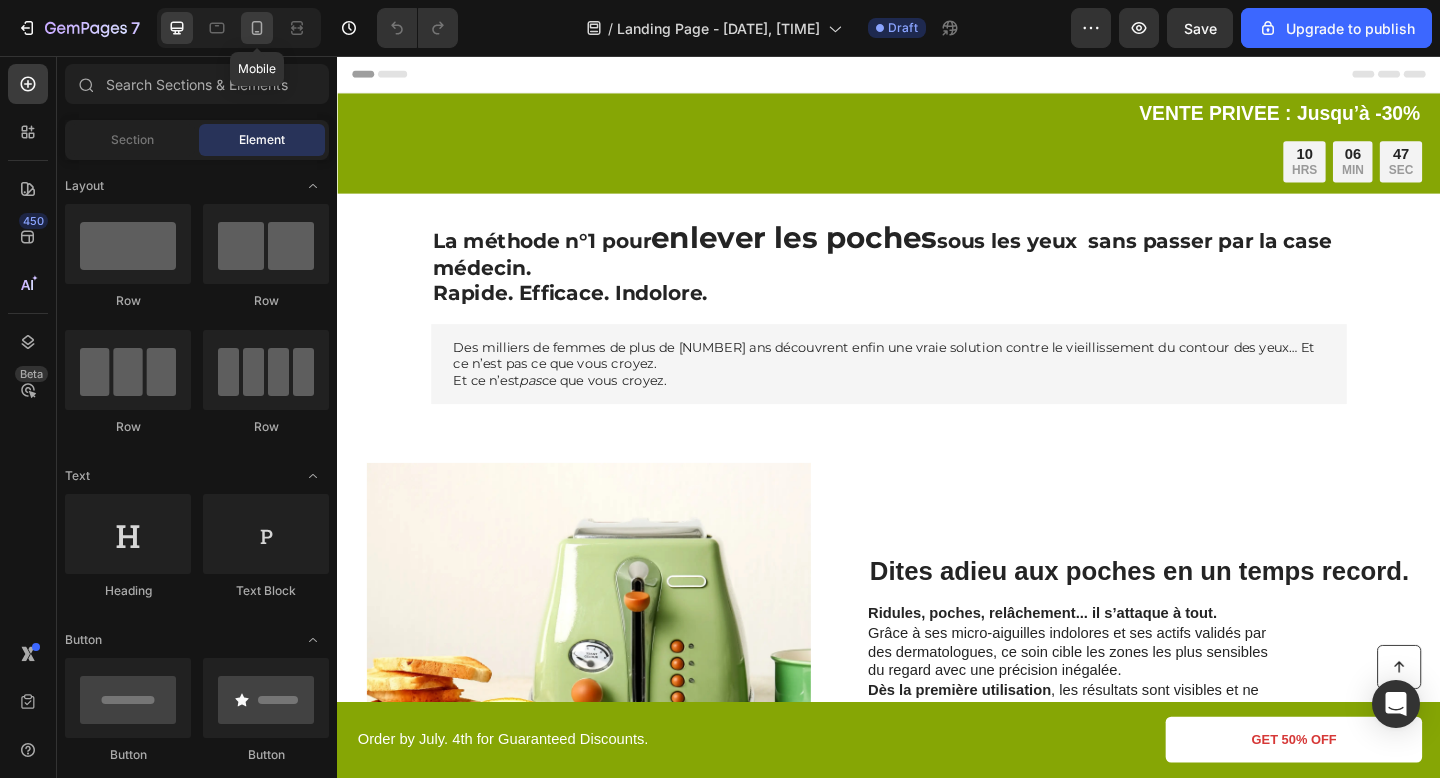 click 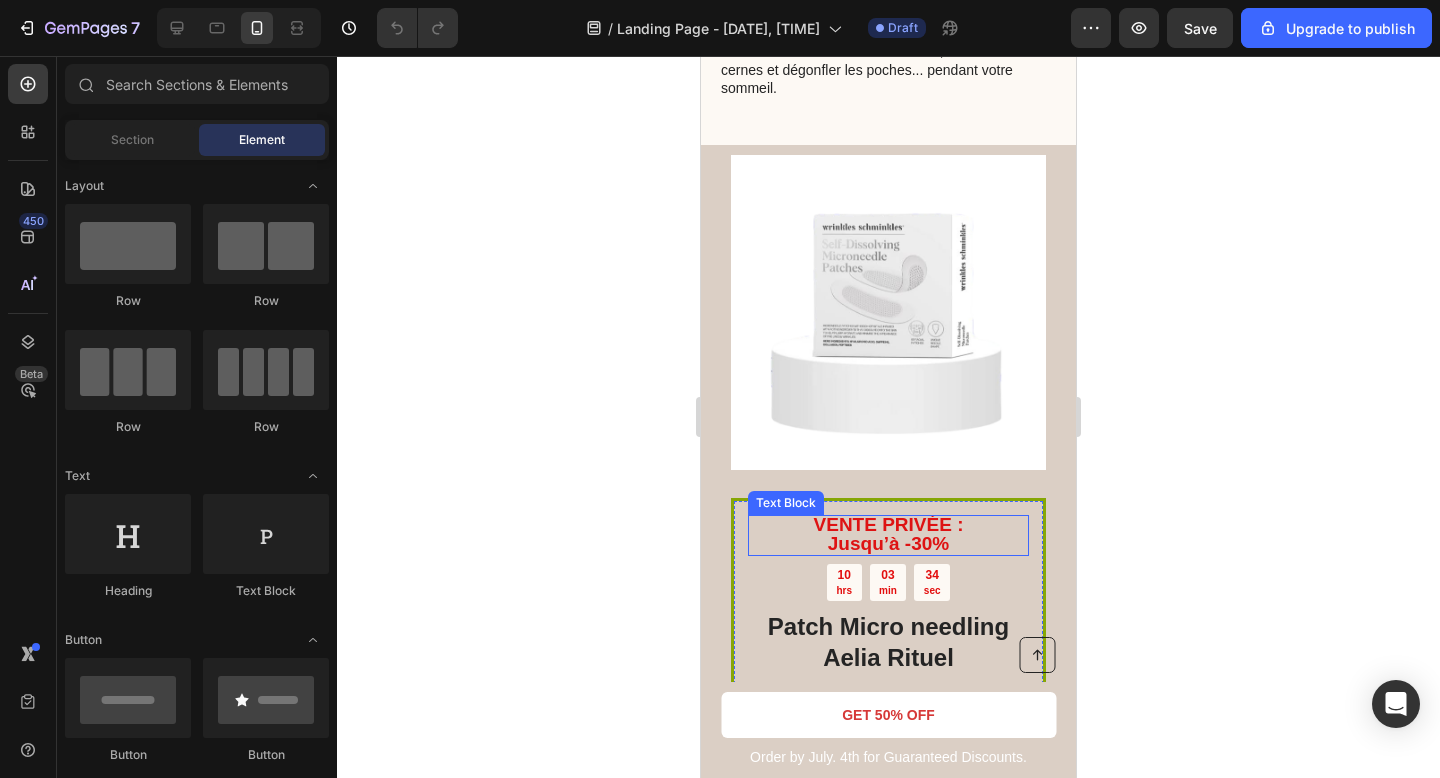 scroll, scrollTop: 3050, scrollLeft: 0, axis: vertical 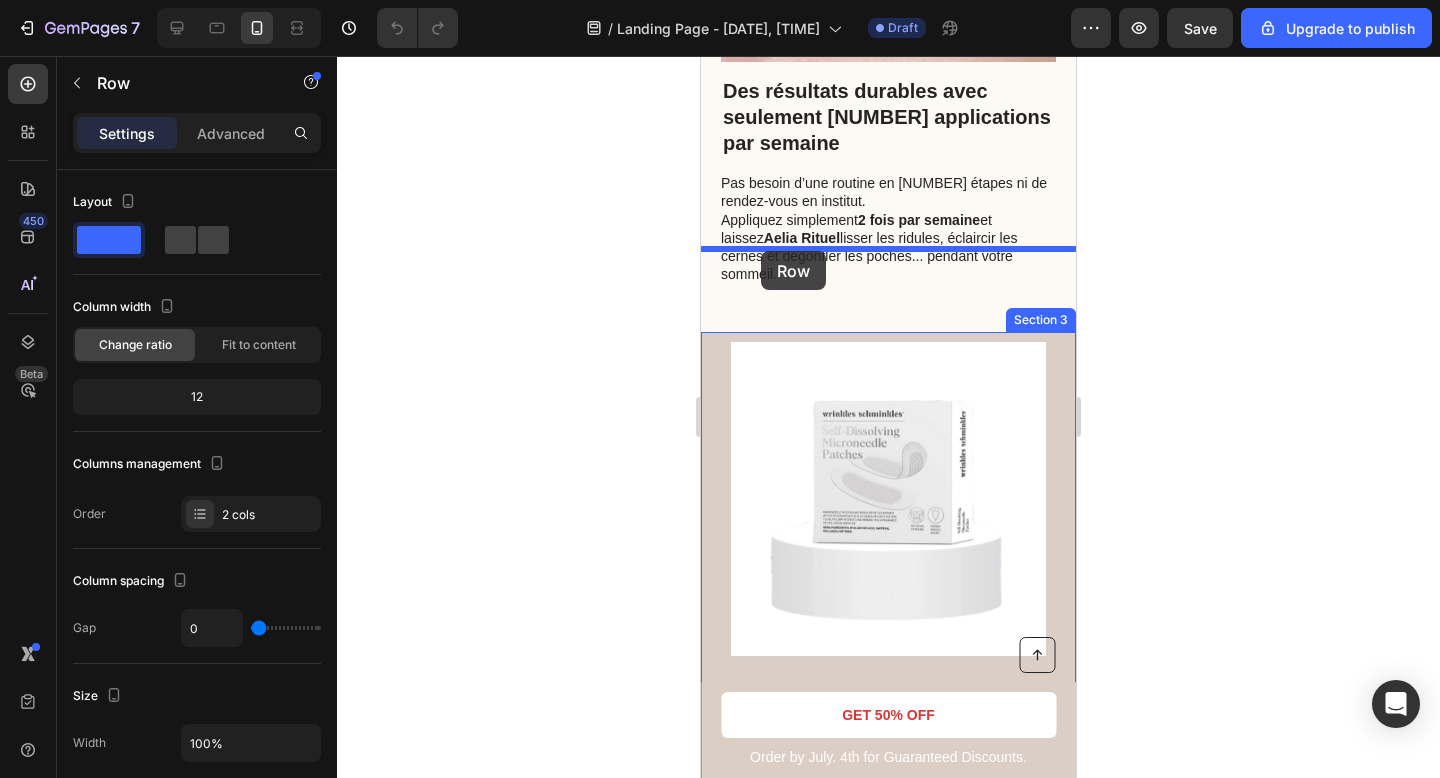 drag, startPoint x: 712, startPoint y: 340, endPoint x: 761, endPoint y: 251, distance: 101.597244 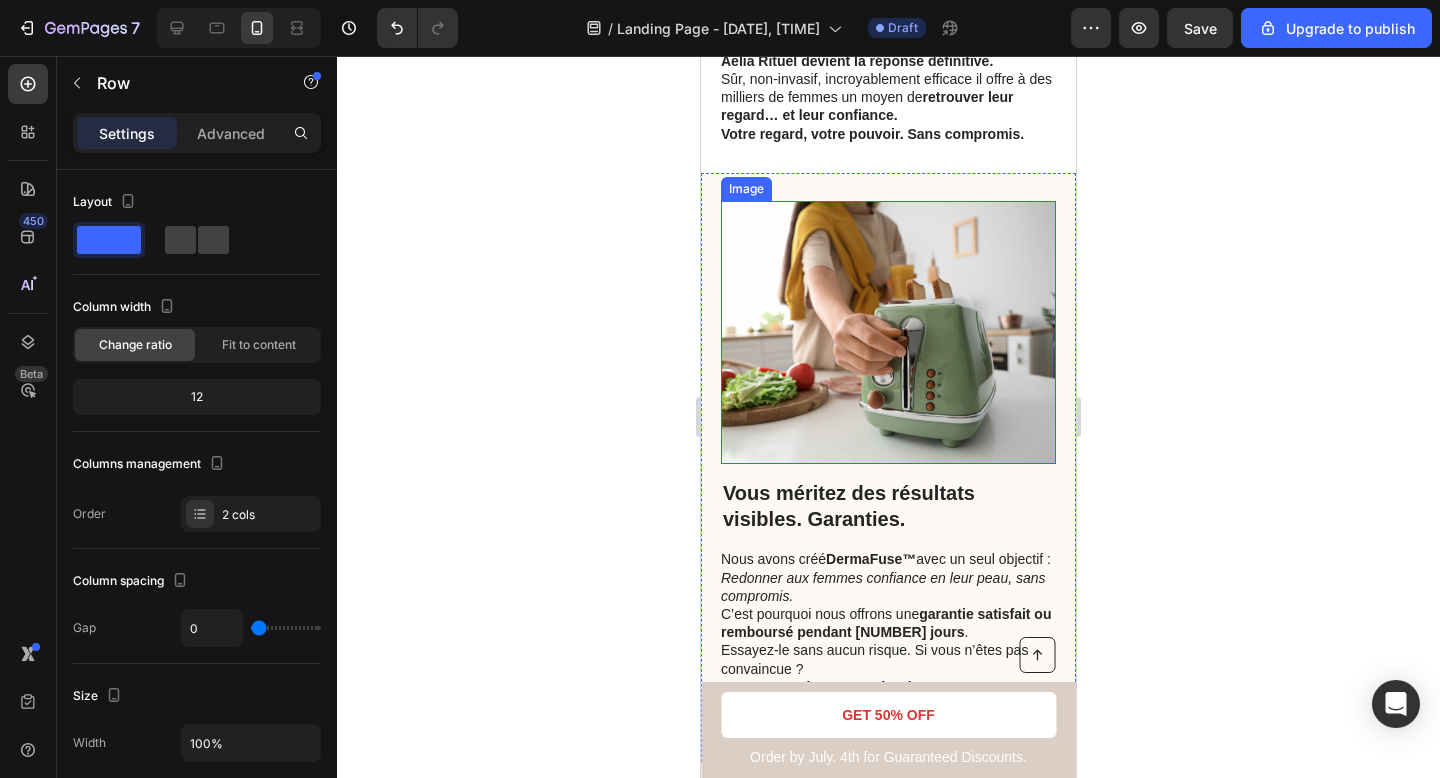 scroll, scrollTop: 4451, scrollLeft: 0, axis: vertical 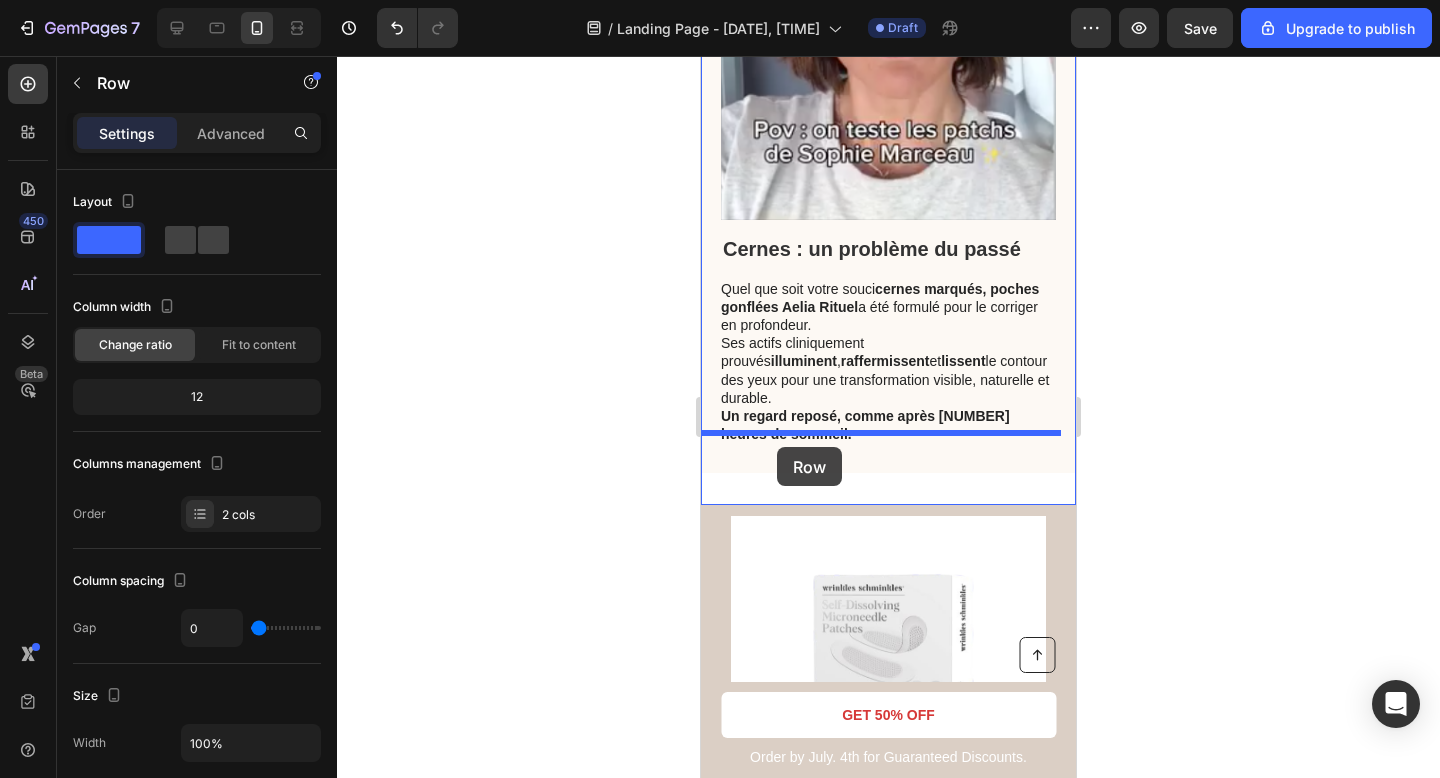 drag, startPoint x: 711, startPoint y: 368, endPoint x: 777, endPoint y: 447, distance: 102.941734 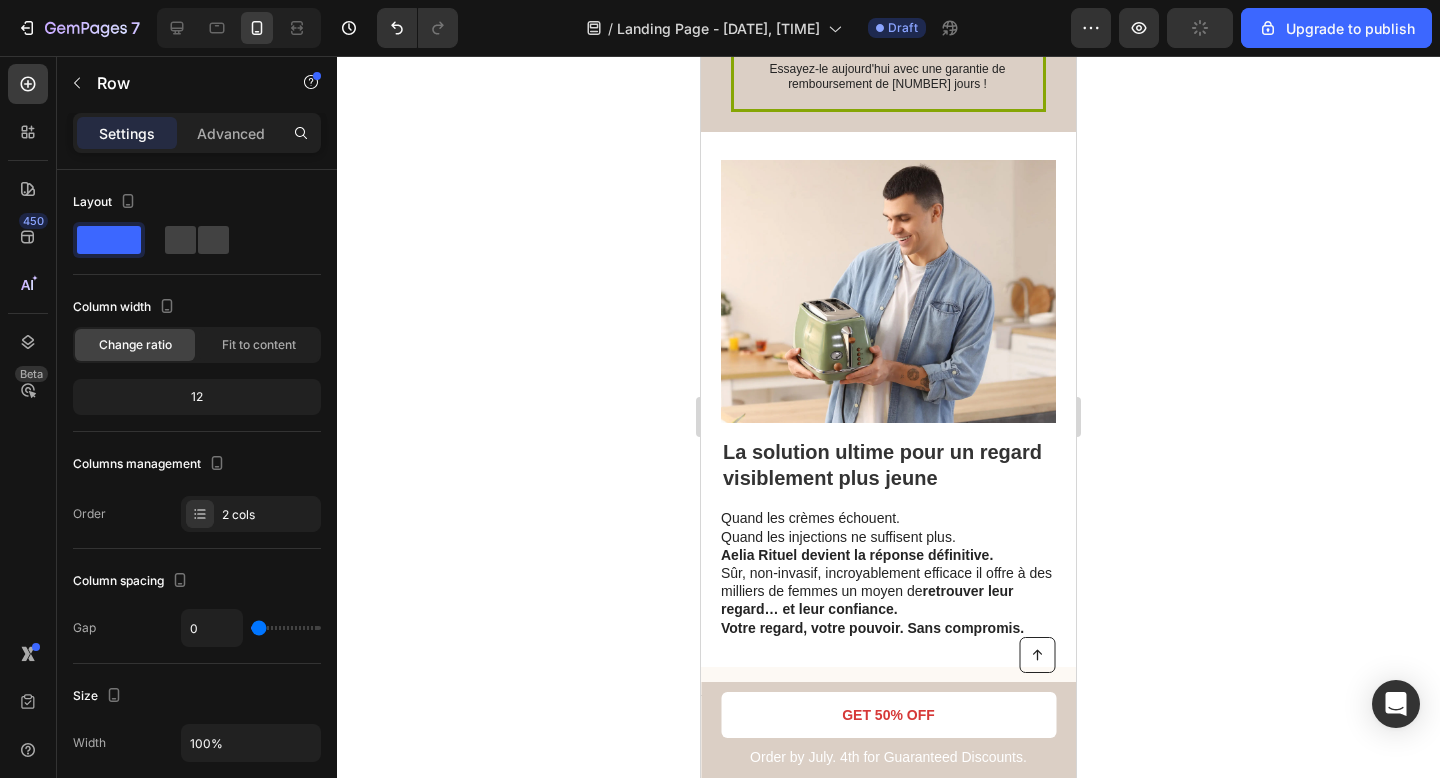 scroll, scrollTop: 4553, scrollLeft: 0, axis: vertical 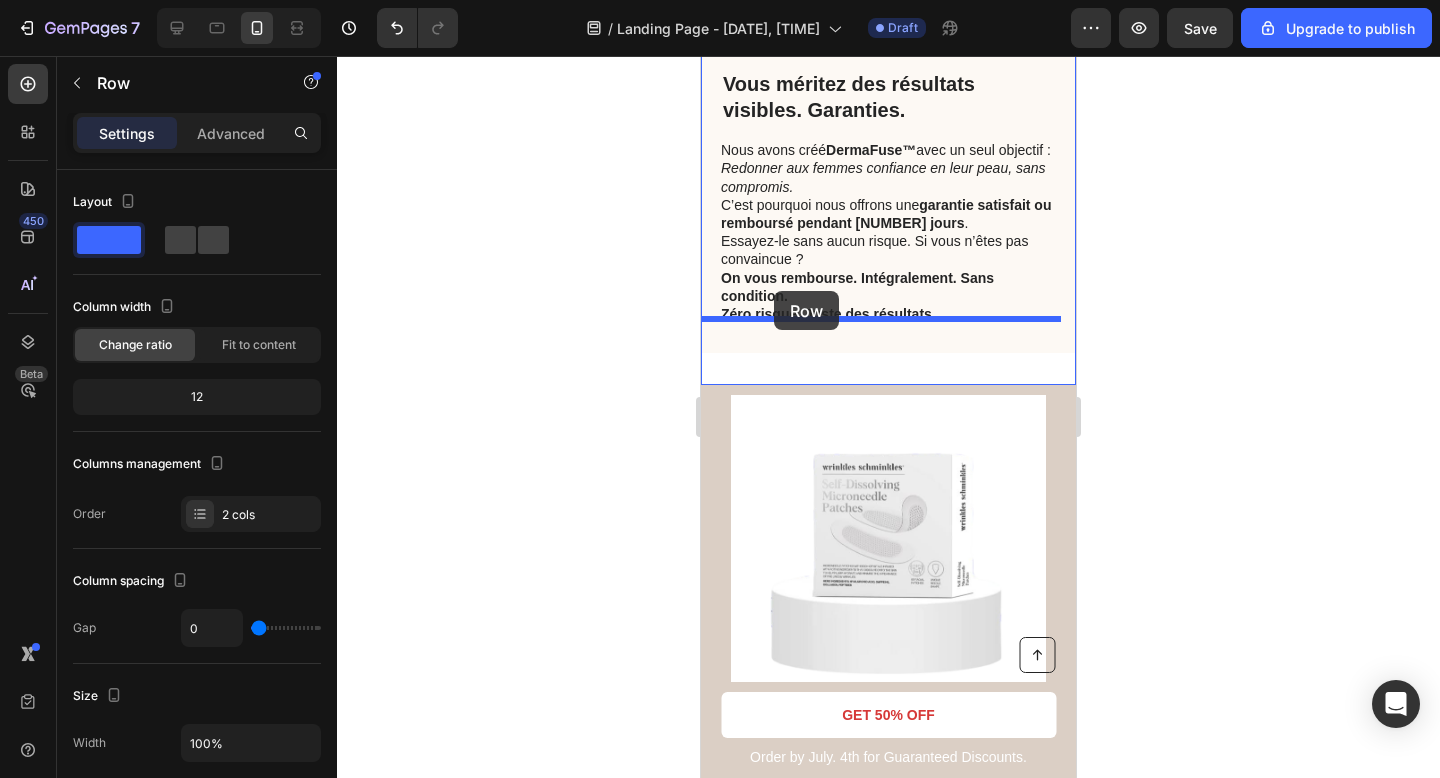 drag, startPoint x: 716, startPoint y: 342, endPoint x: 774, endPoint y: 291, distance: 77.23341 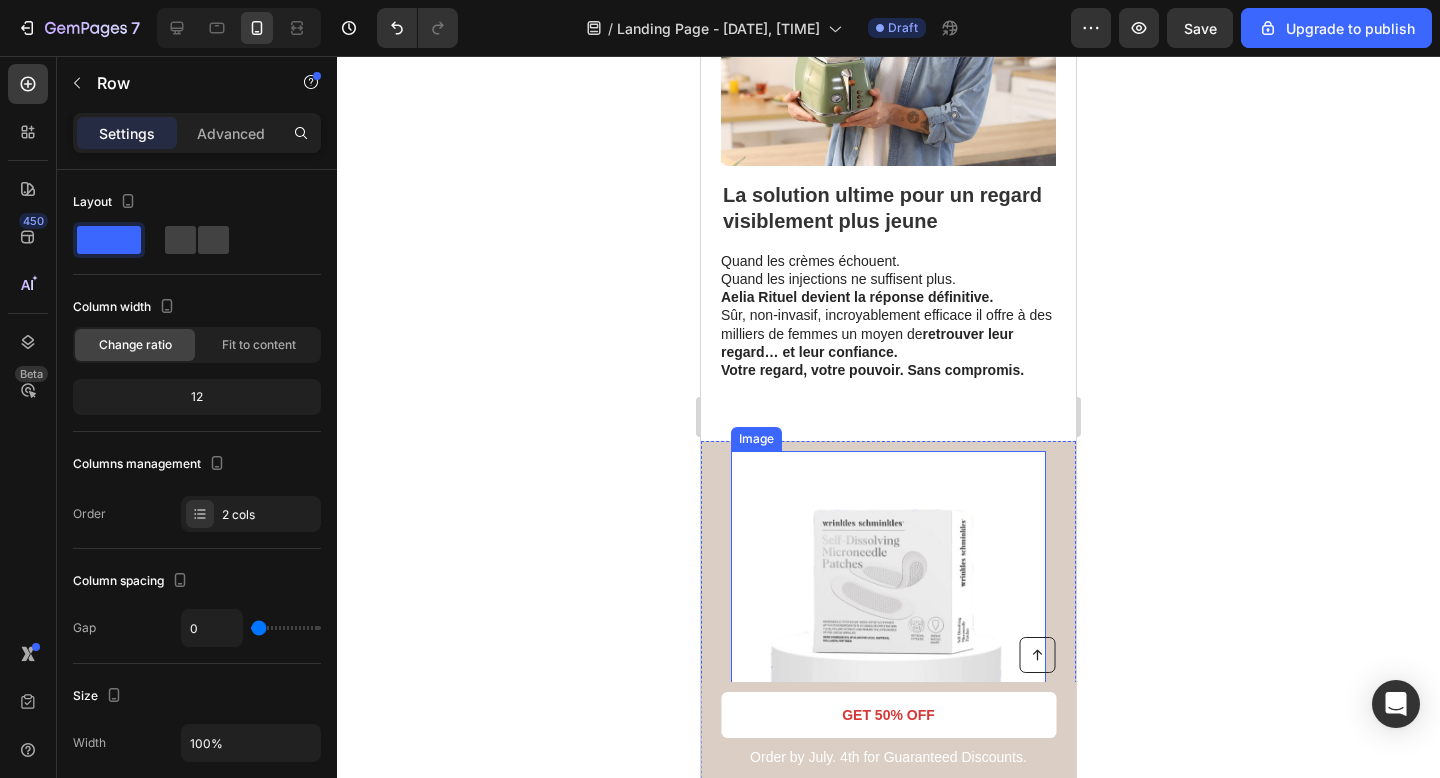 scroll, scrollTop: 4285, scrollLeft: 0, axis: vertical 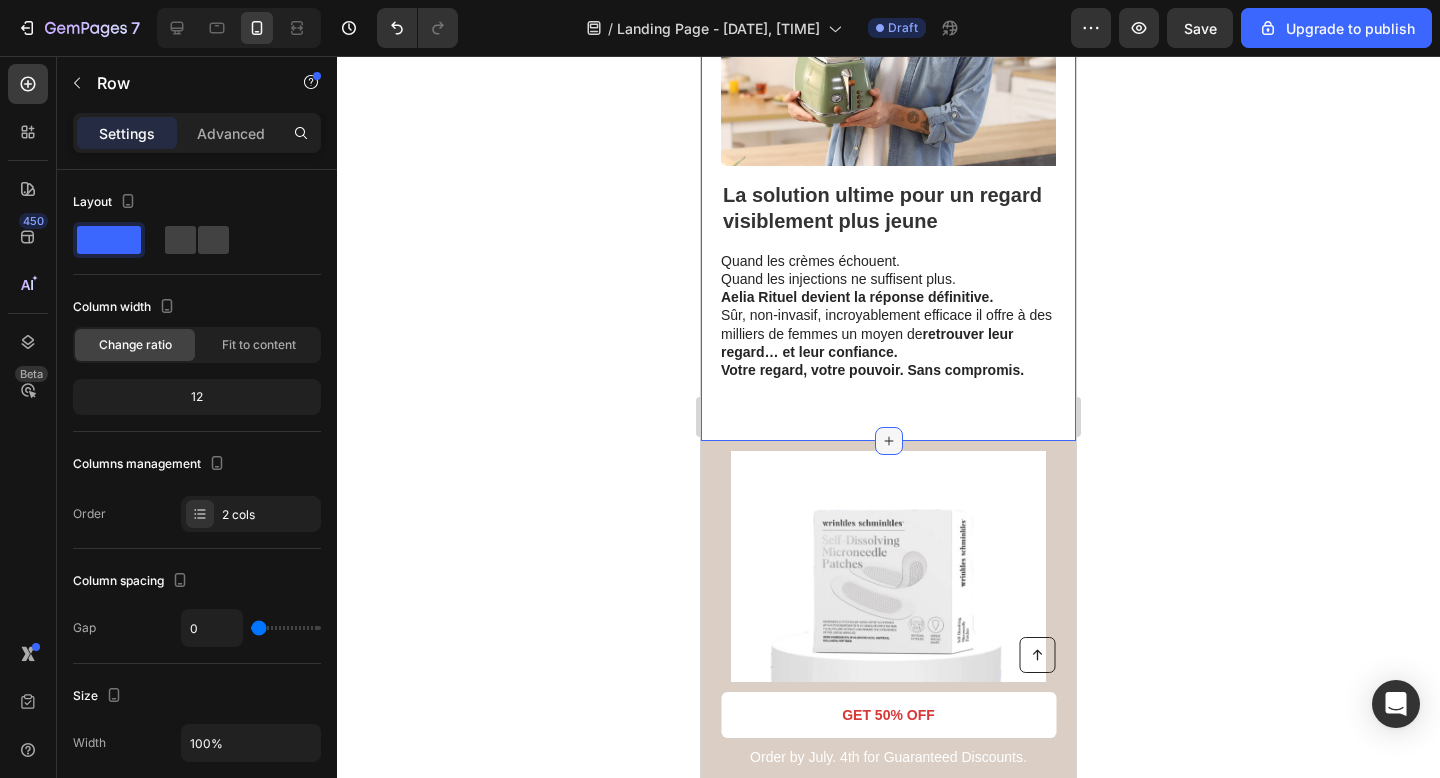 click 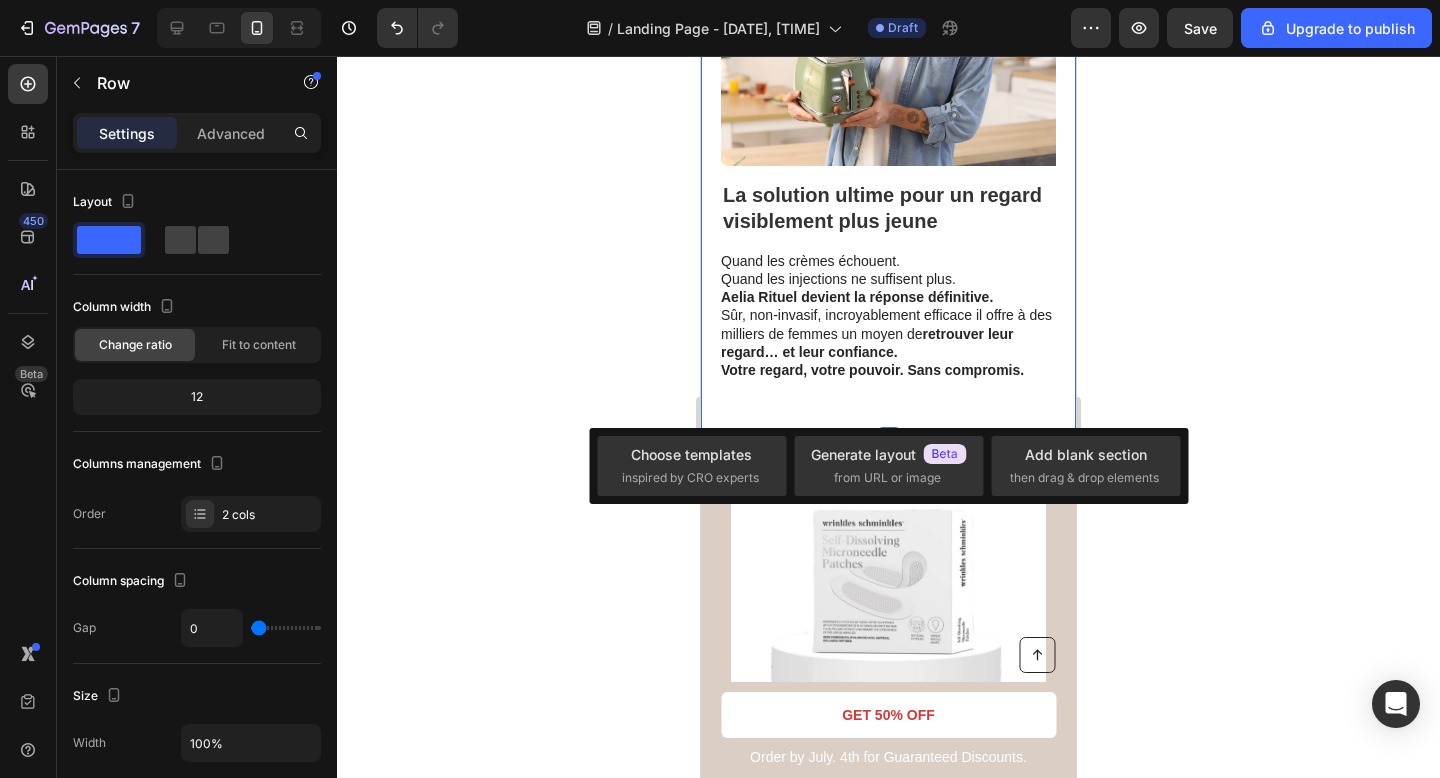 click on "Cernes : un problème du passé Heading Quel que soit votre souci  cernes marqués, poches gonflées Aelia Rituel  a été formulé pour le corriger en profondeur. Ses actifs cliniquement prouvés  illuminent ,  raffermissent  et  lissent  le contour des yeux pour une transformation visible, naturelle et durable. Un regard reposé, comme après [NUMBER] heures de sommeil. Text Block Image Row Vous méritez des résultats visibles. Garanties. Heading Nous avons créé  DermaFuse™  avec un seul objectif : Redonner aux femmes confiance en leur peau, sans compromis. C’est pourquoi nous offrons une  garantie satisfait ou remboursé pendant [NUMBER] jours . Essayez-le sans aucun risque. Si vous n’êtes pas convaincue ? On vous rembourse. Intégralement. Sans condition. Zéro risque. Juste des résultats. Text Block Image Row Image La solution ultime pour un regard visiblement plus jeune Heading Quand les crèmes échouent.  Quand les injections ne suffisent plus. Aelia Rituel devient la réponse définitive. Text Block" at bounding box center (888, -541) 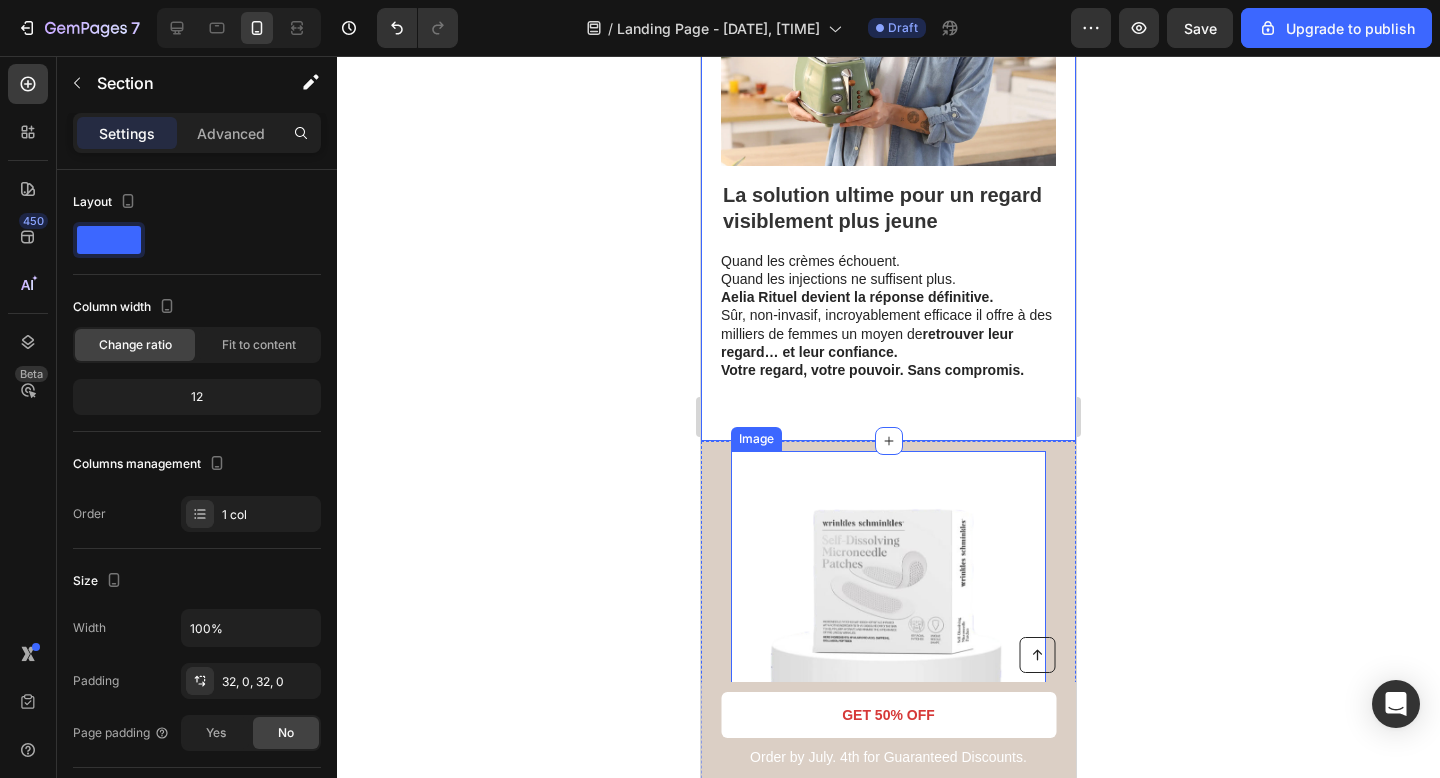 scroll, scrollTop: 4435, scrollLeft: 0, axis: vertical 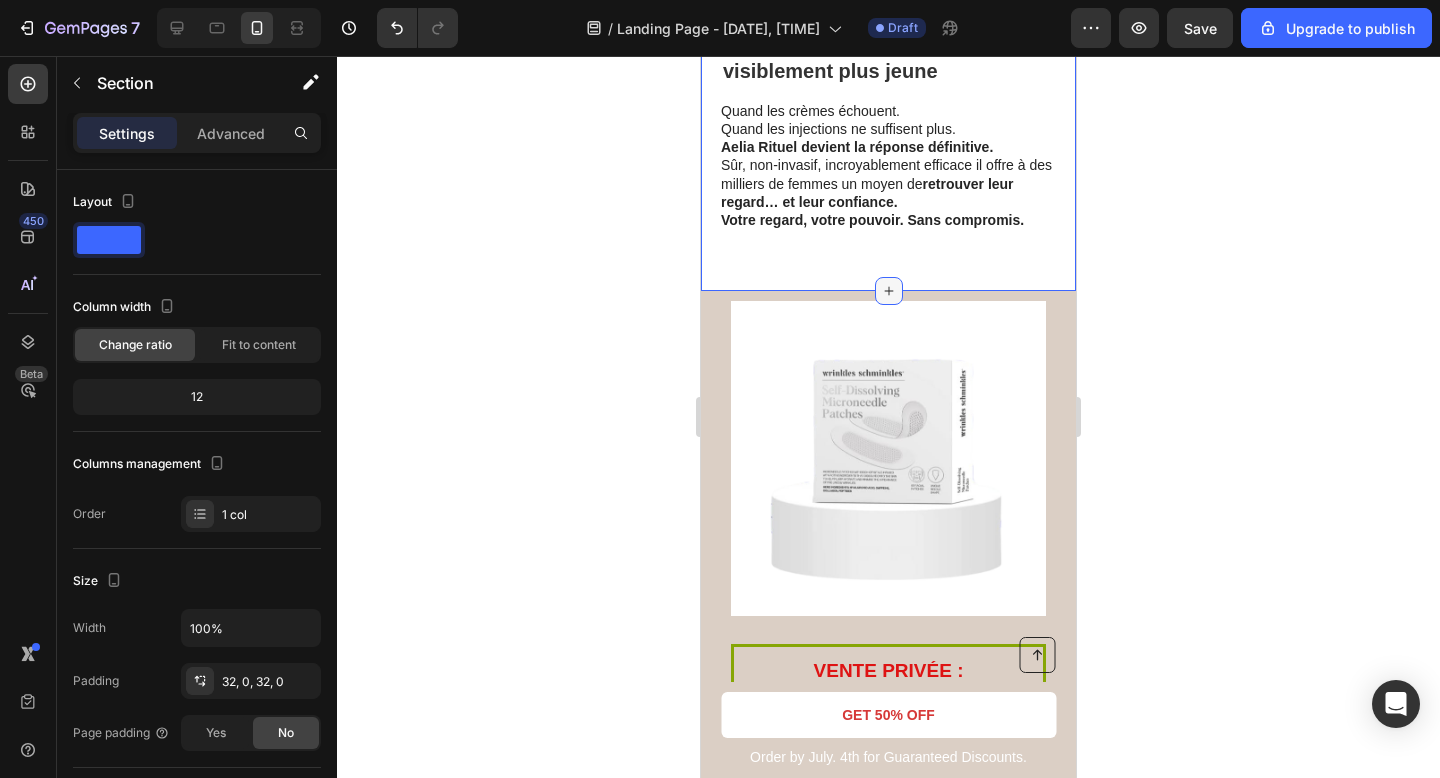 click at bounding box center (889, 291) 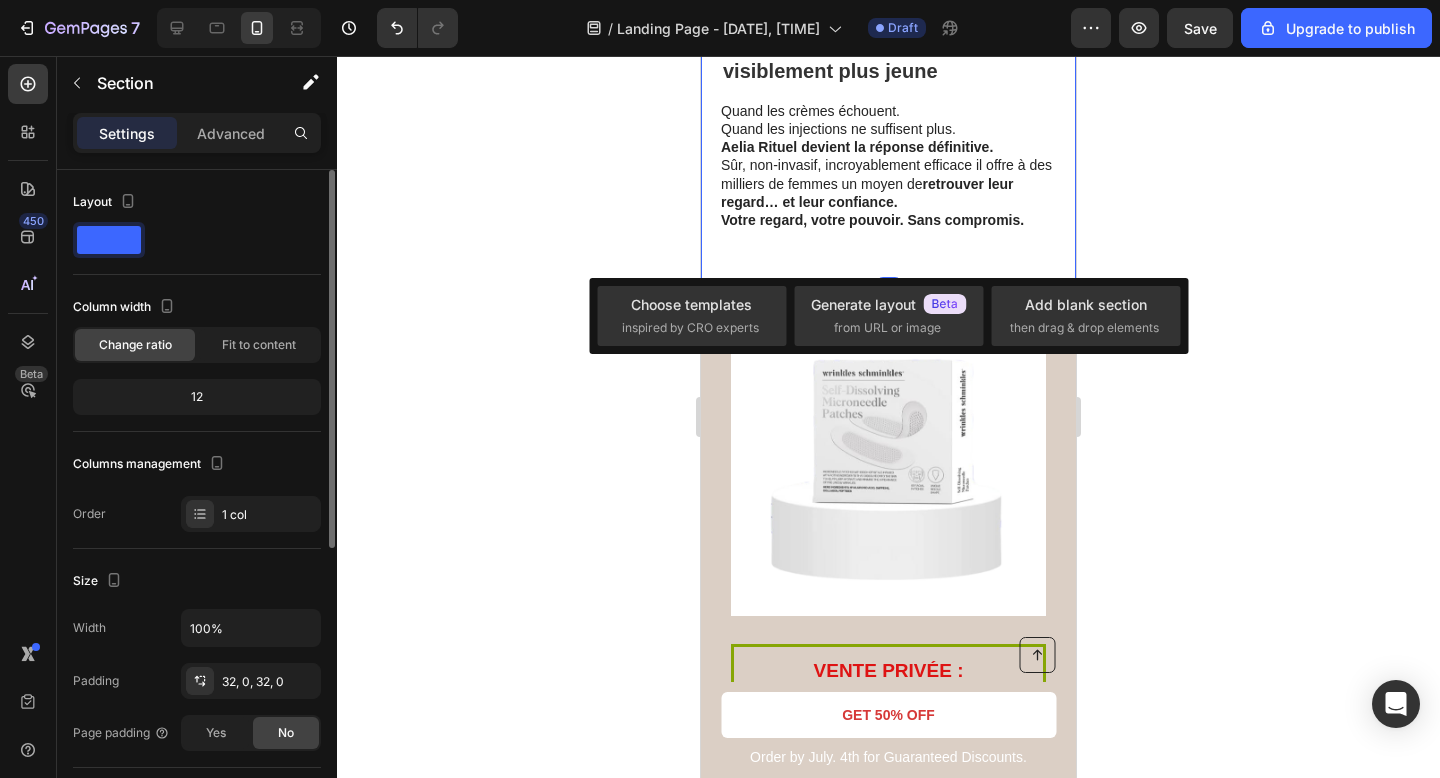 scroll, scrollTop: 503, scrollLeft: 0, axis: vertical 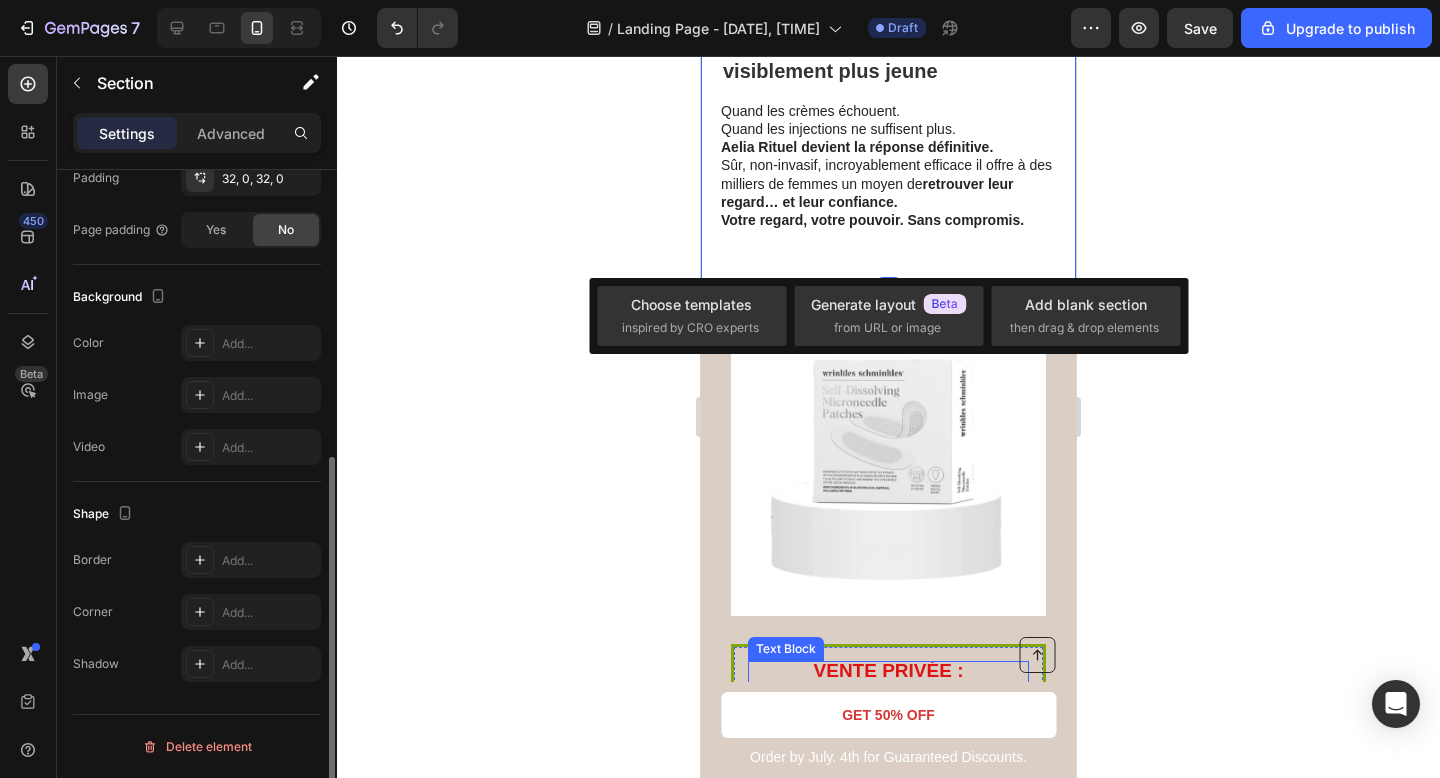 click on "Jusqu’à -30%" at bounding box center [888, 689] 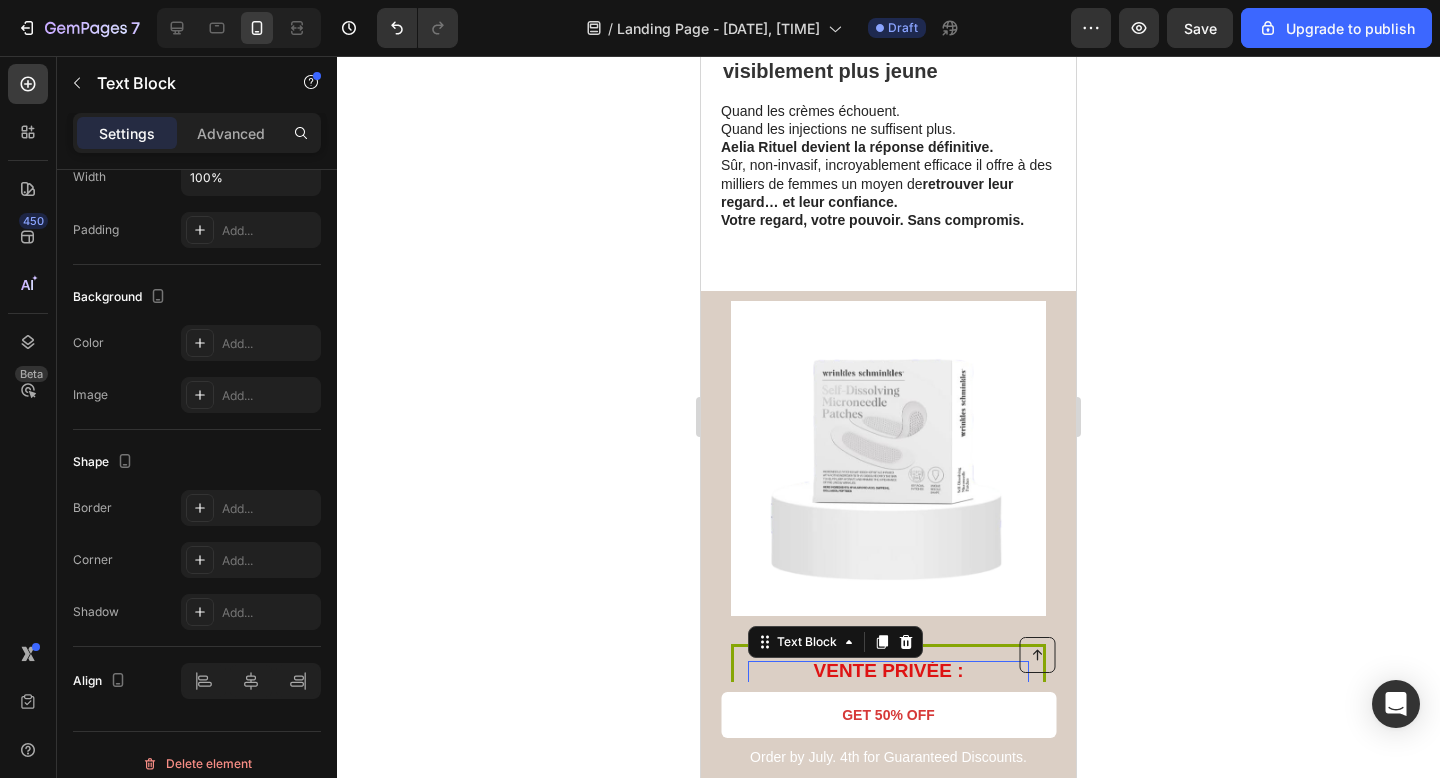 scroll, scrollTop: 0, scrollLeft: 0, axis: both 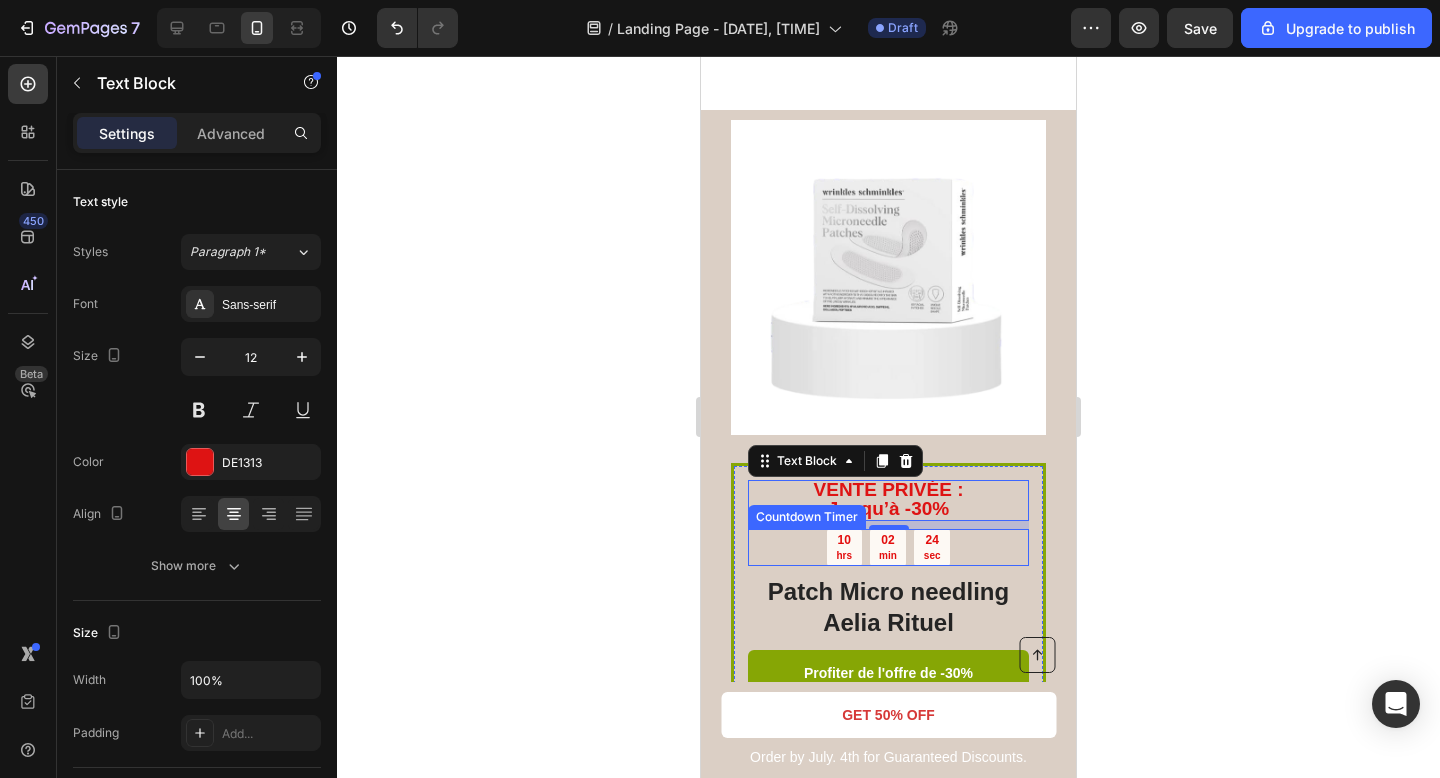 click on "[NUMBER] sec" at bounding box center [932, 547] 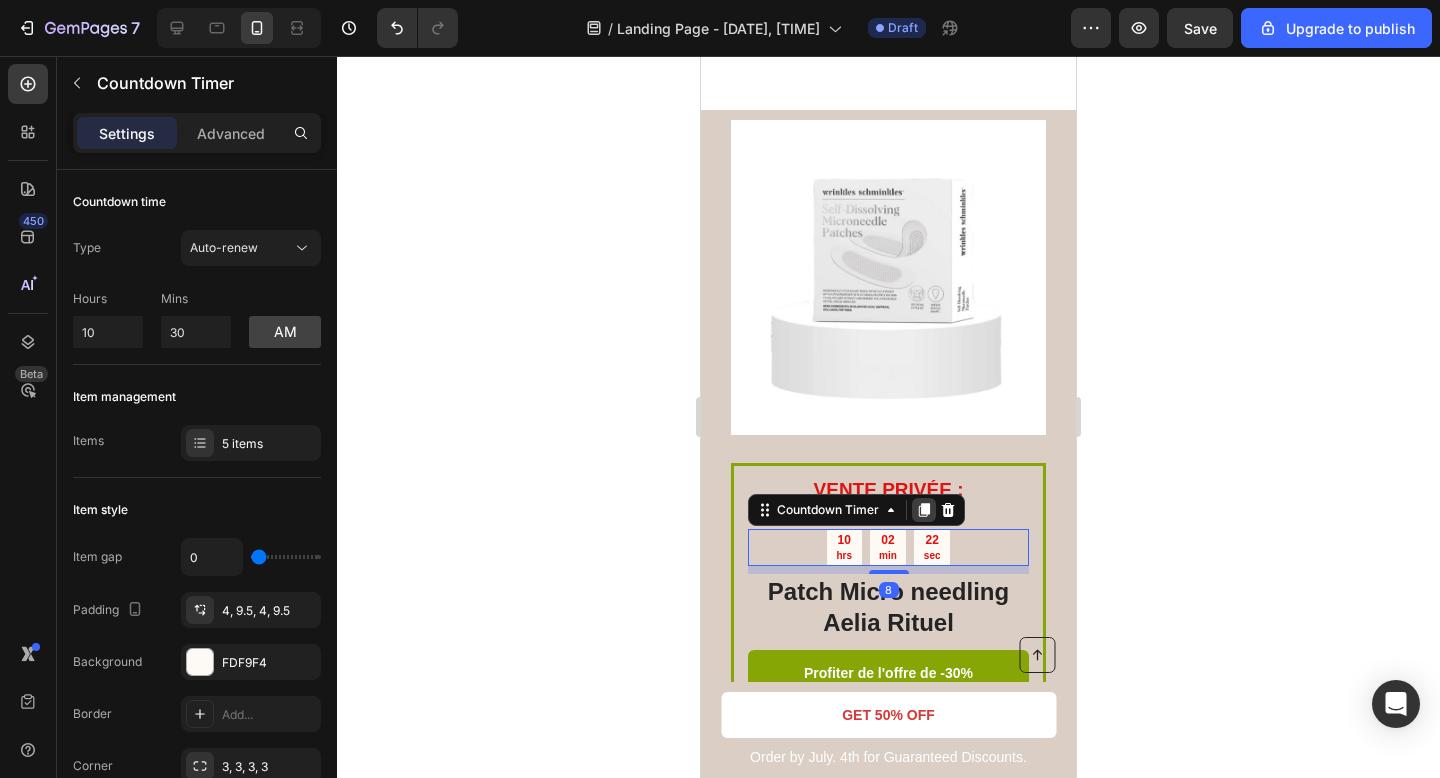 click at bounding box center (924, 510) 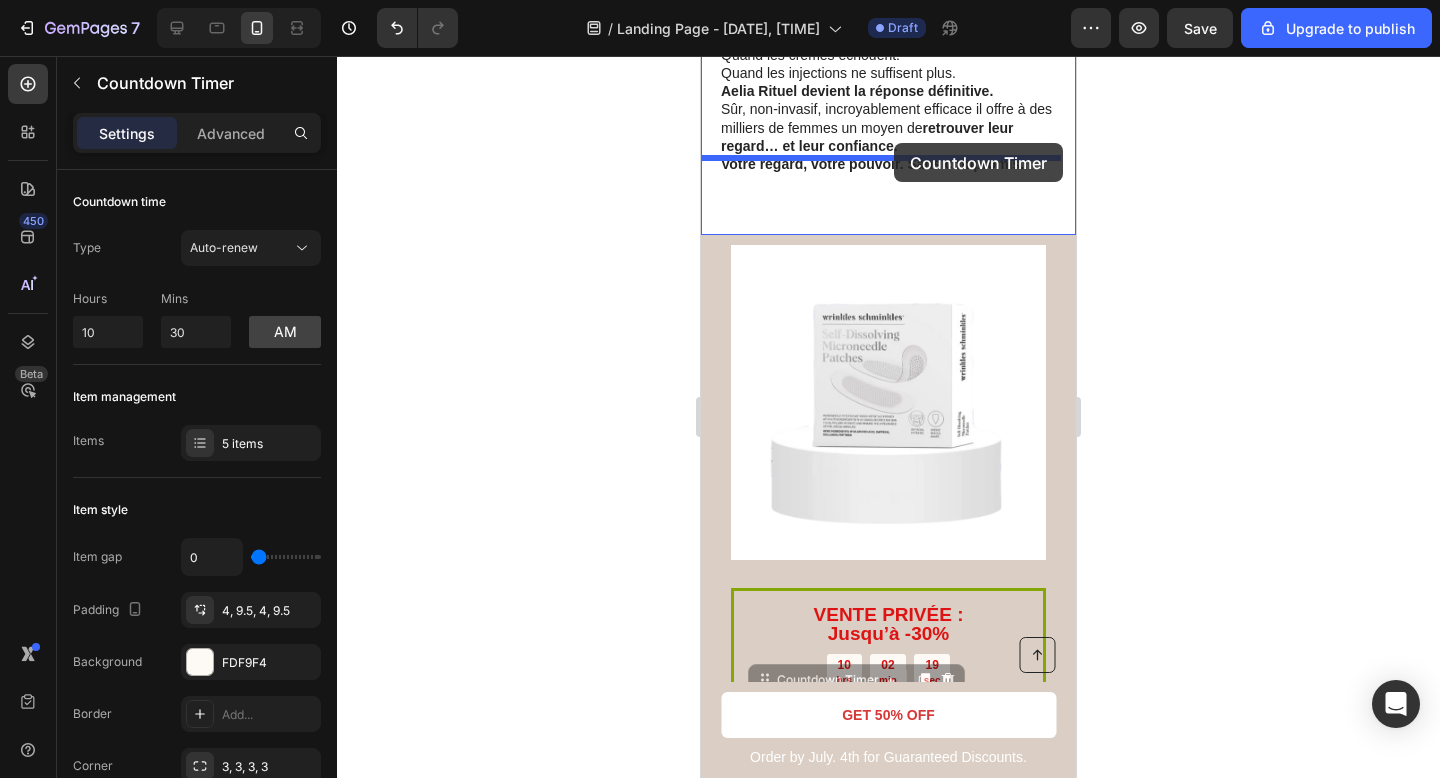 scroll, scrollTop: 4458, scrollLeft: 0, axis: vertical 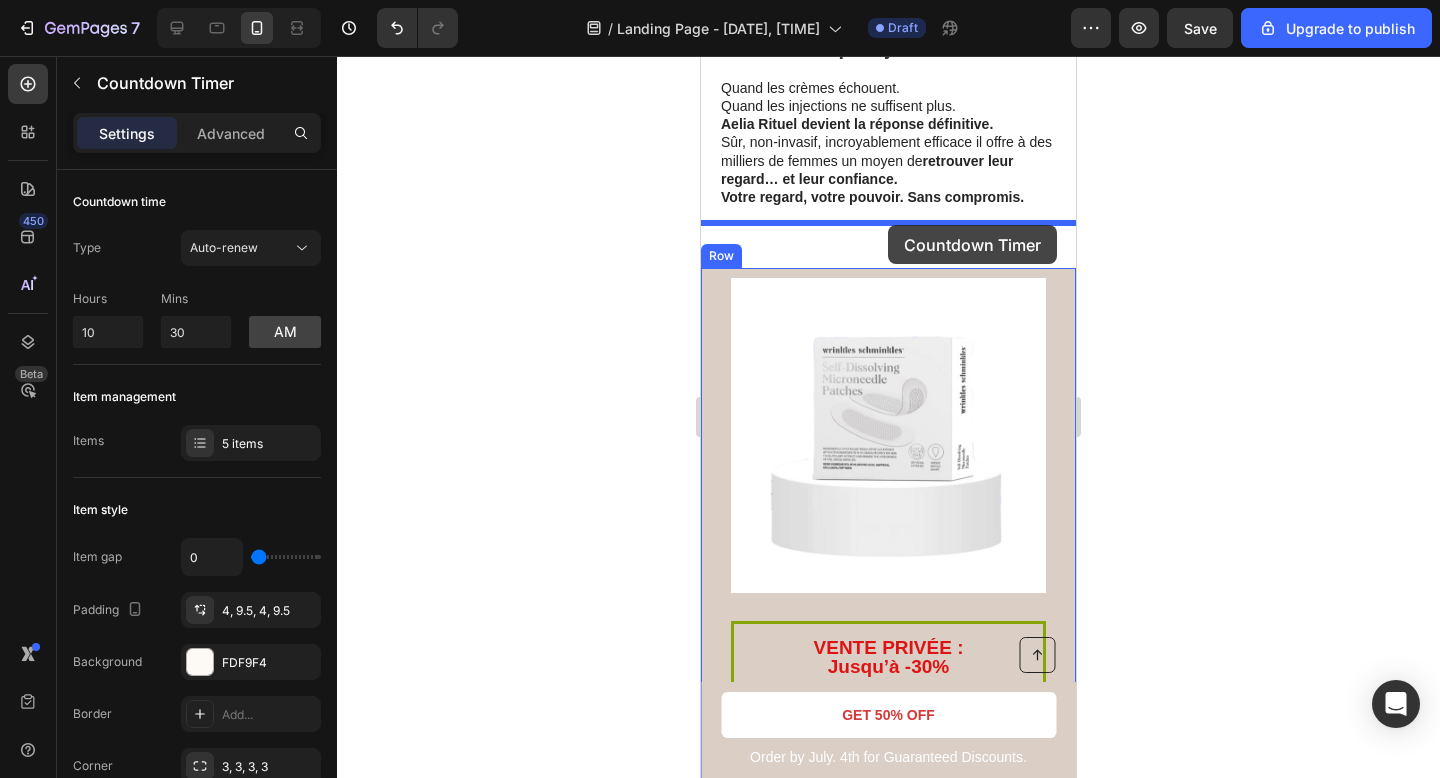 drag, startPoint x: 919, startPoint y: 521, endPoint x: 887, endPoint y: 226, distance: 296.73053 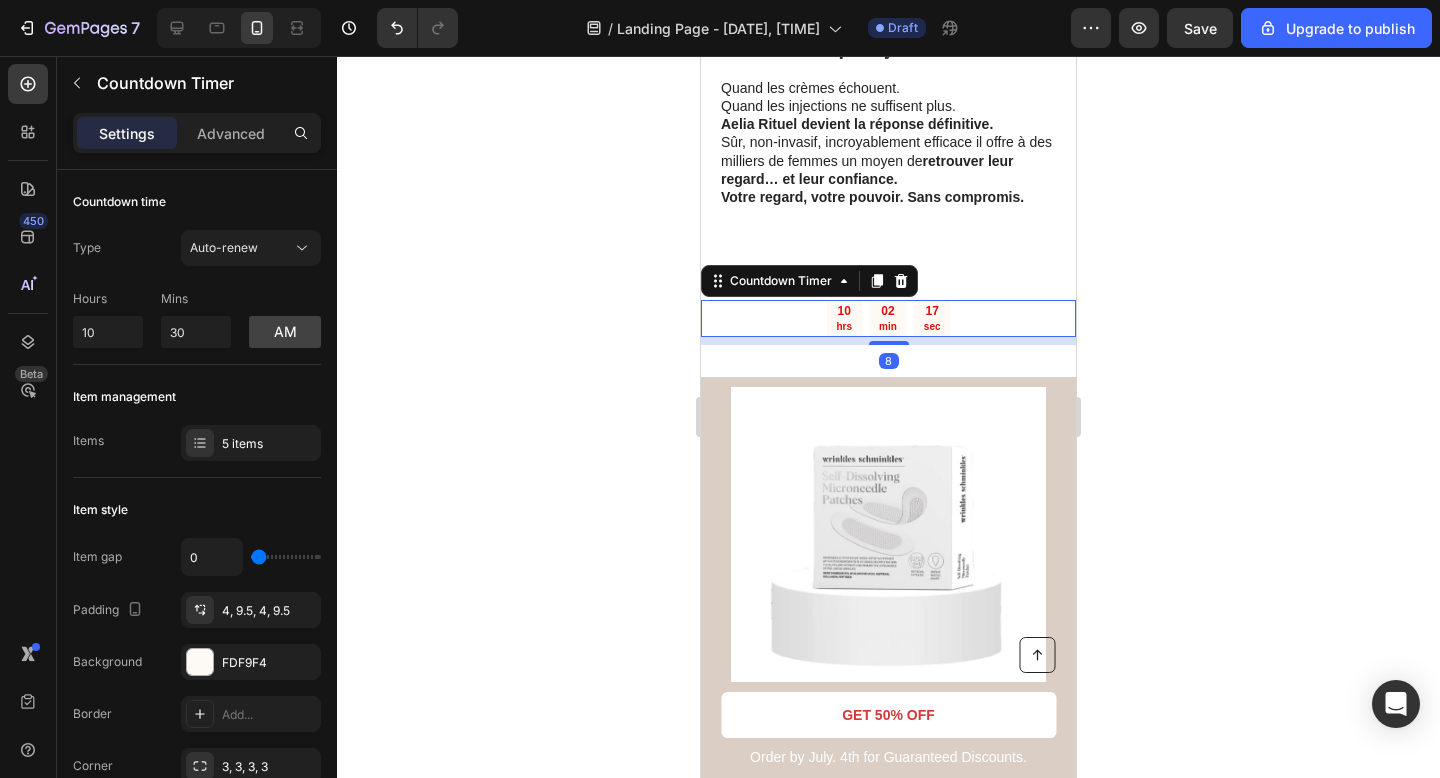 click 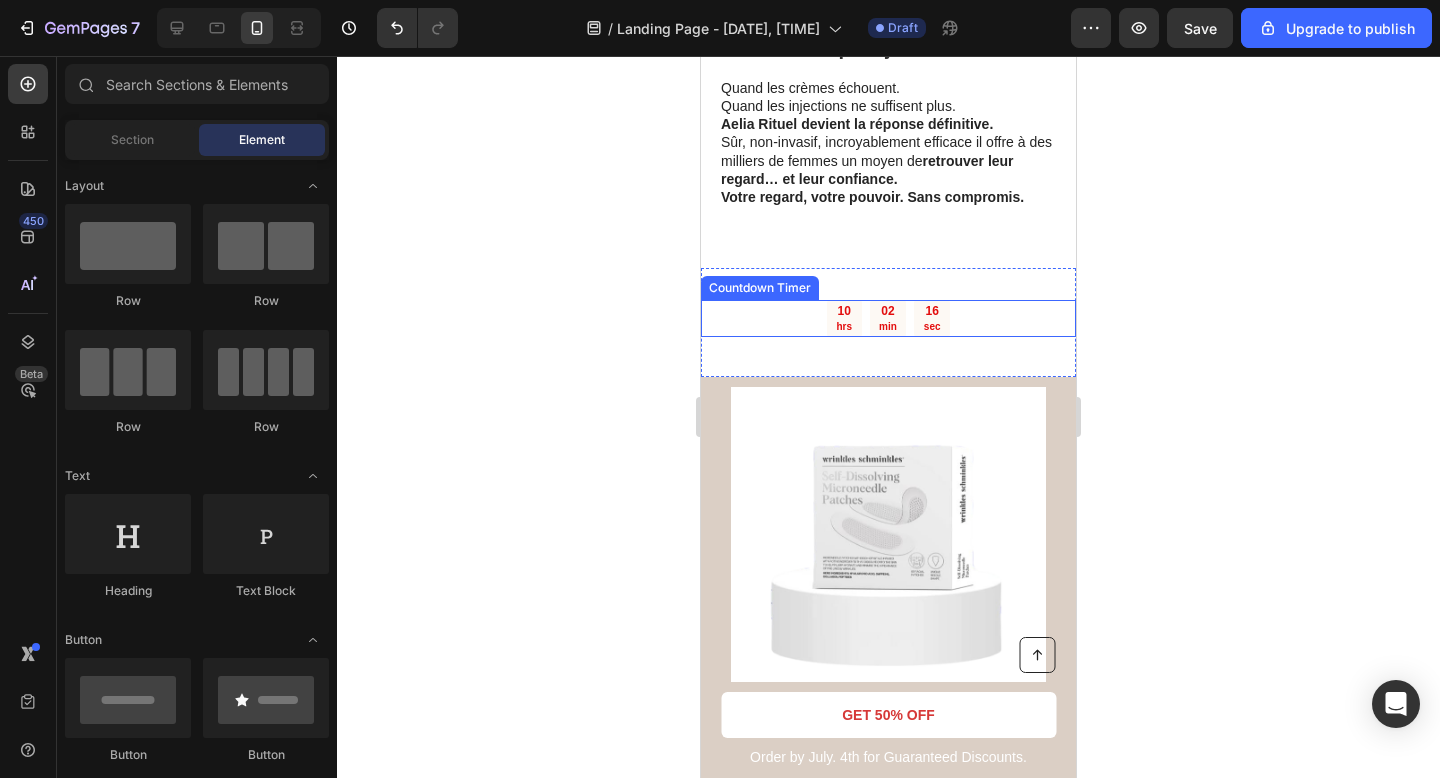 click on "[NUMBER] hrs [NUMBER] min [NUMBER] sec" at bounding box center [888, 318] 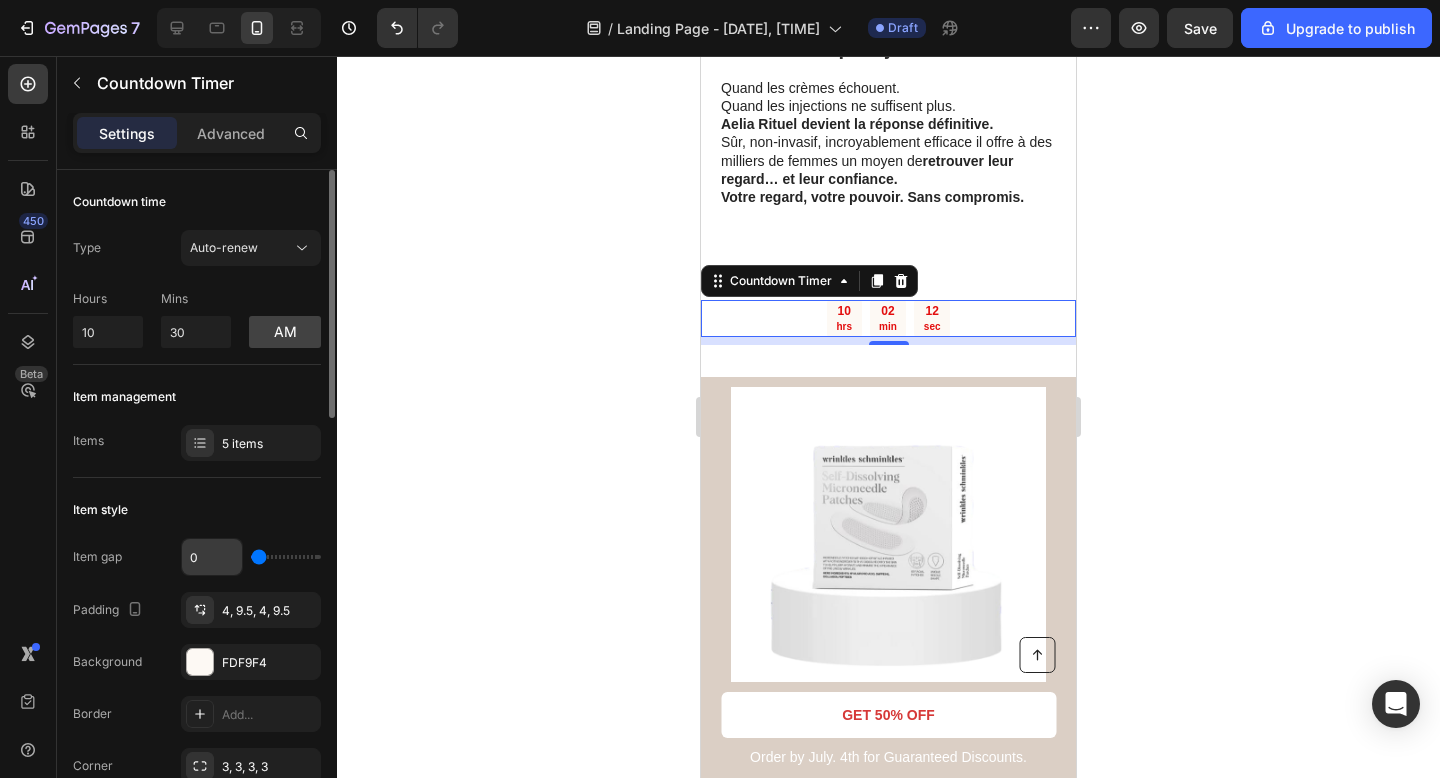 scroll, scrollTop: 26, scrollLeft: 0, axis: vertical 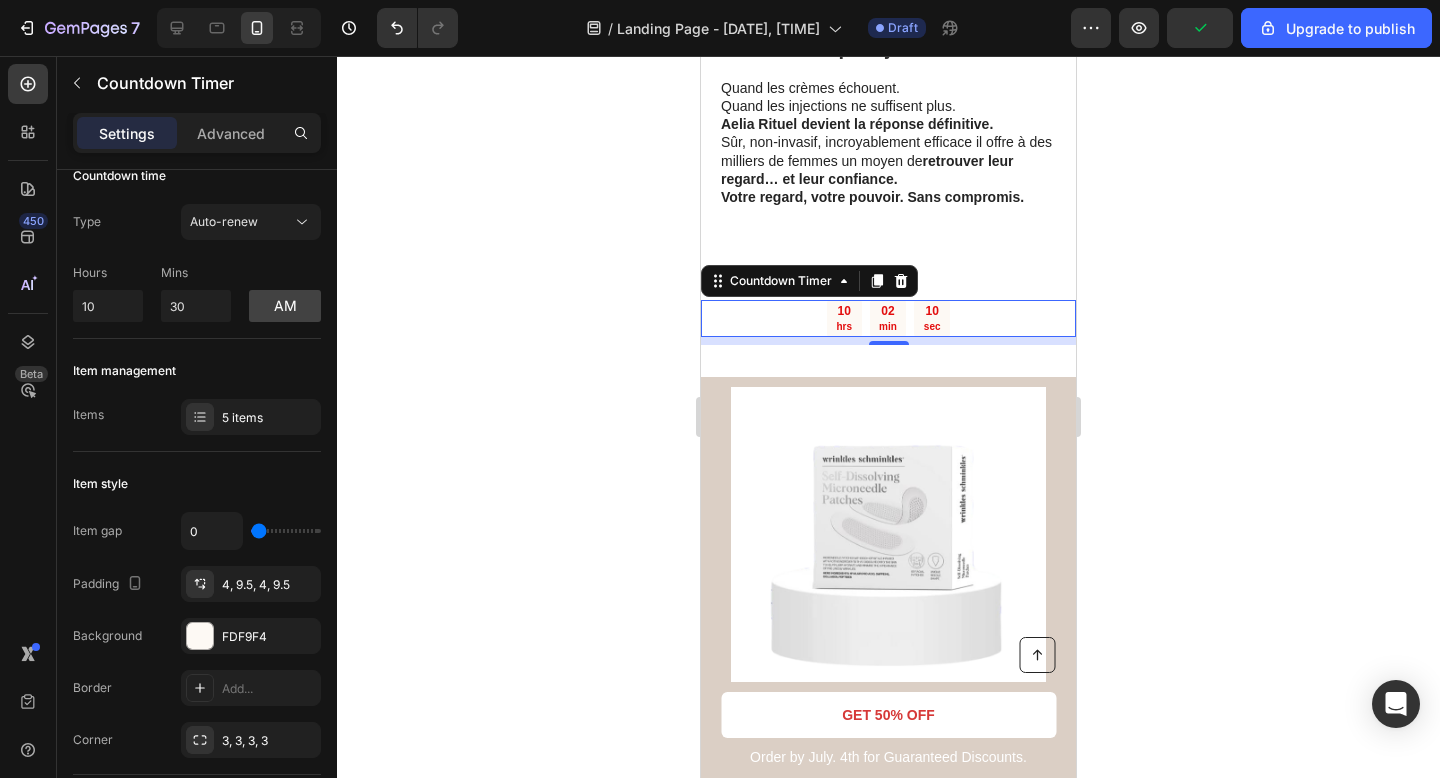 click 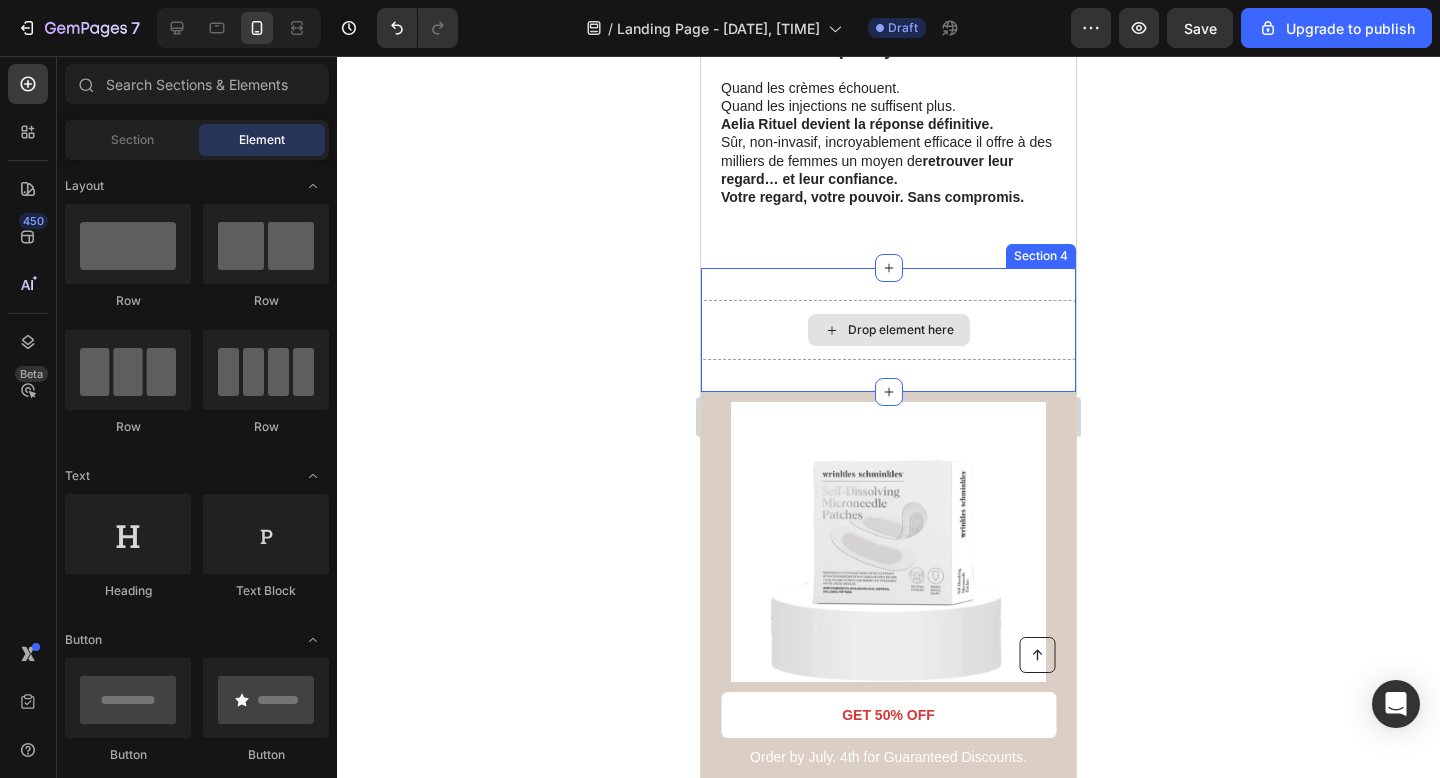 click on "Drop element here" at bounding box center [901, 330] 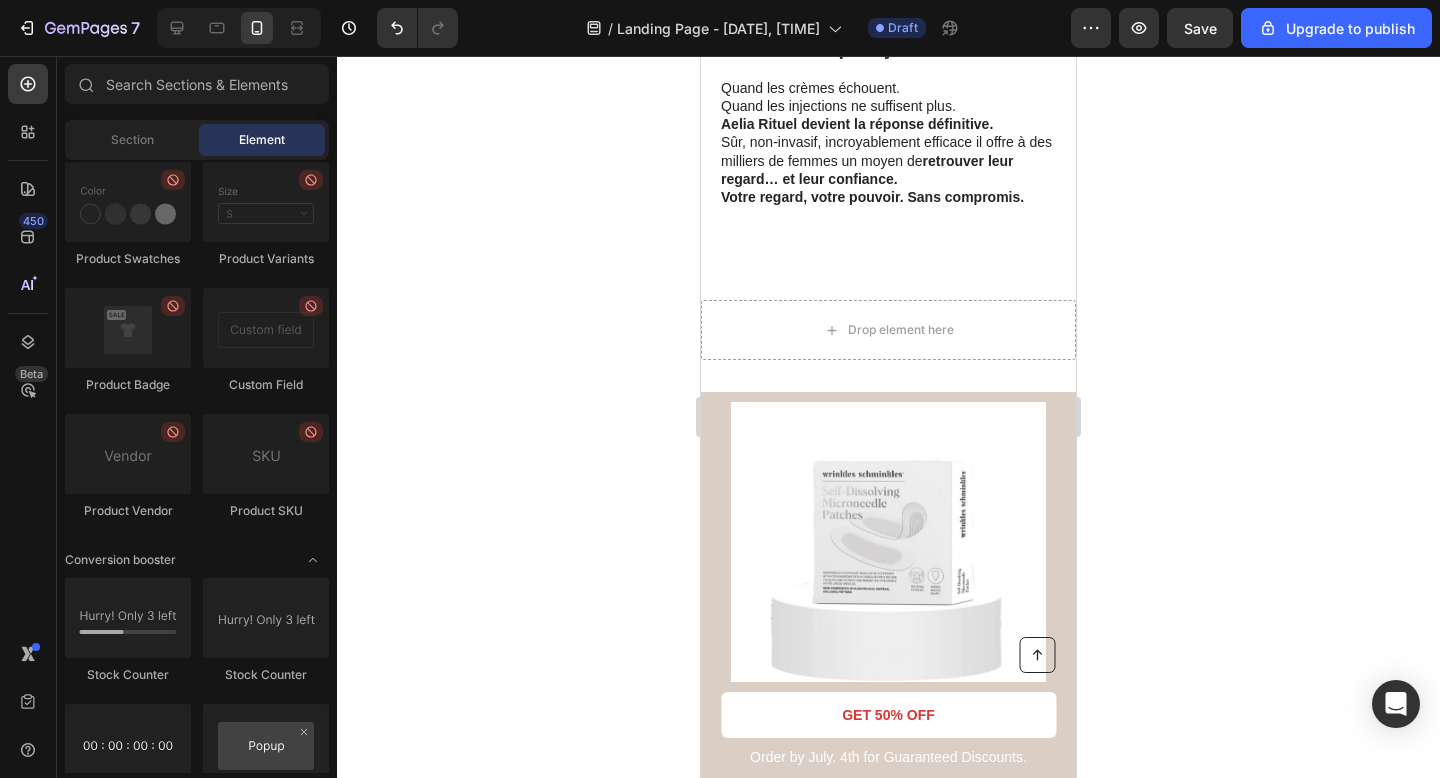 scroll, scrollTop: 3933, scrollLeft: 0, axis: vertical 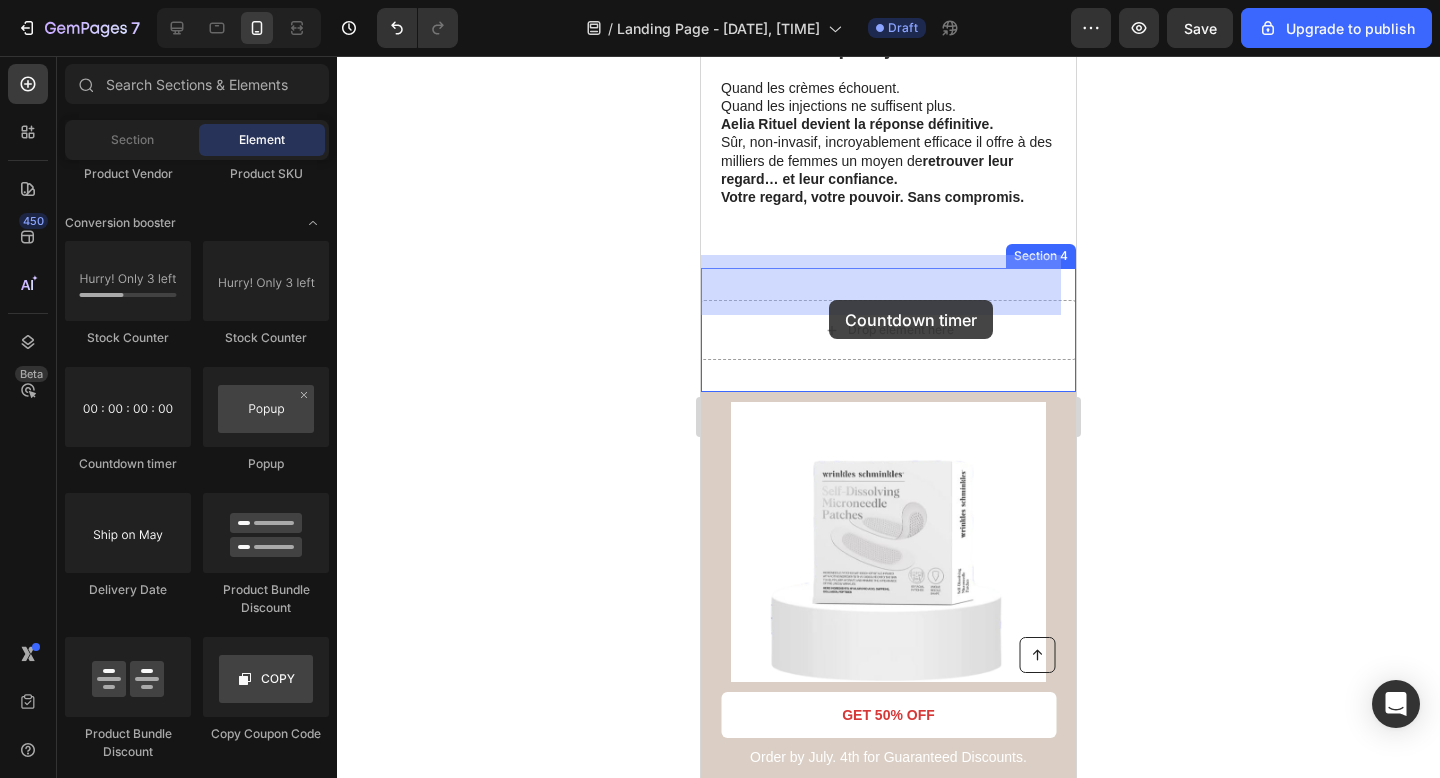 drag, startPoint x: 865, startPoint y: 475, endPoint x: 829, endPoint y: 300, distance: 178.66449 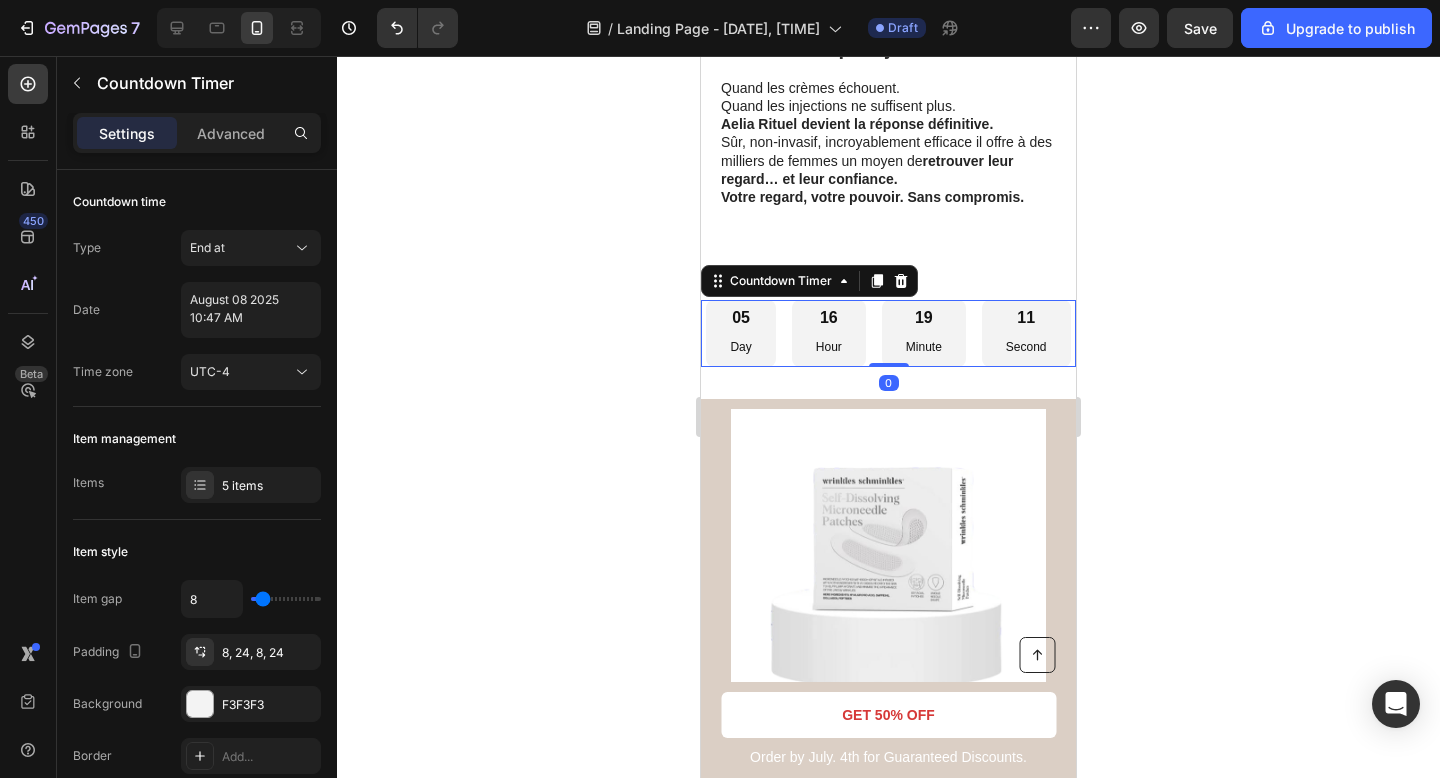 click on "[NUMBER] Day [NUMBER] Hour [NUMBER] Minute [NUMBER] Second" at bounding box center (888, 333) 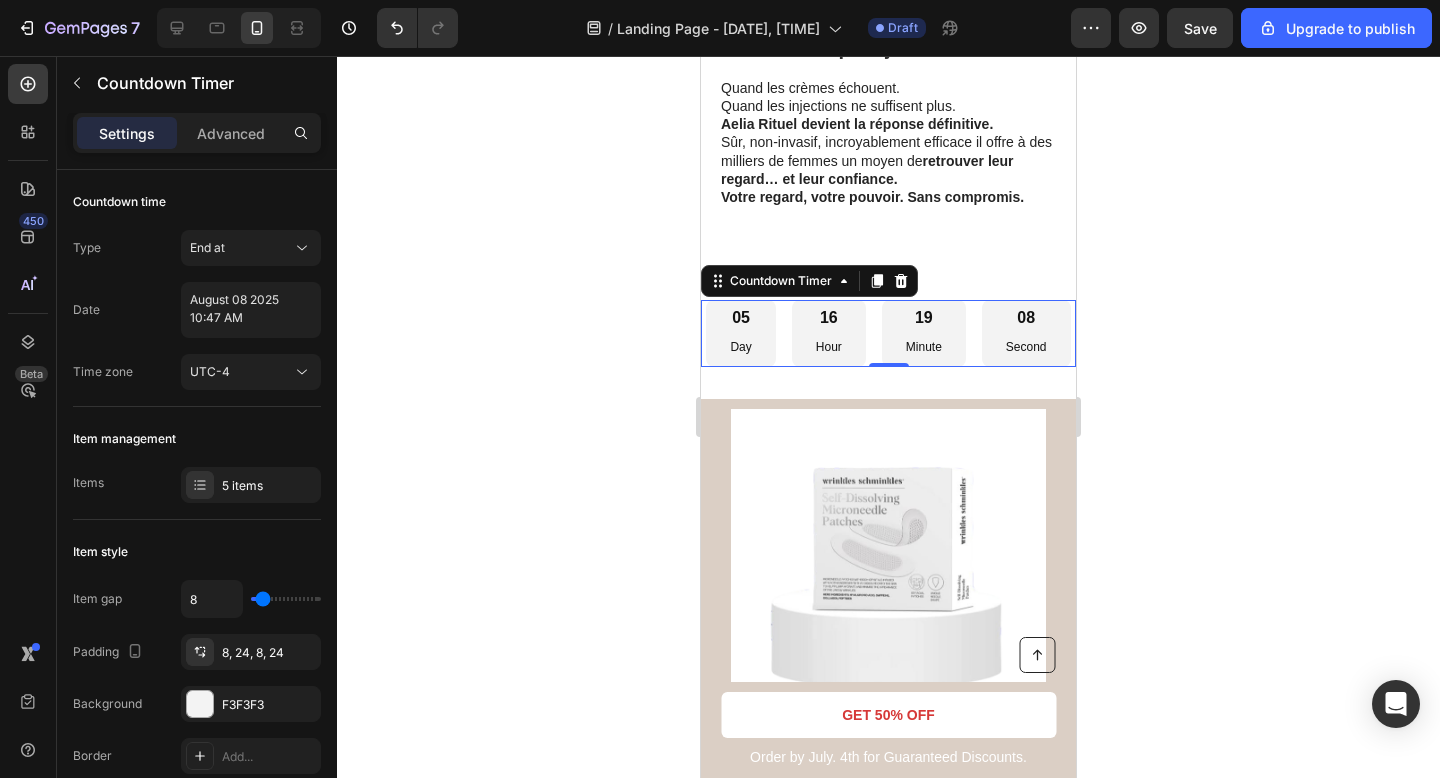 click on "Day" at bounding box center [740, 348] 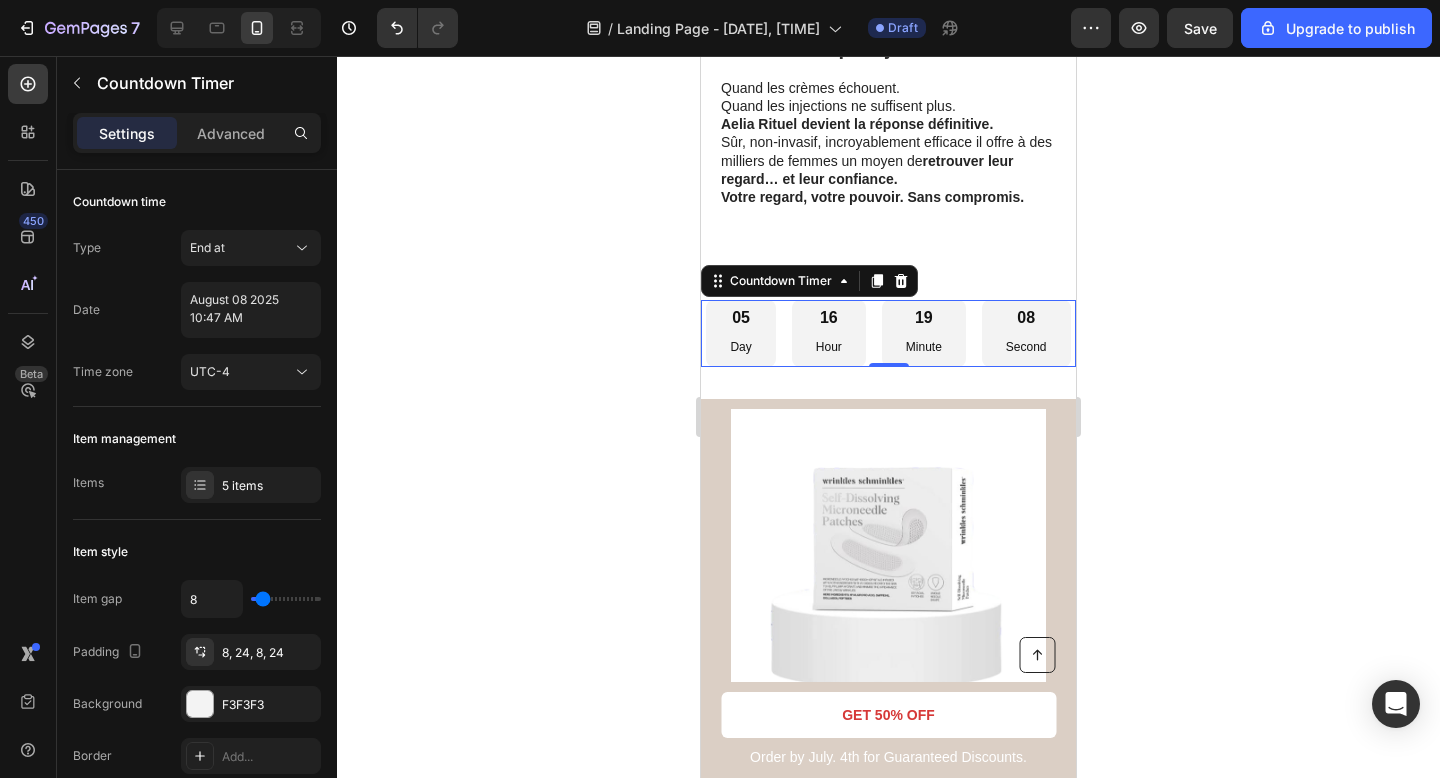 click 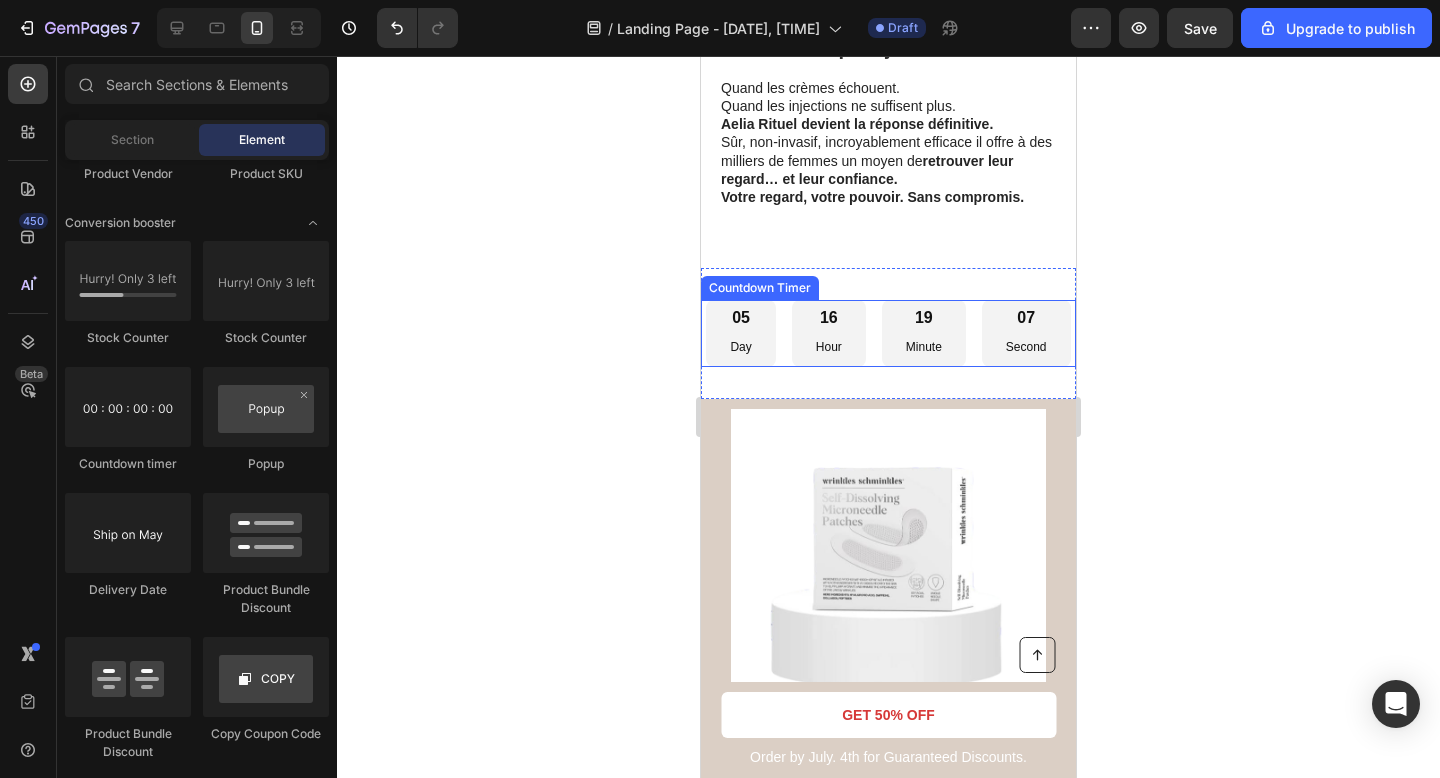 click on "05 Day" at bounding box center [740, 333] 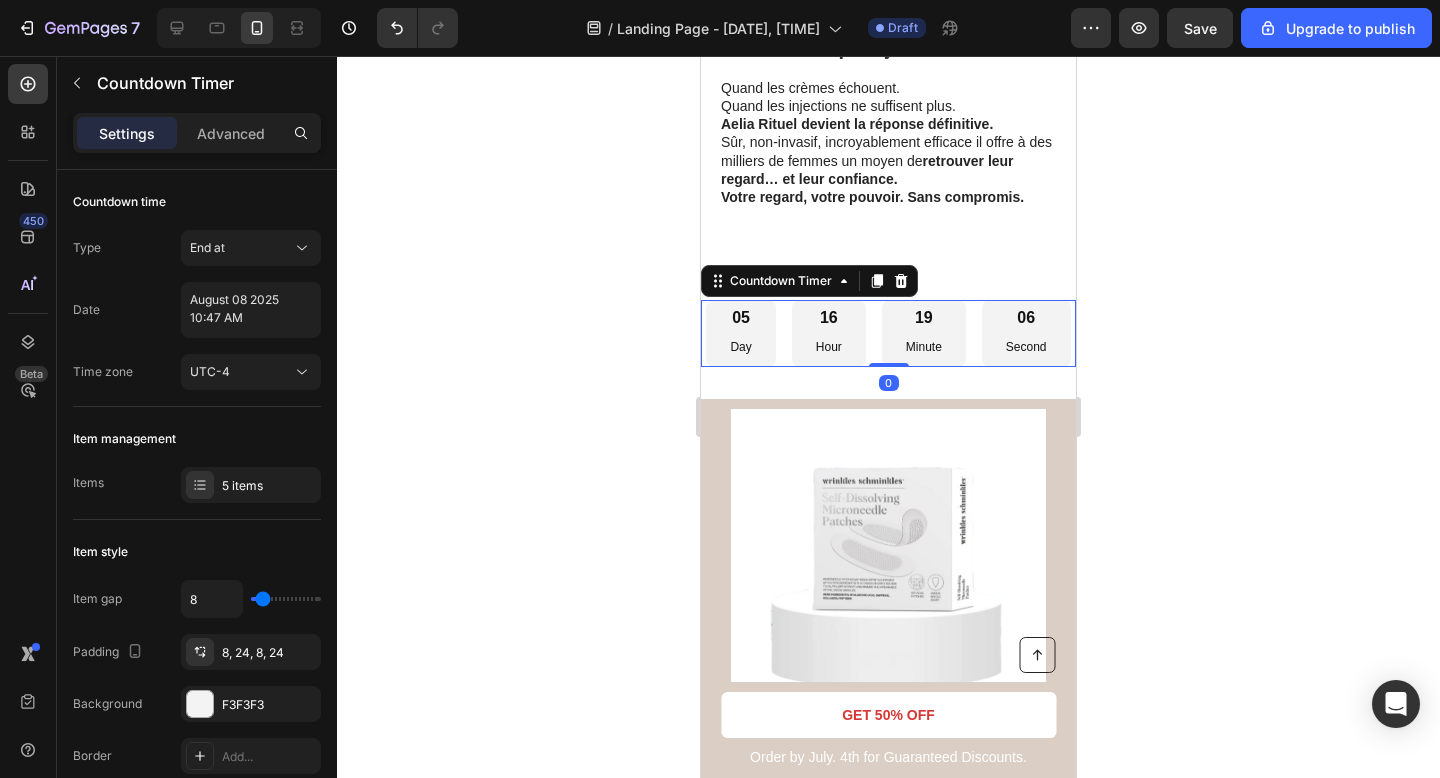 click on "05 Day" at bounding box center (740, 333) 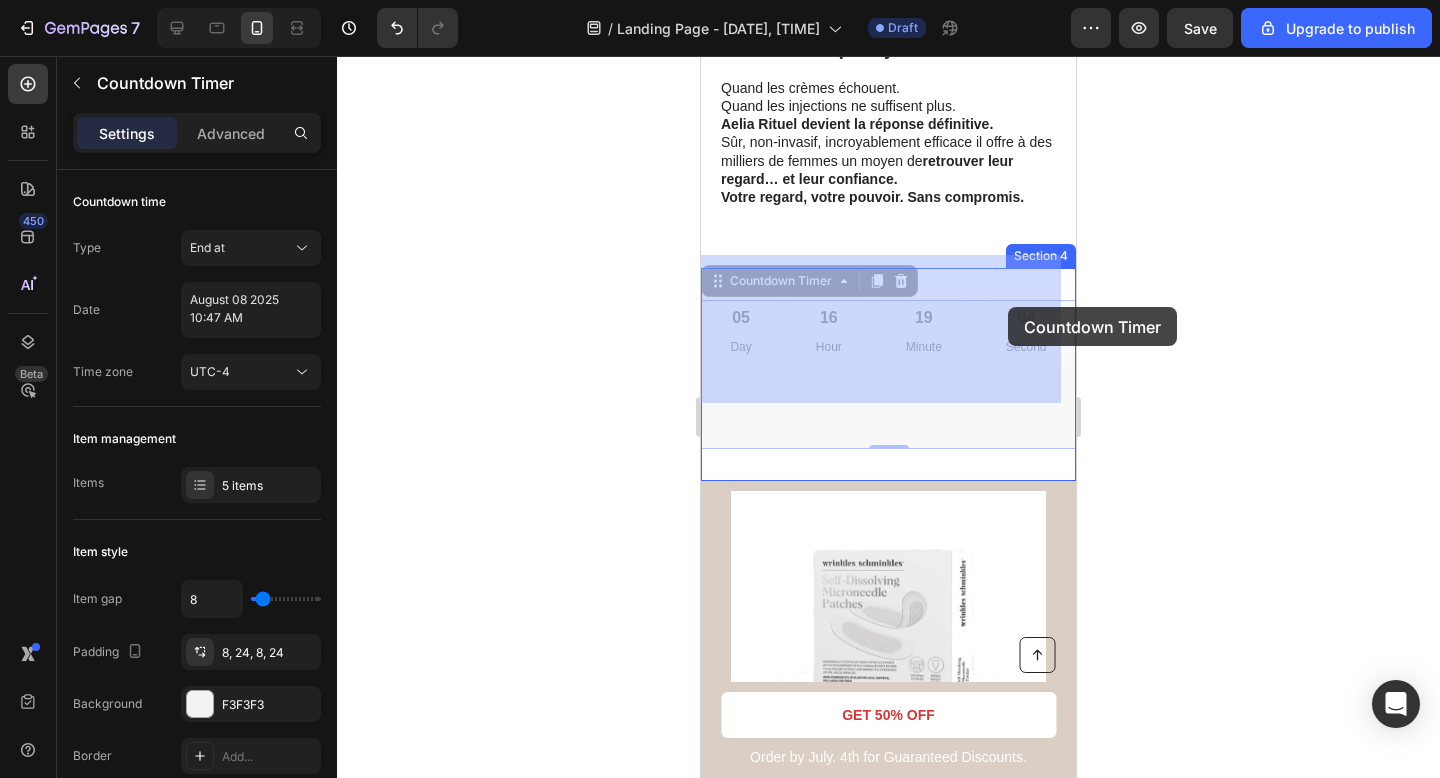 drag, startPoint x: 903, startPoint y: 367, endPoint x: 1008, endPoint y: 307, distance: 120.93387 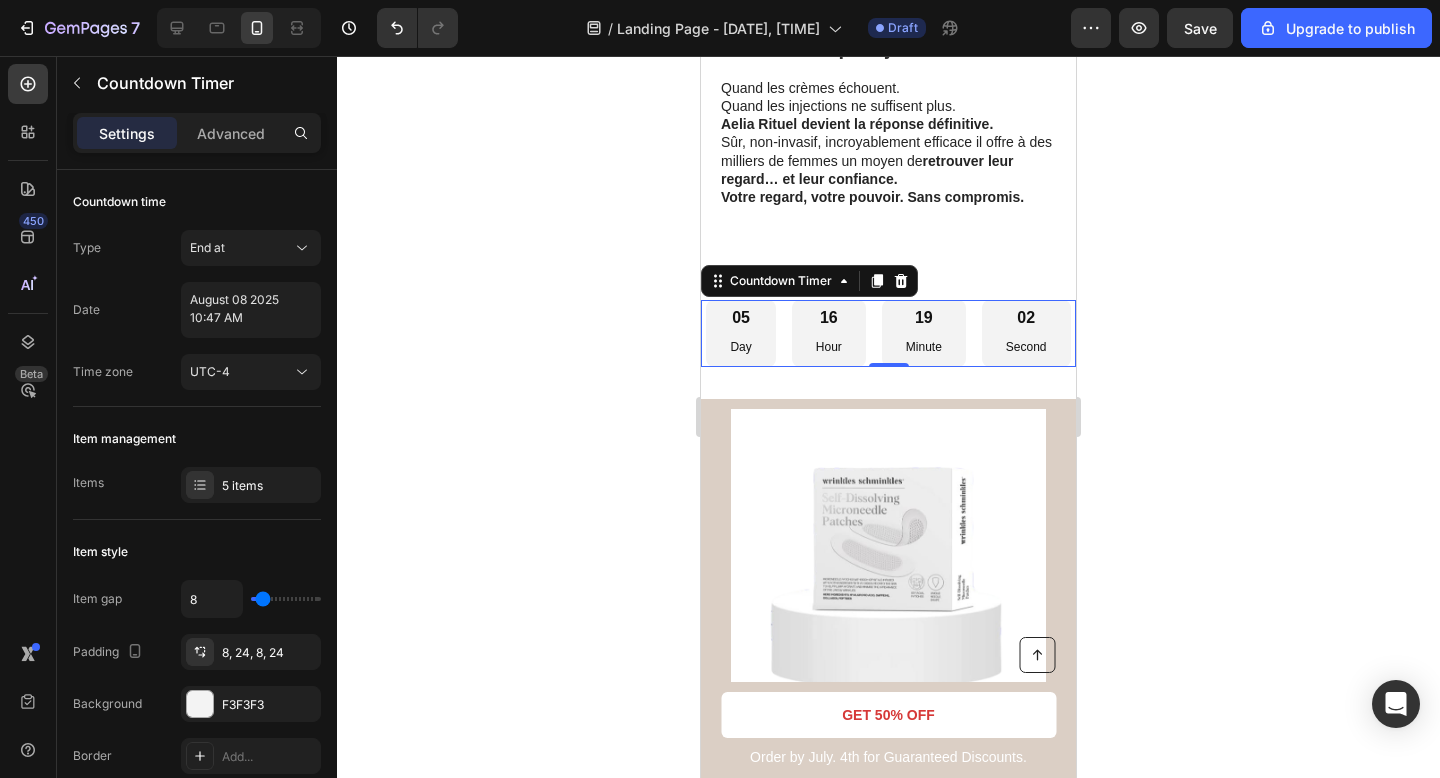 click on "[NUMBER] Second" at bounding box center (1026, 333) 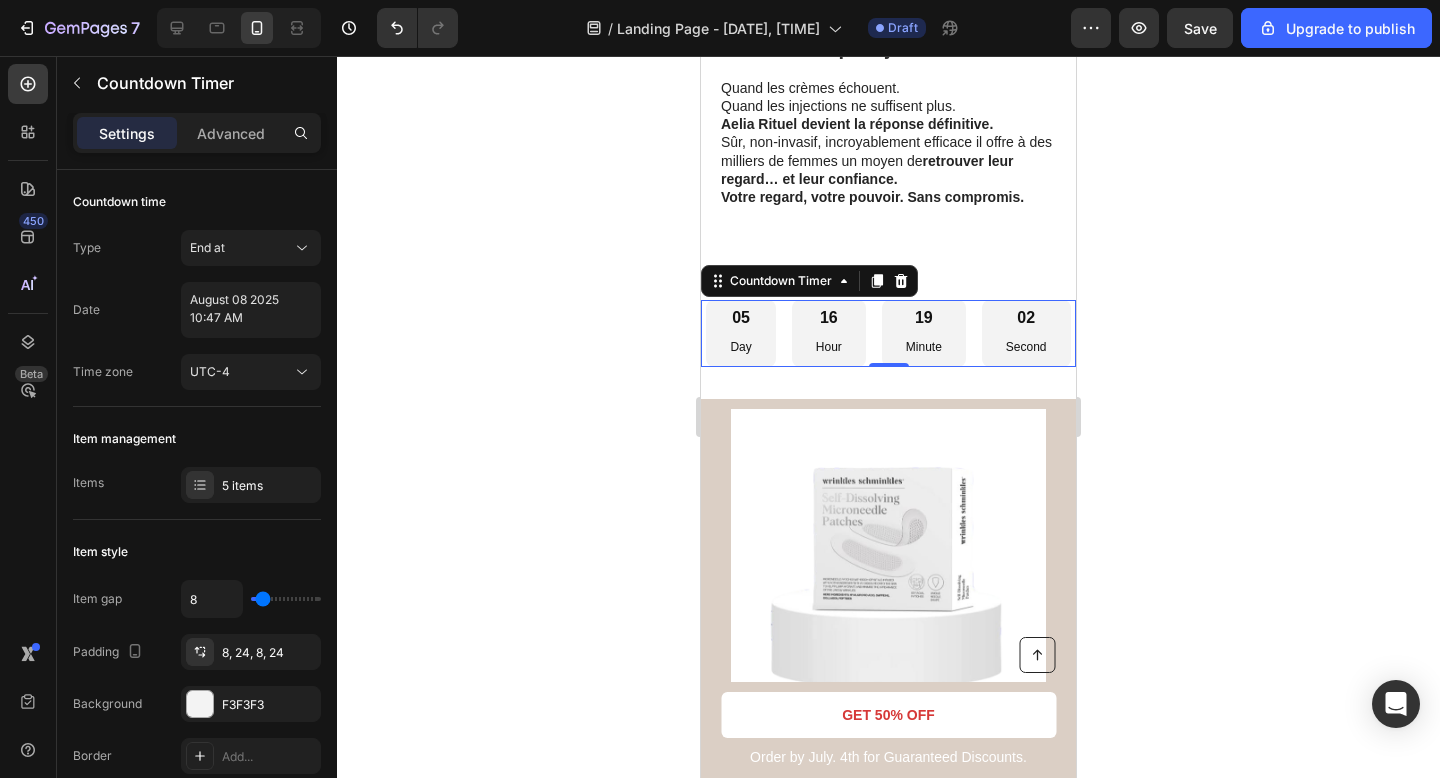 click 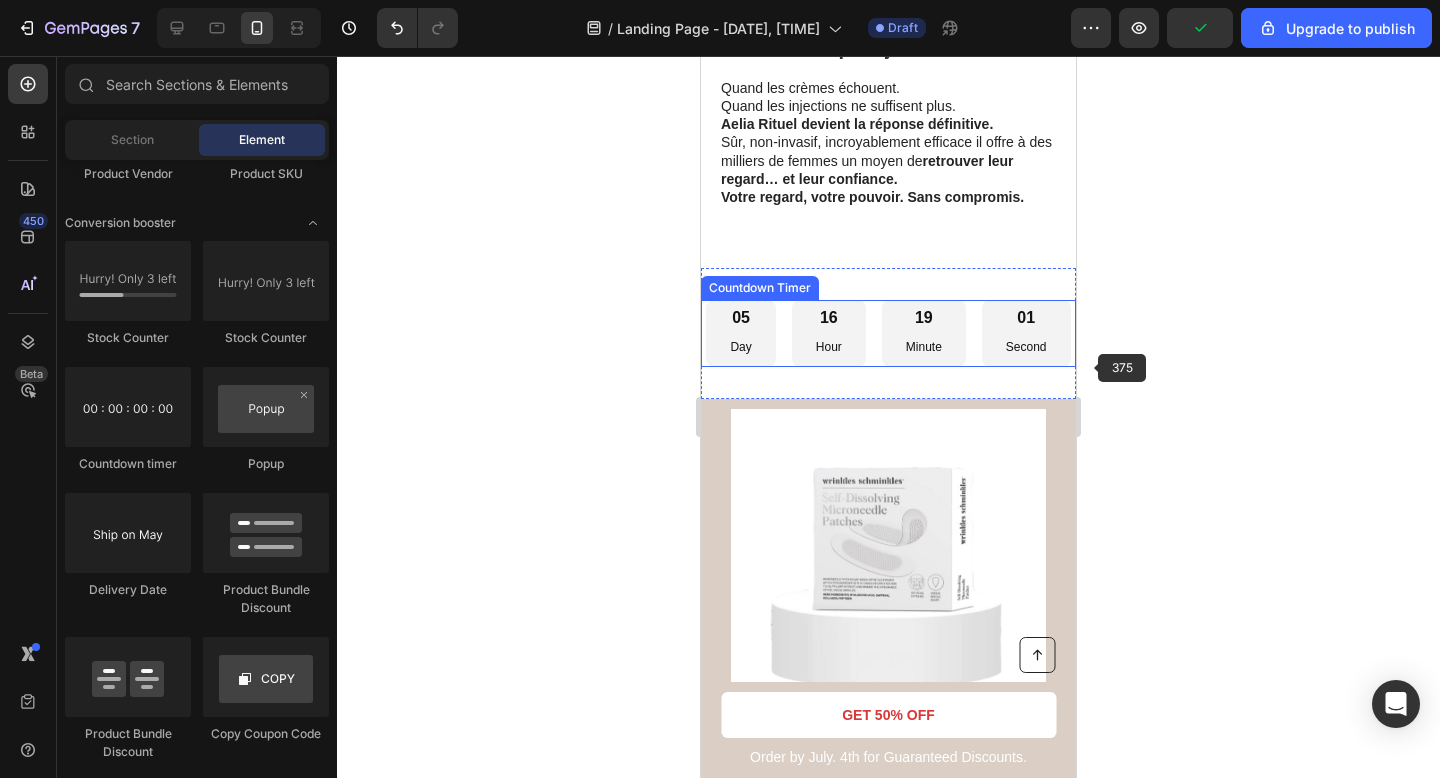 click on "[NUMBER] Day [NUMBER] Hour [NUMBER] Minute [NUMBER] Second" at bounding box center [888, 333] 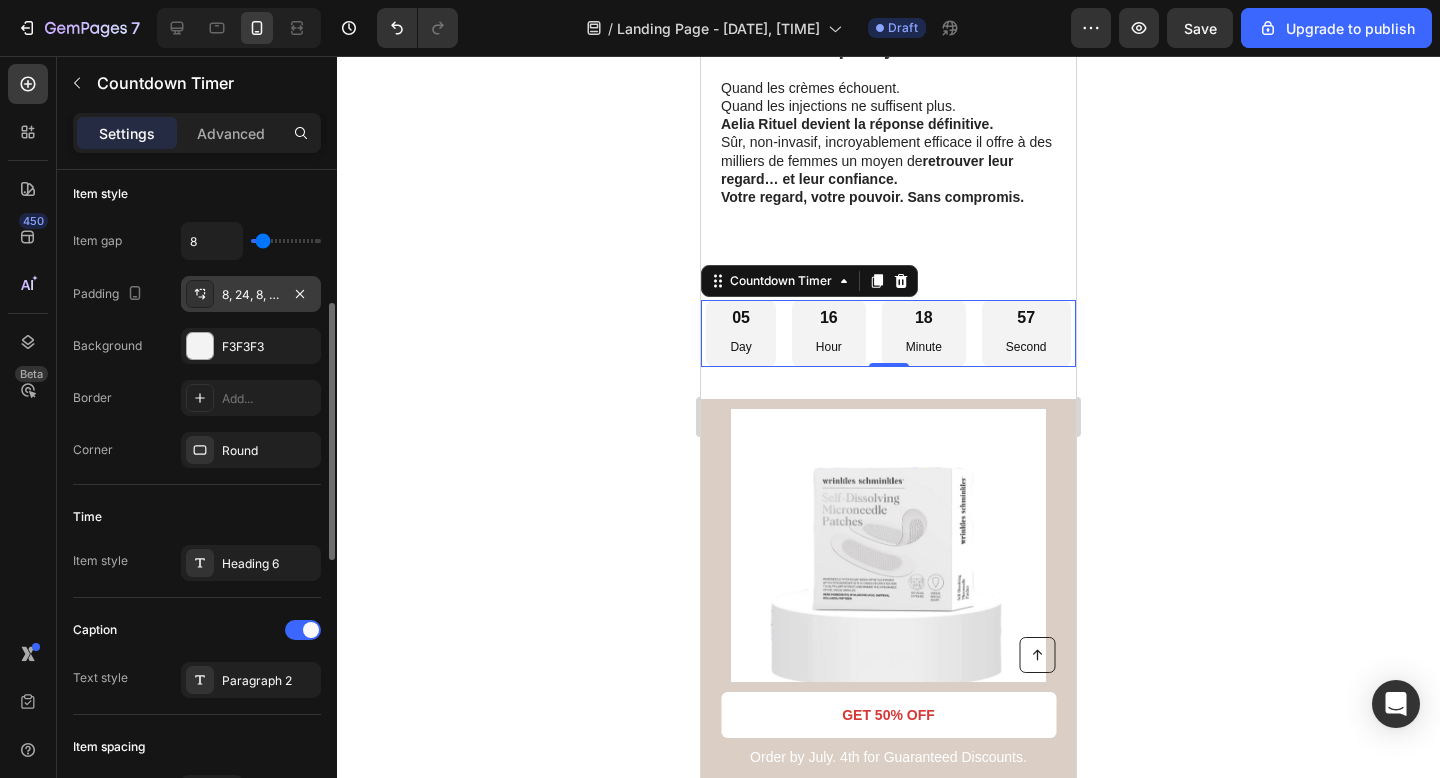 scroll, scrollTop: 0, scrollLeft: 0, axis: both 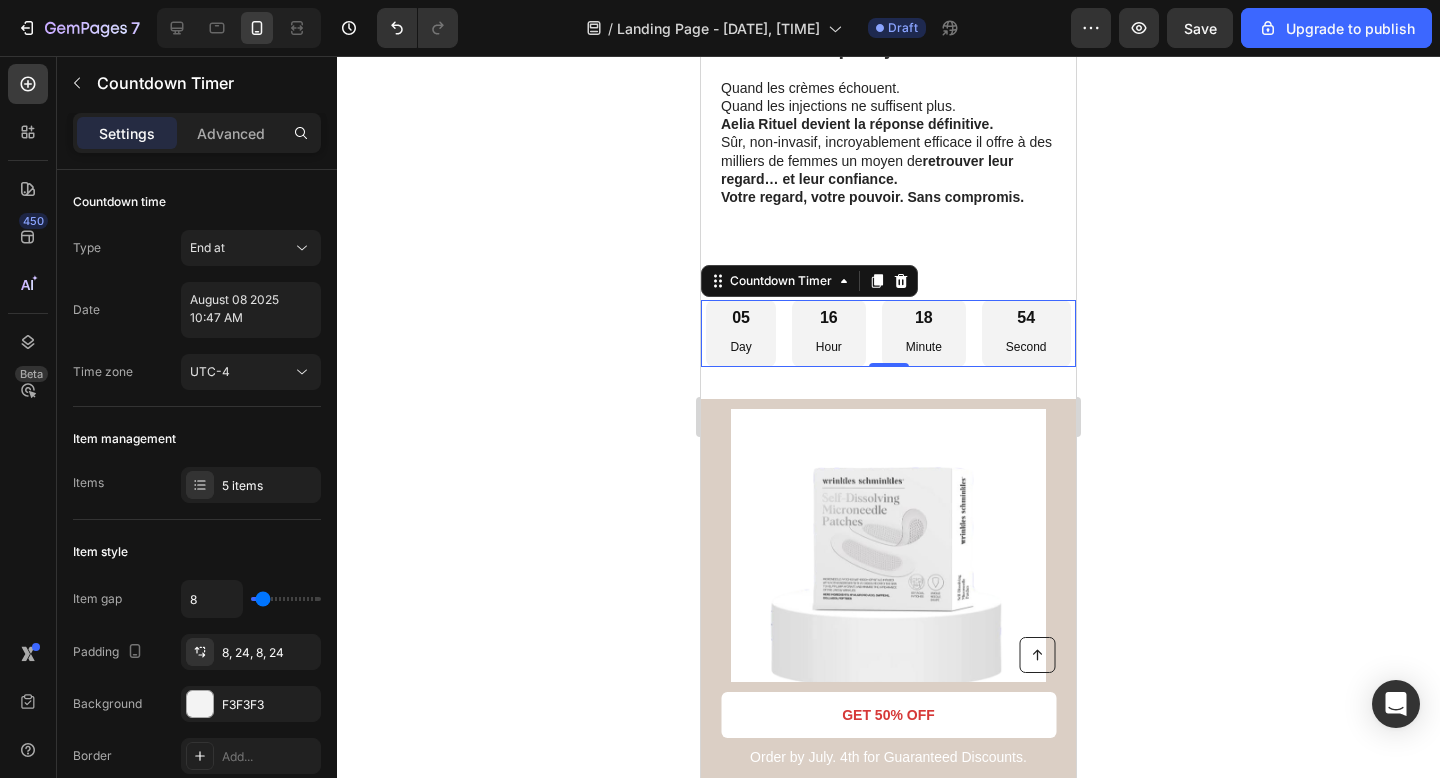 click on "05 Day" at bounding box center [740, 333] 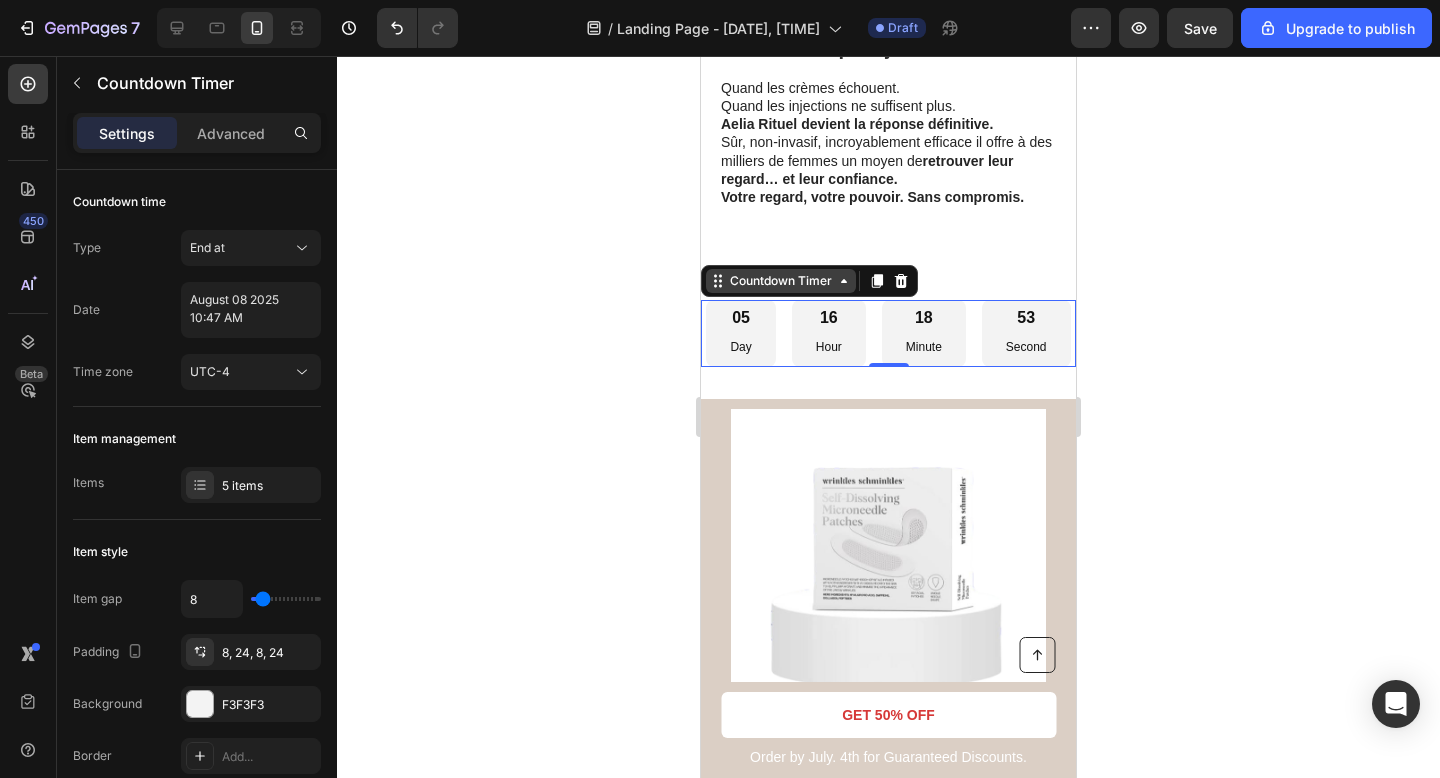 click on "Countdown Timer" at bounding box center [781, 281] 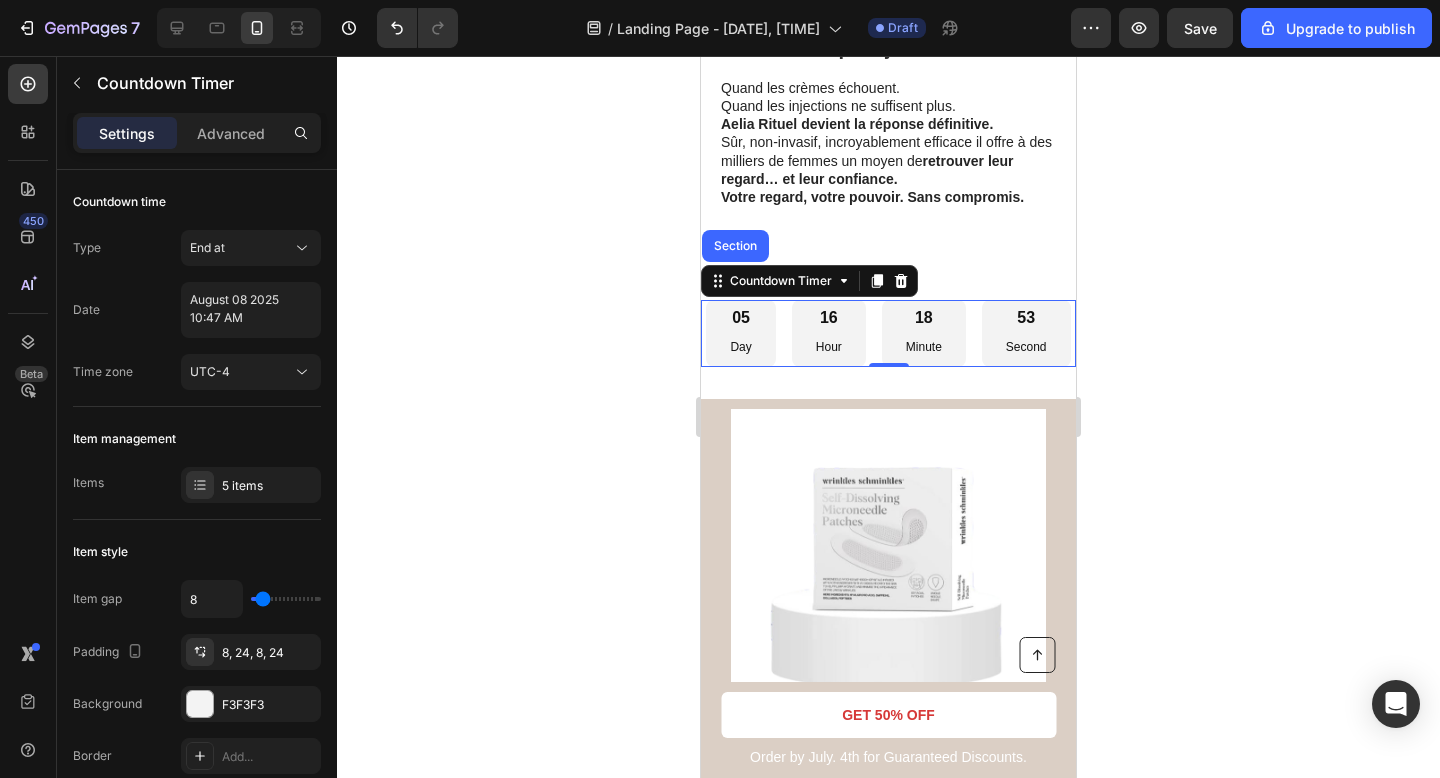 click on "[NUMBER] Day [NUMBER] Hour [NUMBER] Minute [NUMBER] Second" at bounding box center [888, 333] 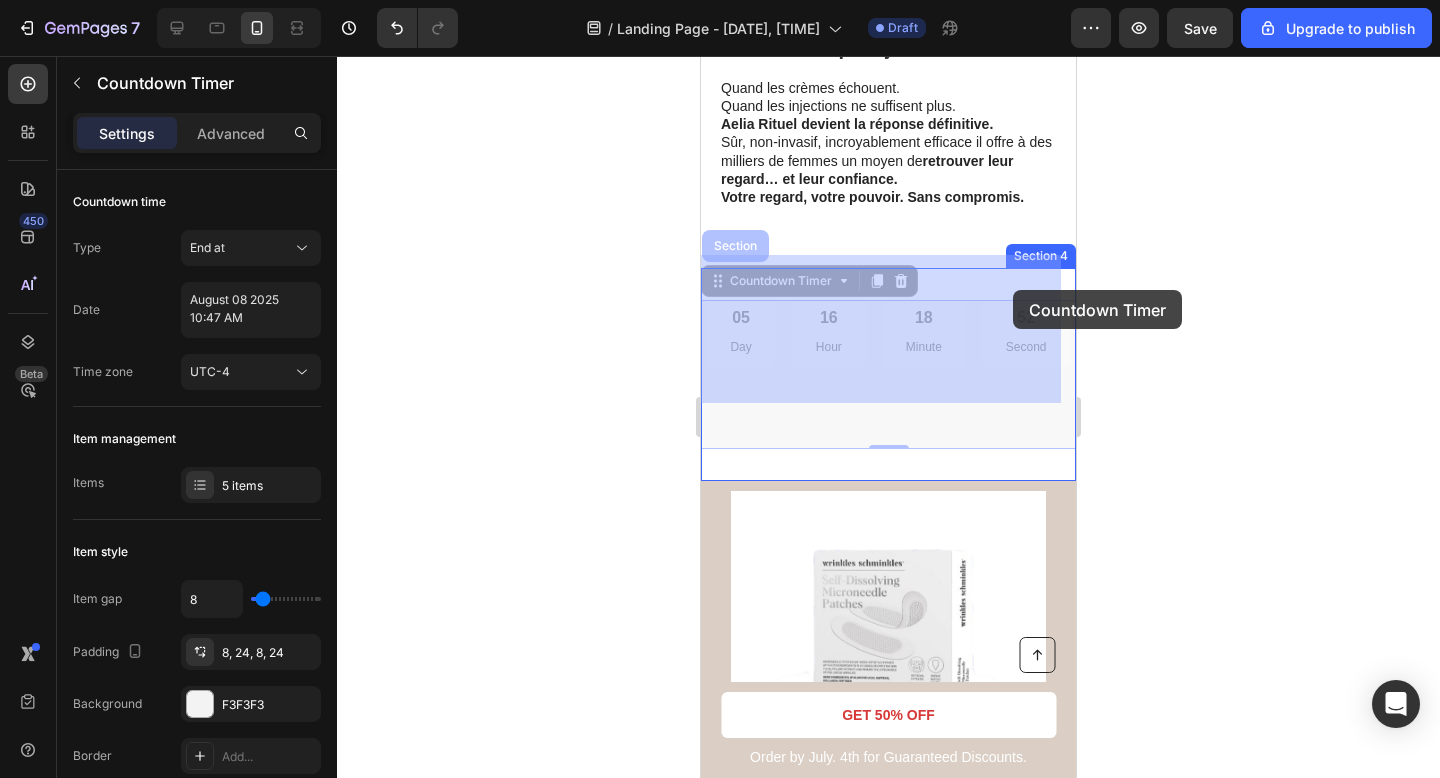 drag, startPoint x: 891, startPoint y: 373, endPoint x: 913, endPoint y: 364, distance: 23.769728 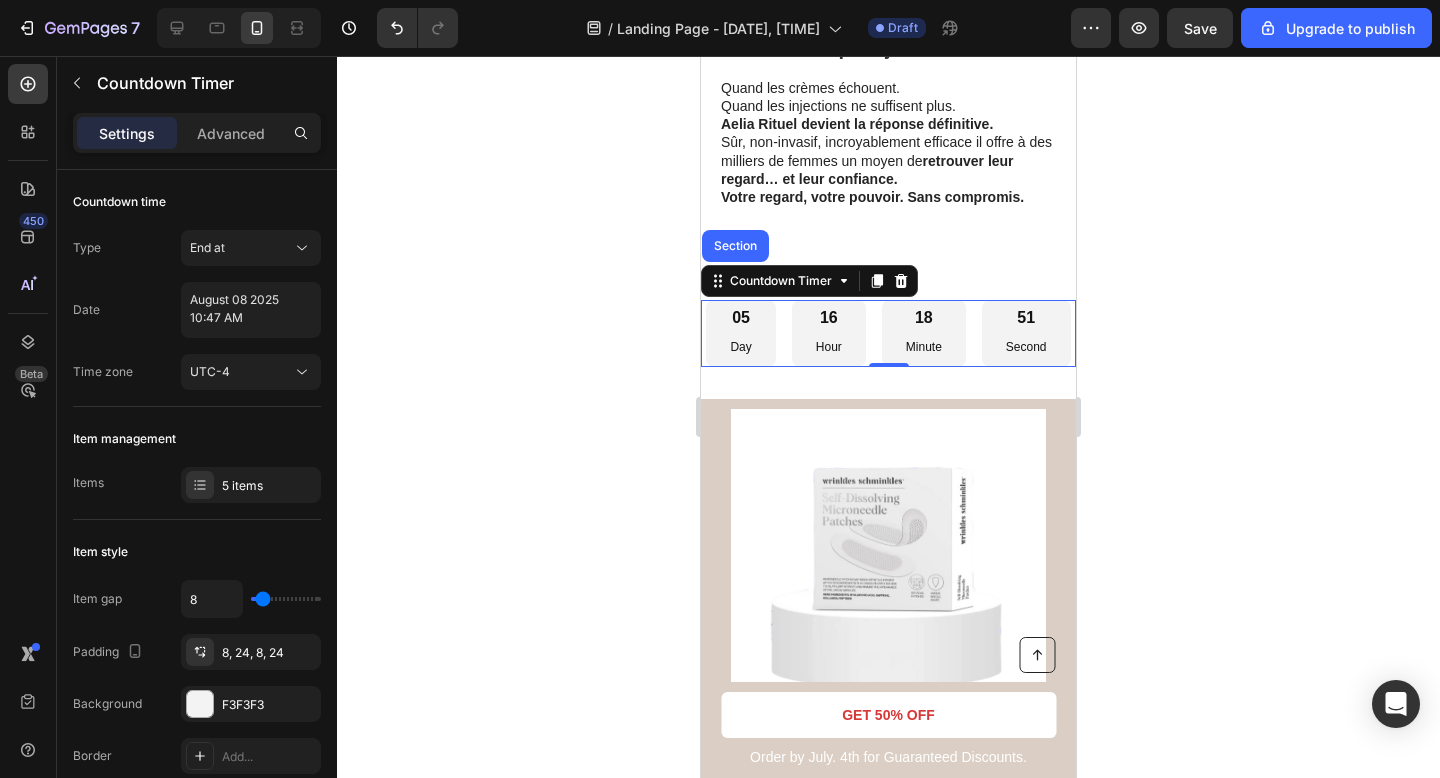 click on "[NUMBER] Minute" at bounding box center (924, 333) 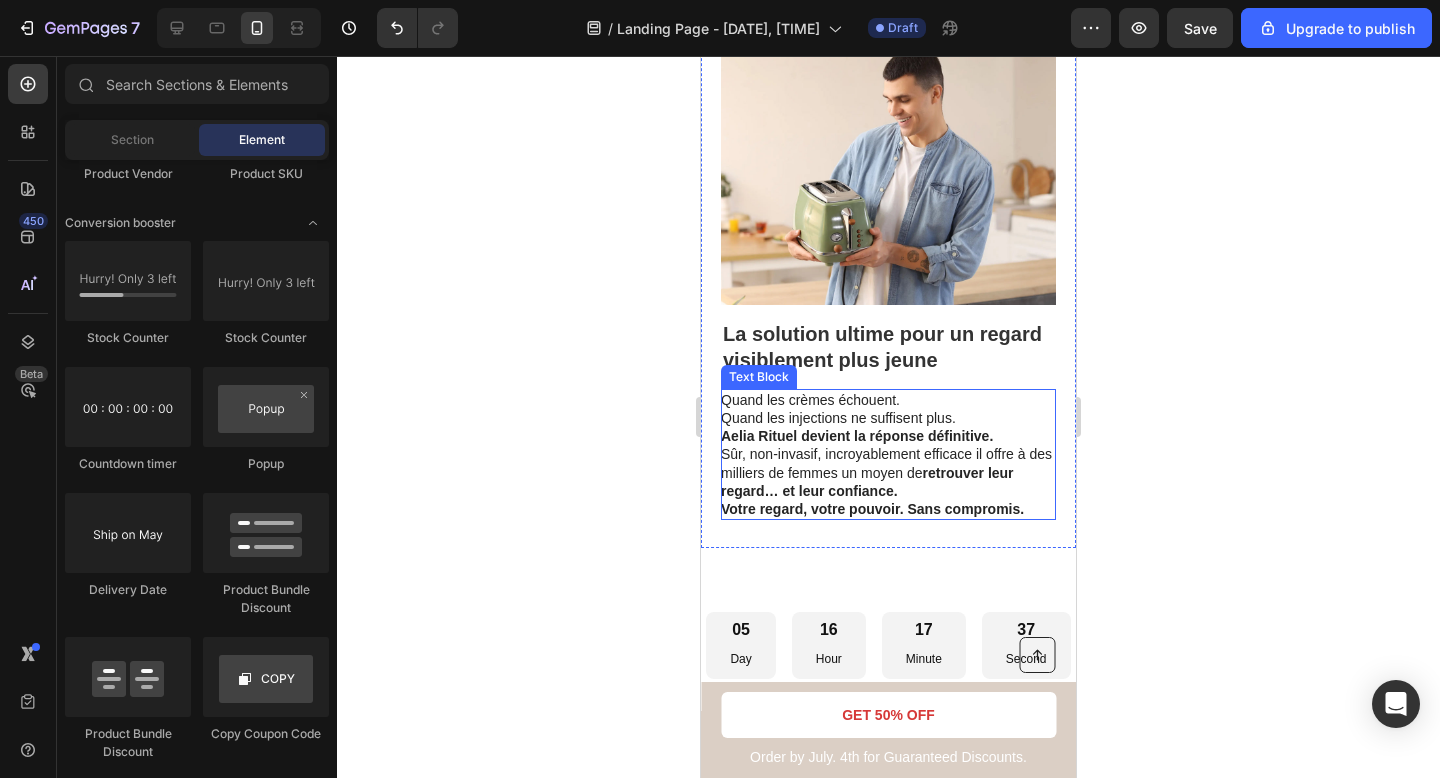 scroll, scrollTop: 3993, scrollLeft: 0, axis: vertical 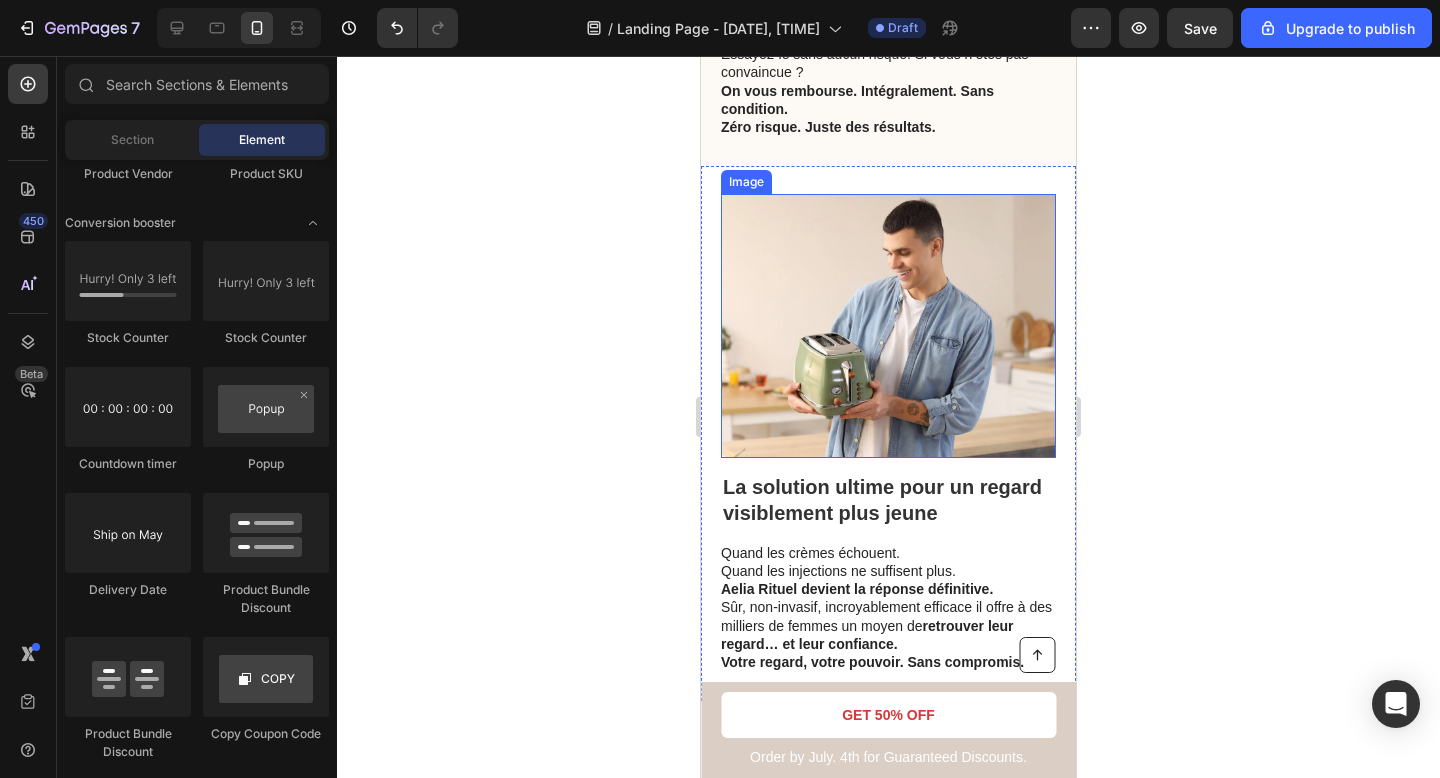 click at bounding box center (888, 326) 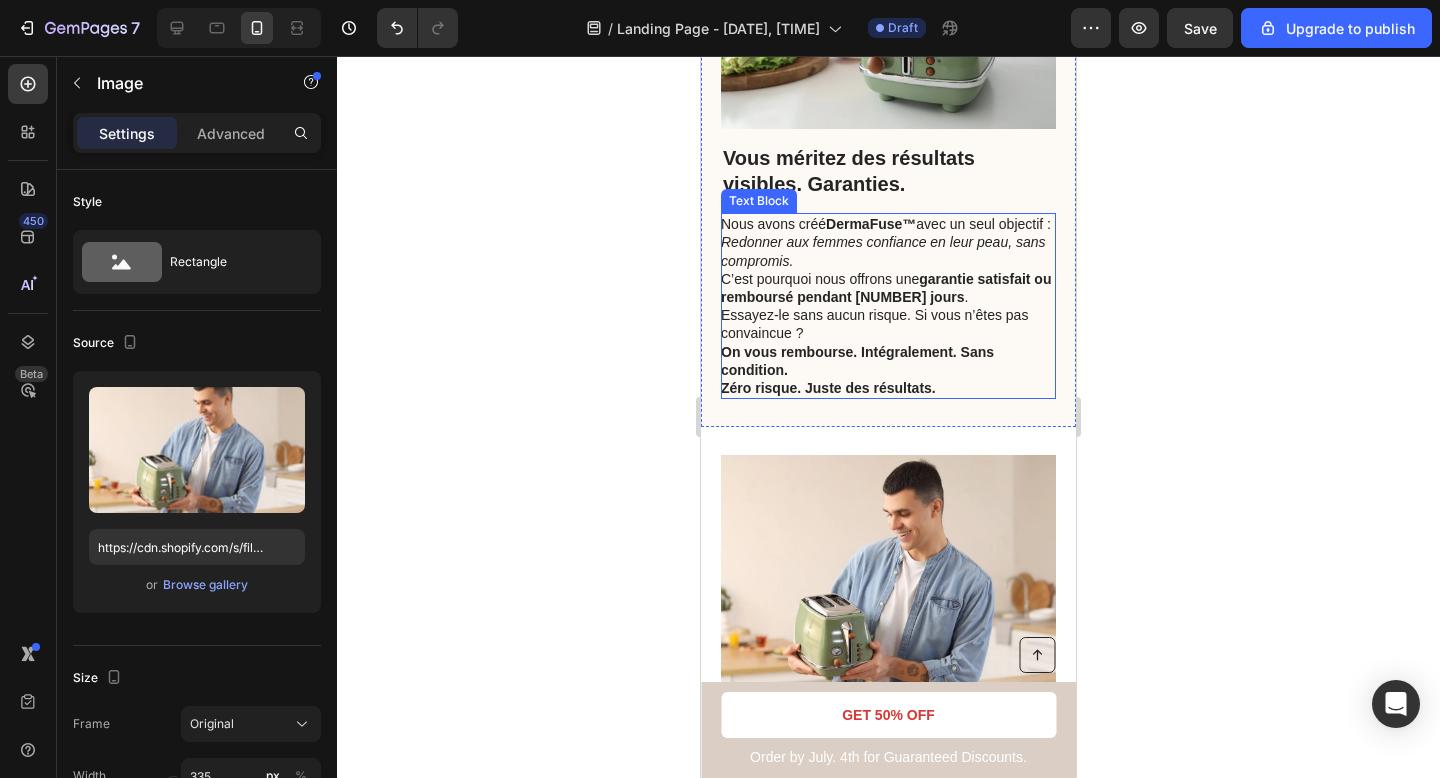scroll, scrollTop: 4126, scrollLeft: 0, axis: vertical 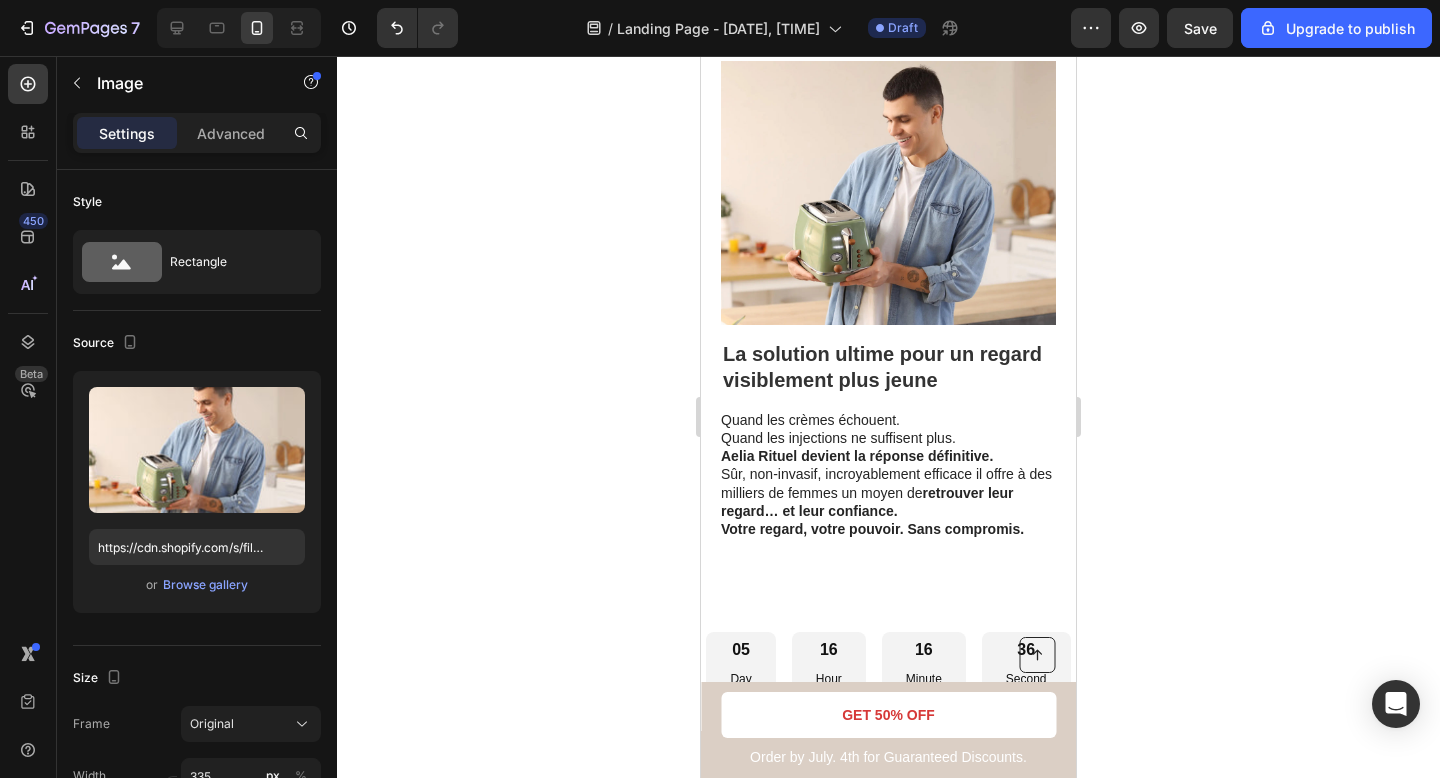 click at bounding box center (888, 193) 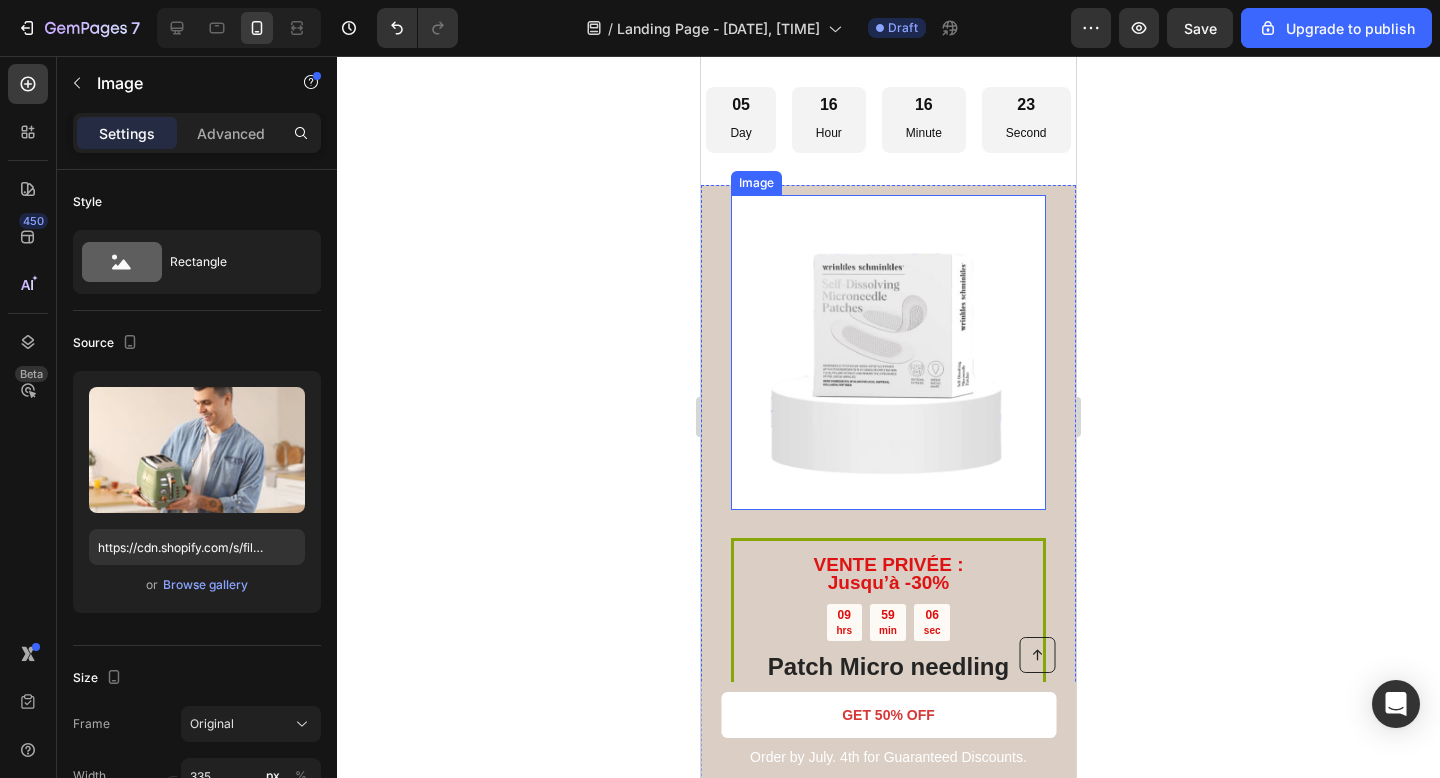scroll, scrollTop: 4423, scrollLeft: 0, axis: vertical 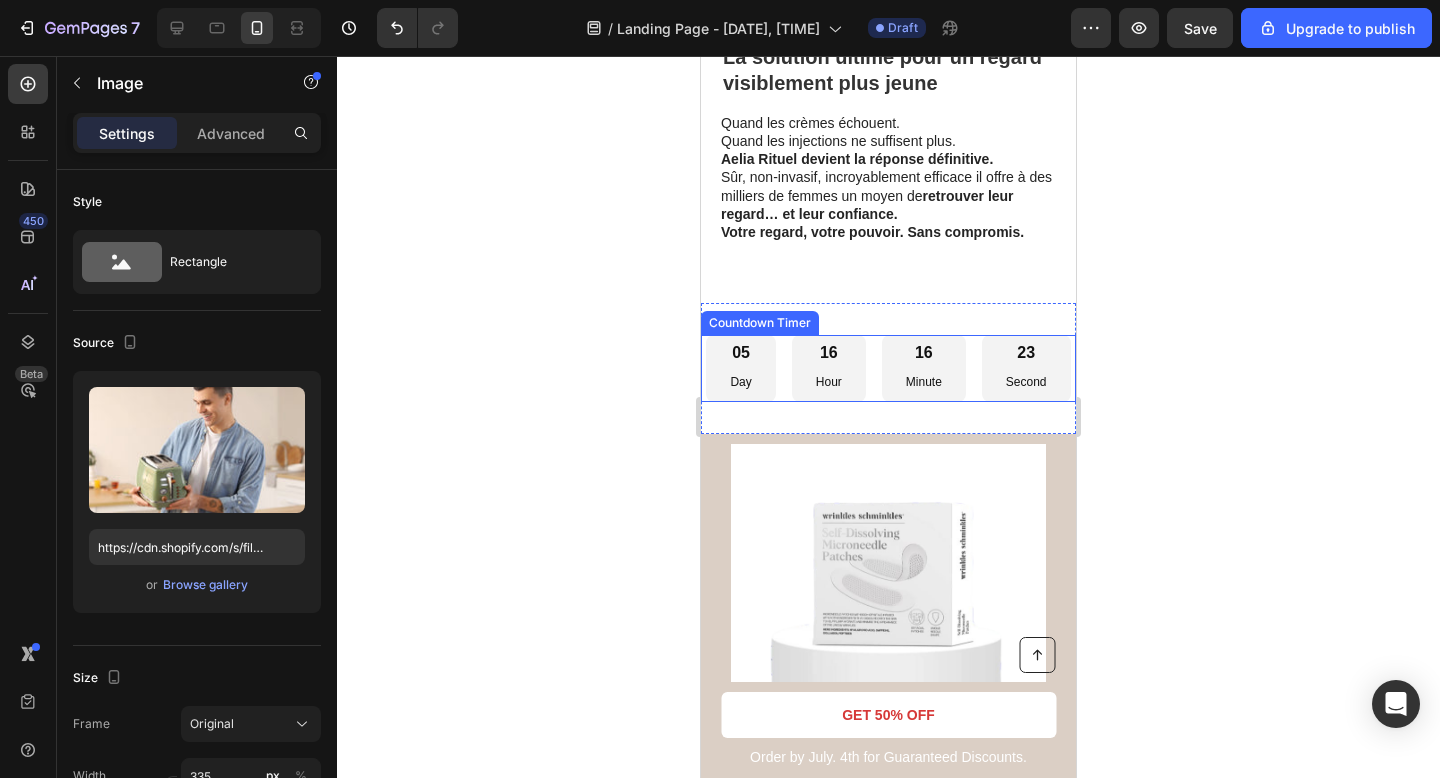 click on "[NUMBER] Day [NUMBER] Hour [NUMBER] Minute [NUMBER] Second" at bounding box center (888, 368) 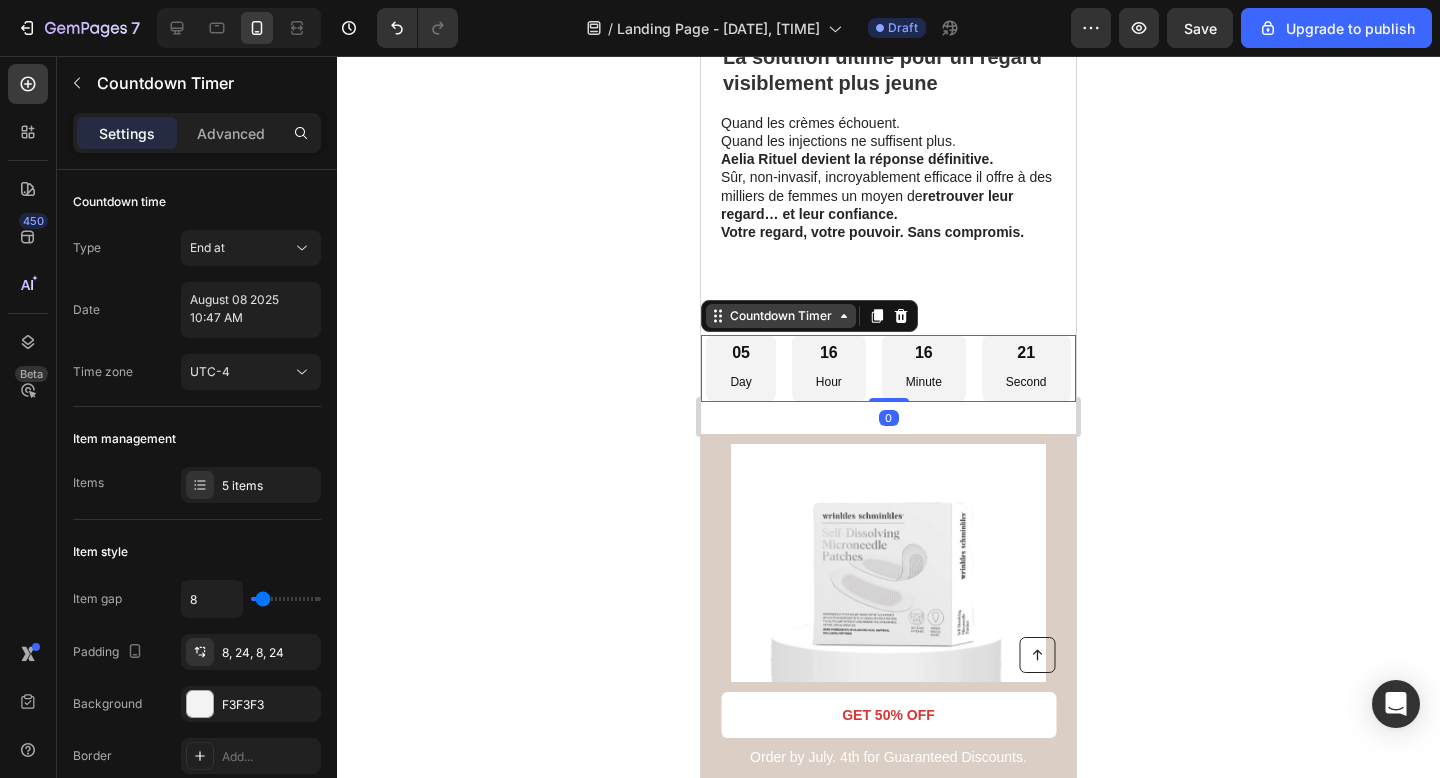 click on "Countdown Timer" at bounding box center [781, 316] 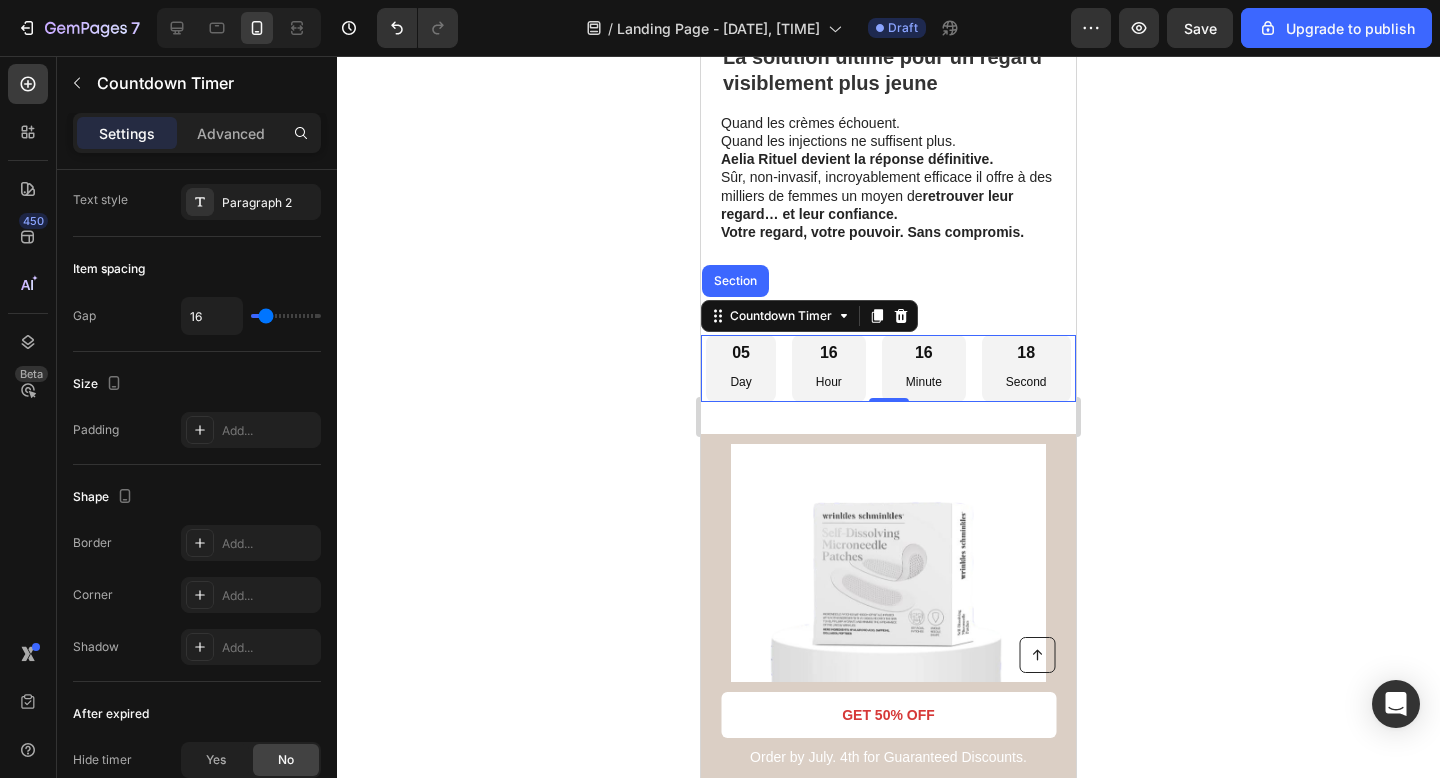 scroll, scrollTop: 1053, scrollLeft: 0, axis: vertical 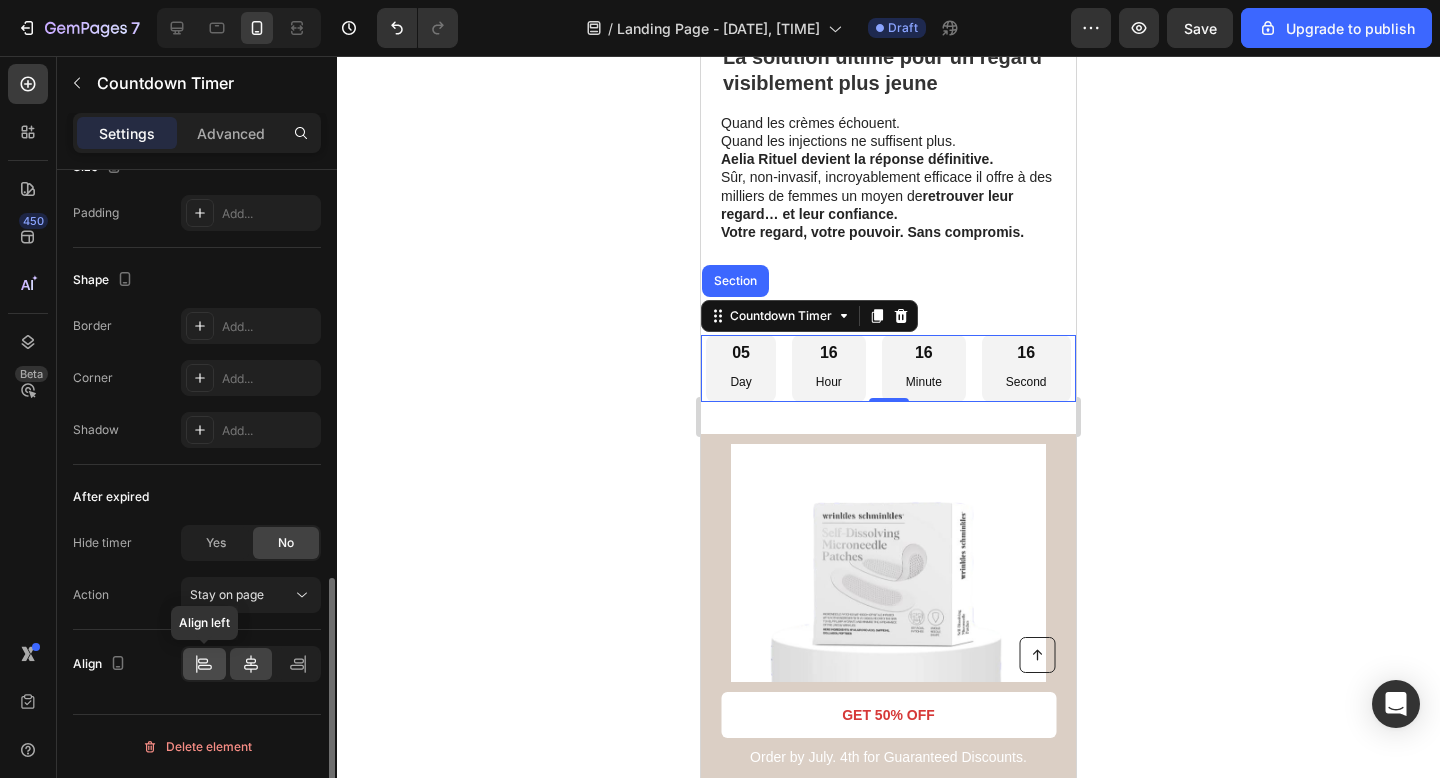 click 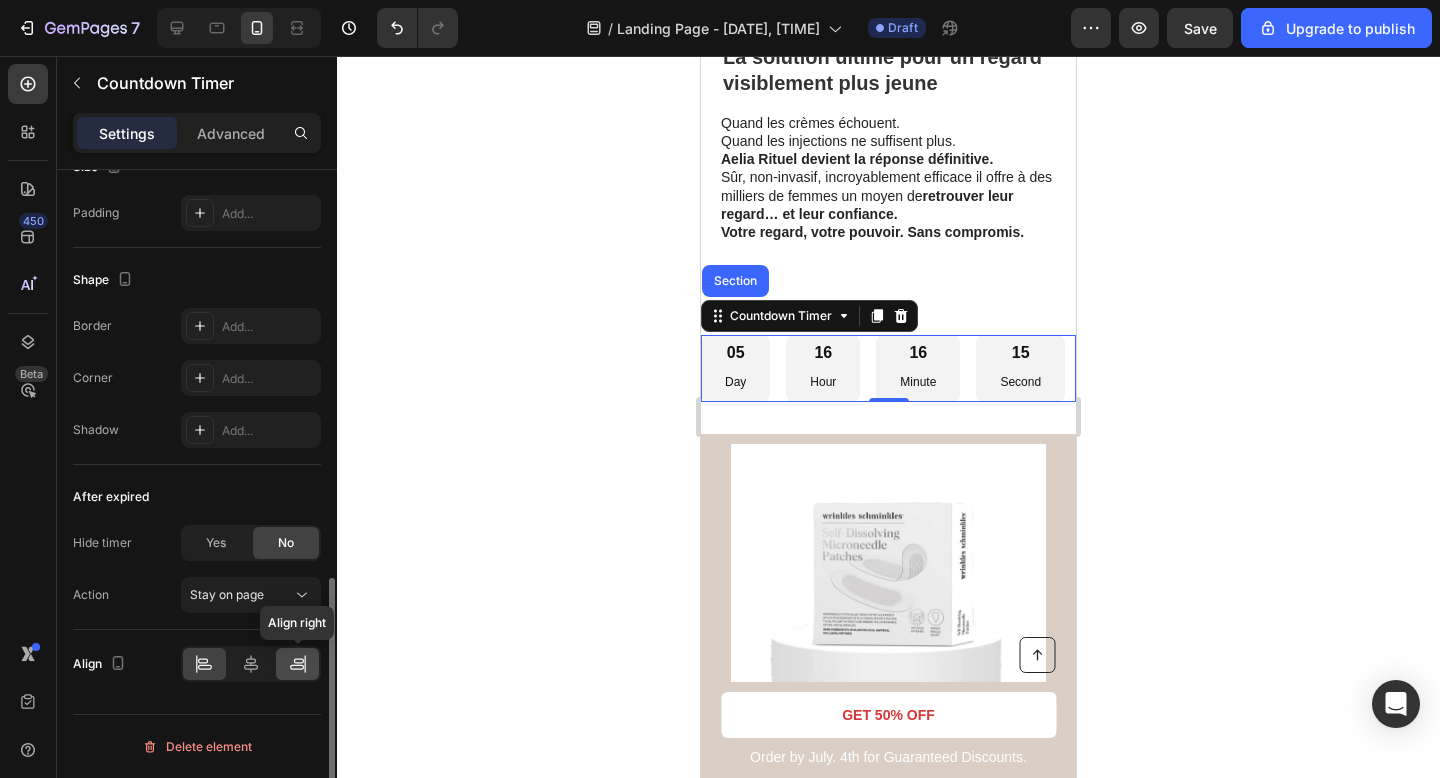 click 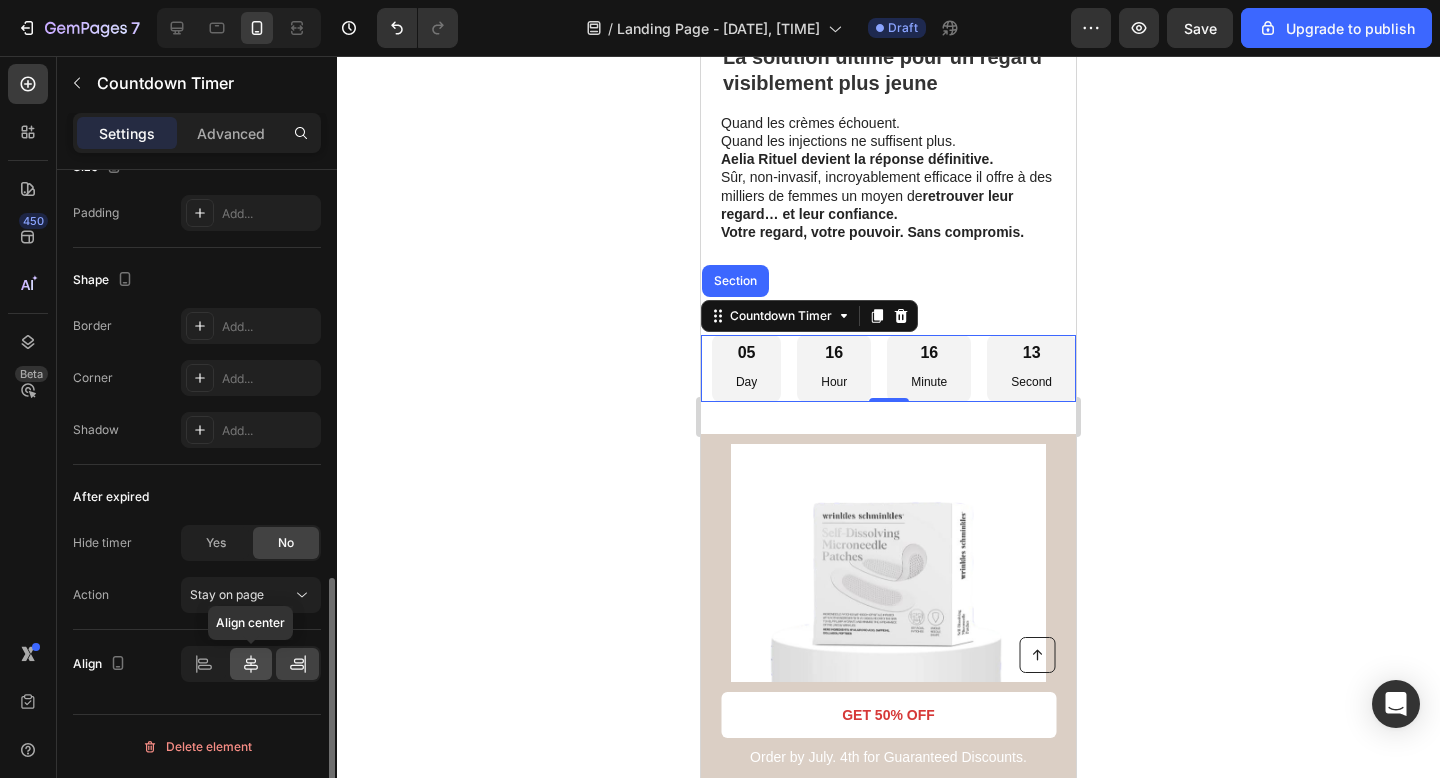 click 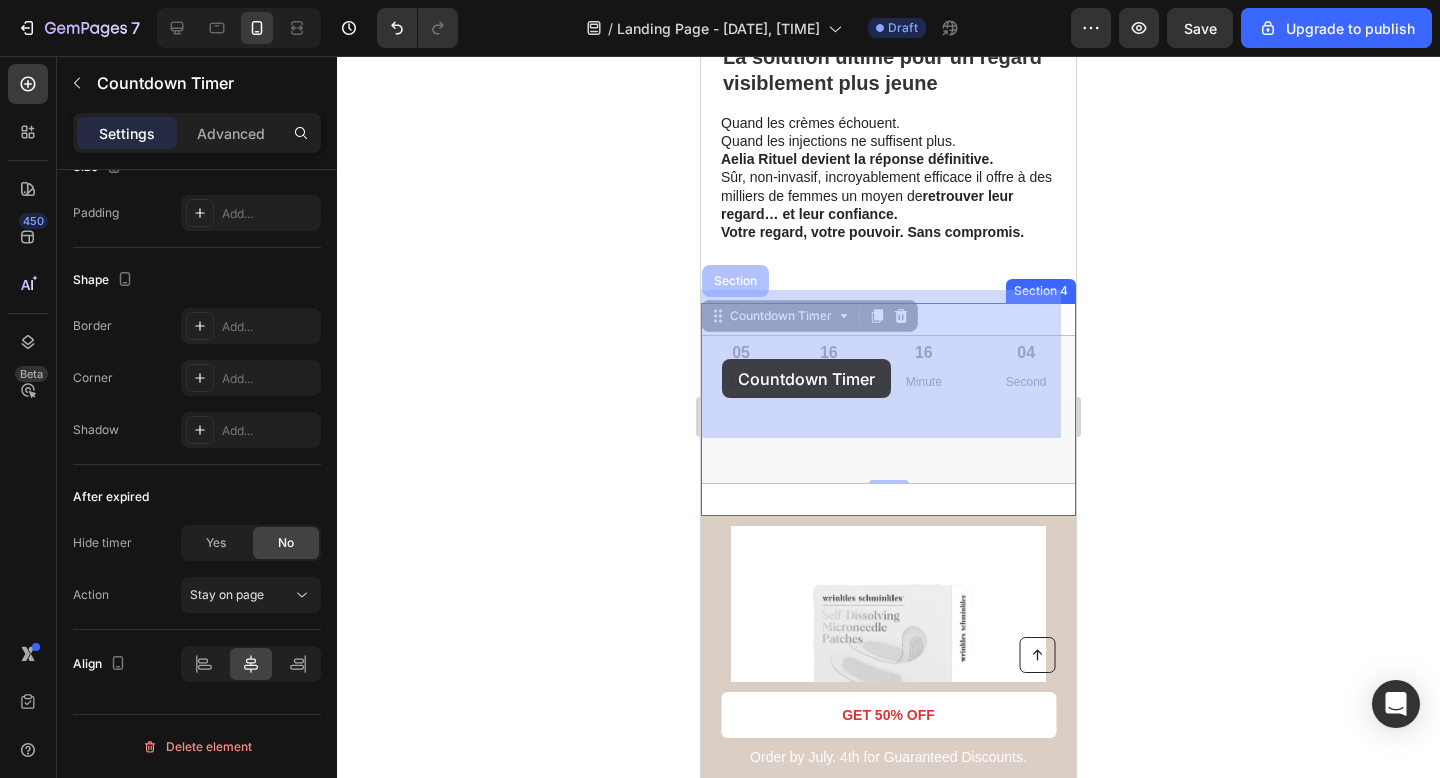 drag, startPoint x: 721, startPoint y: 268, endPoint x: 726, endPoint y: 359, distance: 91.13726 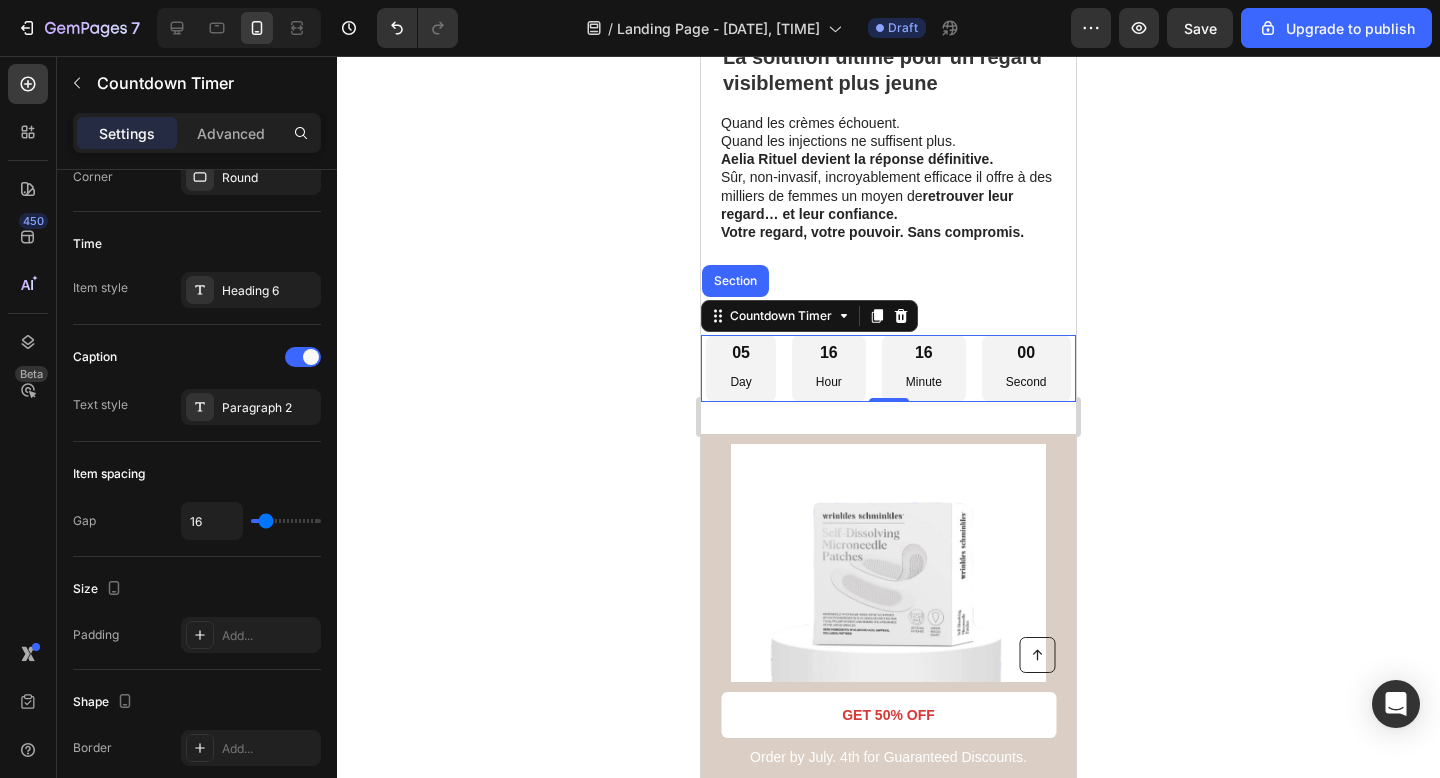 scroll, scrollTop: 0, scrollLeft: 0, axis: both 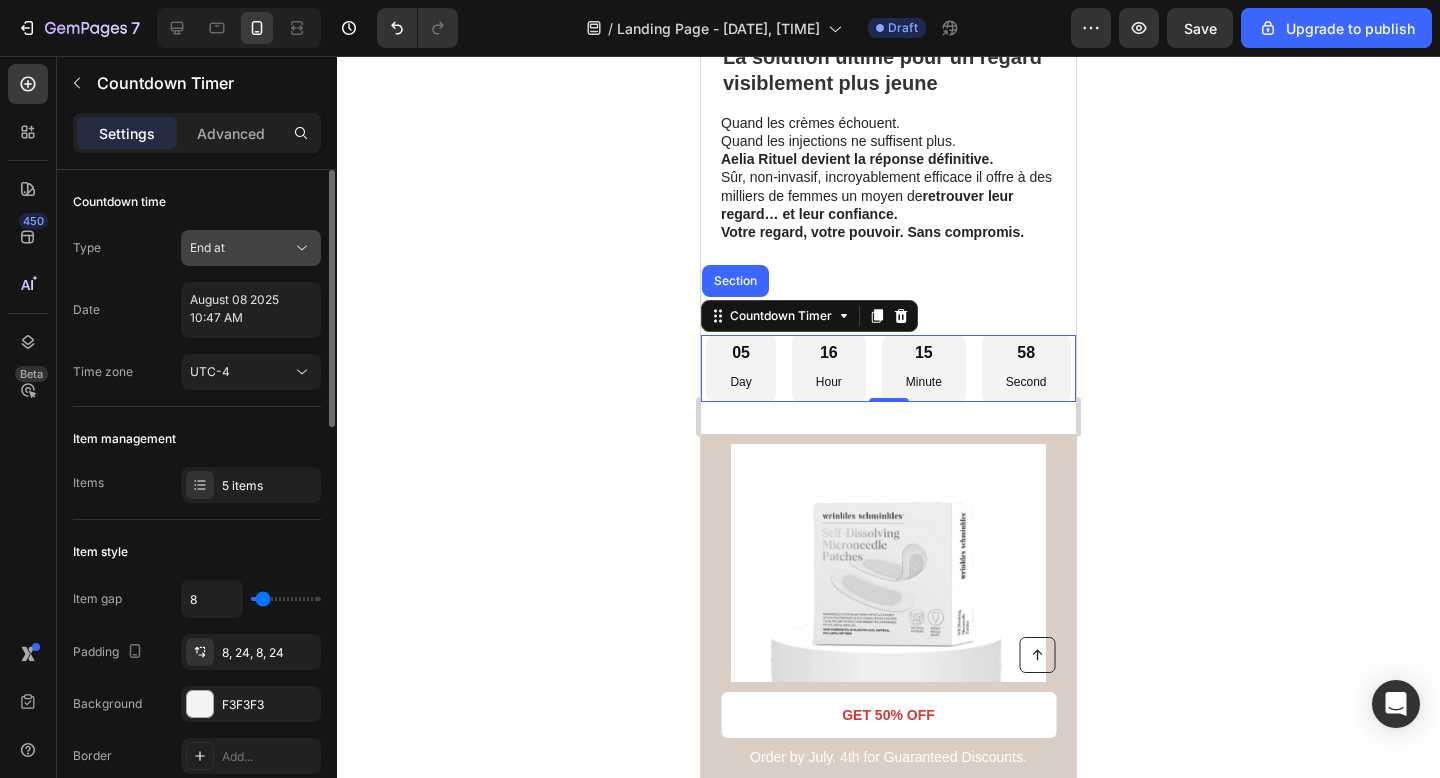 click on "End at" at bounding box center (241, 248) 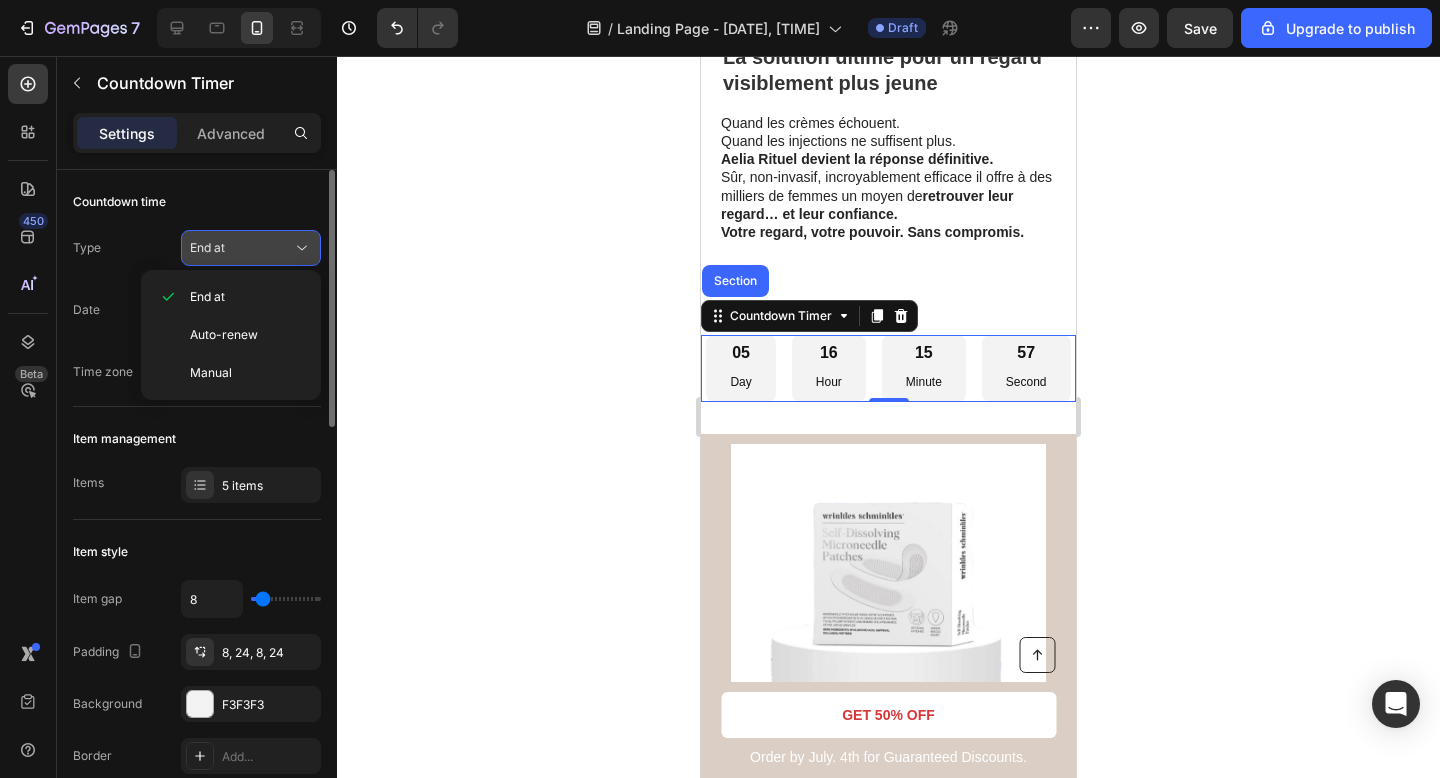 click on "End at" at bounding box center [241, 248] 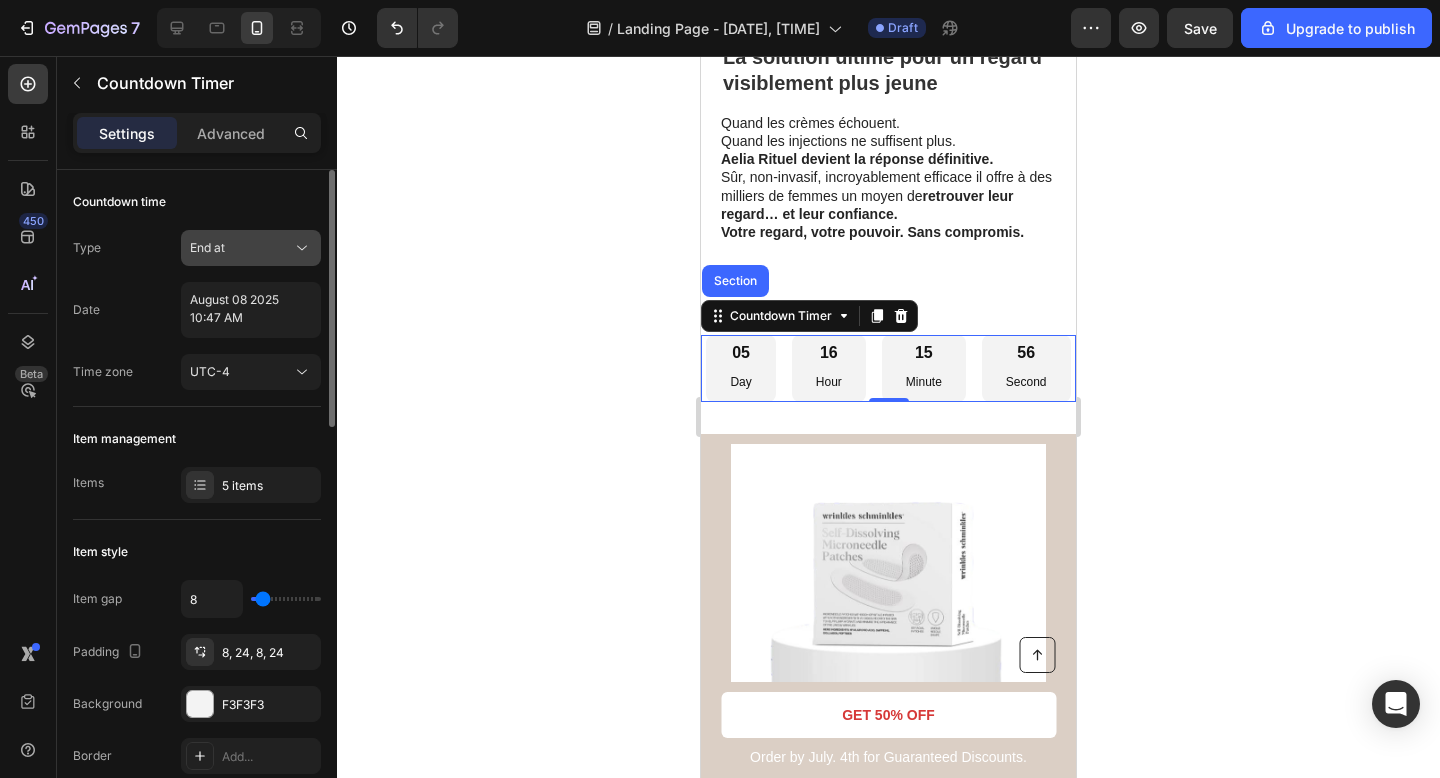 click 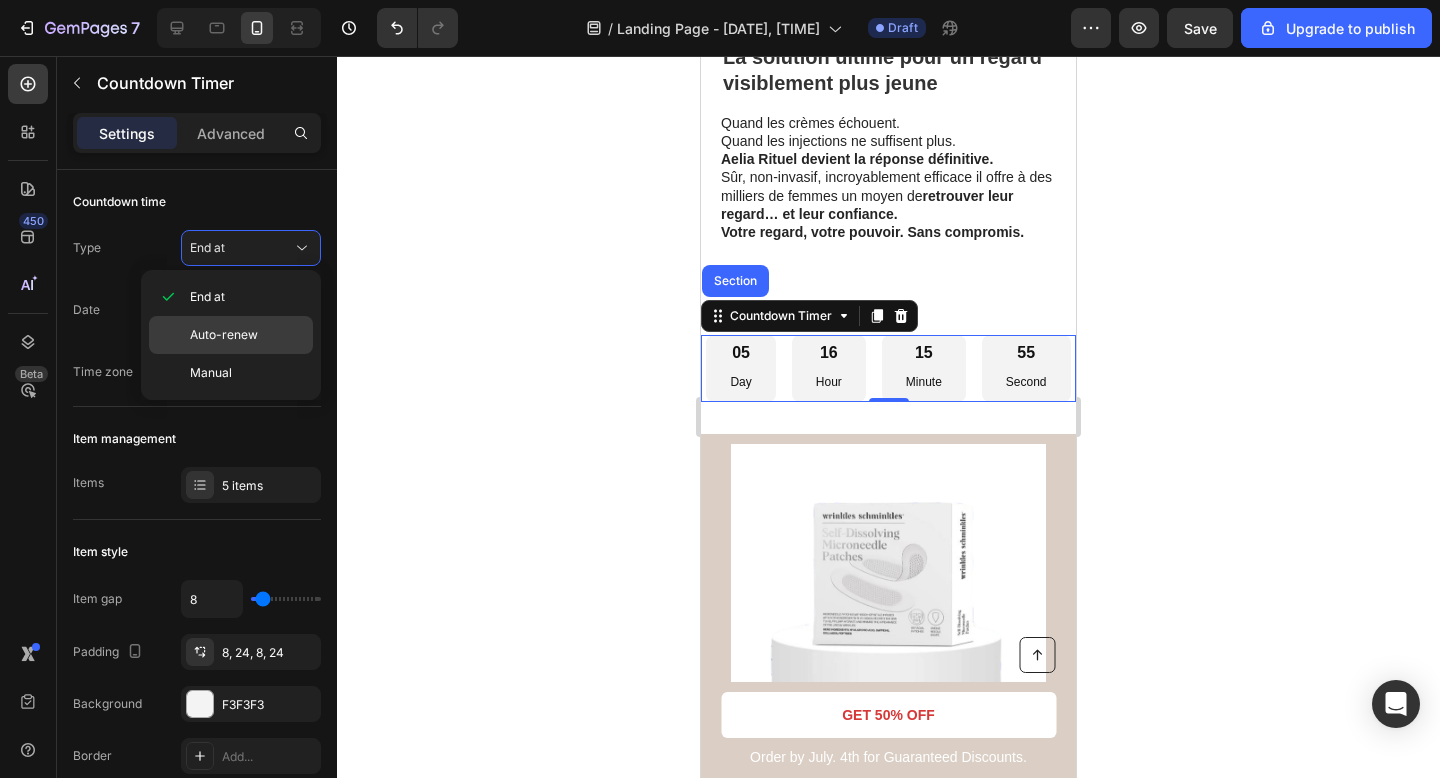 click on "Auto-renew" at bounding box center [247, 335] 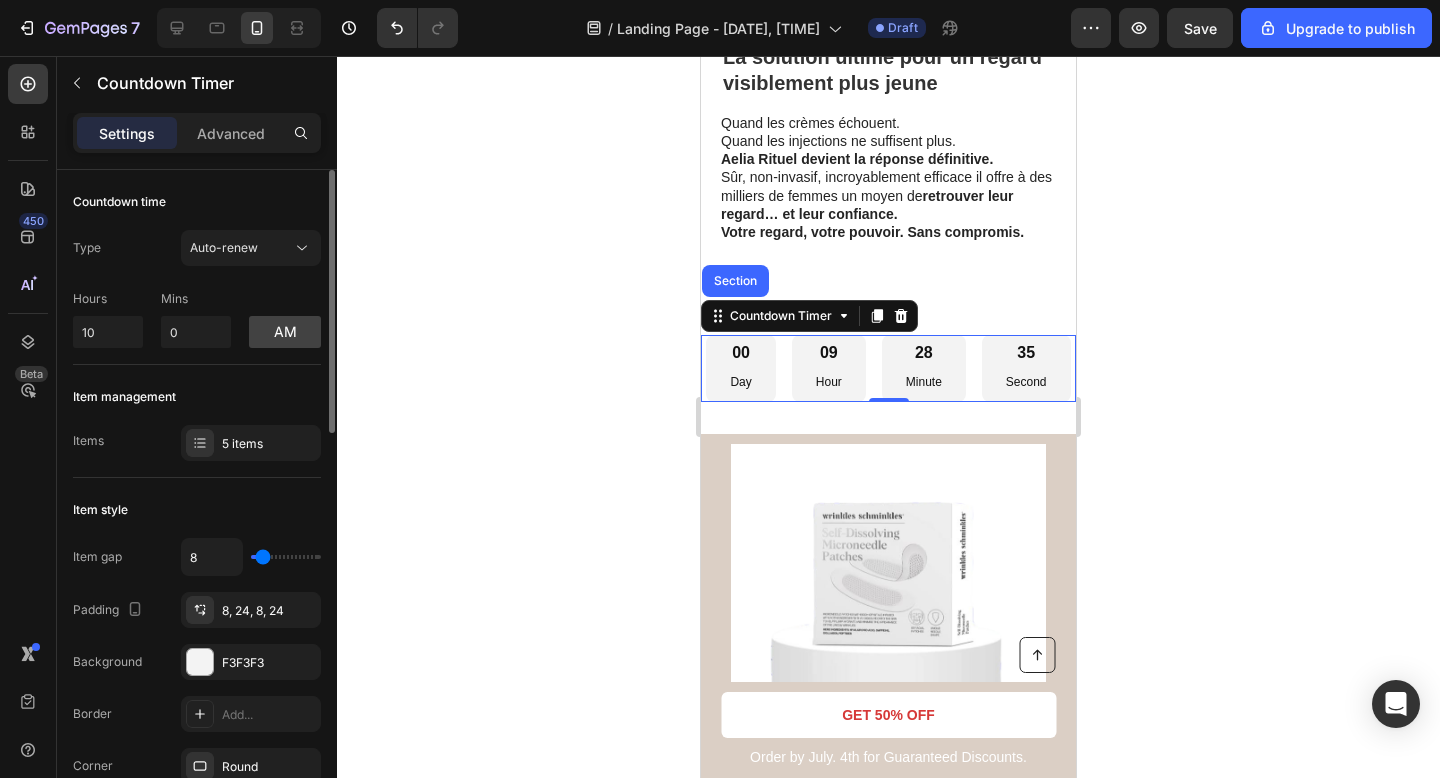 click on "Item management Items 5 items" 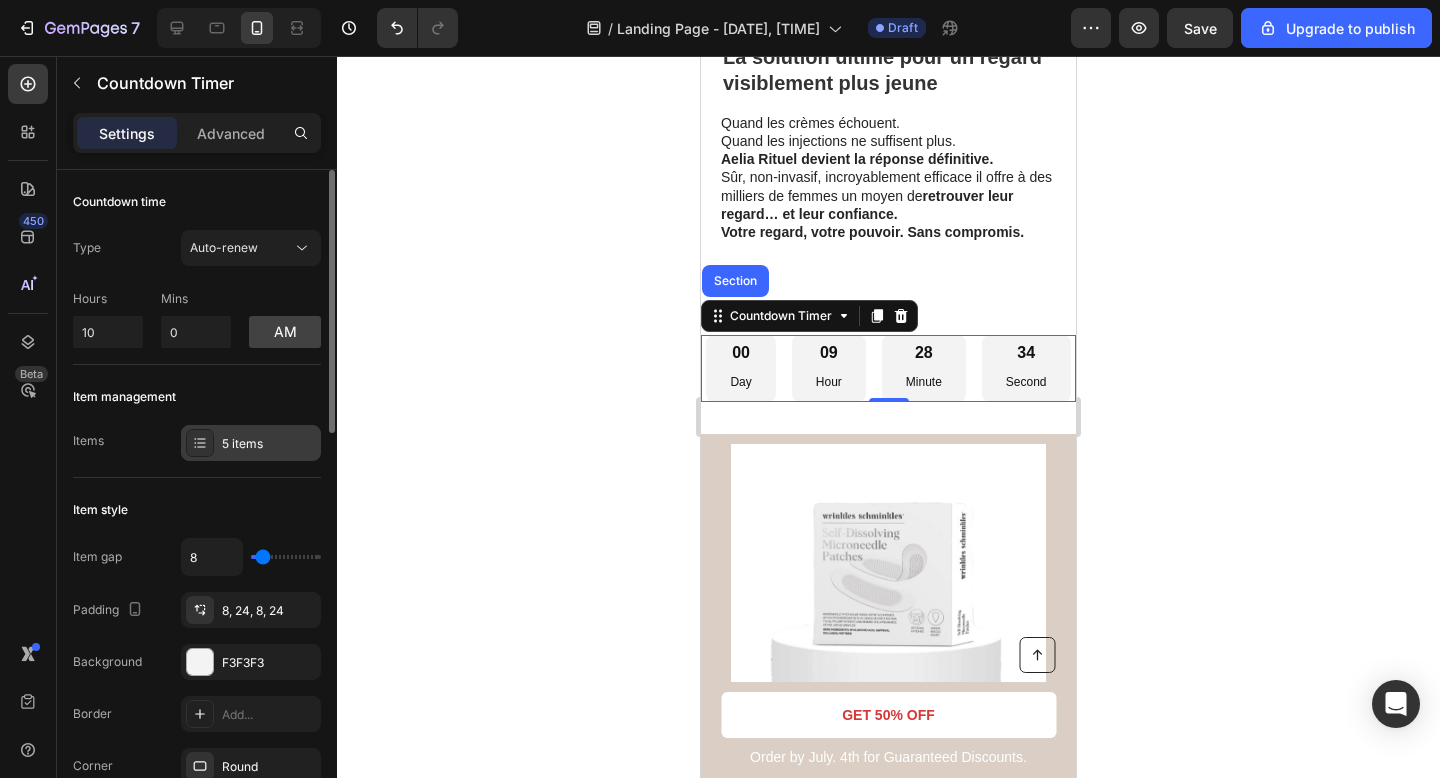 click on "5 items" at bounding box center (251, 443) 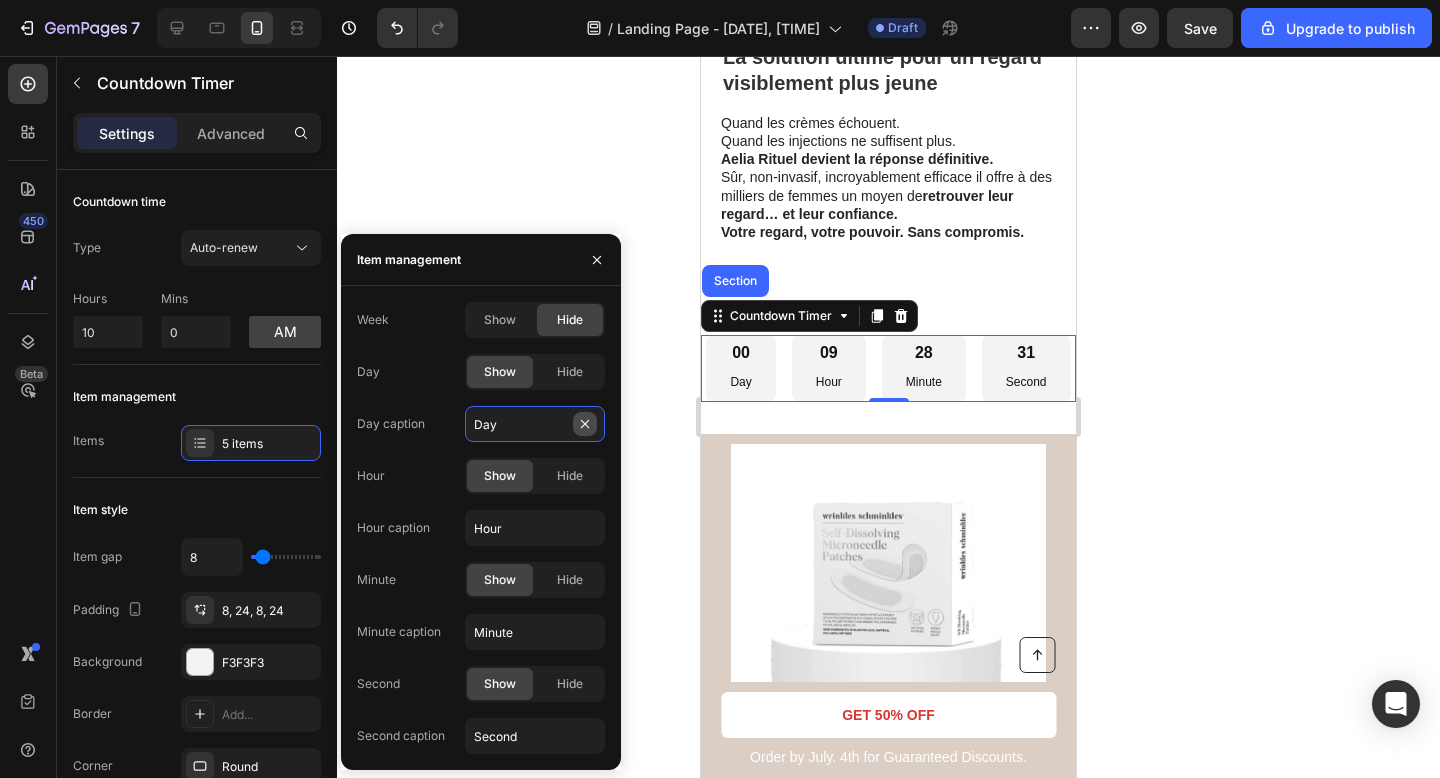 type 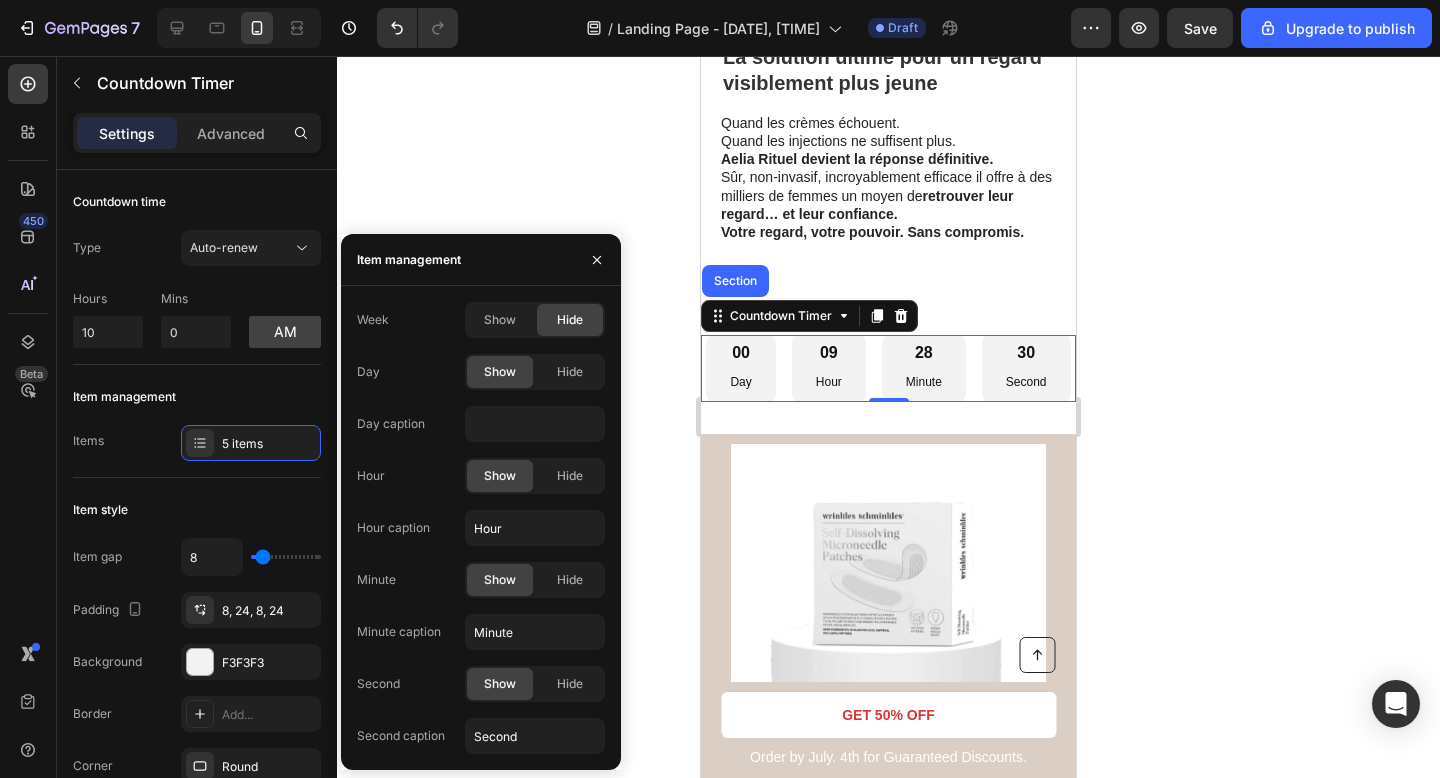 click 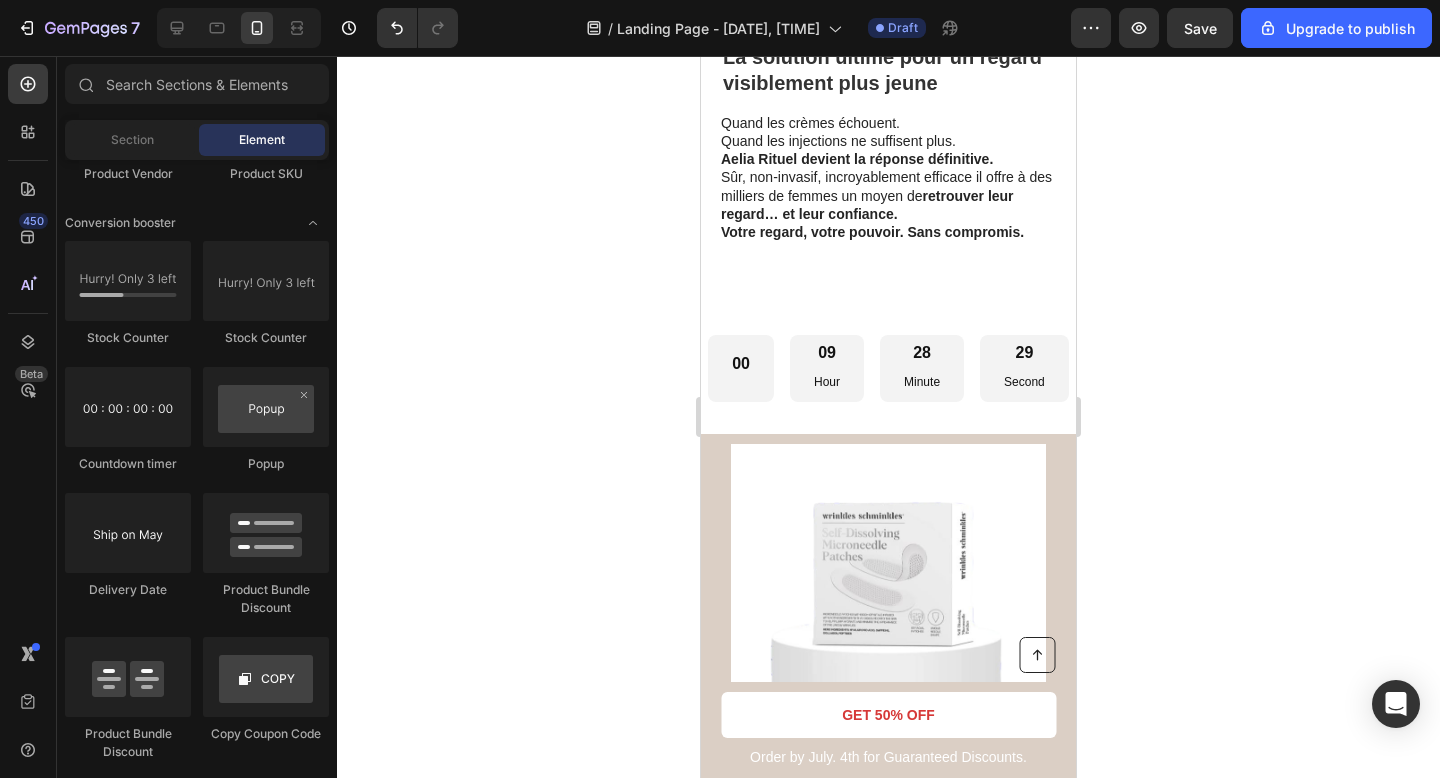 click 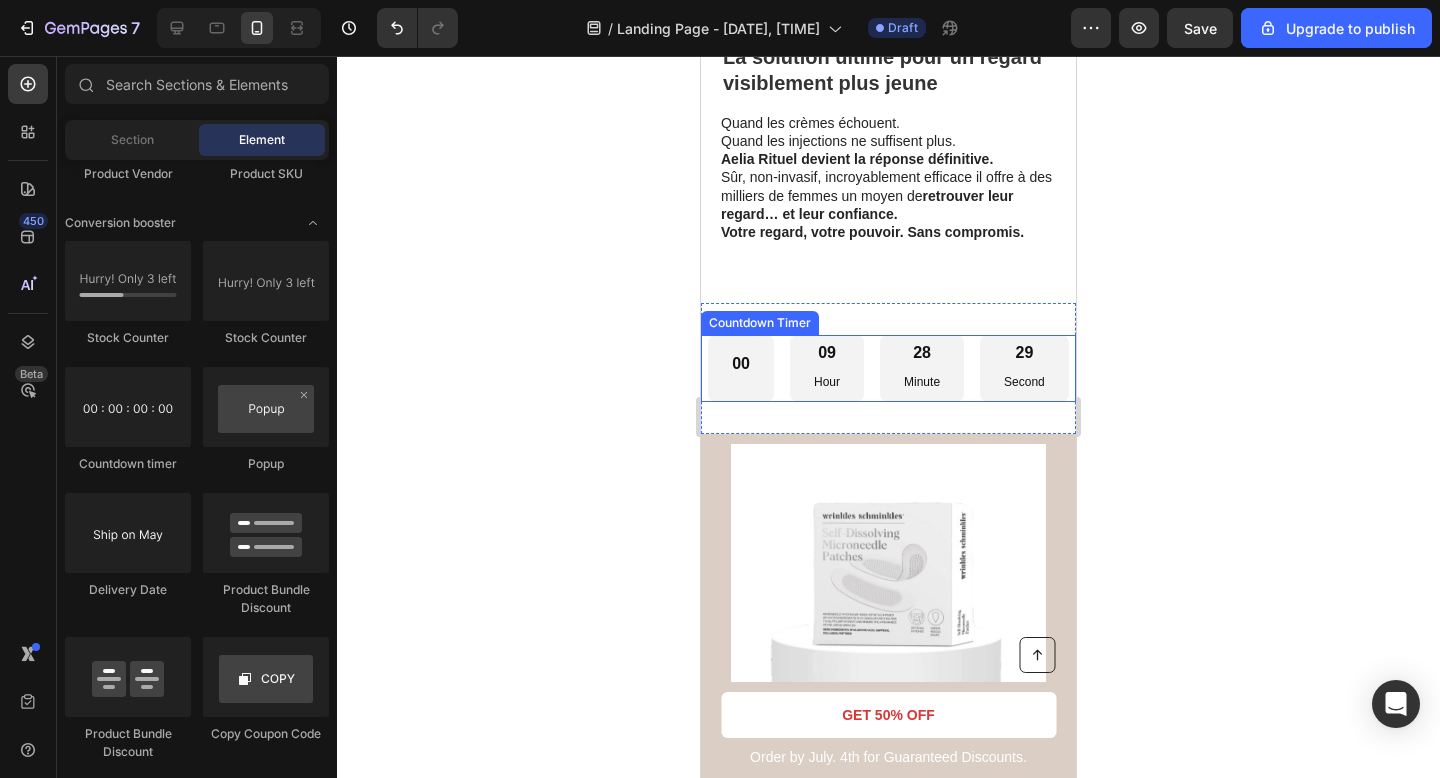 click on "00" at bounding box center [741, 368] 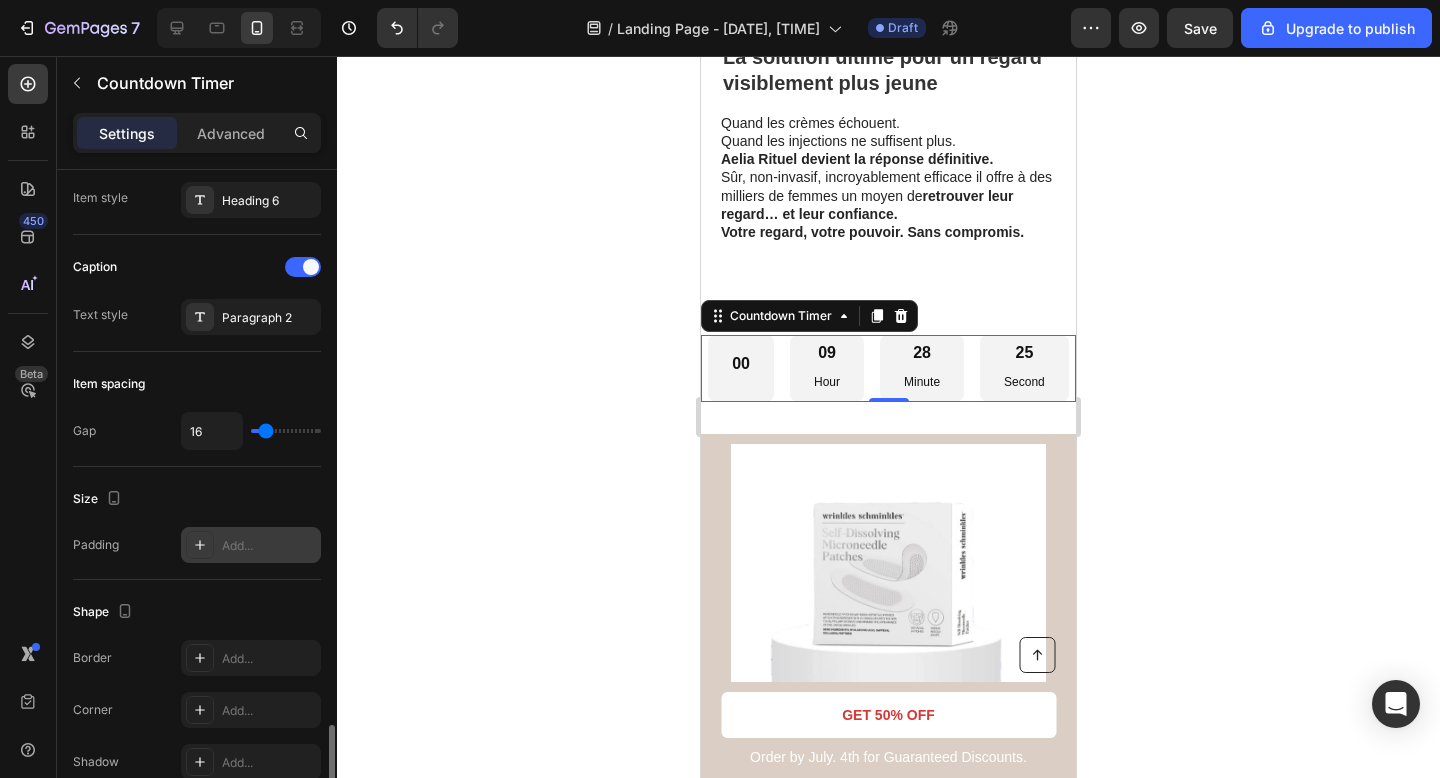 scroll, scrollTop: 1011, scrollLeft: 0, axis: vertical 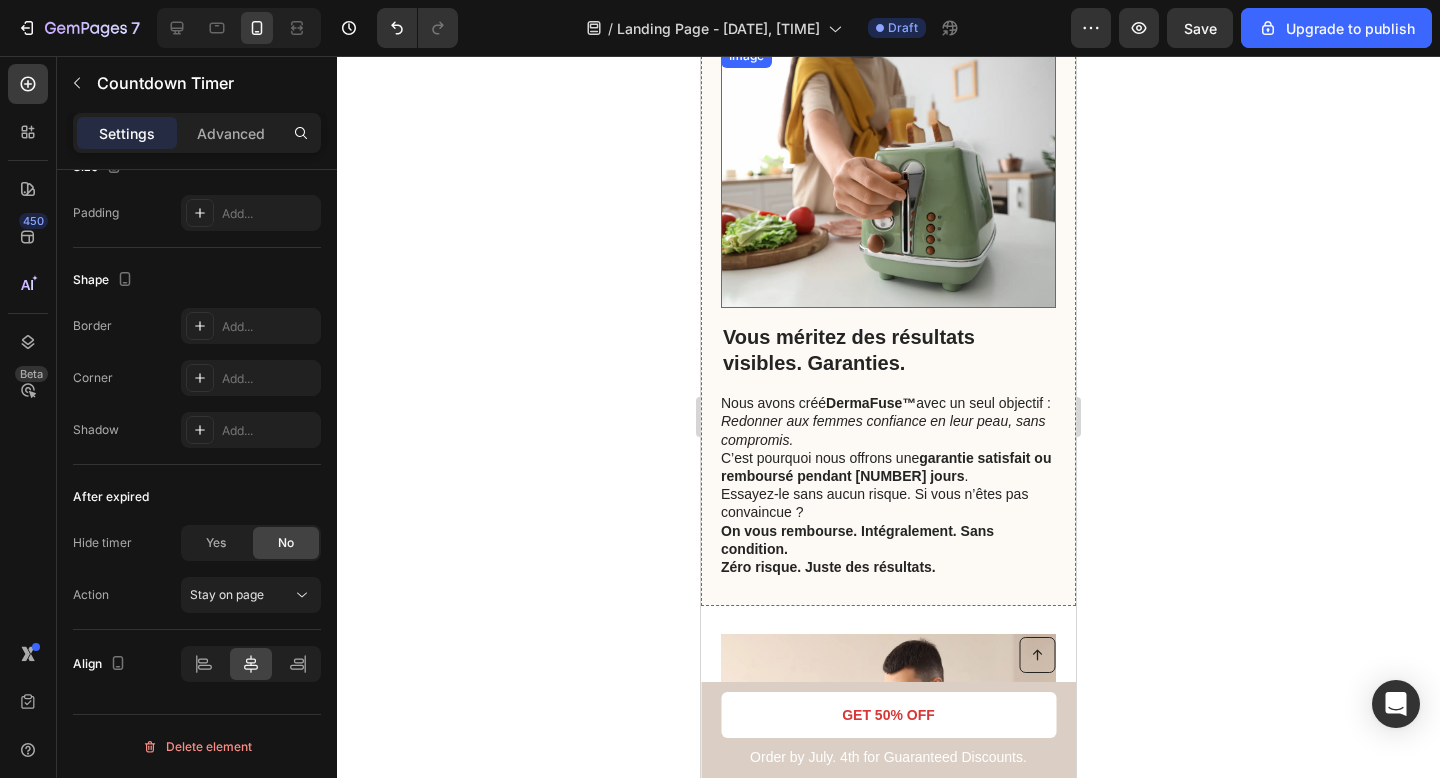 click at bounding box center (888, 176) 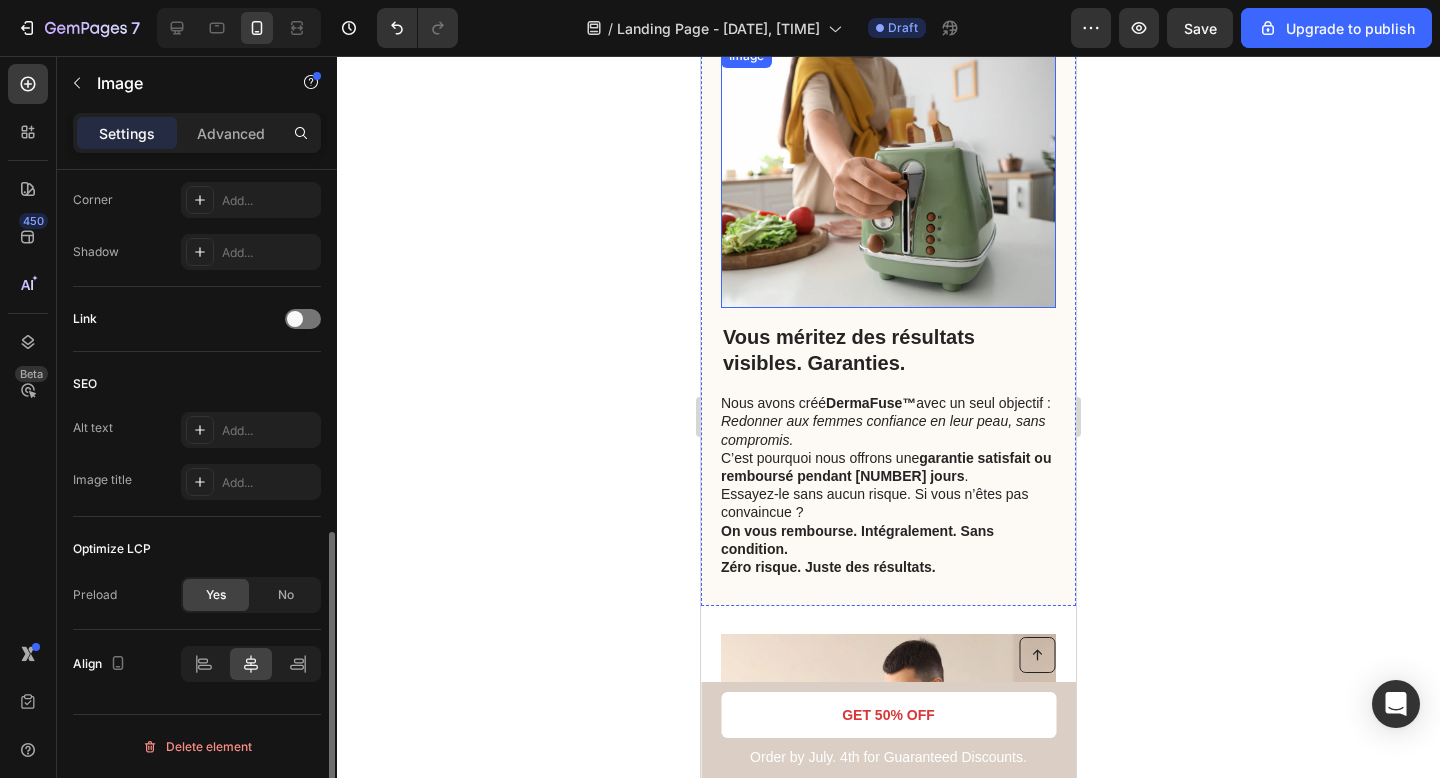 scroll, scrollTop: 0, scrollLeft: 0, axis: both 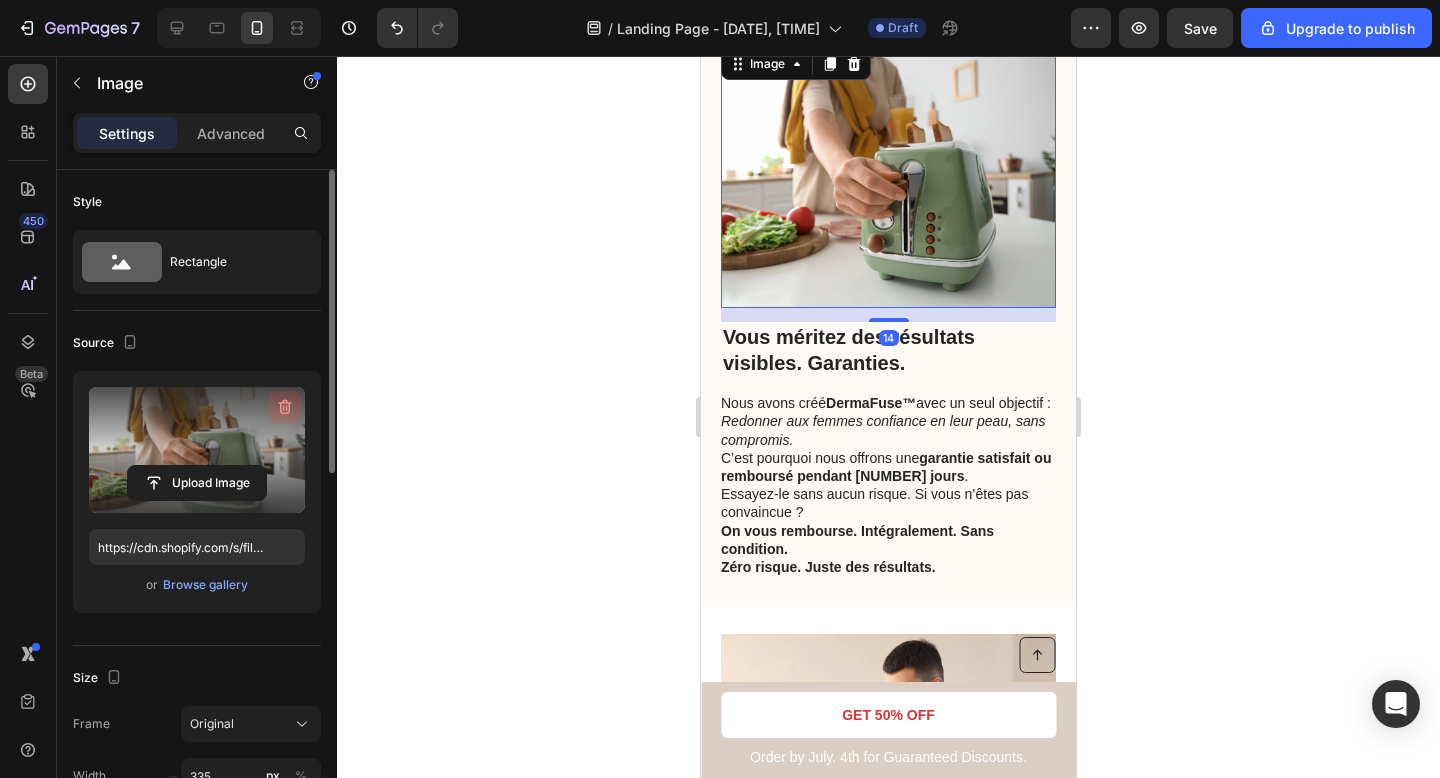 click 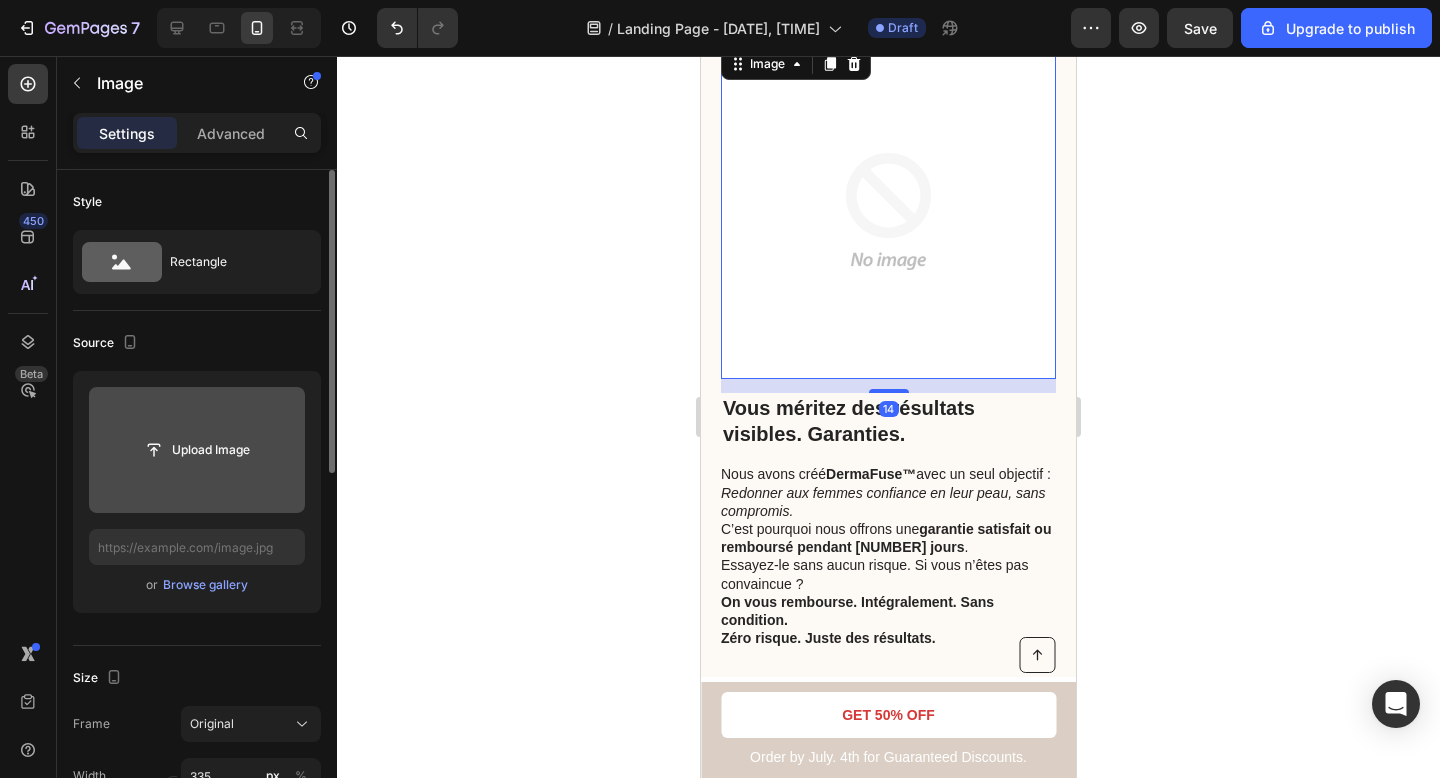 scroll, scrollTop: 3621, scrollLeft: 0, axis: vertical 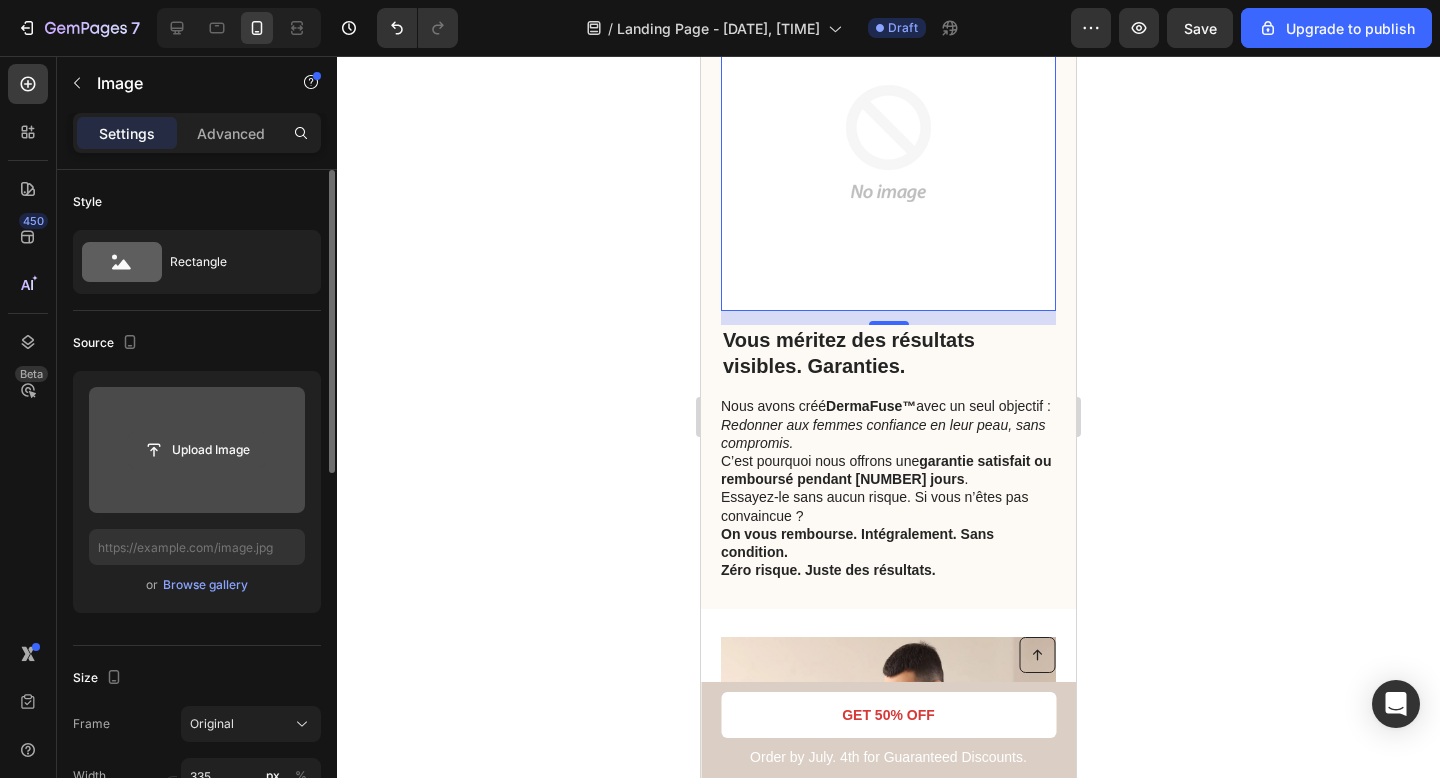 click 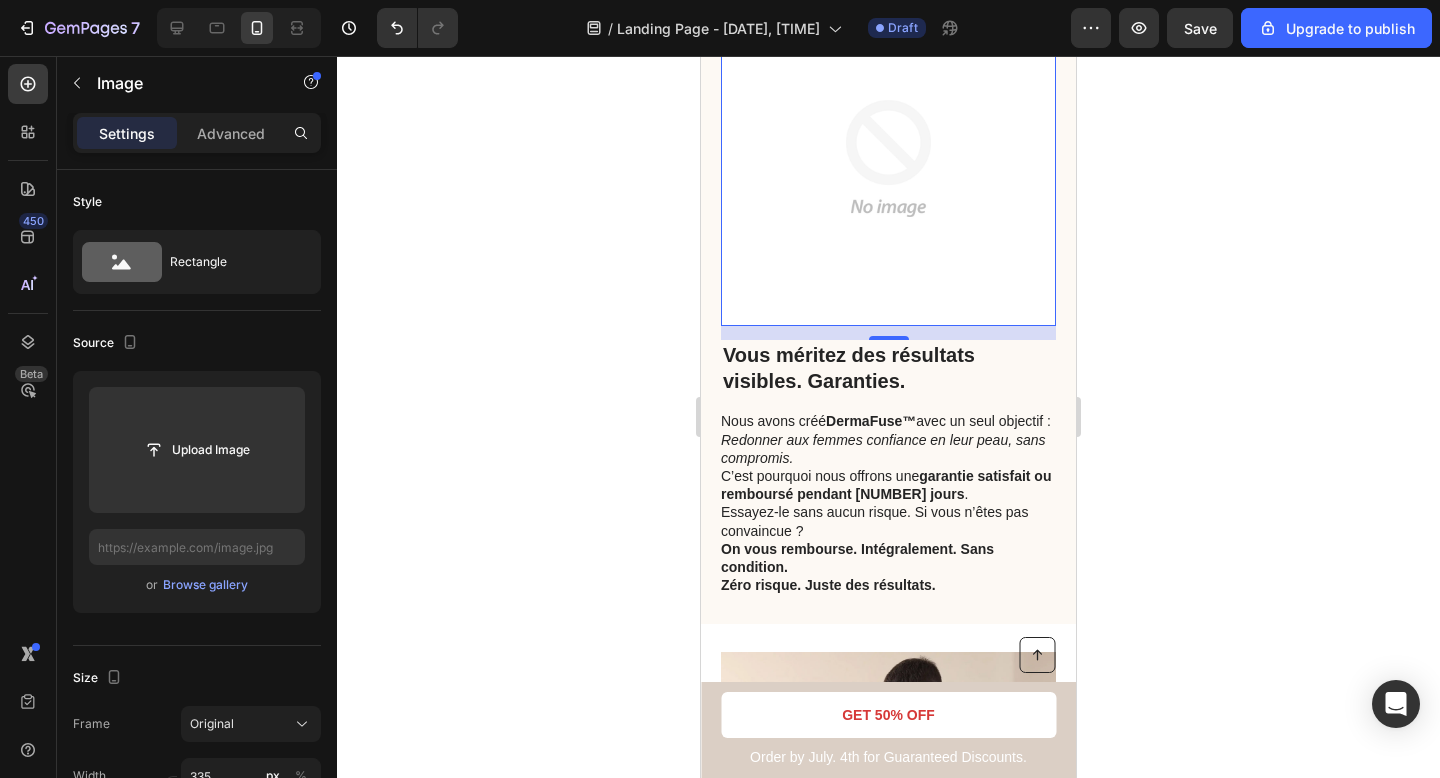 scroll, scrollTop: 3589, scrollLeft: 0, axis: vertical 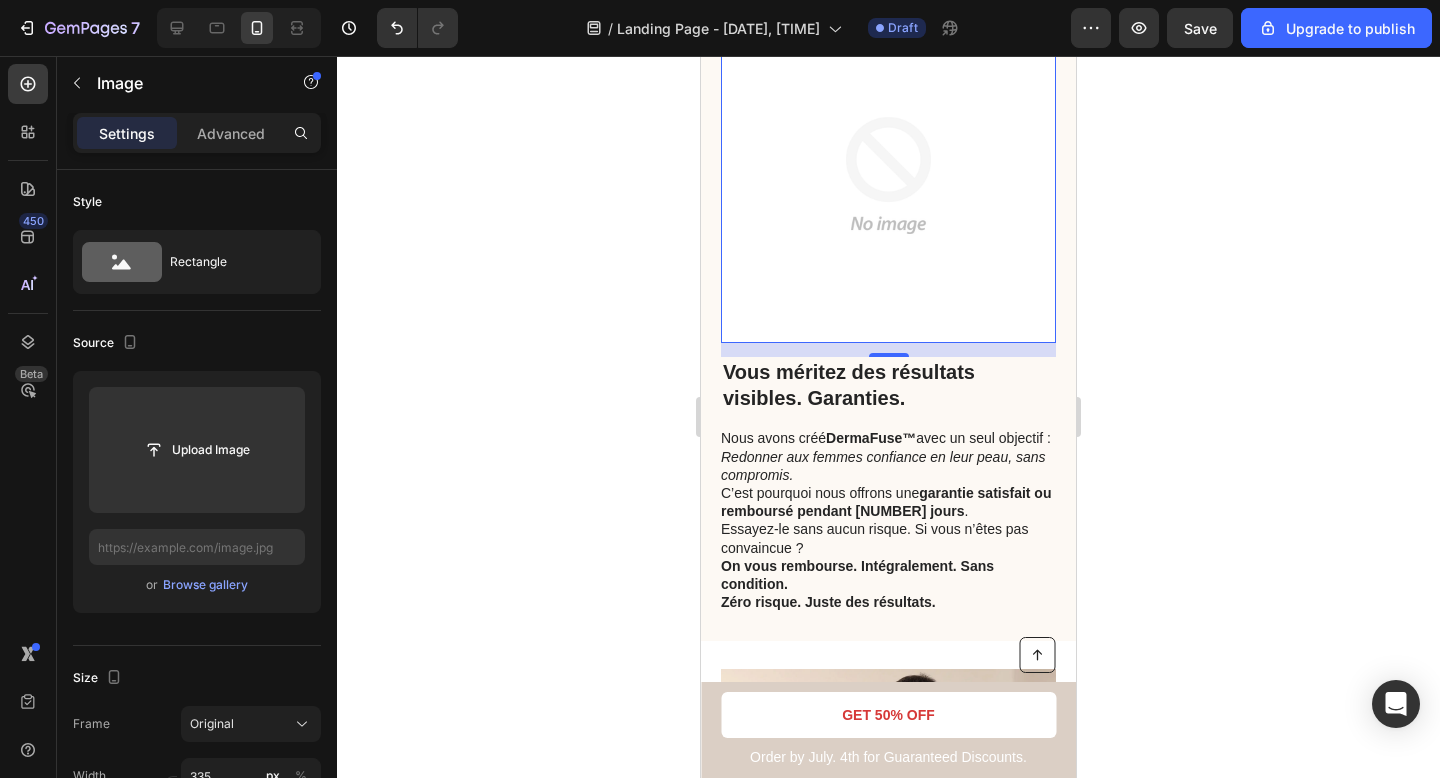 type on "C:\fakepath\Video (1).mp4" 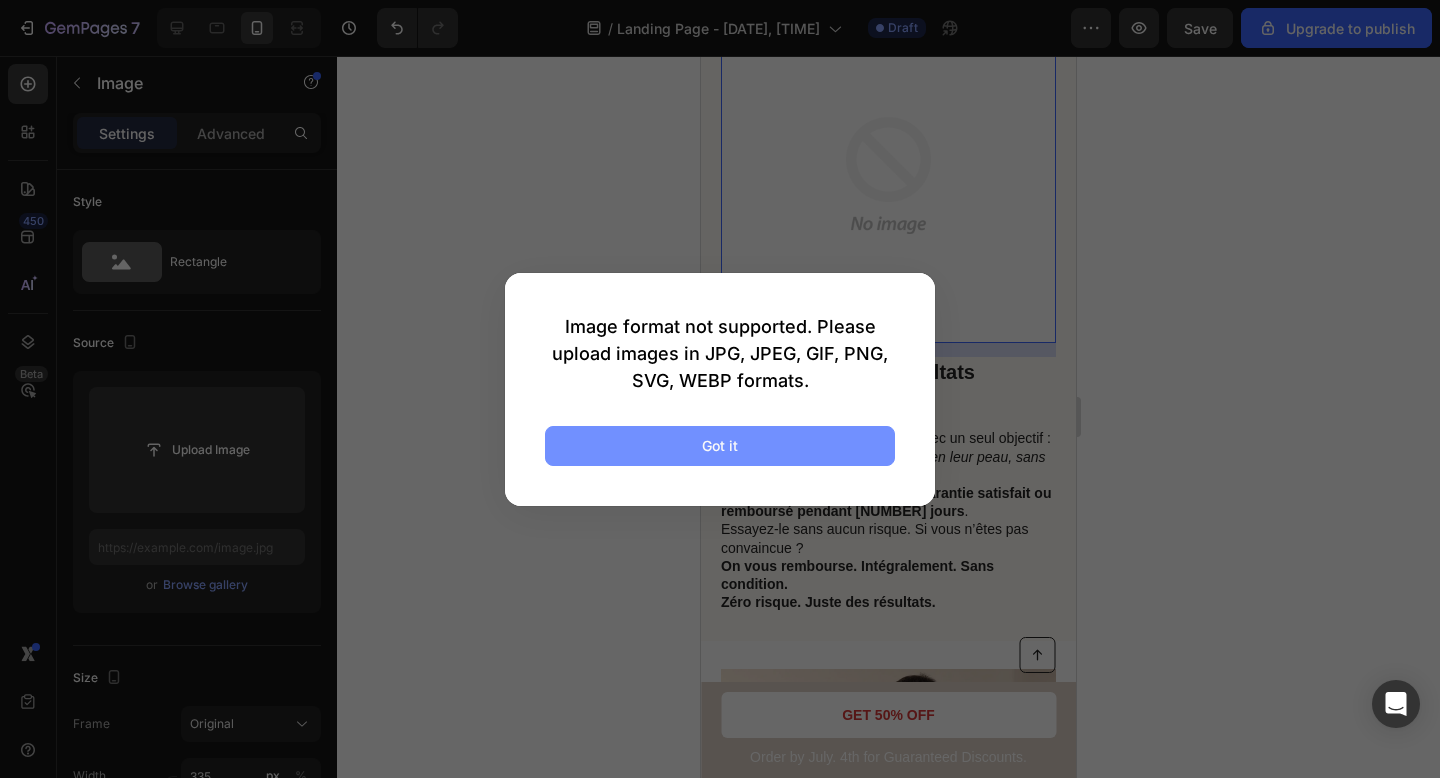 click on "Got it" at bounding box center [720, 446] 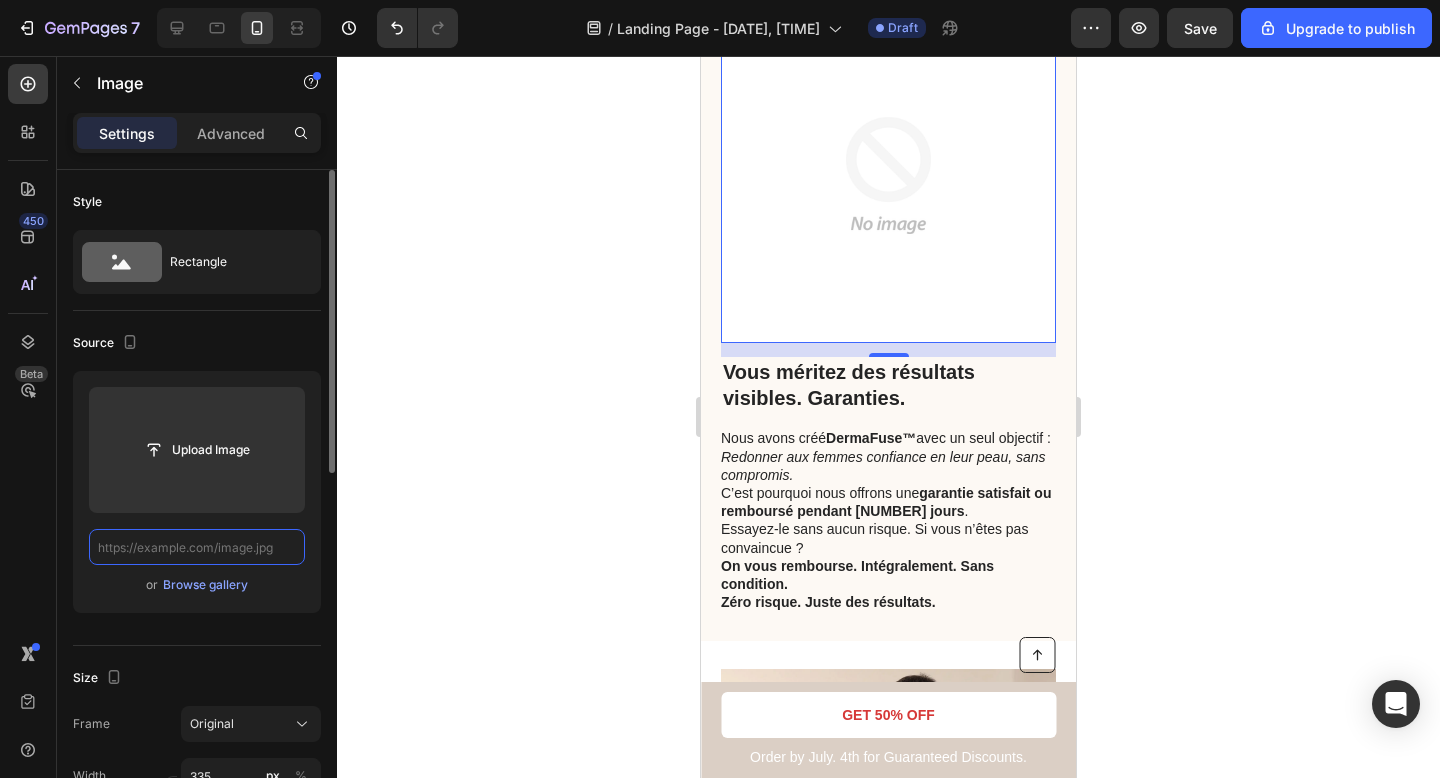 click at bounding box center (197, 547) 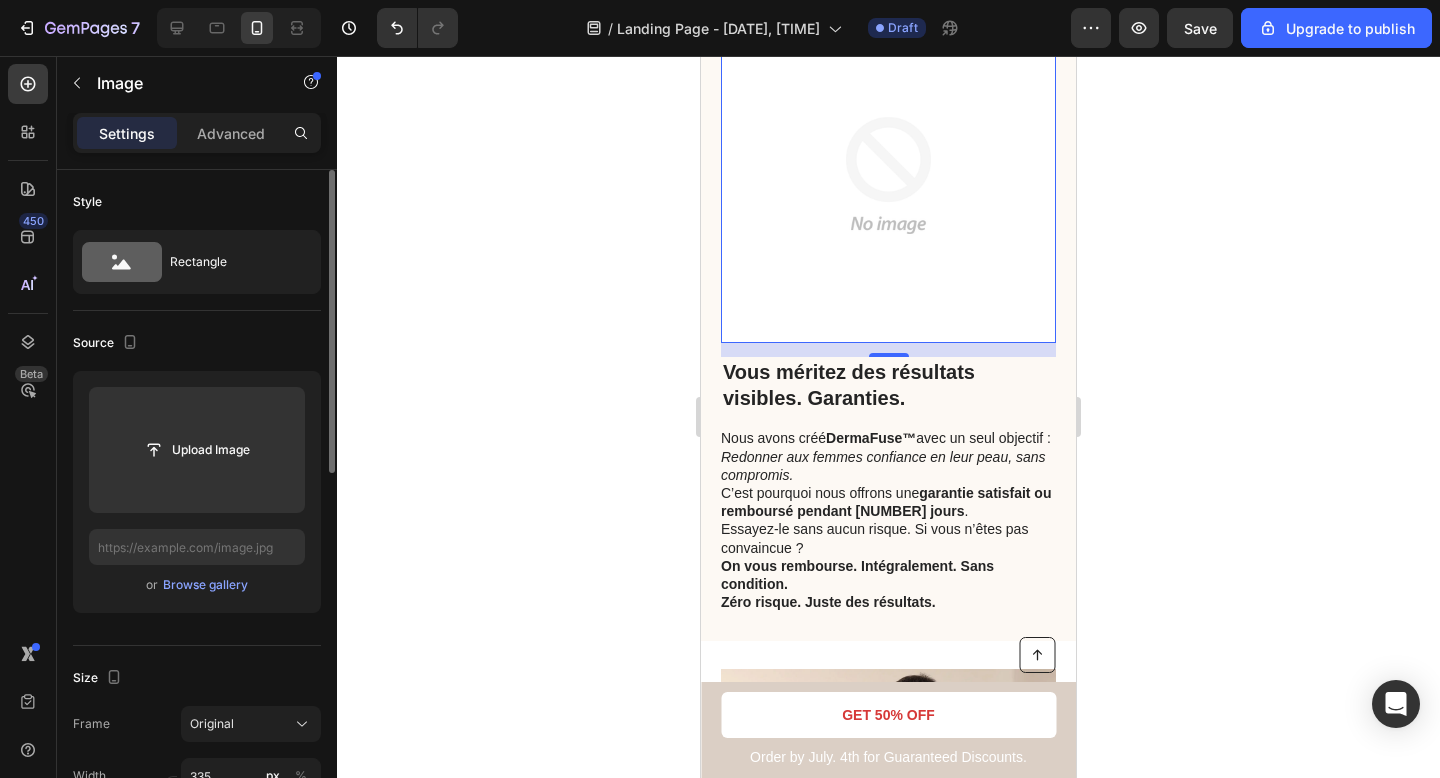 click on "Upload Image or  Browse gallery" at bounding box center [197, 492] 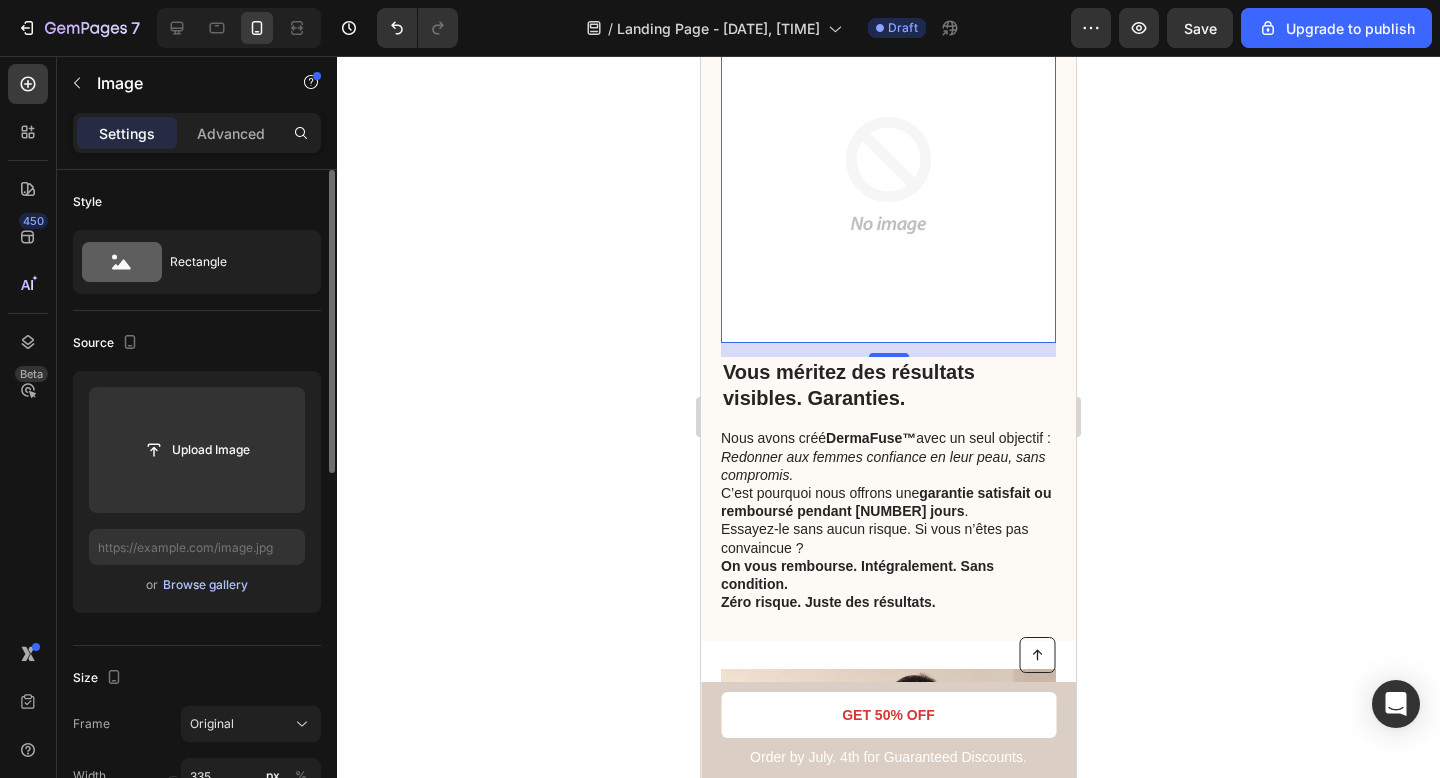 click on "Browse gallery" at bounding box center (205, 585) 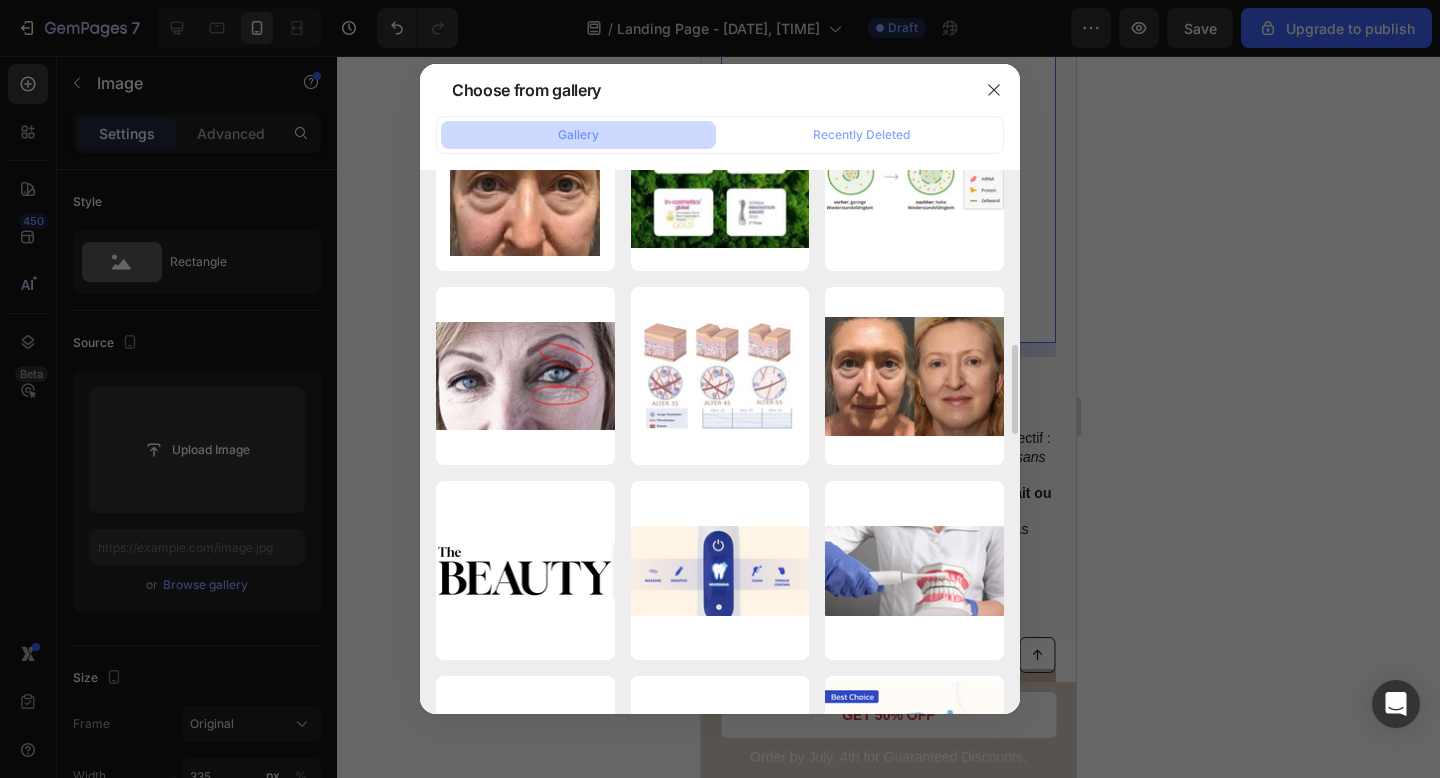 scroll, scrollTop: 342, scrollLeft: 0, axis: vertical 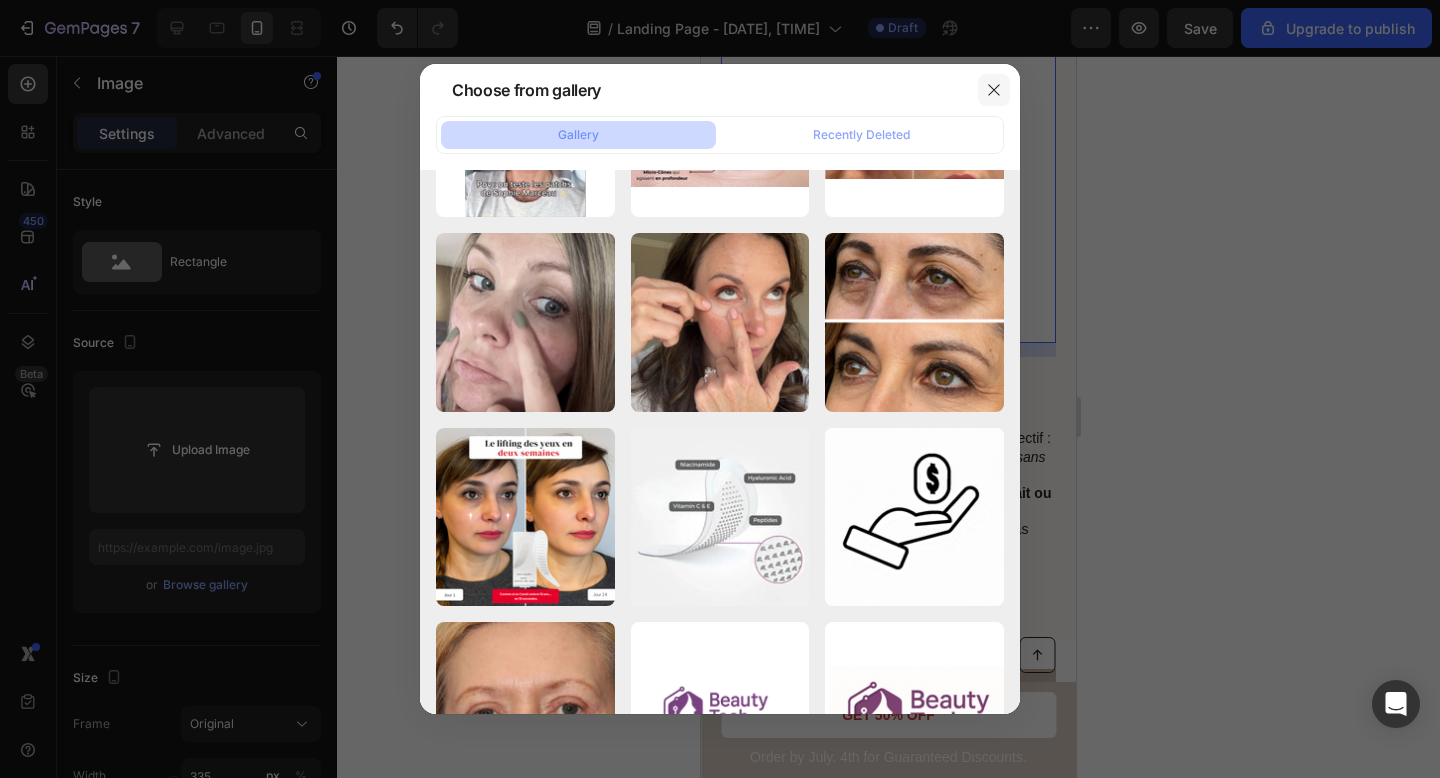 click at bounding box center (994, 90) 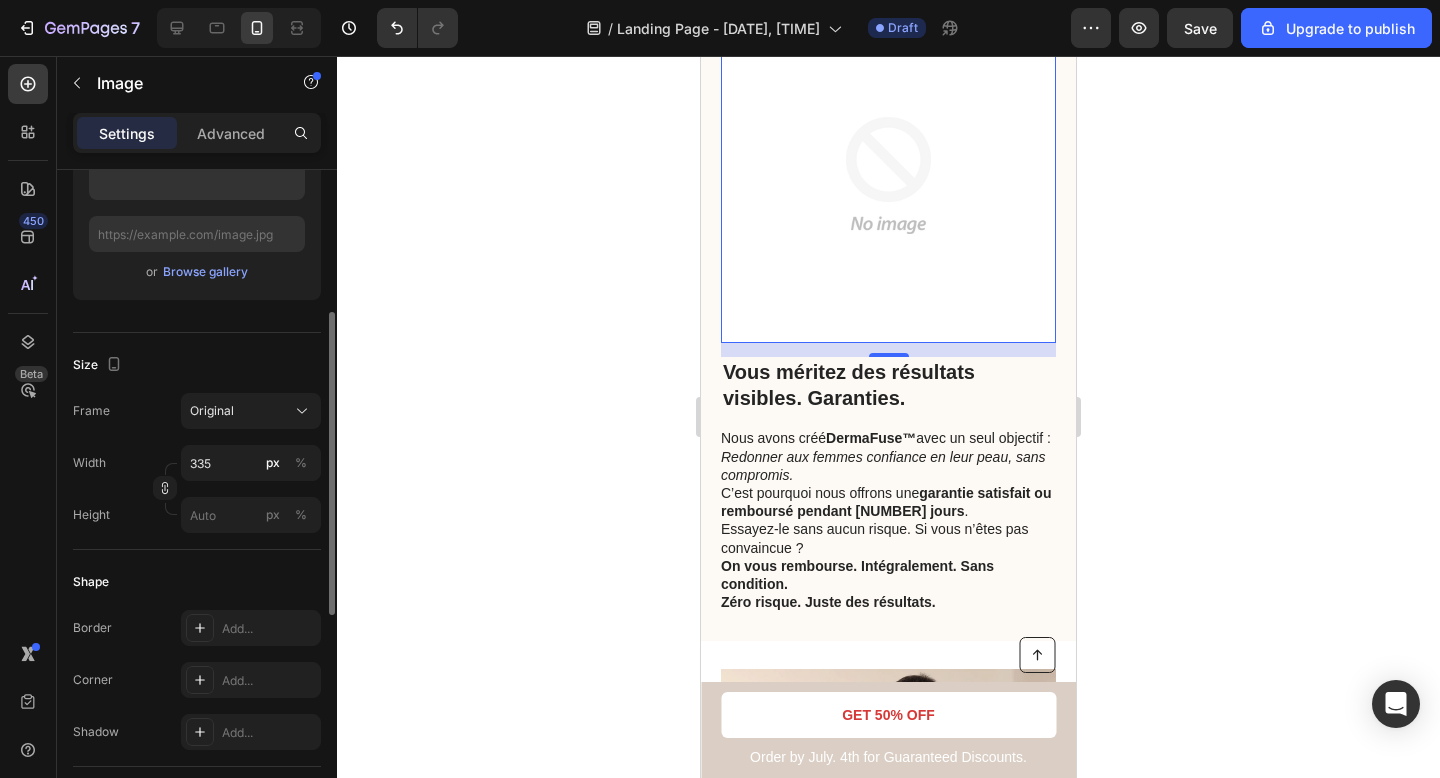 scroll, scrollTop: 735, scrollLeft: 0, axis: vertical 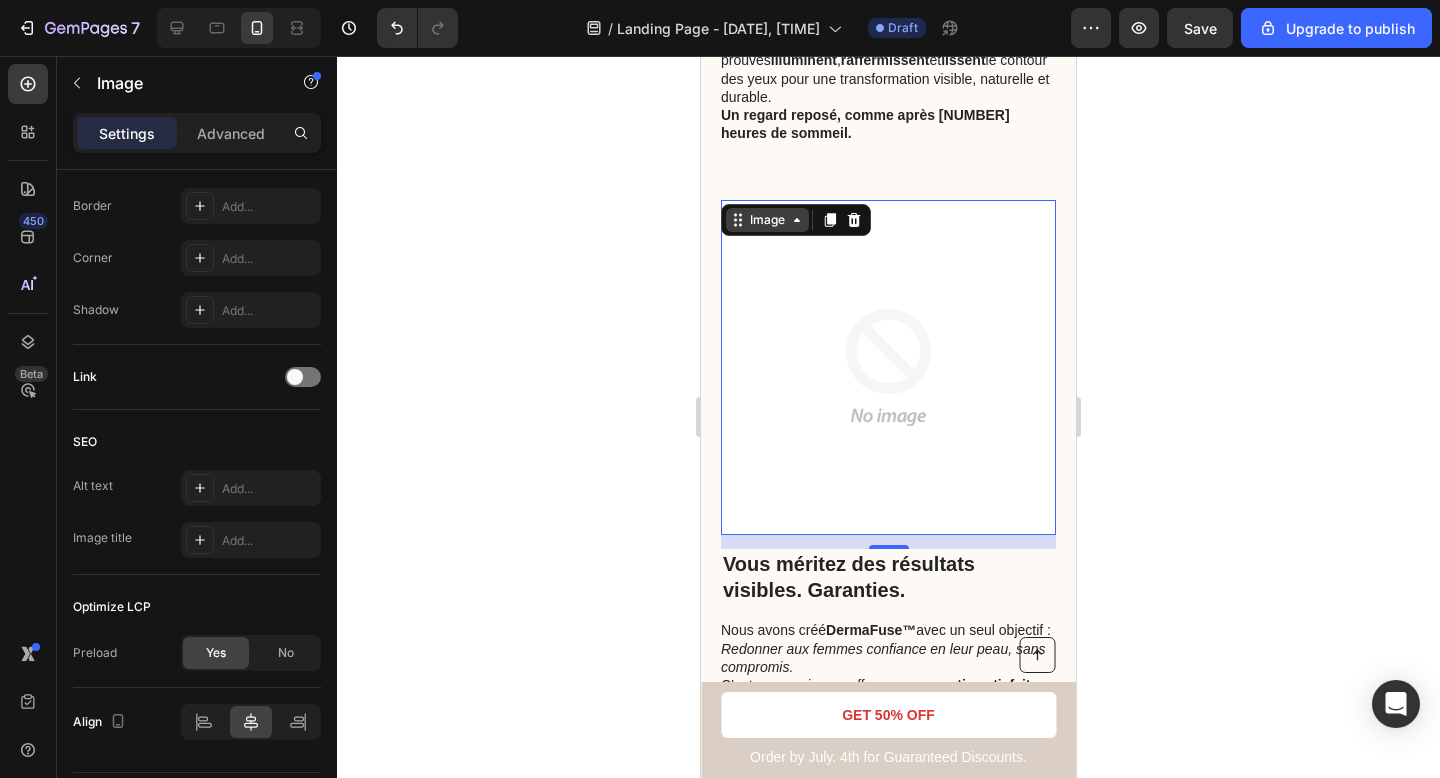 click on "Image" at bounding box center (767, 220) 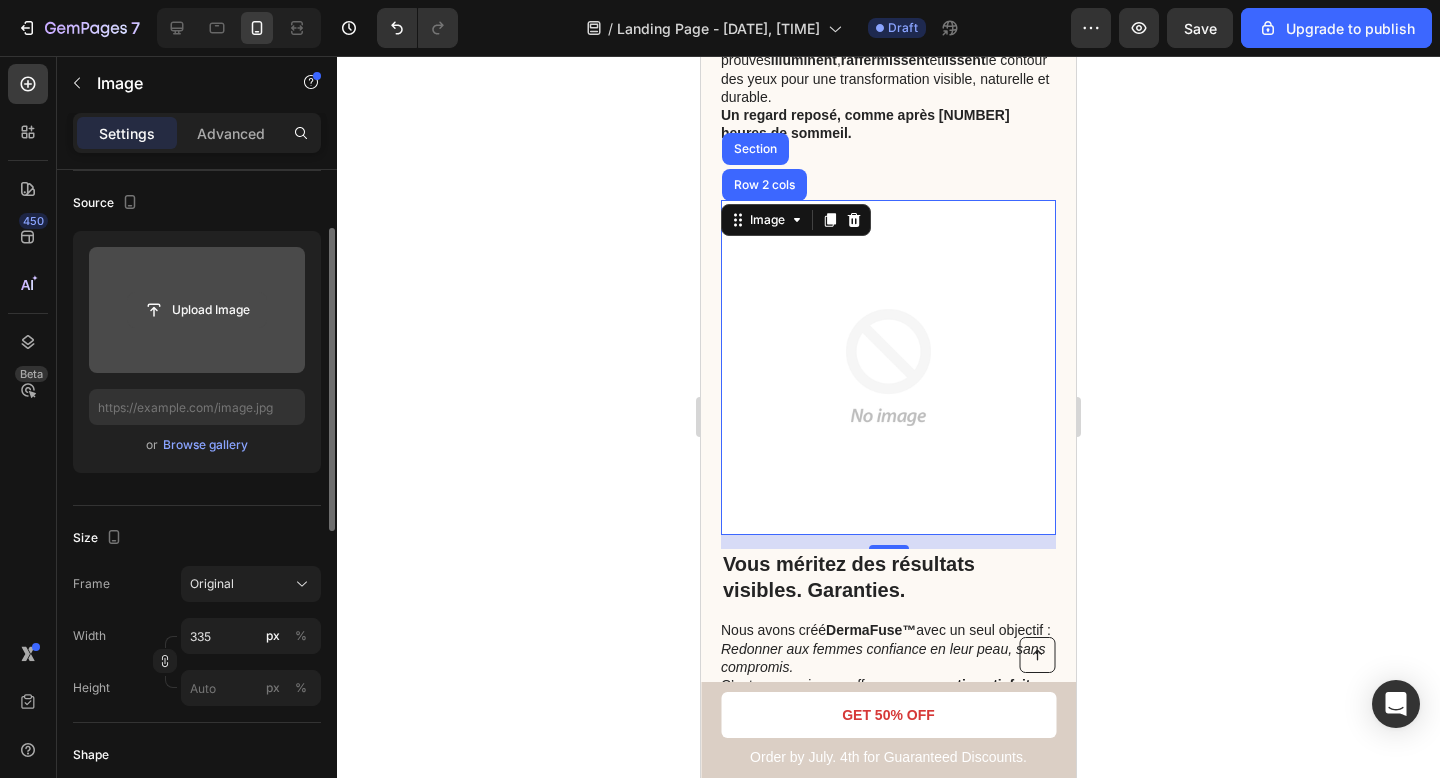 scroll, scrollTop: 0, scrollLeft: 0, axis: both 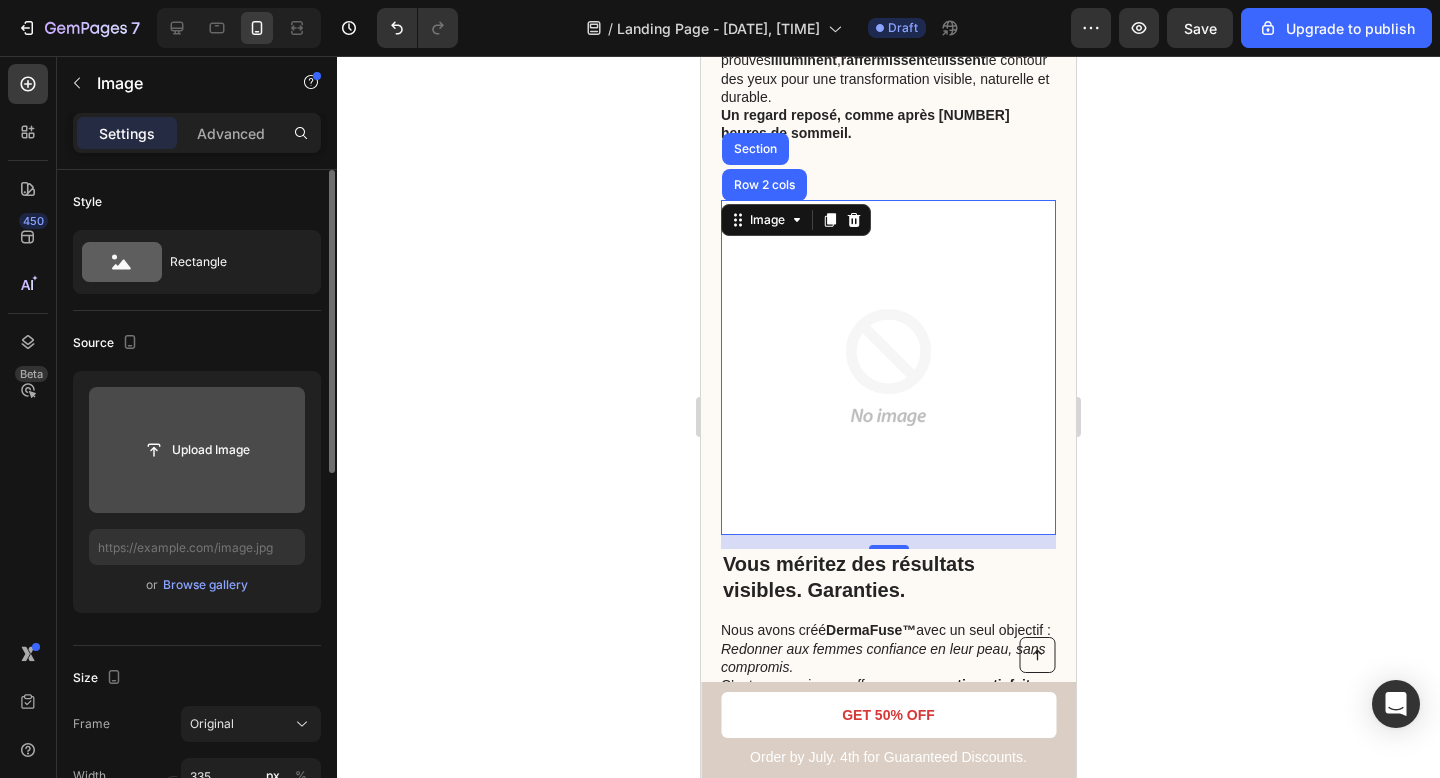 click 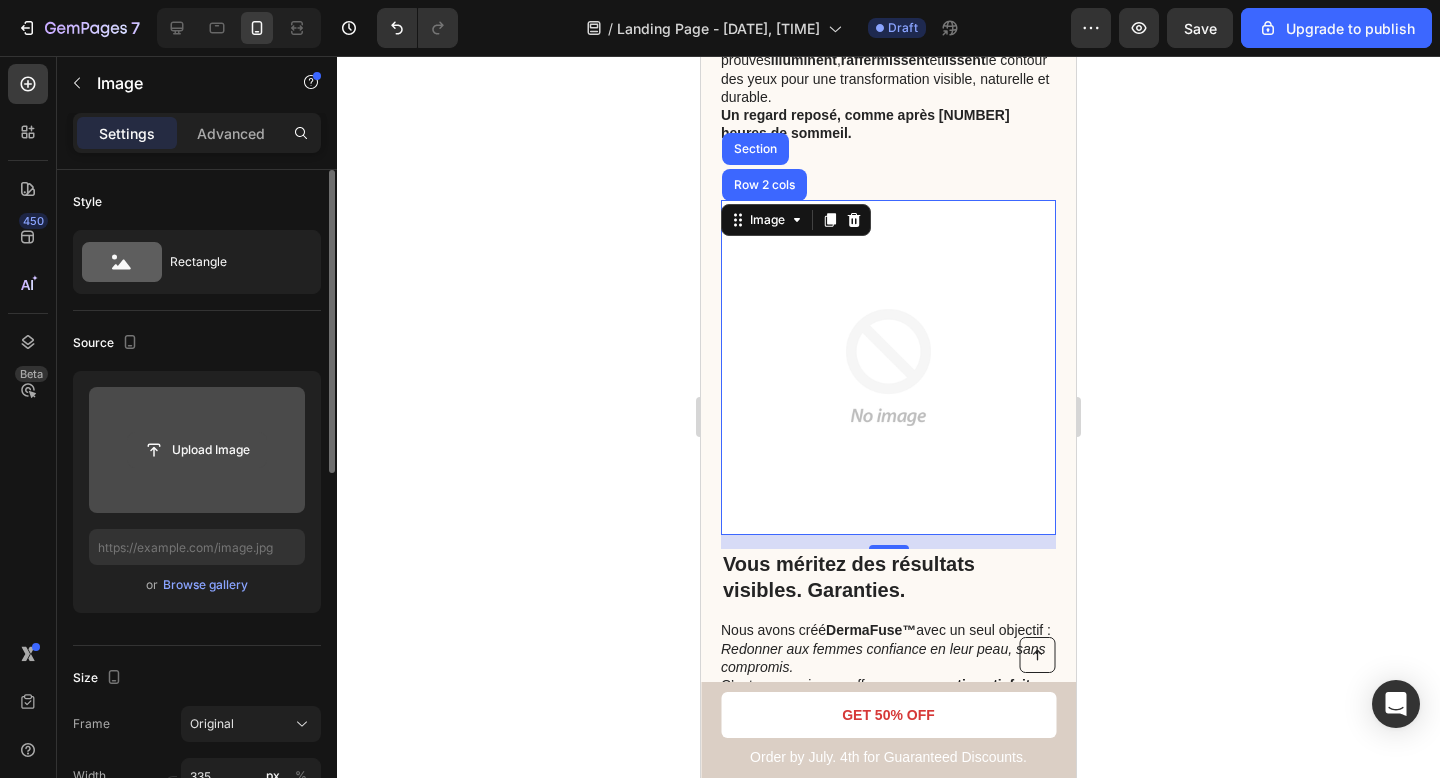 type 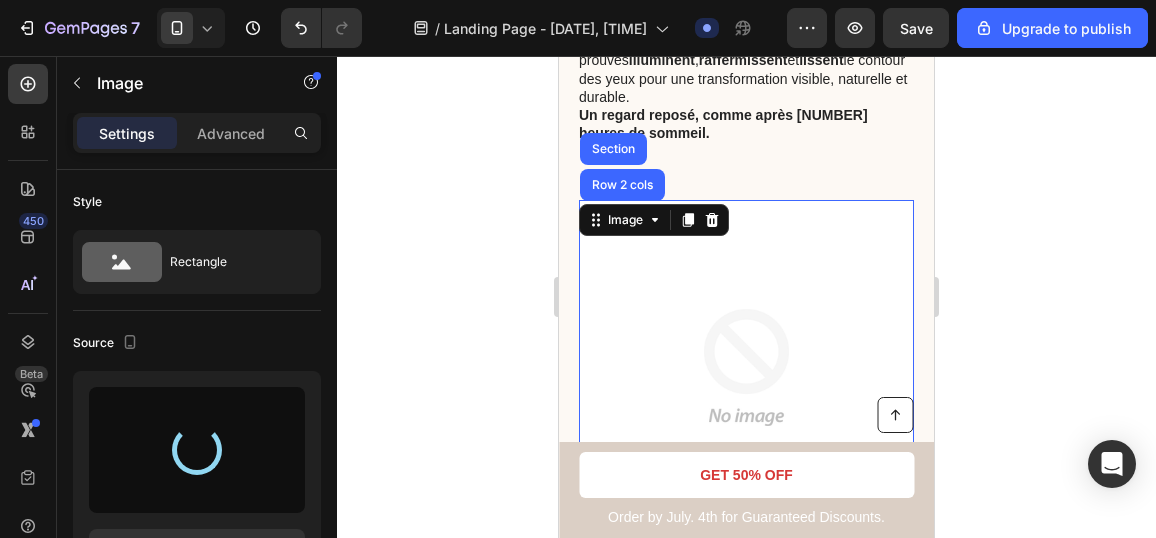 type on "https://cdn.shopify.com/s/files/1/0895/2709/1466/files/gempages_571776104939914112-206b2f8a-2561-45ea-bab8-b1b4f5858bcf.gif" 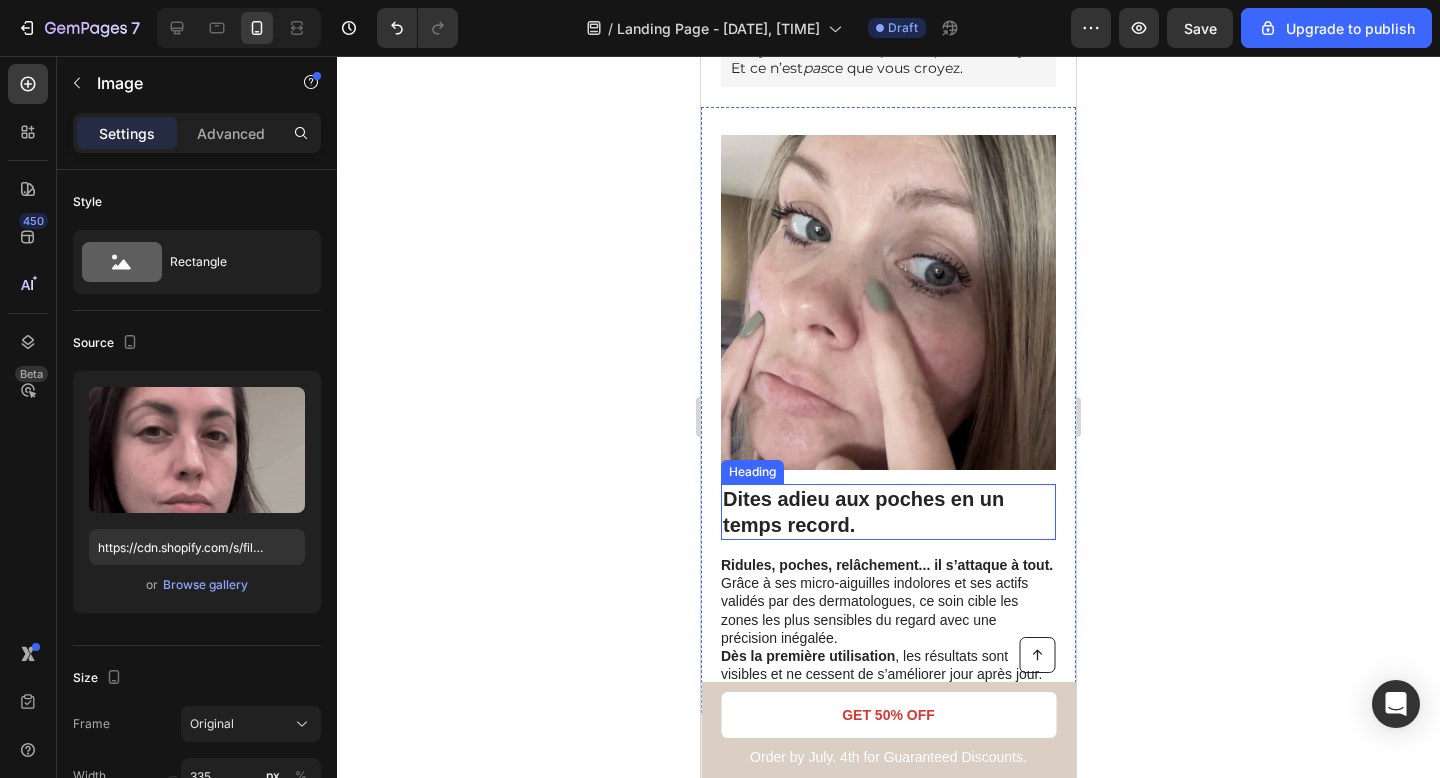 scroll, scrollTop: 852, scrollLeft: 0, axis: vertical 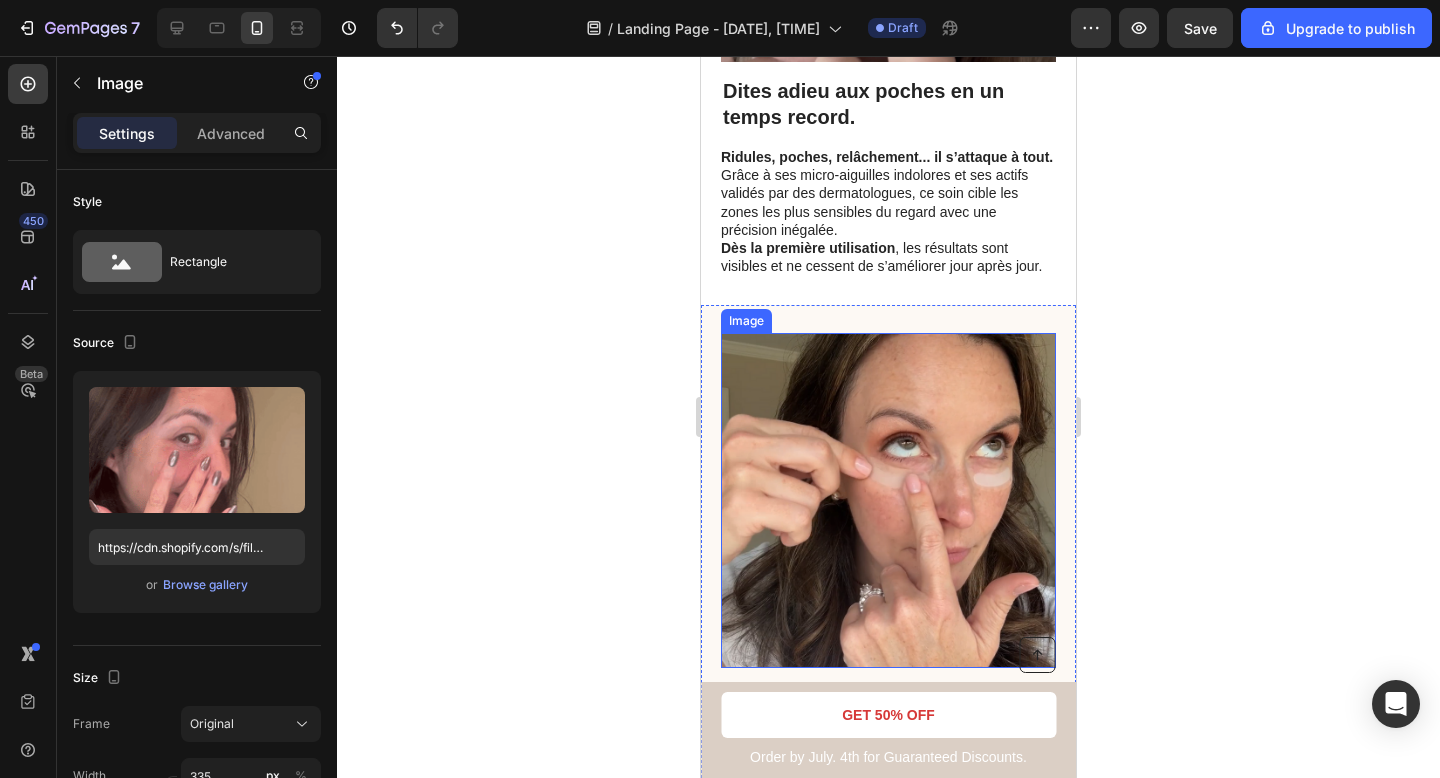 click at bounding box center (888, 500) 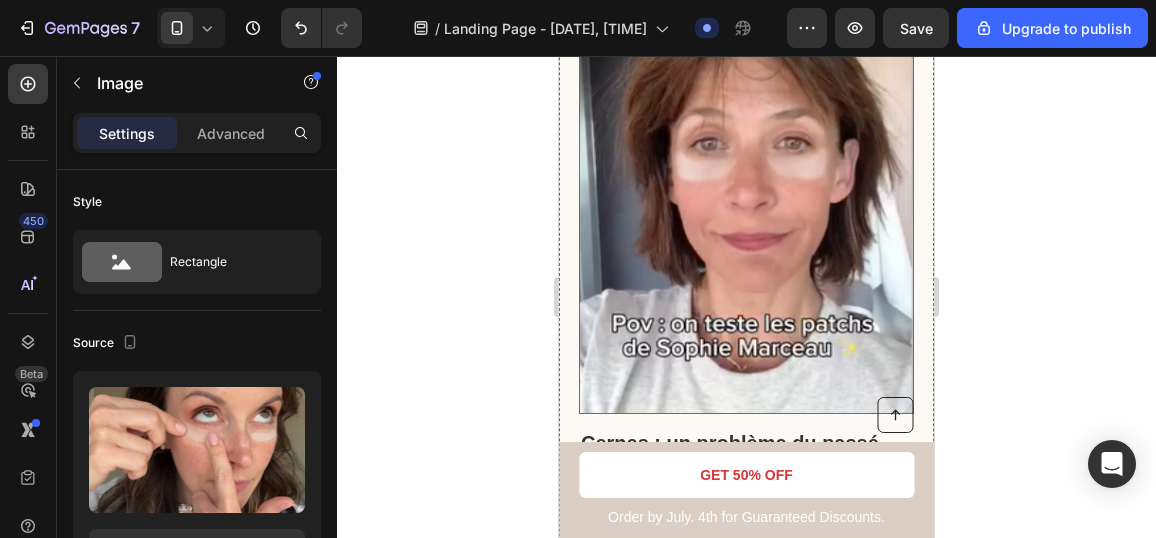 scroll, scrollTop: 2877, scrollLeft: 0, axis: vertical 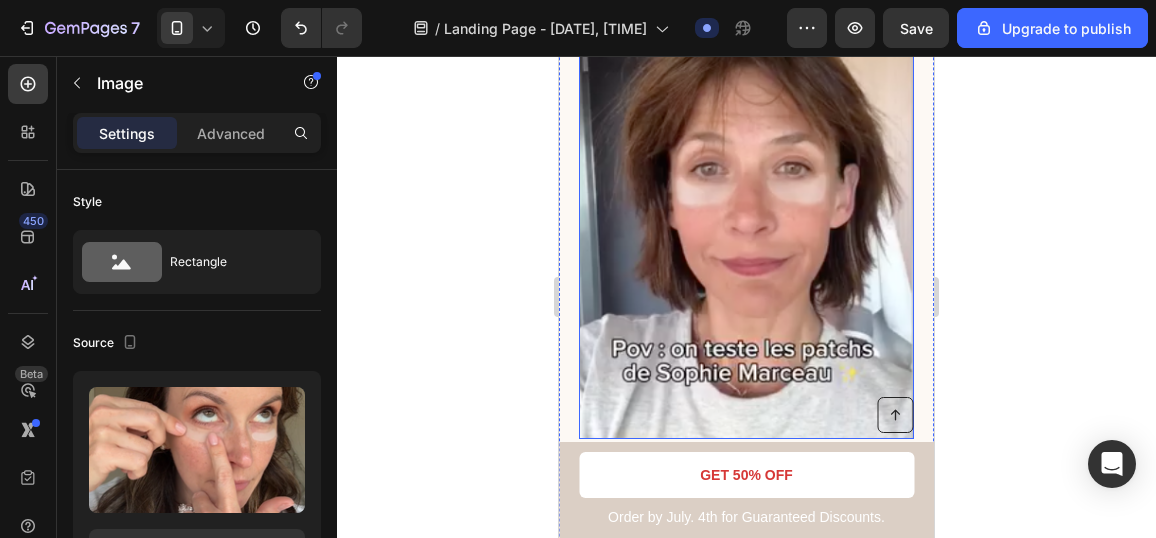 click at bounding box center (746, 192) 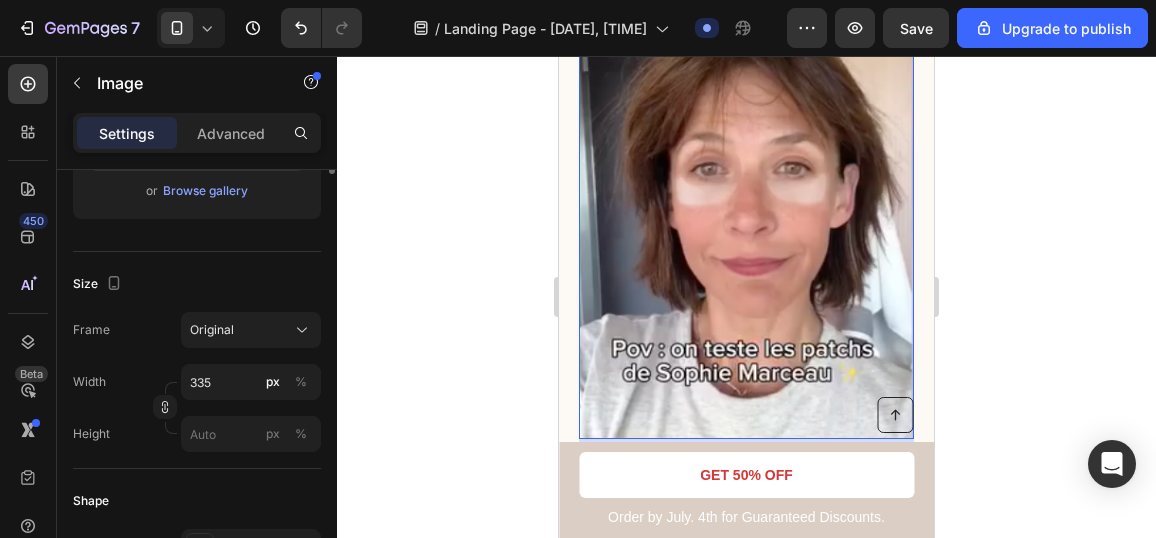 scroll, scrollTop: 0, scrollLeft: 0, axis: both 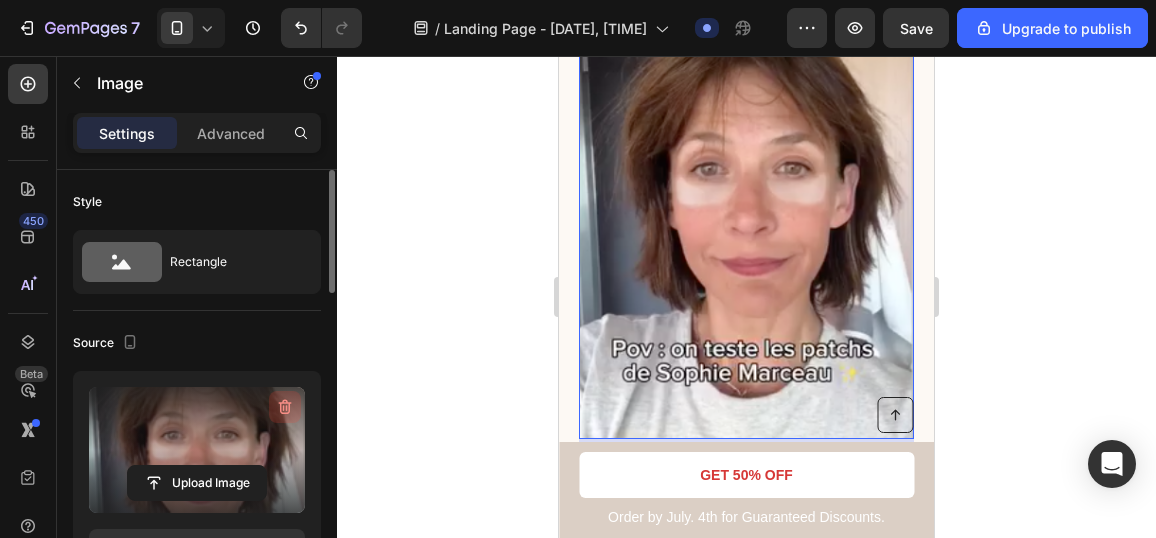 click 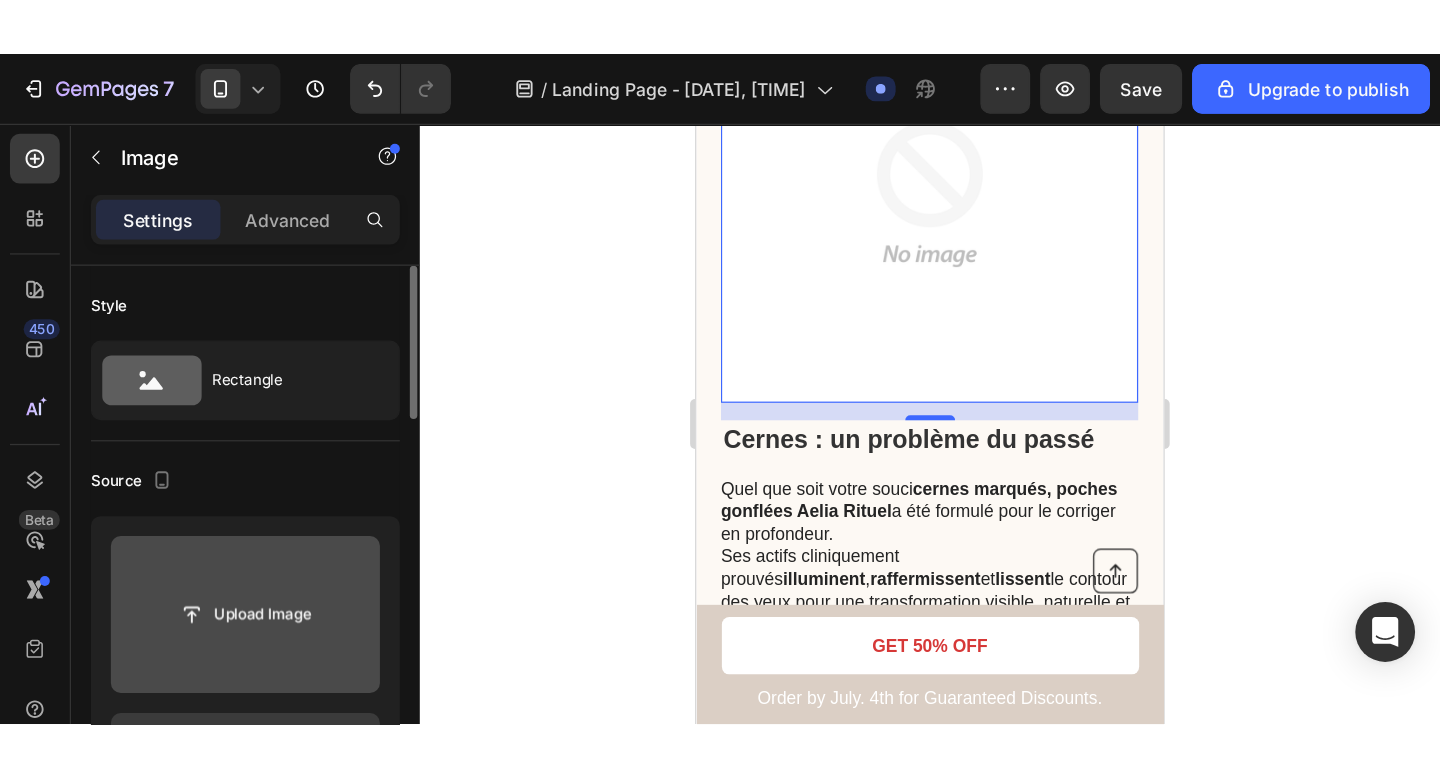 scroll, scrollTop: 2725, scrollLeft: 0, axis: vertical 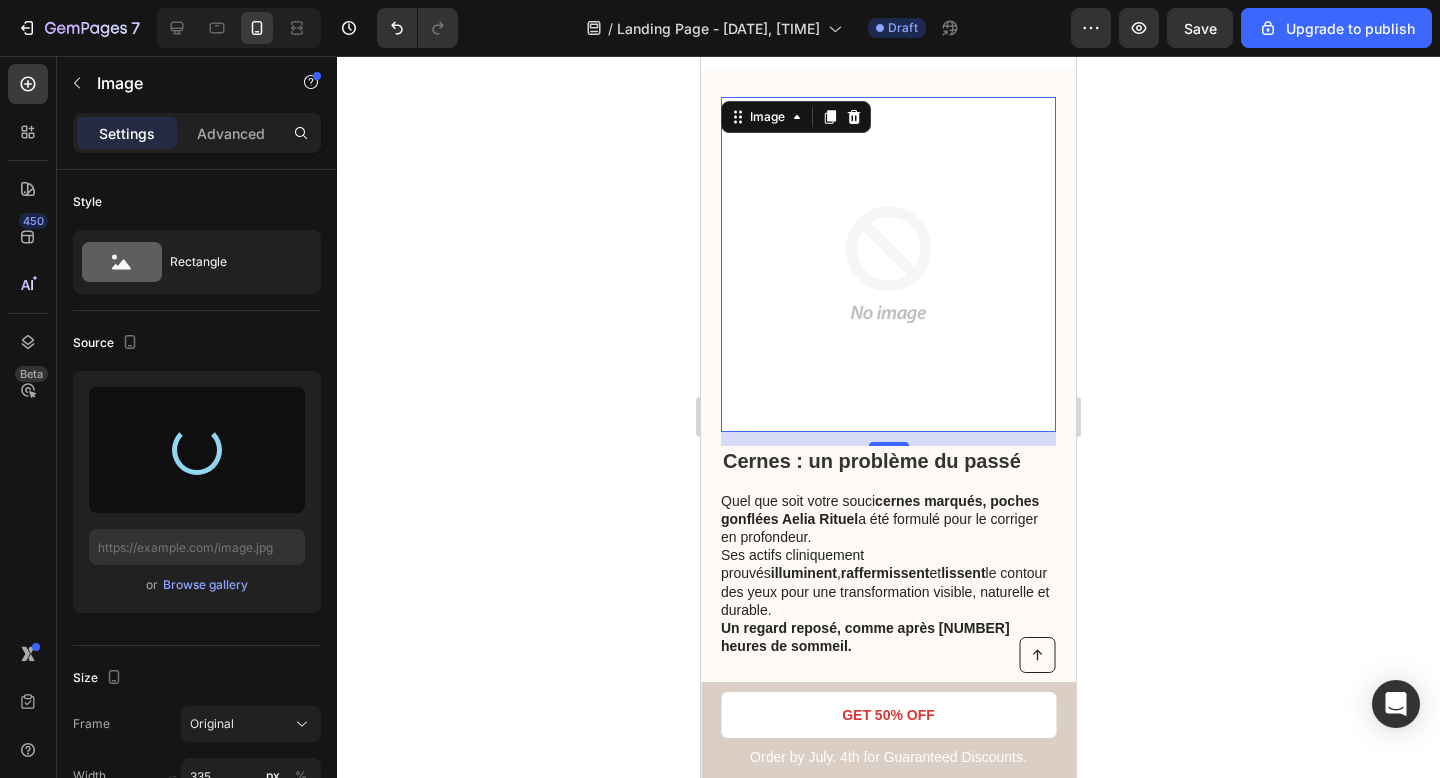 type on "https://cdn.shopify.com/s/files/1/0895/2709/1466/files/gempages_571776104939914112-d53ca416-a982-48a1-8620-d08adda2bbb6.gif" 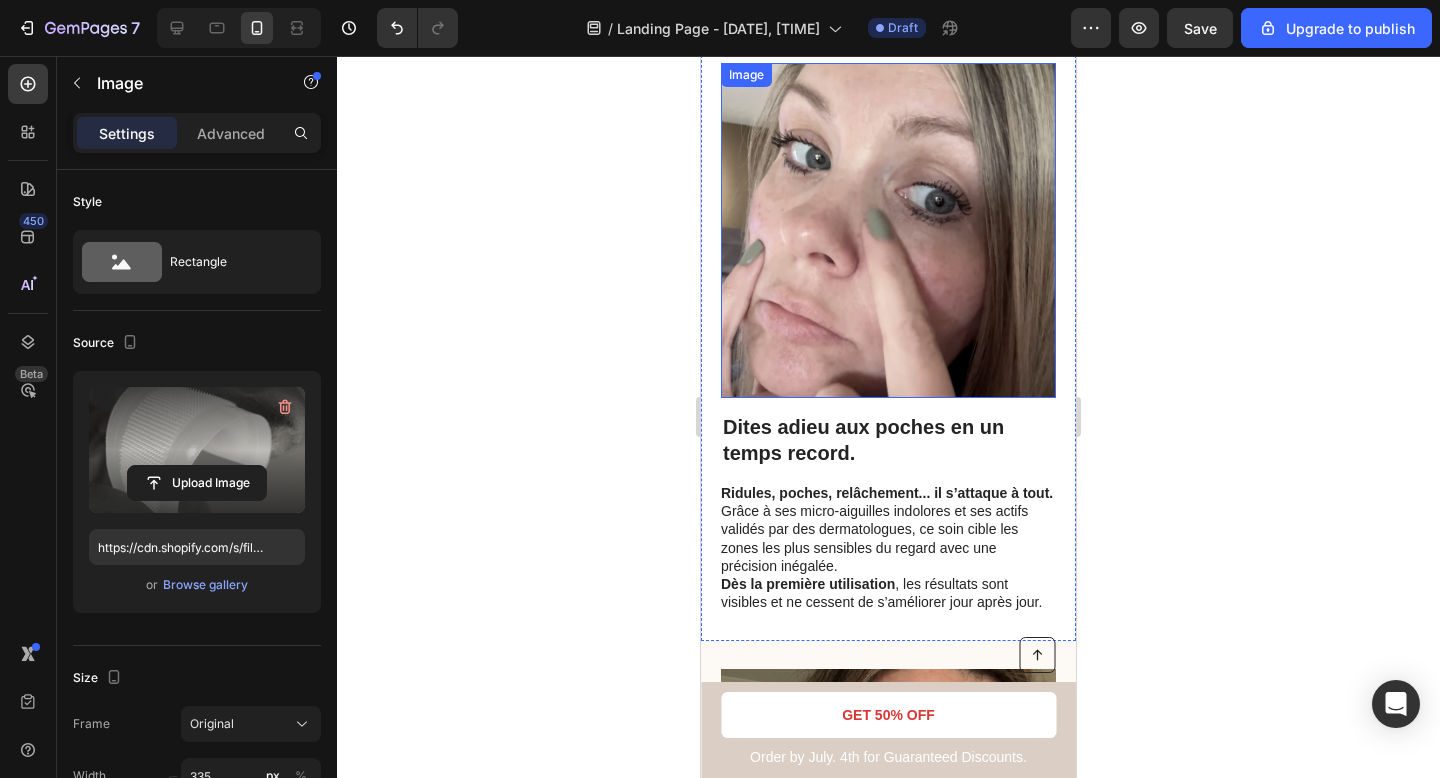 scroll, scrollTop: 59, scrollLeft: 0, axis: vertical 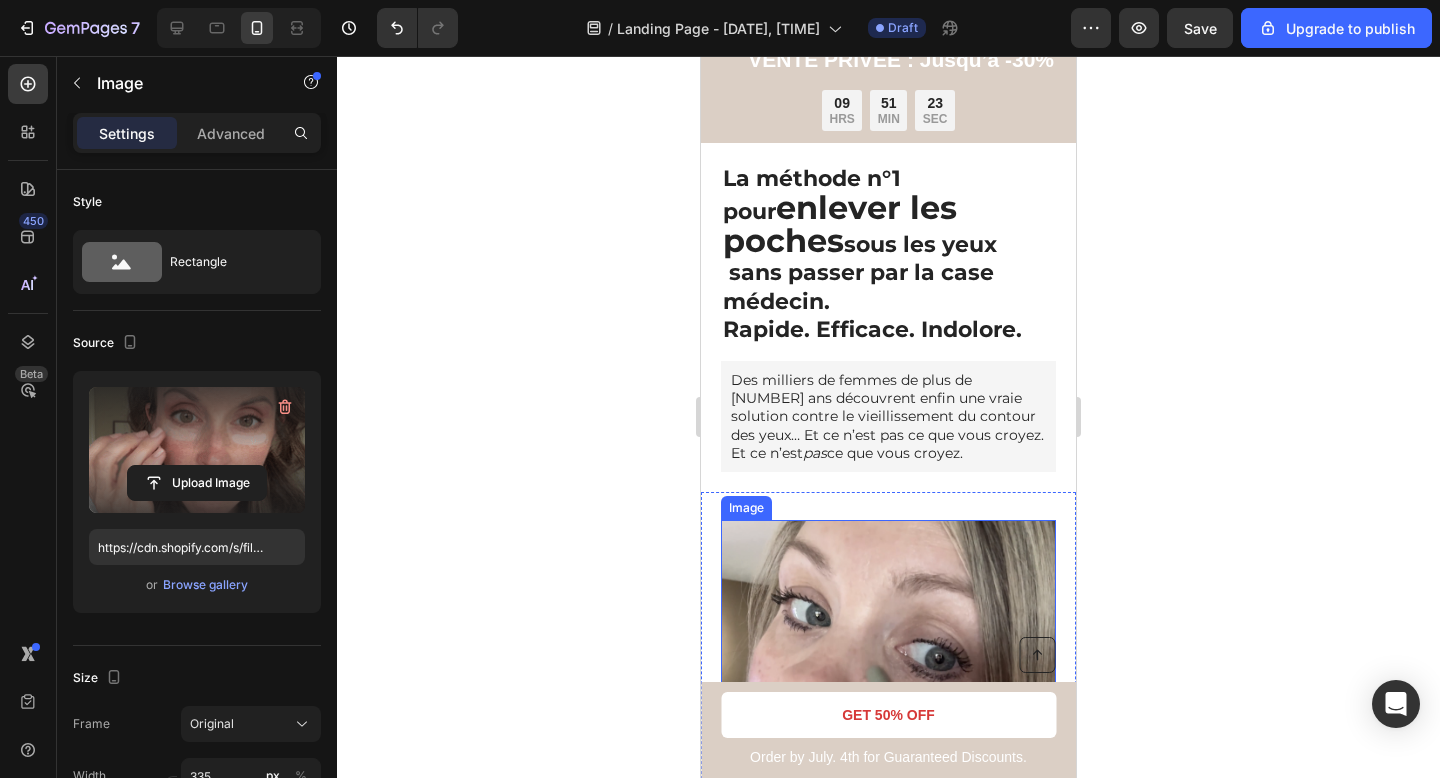 click at bounding box center (888, 687) 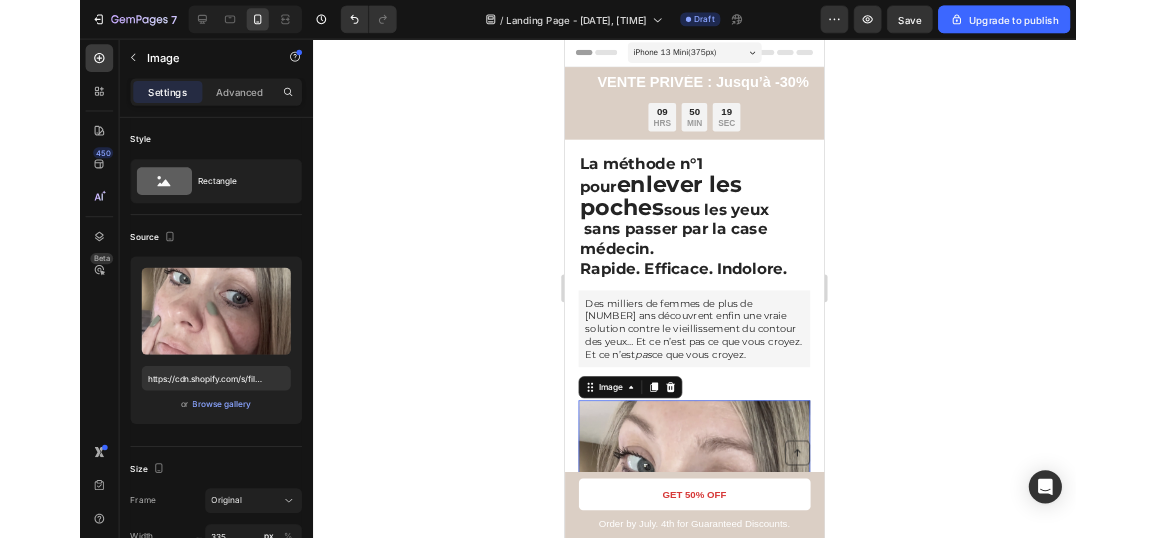 scroll, scrollTop: 445, scrollLeft: 0, axis: vertical 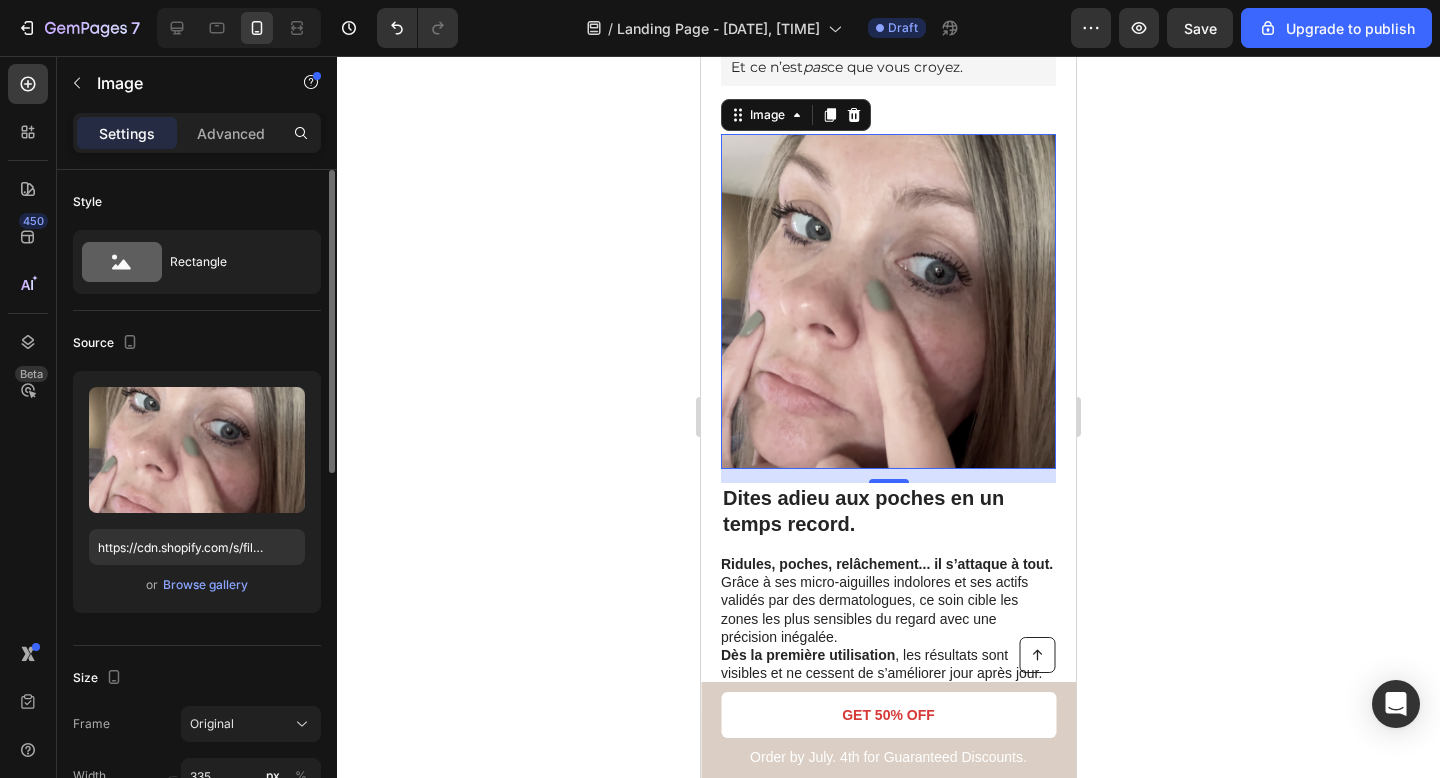 click 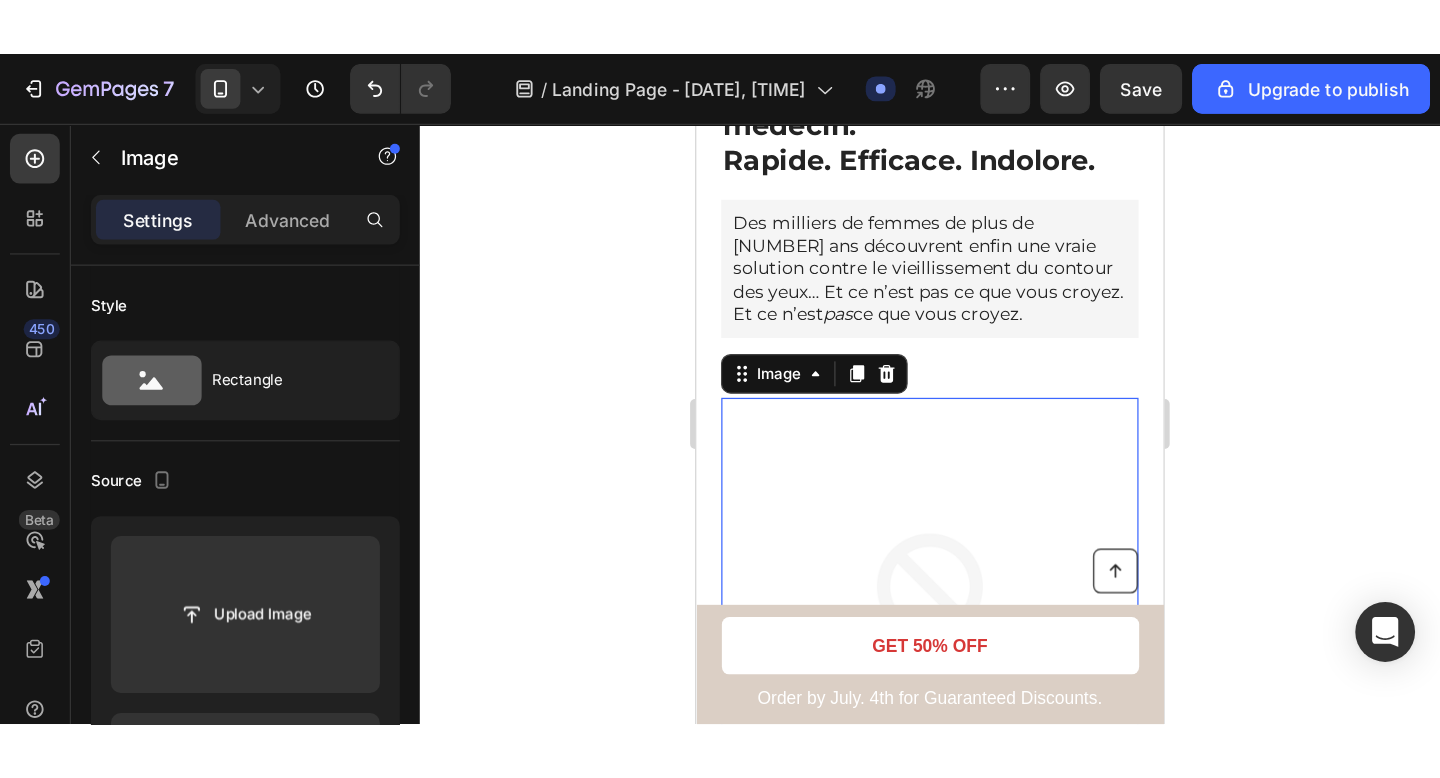 scroll, scrollTop: 301, scrollLeft: 0, axis: vertical 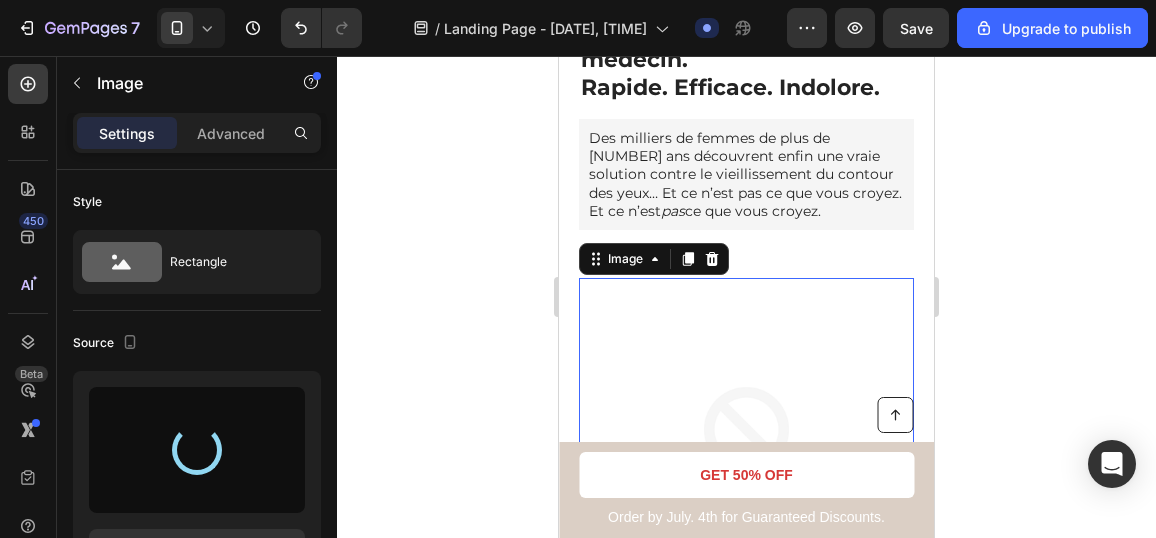 type on "https://cdn.shopify.com/s/files/1/0895/2709/1466/files/gempages_571776104939914112-f90634c1-4ce6-45f0-ab1c-5698f0187516.gif" 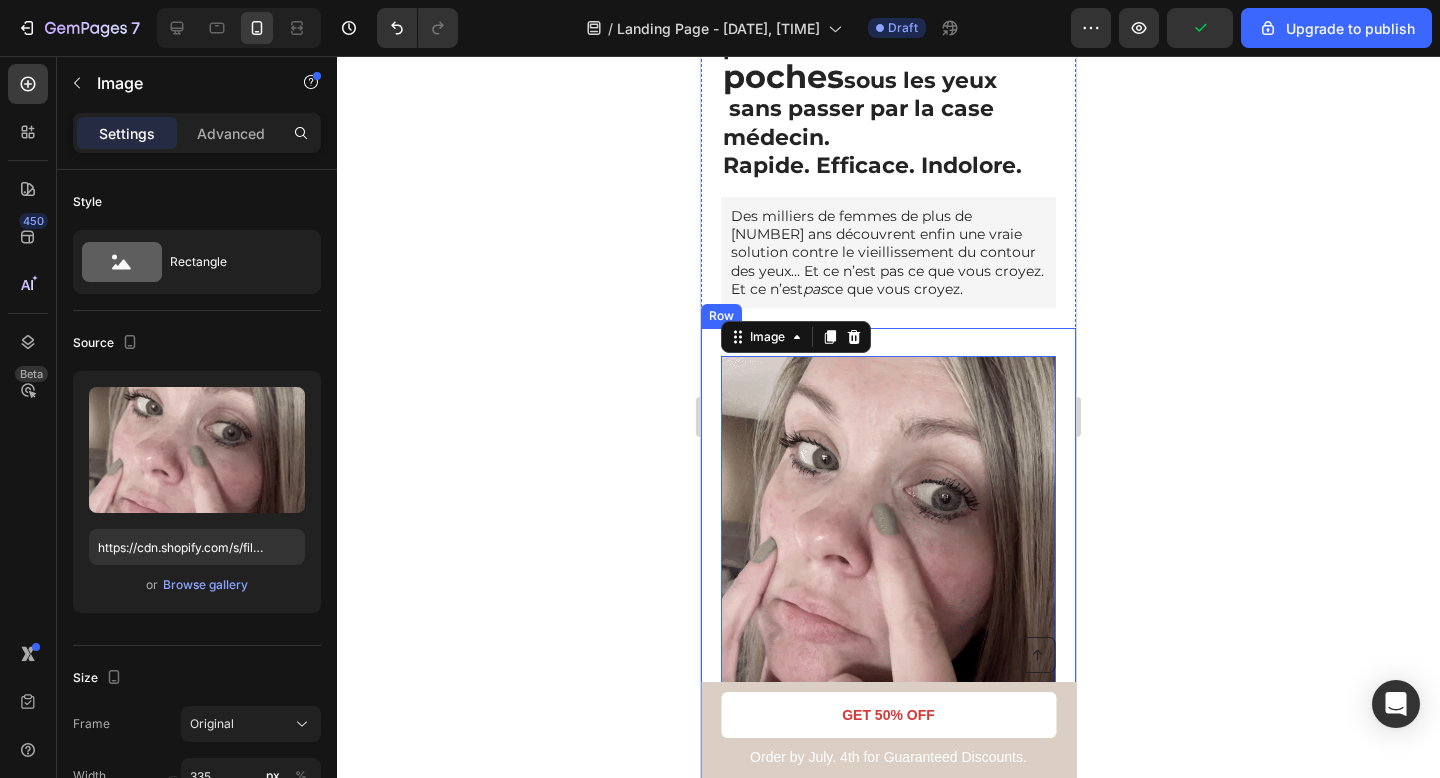 scroll, scrollTop: 151, scrollLeft: 0, axis: vertical 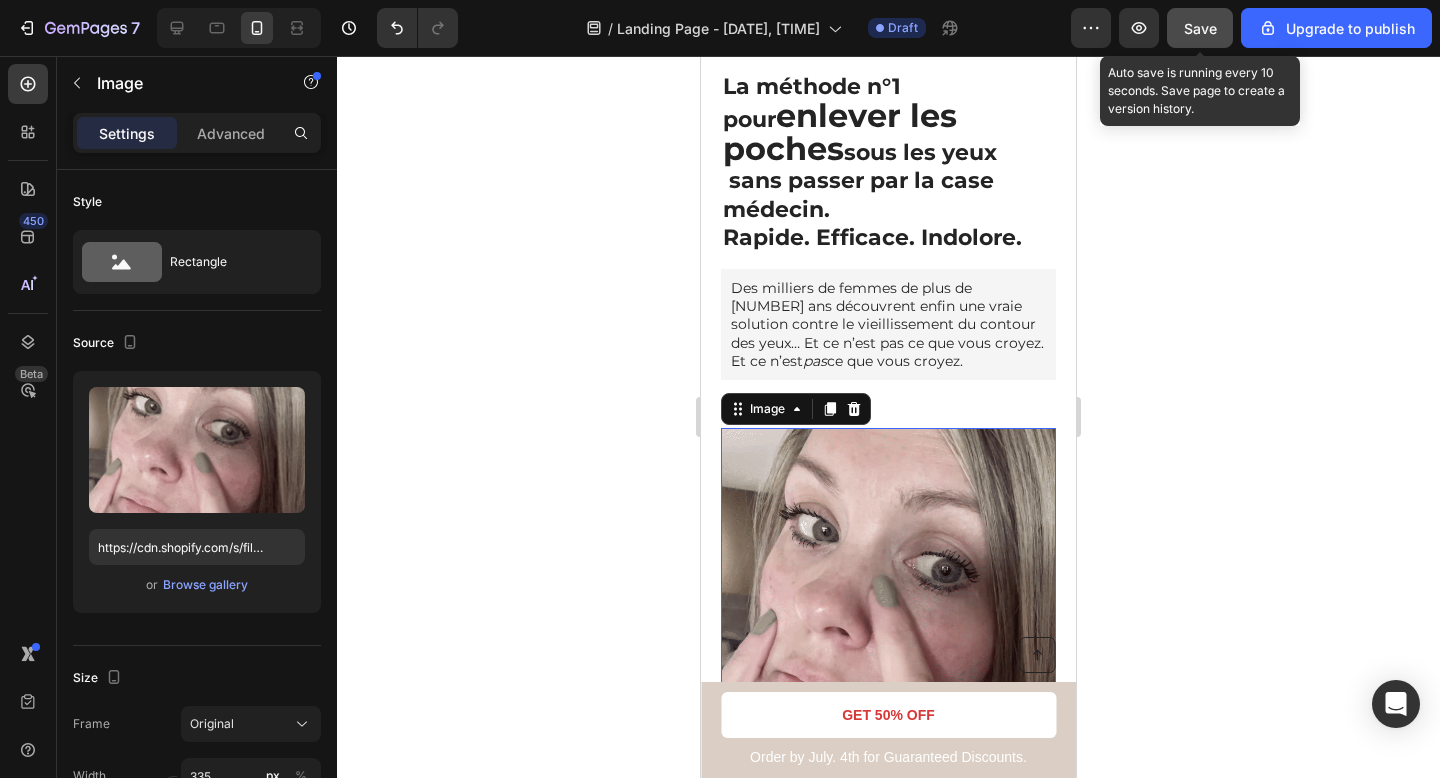 click on "Save" 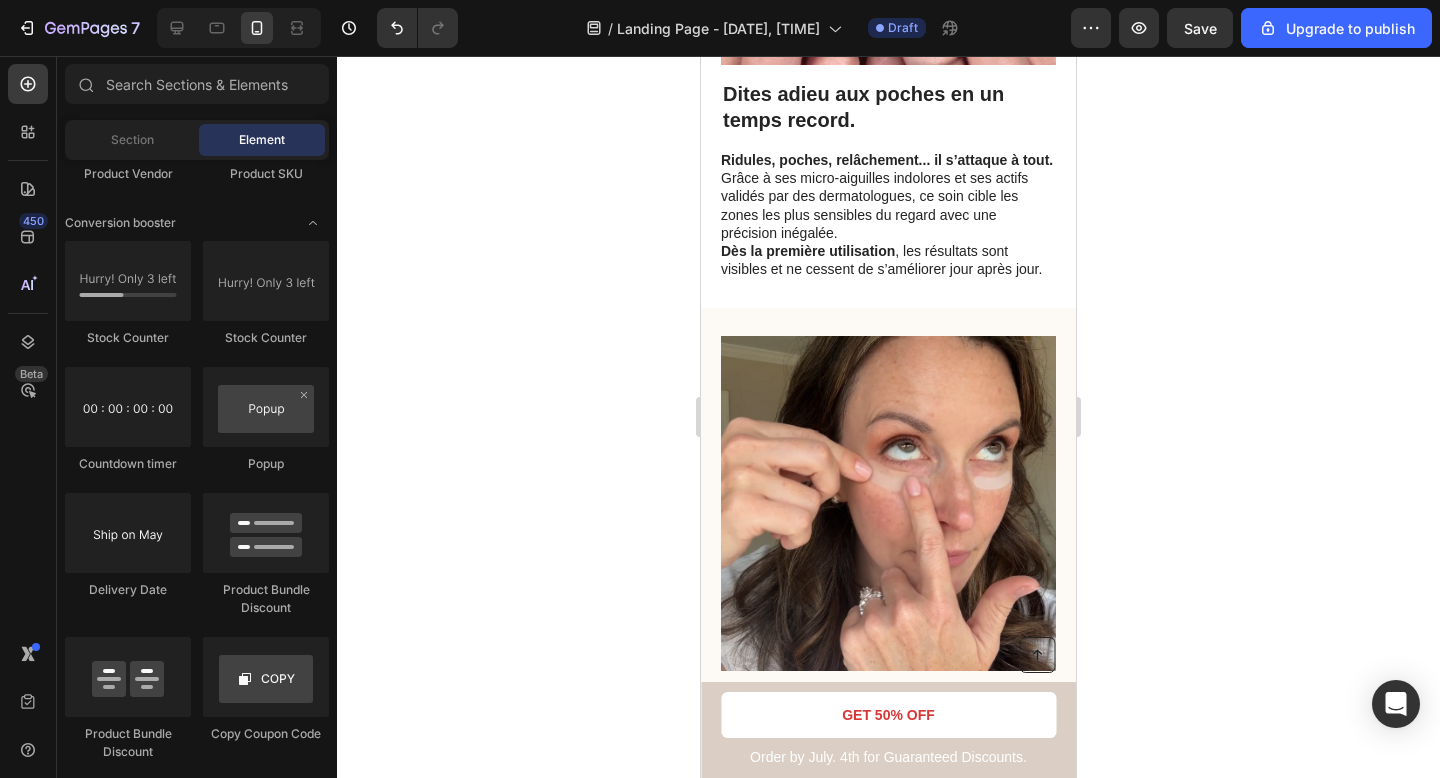 scroll, scrollTop: 853, scrollLeft: 0, axis: vertical 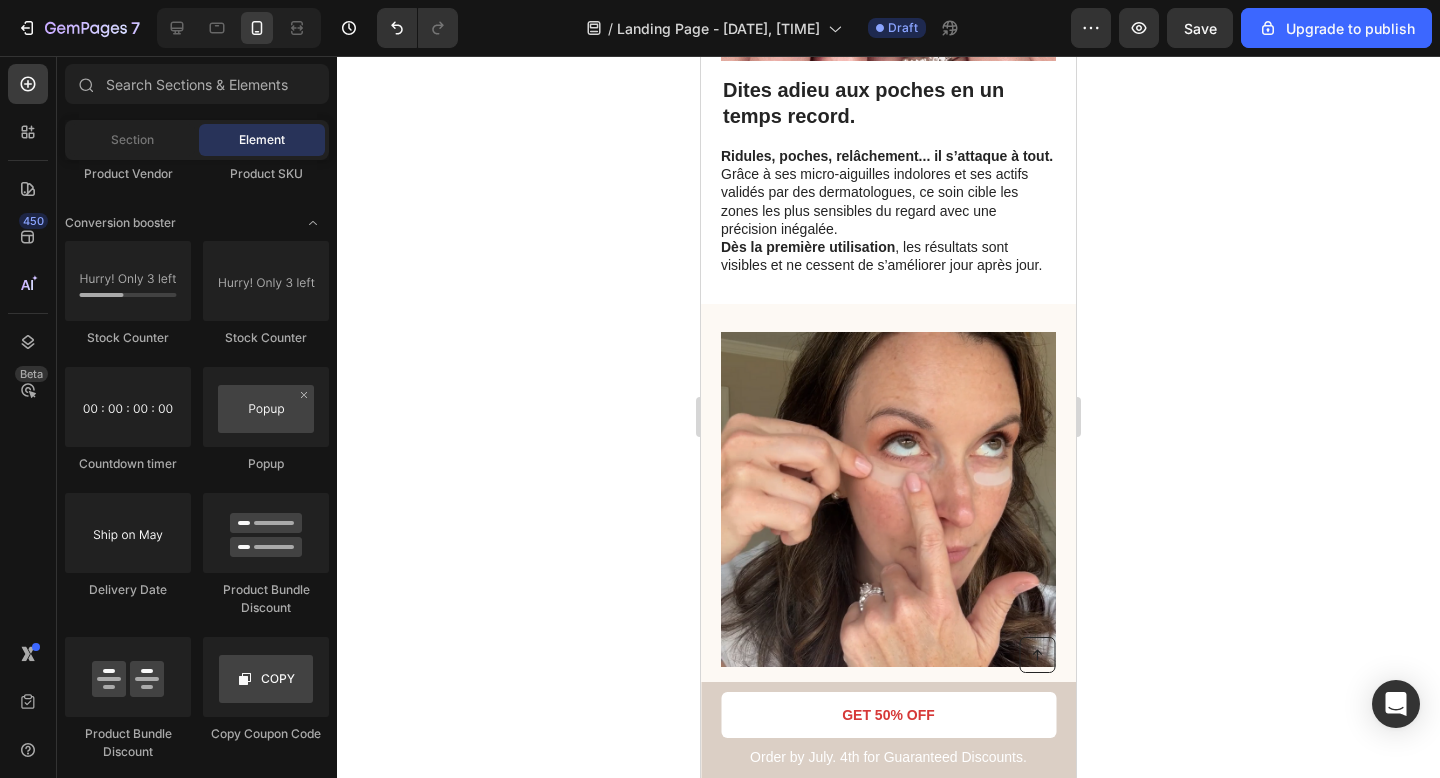 click at bounding box center (888, 499) 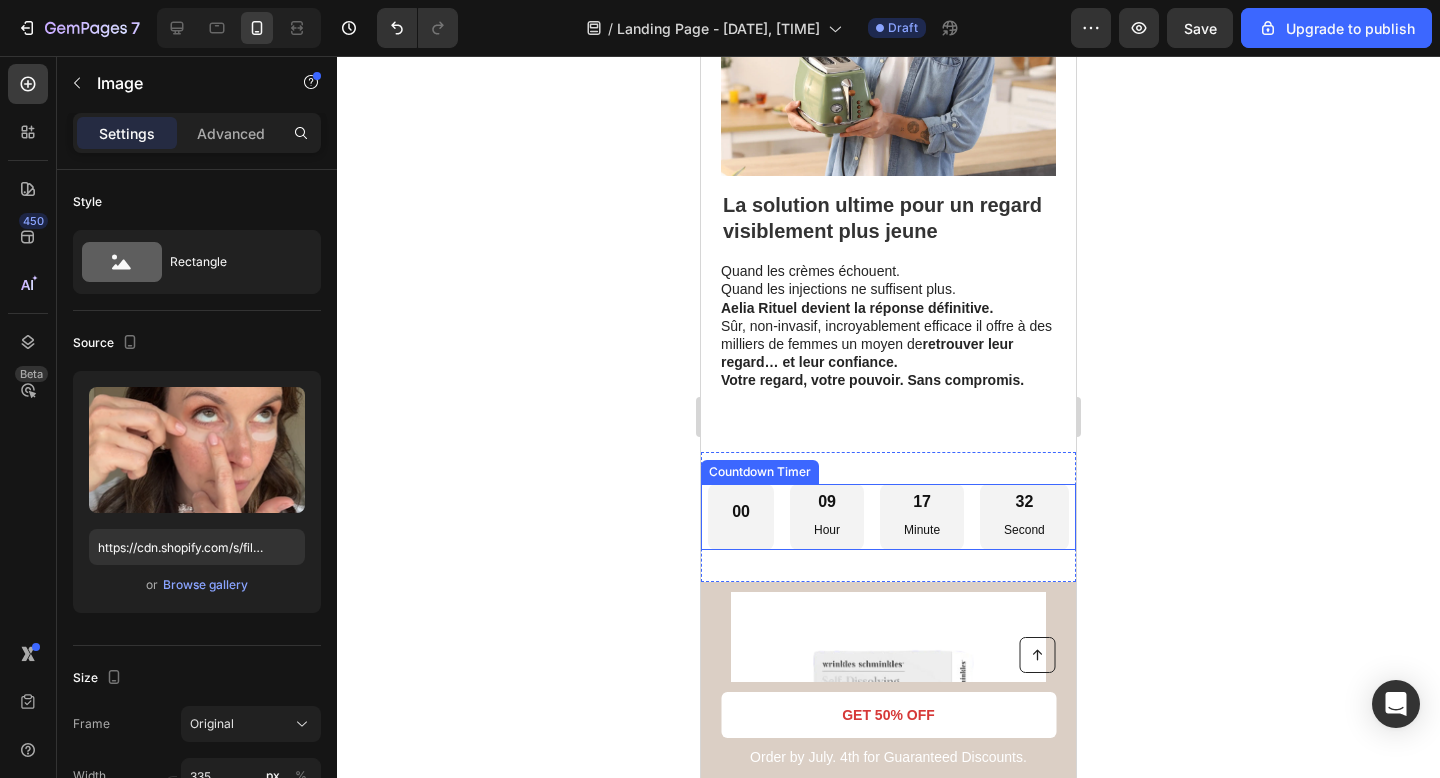 scroll, scrollTop: 4110, scrollLeft: 0, axis: vertical 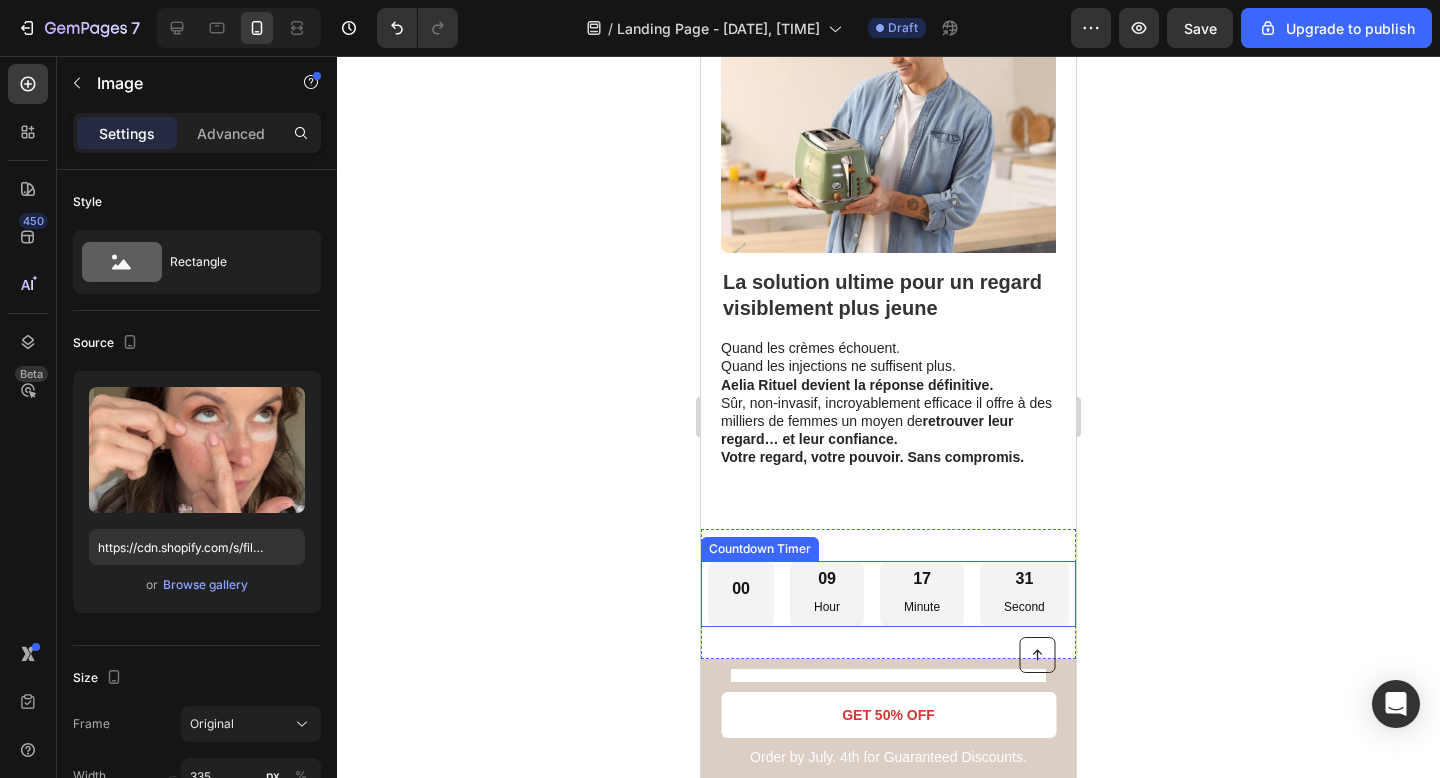 click on "[NUMBER] [NUMBER] Hour [NUMBER] Minute [NUMBER] Second" at bounding box center (888, 594) 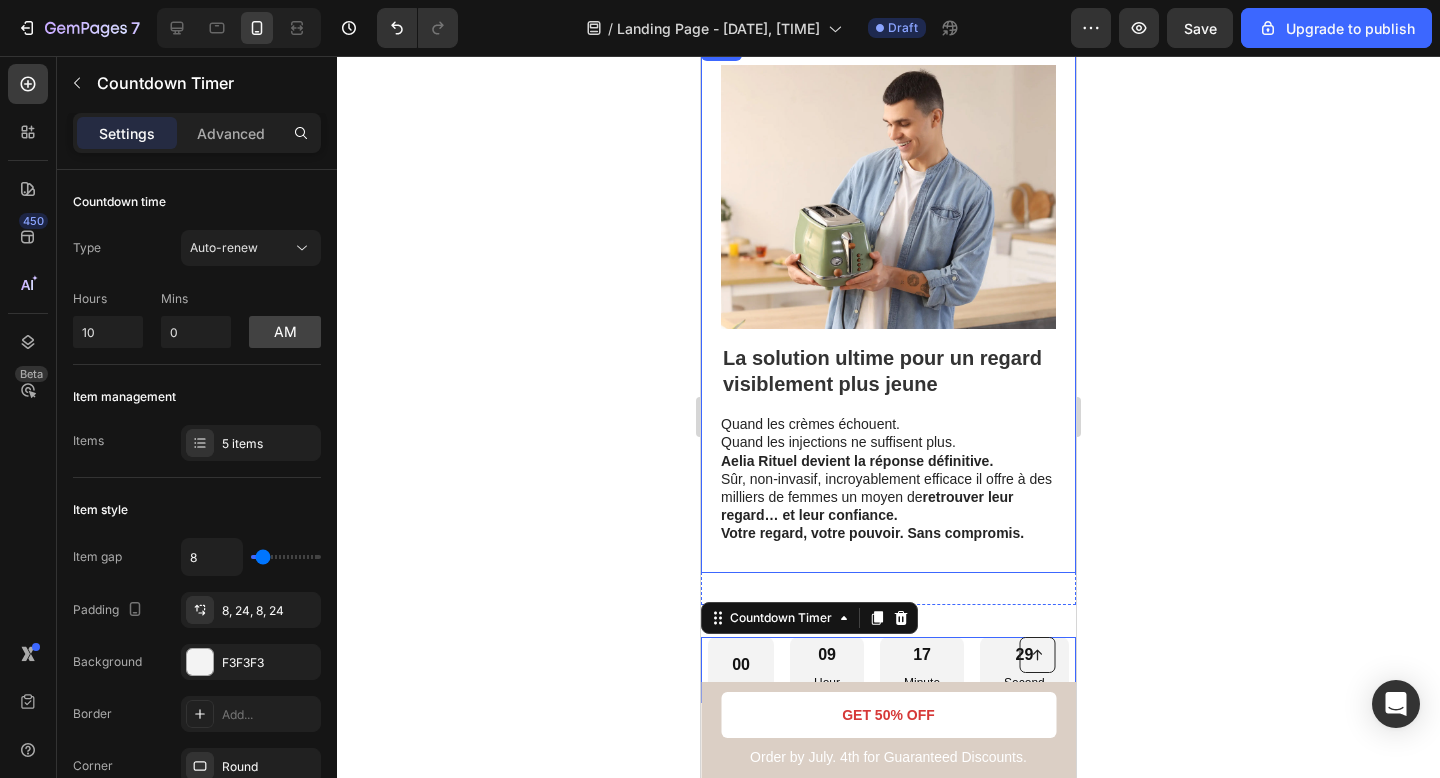 scroll, scrollTop: 3756, scrollLeft: 0, axis: vertical 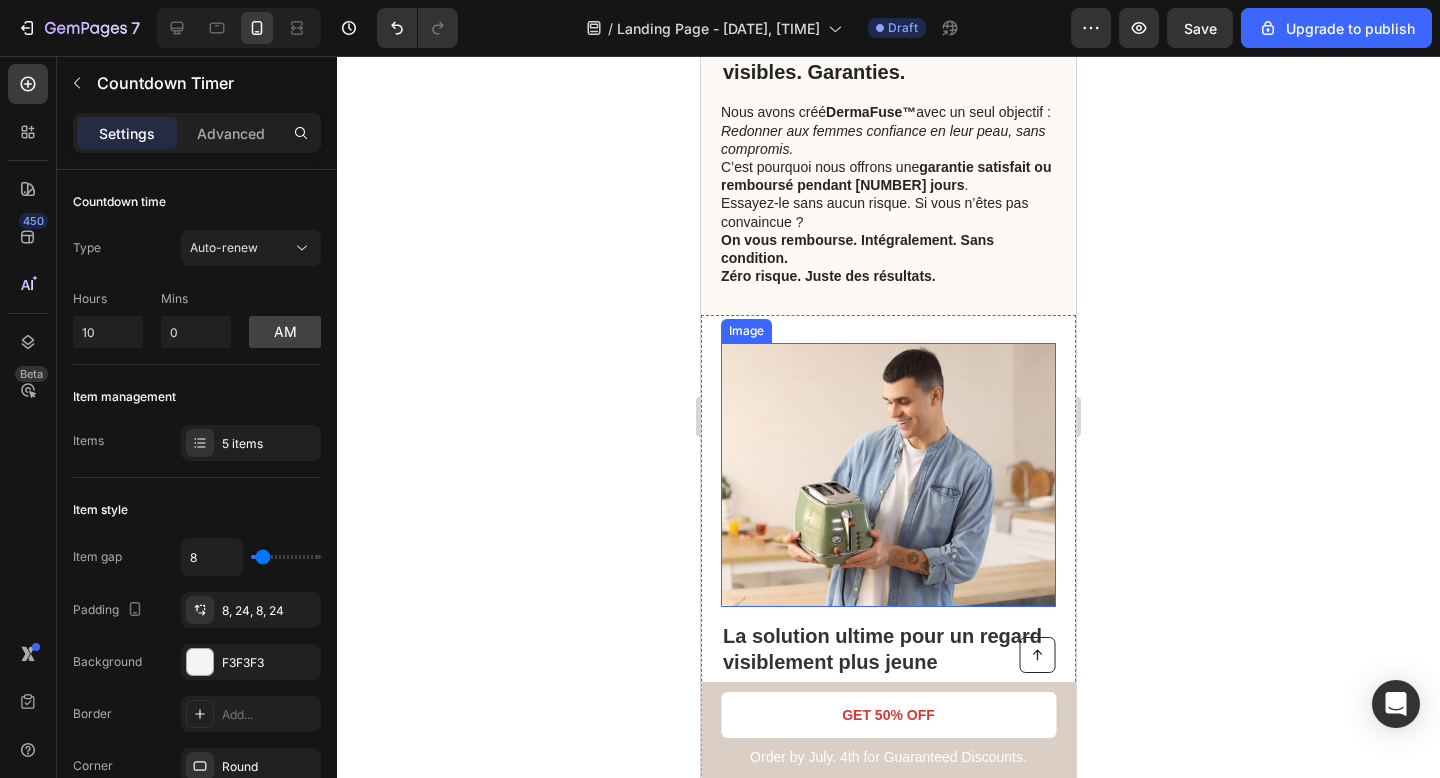 click at bounding box center (888, 475) 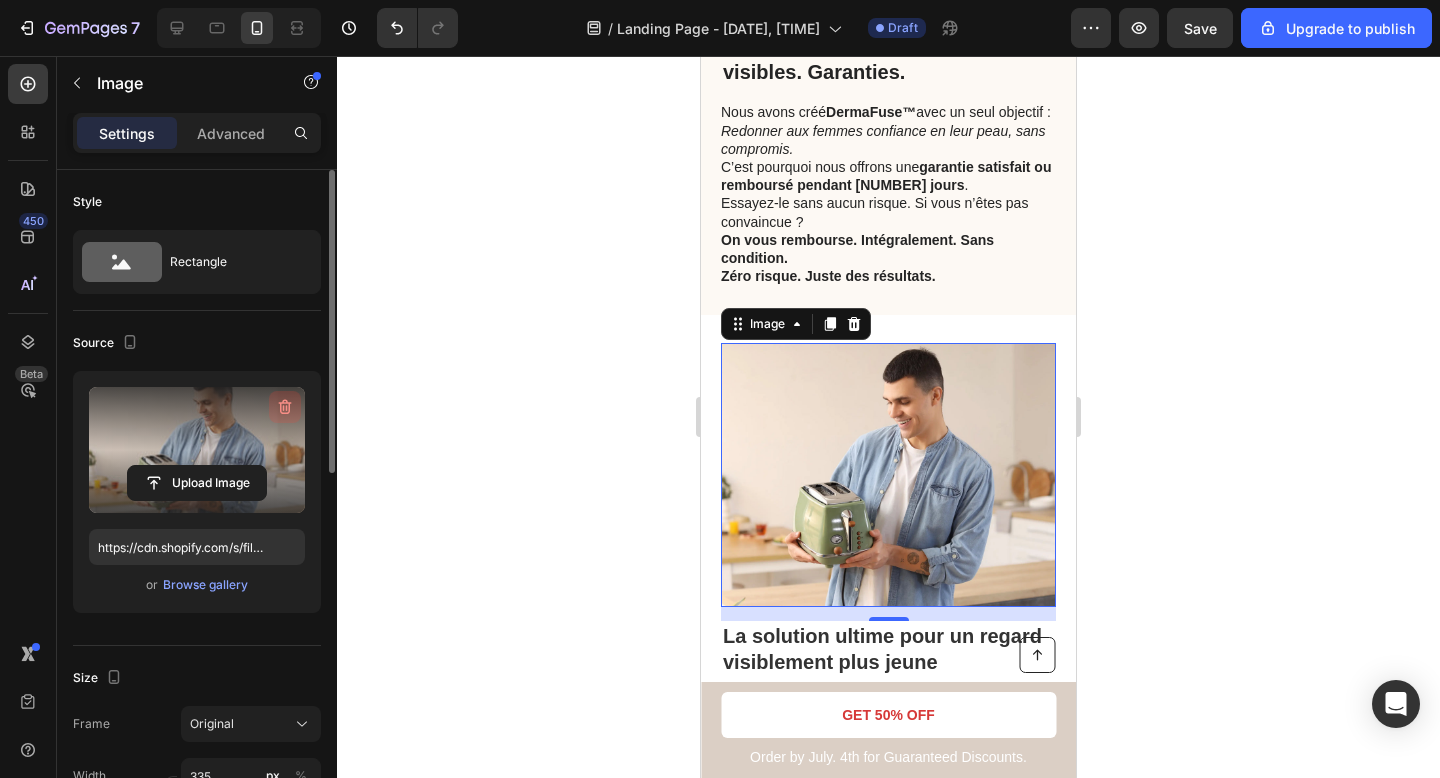 click 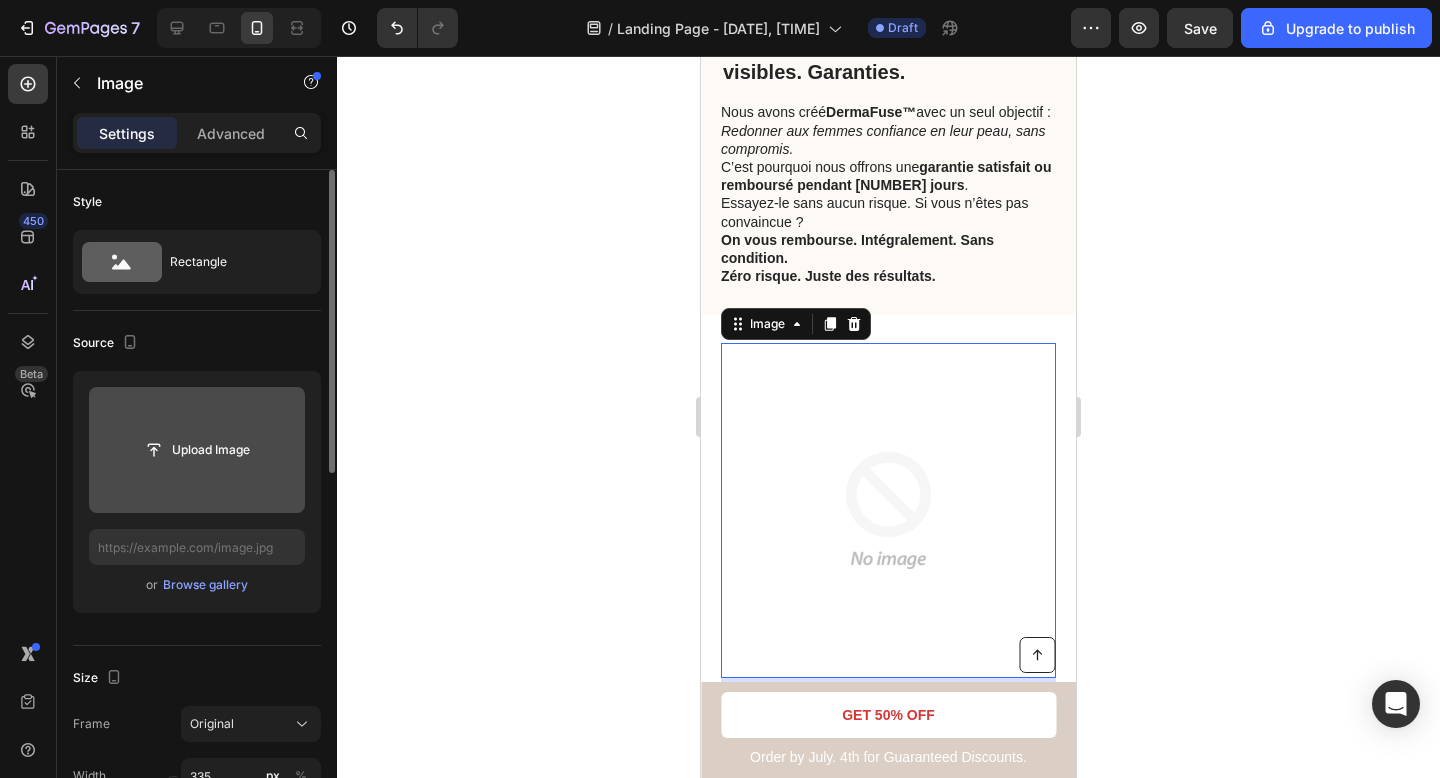 click 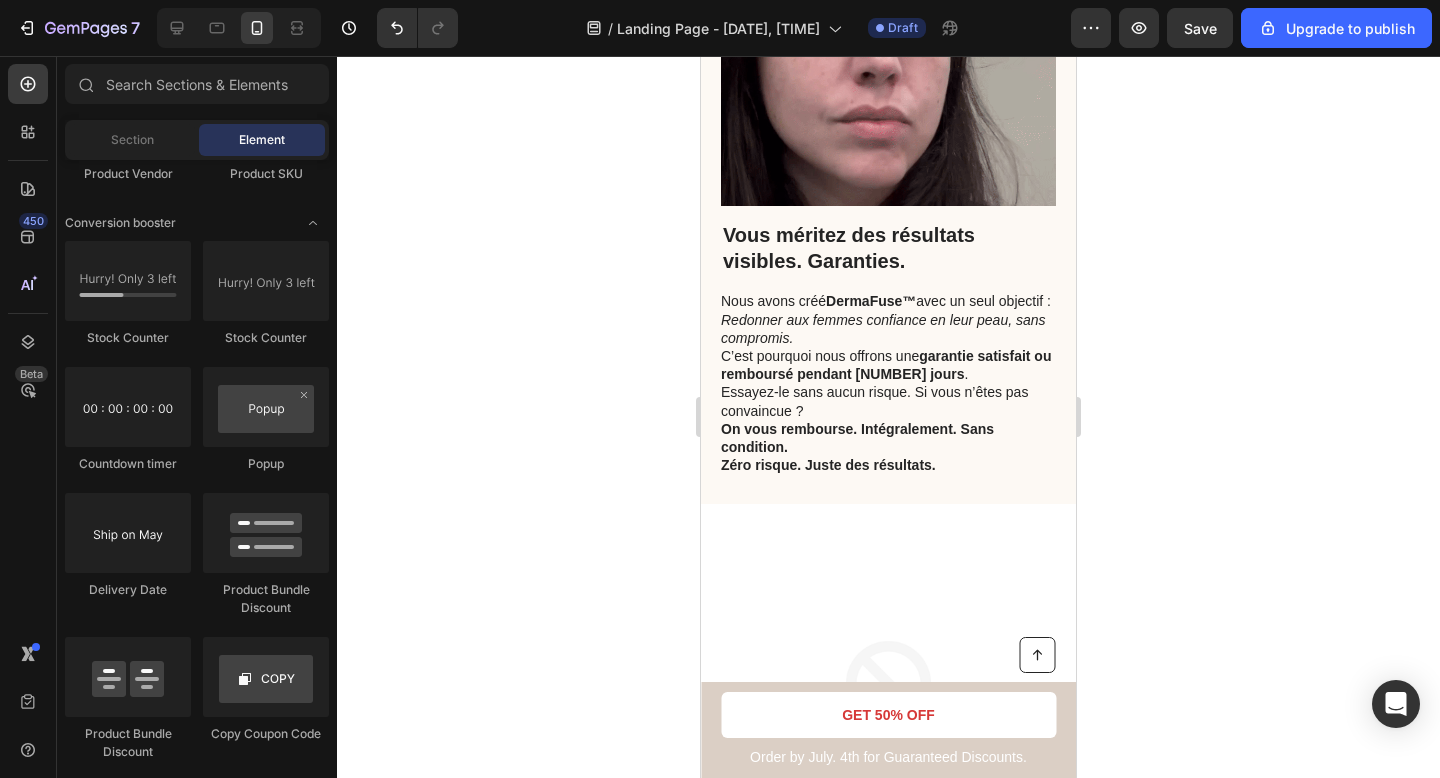 scroll, scrollTop: 3502, scrollLeft: 0, axis: vertical 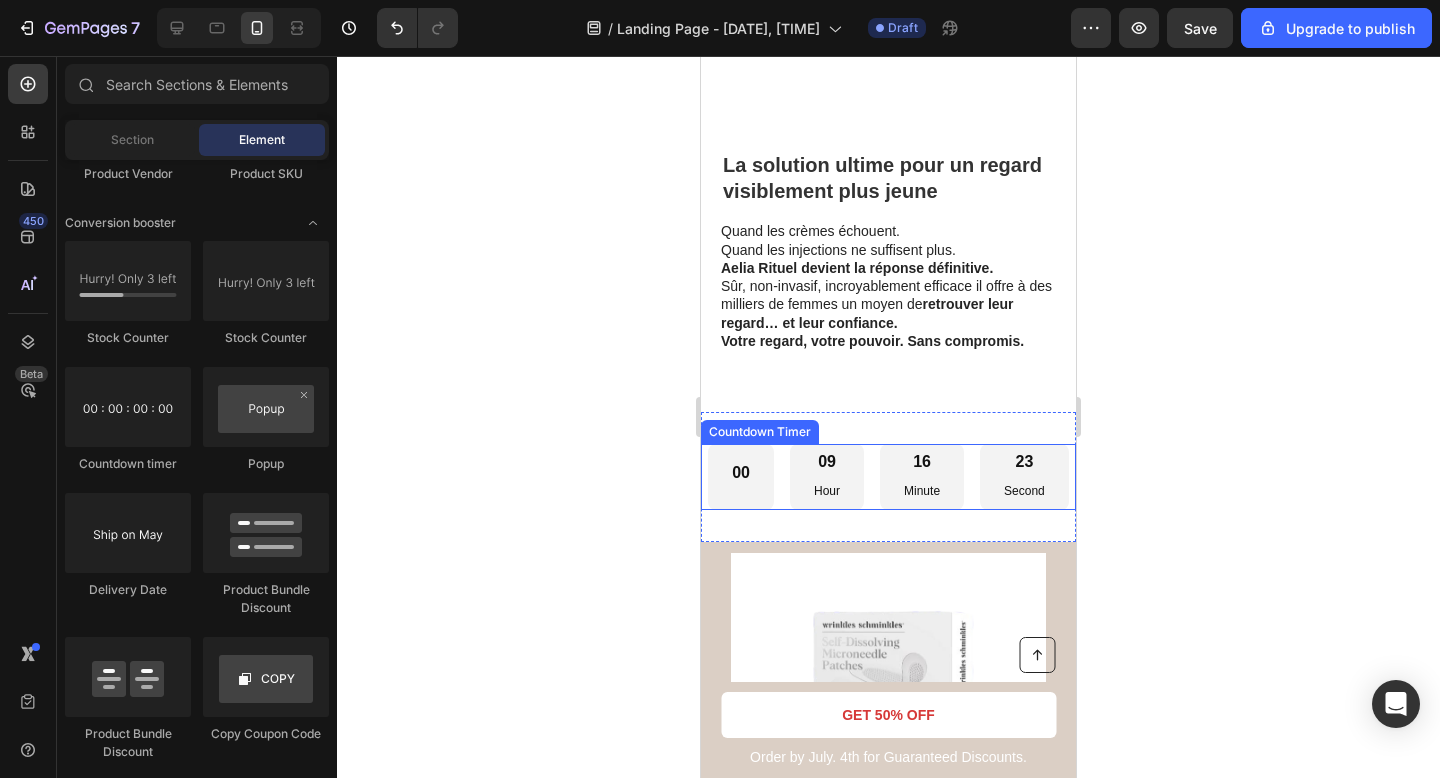 click on "Minute" at bounding box center (922, 492) 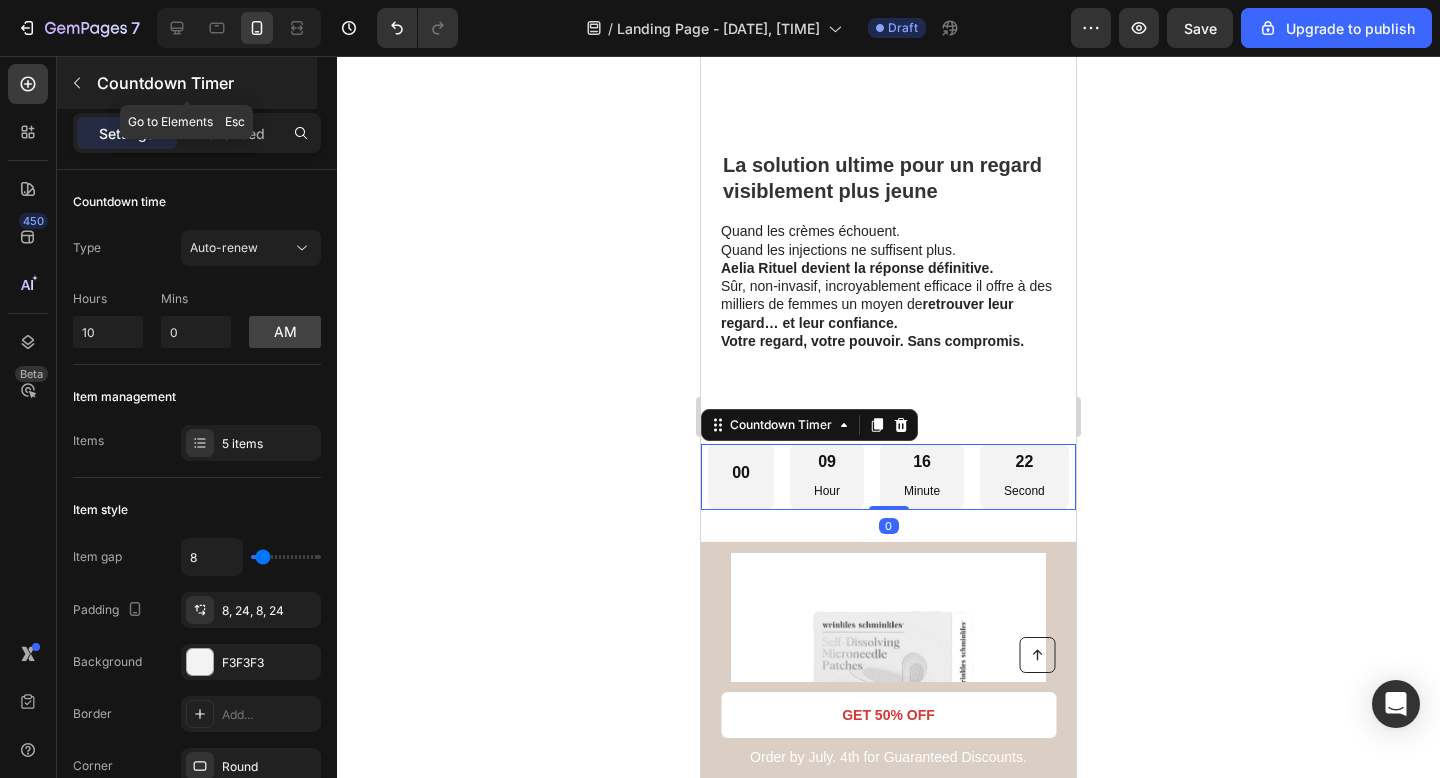 click 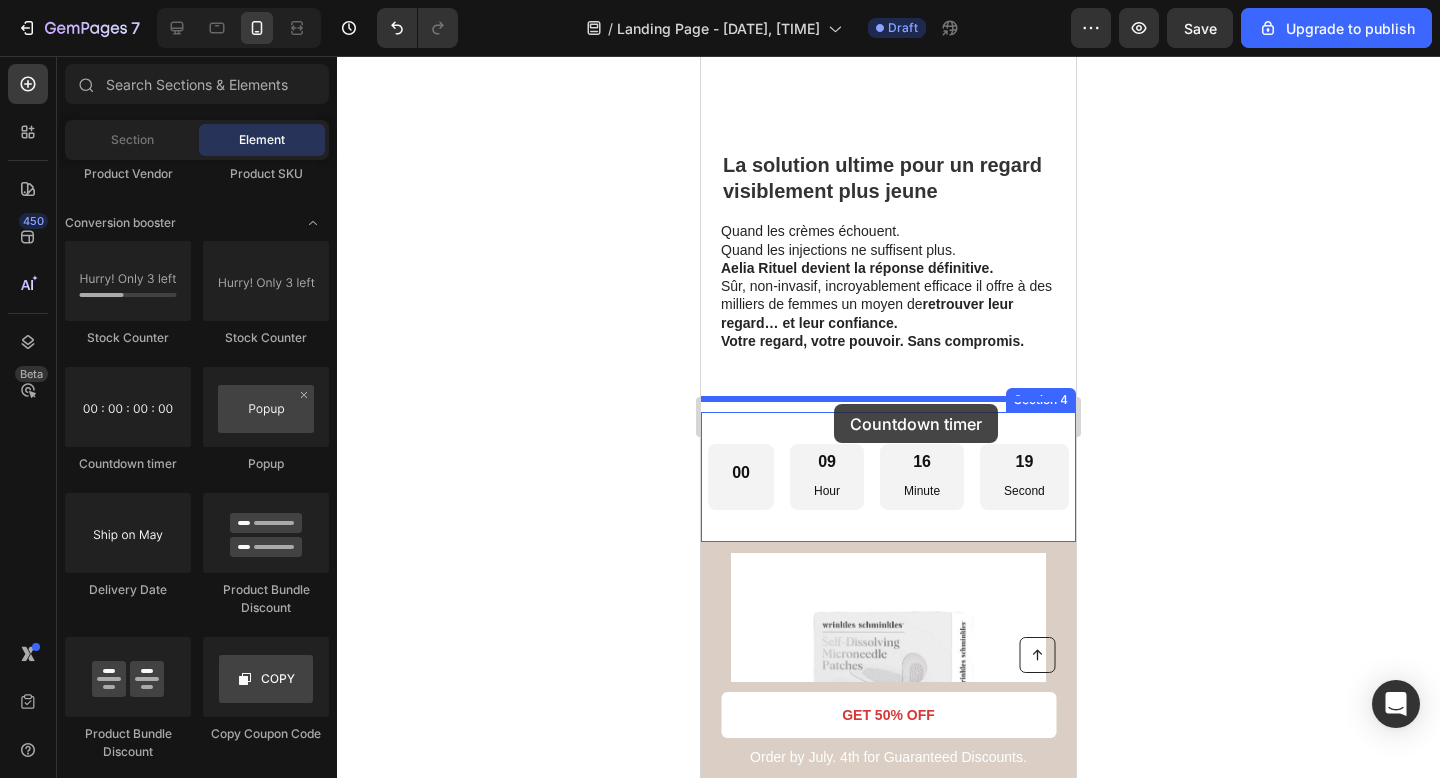 drag, startPoint x: 838, startPoint y: 464, endPoint x: 834, endPoint y: 404, distance: 60.133186 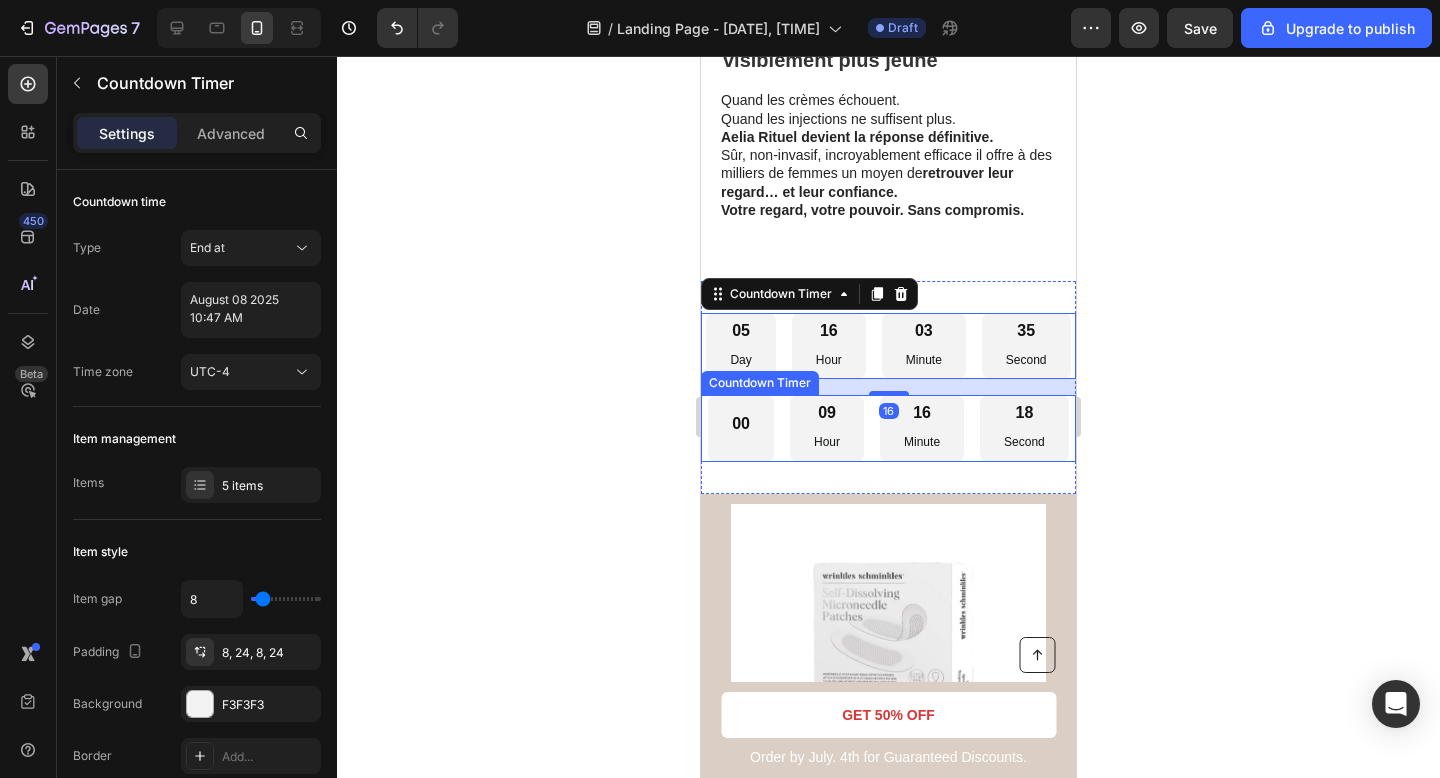 scroll, scrollTop: 4433, scrollLeft: 0, axis: vertical 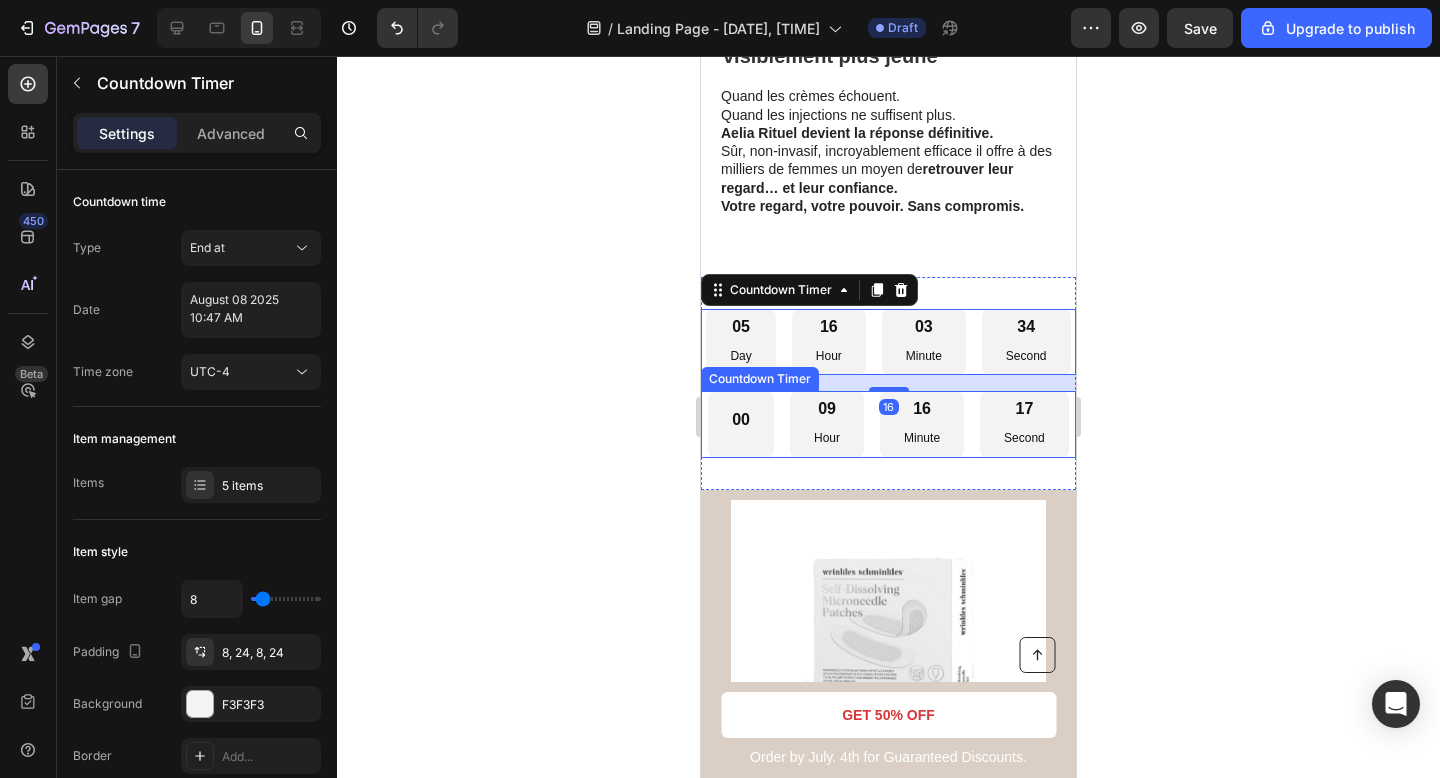 click on "09 Hour" at bounding box center (827, 424) 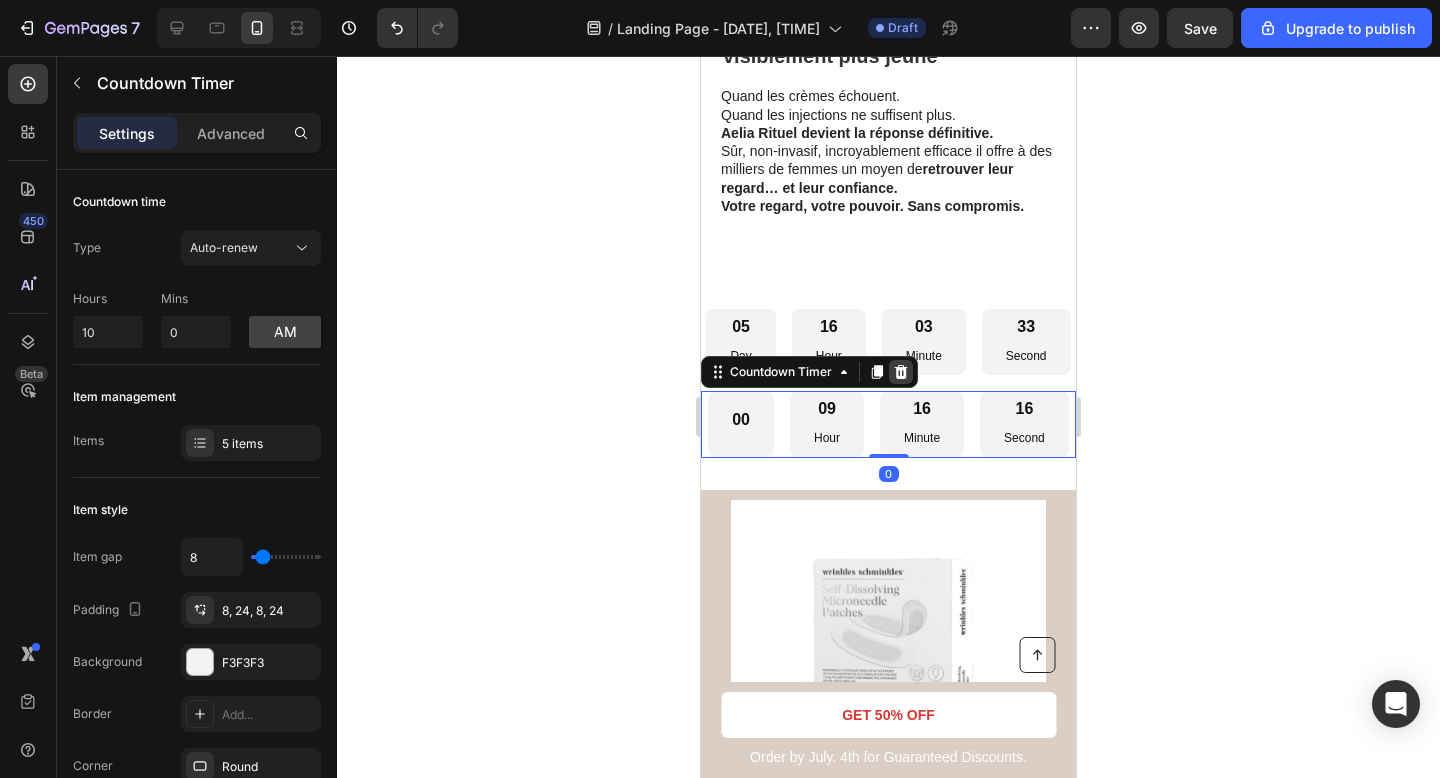click 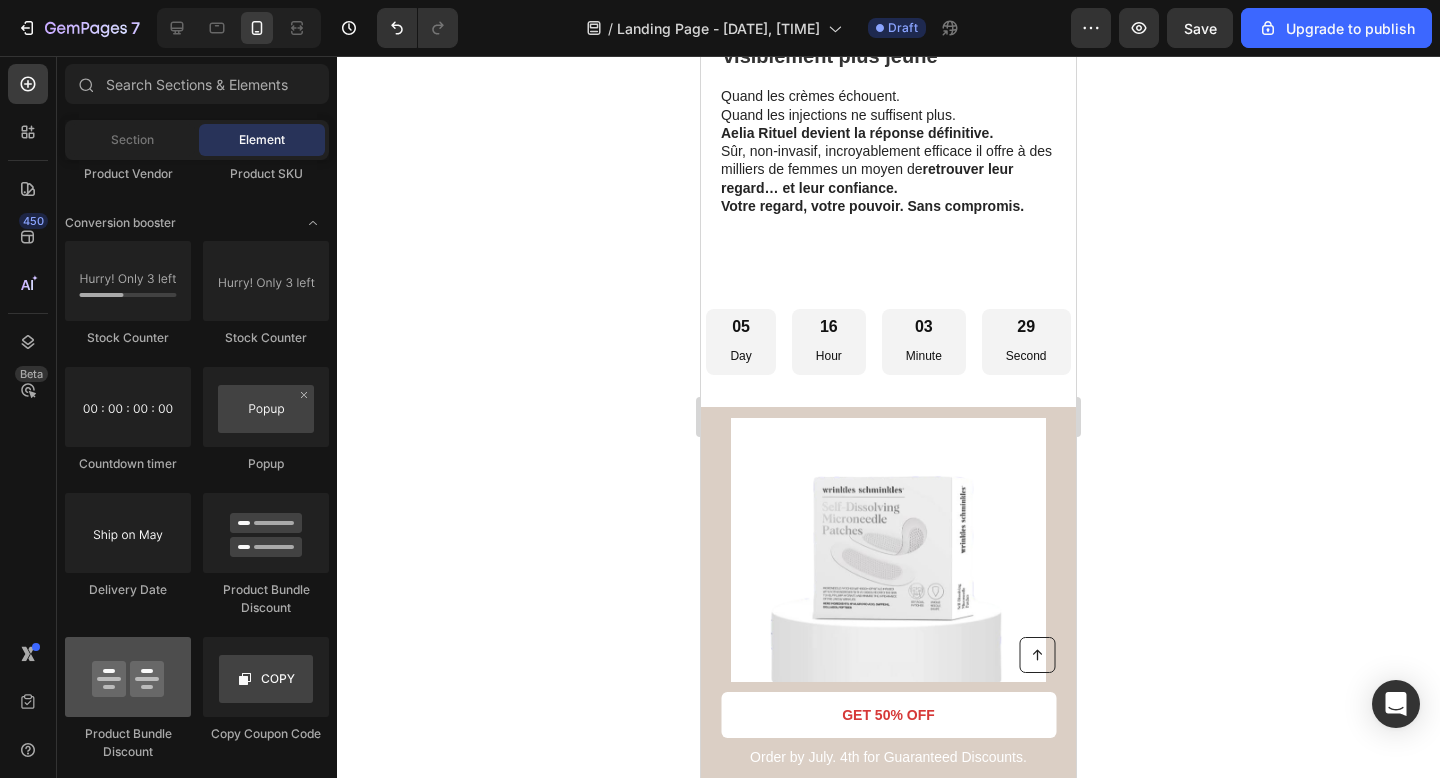 scroll, scrollTop: 4098, scrollLeft: 0, axis: vertical 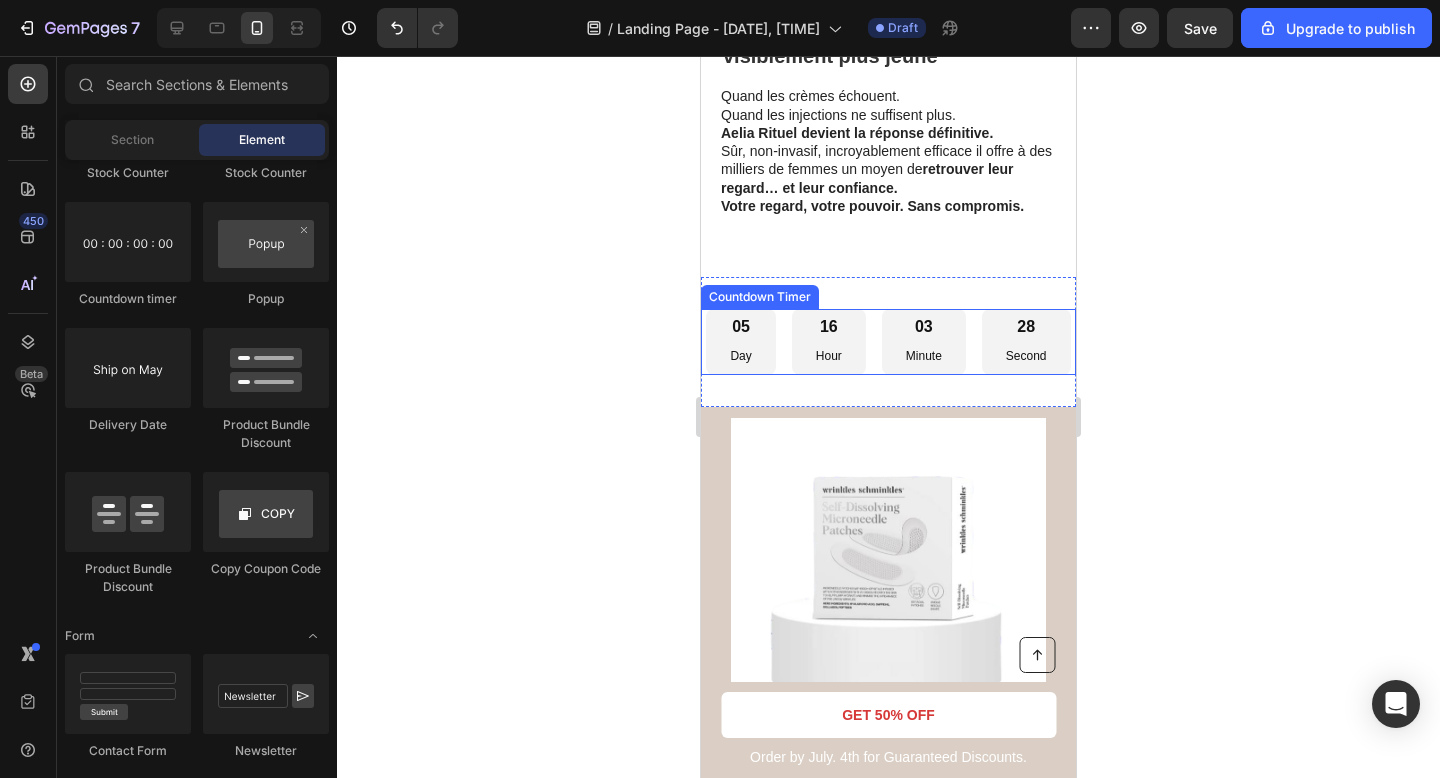 click on "05 Day" at bounding box center (740, 342) 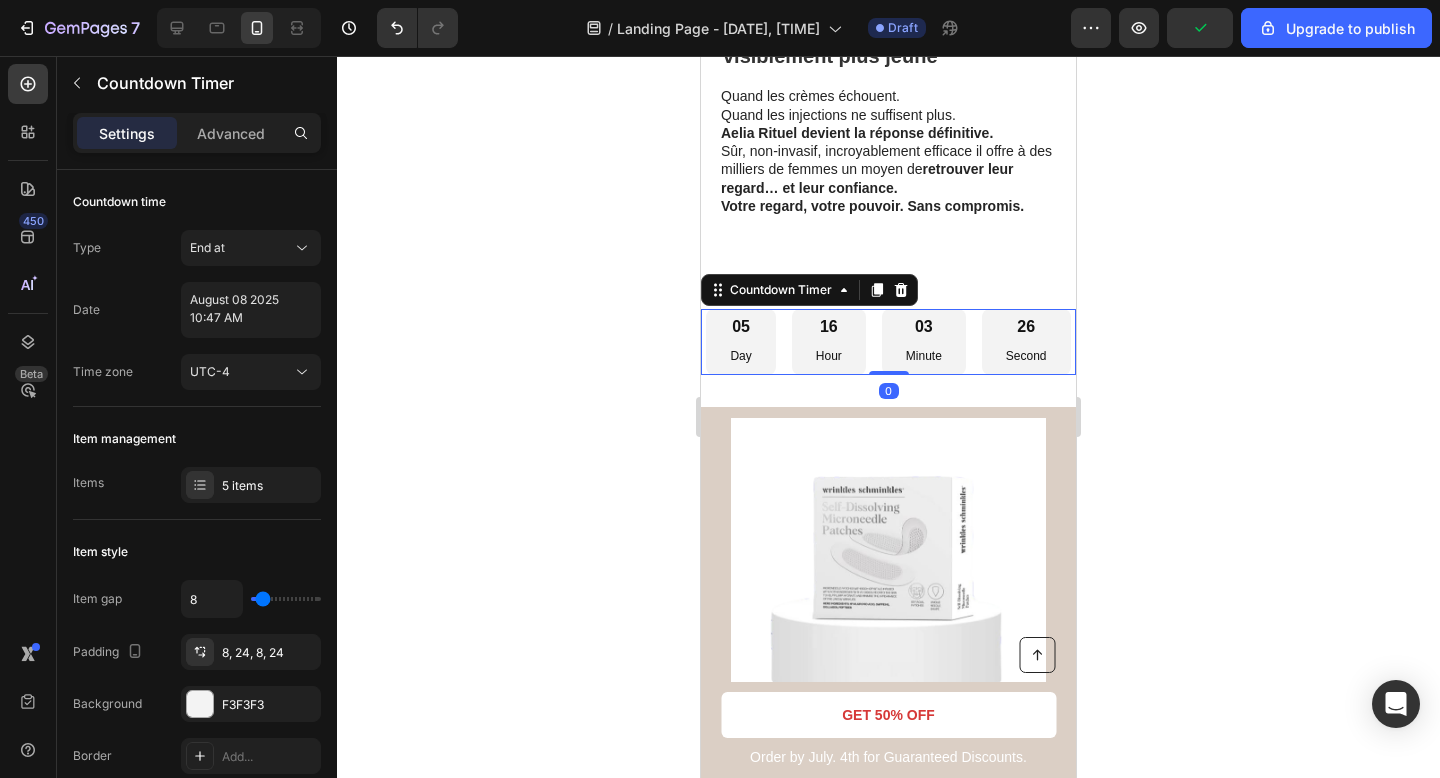 click on "[NUMBER] Second" at bounding box center (1026, 342) 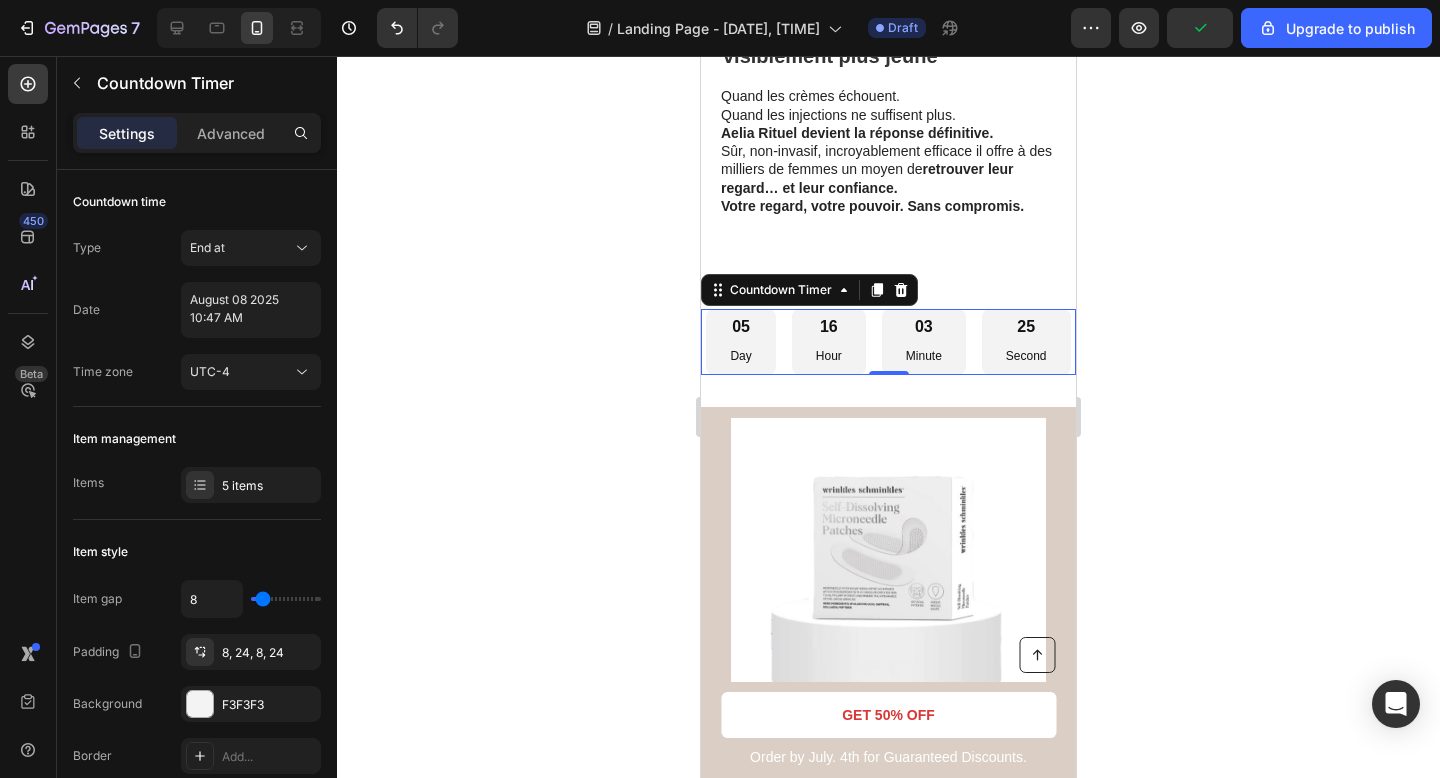 click on "[NUMBER] Second" at bounding box center [1026, 342] 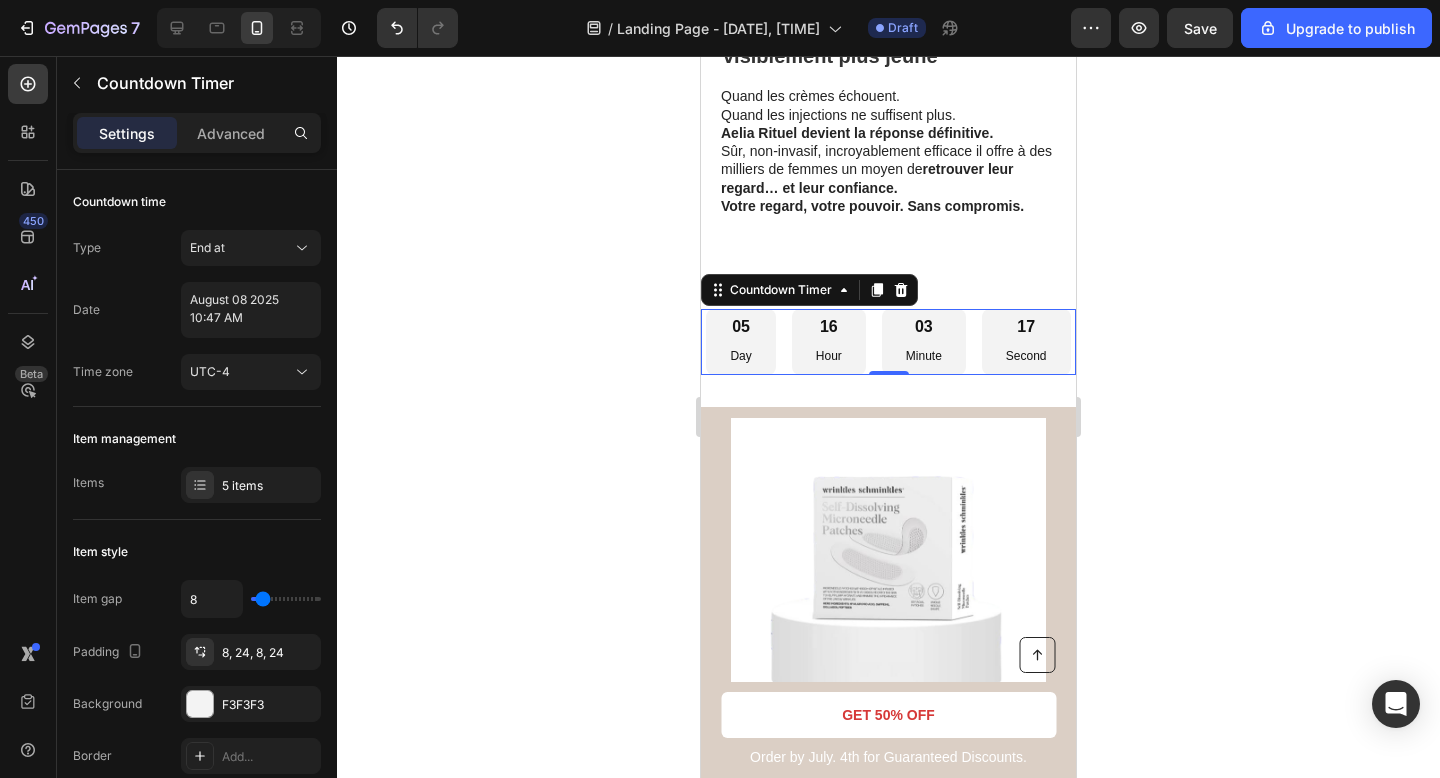 click on "[NUMBER] Day [NUMBER] Hour [NUMBER] Minute [NUMBER] Second" at bounding box center (888, 342) 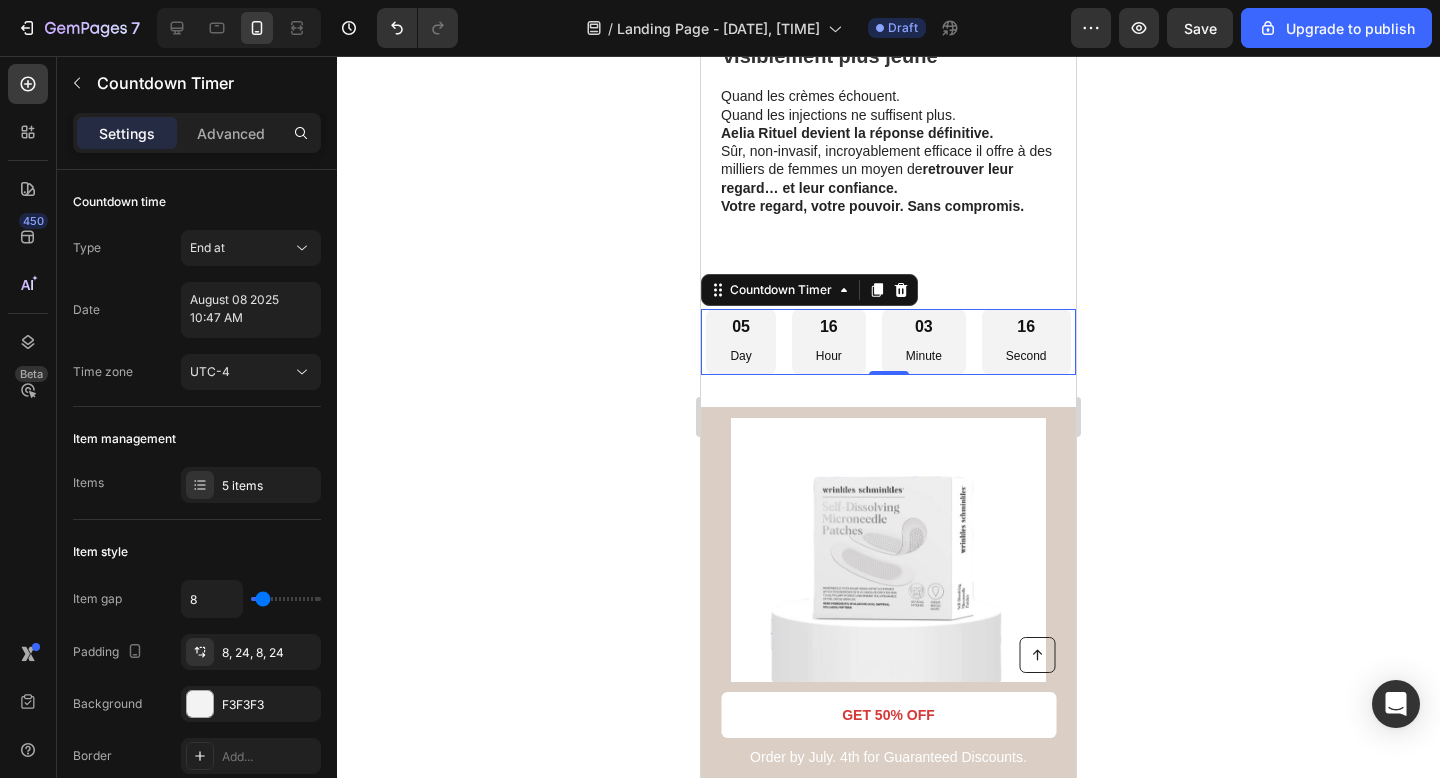 scroll, scrollTop: 4459, scrollLeft: 0, axis: vertical 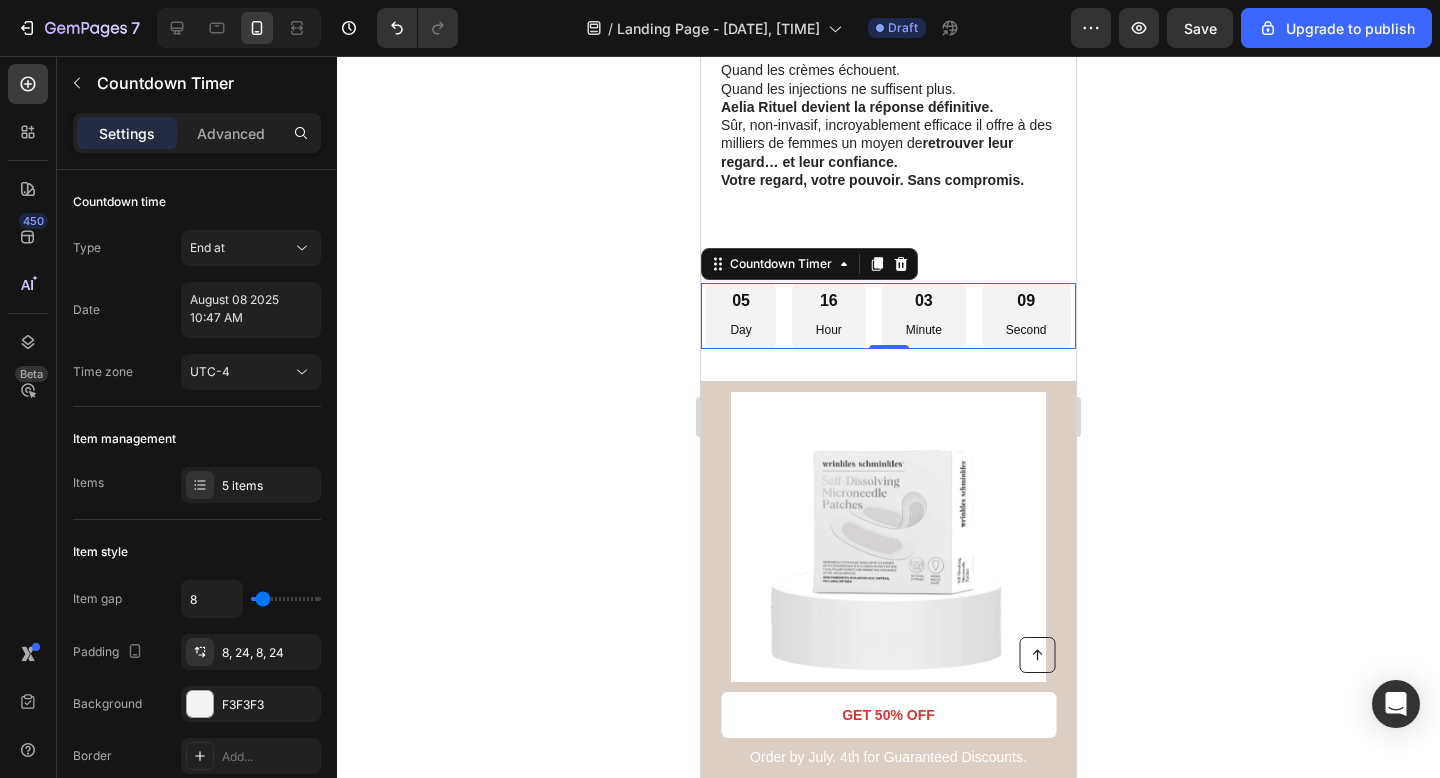 click 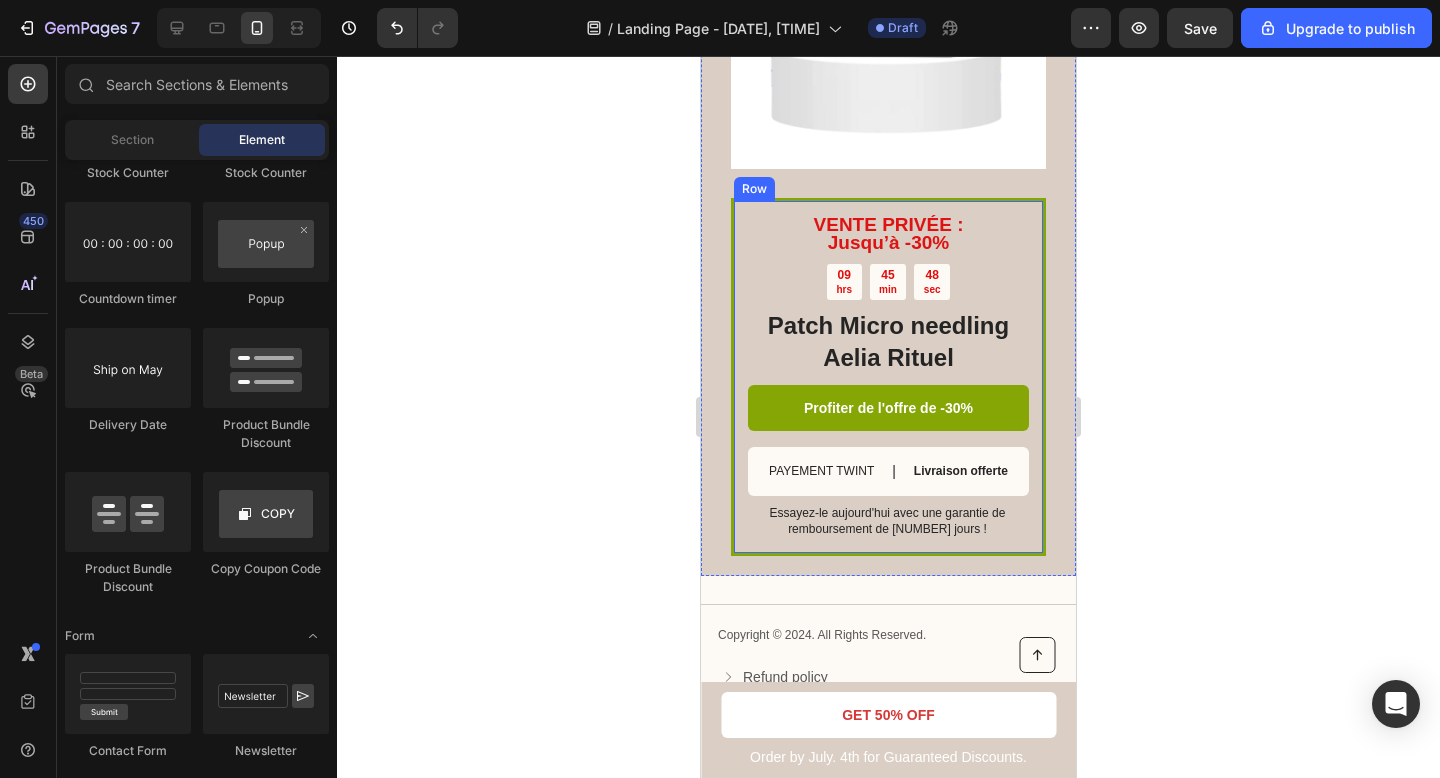 scroll, scrollTop: 5019, scrollLeft: 0, axis: vertical 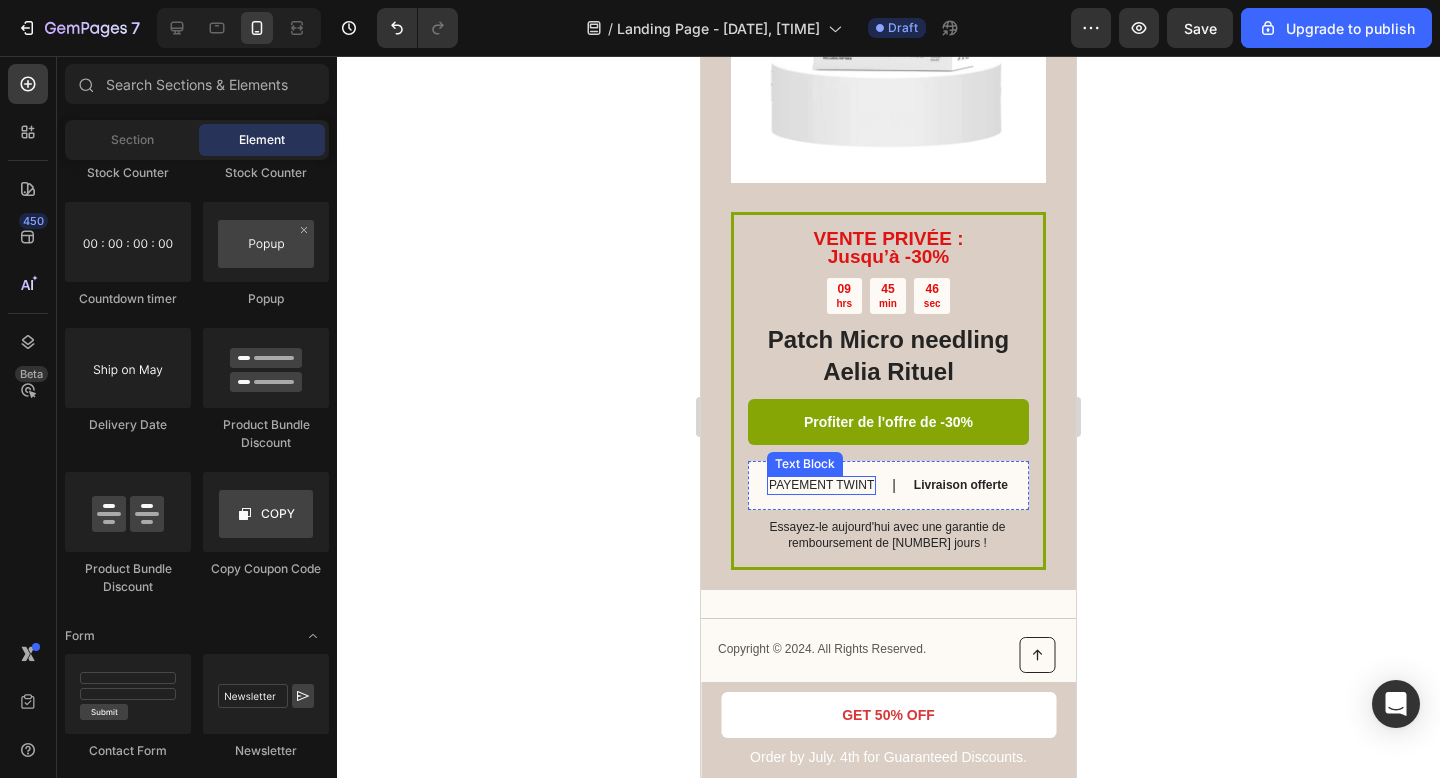 click on "PAYEMENT TWINT" at bounding box center (821, 486) 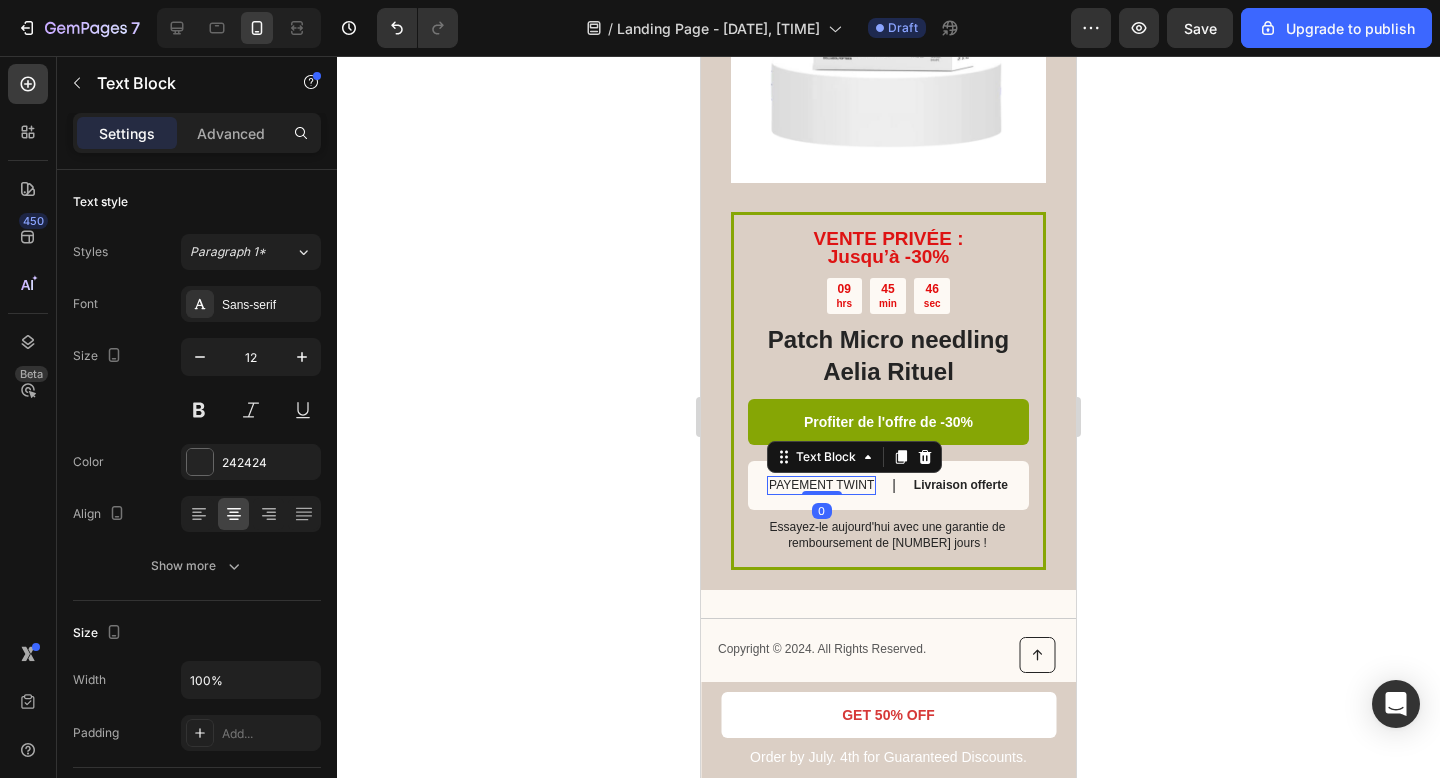click on "PAYEMENT TWINT" at bounding box center (821, 486) 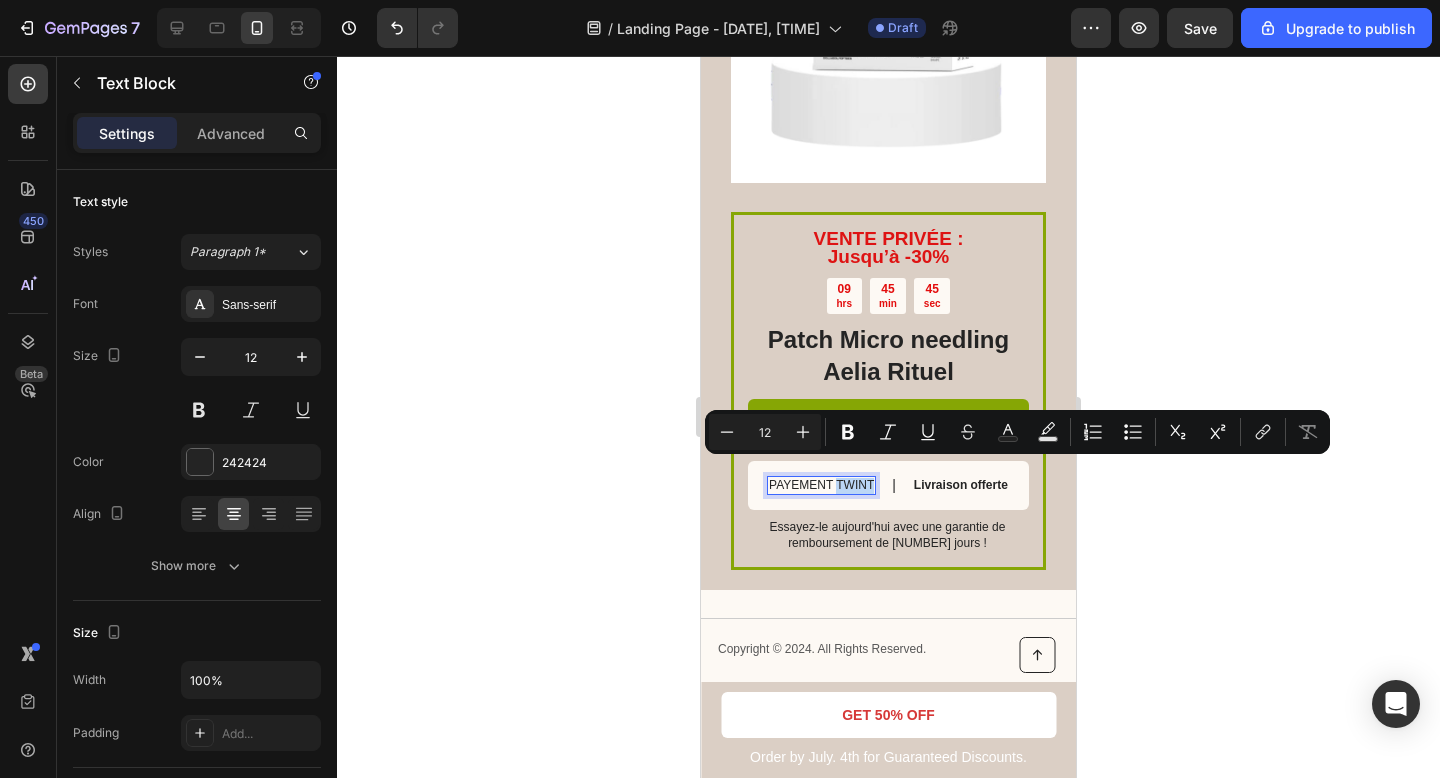 click on "PAYEMENT TWINT" at bounding box center [821, 486] 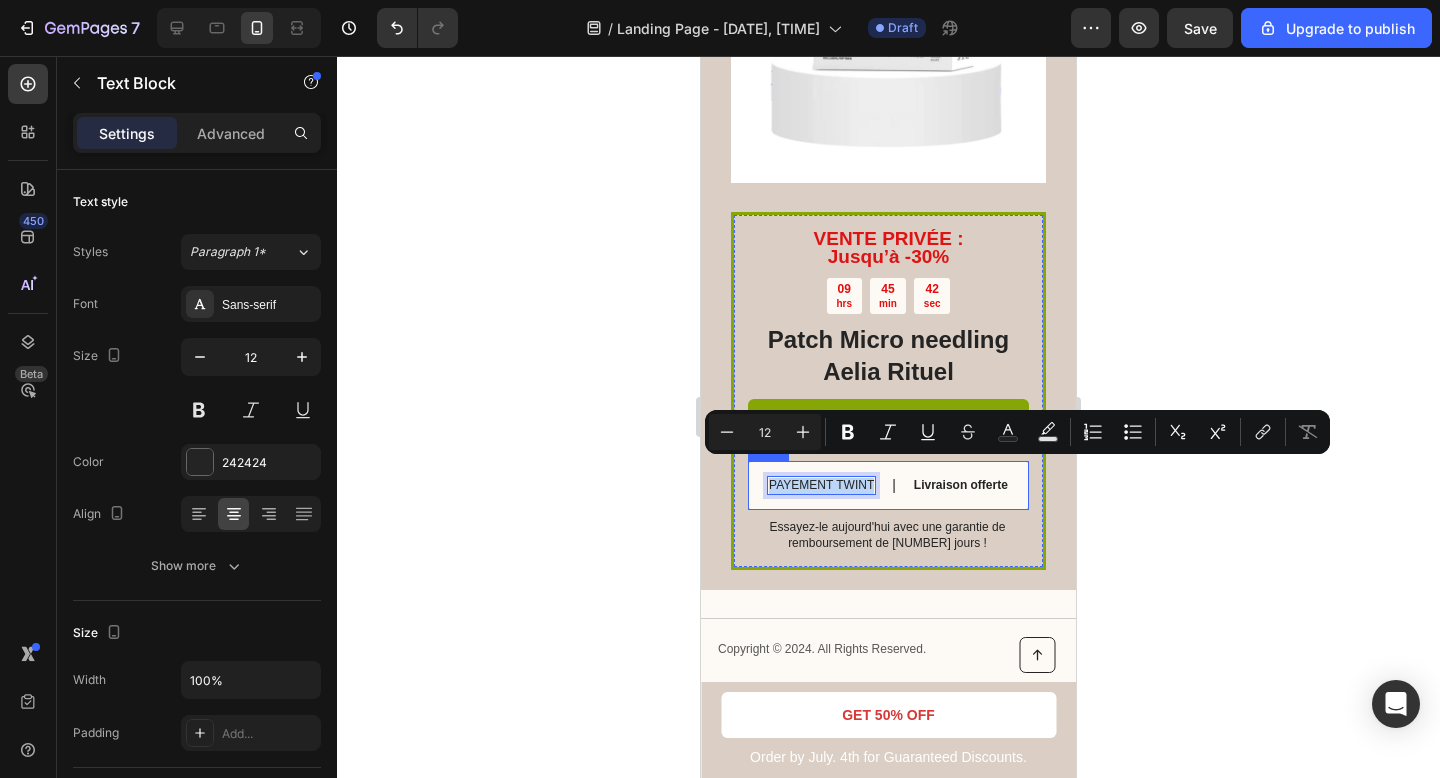drag, startPoint x: 867, startPoint y: 469, endPoint x: 750, endPoint y: 474, distance: 117.10679 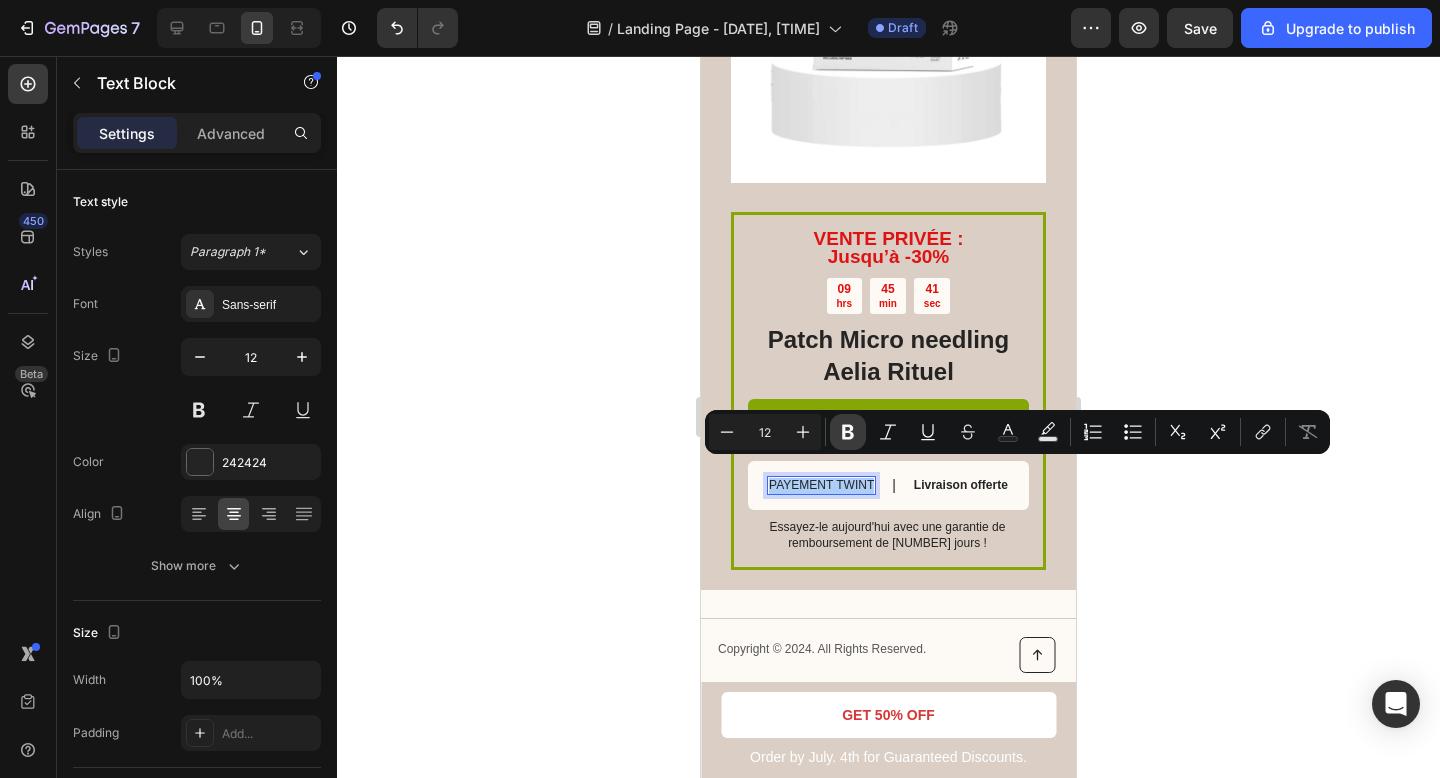 click on "Bold" at bounding box center (848, 432) 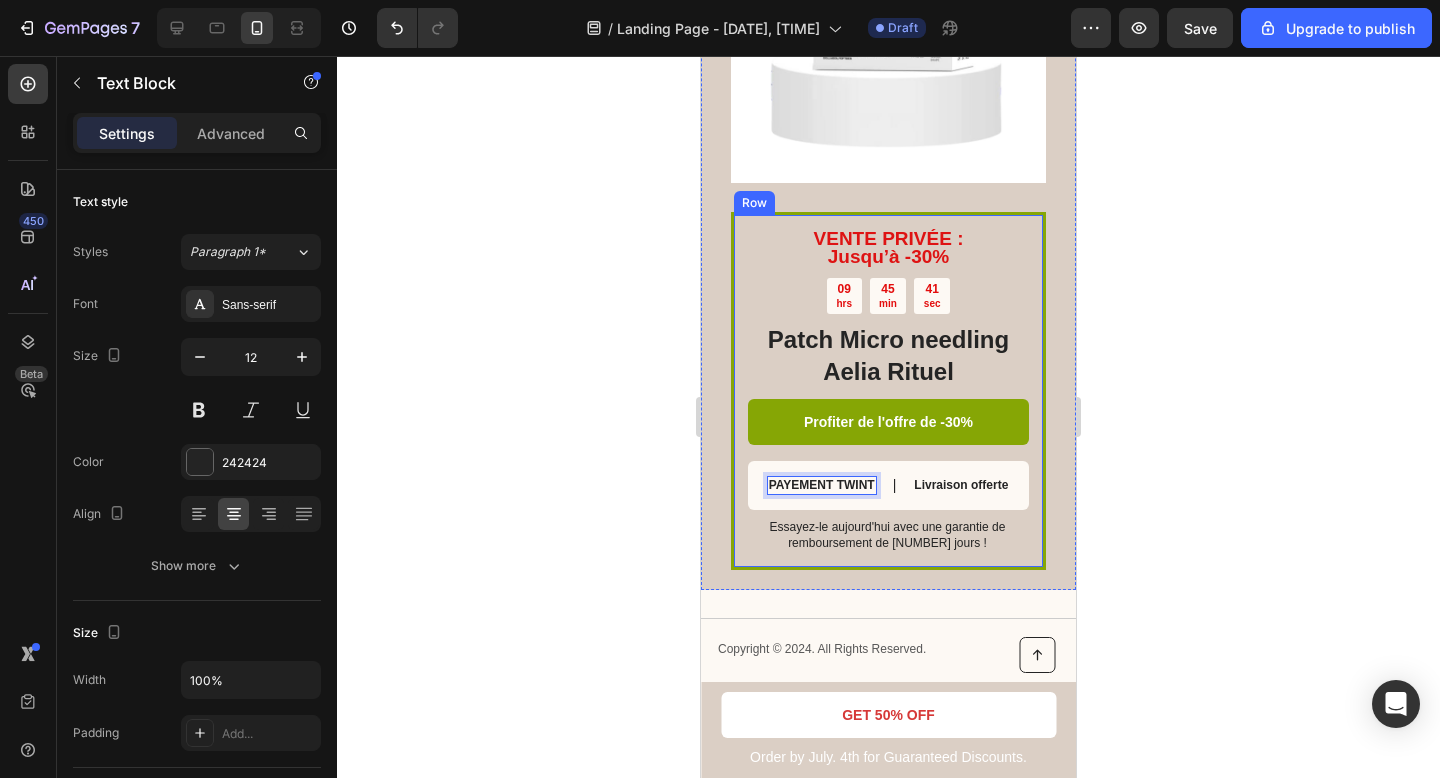 click on "VENTE PRIVÉE :  Jusqu’à -[NUMBER]% Text Block [NUMBER] hrs [NUMBER] min [NUMBER] sec Countdown Timer Patch Micro needling Aelia Rituel  Heading Profiter de l'offre de -[NUMBER]%   Button PAYEMENT TWINT Text Block   [NUMBER] | Text Block Livraison offerte Text Block Row Essayez-le aujourd'hui avec une garantie de remboursement de [NUMBER] jours !" at bounding box center [888, 391] 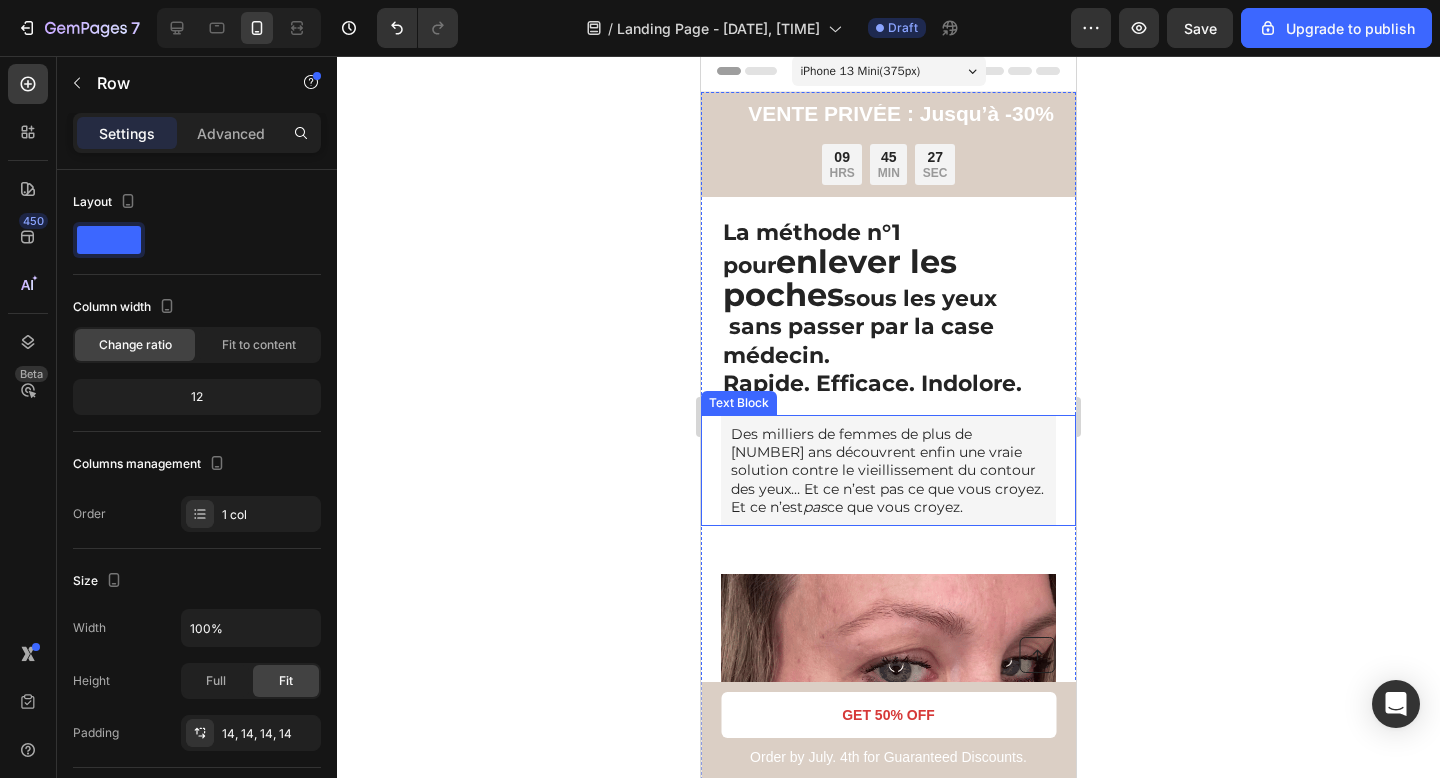 scroll, scrollTop: 0, scrollLeft: 0, axis: both 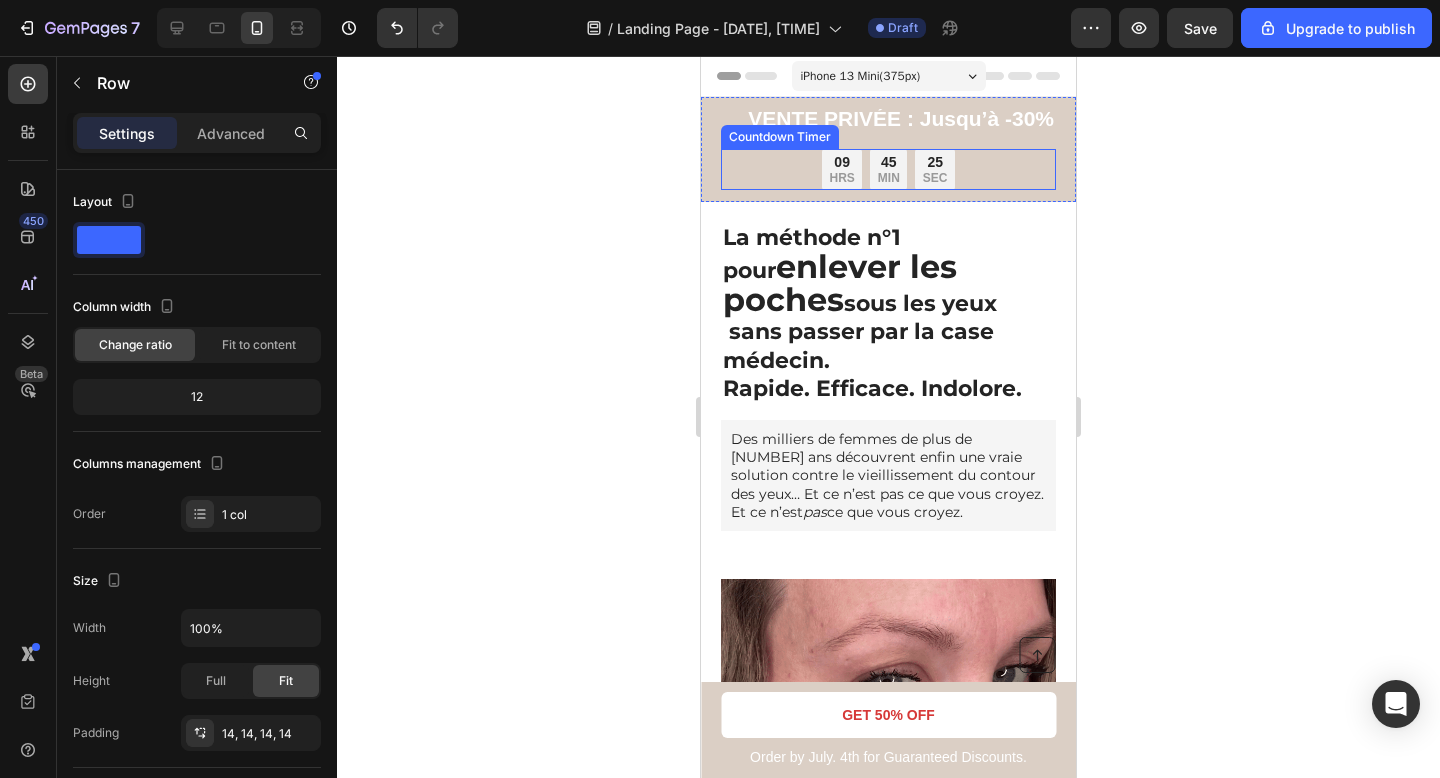 click on "[NUMBER] HRS [NUMBER] MIN [NUMBER] SEC" at bounding box center (888, 170) 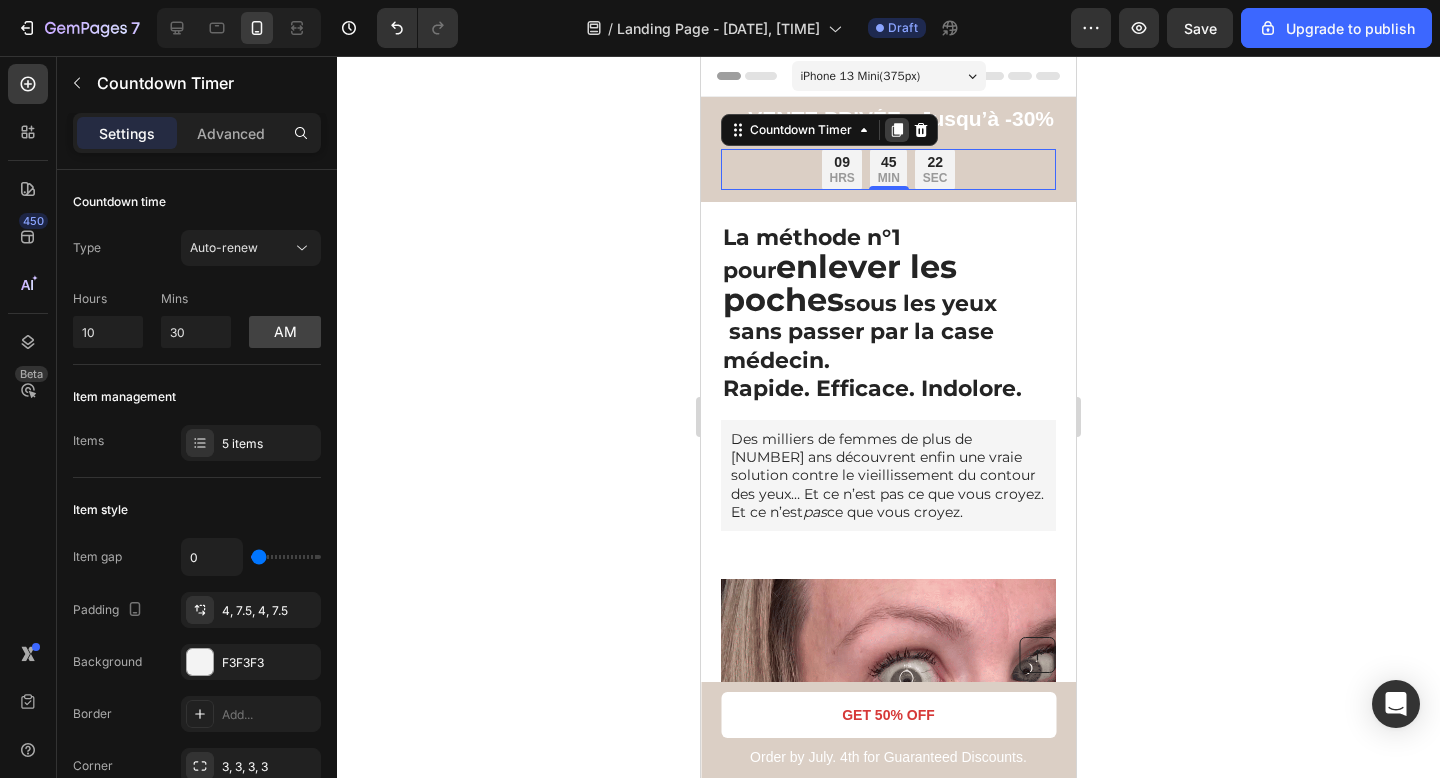 click 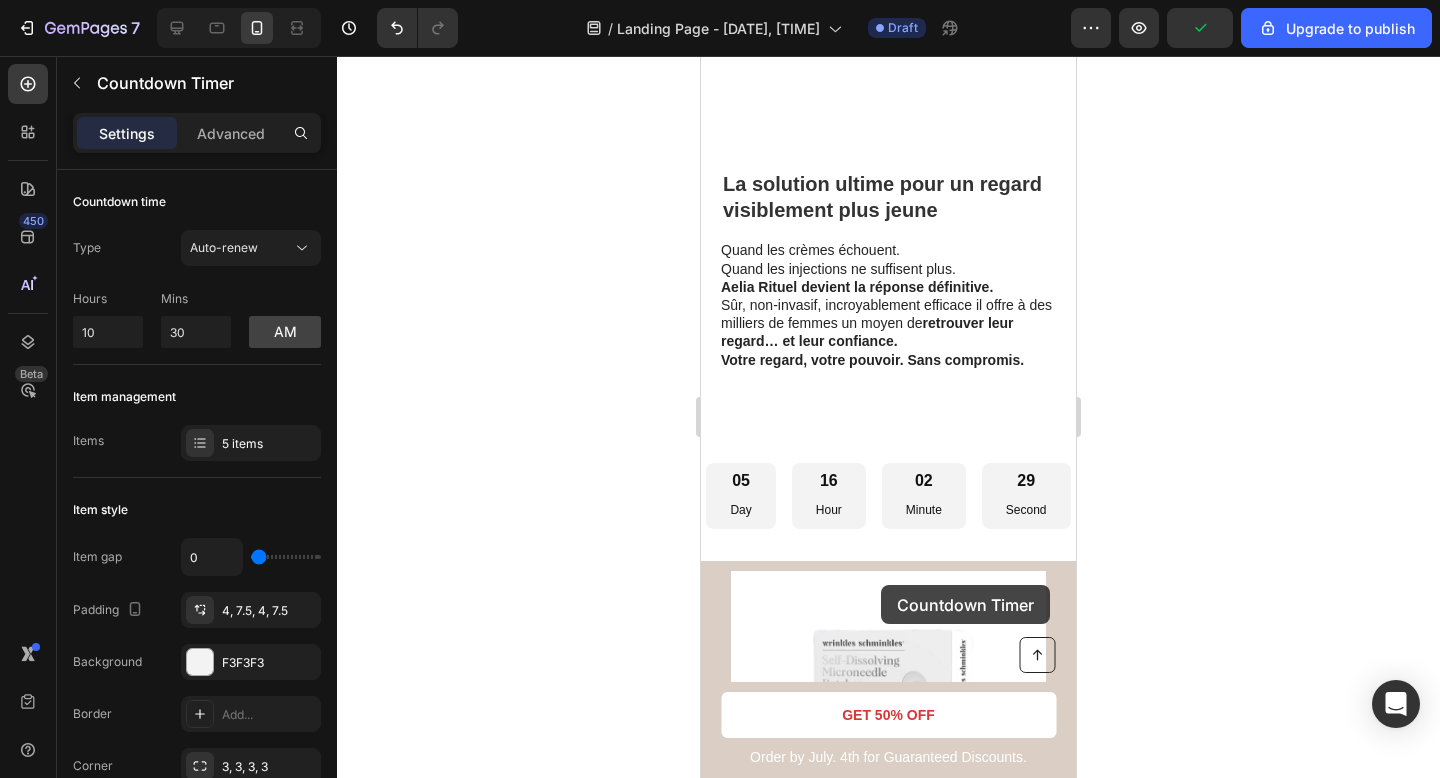 scroll, scrollTop: 4441, scrollLeft: 0, axis: vertical 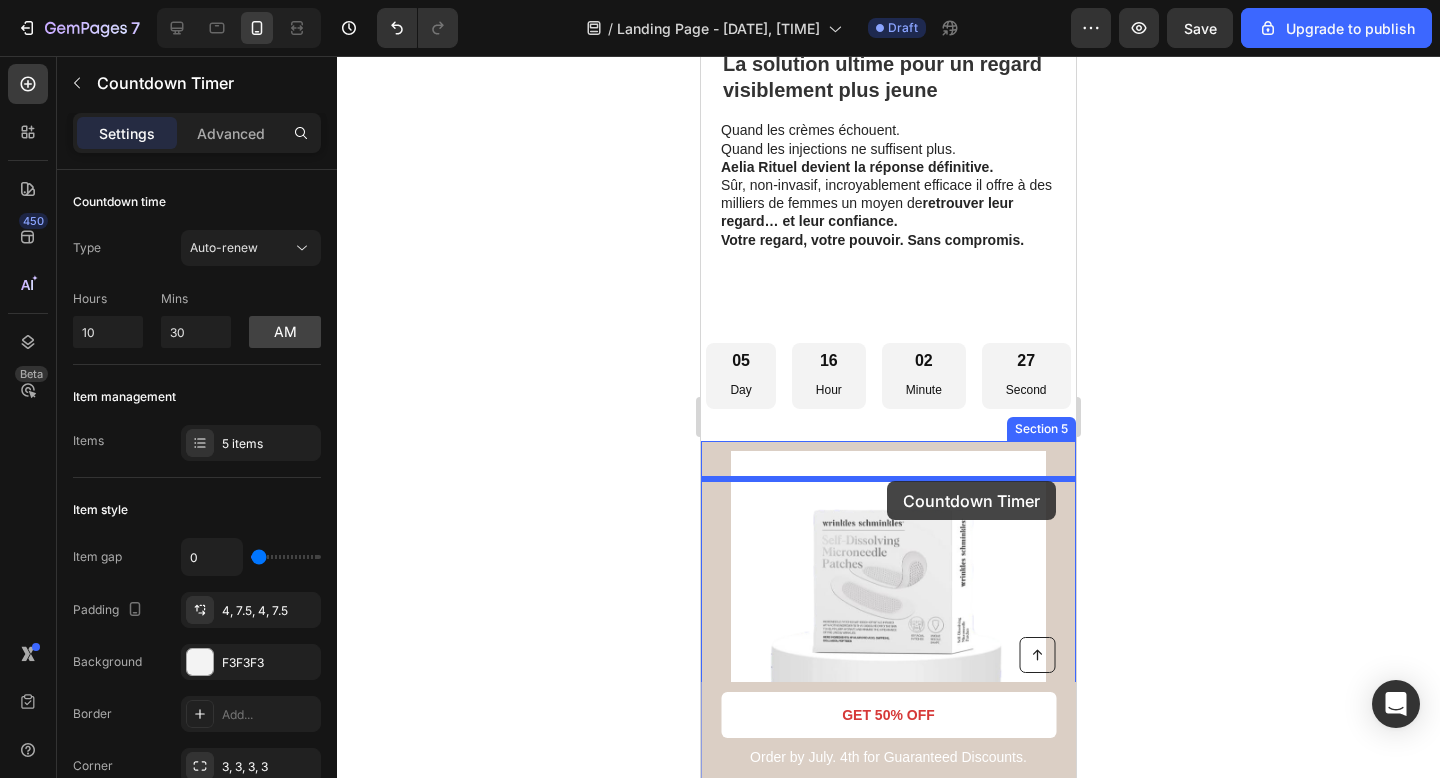 drag, startPoint x: 922, startPoint y: 210, endPoint x: 887, endPoint y: 481, distance: 273.2508 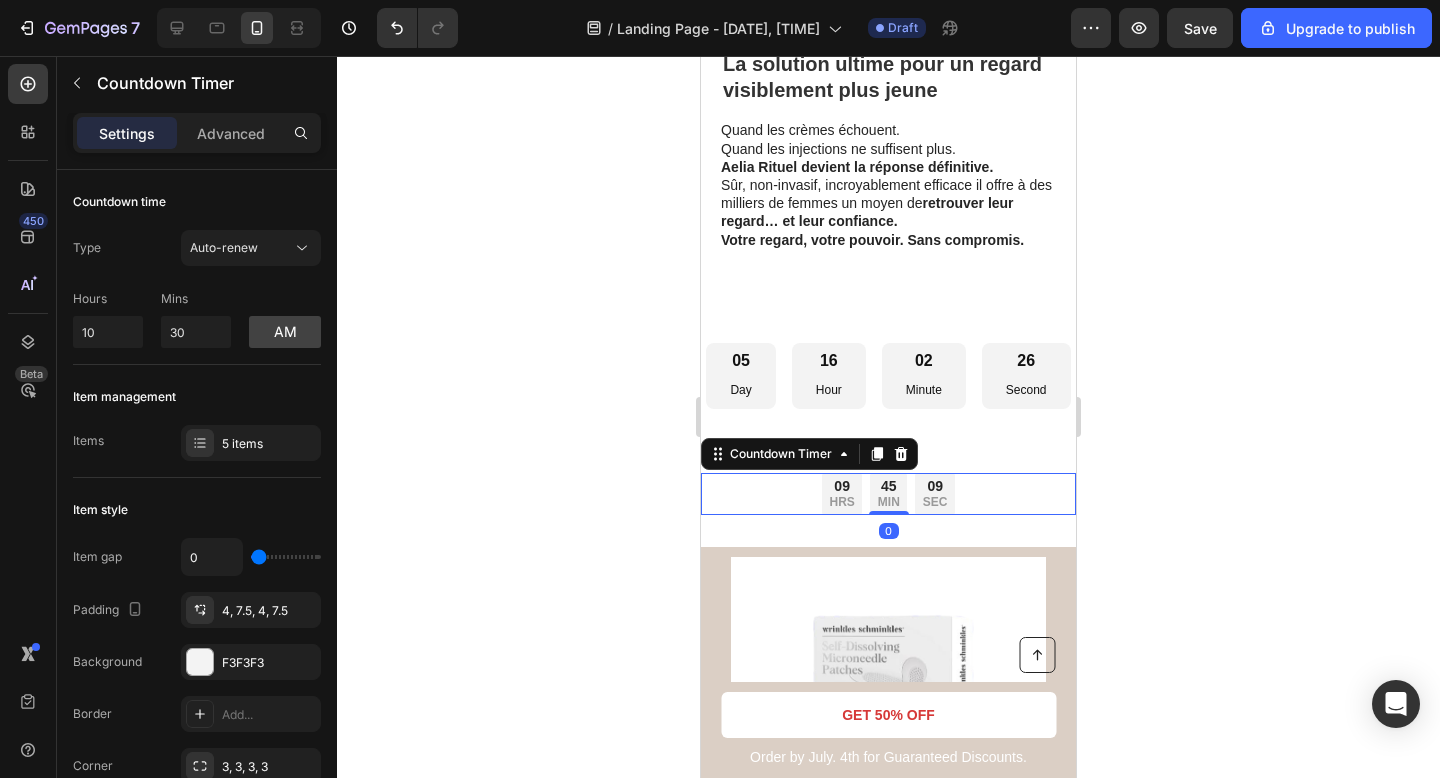 click 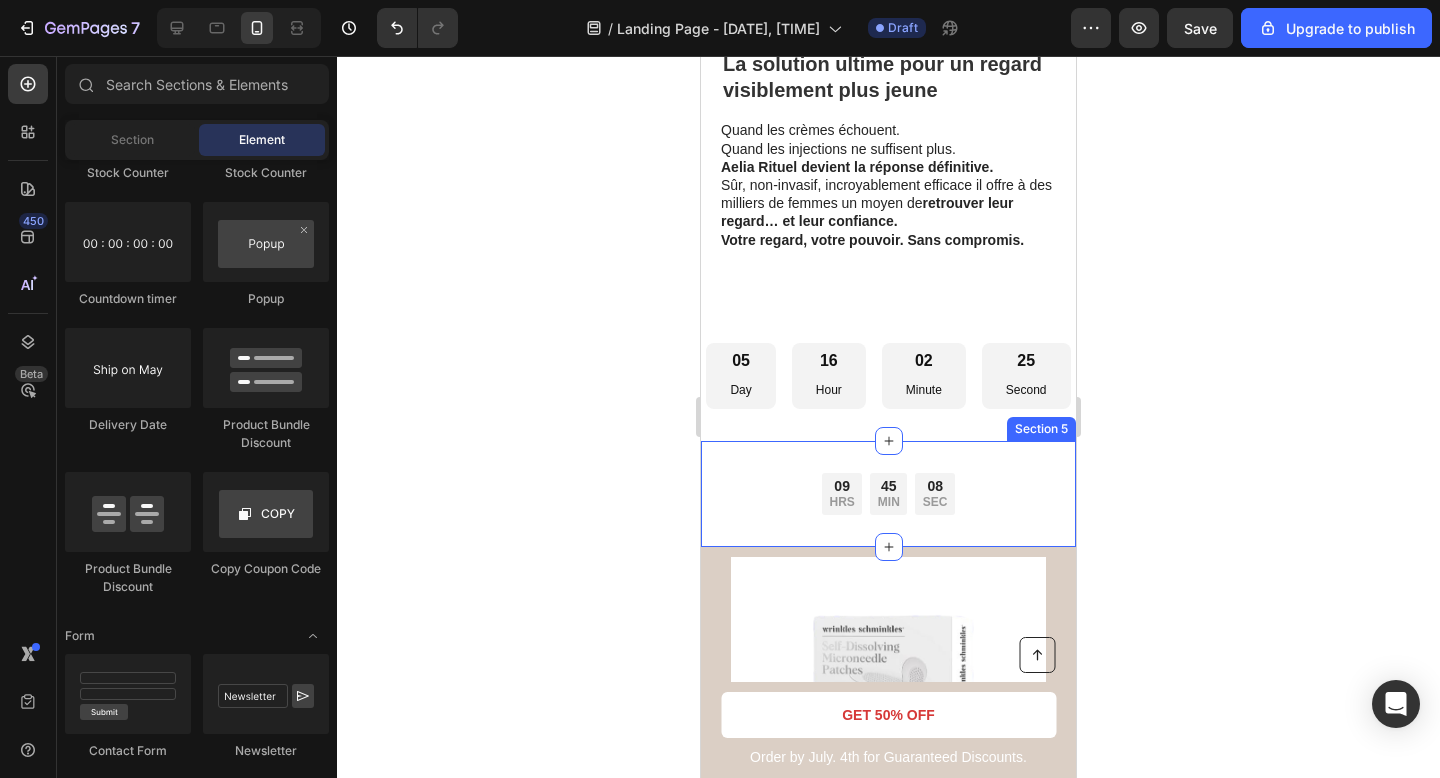 click on "[NUMBER] HRS [NUMBER] MIN [NUMBER] SEC Countdown Timer Section [NUMBER]" at bounding box center [888, 494] 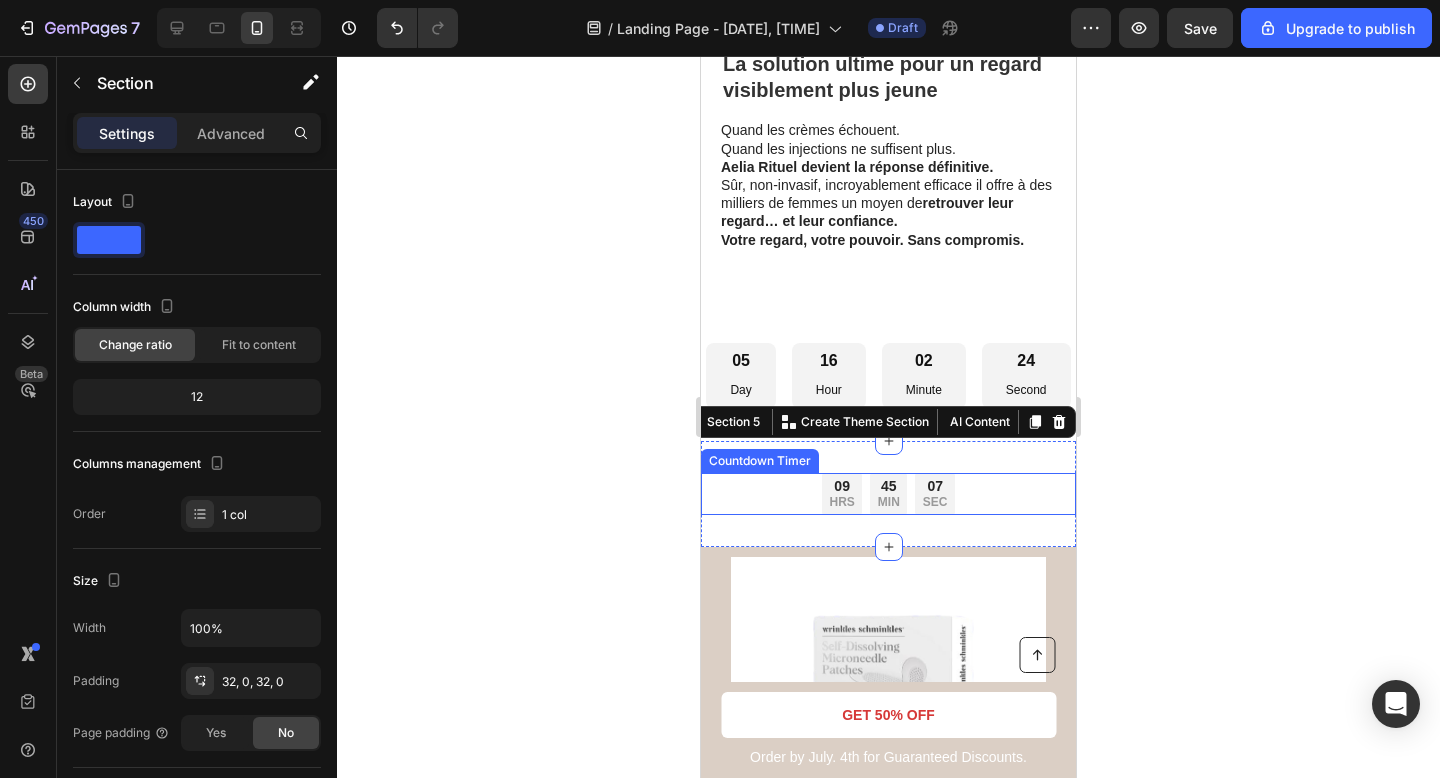 click on "[NUMBER] HRS [NUMBER] MIN [NUMBER] SEC" at bounding box center [888, 494] 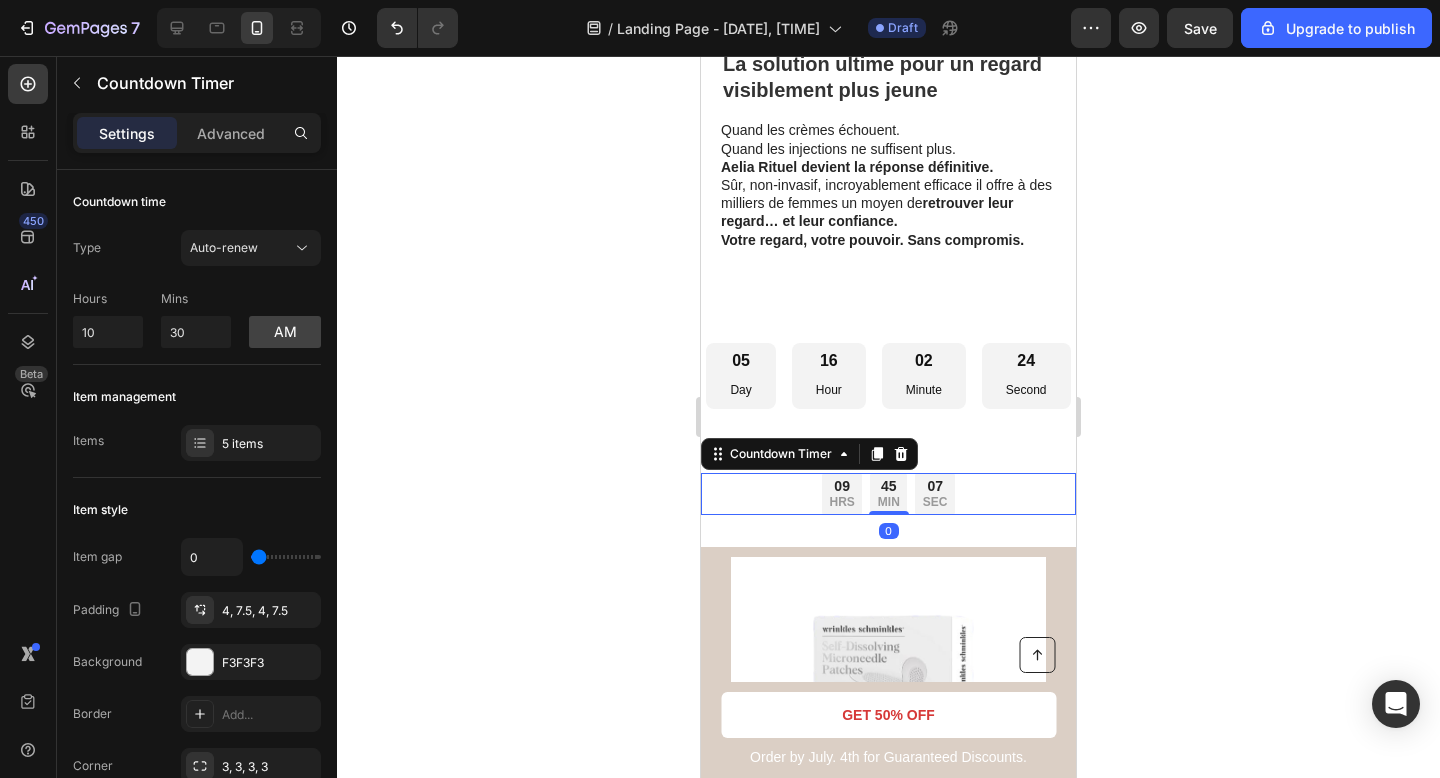 click on "[NUMBER] HRS [NUMBER] MIN [NUMBER] SEC Countdown Timer   [NUMBER] Section [NUMBER]" at bounding box center (888, 494) 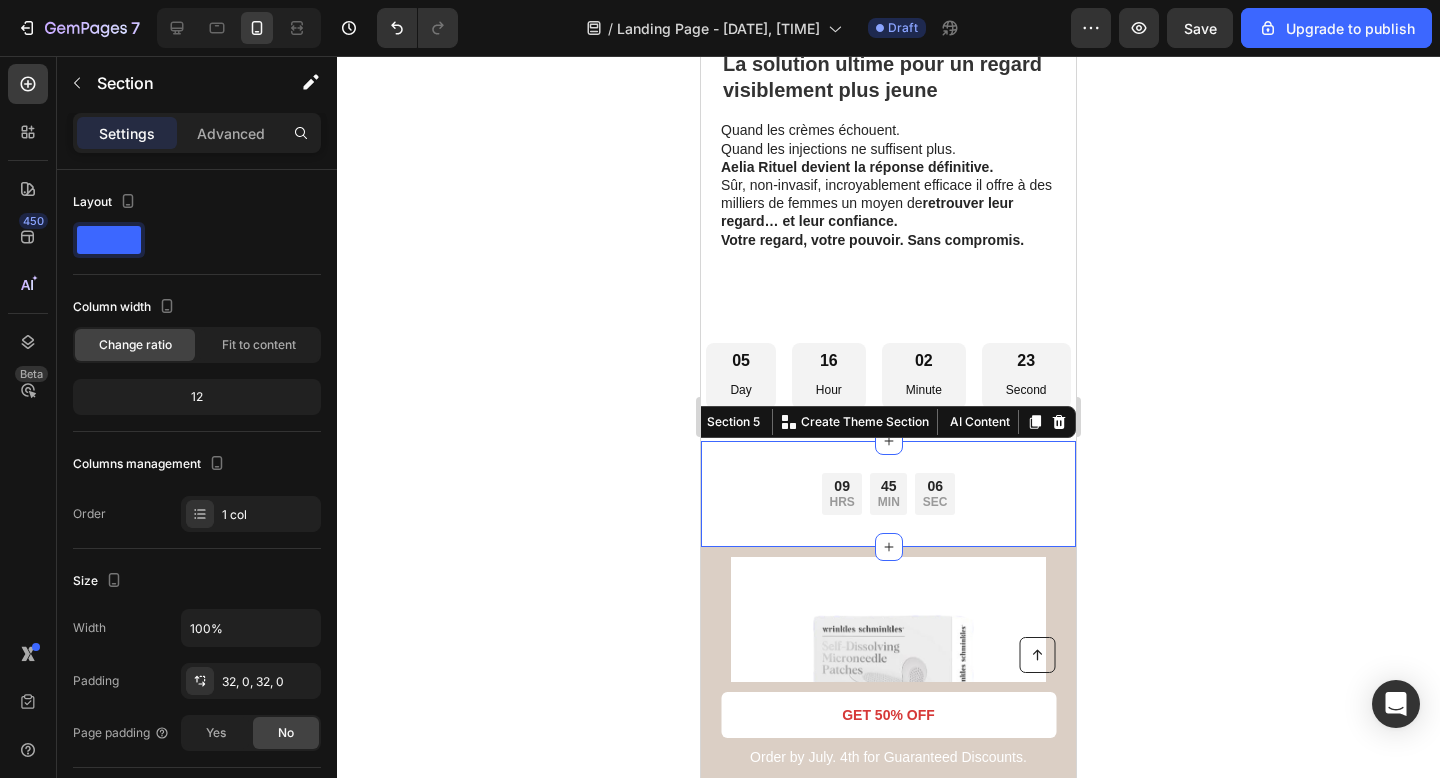 click on "[NUMBER] HRS [NUMBER] MIN [NUMBER] SEC Countdown Timer Section [NUMBER]   You can create reusable sections Create Theme Section AI Content Write with GemAI What would you like to describe here? Tone and Voice Persuasive Product Miso Microneedle Patch Show more Generate" at bounding box center (888, 494) 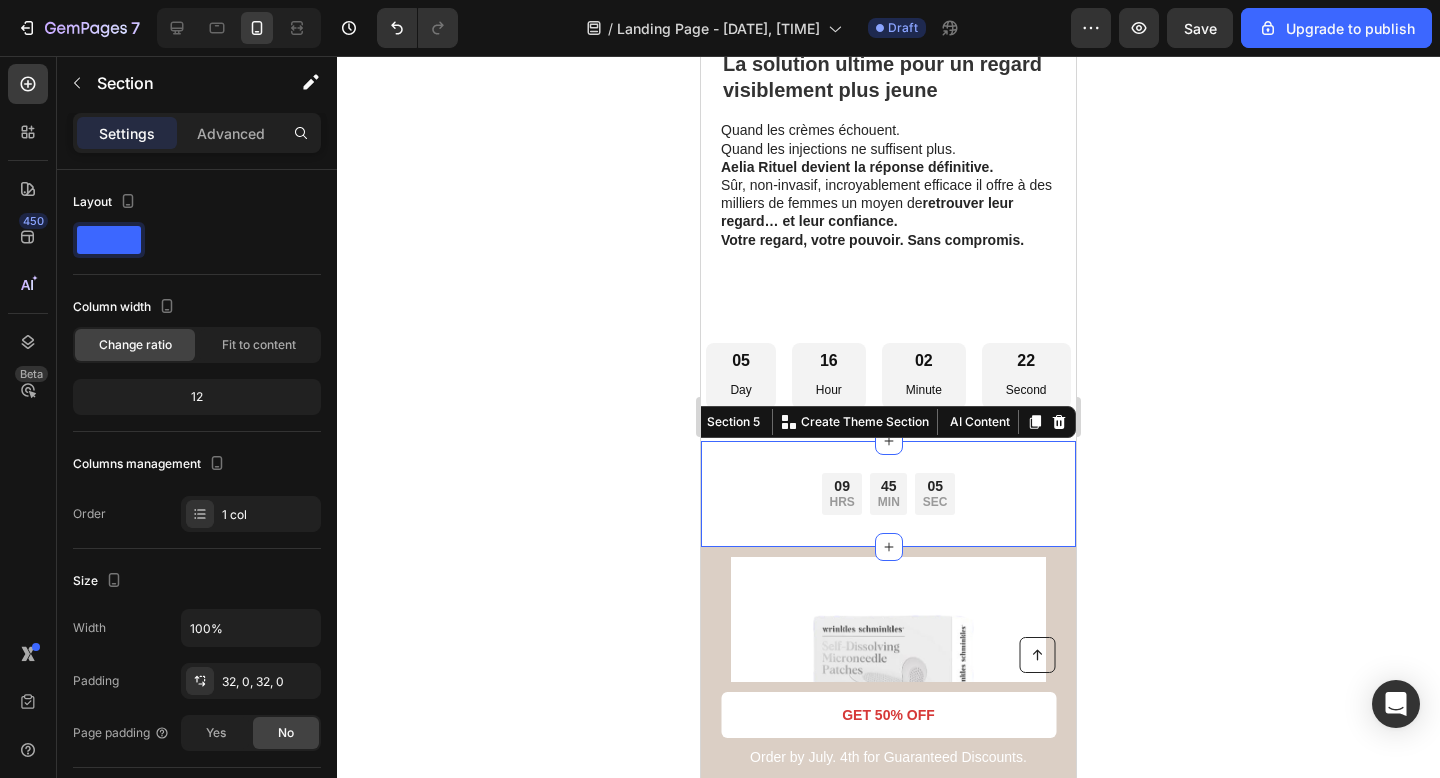 click 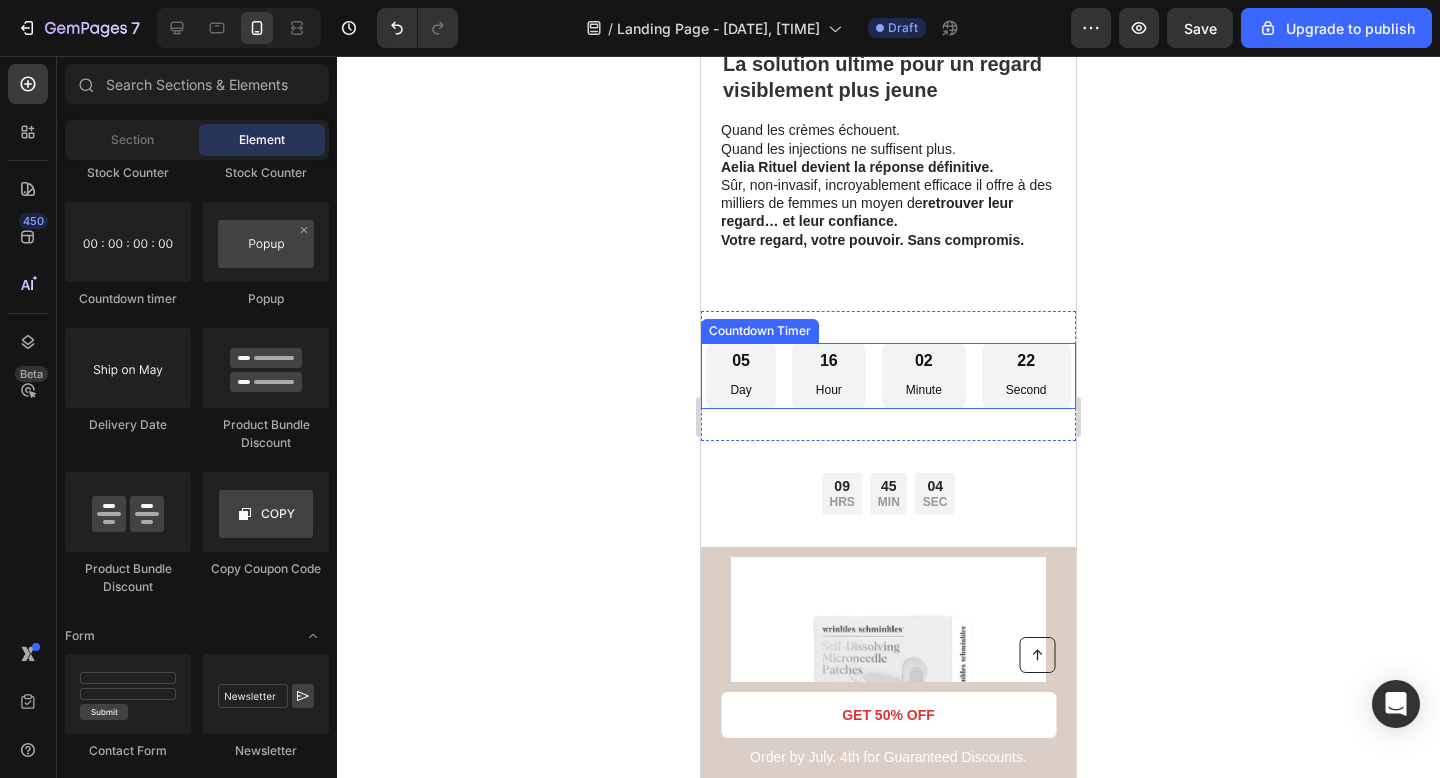 click on "[NUMBER] Day [NUMBER] Hour [NUMBER] Minute [NUMBER] Second" at bounding box center (888, 376) 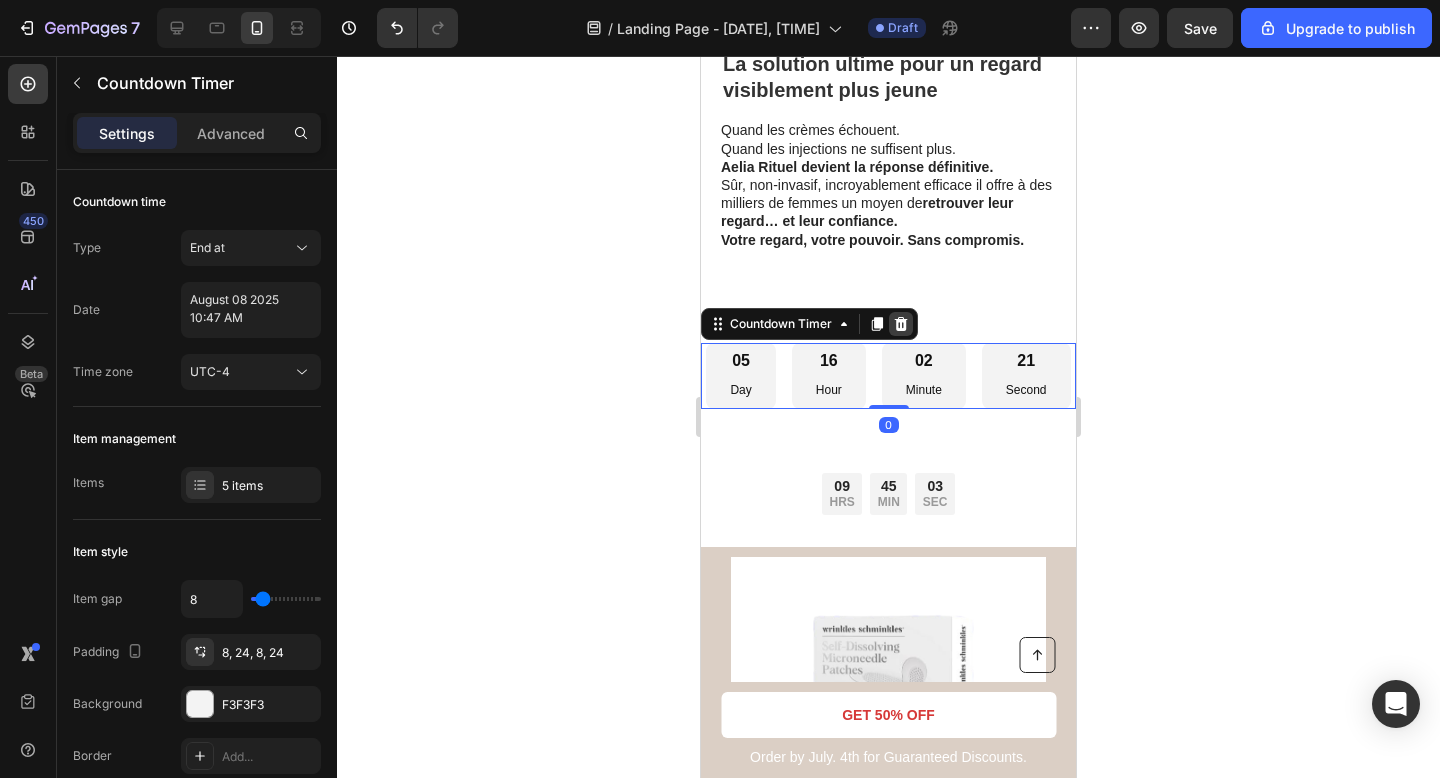 click 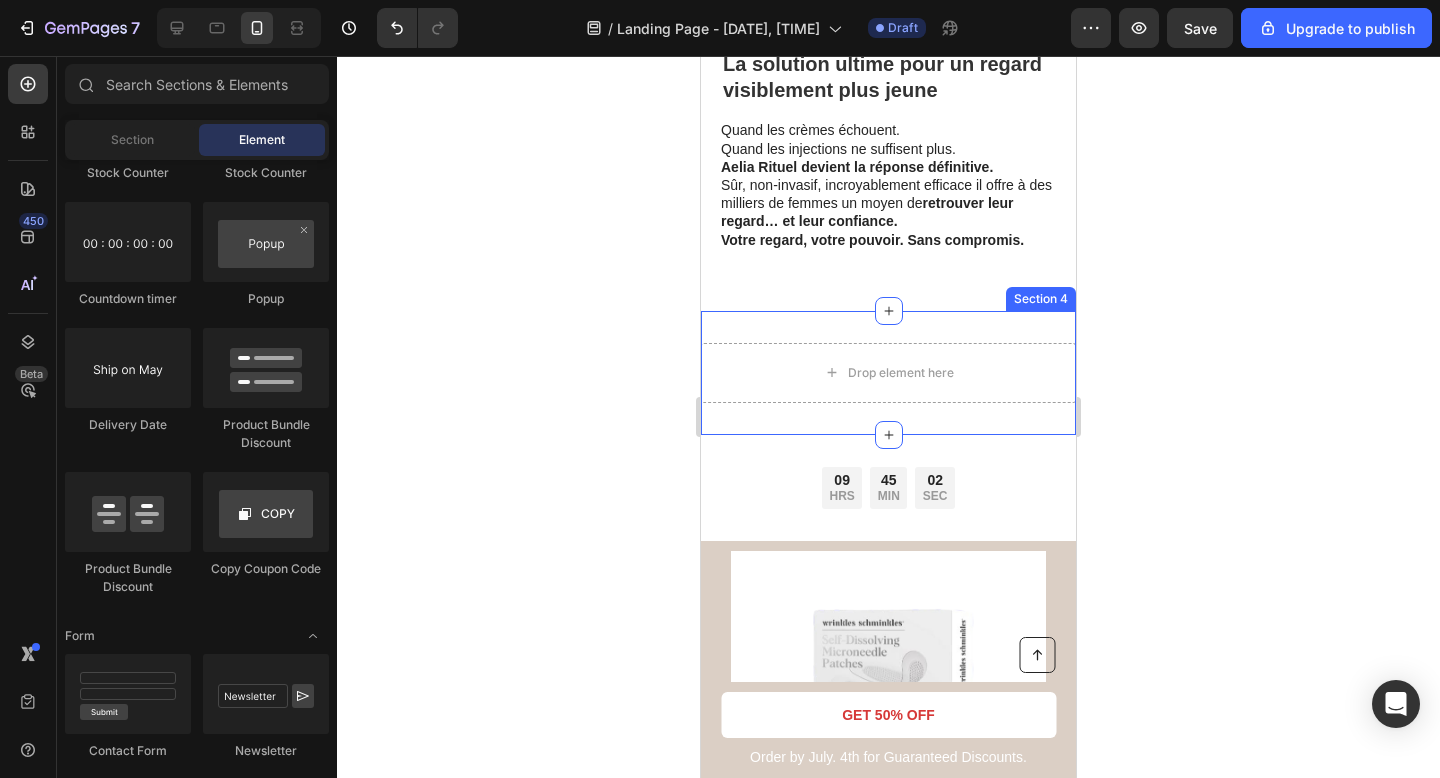 click on "Drop element here Section 4" at bounding box center [888, 373] 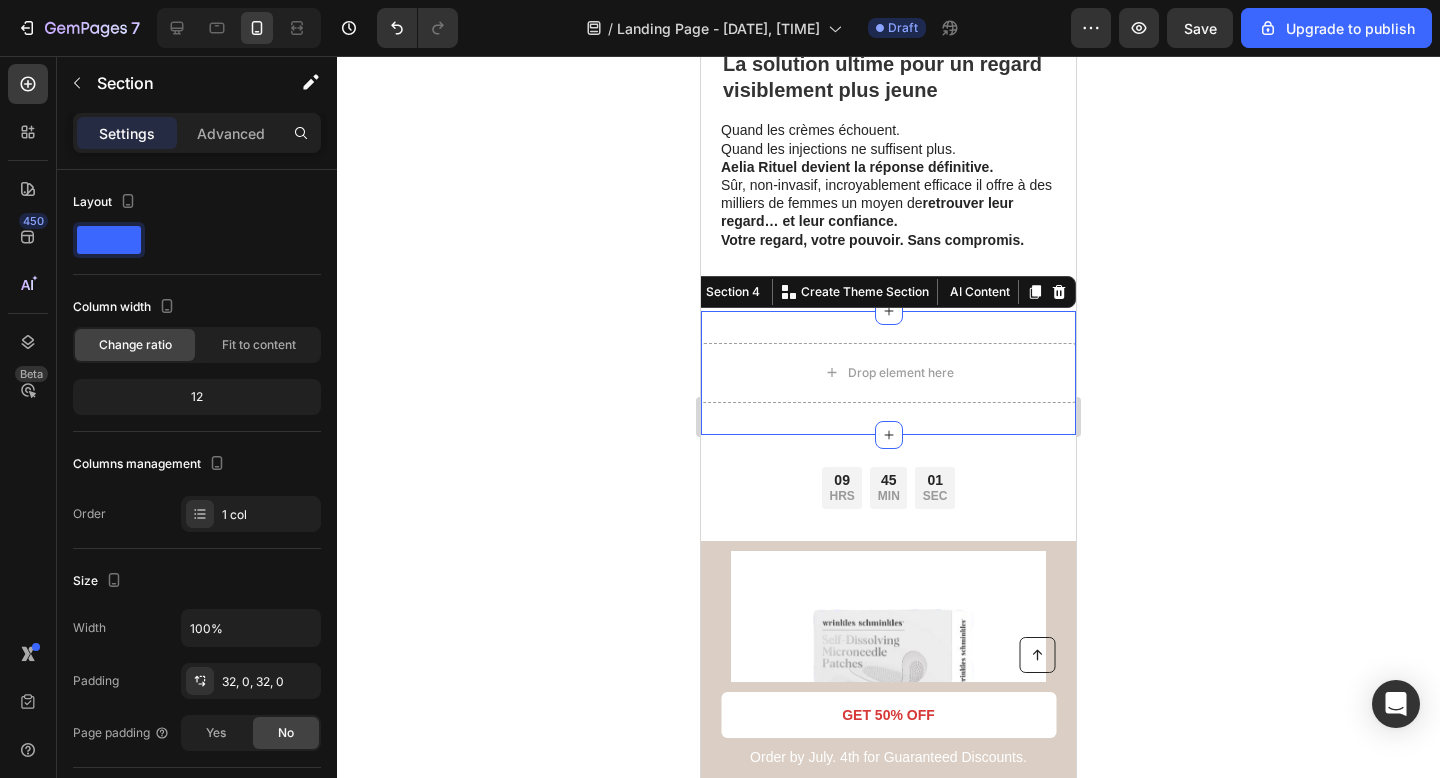 click 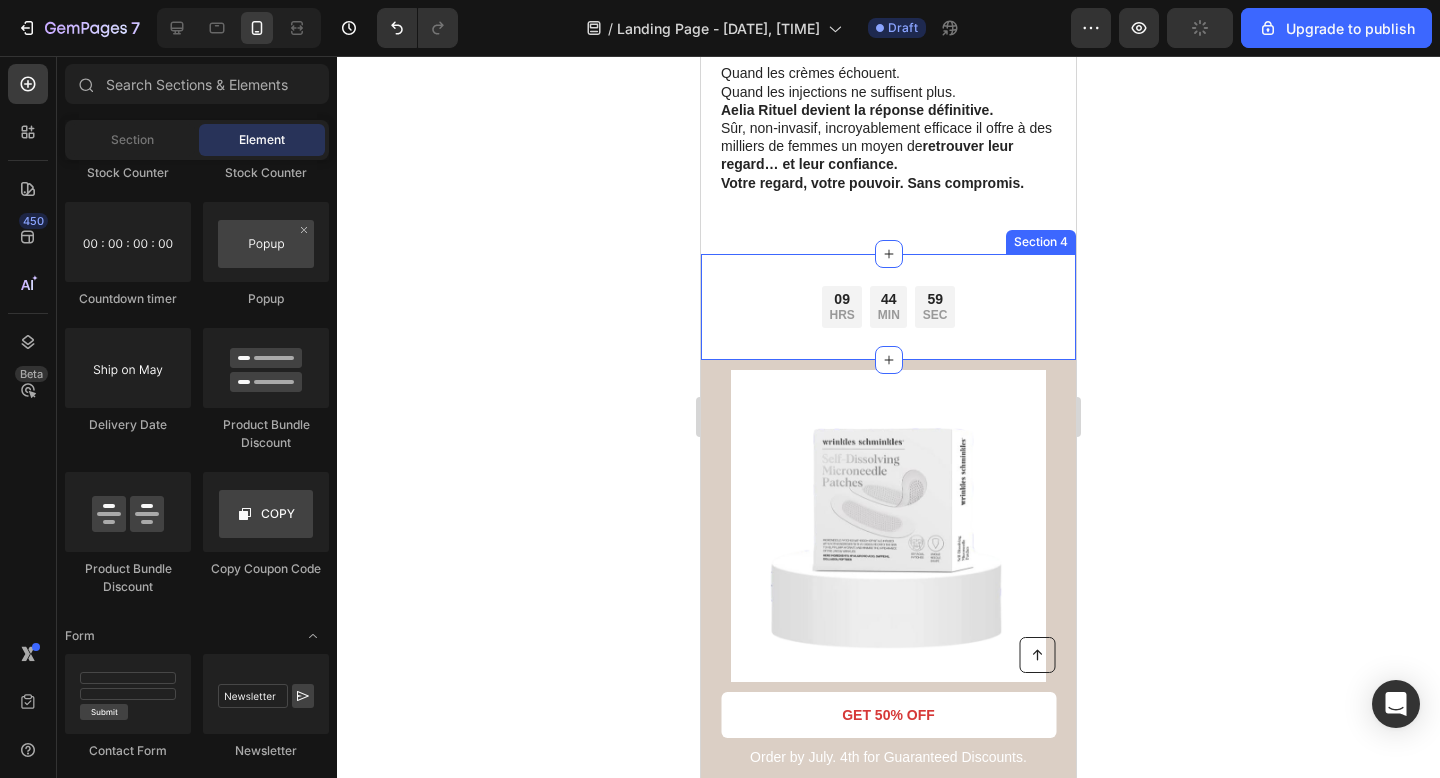 scroll, scrollTop: 4500, scrollLeft: 0, axis: vertical 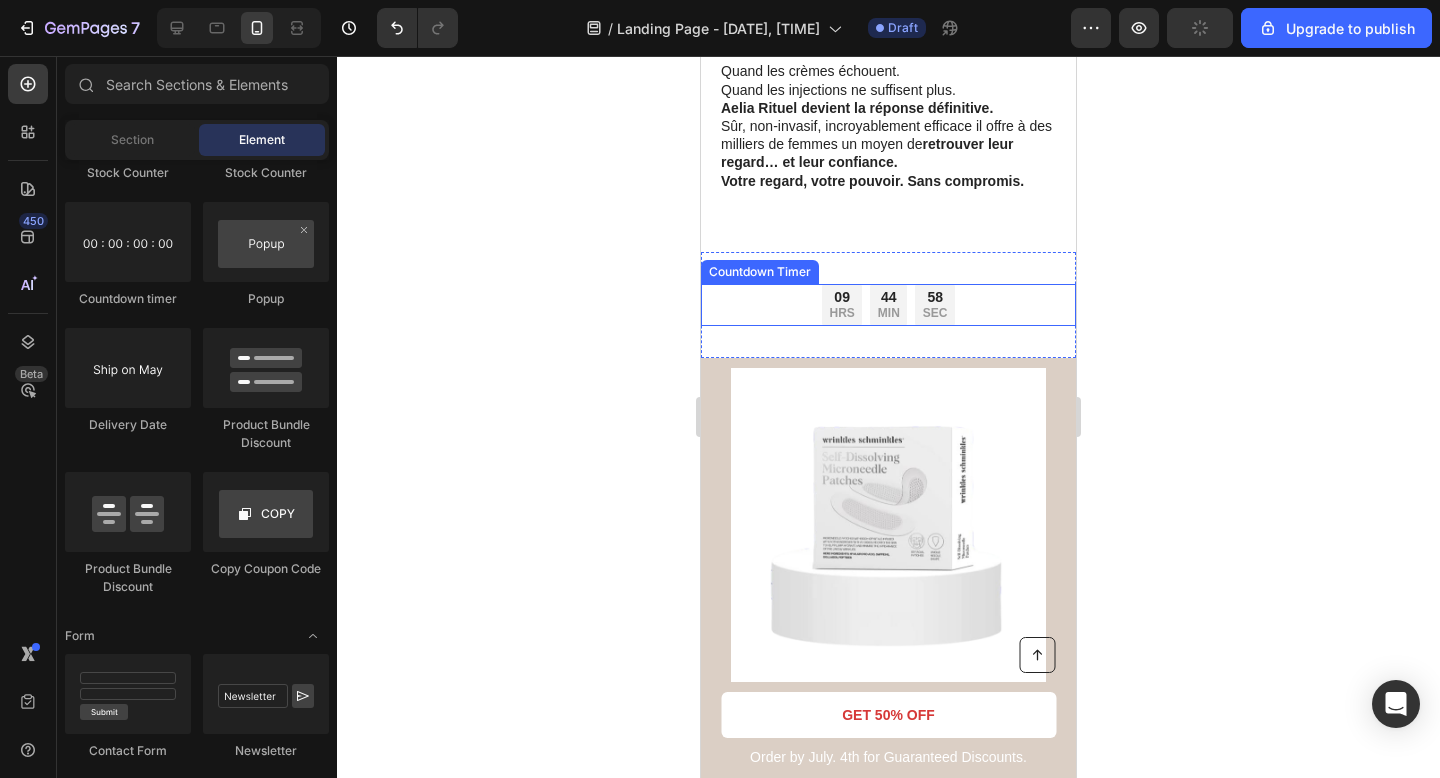 click on "SEC" at bounding box center [935, 314] 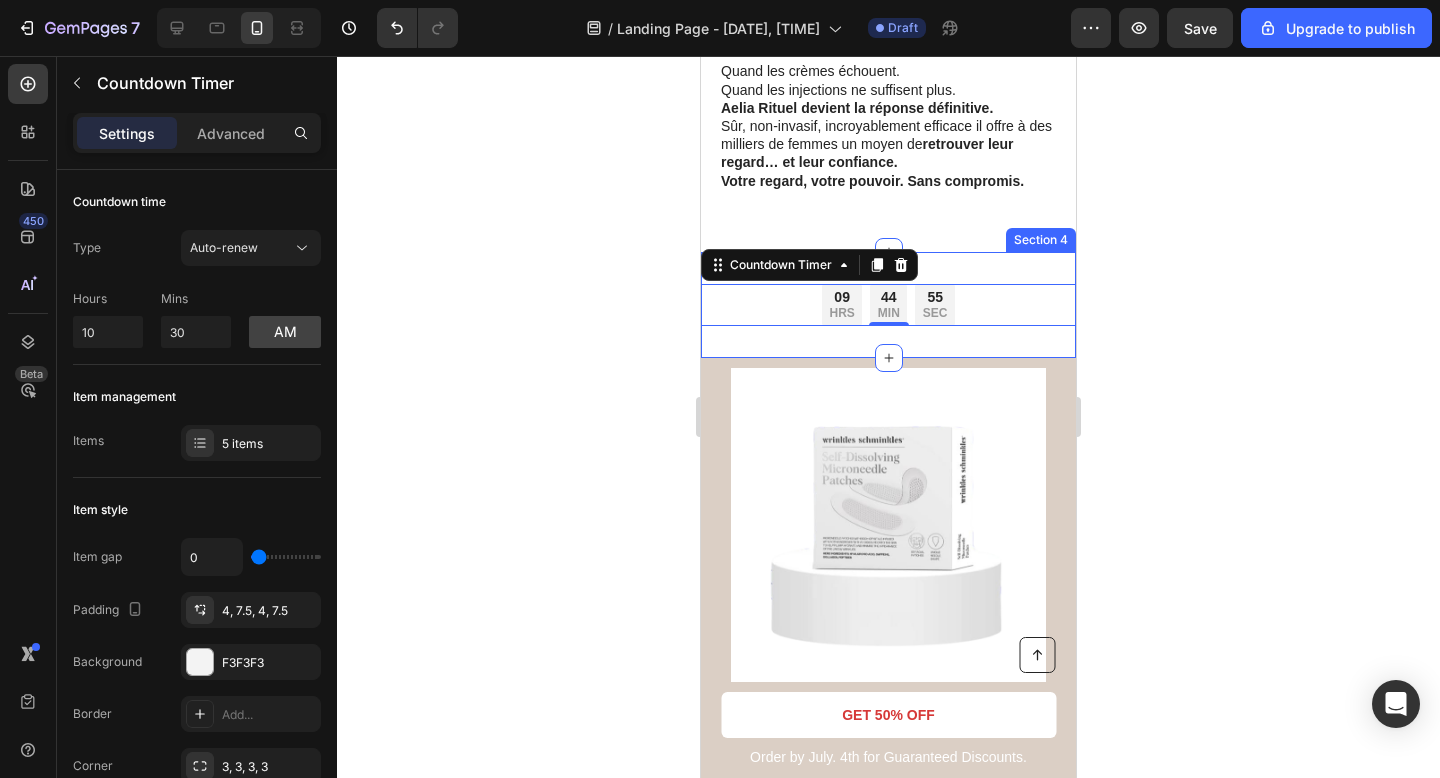 click on "[NUMBER] HRS [NUMBER] MIN [NUMBER] SEC Countdown Timer   [NUMBER] Section [NUMBER]" at bounding box center (888, 305) 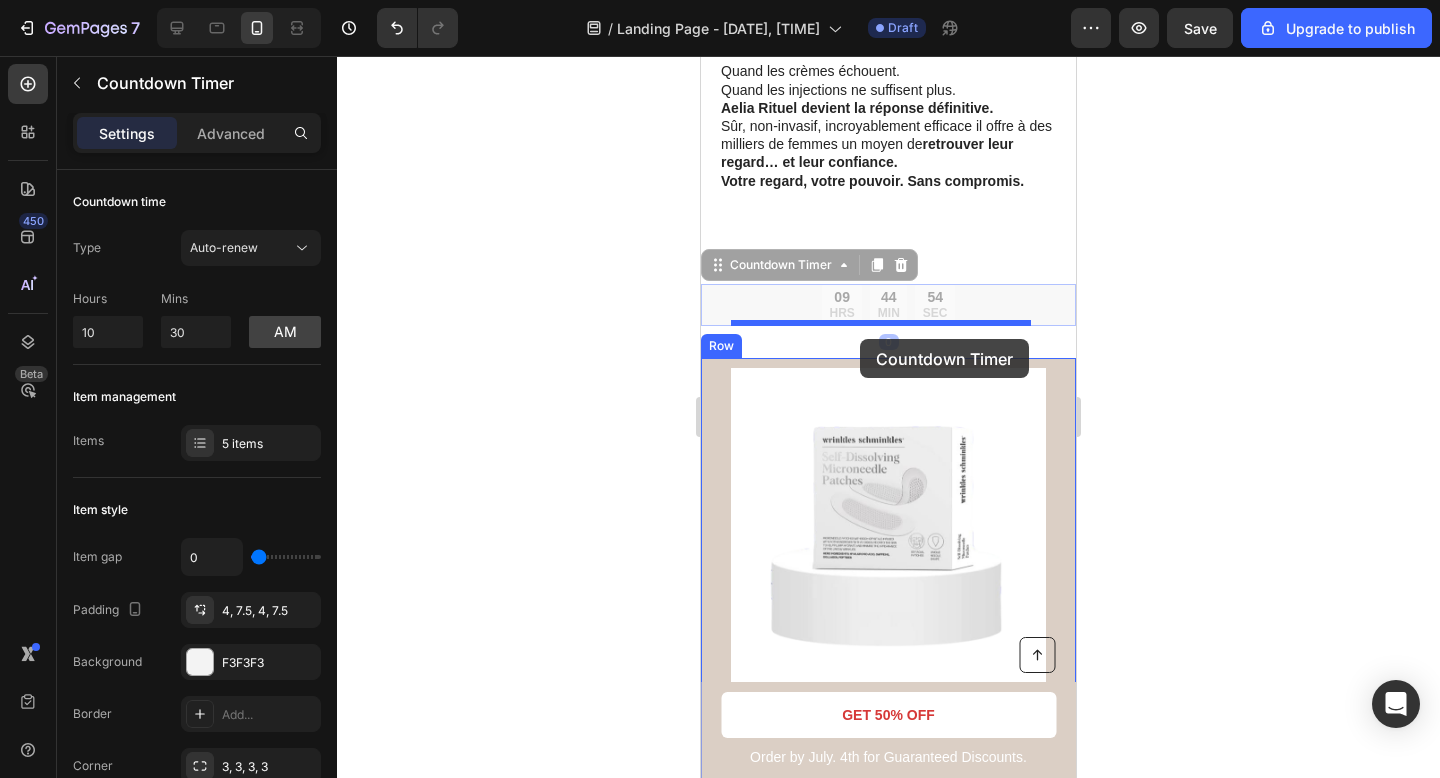 drag, startPoint x: 878, startPoint y: 261, endPoint x: 860, endPoint y: 339, distance: 80.04999 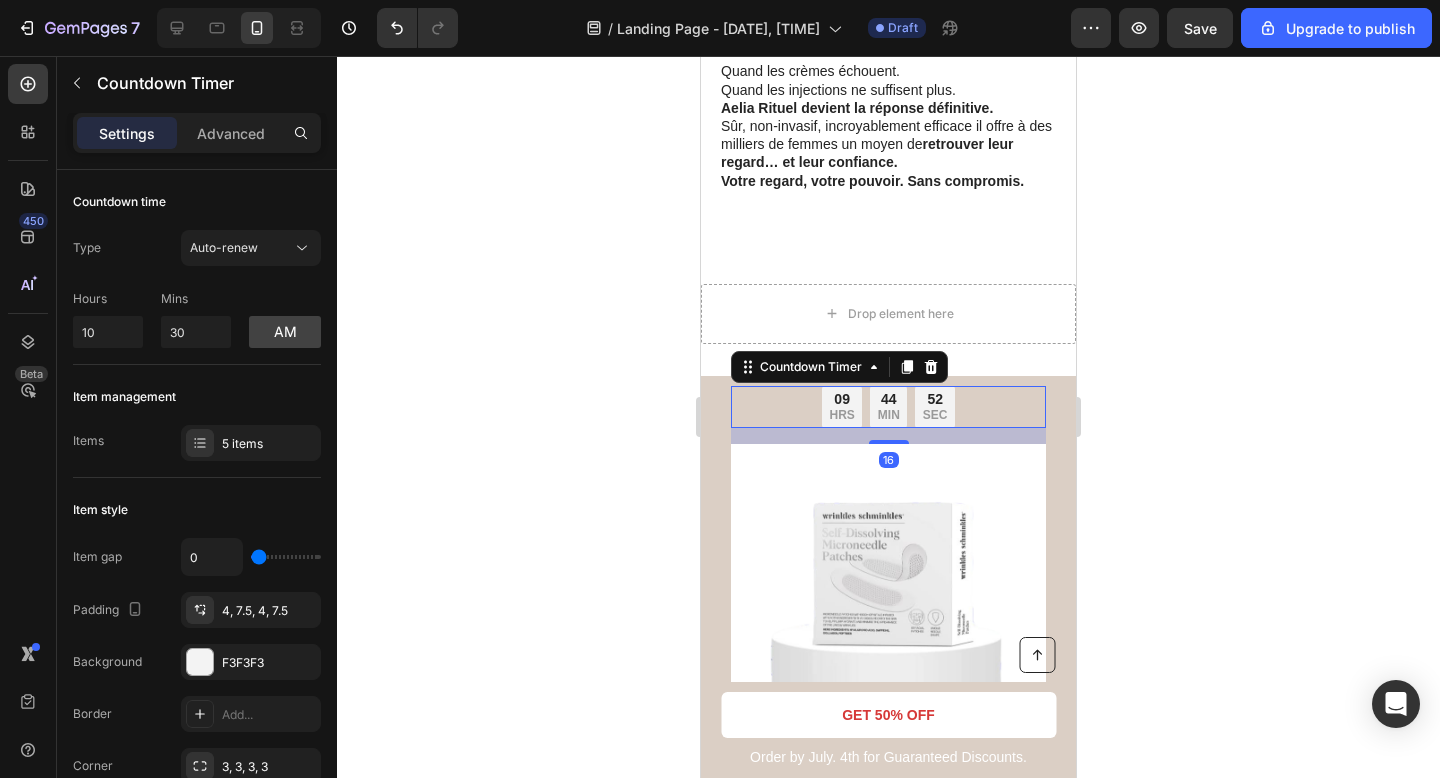 click 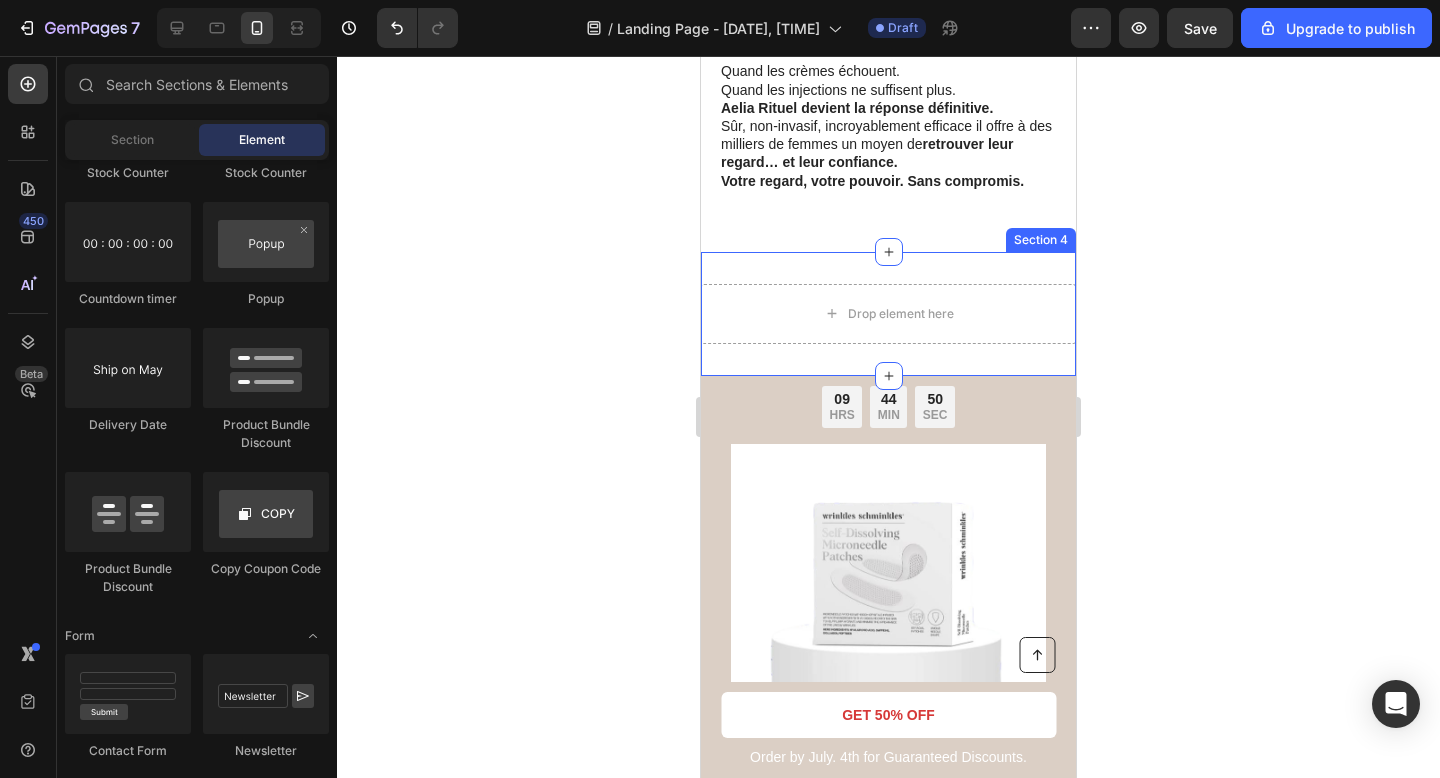 click 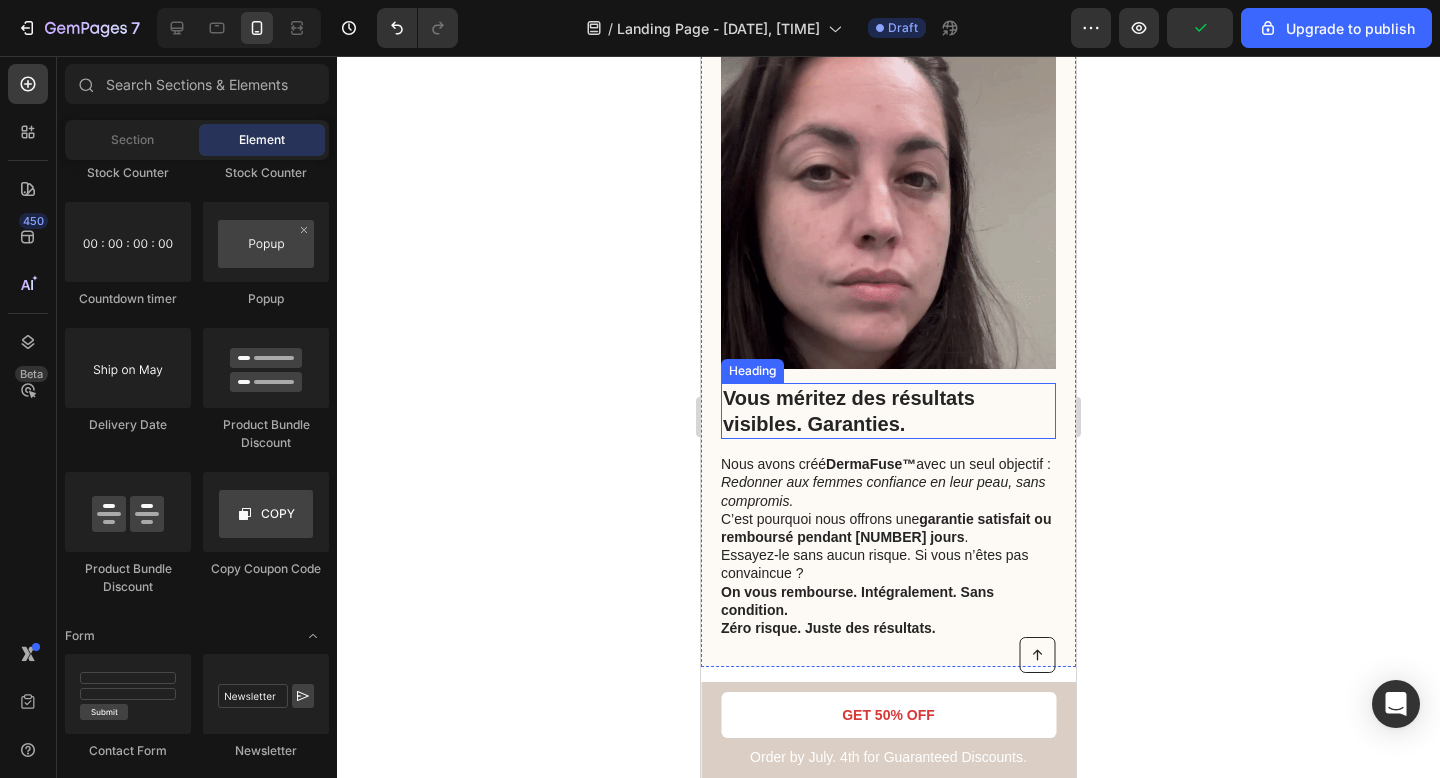 scroll, scrollTop: 3867, scrollLeft: 0, axis: vertical 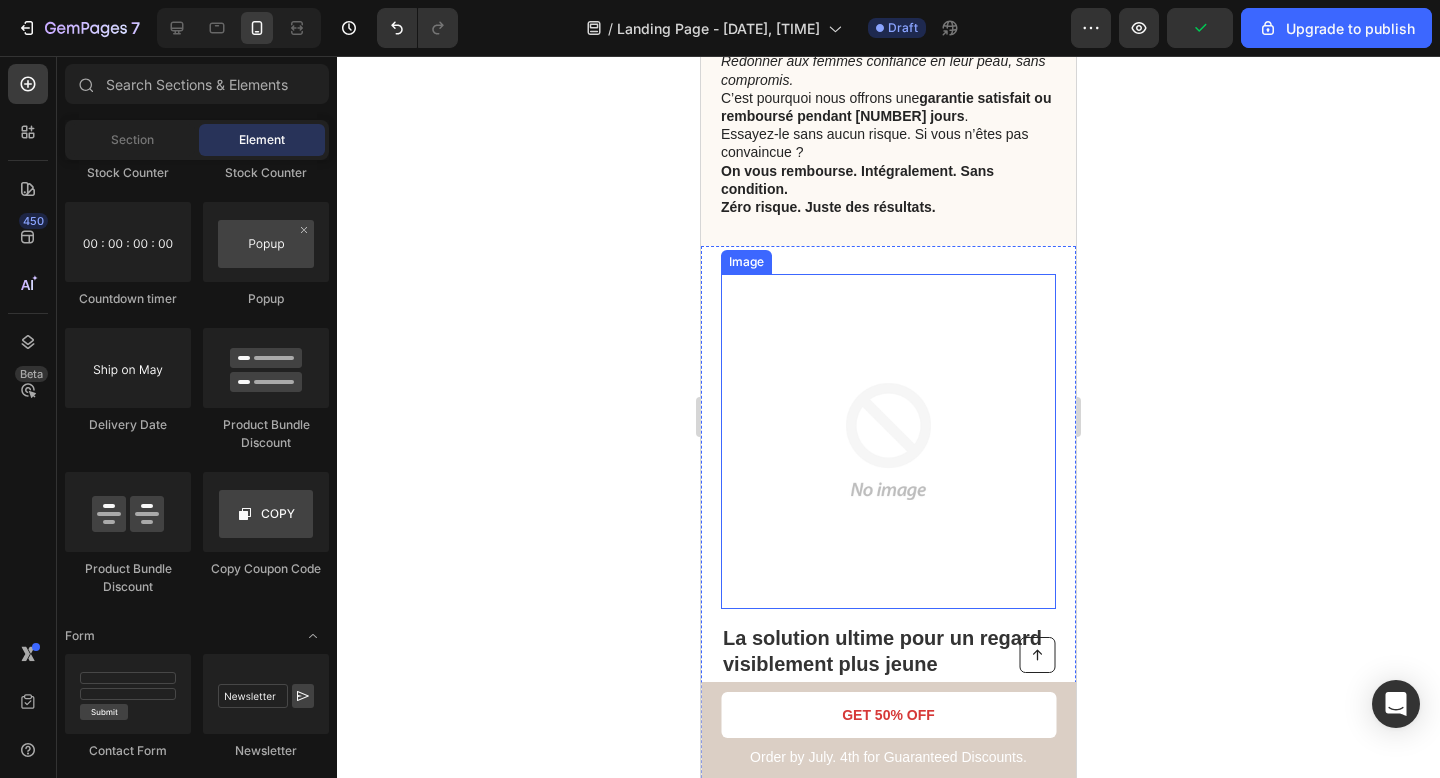 click at bounding box center (888, 441) 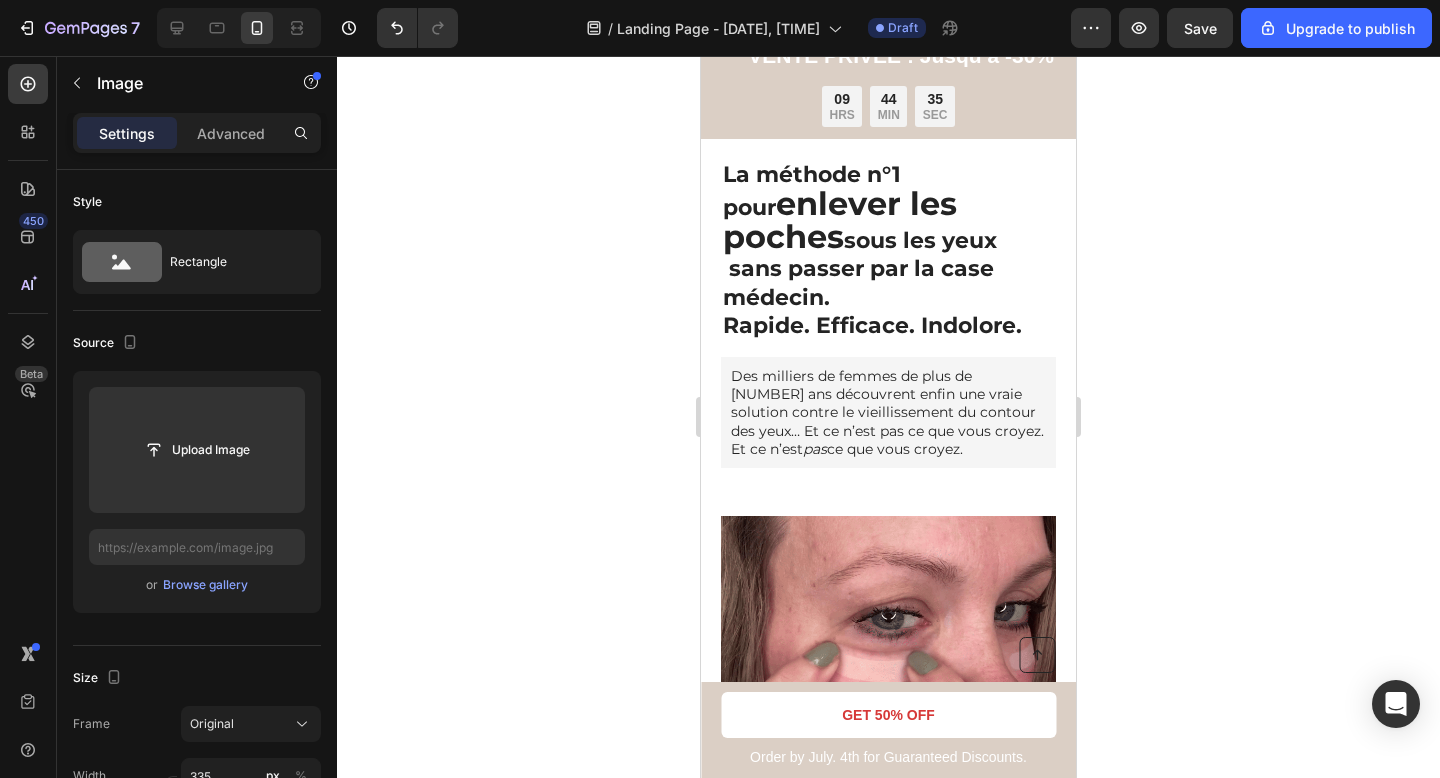 scroll, scrollTop: 0, scrollLeft: 0, axis: both 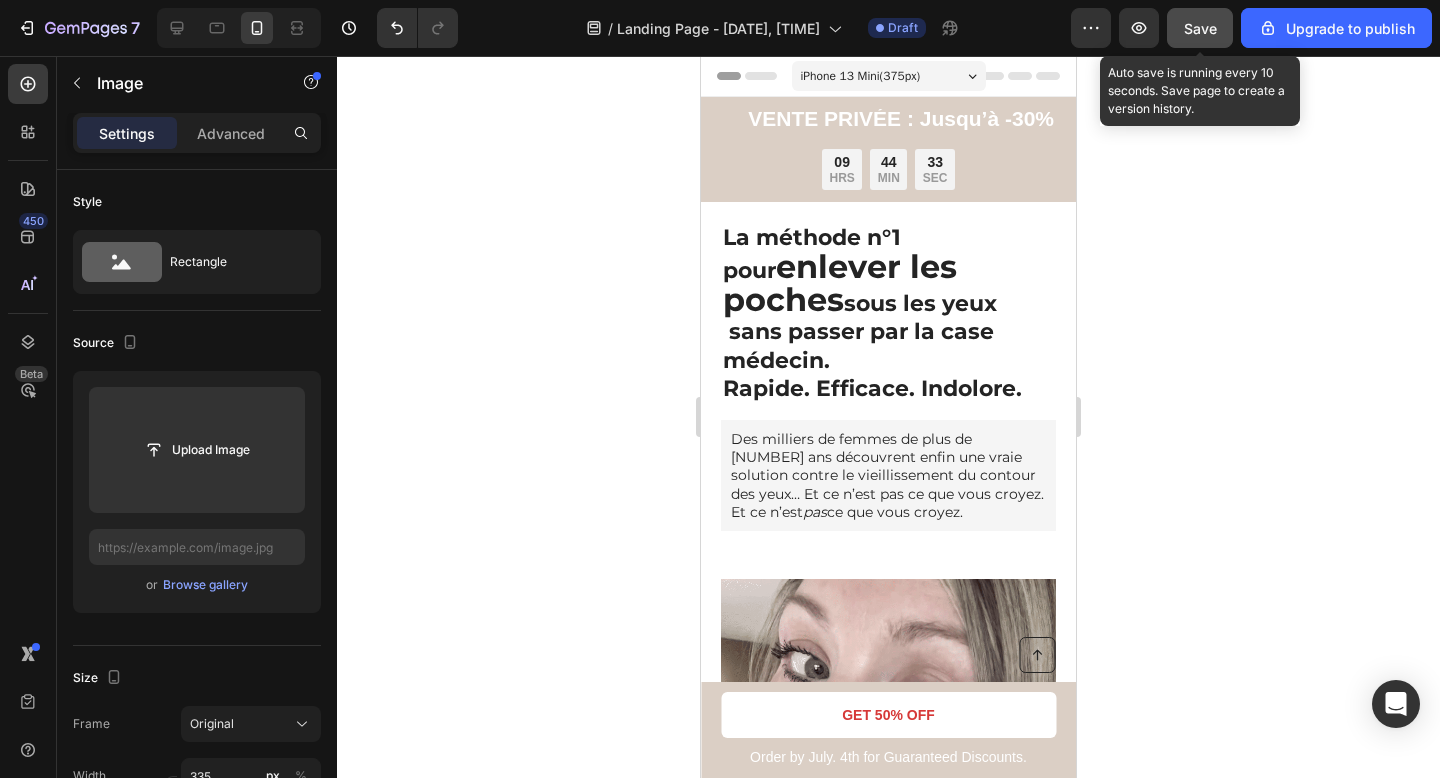 click on "Save" 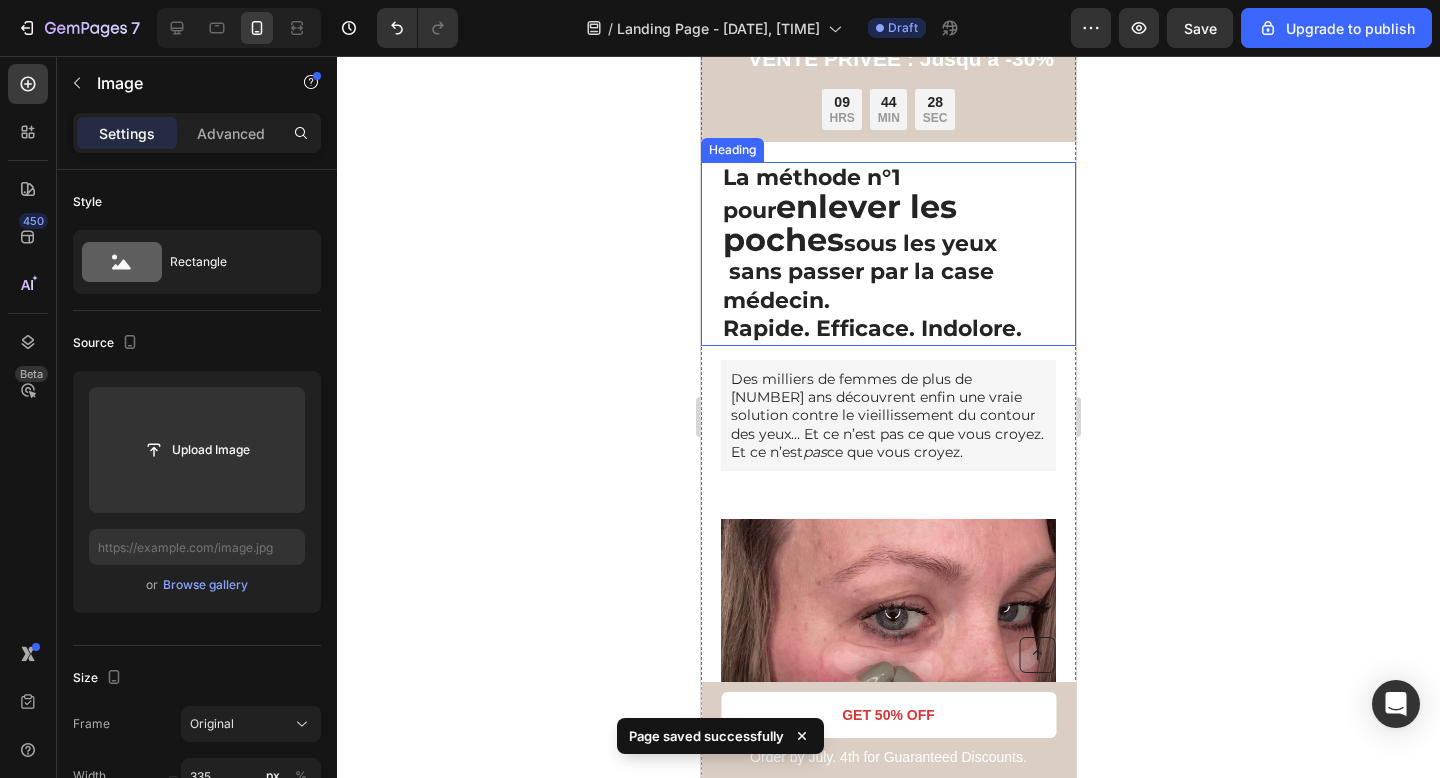 scroll, scrollTop: 72, scrollLeft: 0, axis: vertical 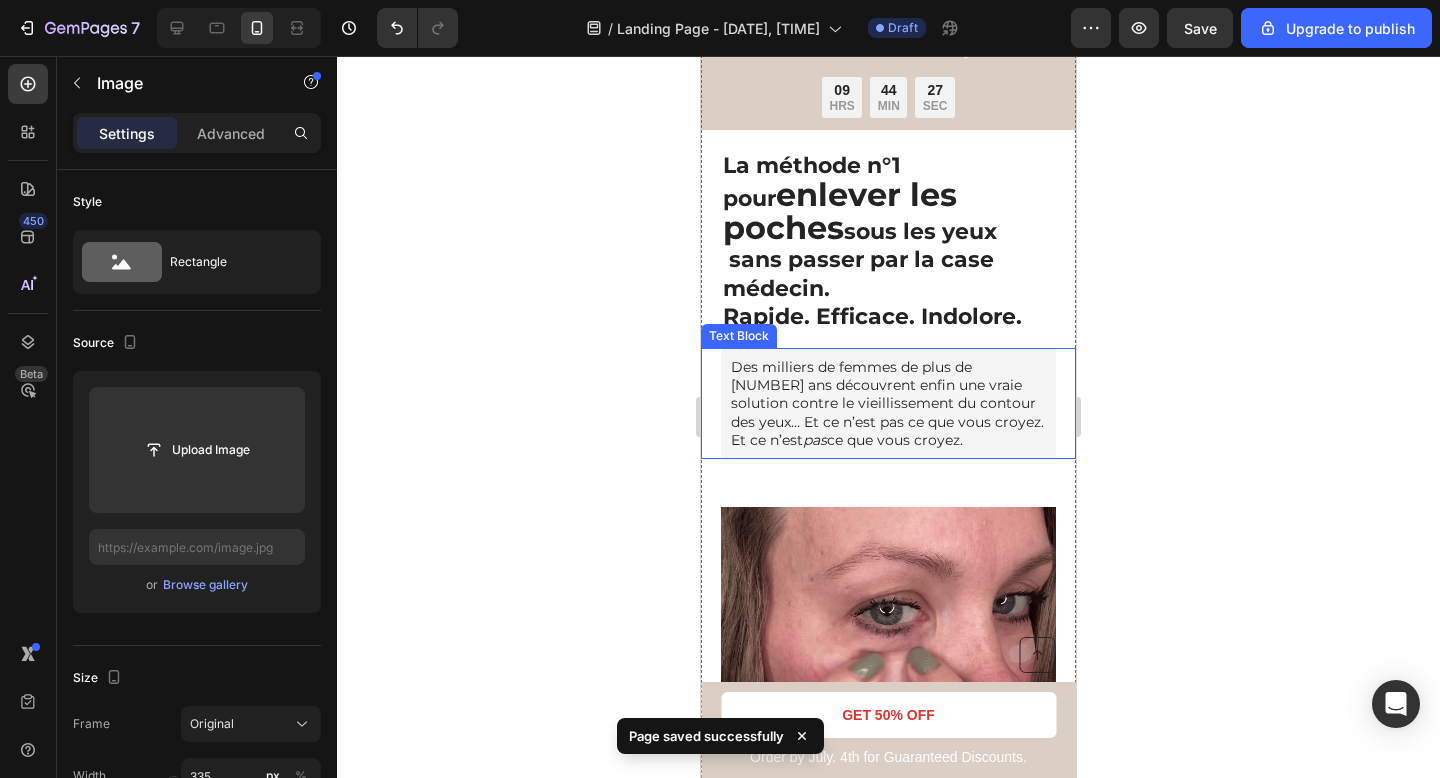 click on "Des milliers de femmes de plus de [NUMBER] ans découvrent enfin une vraie solution contre le vieillissement du contour des yeux… Et ce n’est  pas  ce que vous croyez." at bounding box center [888, 403] 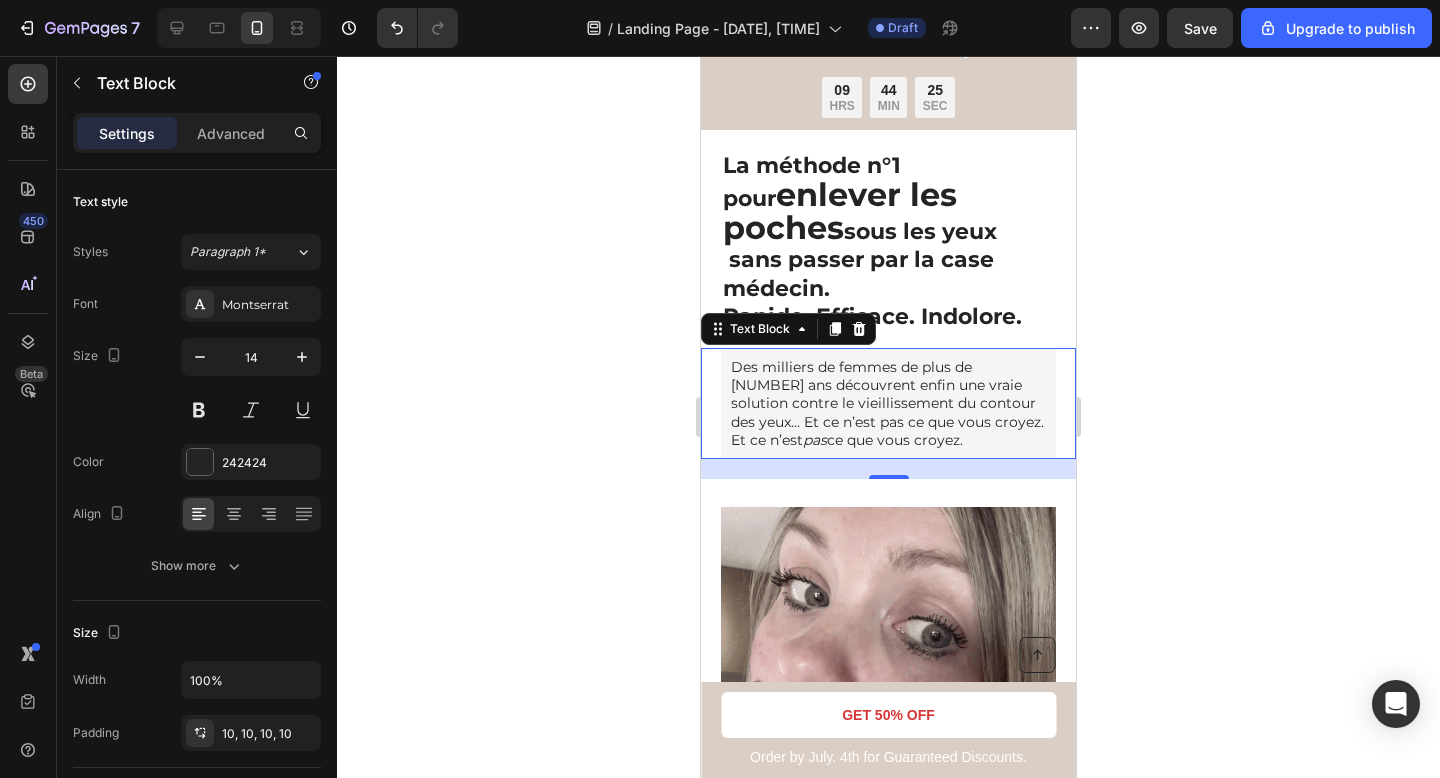 click on "Des milliers de femmes de plus de [NUMBER] ans découvrent enfin une vraie solution contre le vieillissement du contour des yeux… Et ce n’est  pas  ce que vous croyez." at bounding box center (888, 403) 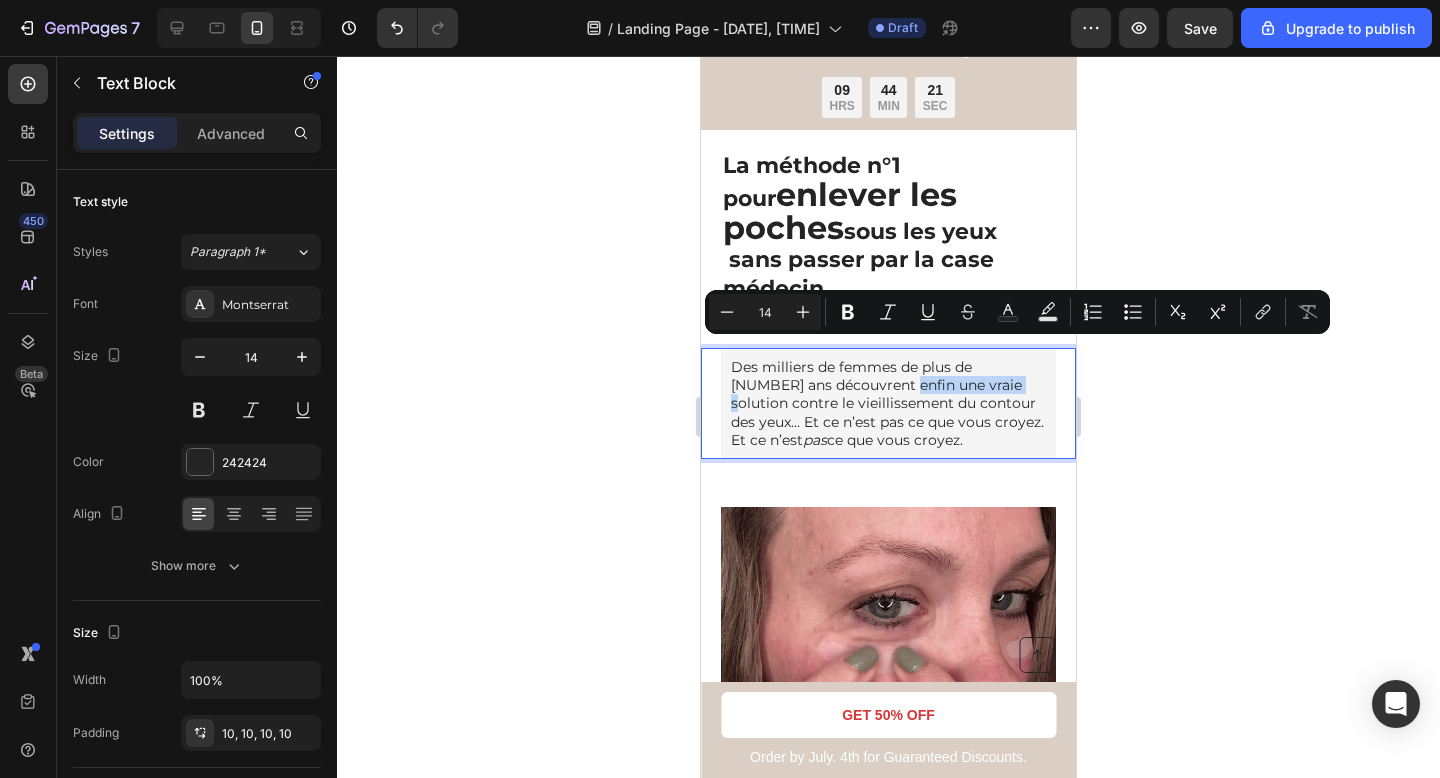 drag, startPoint x: 855, startPoint y: 352, endPoint x: 978, endPoint y: 356, distance: 123.065025 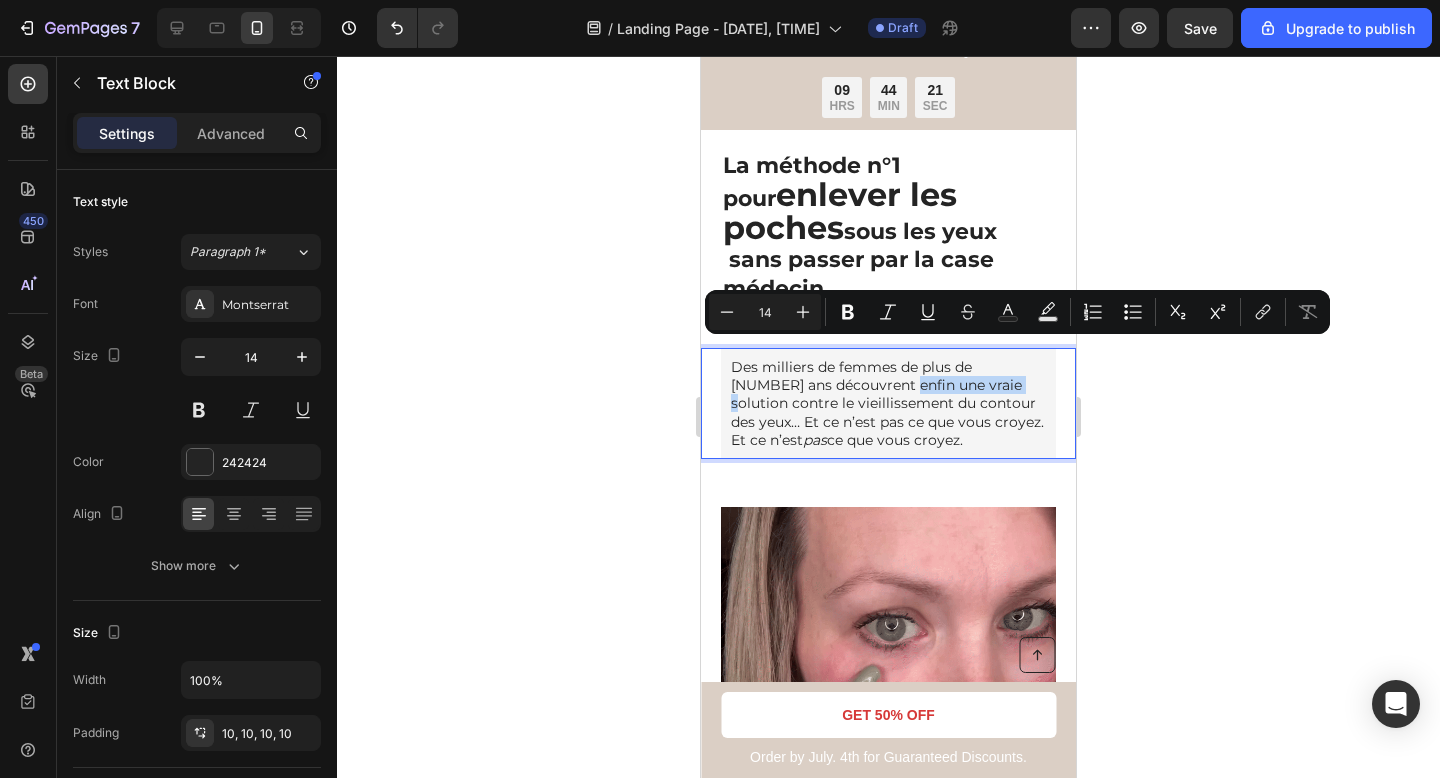 click on "Des milliers de femmes de plus de [NUMBER] ans découvrent enfin une vraie solution contre le vieillissement du contour des yeux… Et ce n’est  pas  ce que vous croyez." at bounding box center (888, 403) 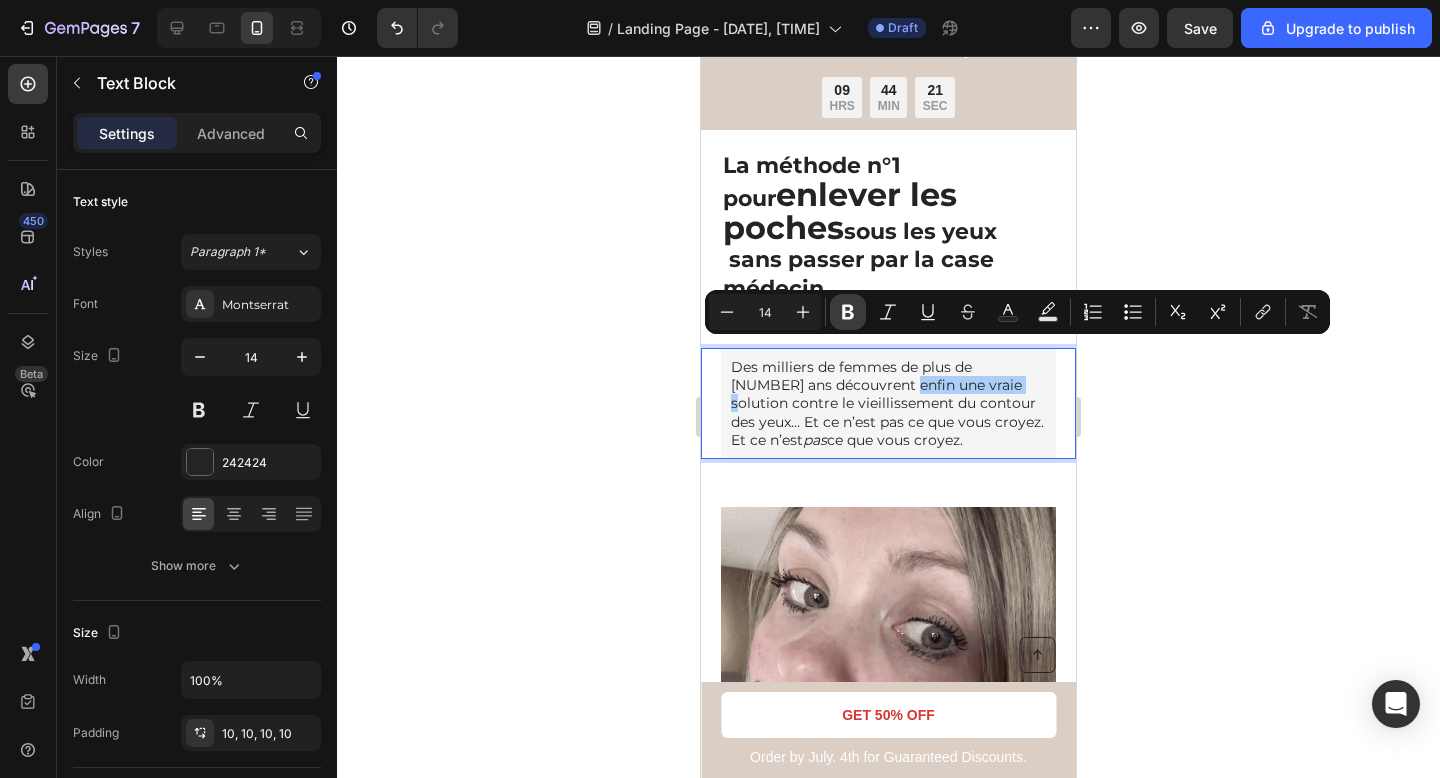 click 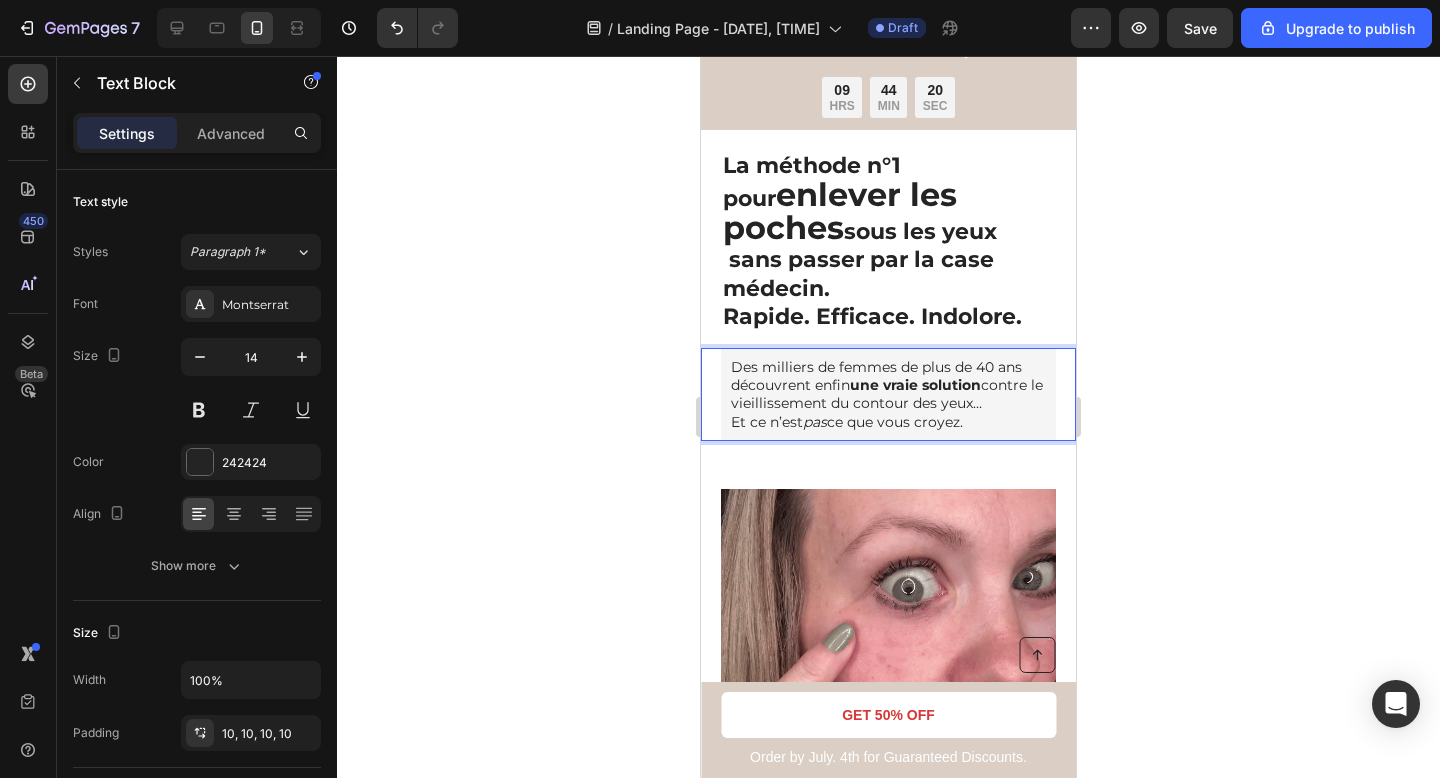 click on "Des milliers de femmes de plus de [NUMBER] ans découvrent enfin  une vraie solution  contre le vieillissement du contour des yeux… Et ce n’est  pas  ce que vous croyez." at bounding box center (888, 394) 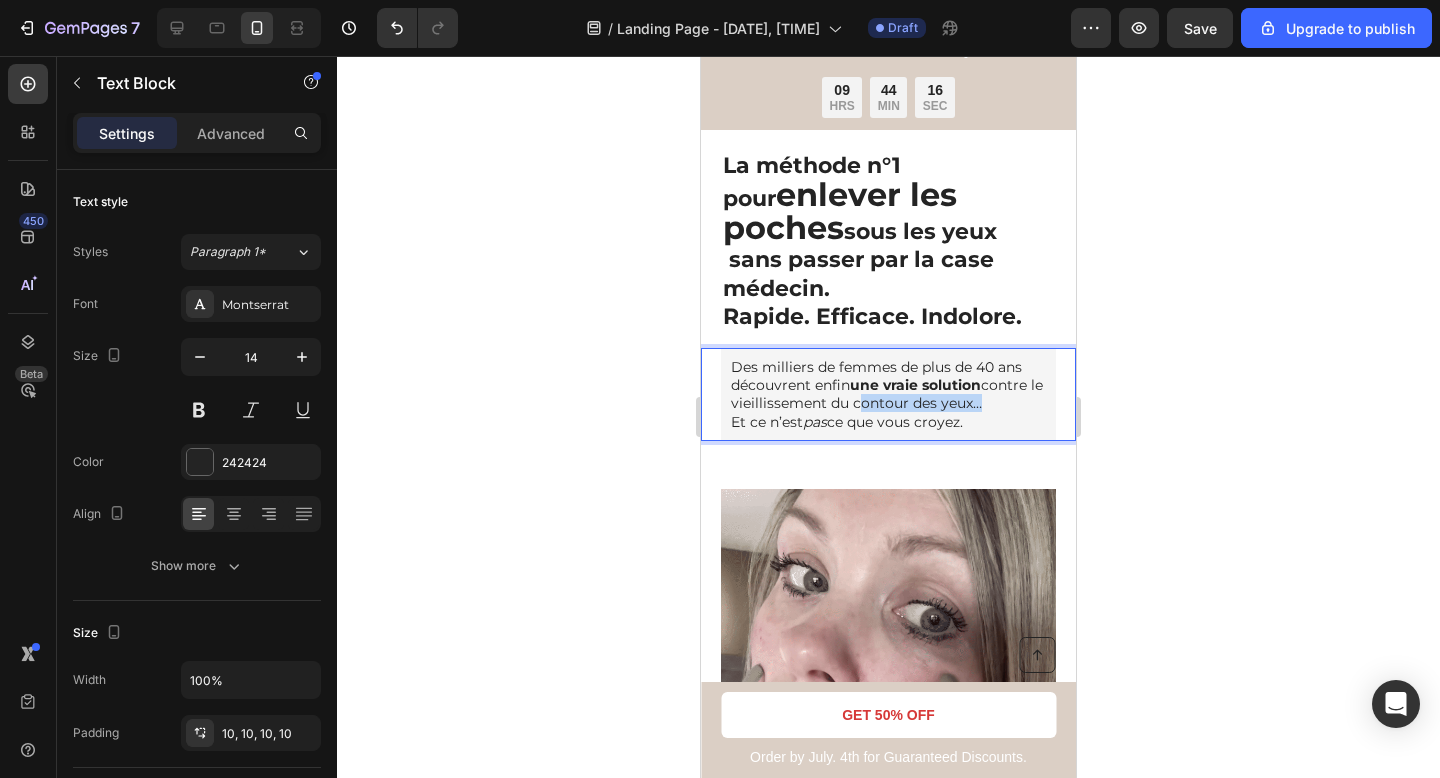drag, startPoint x: 917, startPoint y: 370, endPoint x: 761, endPoint y: 387, distance: 156.92355 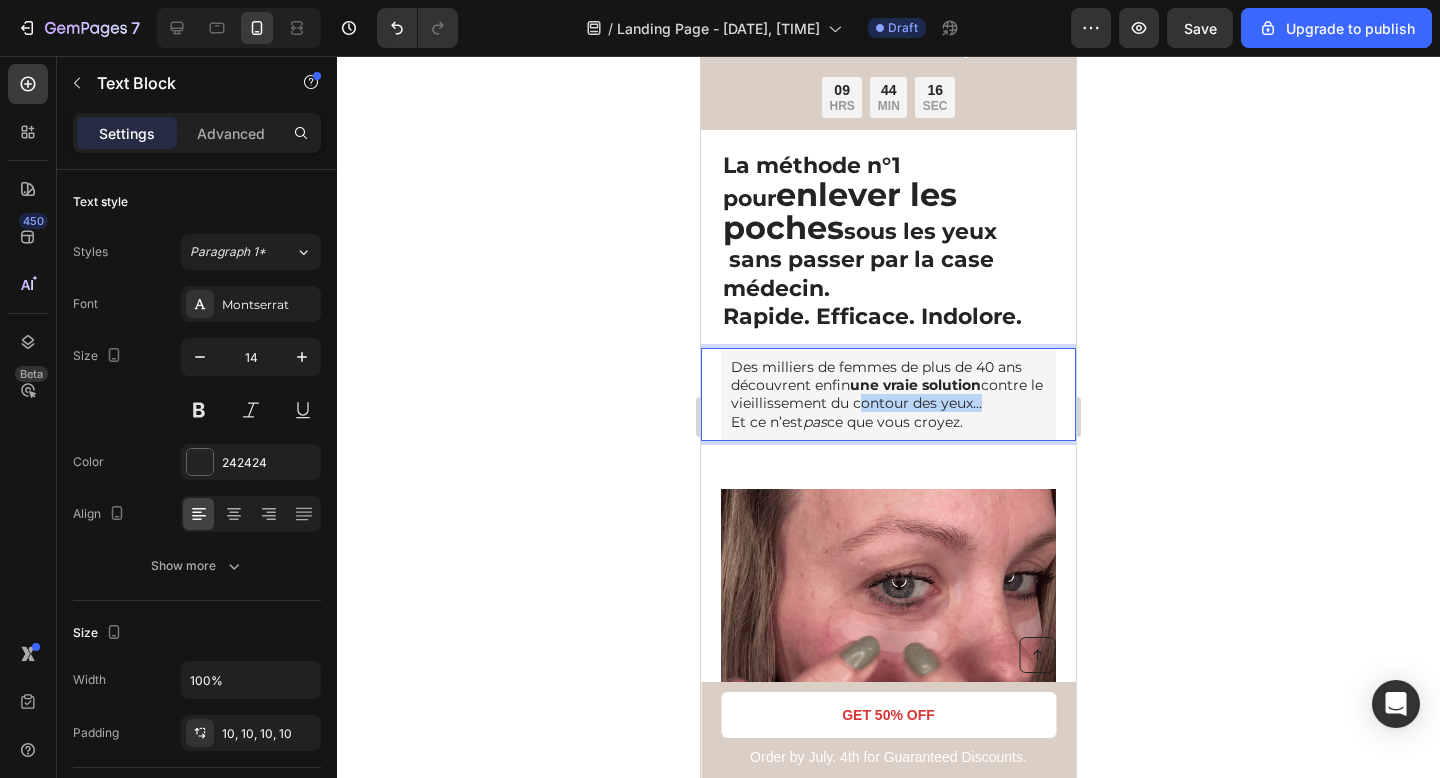 click on "Des milliers de femmes de plus de [NUMBER] ans découvrent enfin  une vraie solution  contre le vieillissement du contour des yeux… Et ce n’est  pas  ce que vous croyez." at bounding box center (888, 394) 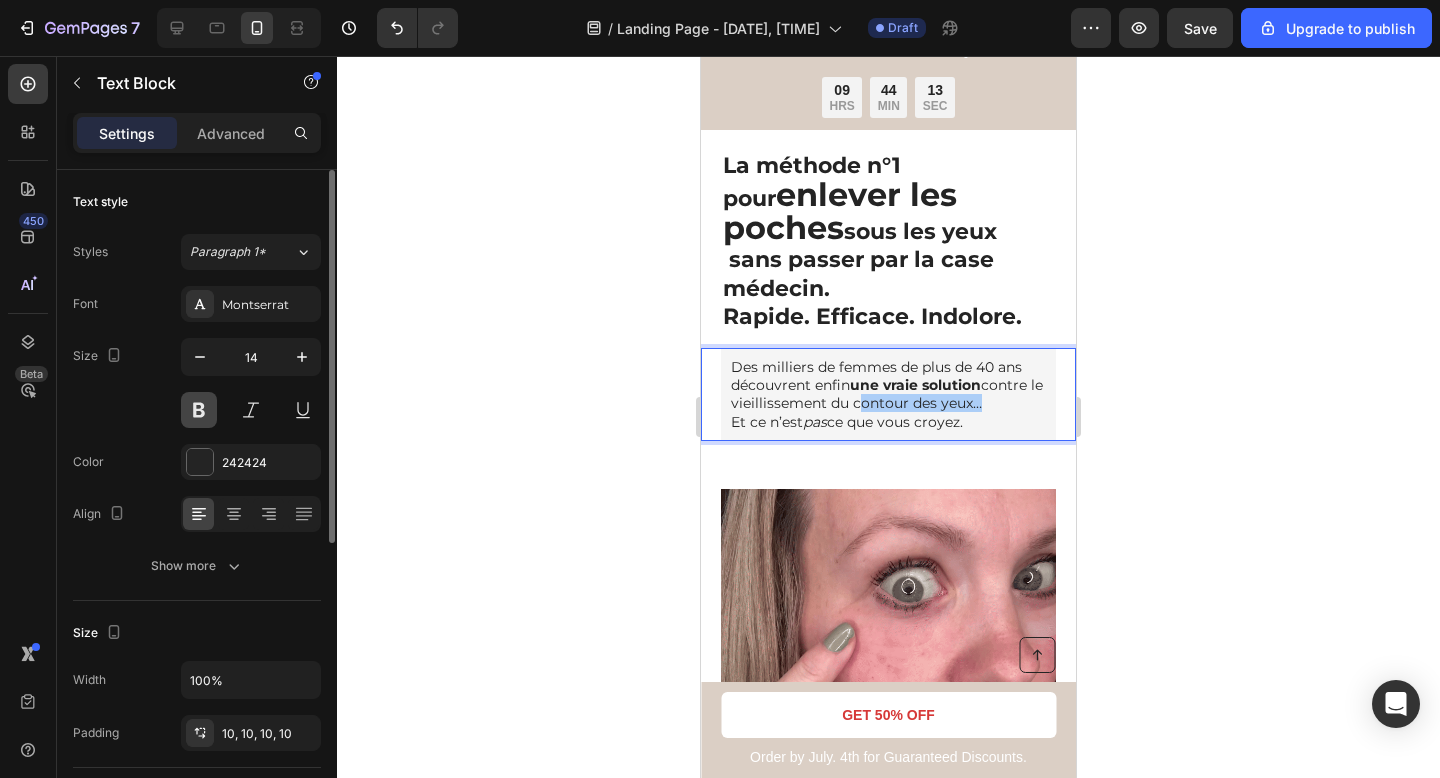 click at bounding box center [199, 410] 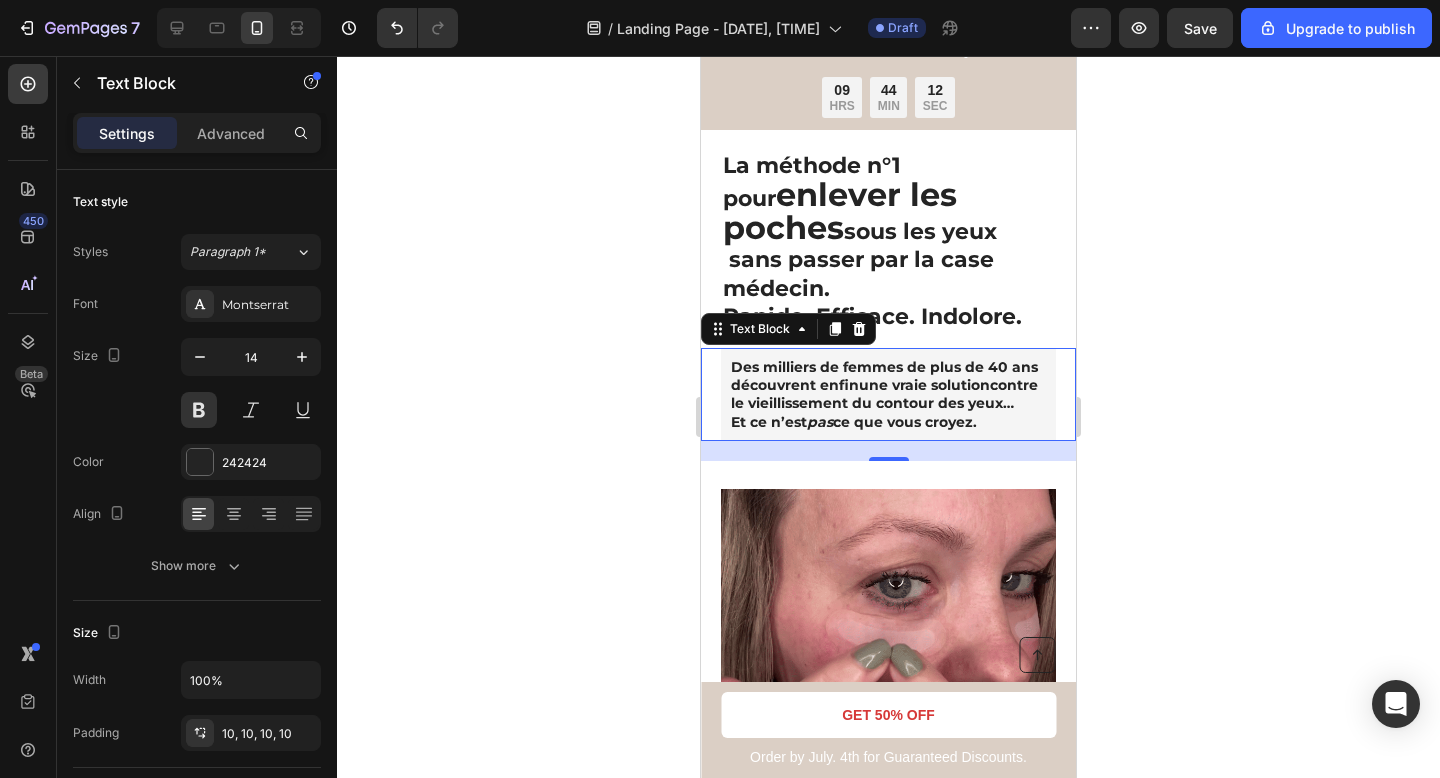 click on "Des milliers de femmes de plus de [NUMBER] ans découvrent enfin  une vraie solution  contre le vieillissement du contour des yeux… Et ce n’est  pas  ce que vous croyez." at bounding box center (888, 394) 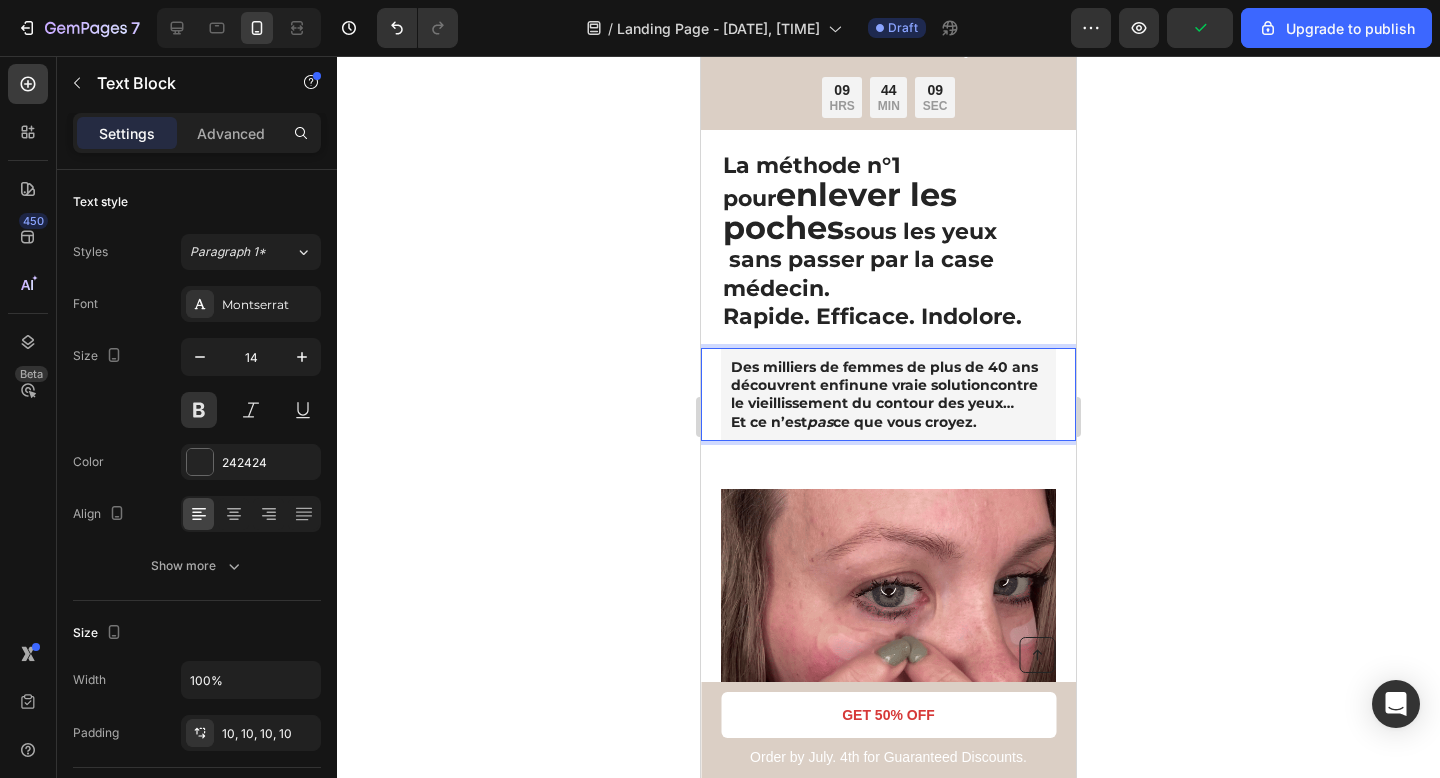 drag, startPoint x: 984, startPoint y: 409, endPoint x: 734, endPoint y: 333, distance: 261.29675 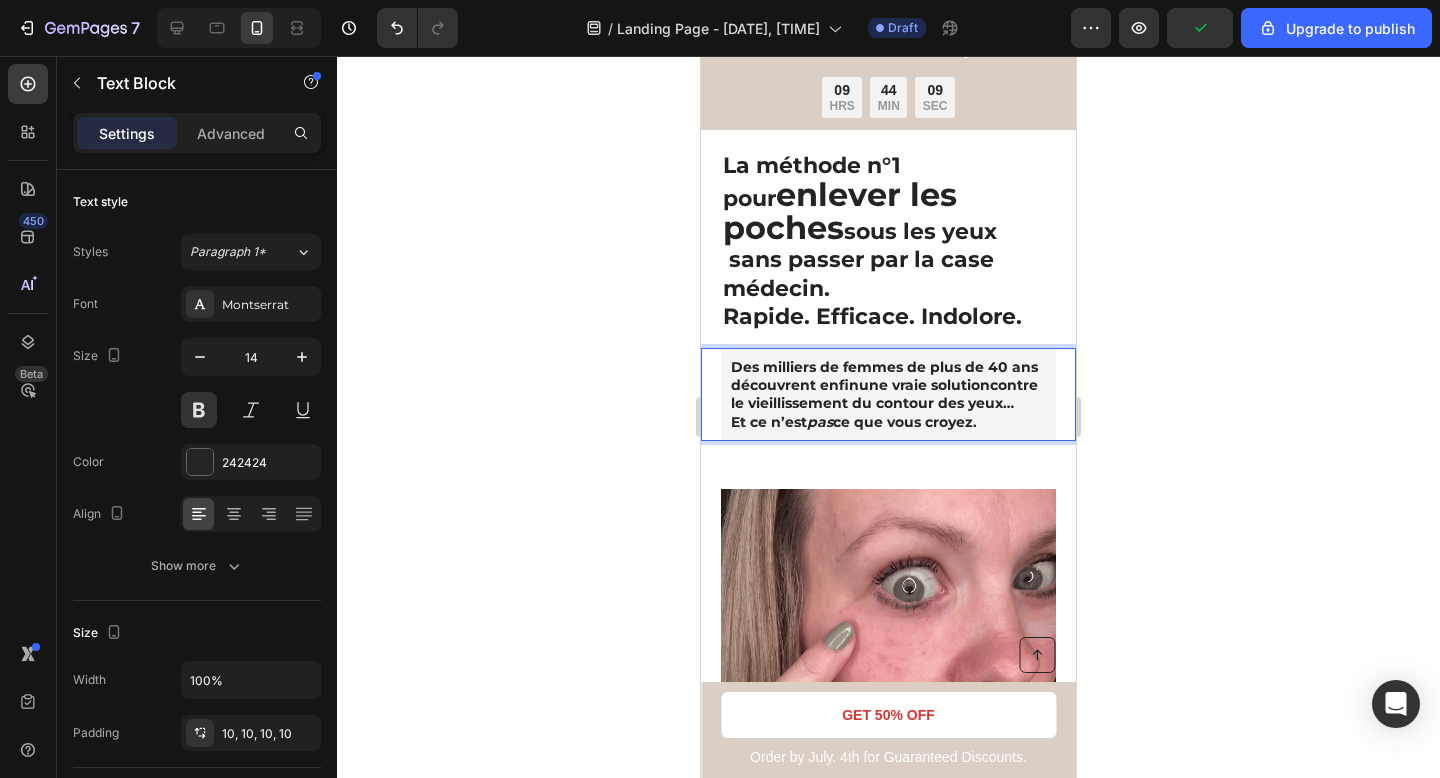 click on "Des milliers de femmes de plus de [NUMBER] ans découvrent enfin  une vraie solution  contre le vieillissement du contour des yeux… Et ce n’est  pas  ce que vous croyez." at bounding box center [888, 394] 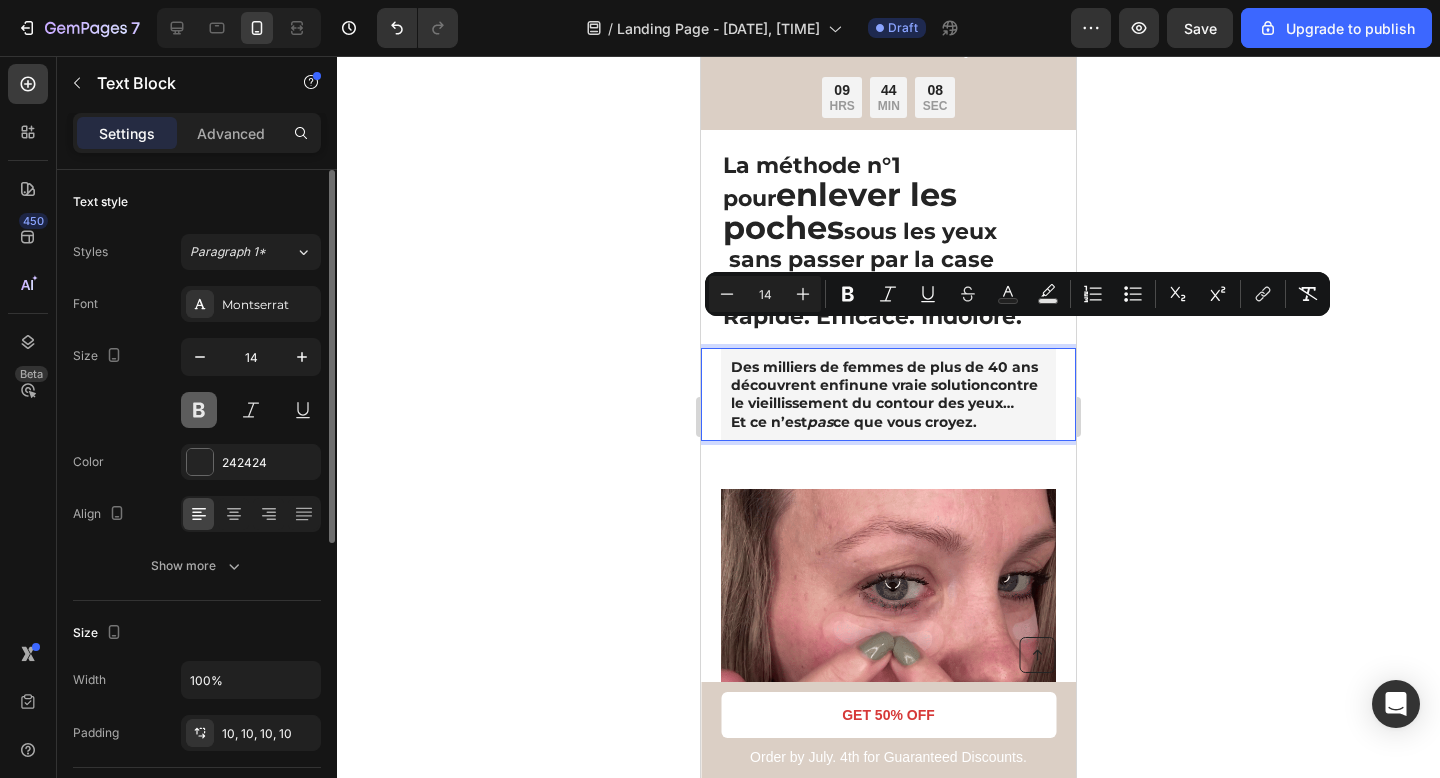 click at bounding box center (199, 410) 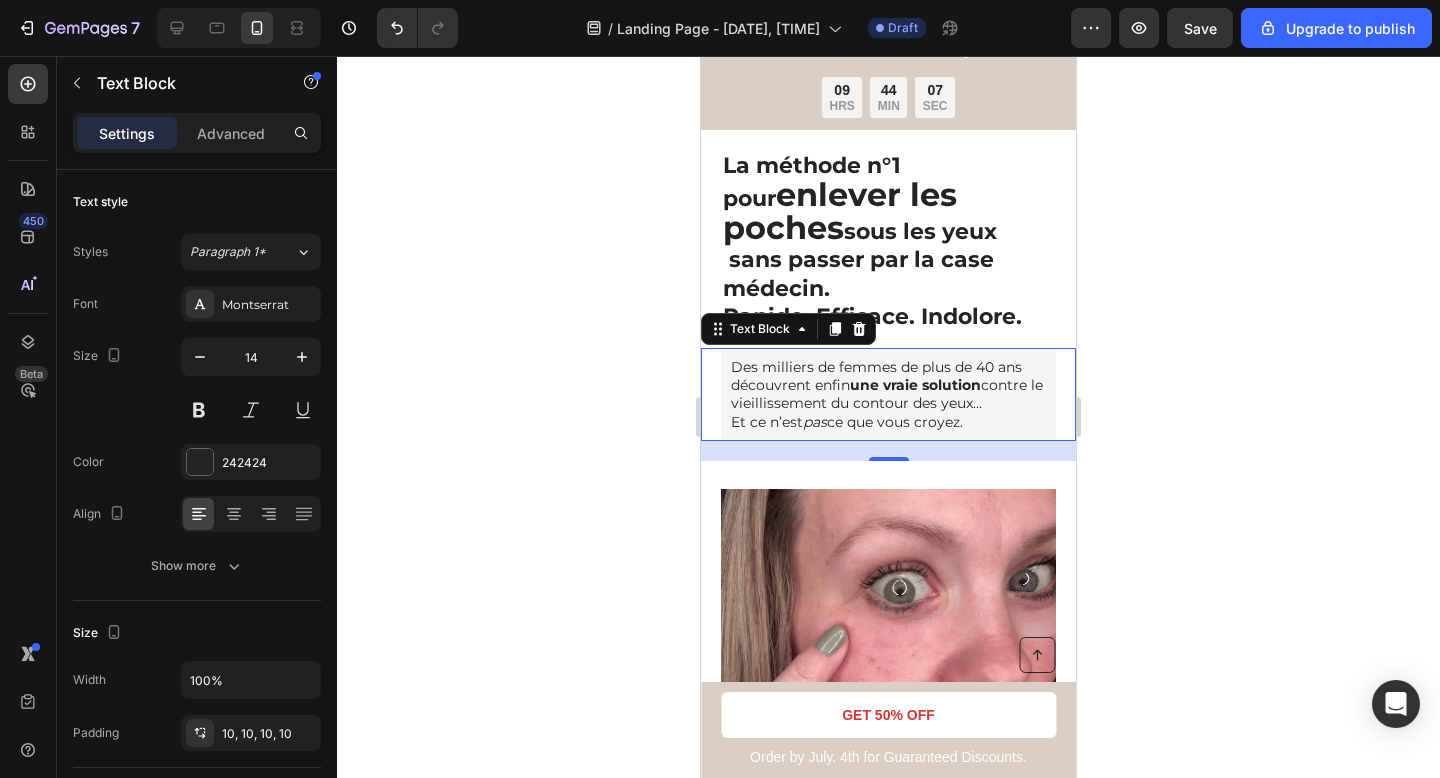 click on "Des milliers de femmes de plus de [NUMBER] ans découvrent enfin  une vraie solution  contre le vieillissement du contour des yeux… Et ce n’est  pas  ce que vous croyez." at bounding box center [888, 394] 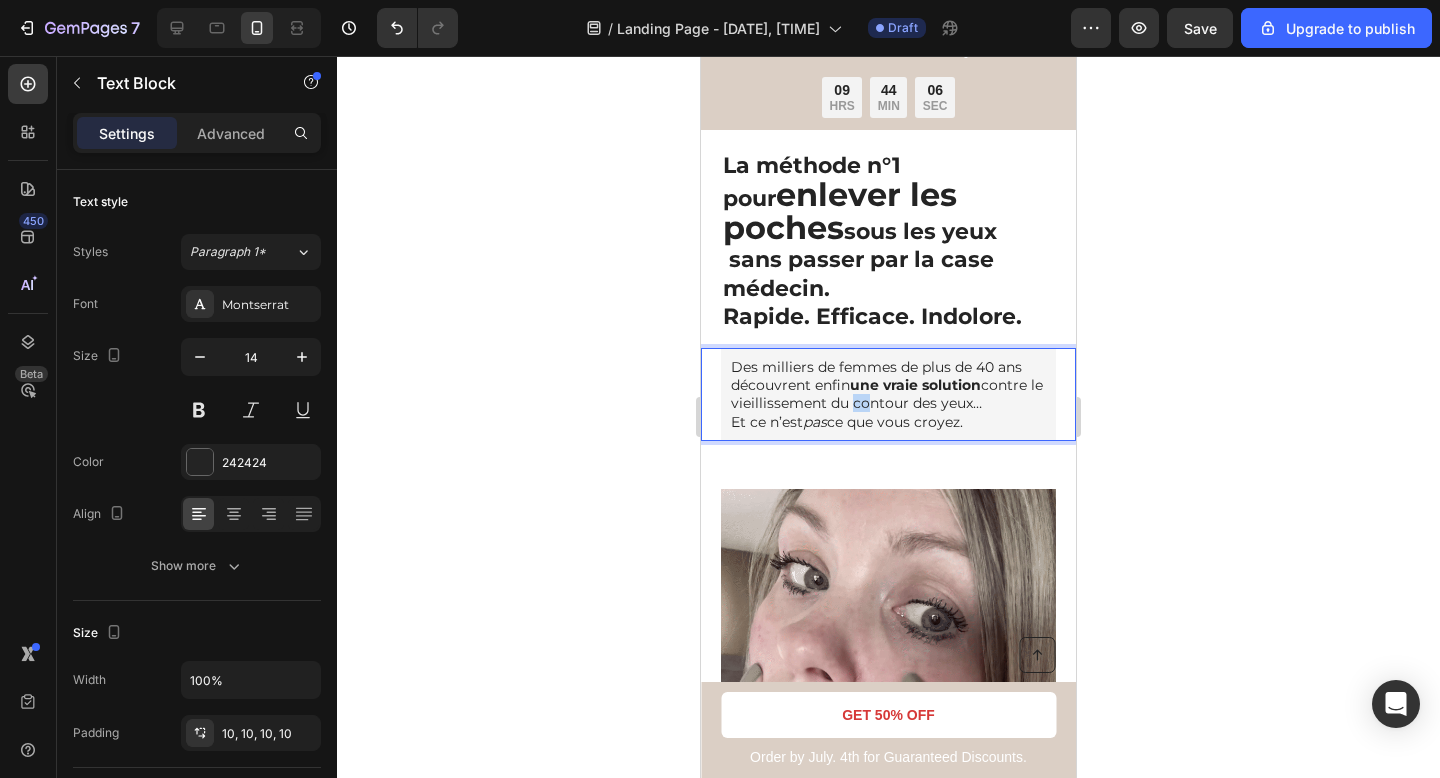 drag, startPoint x: 912, startPoint y: 369, endPoint x: 923, endPoint y: 373, distance: 11.7046995 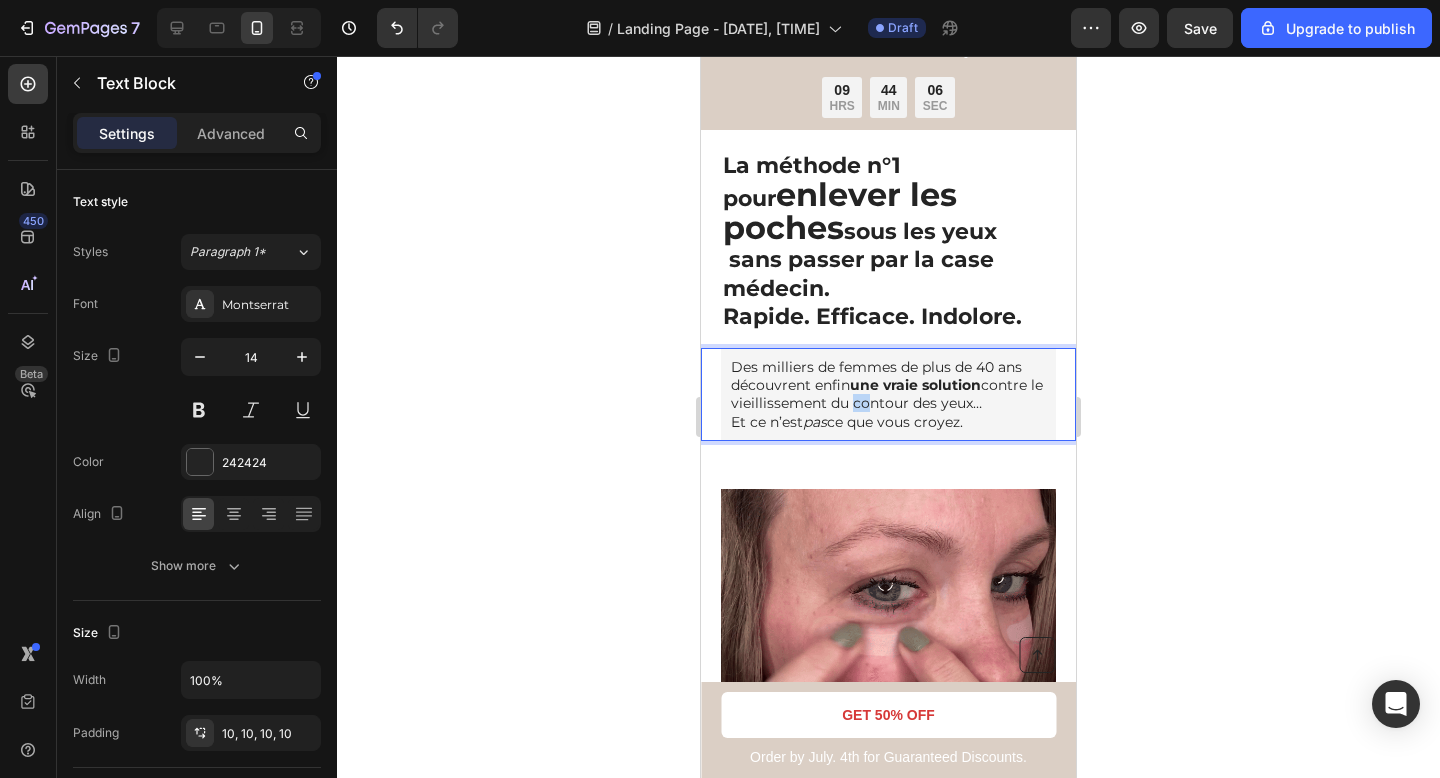 click on "Des milliers de femmes de plus de [NUMBER] ans découvrent enfin  une vraie solution  contre le vieillissement du contour des yeux… Et ce n’est  pas  ce que vous croyez." at bounding box center (888, 394) 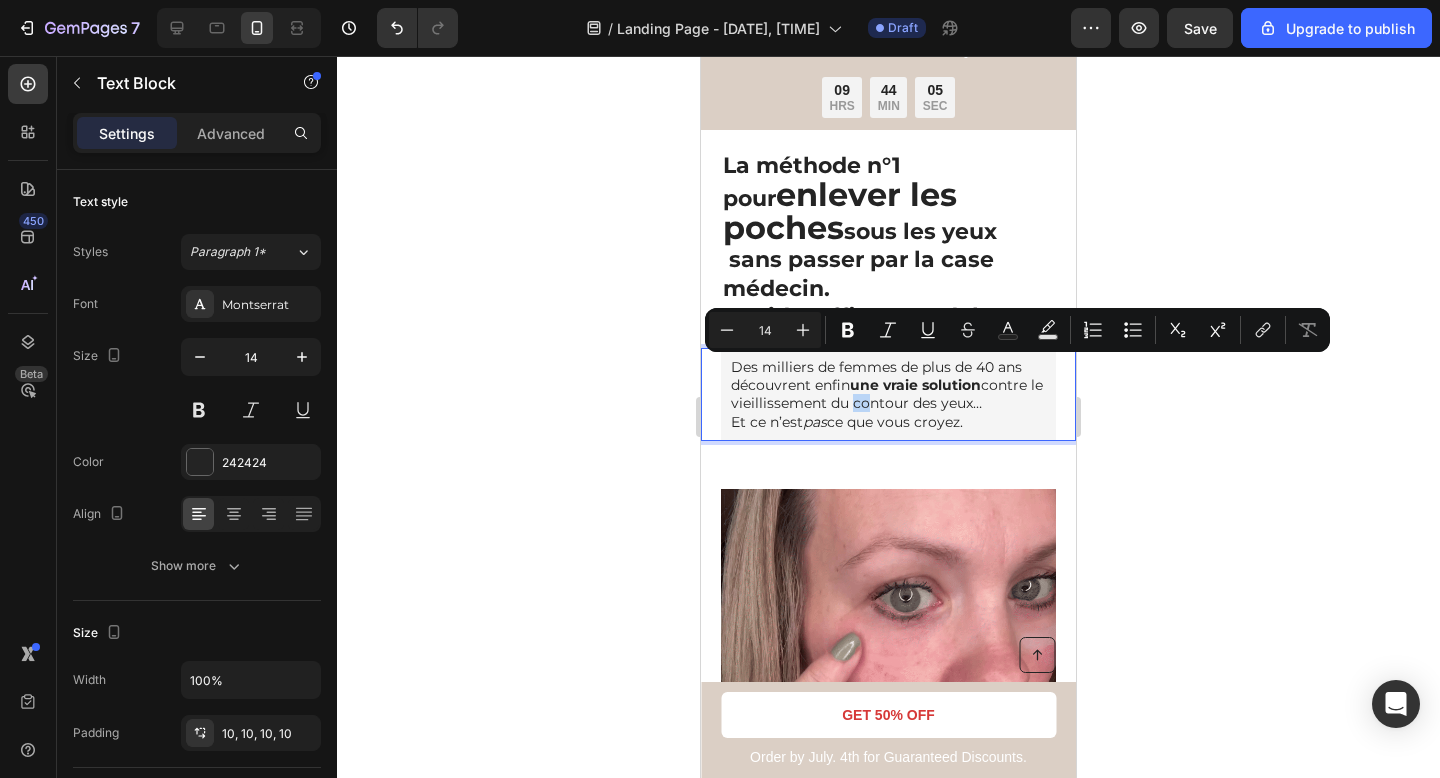 click on "Des milliers de femmes de plus de [NUMBER] ans découvrent enfin  une vraie solution  contre le vieillissement du contour des yeux… Et ce n’est  pas  ce que vous croyez." at bounding box center (888, 394) 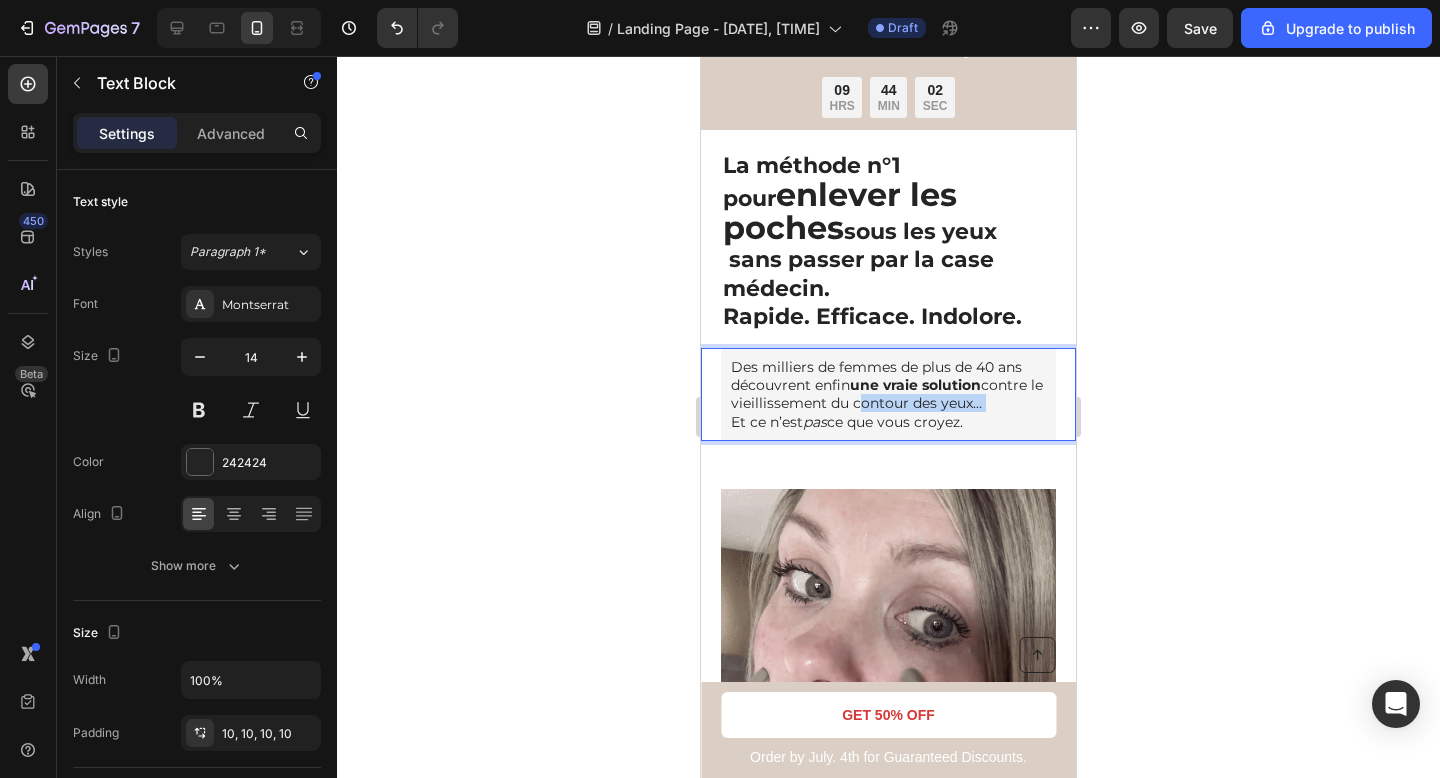 drag, startPoint x: 918, startPoint y: 370, endPoint x: 709, endPoint y: 400, distance: 211.14214 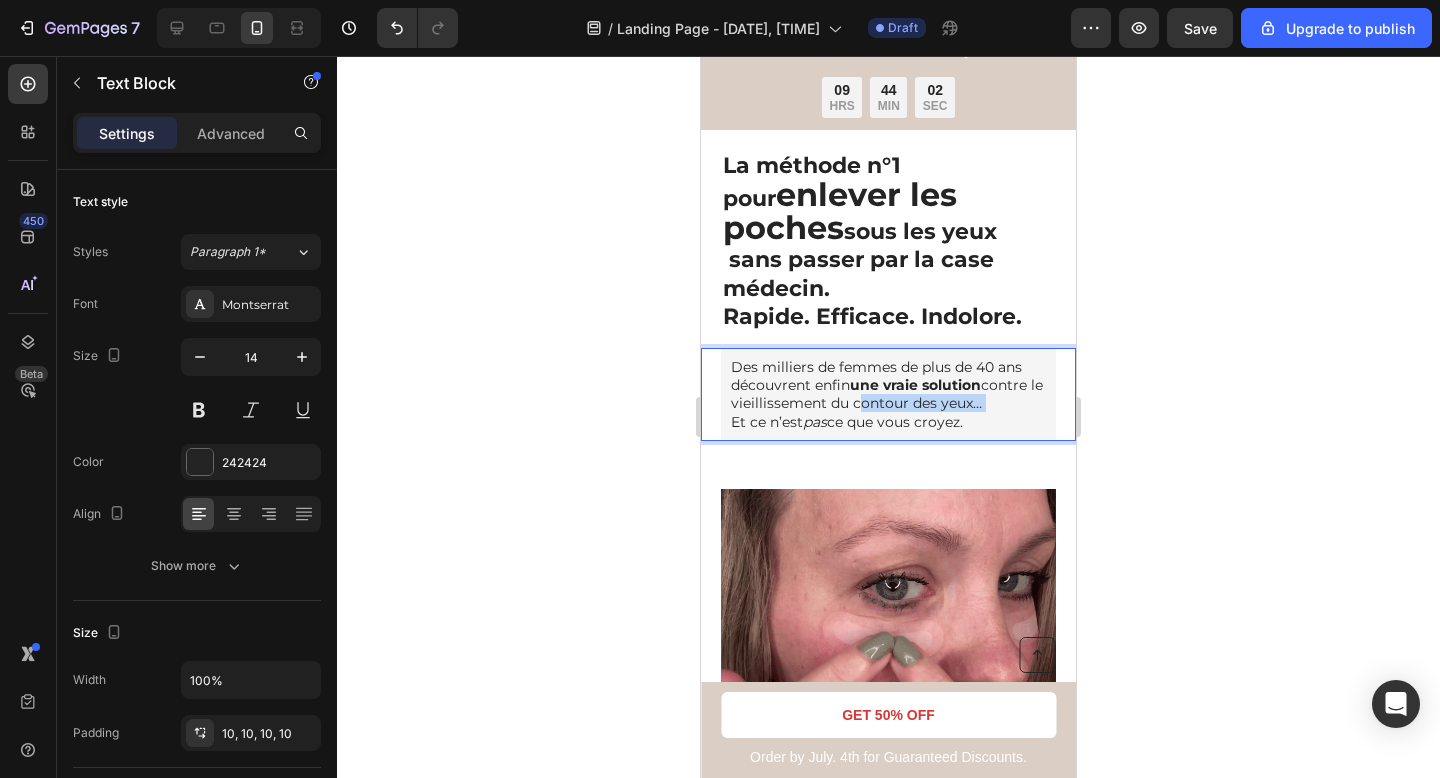 click on "Des milliers de femmes de plus de [NUMBER] ans découvrent enfin  une vraie solution  contre le vieillissement du contour des yeux… Et ce n’est  pas  ce que vous croyez." at bounding box center [888, 394] 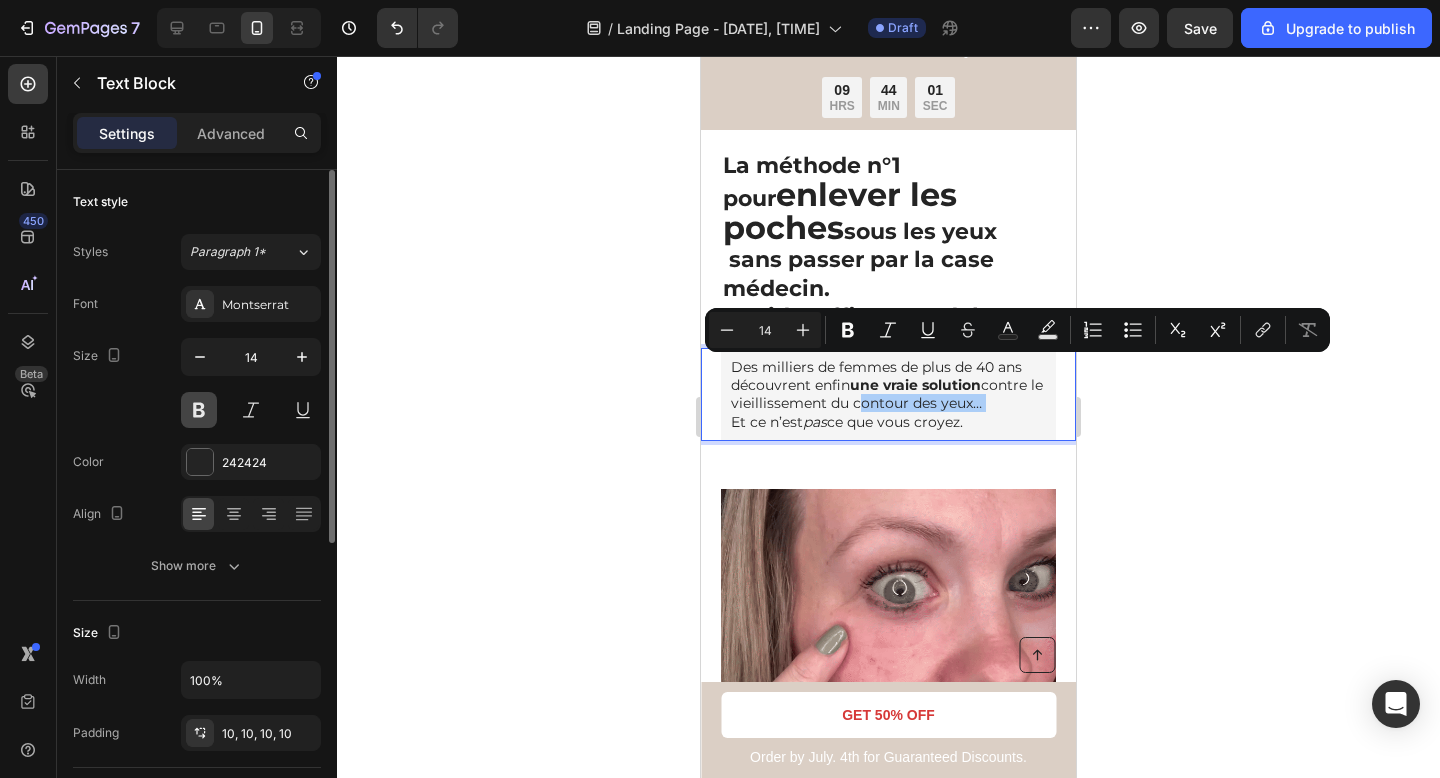 click at bounding box center (199, 410) 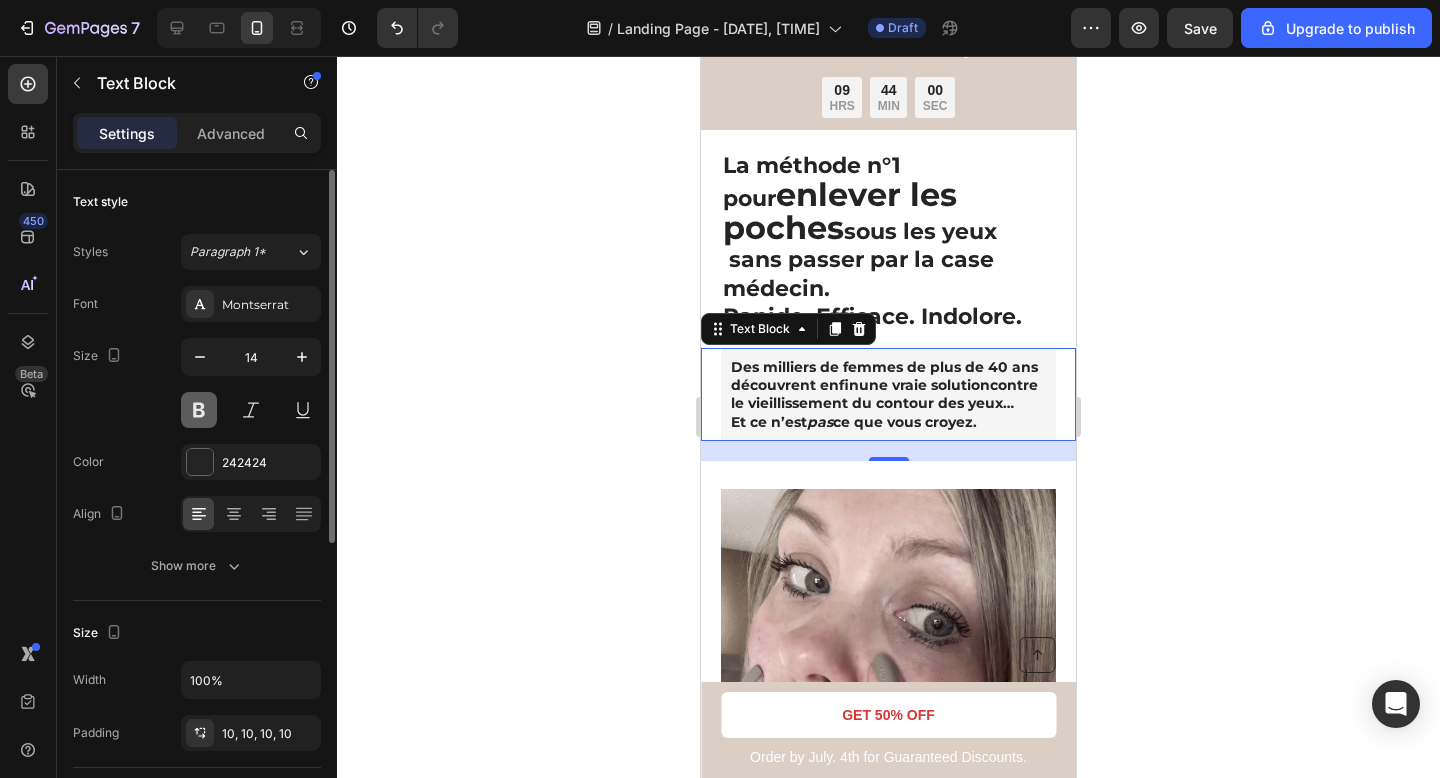 click at bounding box center (199, 410) 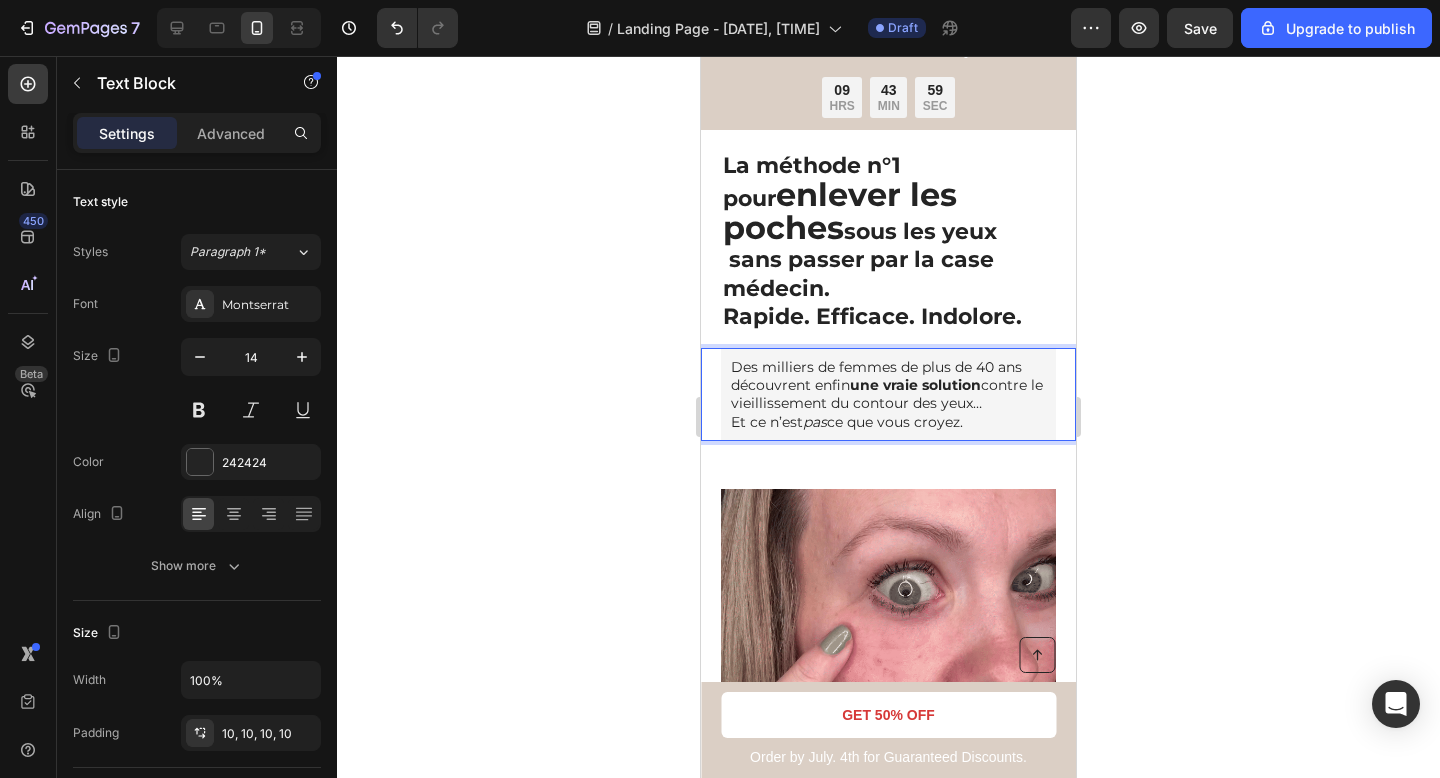 click on "Des milliers de femmes de plus de [NUMBER] ans découvrent enfin  une vraie solution  contre le vieillissement du contour des yeux… Et ce n’est  pas  ce que vous croyez." at bounding box center [888, 394] 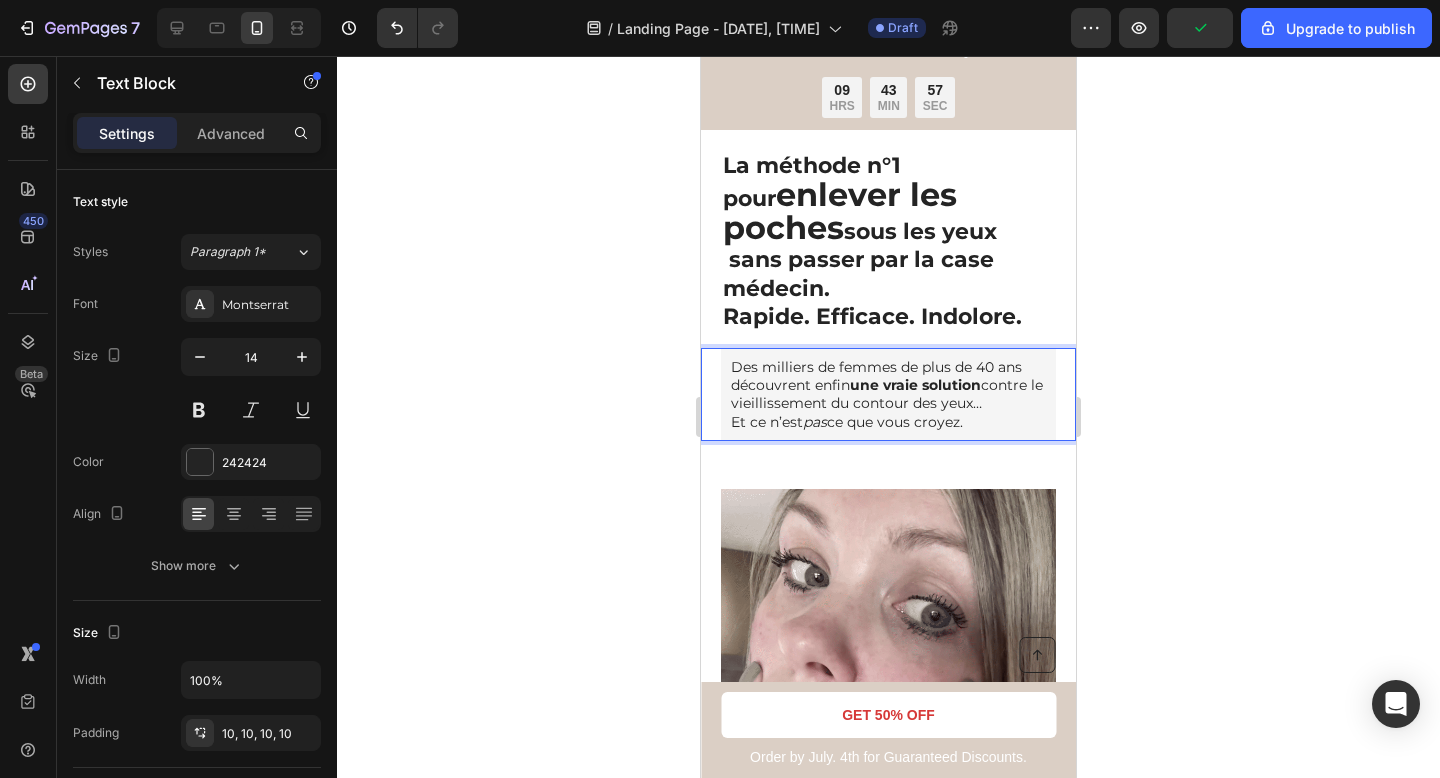 click on "Des milliers de femmes de plus de [NUMBER] ans découvrent enfin  une vraie solution  contre le vieillissement du contour des yeux… Et ce n’est  pas  ce que vous croyez." at bounding box center (888, 394) 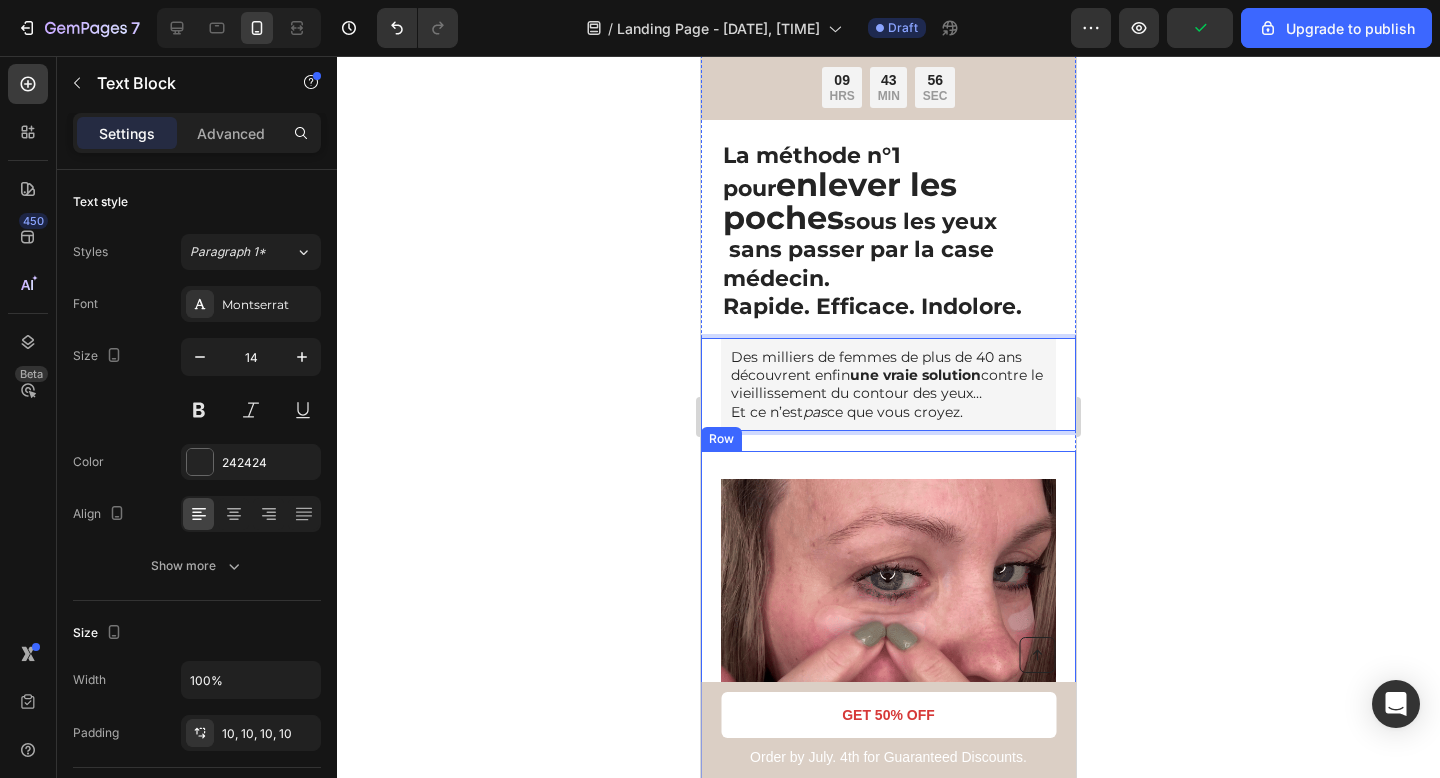 scroll, scrollTop: 98, scrollLeft: 0, axis: vertical 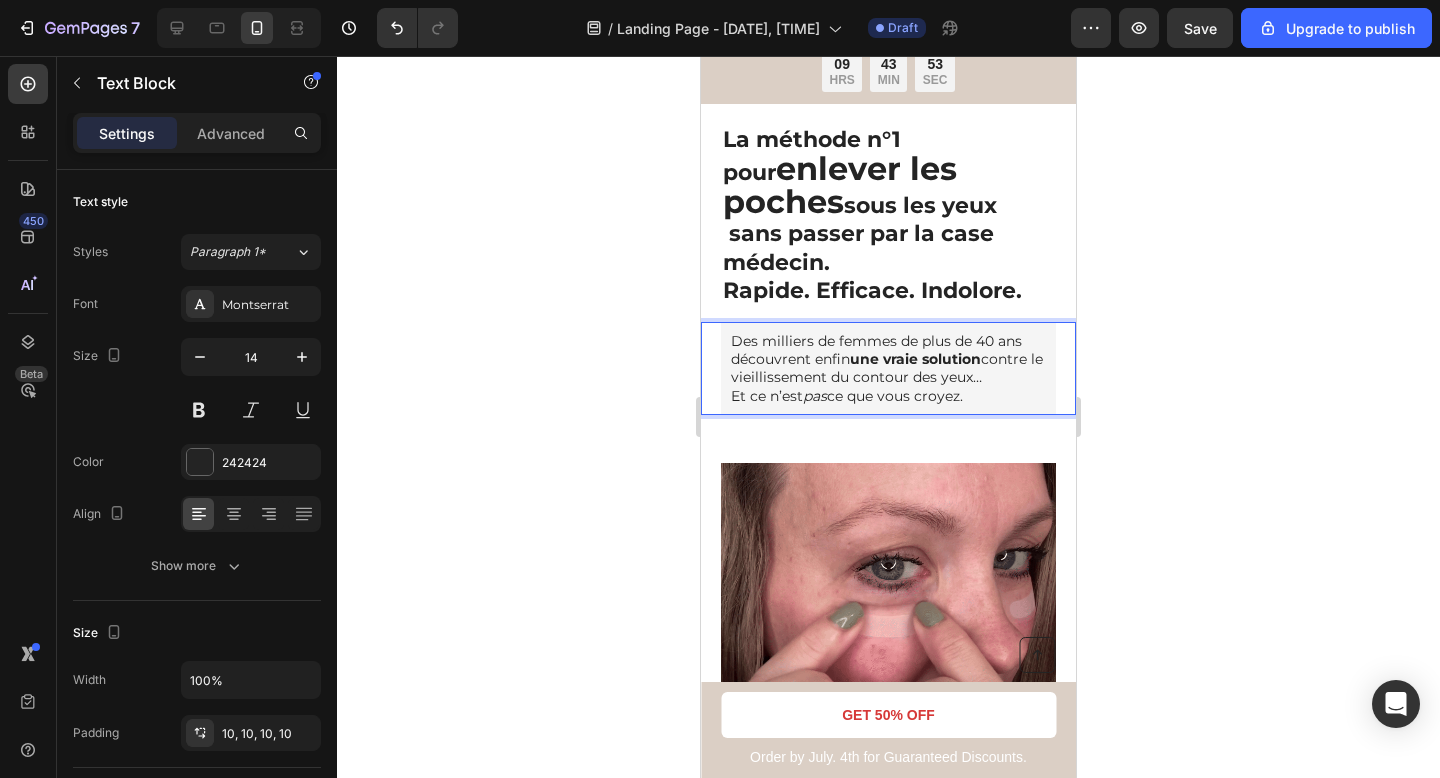 click on "Des milliers de femmes de plus de [NUMBER] ans découvrent enfin  une vraie solution  contre le vieillissement du contour des yeux… Et ce n’est  pas  ce que vous croyez." at bounding box center [888, 368] 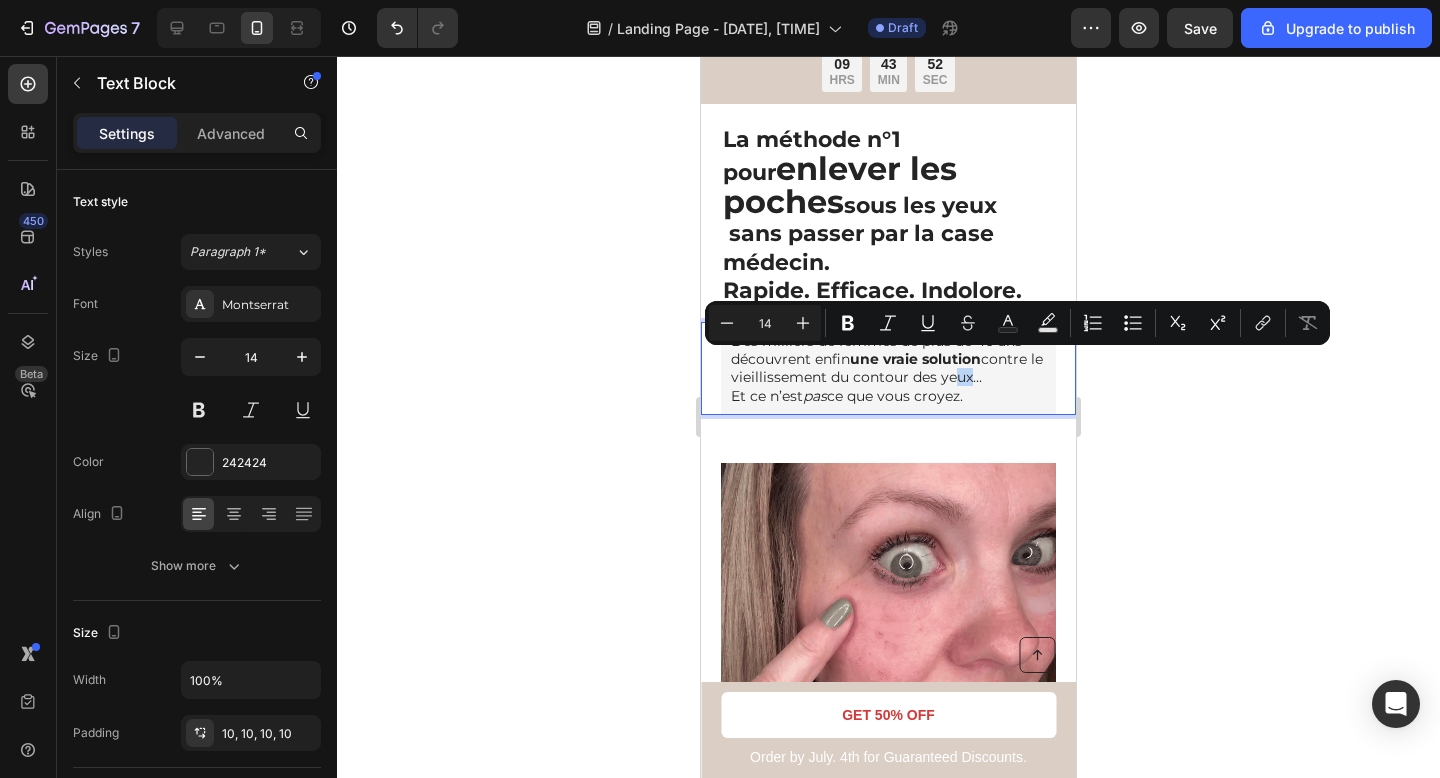 drag, startPoint x: 759, startPoint y: 360, endPoint x: 736, endPoint y: 361, distance: 23.021729 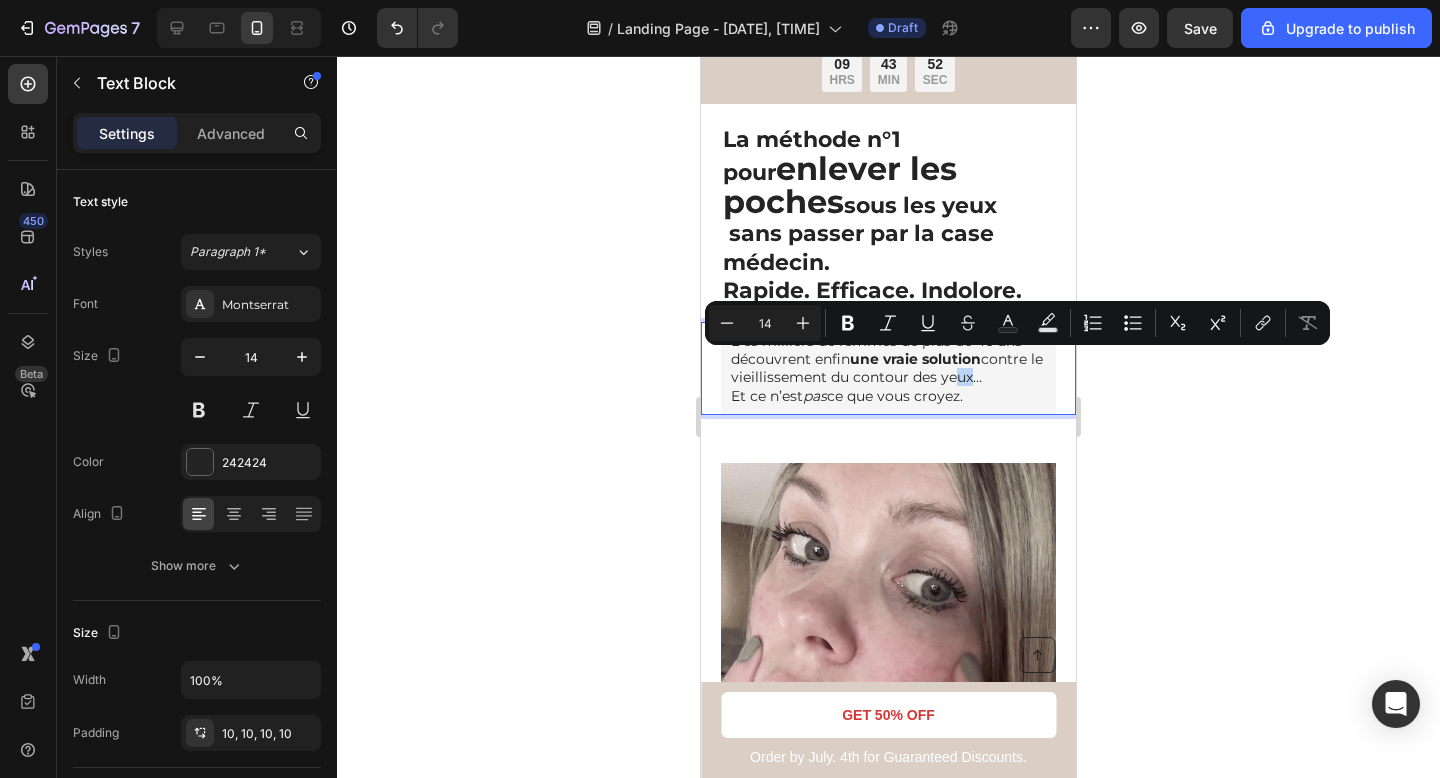 click on "Des milliers de femmes de plus de [NUMBER] ans découvrent enfin  une vraie solution  contre le vieillissement du contour des yeux… Et ce n’est  pas  ce que vous croyez." at bounding box center [888, 368] 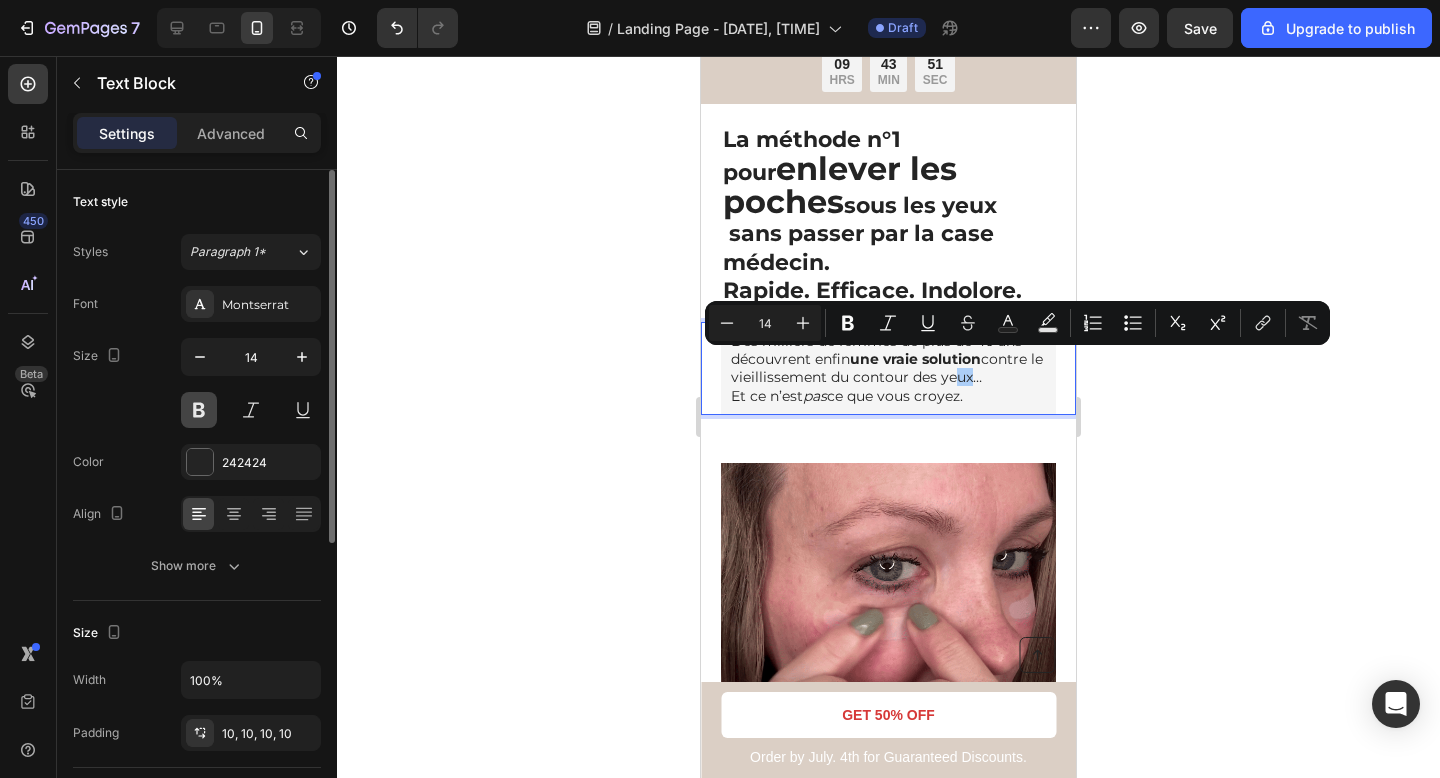 click at bounding box center [199, 410] 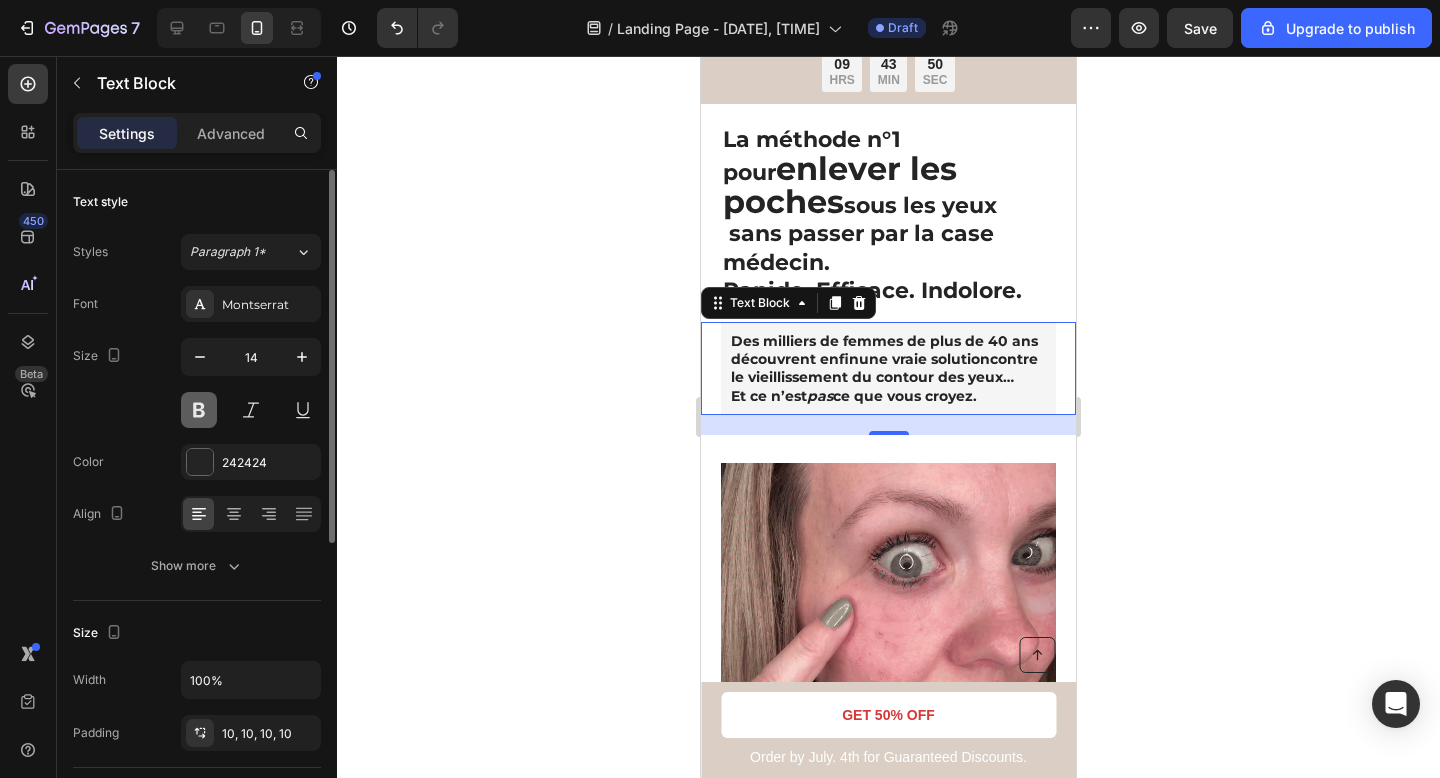 click at bounding box center [199, 410] 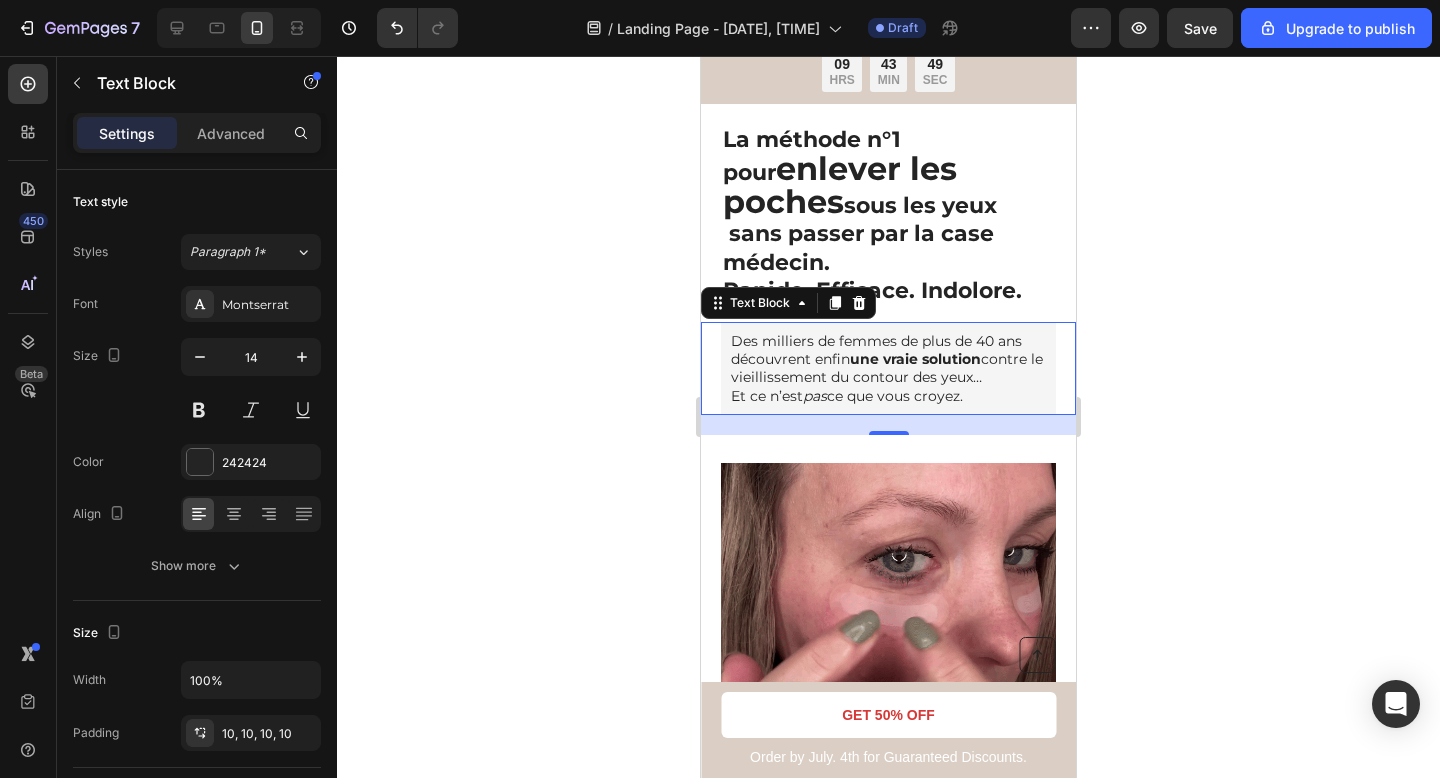 click on "Des milliers de femmes de plus de [NUMBER] ans découvrent enfin  une vraie solution  contre le vieillissement du contour des yeux… Et ce n’est  pas  ce que vous croyez." at bounding box center [888, 368] 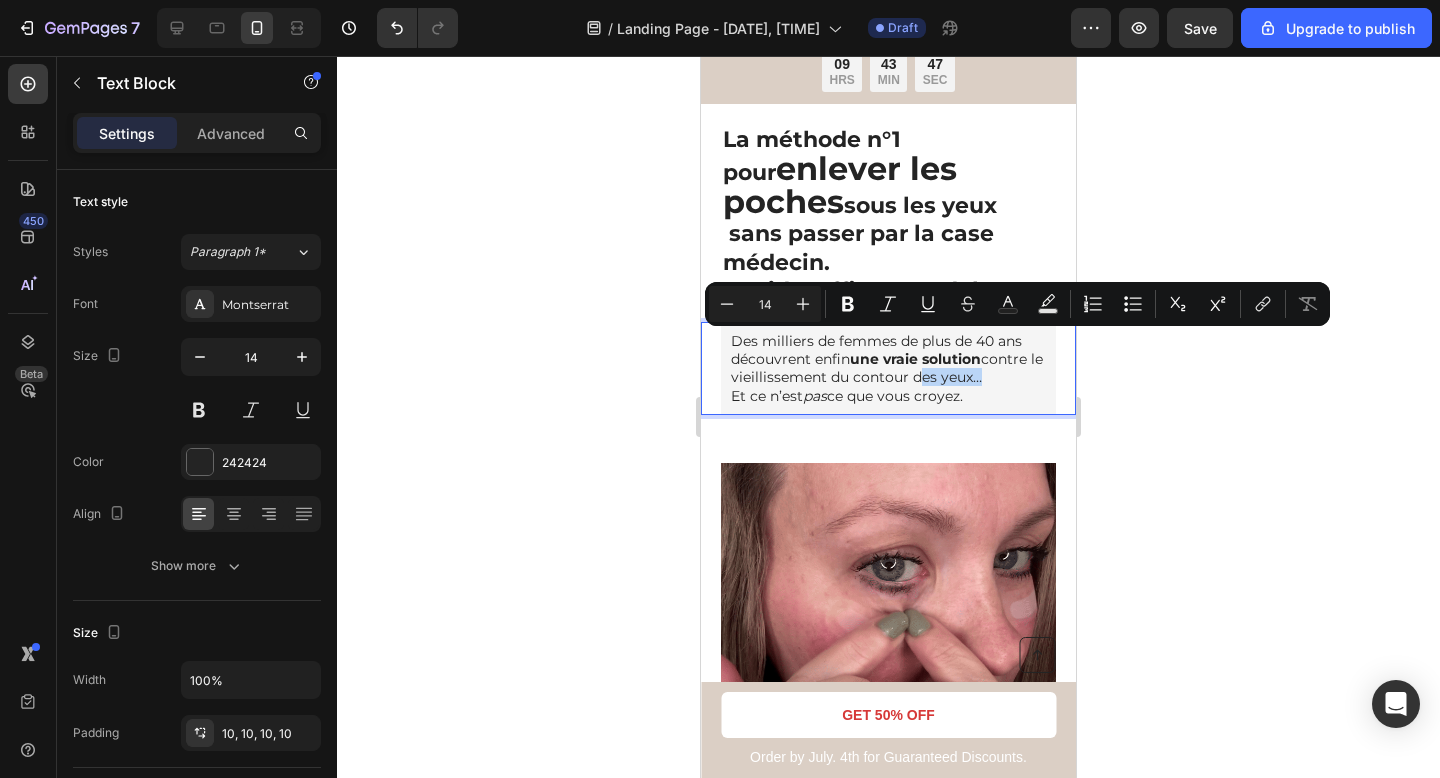 drag, startPoint x: 980, startPoint y: 341, endPoint x: 763, endPoint y: 367, distance: 218.55205 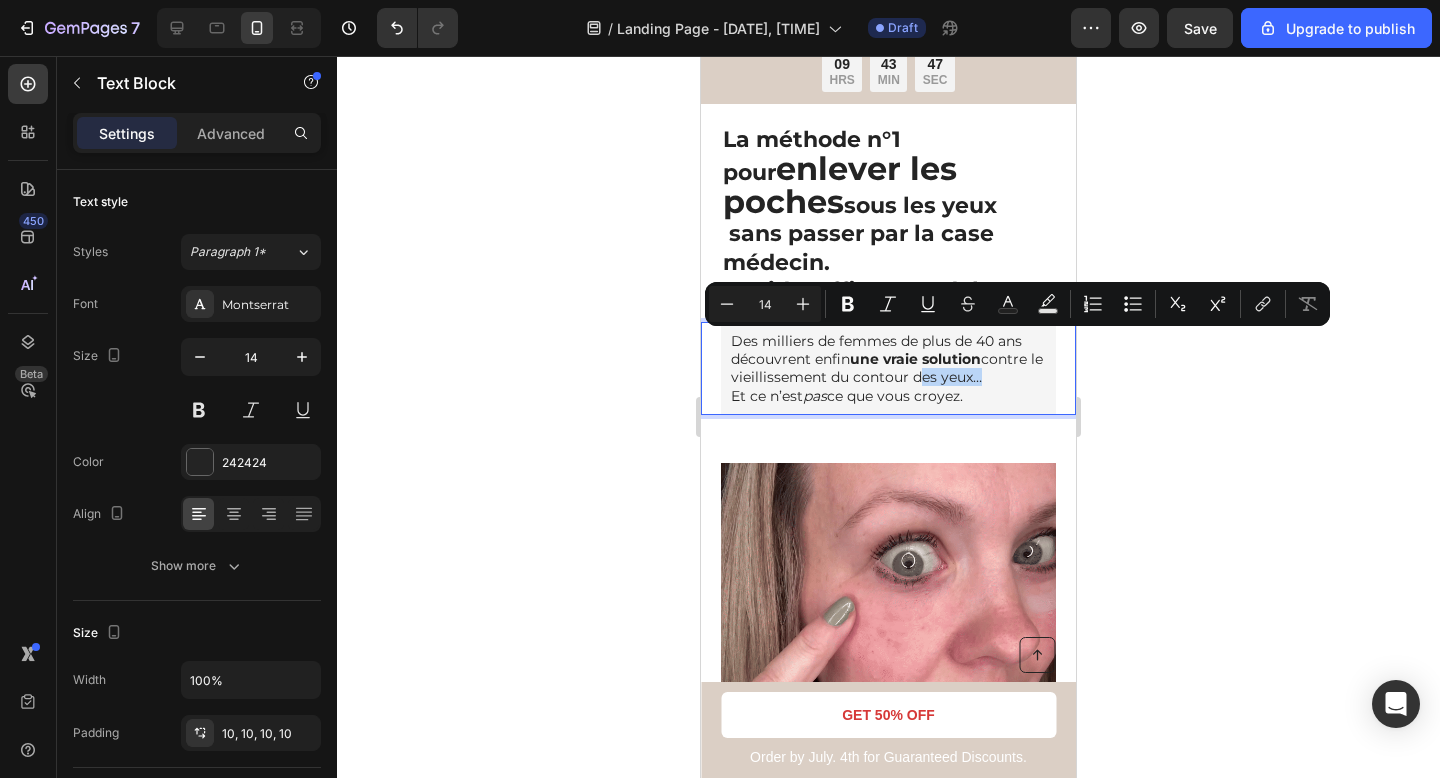 click on "Des milliers de femmes de plus de [NUMBER] ans découvrent enfin  une vraie solution  contre le vieillissement du contour des yeux… Et ce n’est  pas  ce que vous croyez." at bounding box center [888, 368] 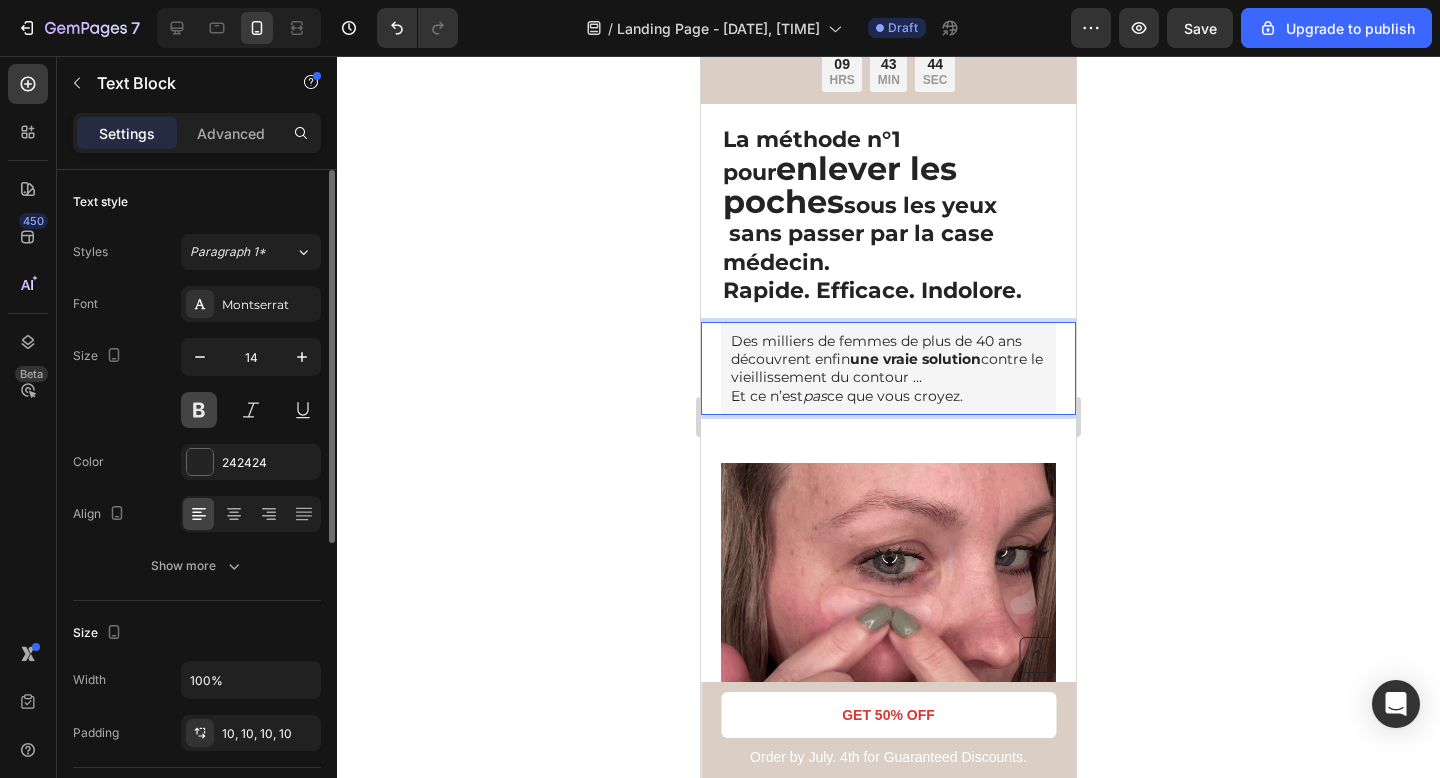 click at bounding box center (199, 410) 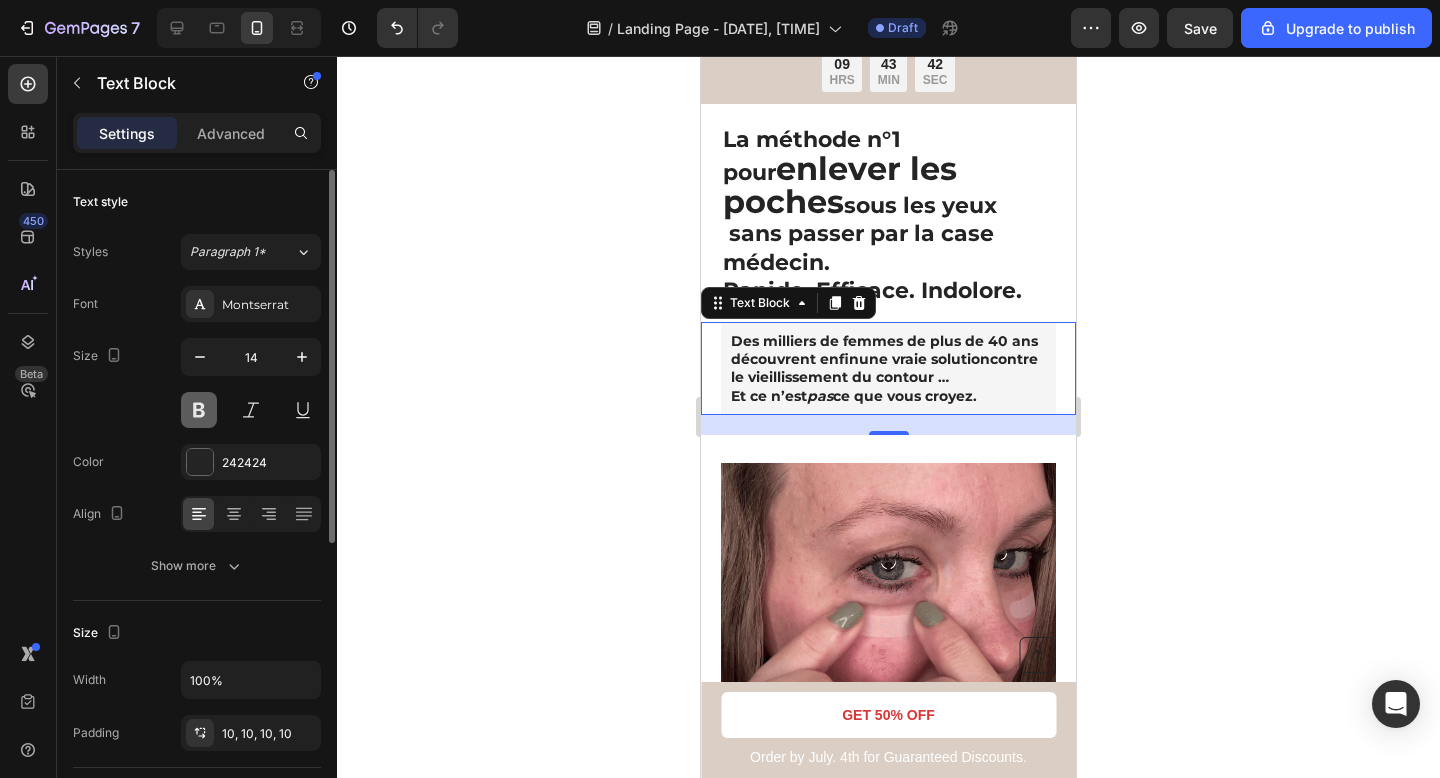 click at bounding box center [199, 410] 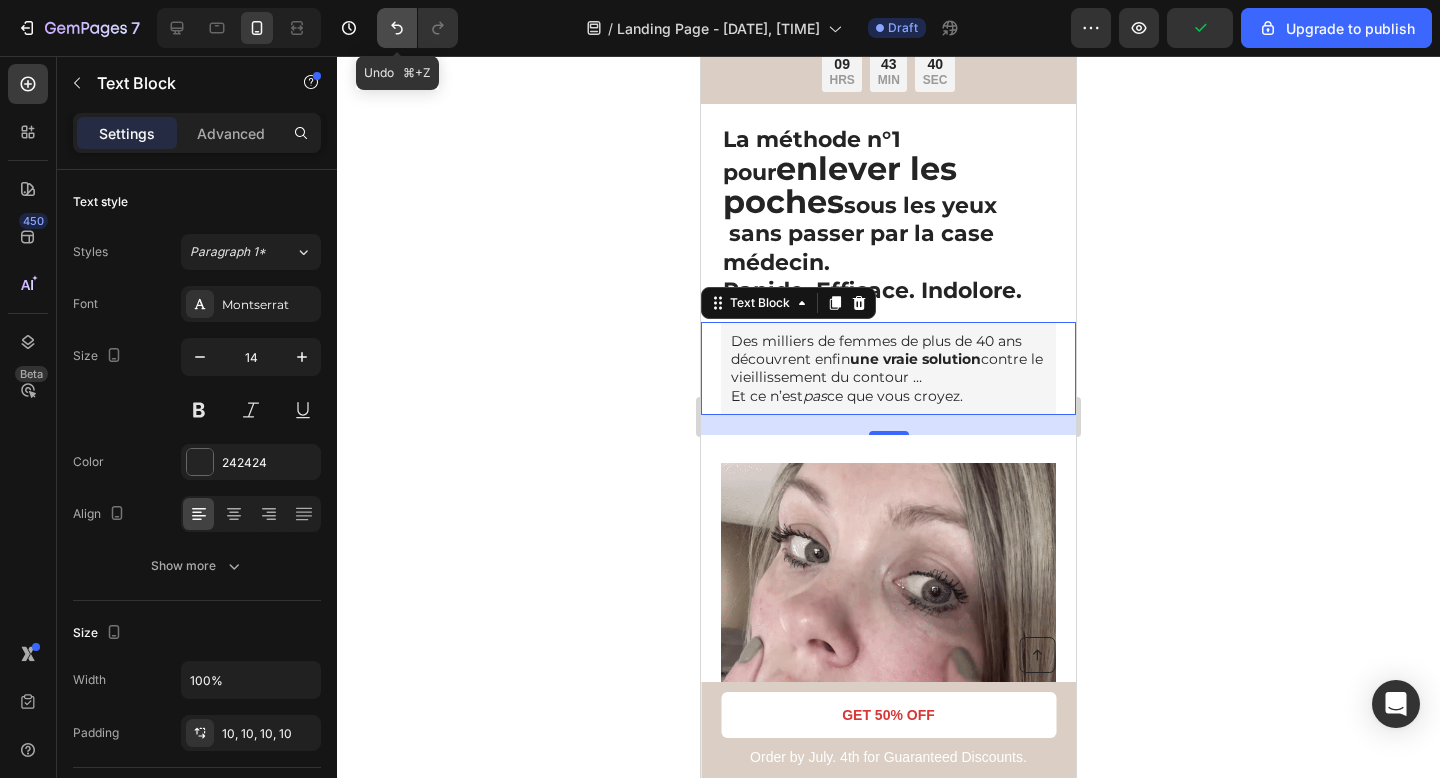 click 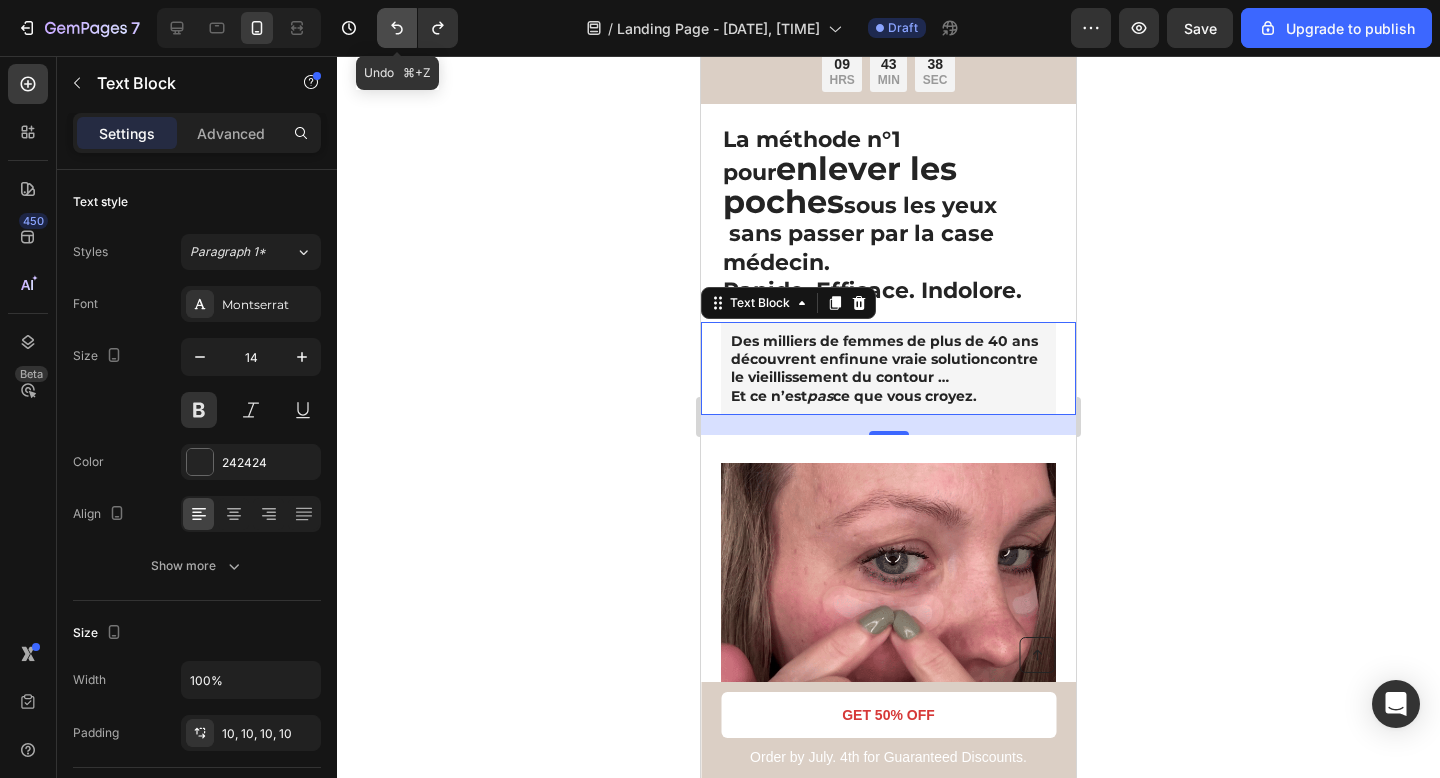 click 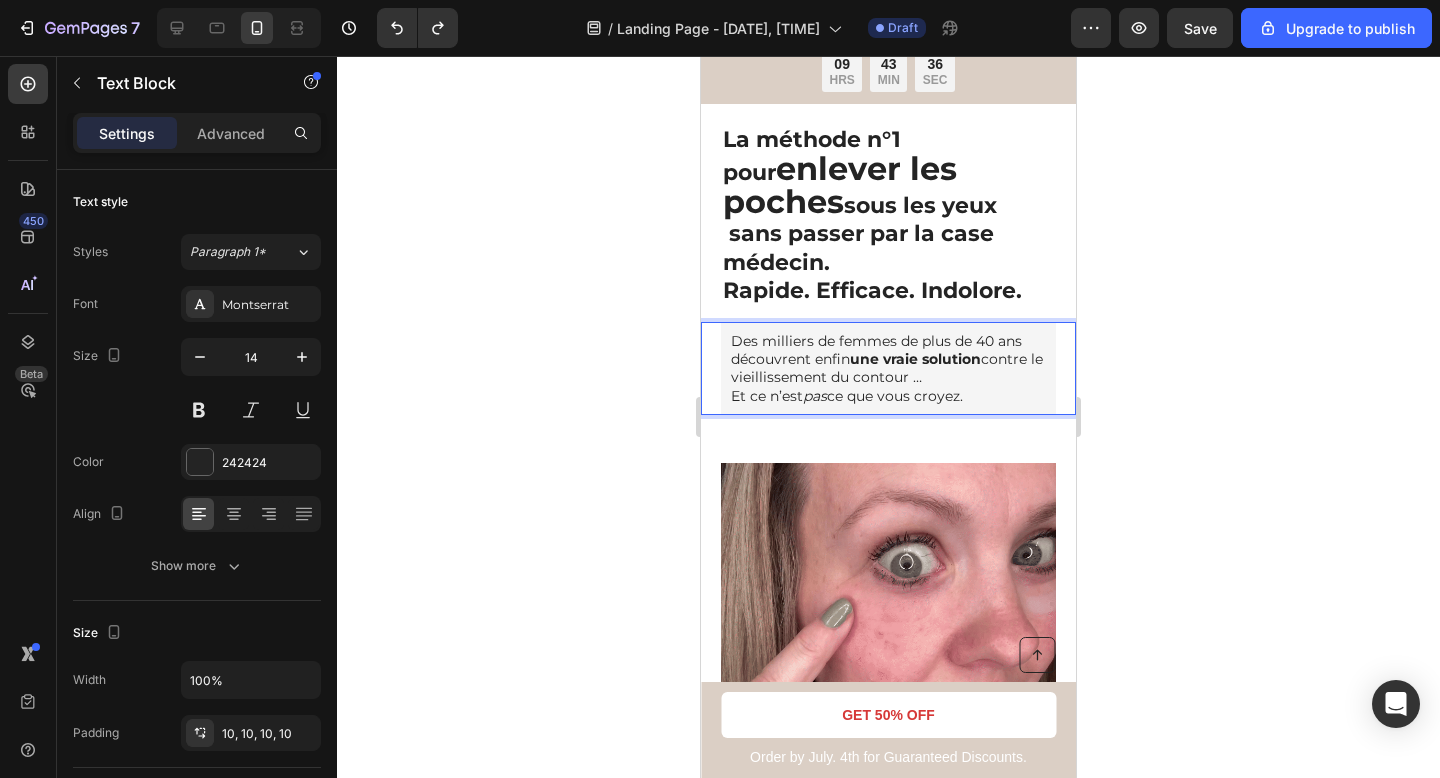 click on "Des milliers de femmes de plus de [NUMBER] ans découvrent enfin  une vraie solution  contre le vieillissement du contour des … Et ce n’est  pas  ce que vous croyez." at bounding box center (888, 368) 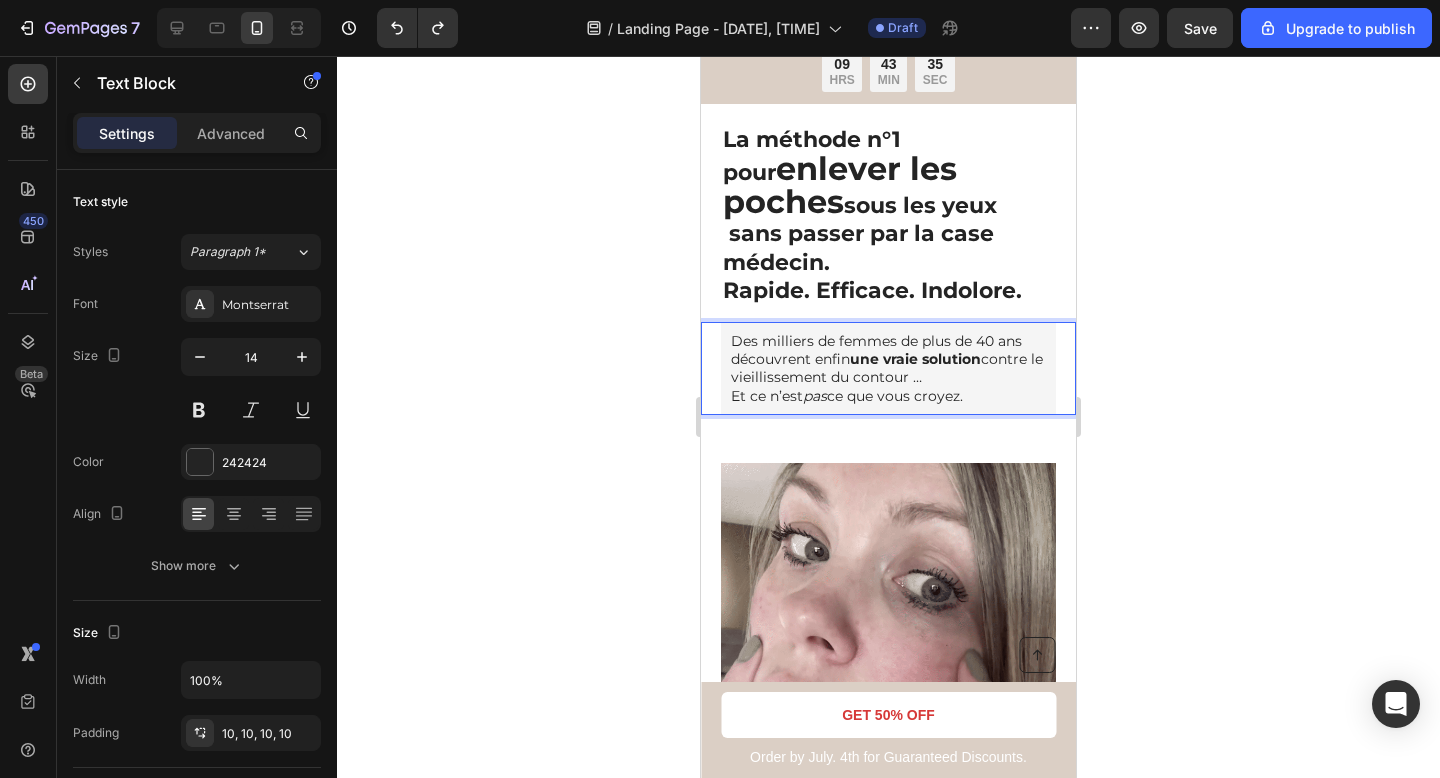 click on "Des milliers de femmes de plus de [NUMBER] ans découvrent enfin  une vraie solution  contre le vieillissement du contour des … Et ce n’est  pas  ce que vous croyez." at bounding box center [888, 368] 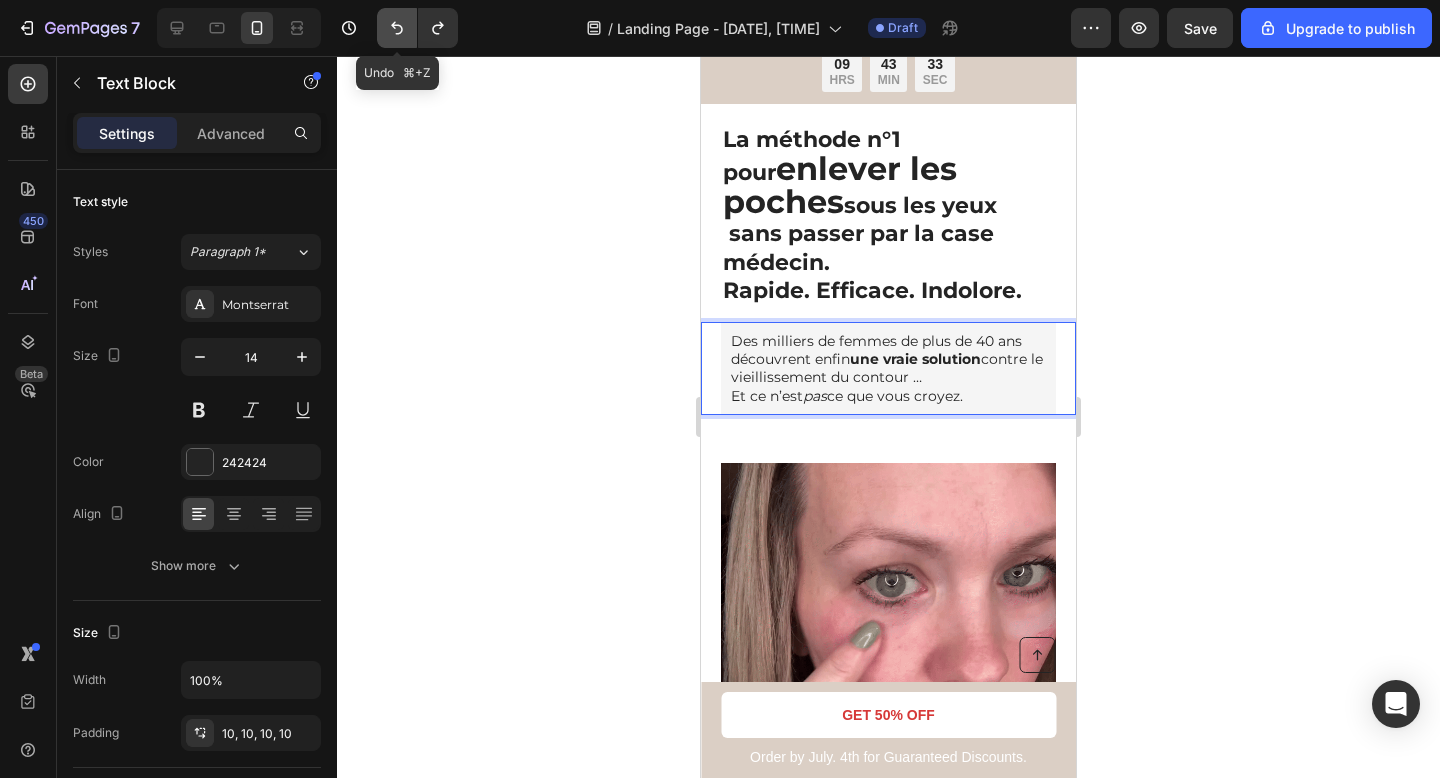 click 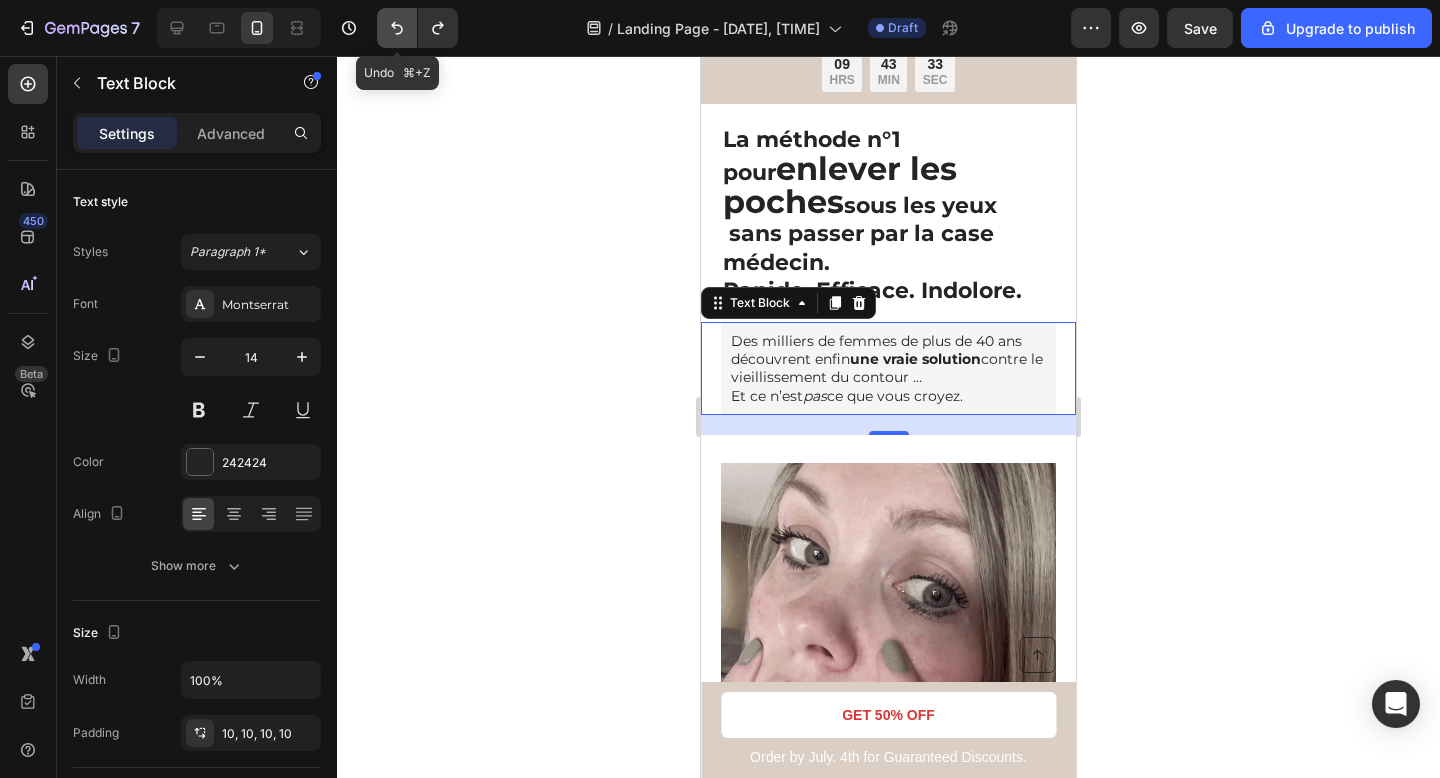 click 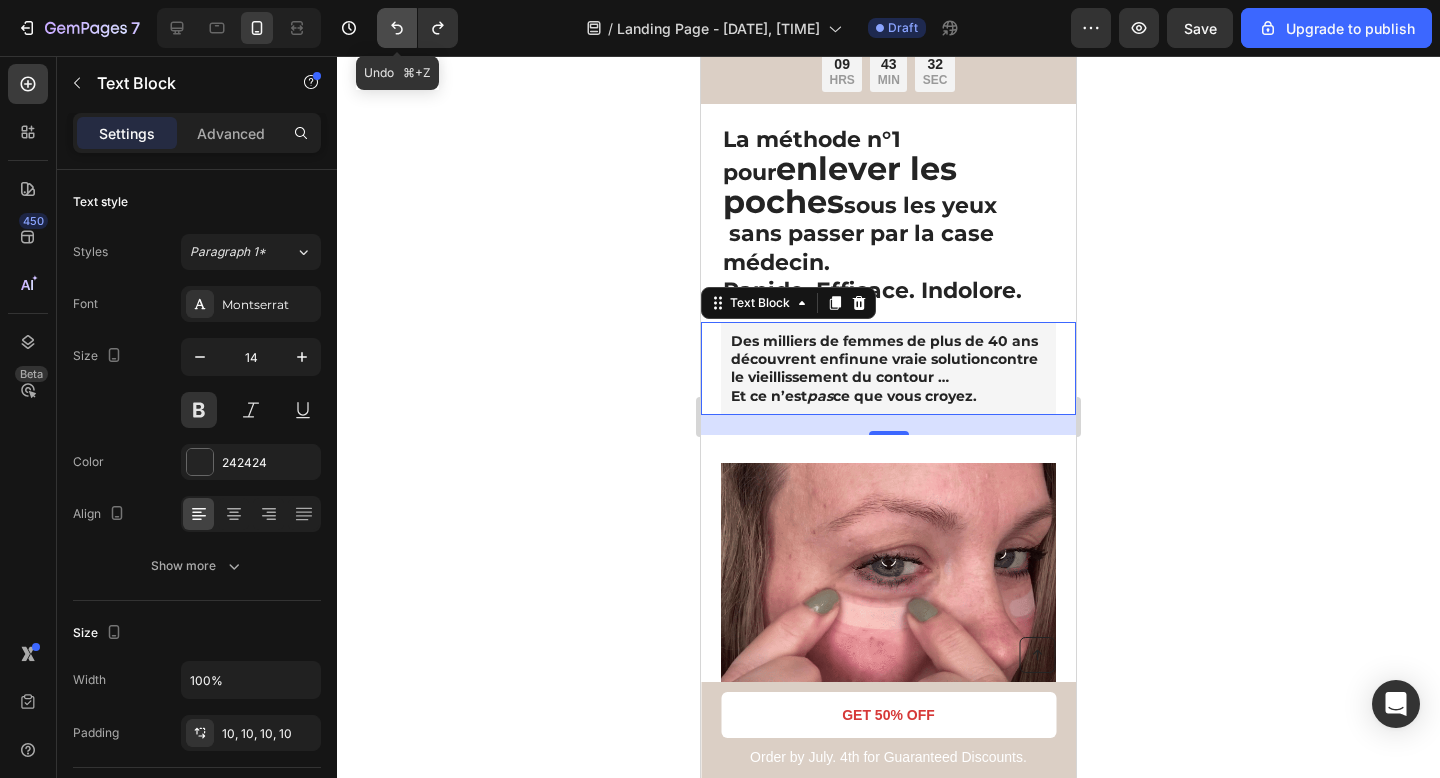 click 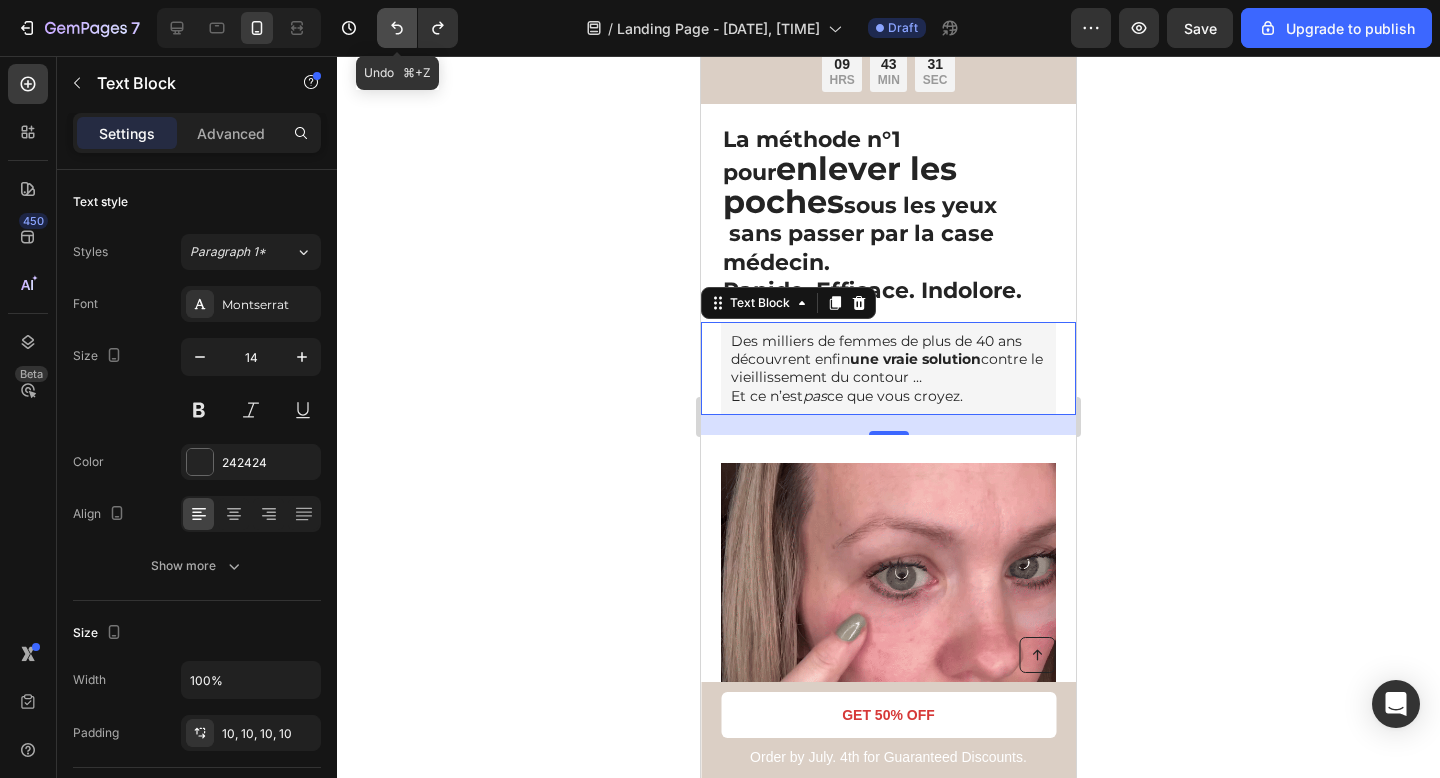 click 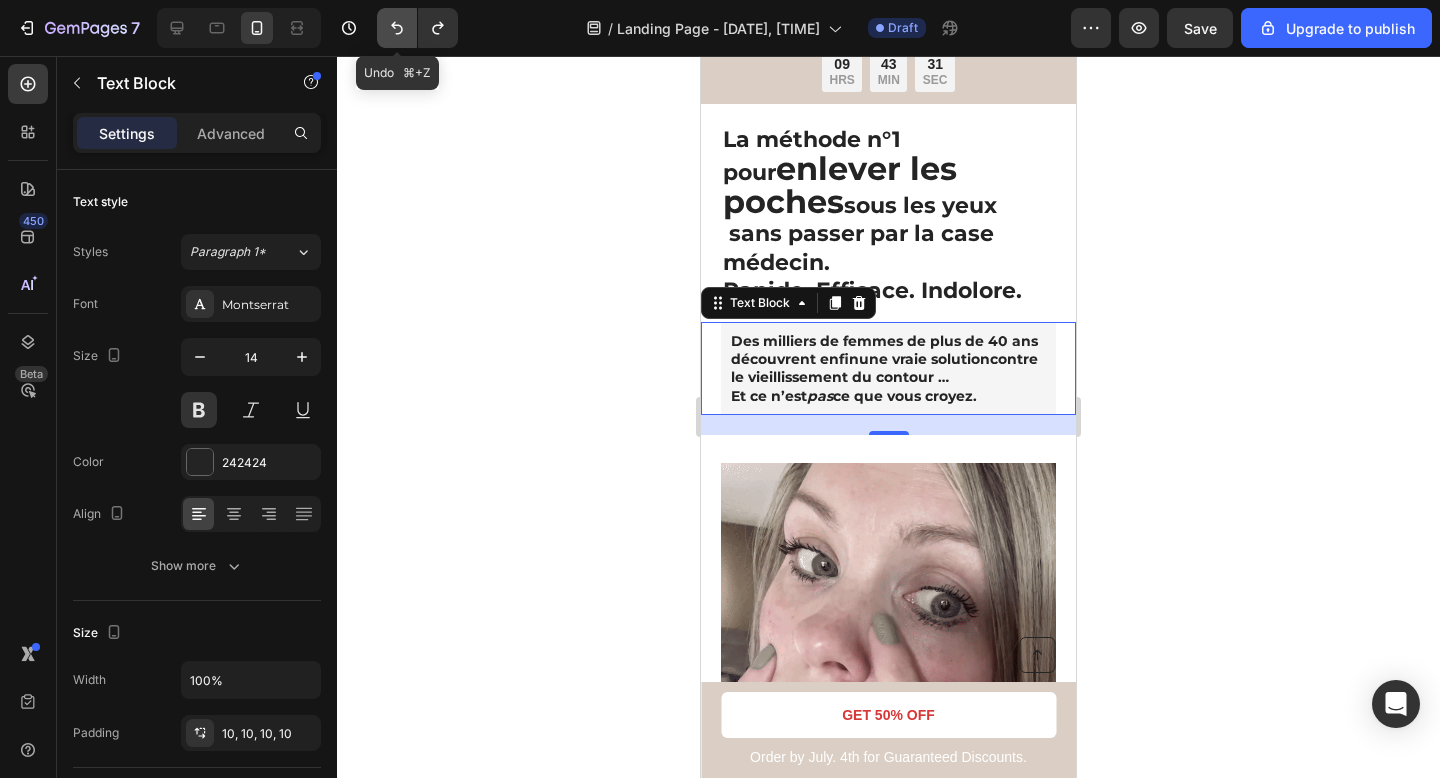 click 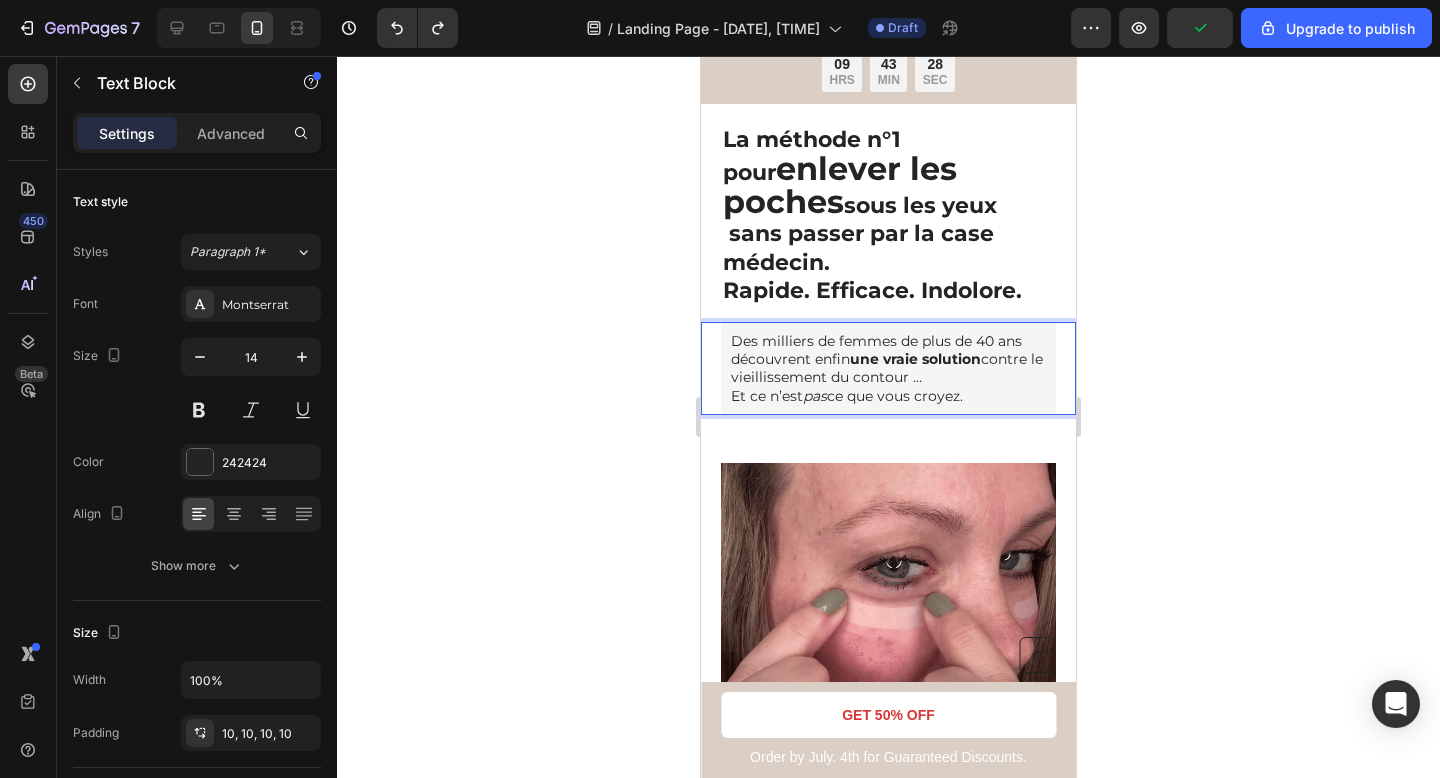 click on "Des milliers de femmes de plus de [NUMBER] ans découvrent enfin  une vraie solution  contre le vieillissement du contour des … Et ce n’est  pas  ce que vous croyez." at bounding box center [888, 368] 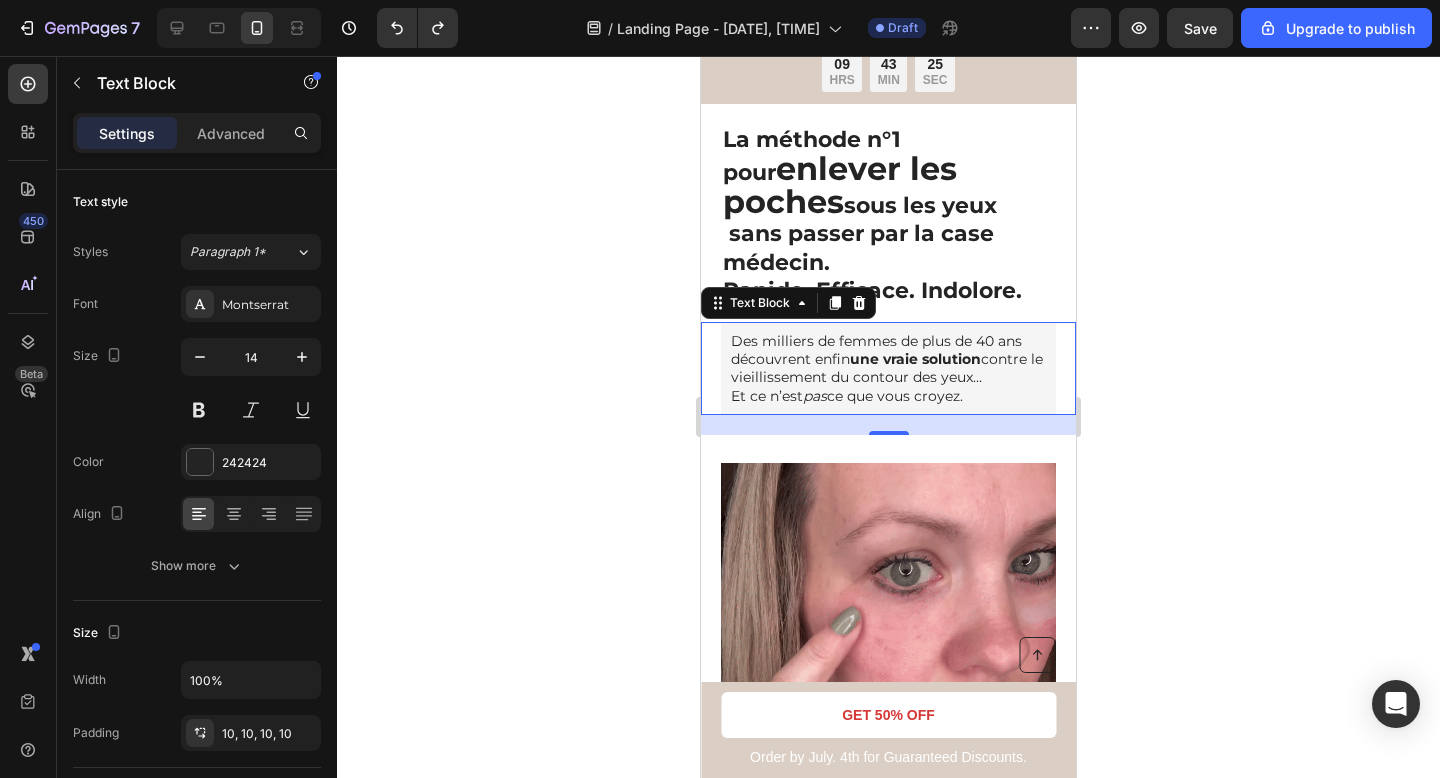 click 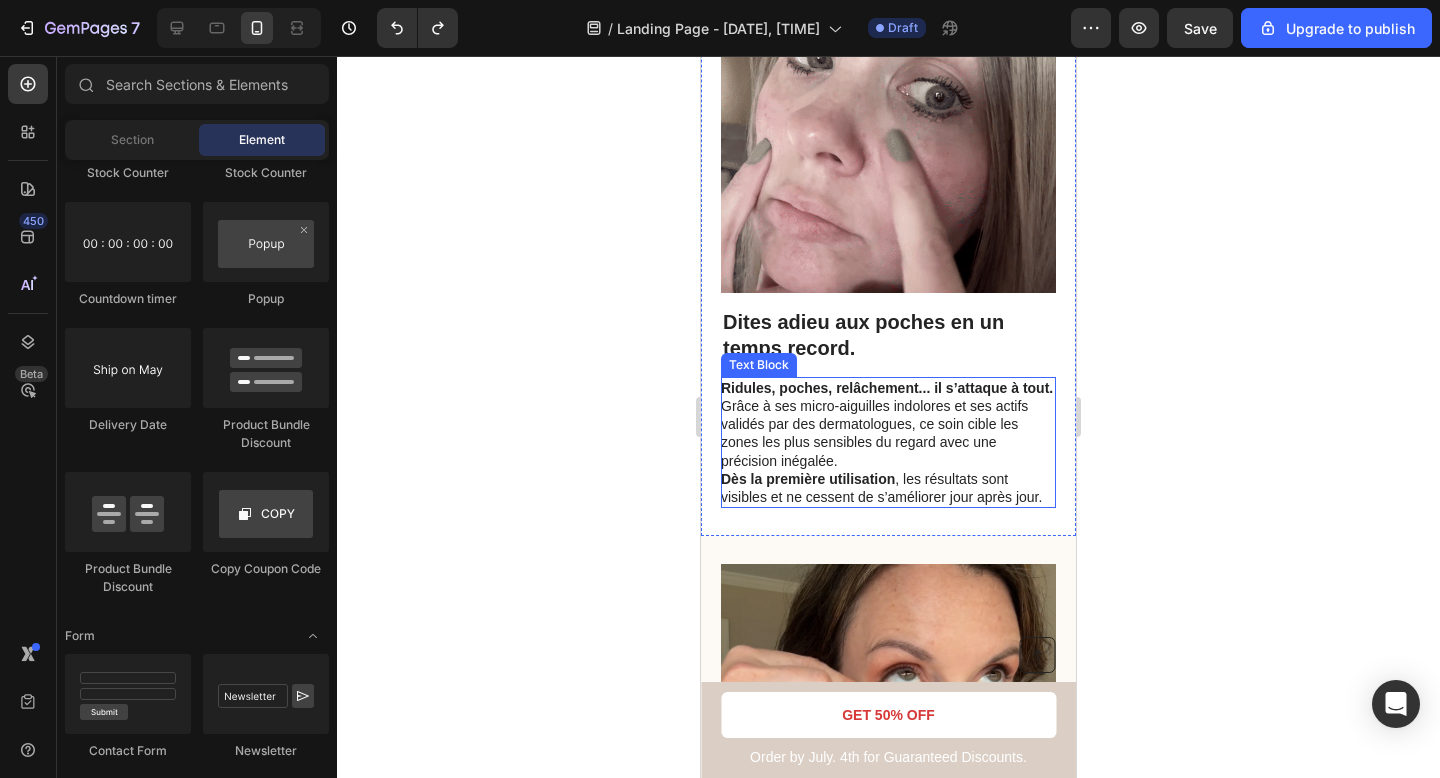 scroll, scrollTop: 604, scrollLeft: 0, axis: vertical 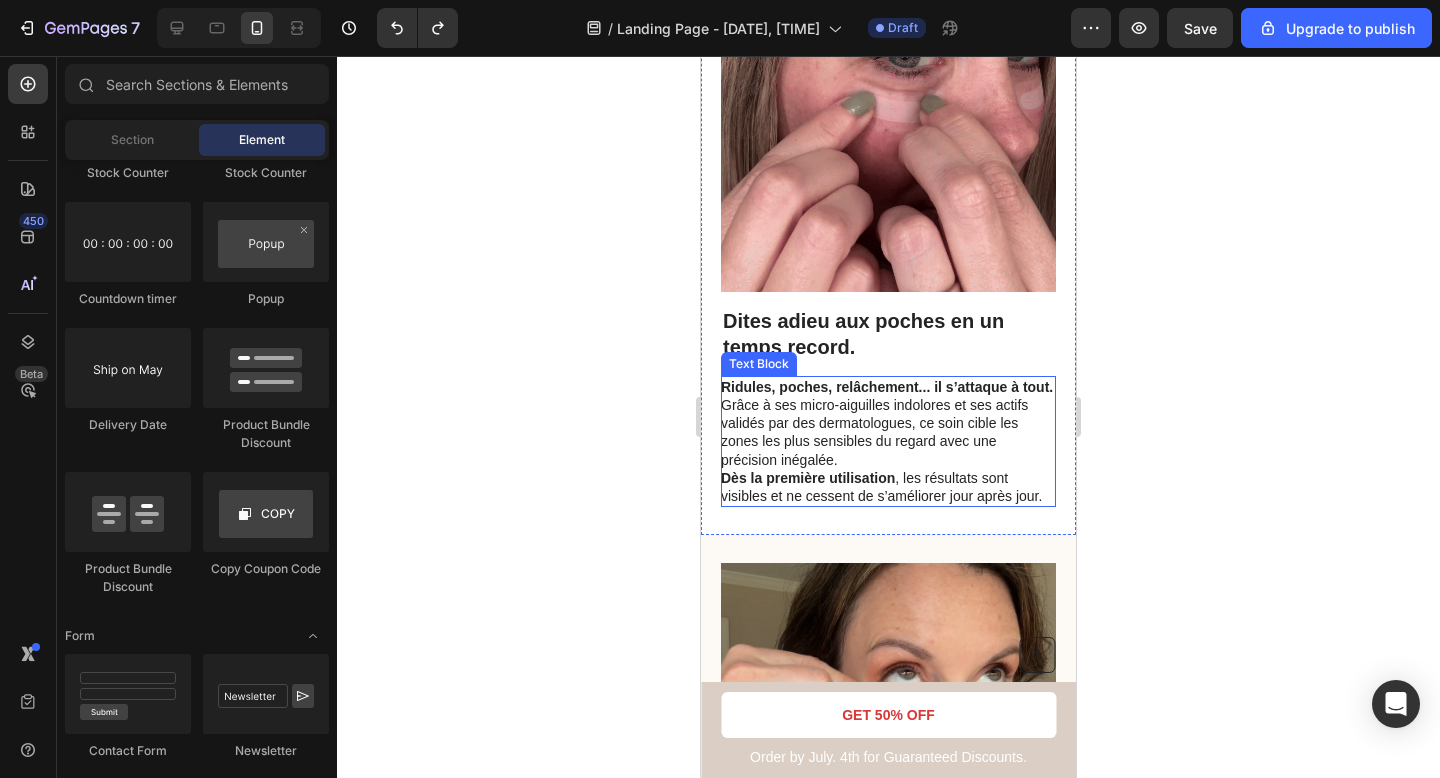 click on "Grâce à ses micro-aiguilles indolores et ses actifs validés par des dermatologues, ce soin cible les zones les plus sensibles du regard avec une précision inégalée. Dès la première utilisation , les résultats sont visibles et ne cessent de s’améliorer jour après jour." at bounding box center [887, 450] 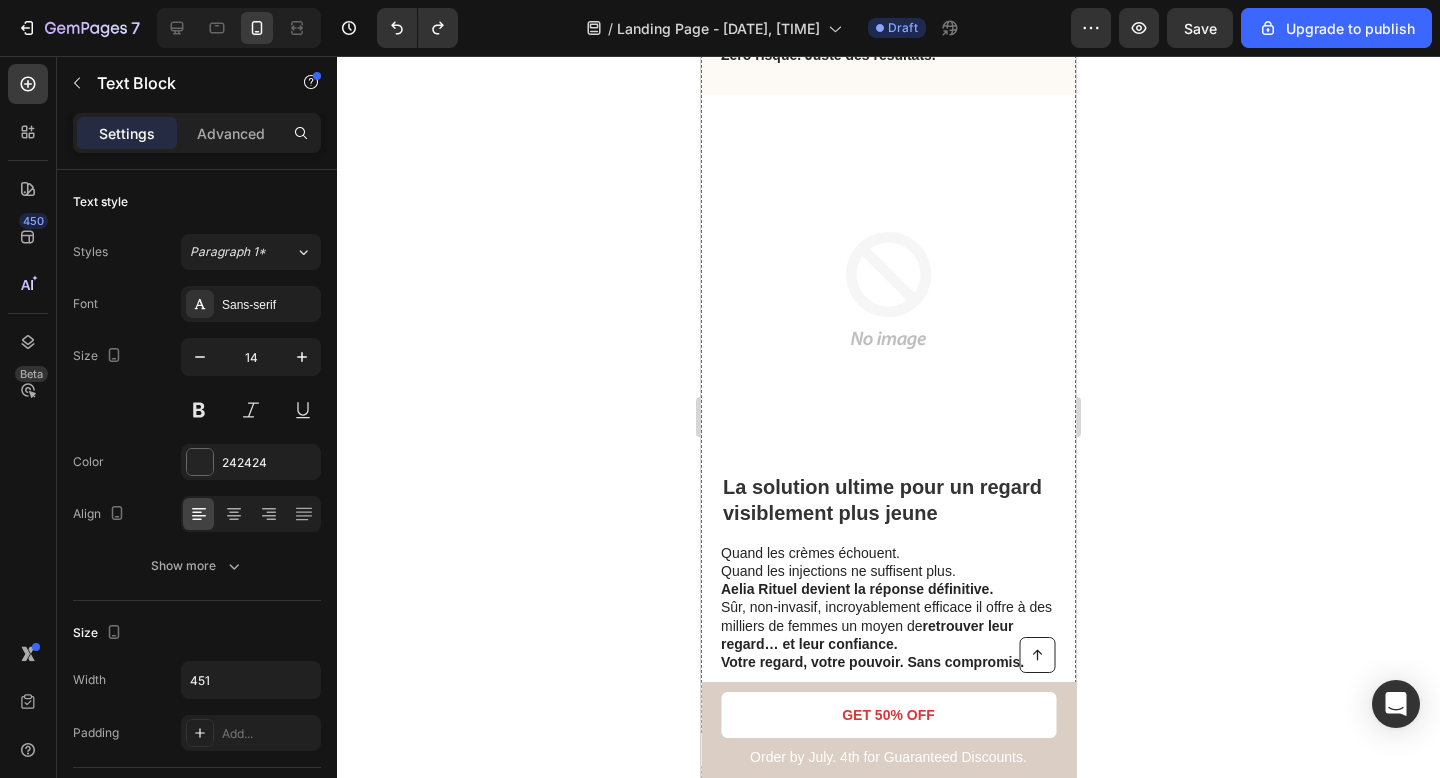 scroll, scrollTop: 4075, scrollLeft: 0, axis: vertical 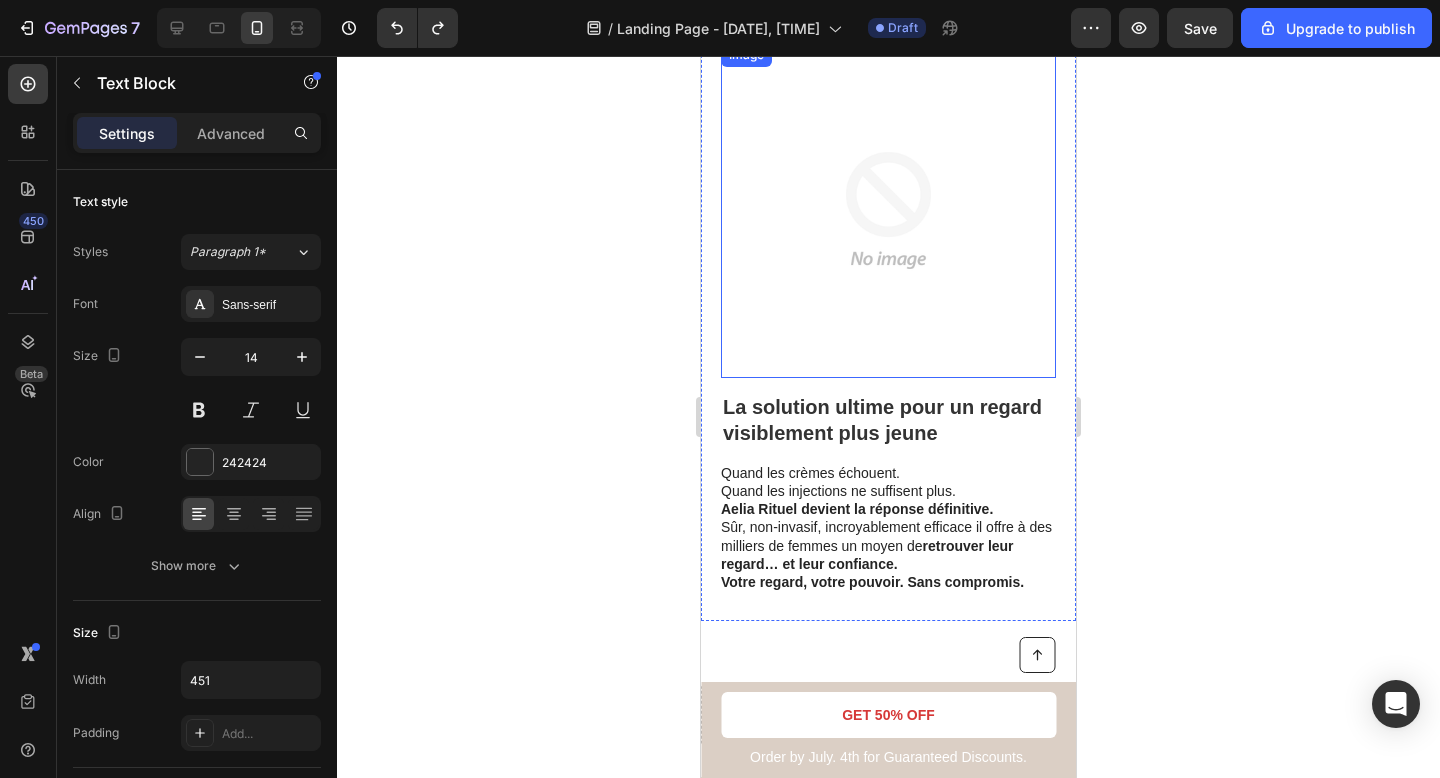 click at bounding box center (888, 210) 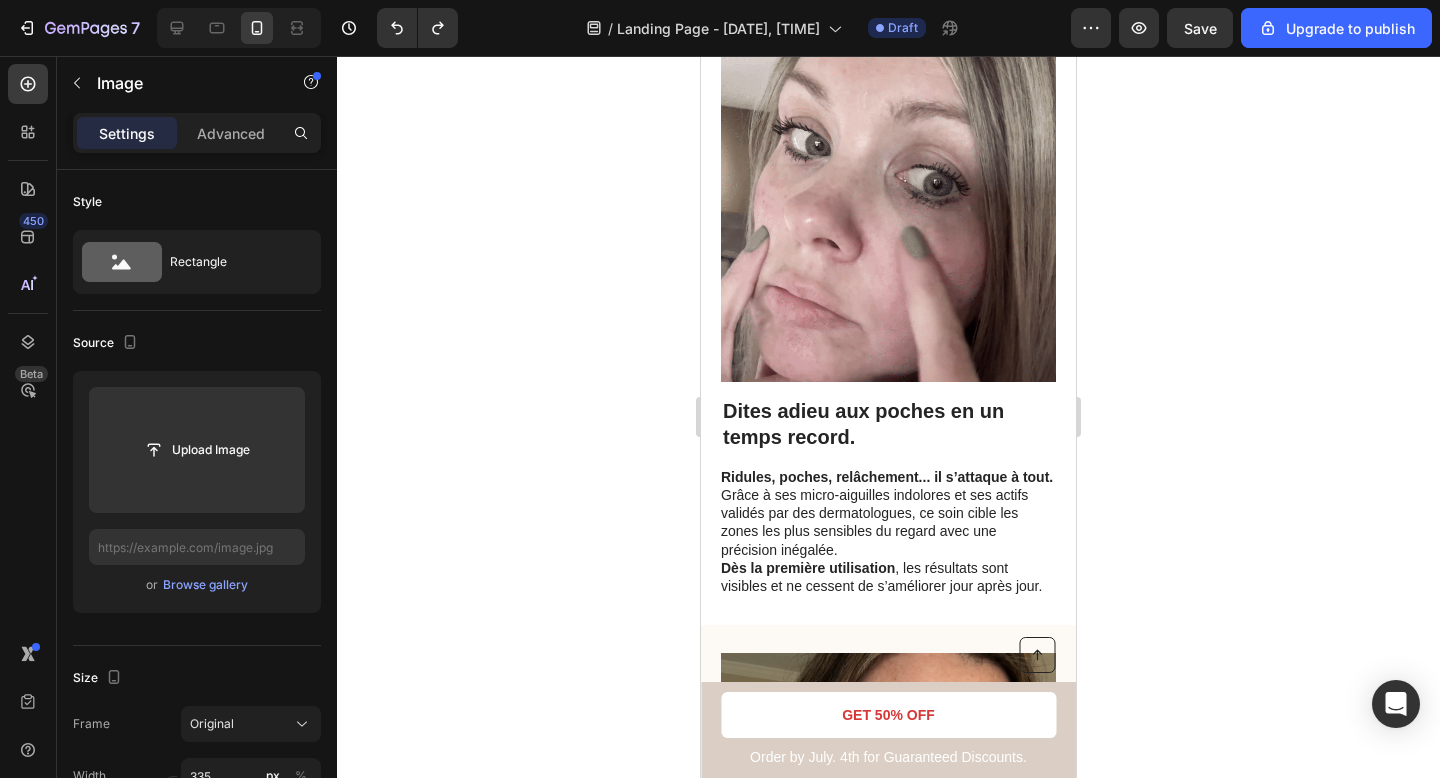 scroll, scrollTop: 1007, scrollLeft: 0, axis: vertical 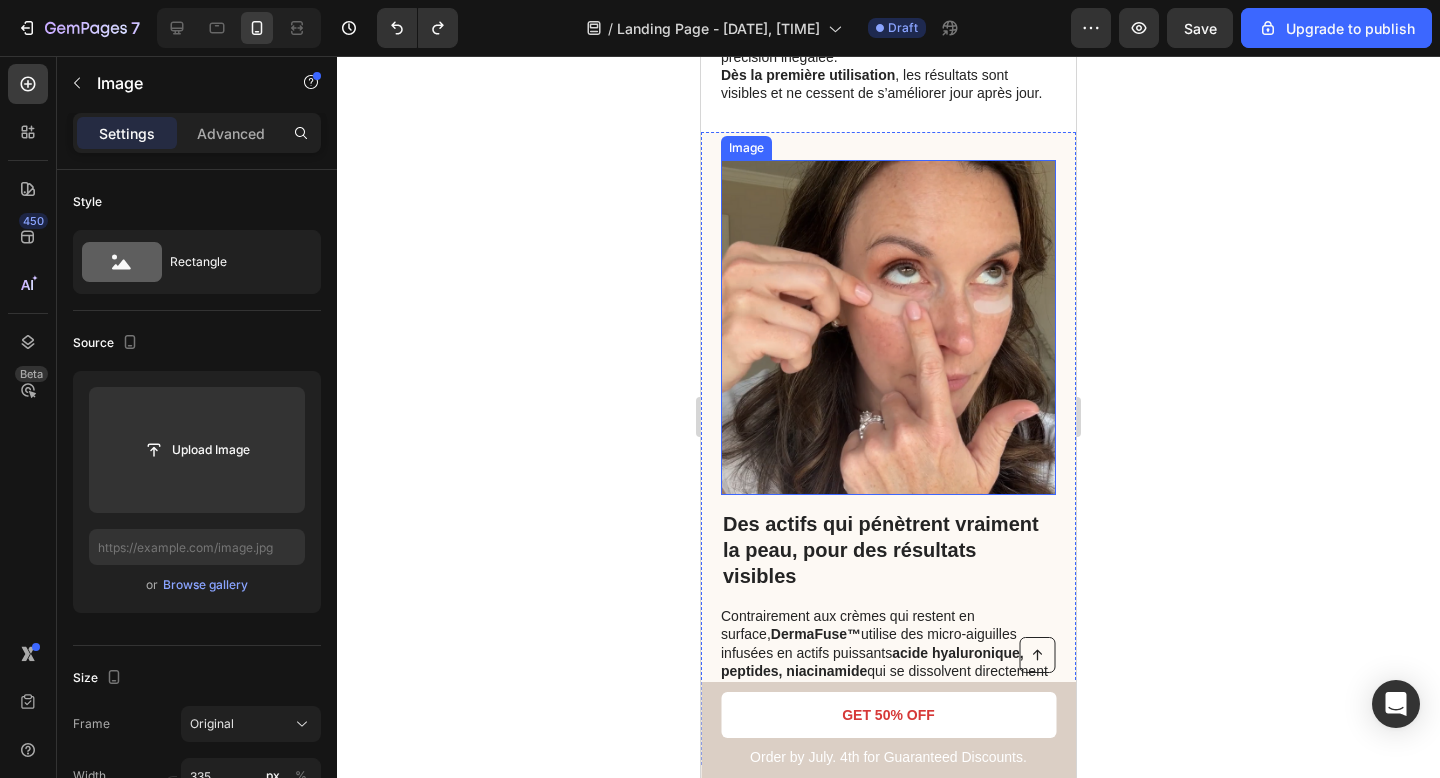 click at bounding box center (888, 327) 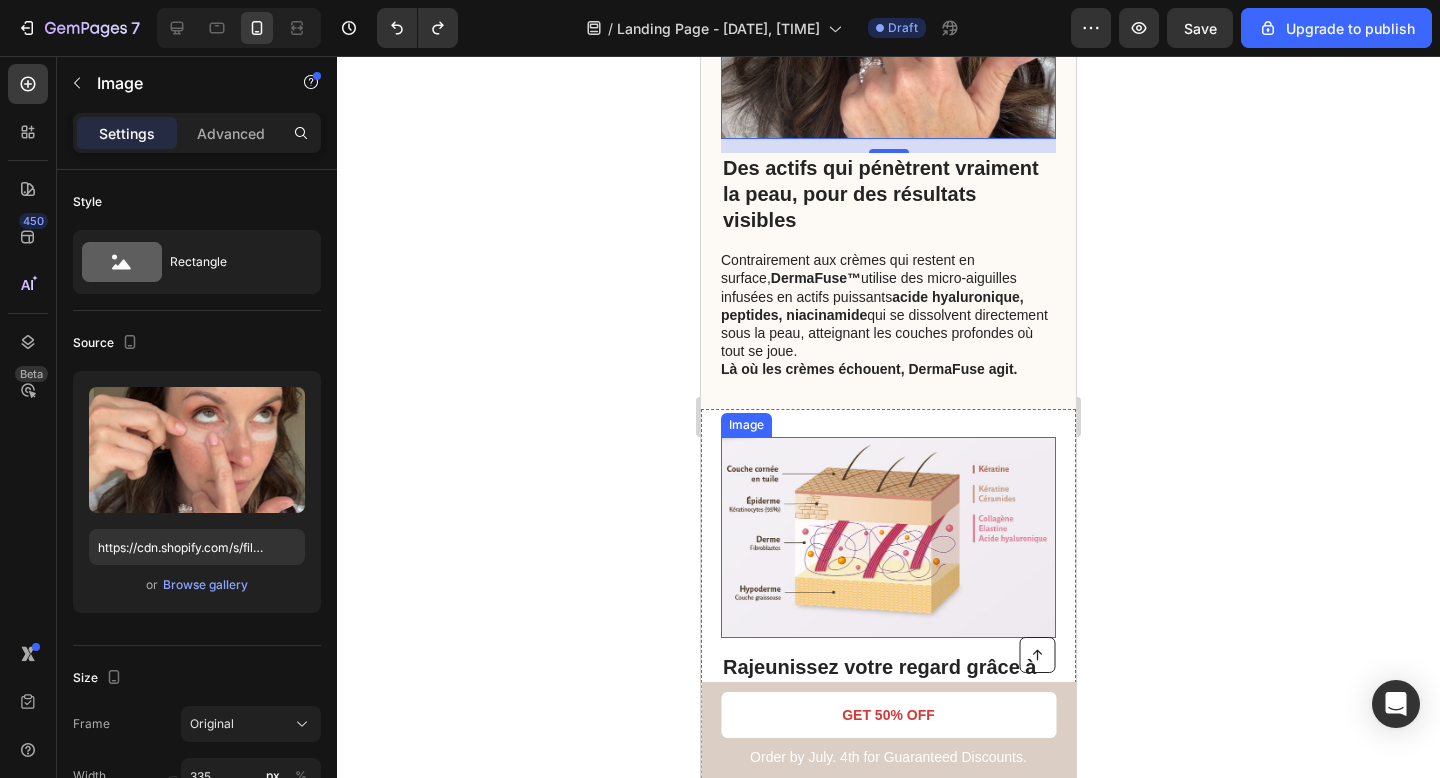 scroll, scrollTop: 1197, scrollLeft: 0, axis: vertical 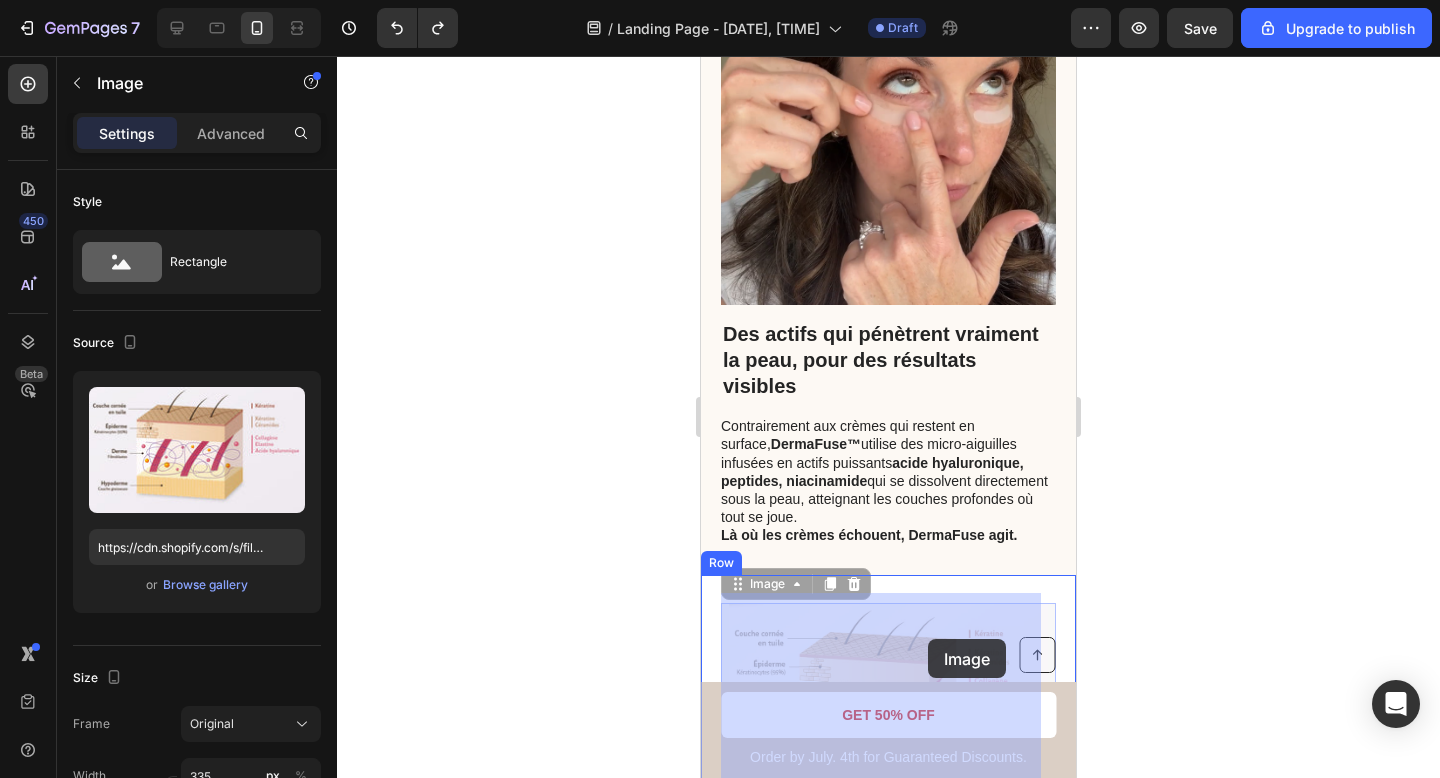 drag, startPoint x: 930, startPoint y: 643, endPoint x: 938, endPoint y: 592, distance: 51.62364 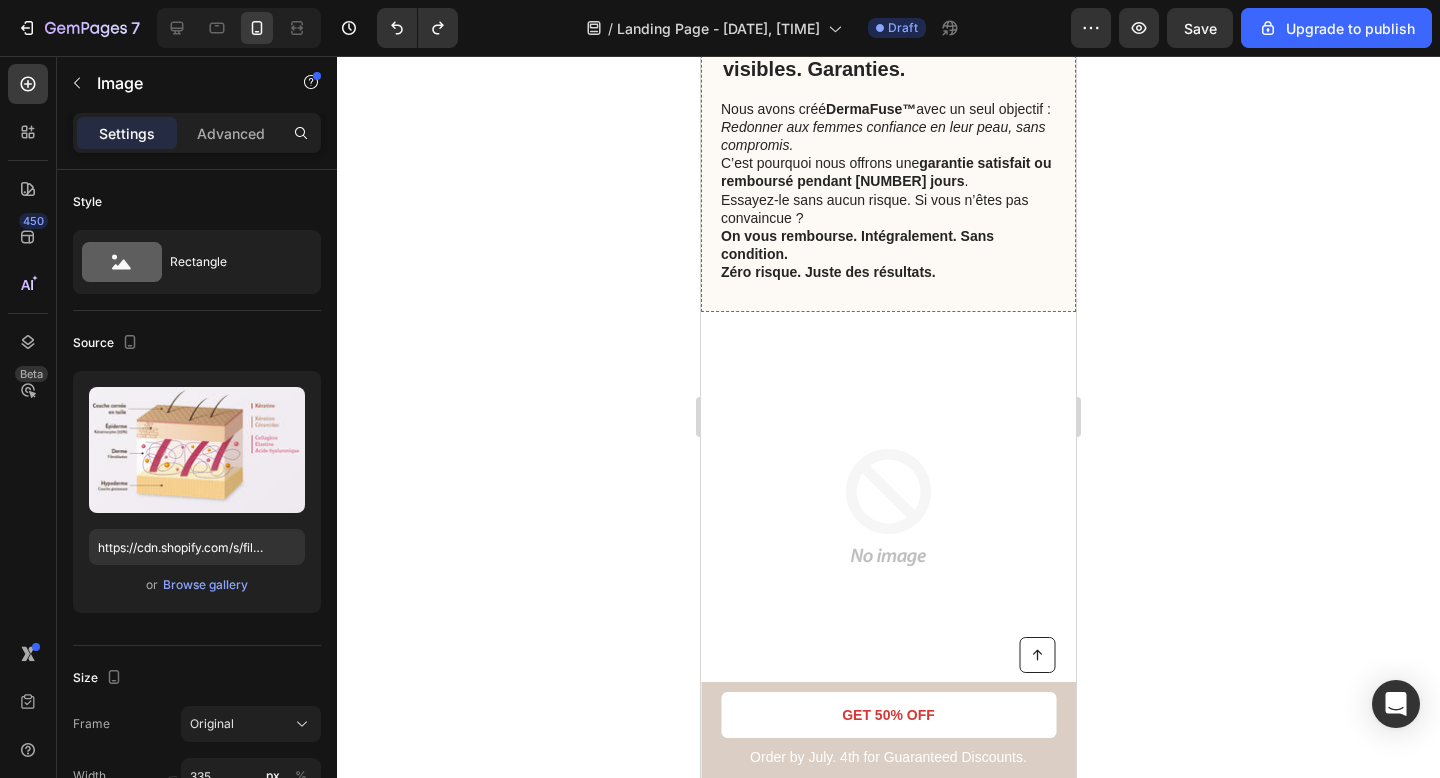 scroll, scrollTop: 3780, scrollLeft: 0, axis: vertical 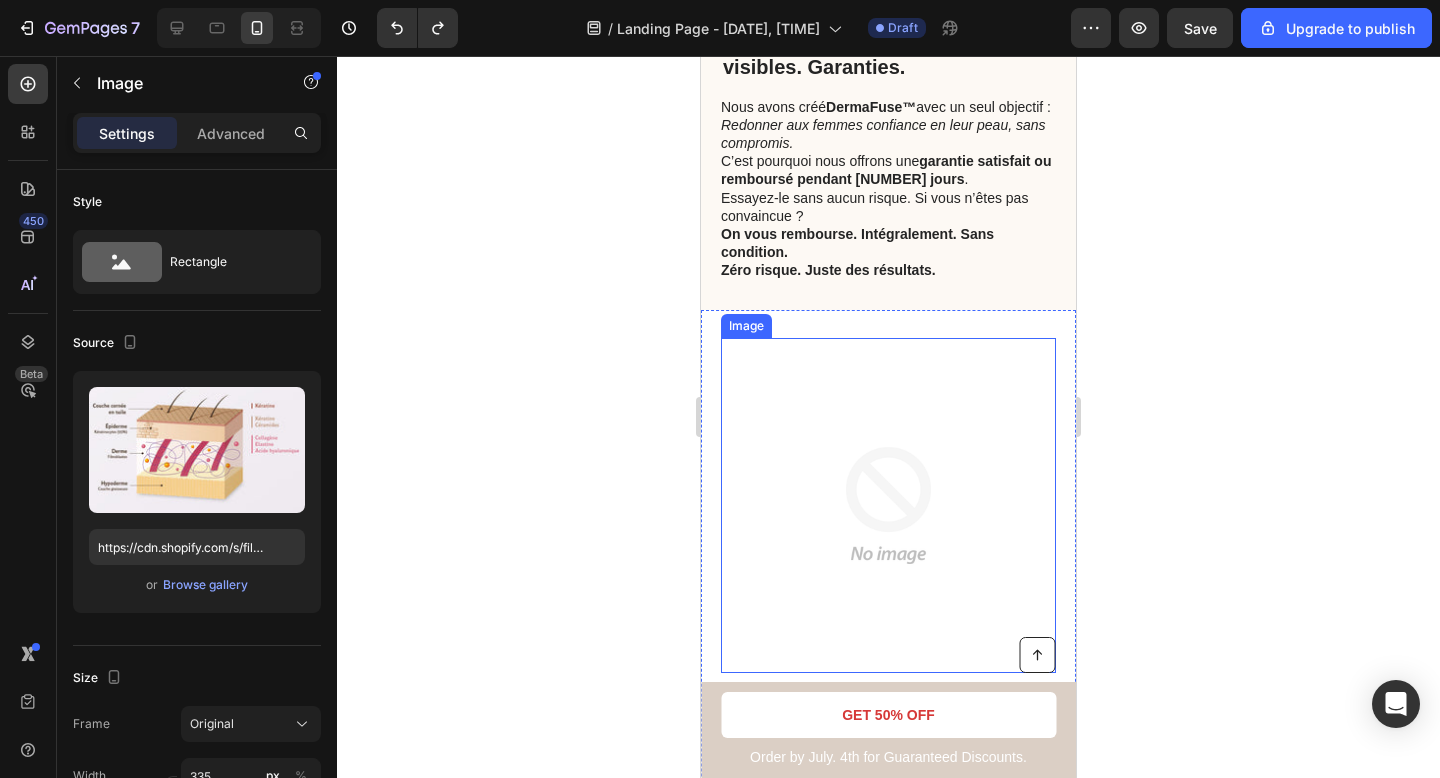 click at bounding box center (888, 505) 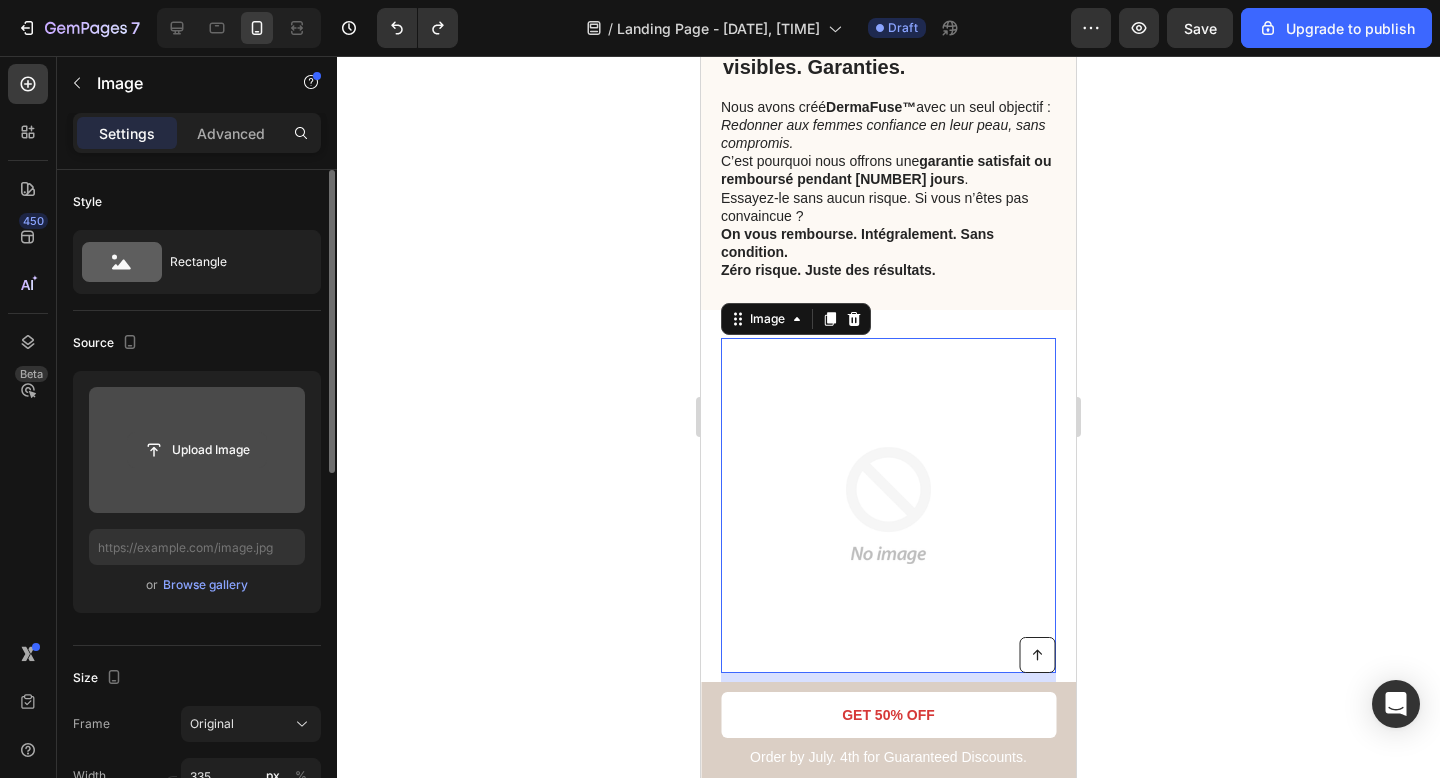 click on "Upload Image" at bounding box center (197, 450) 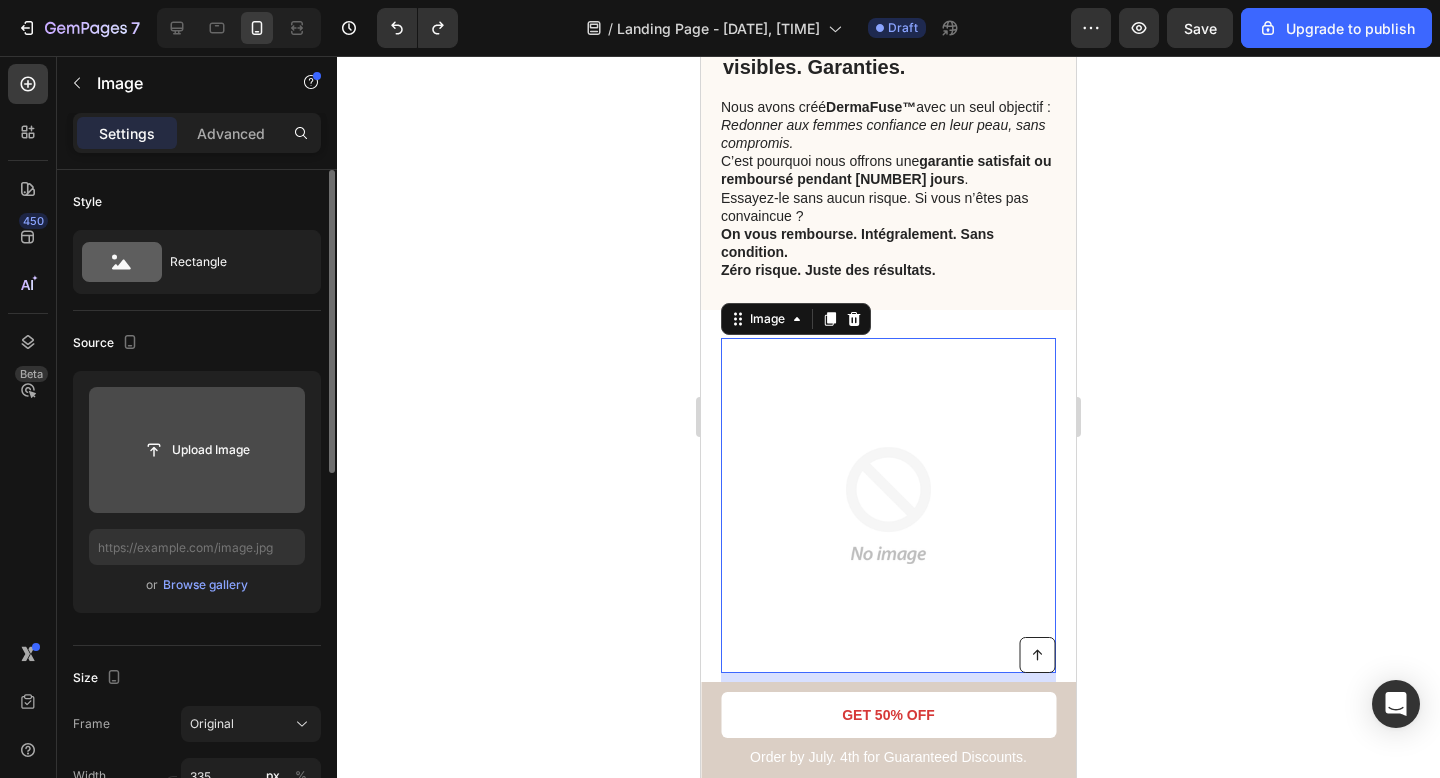 click at bounding box center [197, 450] 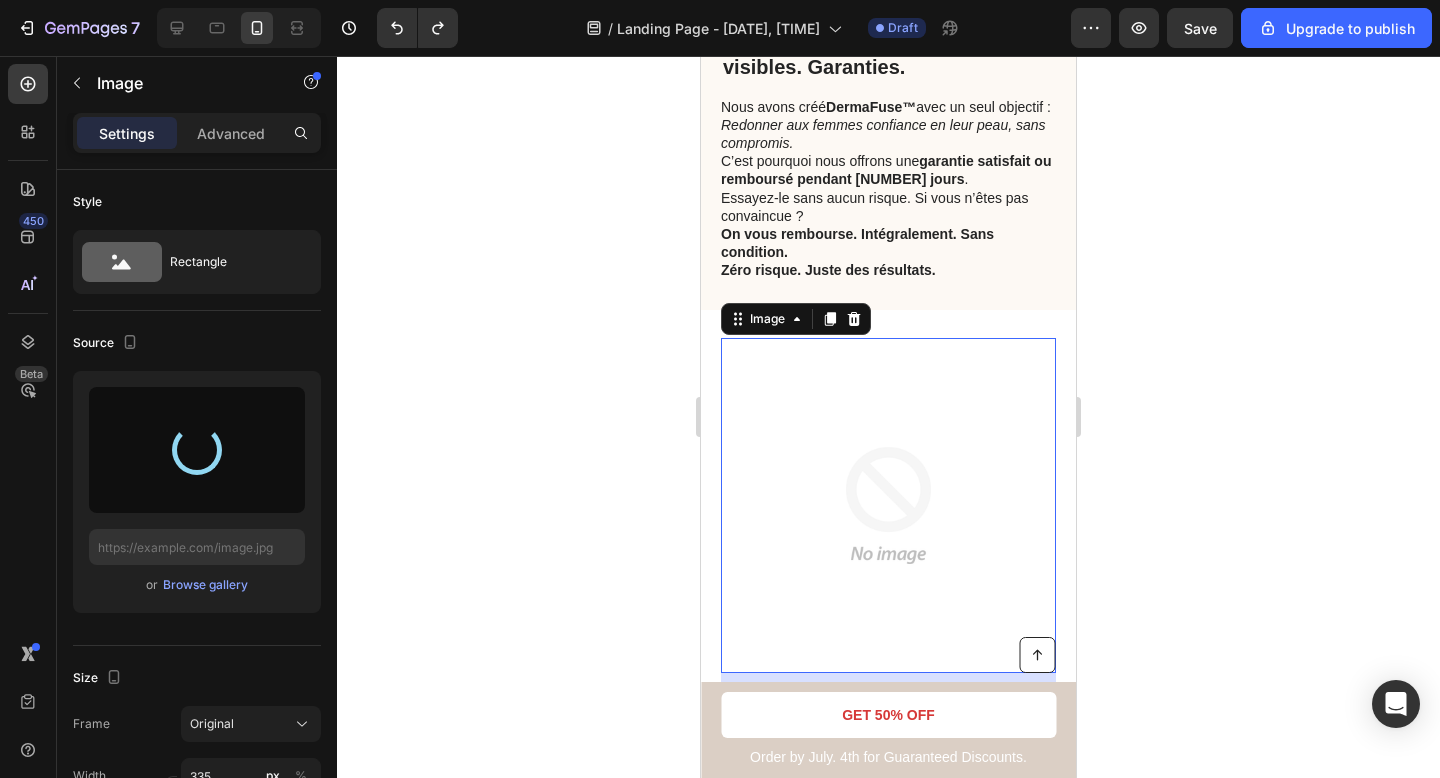 type on "https://cdn.shopify.com/s/files/1/0895/2709/1466/files/gempages_571776104939914112-d61c70cf-a340-4130-8df0-77003bf113fd.png" 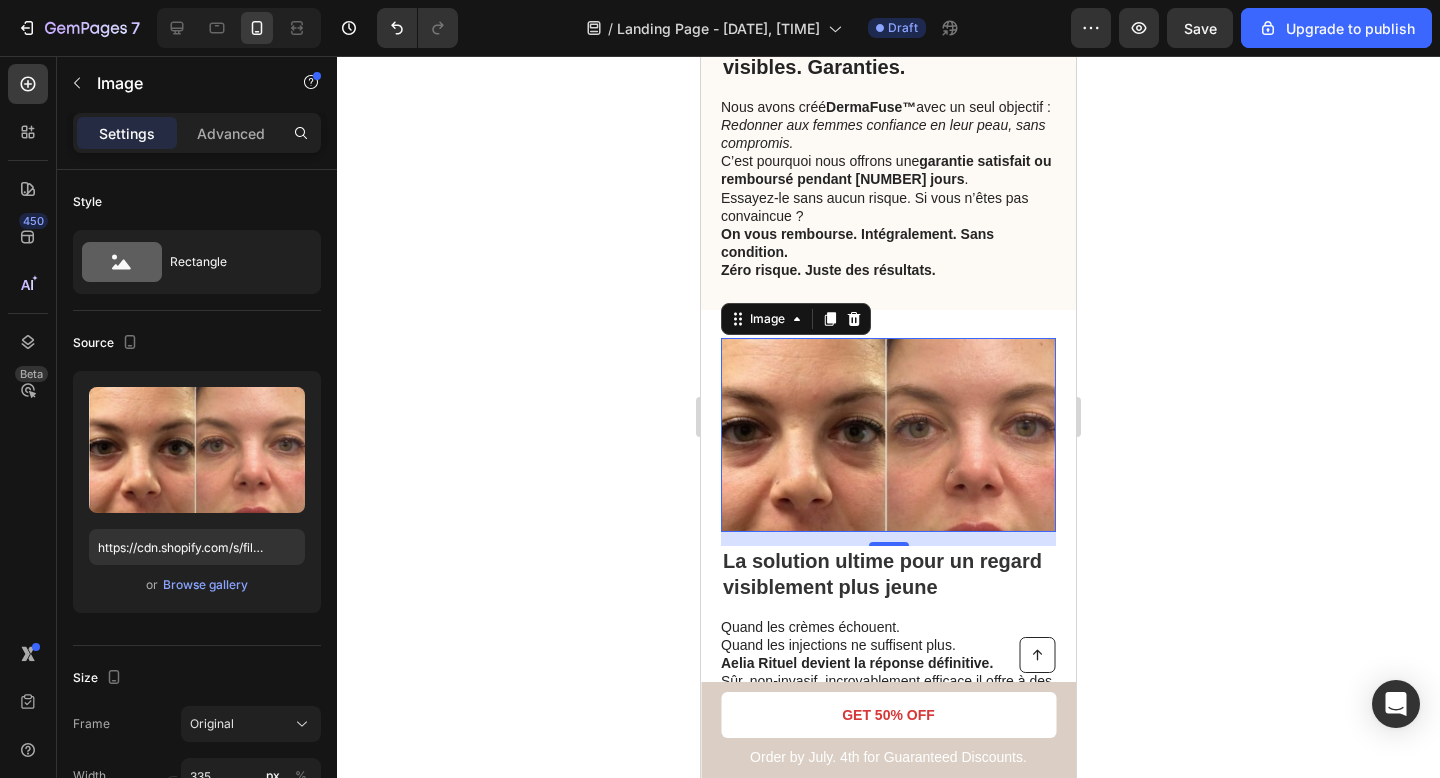 click 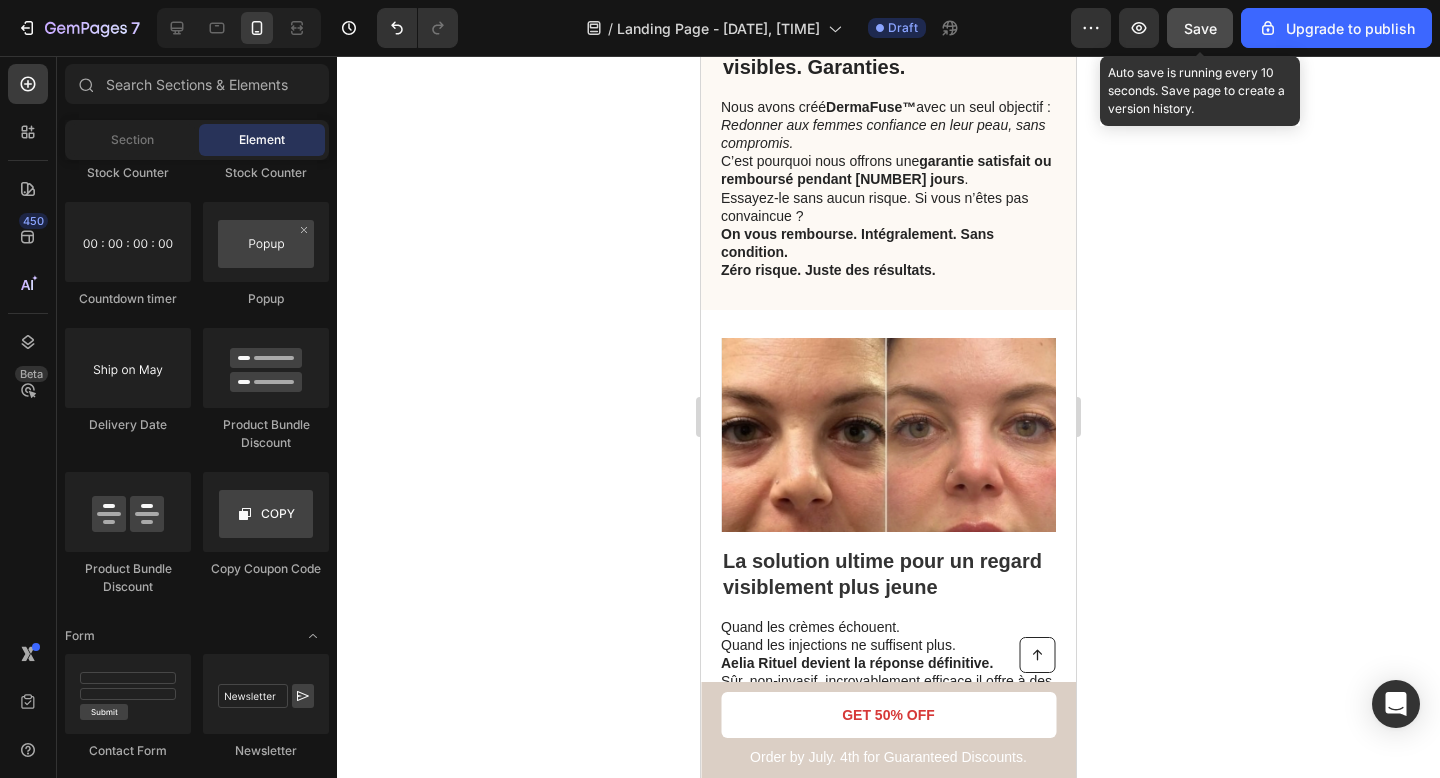 click on "Save" 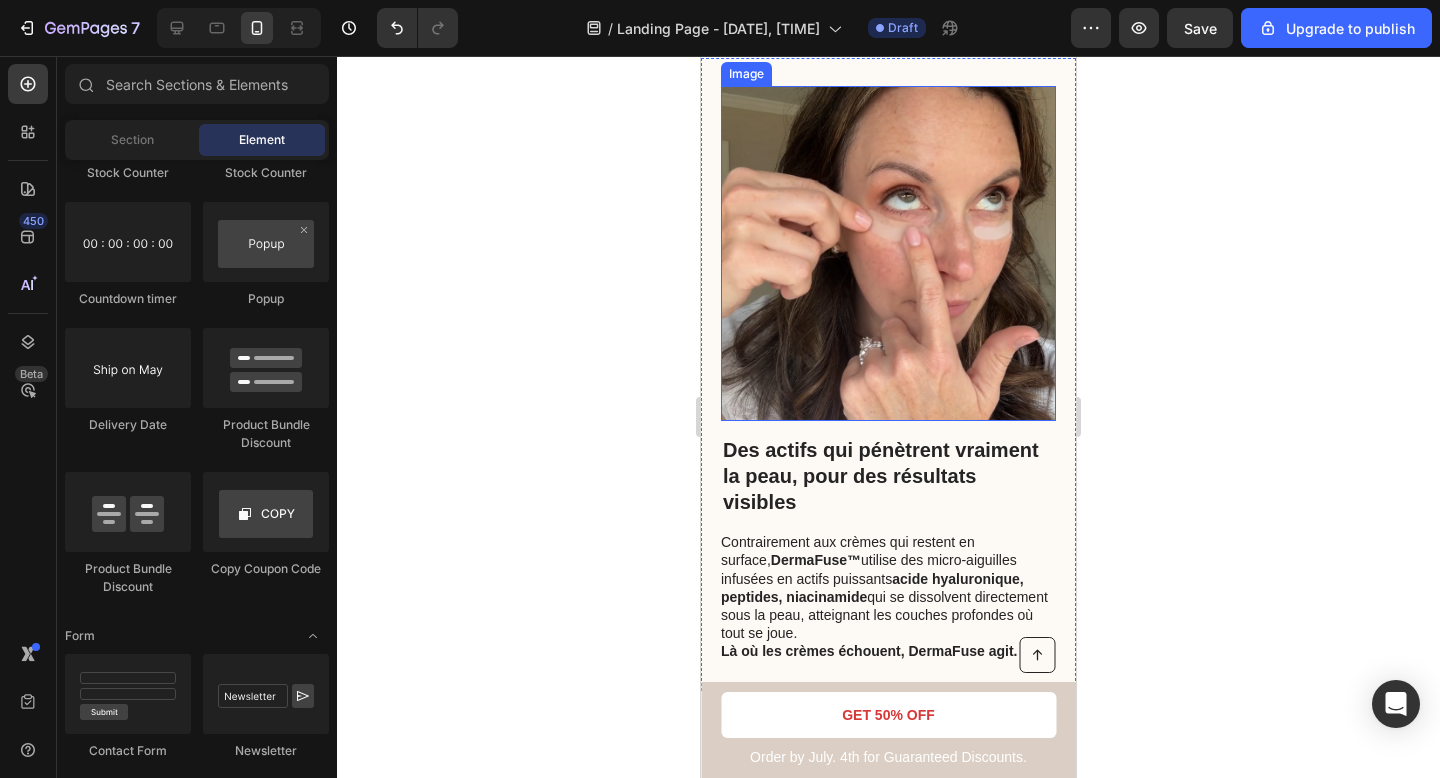 scroll, scrollTop: 1083, scrollLeft: 0, axis: vertical 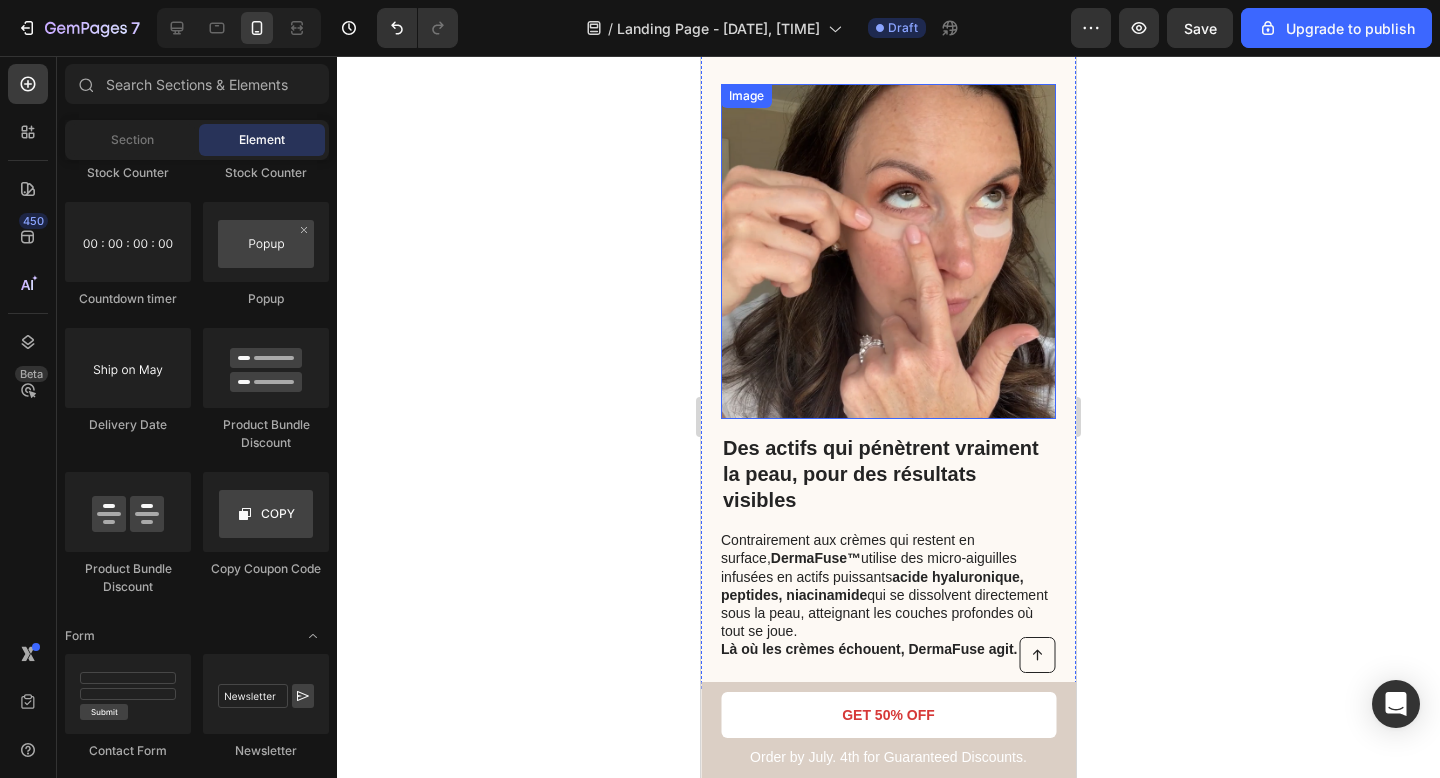 click at bounding box center [888, 251] 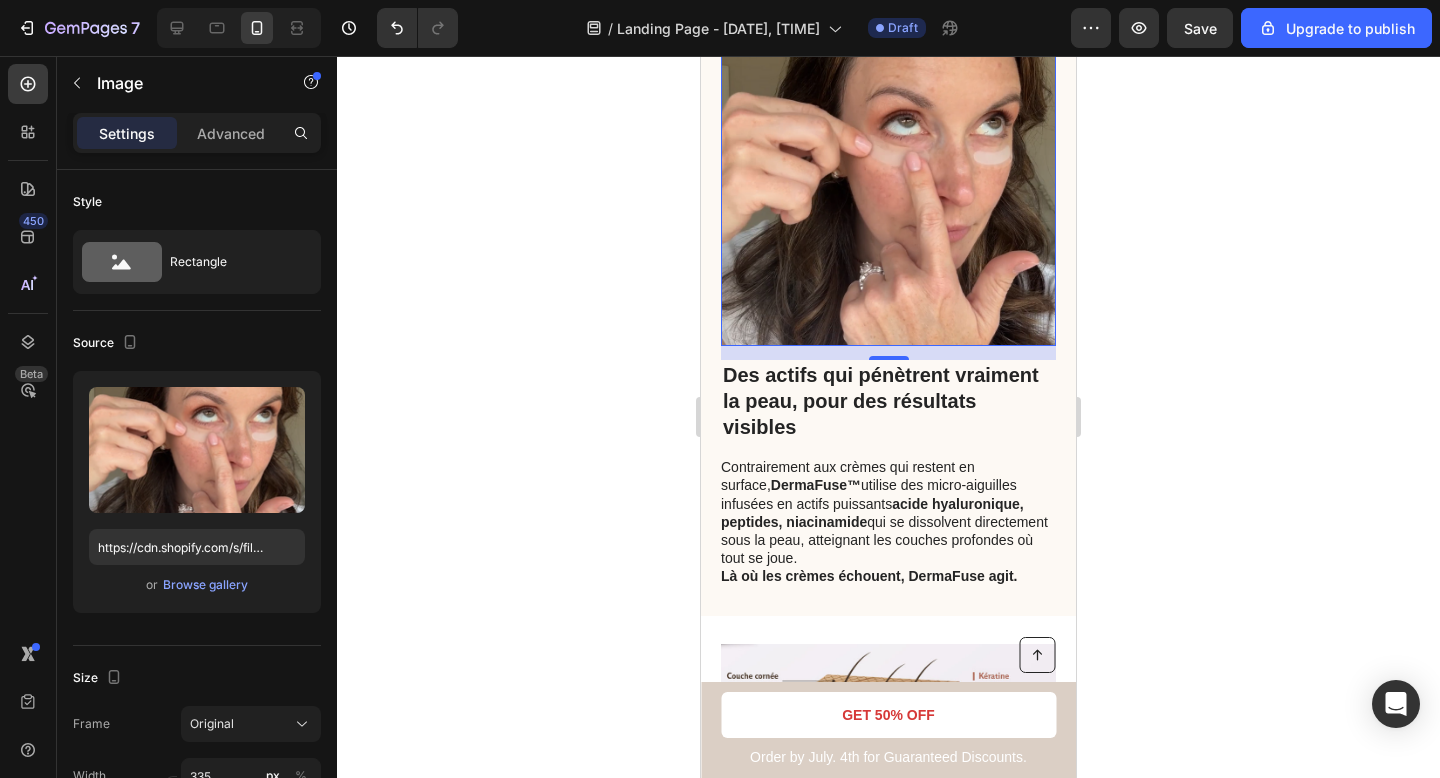 scroll, scrollTop: 883, scrollLeft: 0, axis: vertical 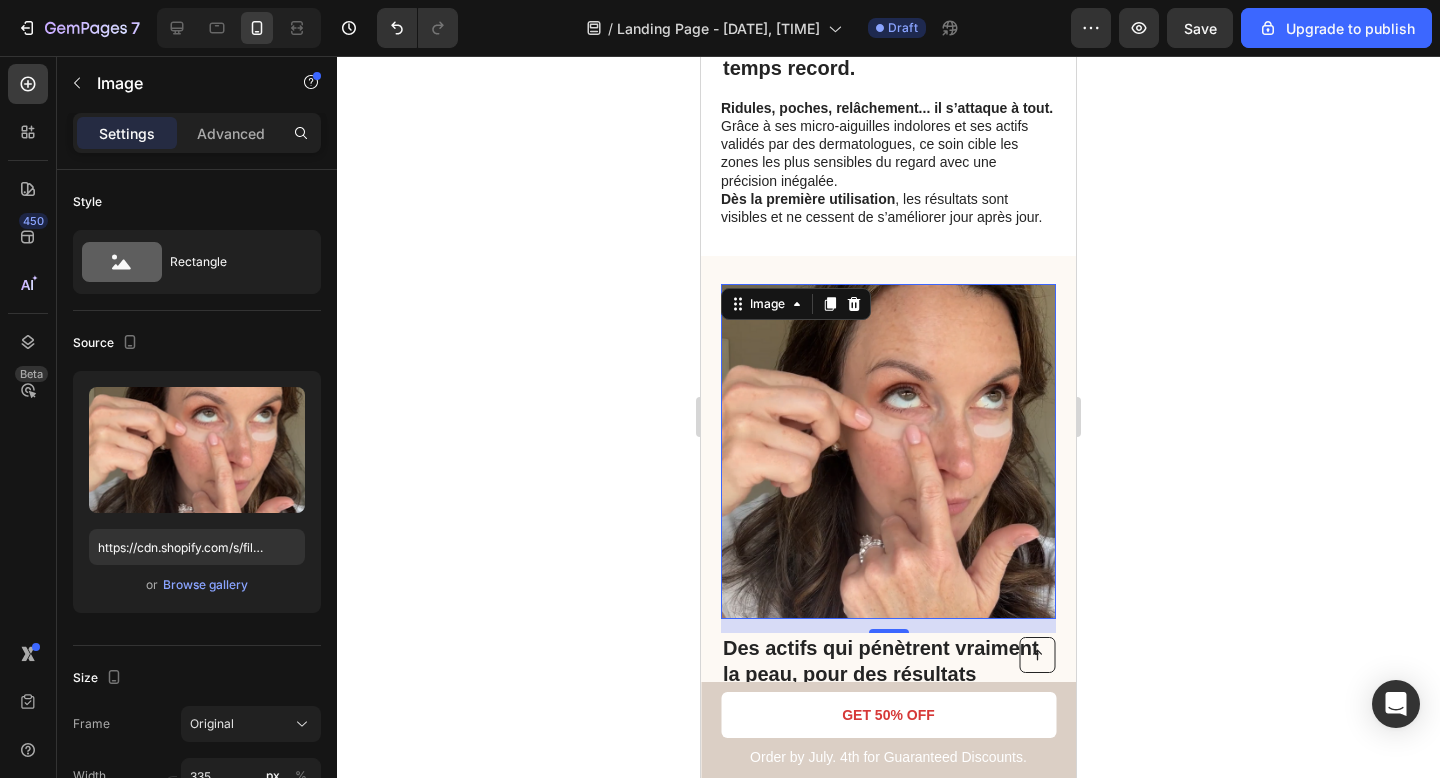click at bounding box center (888, 451) 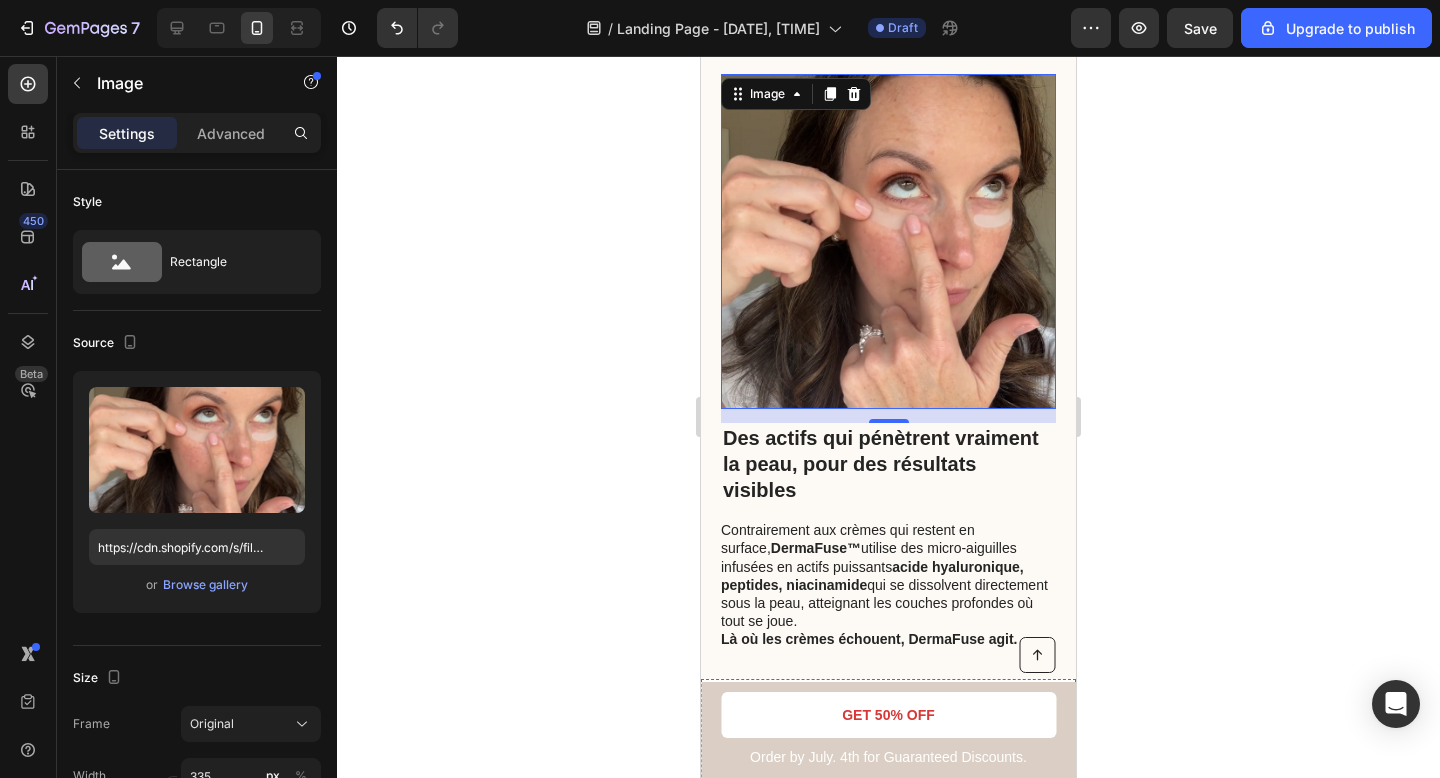 scroll, scrollTop: 817, scrollLeft: 0, axis: vertical 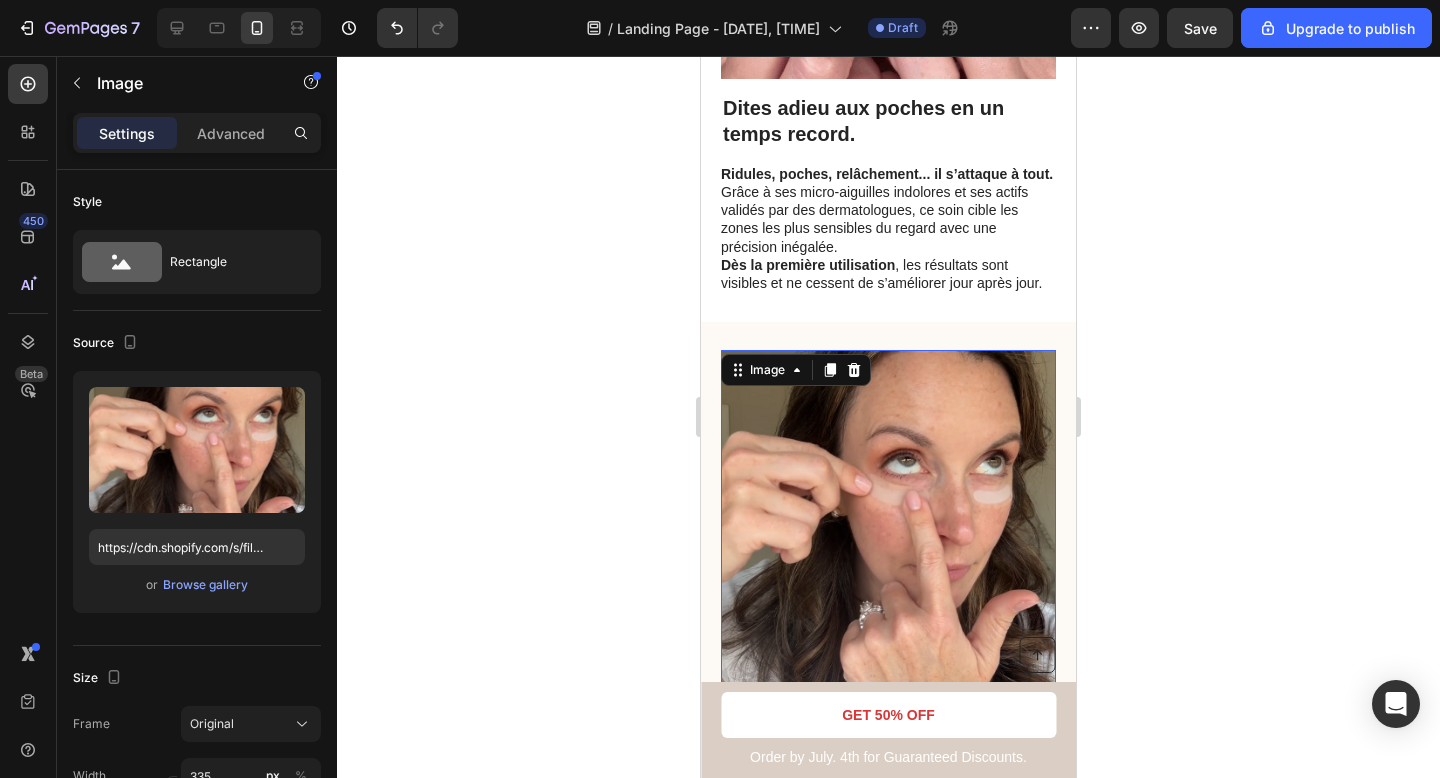 click at bounding box center (888, 517) 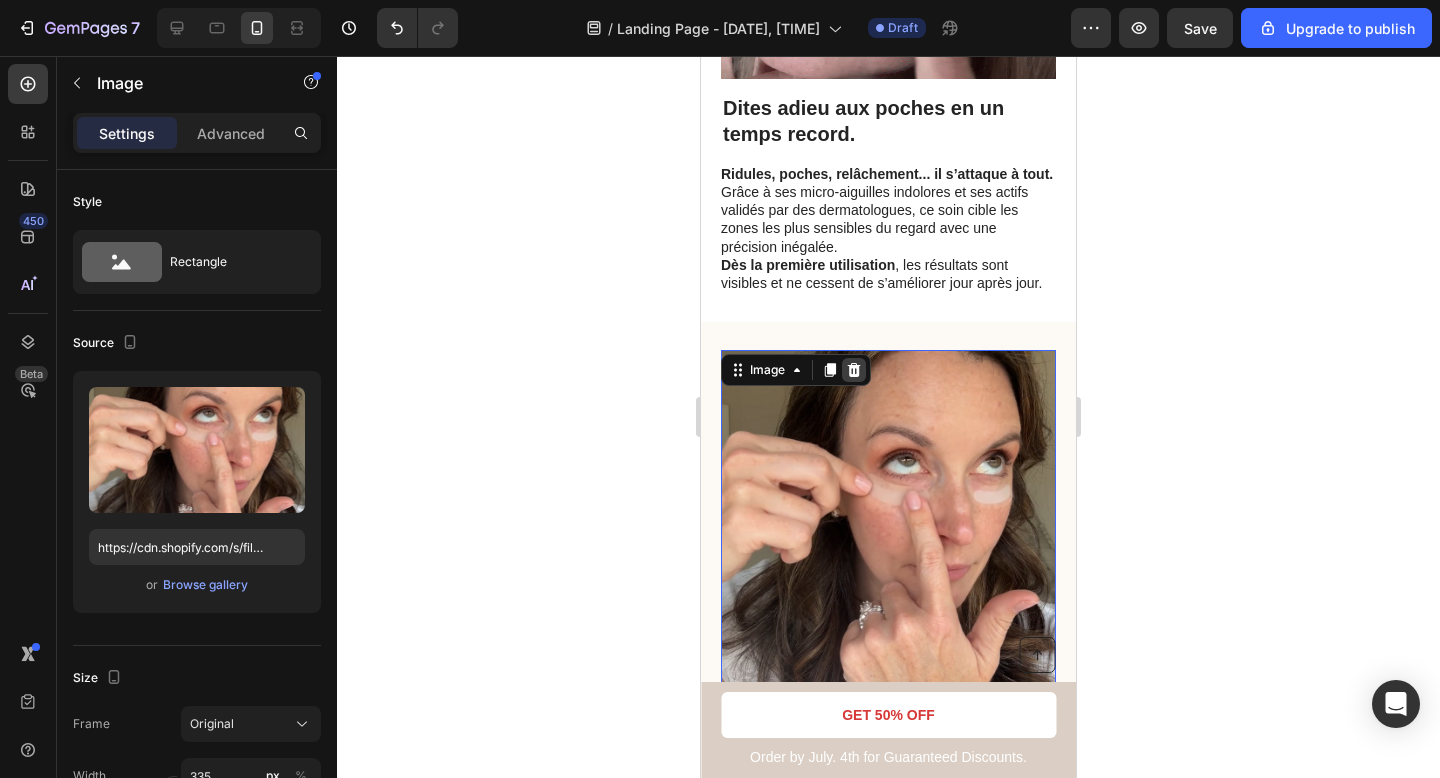 click at bounding box center (854, 370) 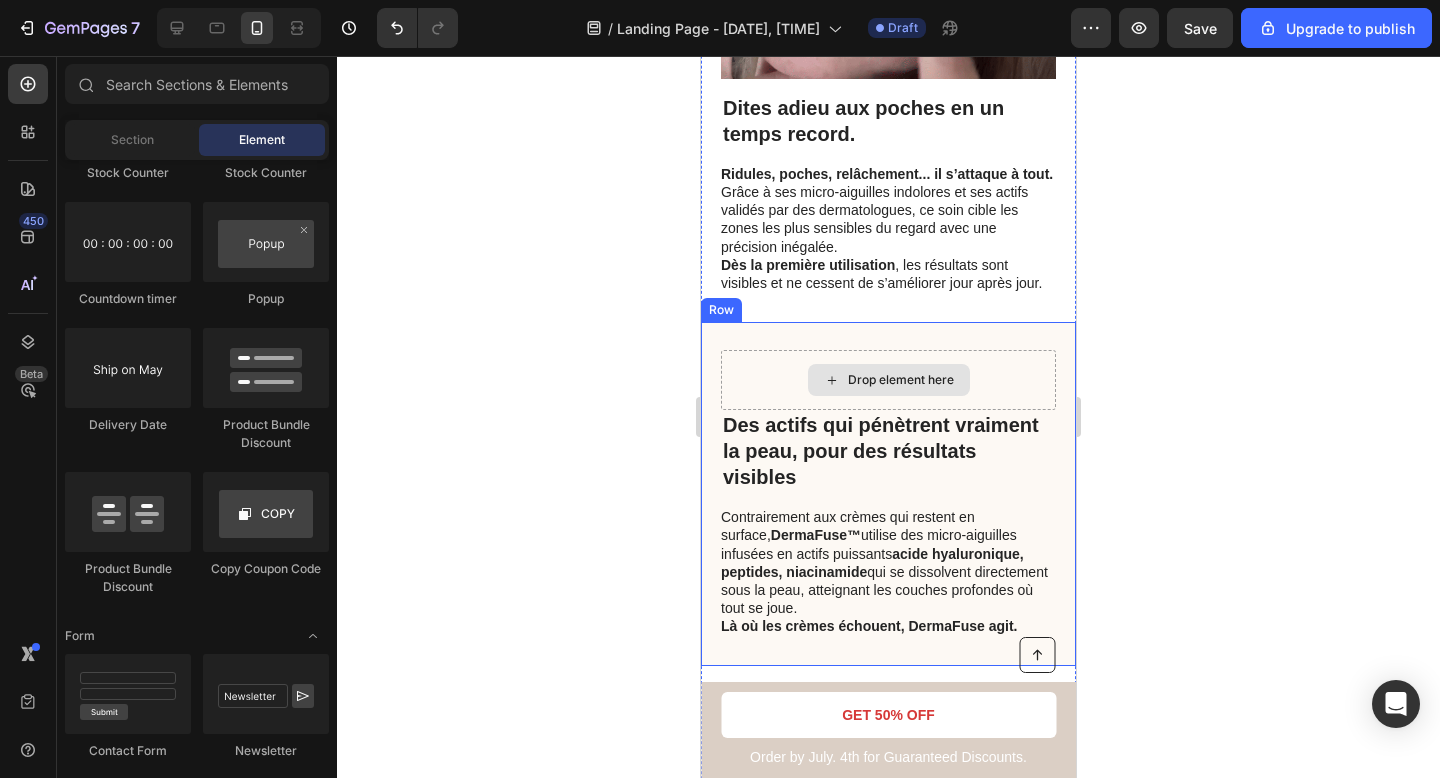 click on "Drop element here" at bounding box center (901, 380) 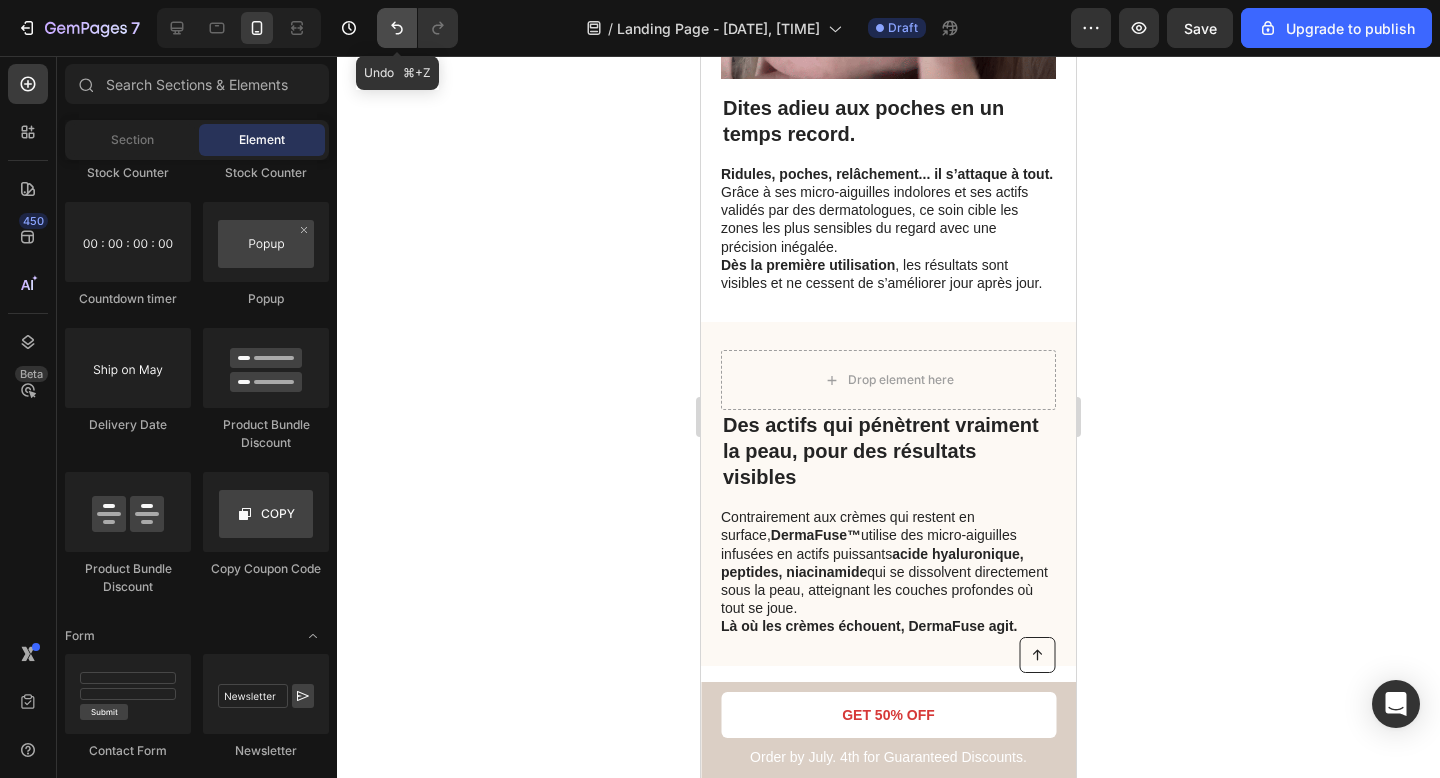 click 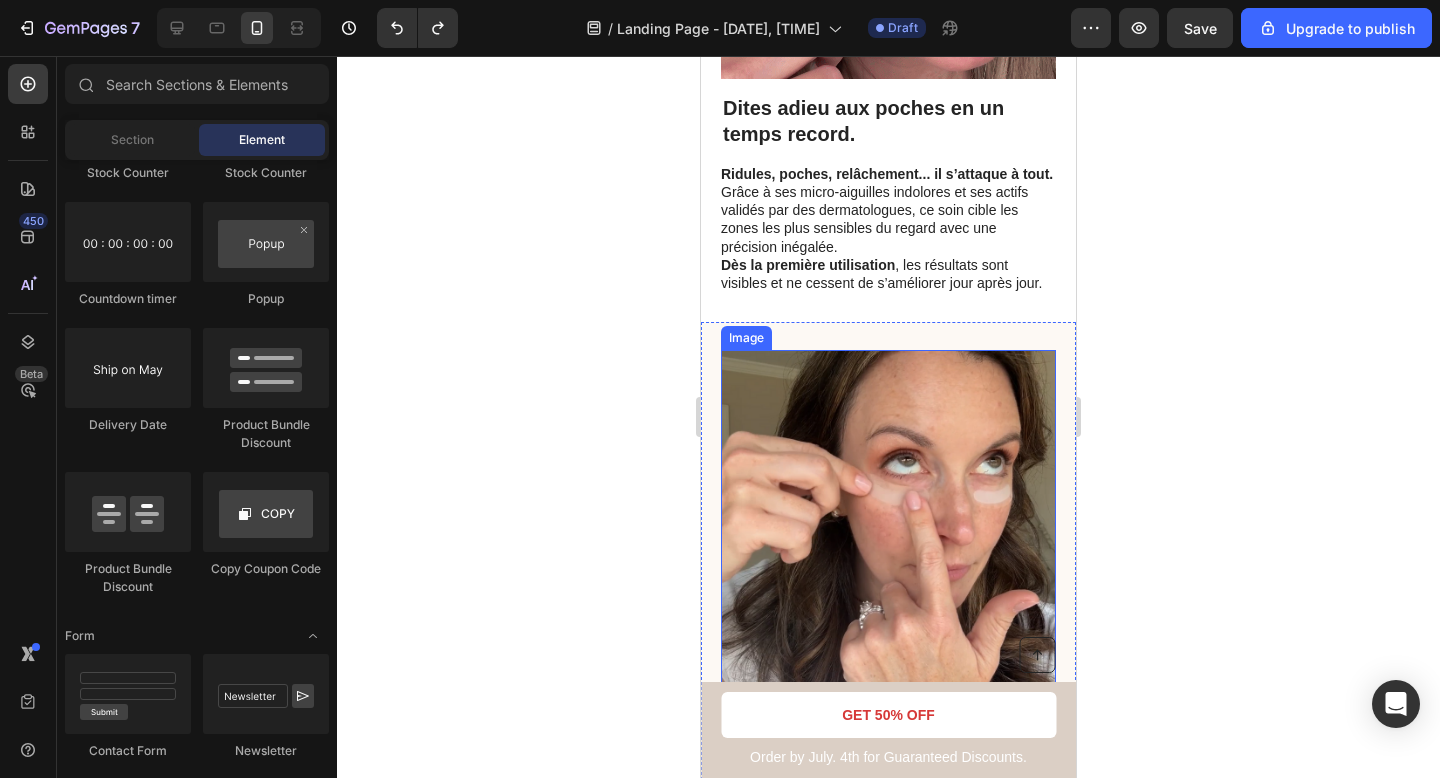 click at bounding box center (888, 517) 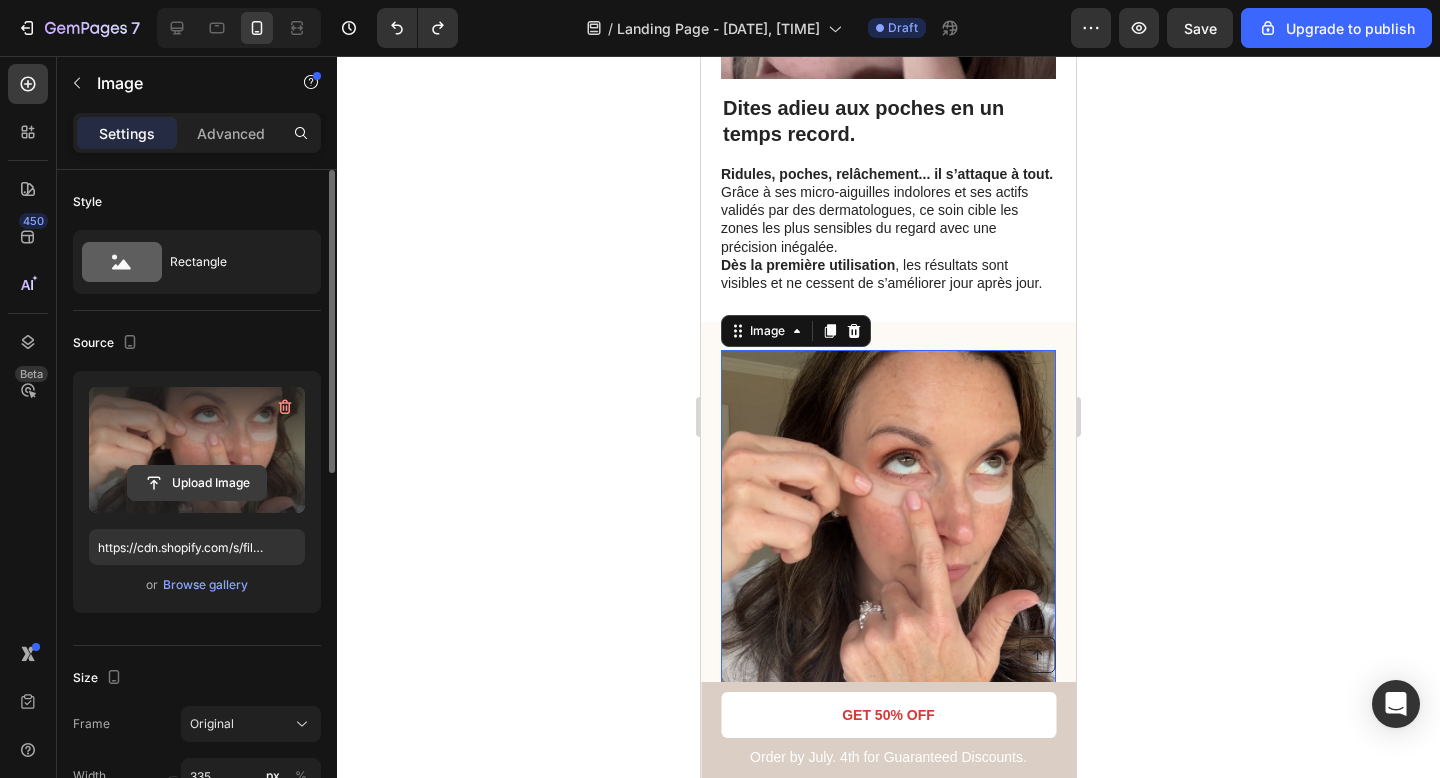 click 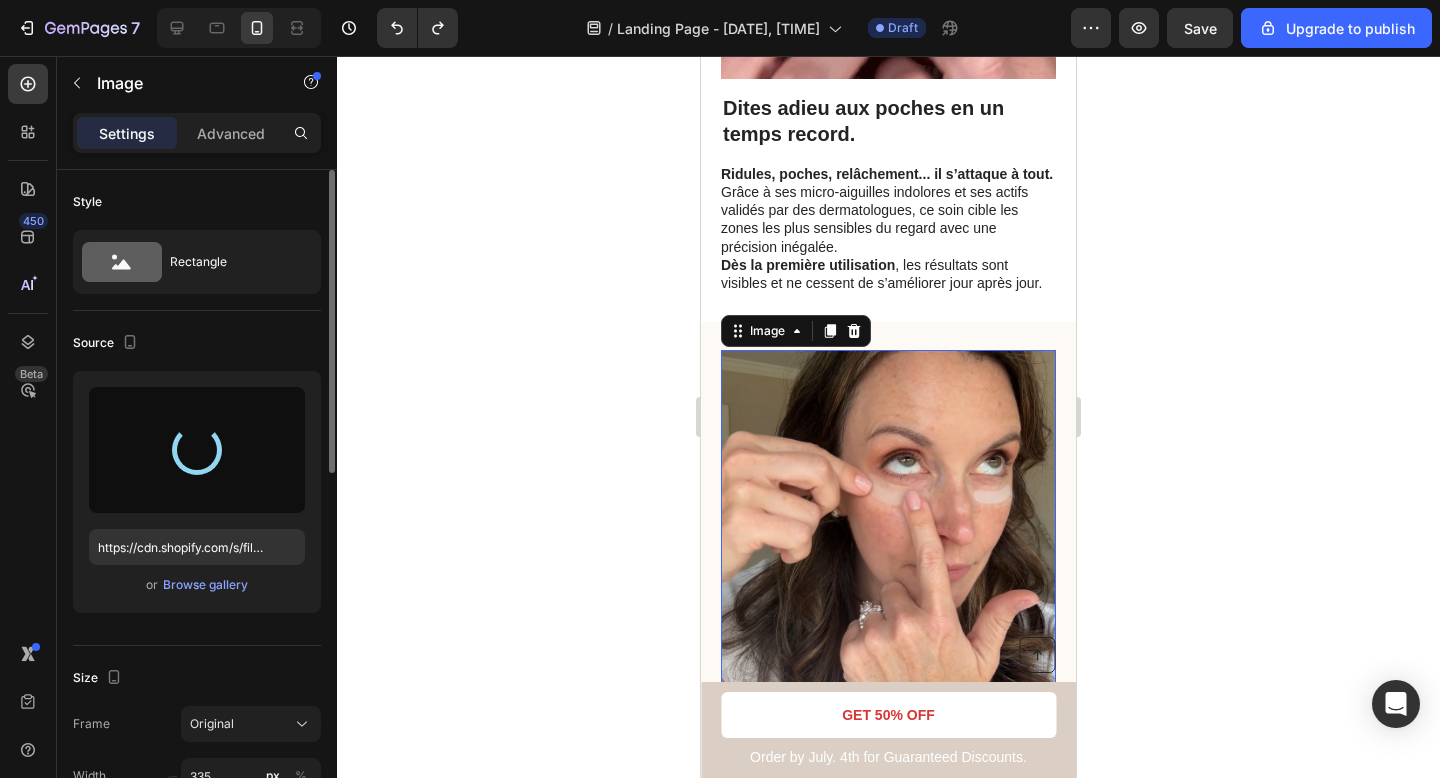 type on "https://cdn.shopify.com/s/files/1/0895/2709/1466/files/gempages_571776104939914112-0be583d7-479a-435c-95e1-7c659810194b.gif" 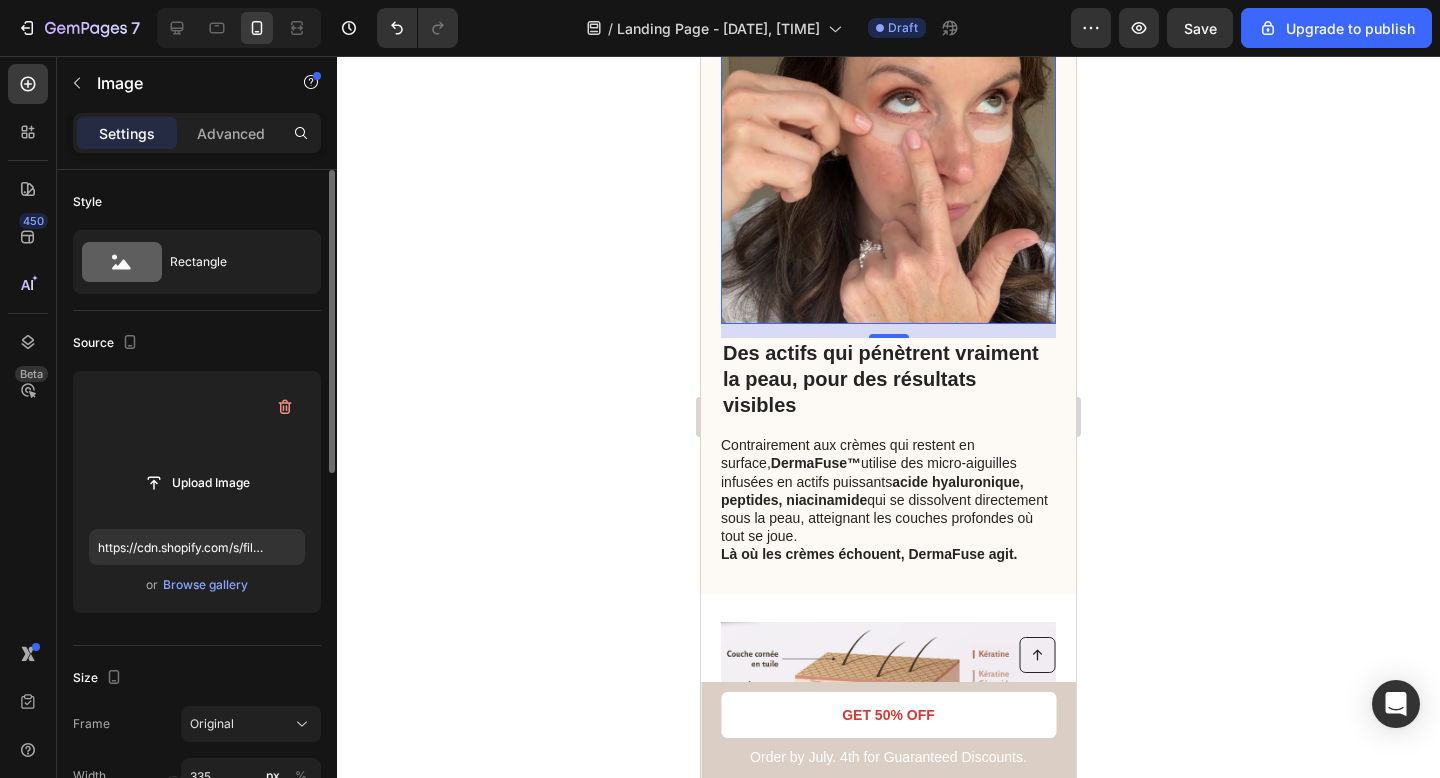 scroll, scrollTop: 1180, scrollLeft: 0, axis: vertical 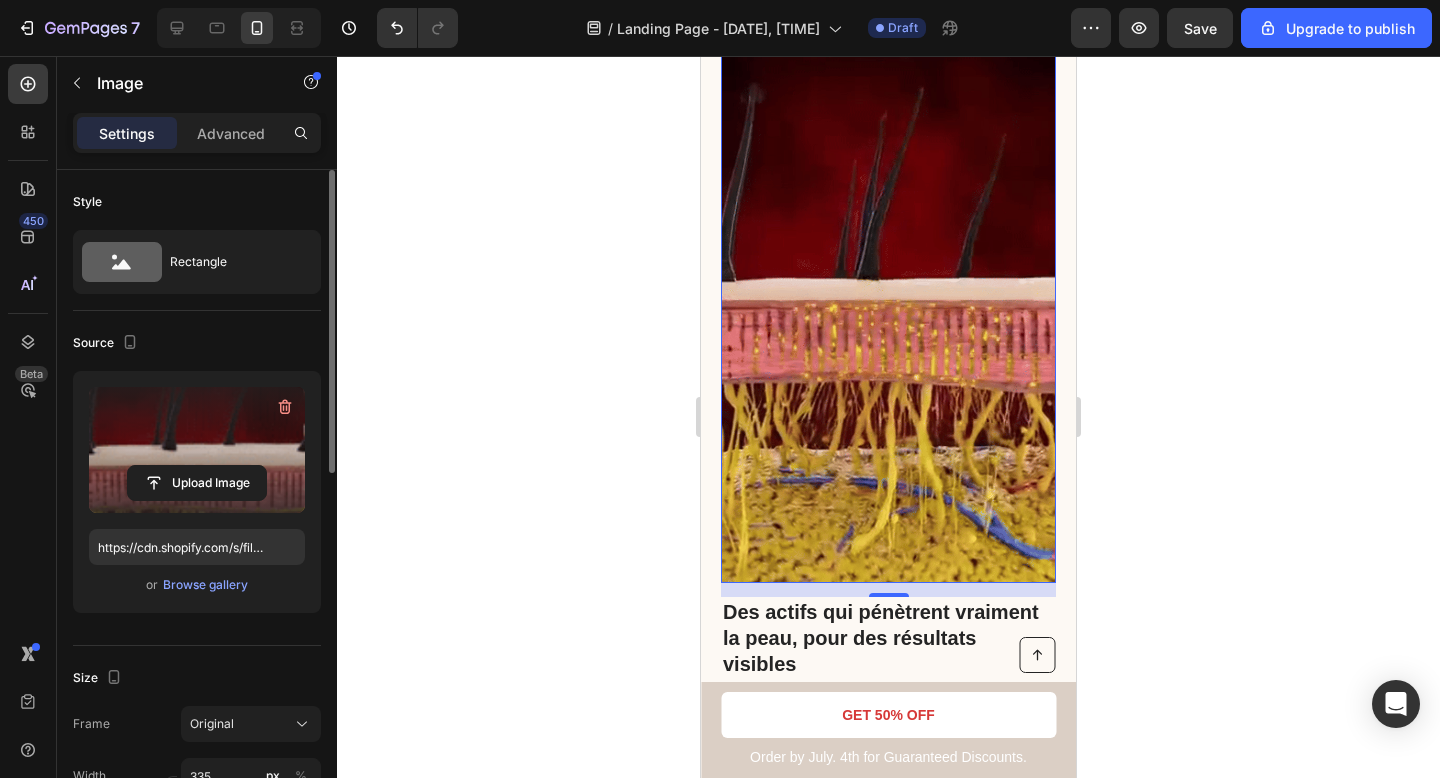 click on "14" at bounding box center [888, 590] 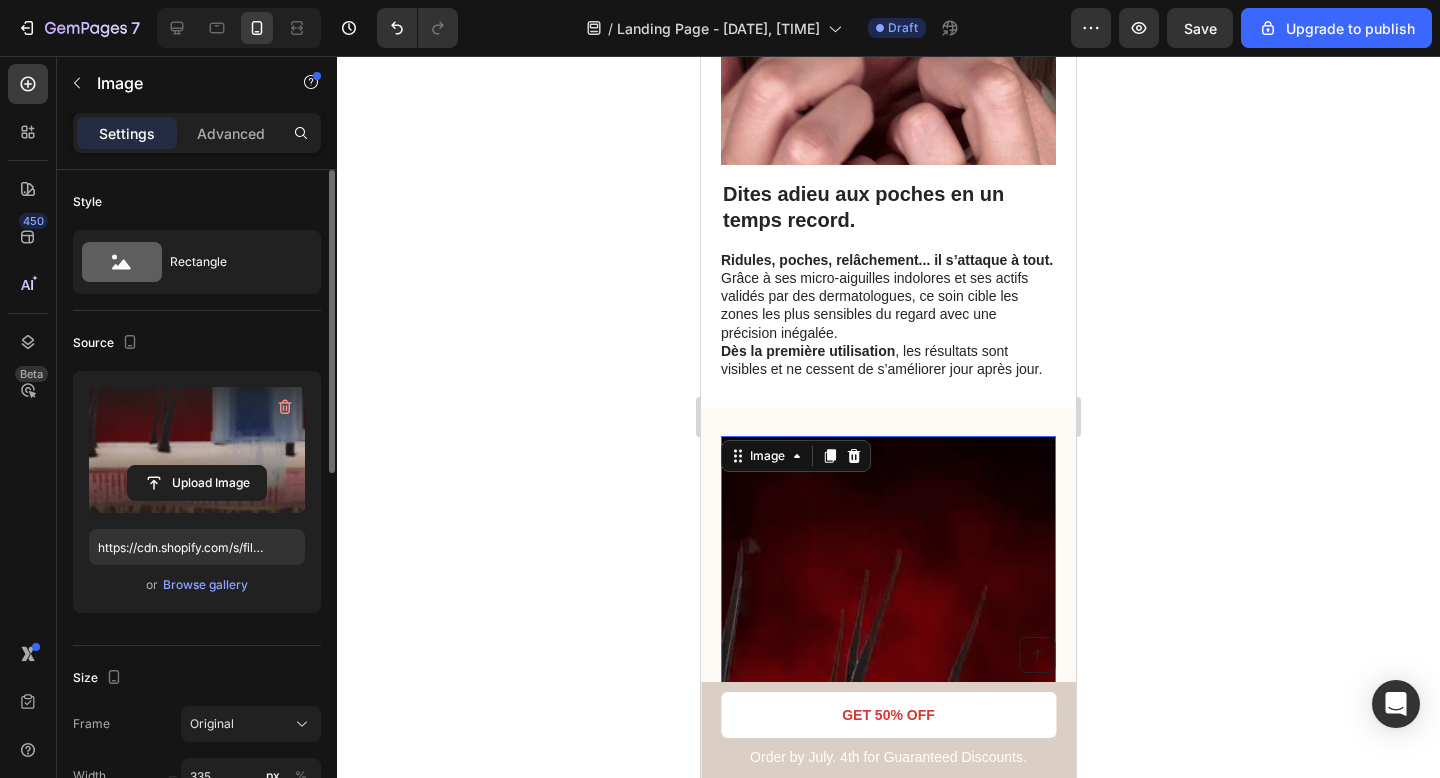 scroll, scrollTop: 745, scrollLeft: 0, axis: vertical 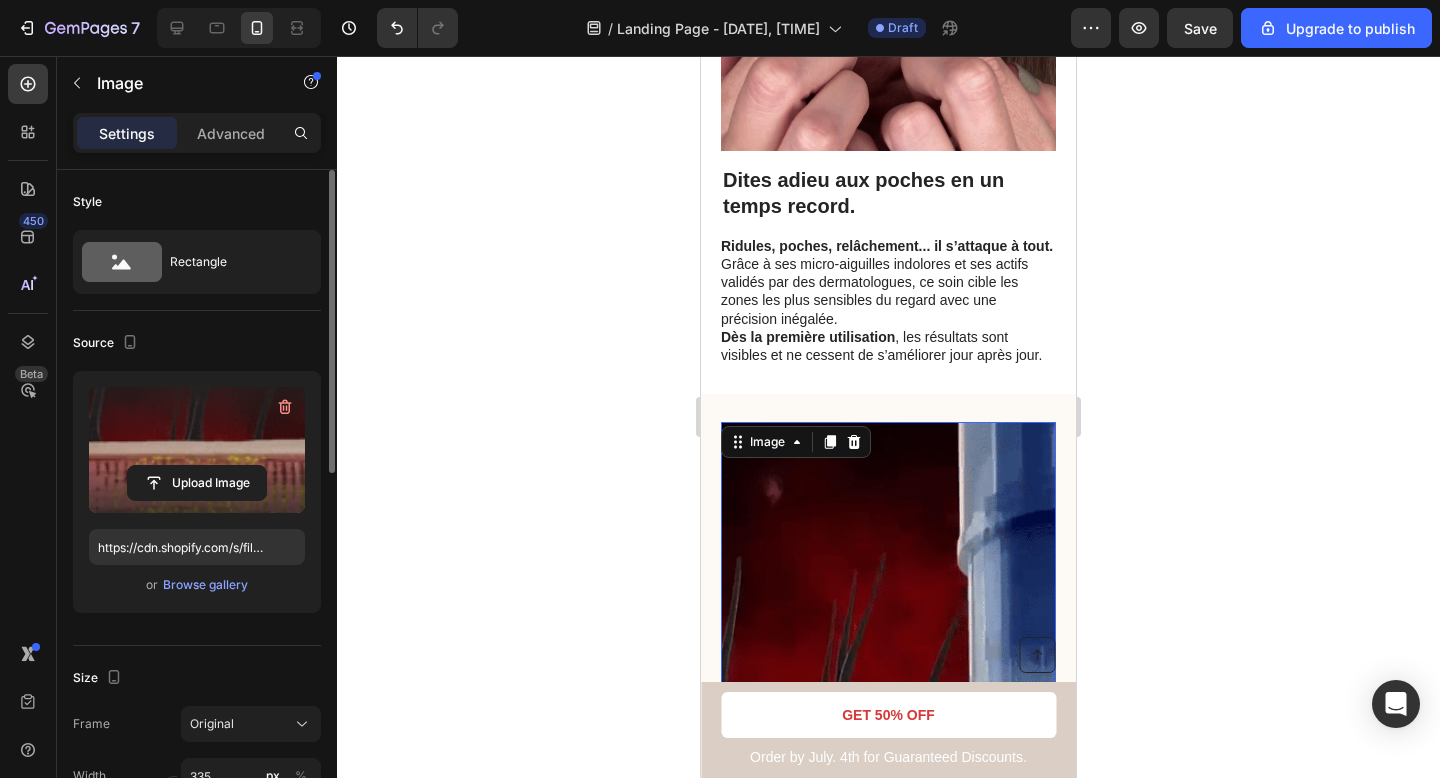 click 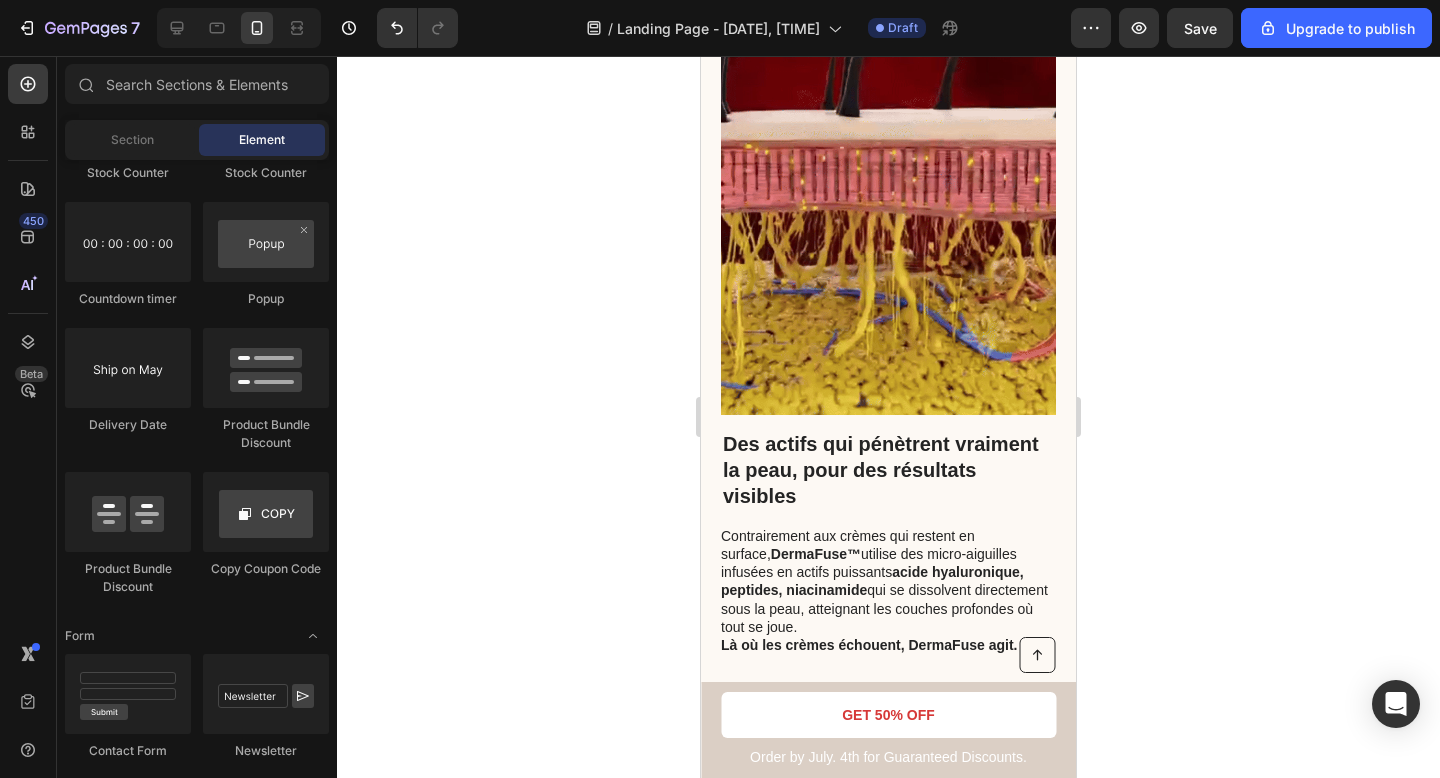 scroll, scrollTop: 919, scrollLeft: 0, axis: vertical 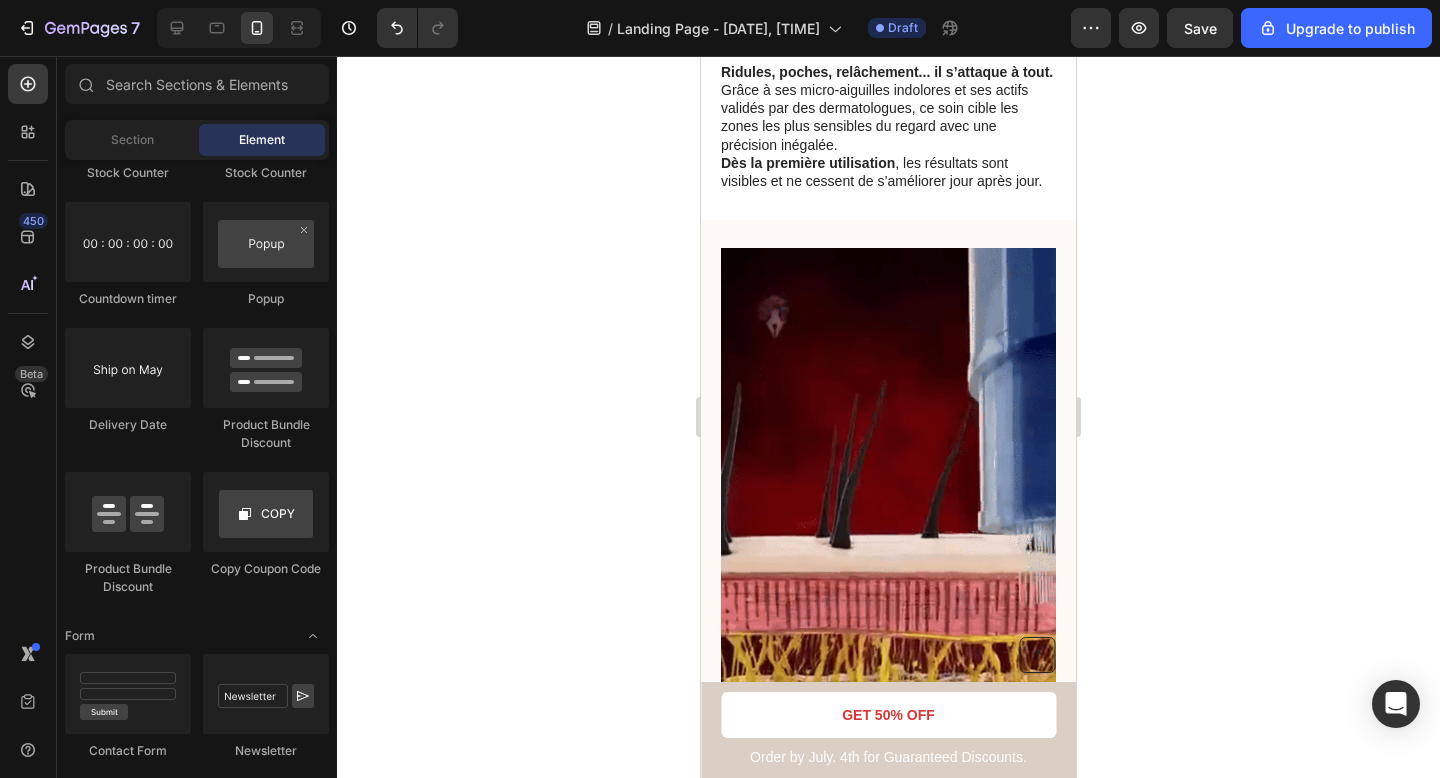 click at bounding box center [888, 546] 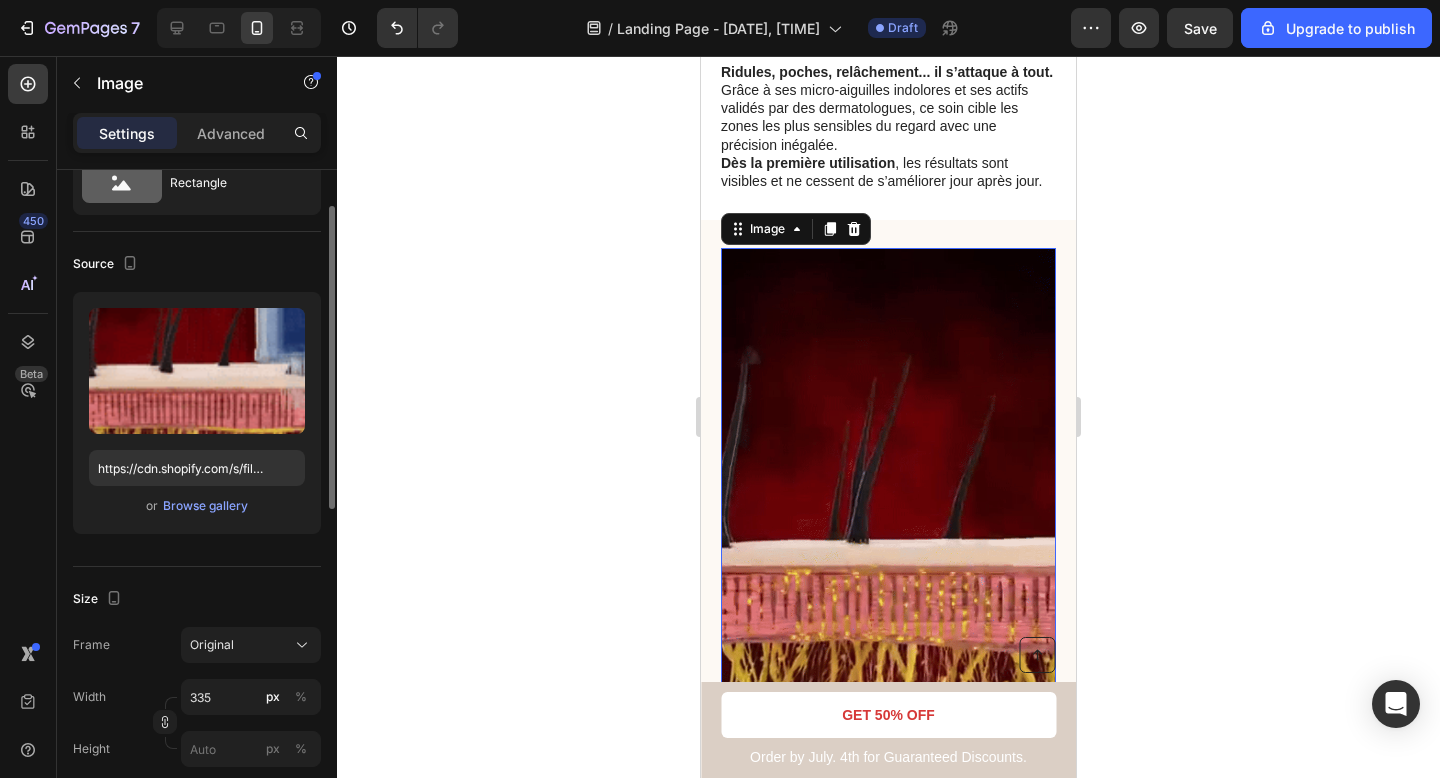 scroll, scrollTop: 0, scrollLeft: 0, axis: both 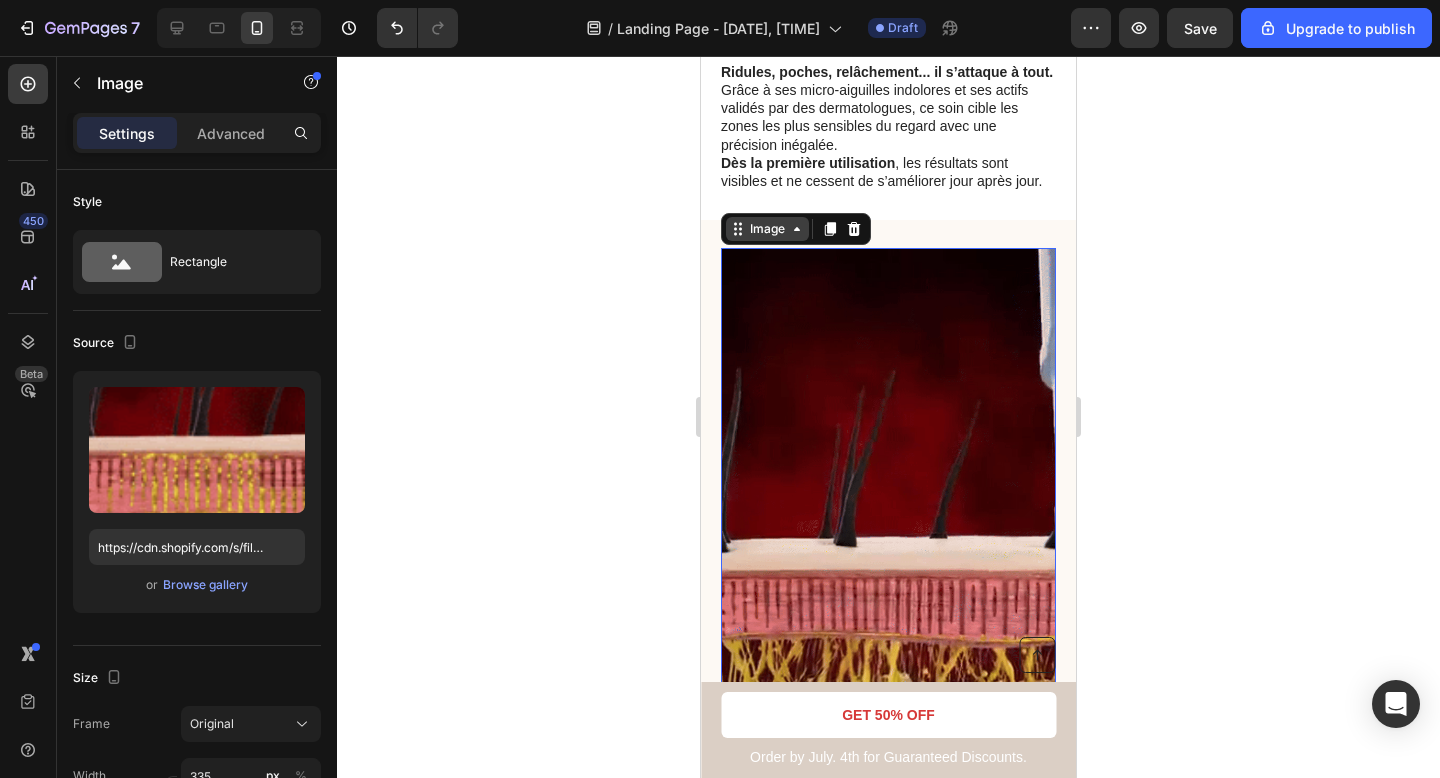 click 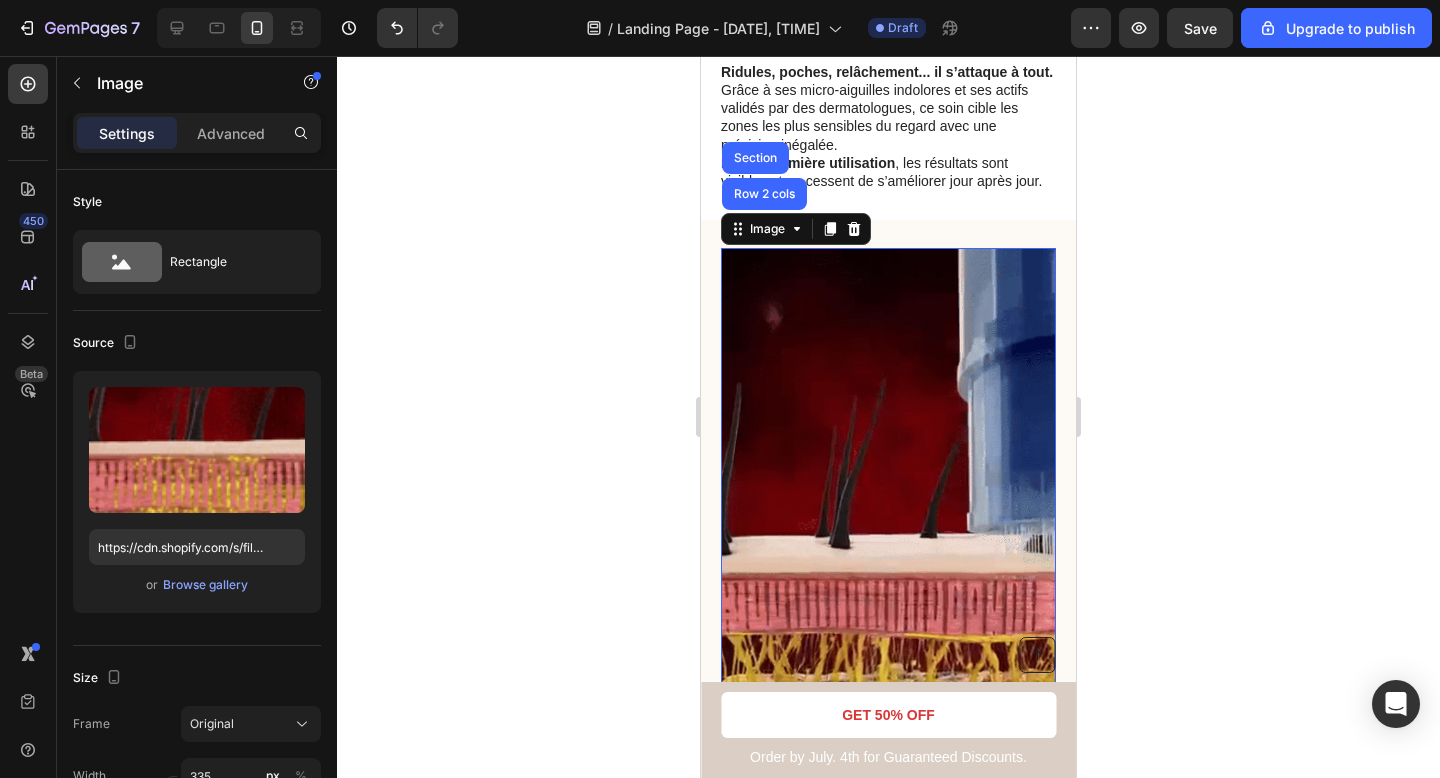 click at bounding box center [888, 546] 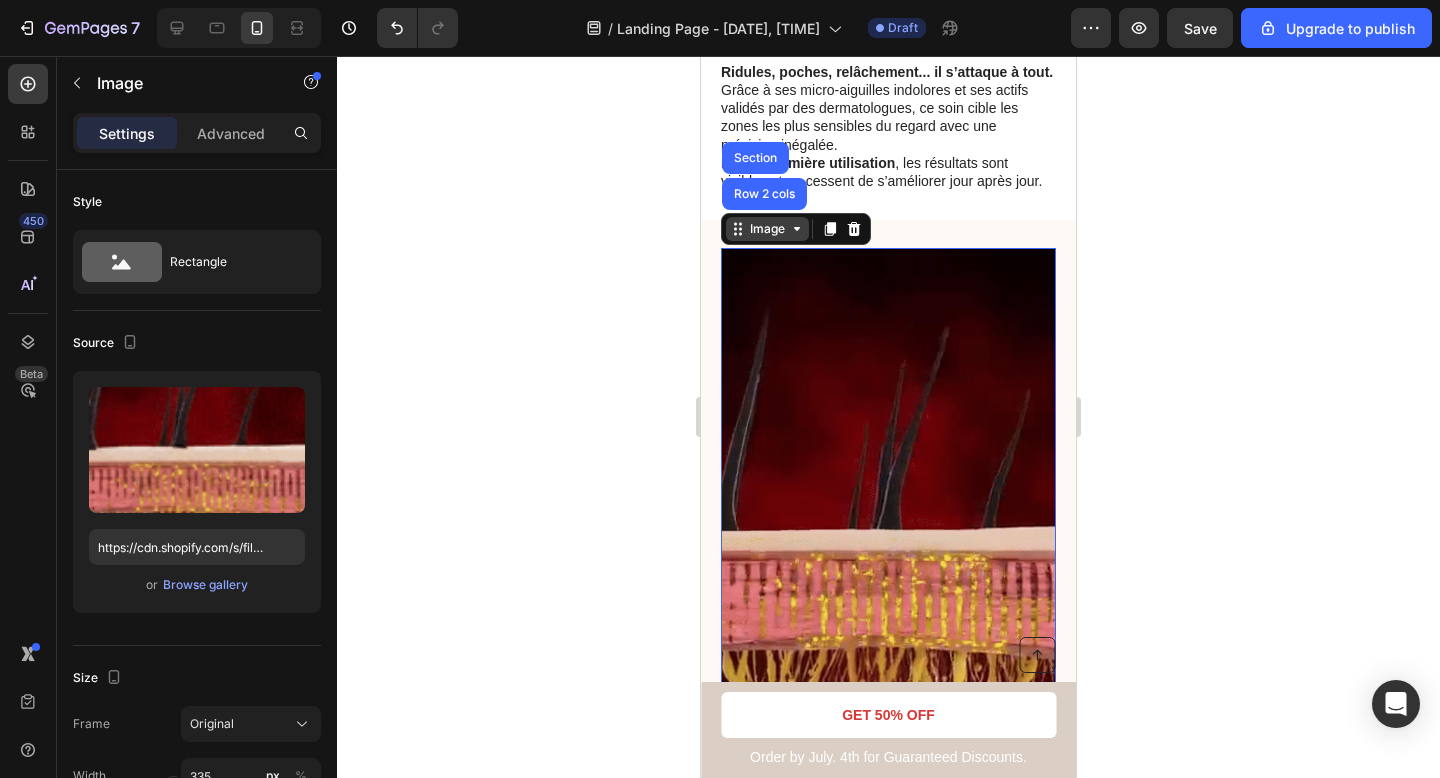 click 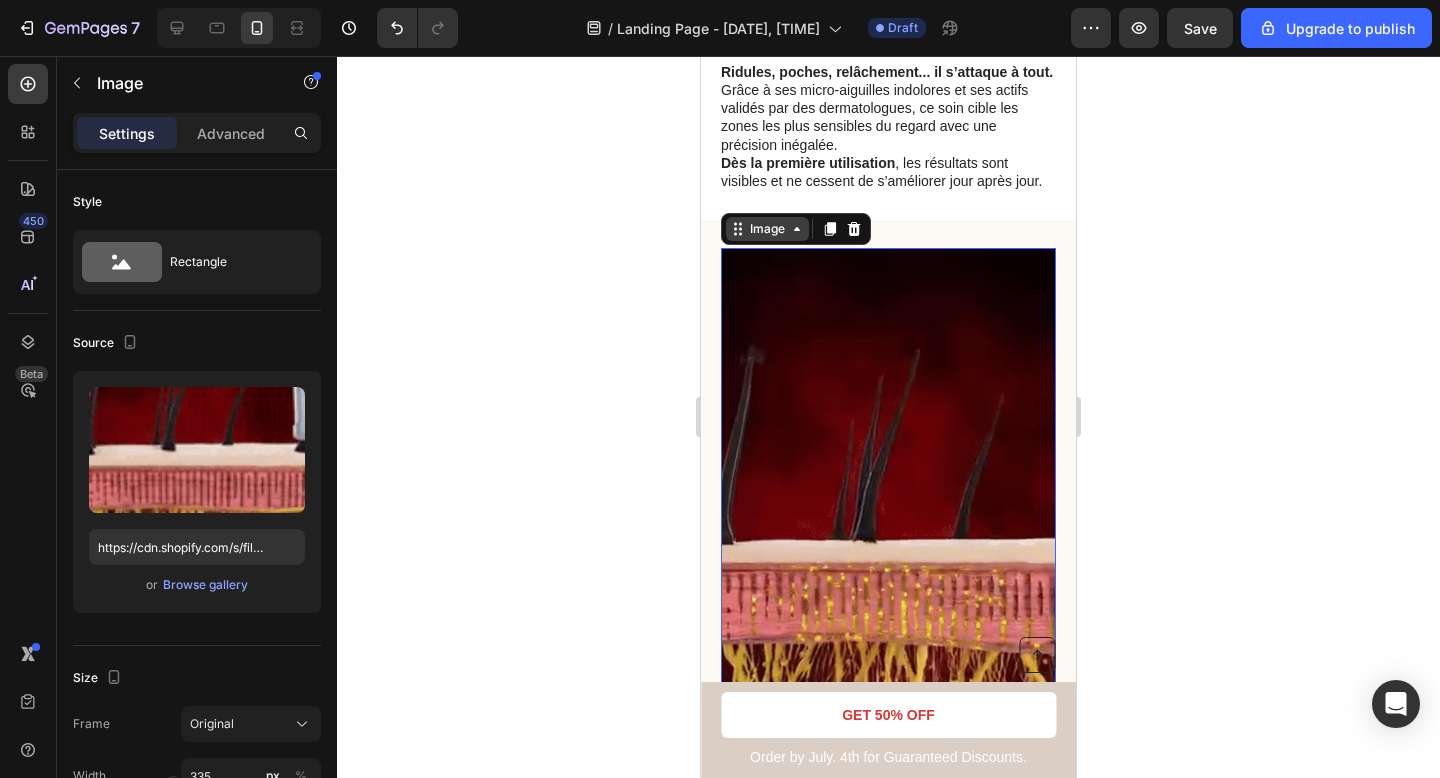 click 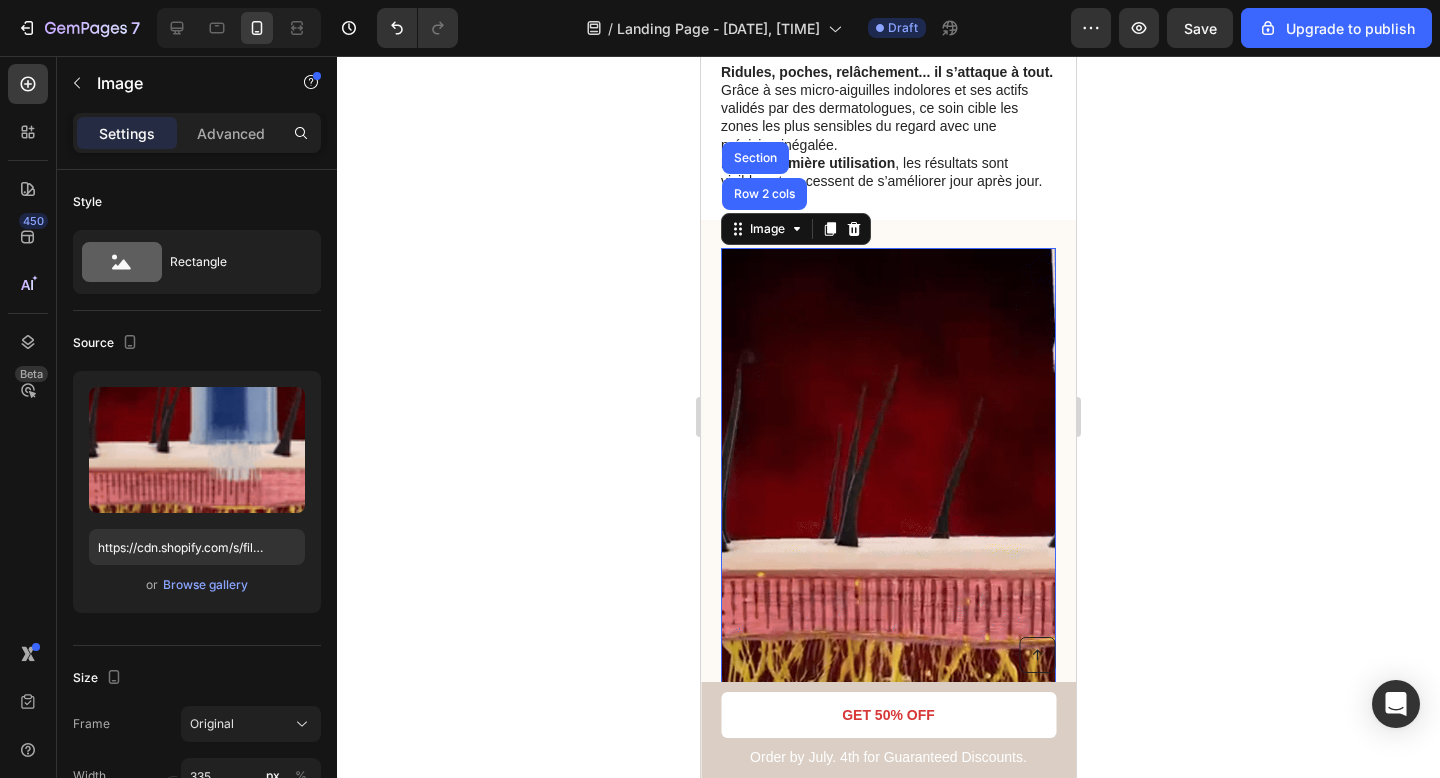 click at bounding box center (888, 546) 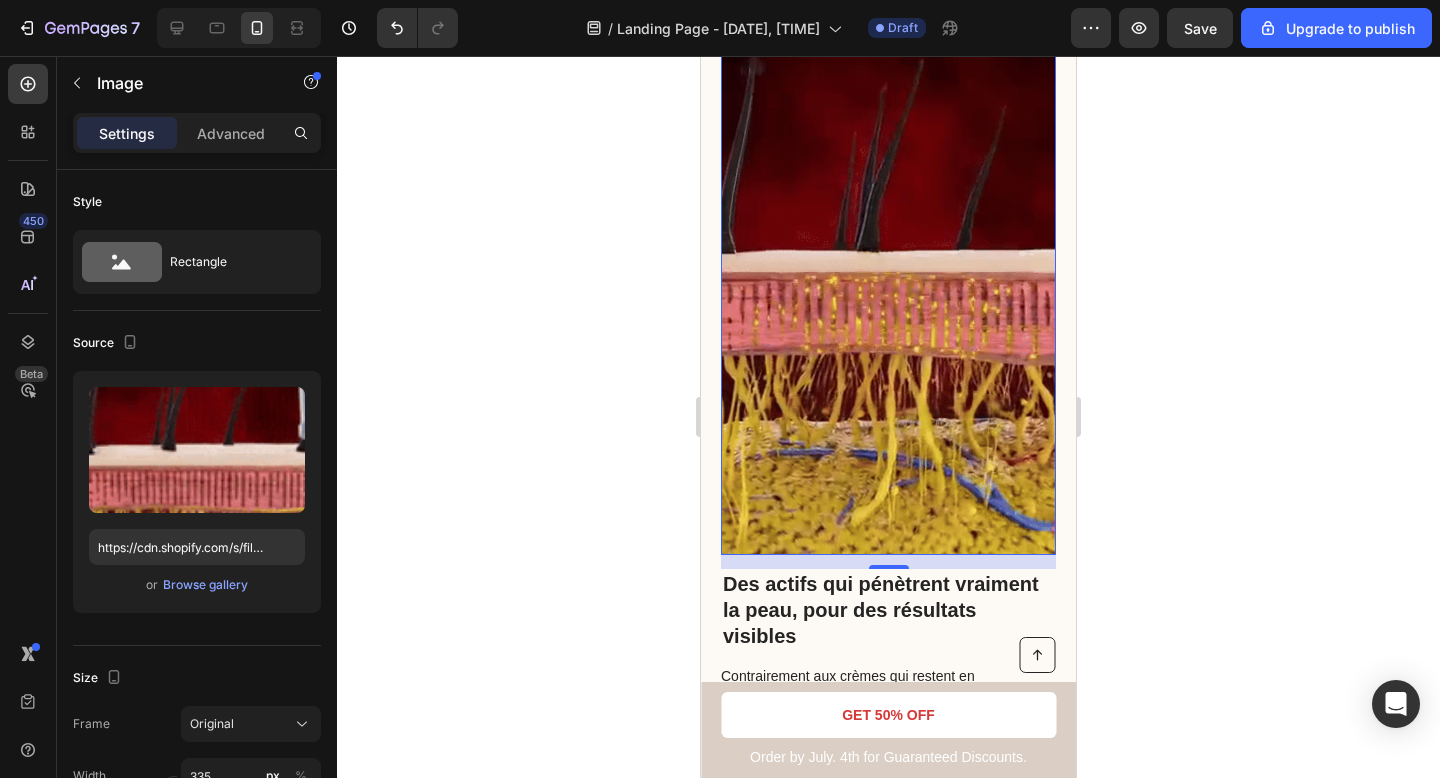 scroll, scrollTop: 1341, scrollLeft: 0, axis: vertical 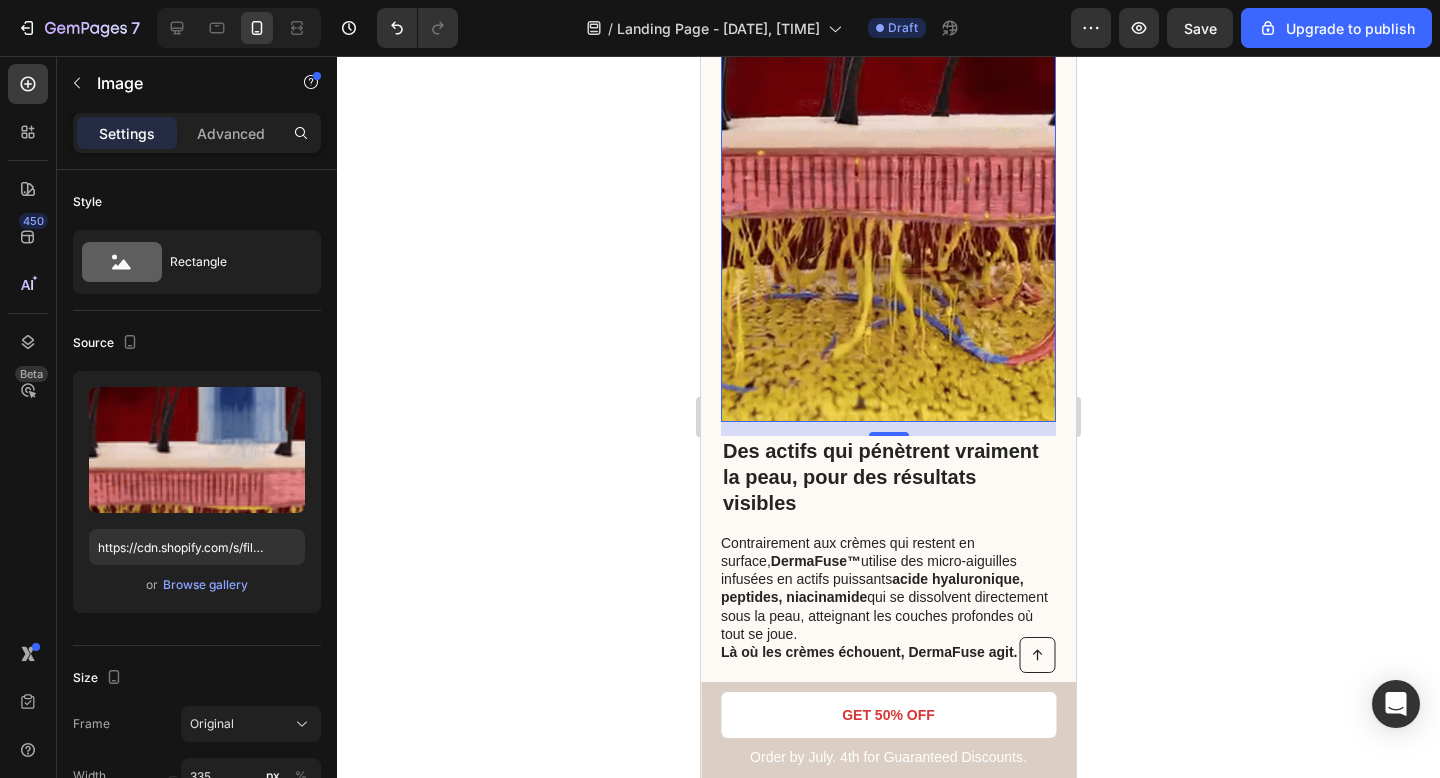 click at bounding box center (888, 124) 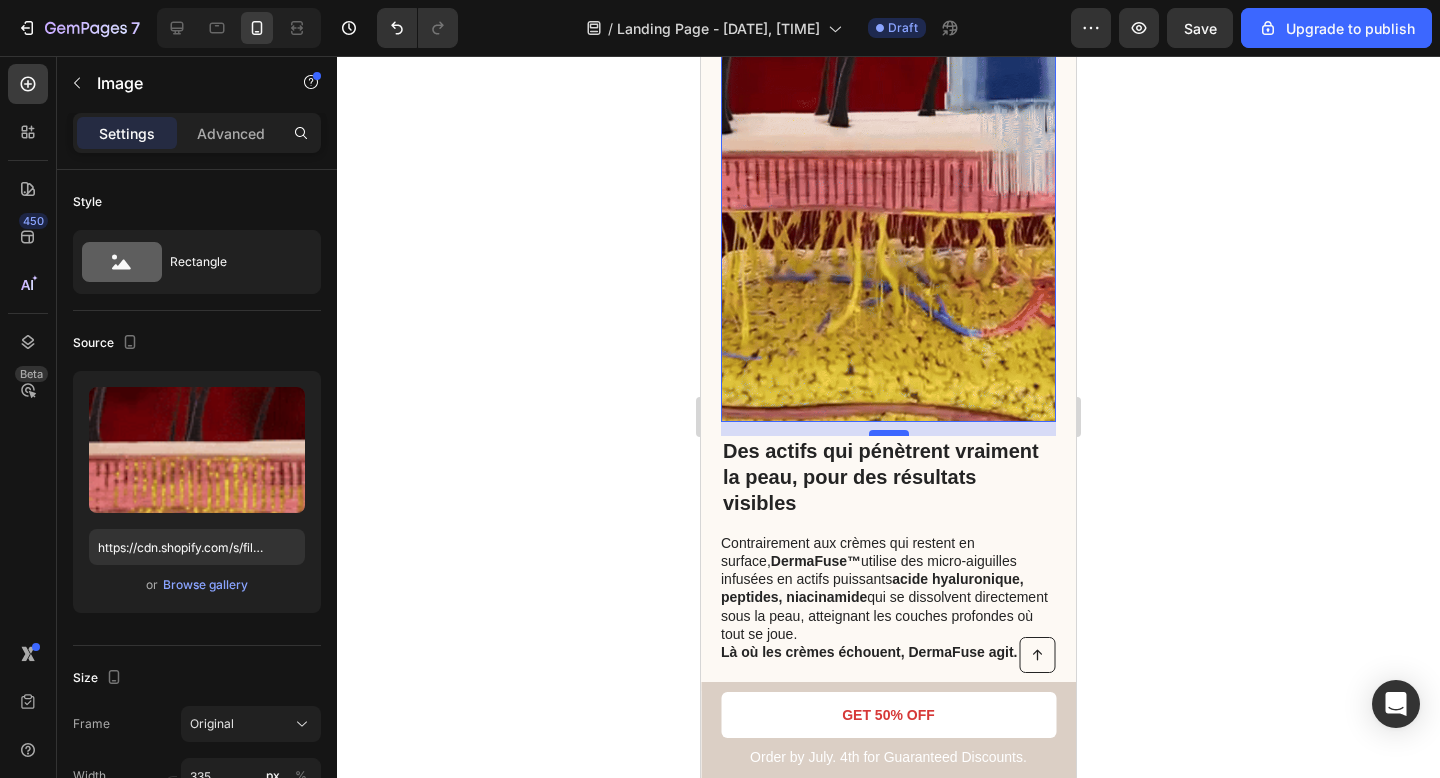 click on "Image Row 2 cols Section   14" at bounding box center (888, 124) 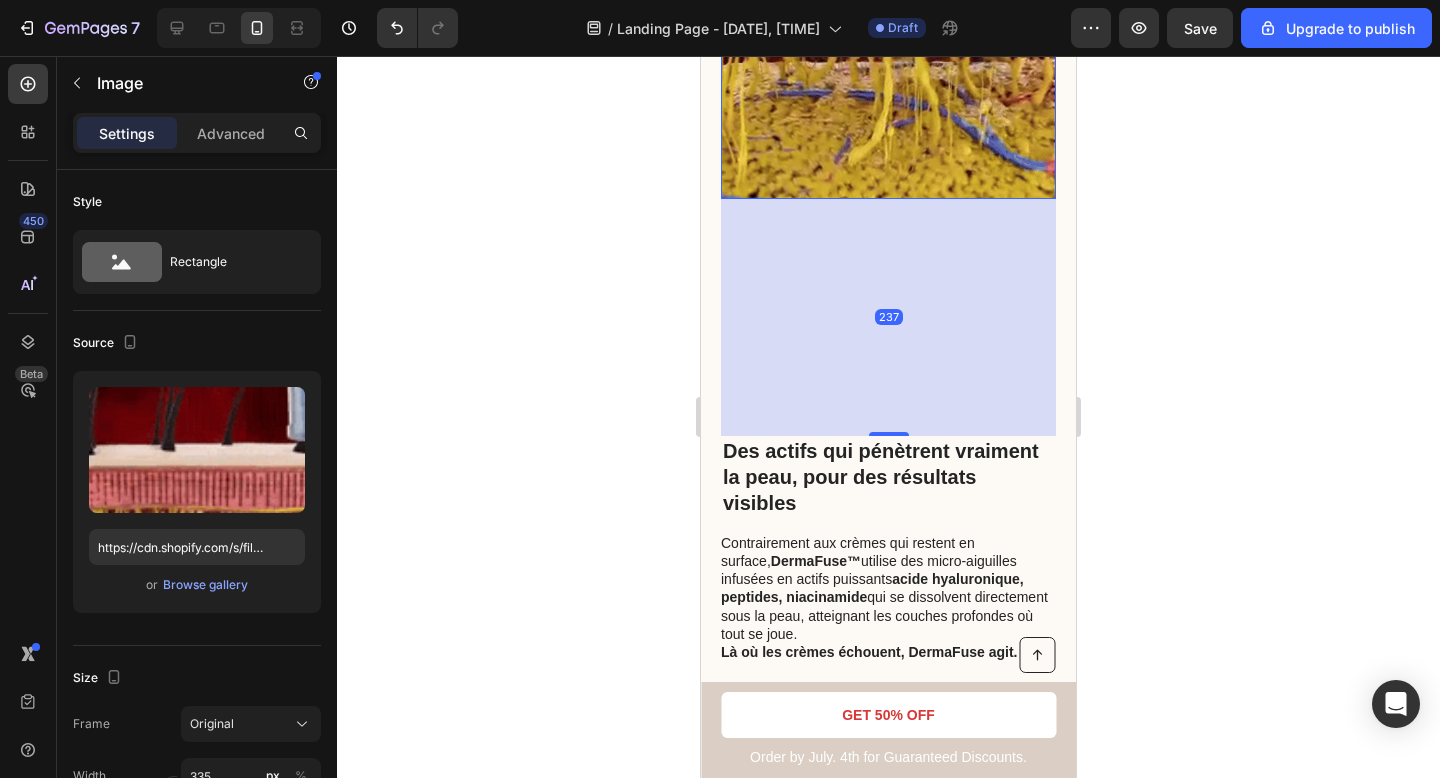 drag, startPoint x: 879, startPoint y: 411, endPoint x: 852, endPoint y: 634, distance: 224.62859 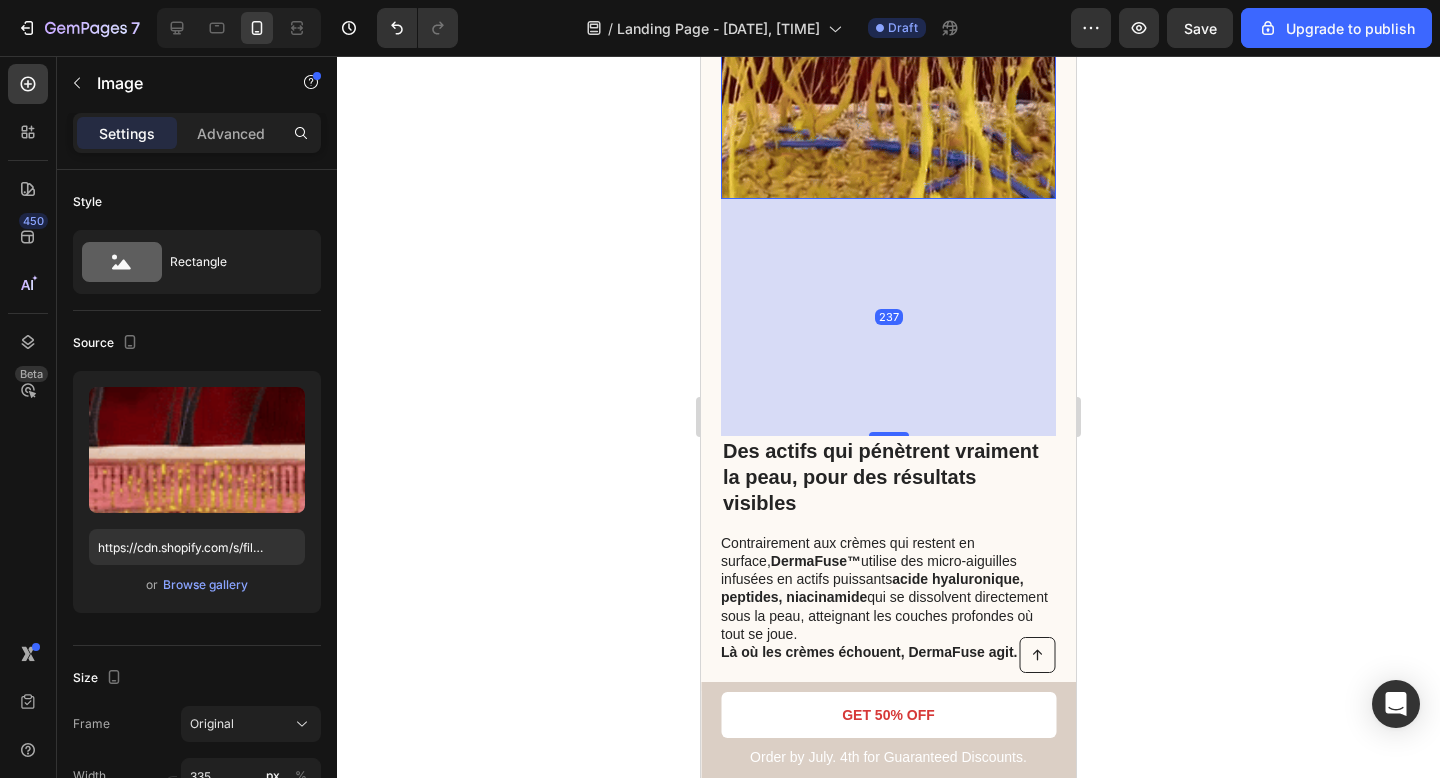 click on "Des actifs qui pénètrent vraiment la peau, pour des résultats visibles Heading Contrairement aux crèmes qui restent en surface,  DermaFuse™  utilise des micro-aiguilles infusées en actifs puissants  acide hyaluronique, peptides, niacinamide  qui se dissolvent directement sous la peau, atteignant les couches profondes où tout se joue. Là où les crèmes échouent, DermaFuse agit. Text Block Image Row [NUMBER] cols Section   [NUMBER] Row" at bounding box center [888, 133] 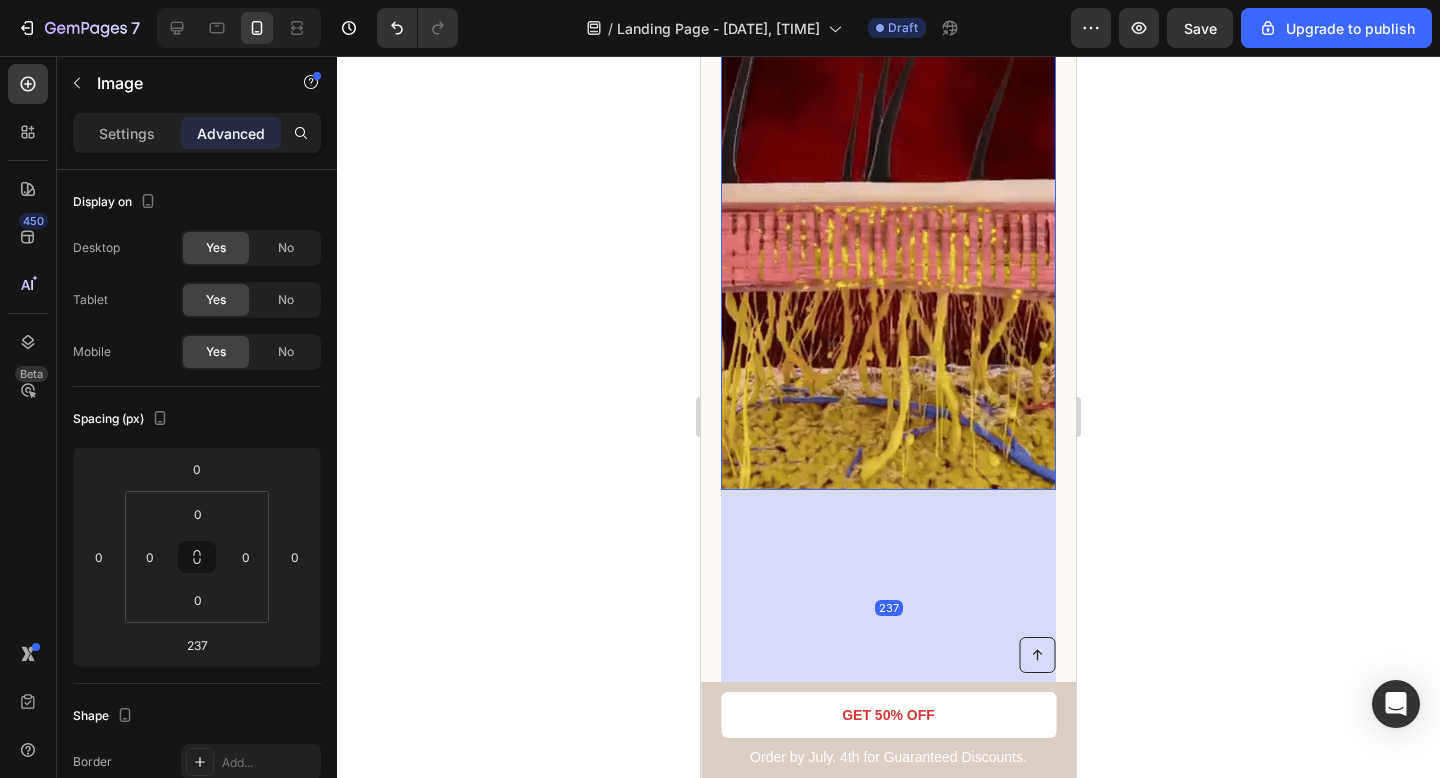 click 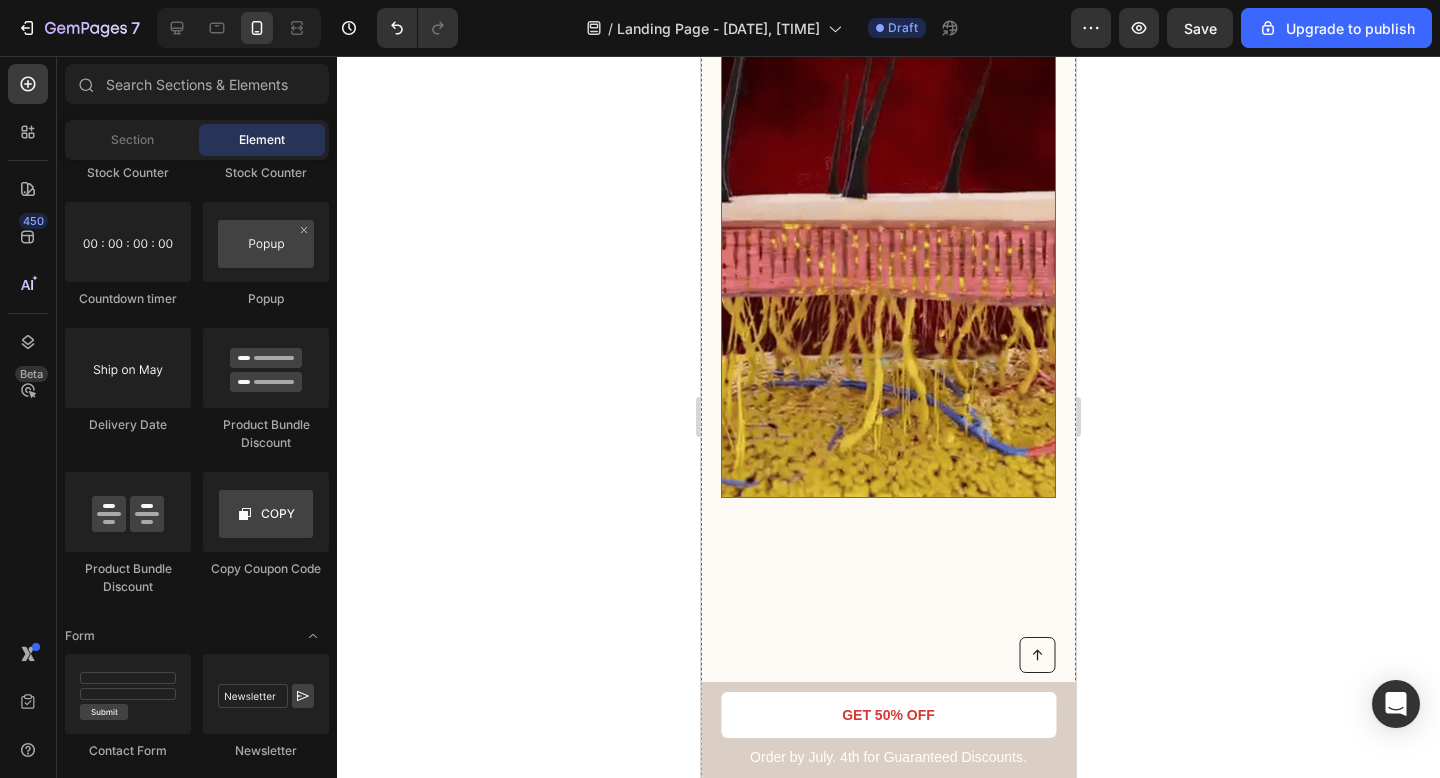 click at bounding box center [888, 200] 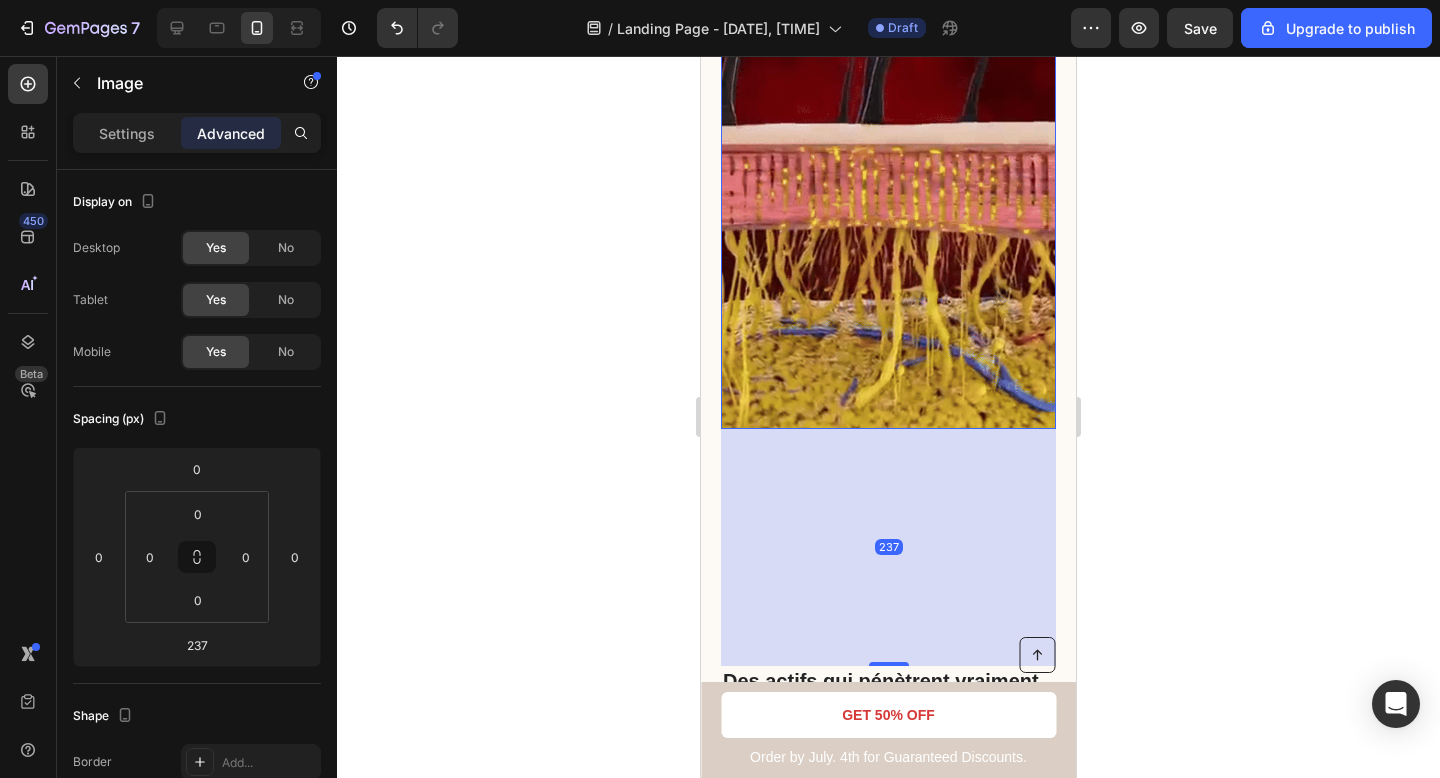 scroll, scrollTop: 1437, scrollLeft: 0, axis: vertical 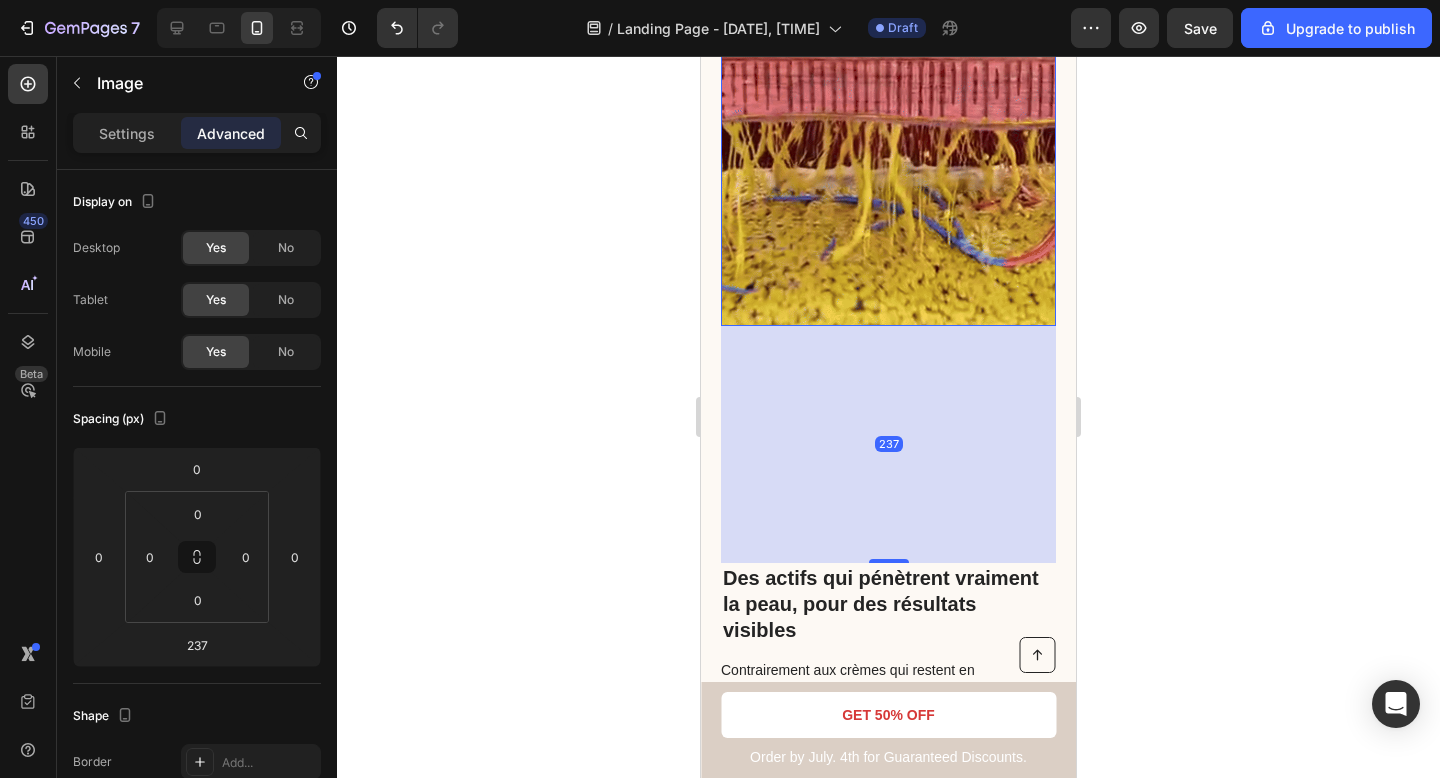 click on "237" at bounding box center [888, 444] 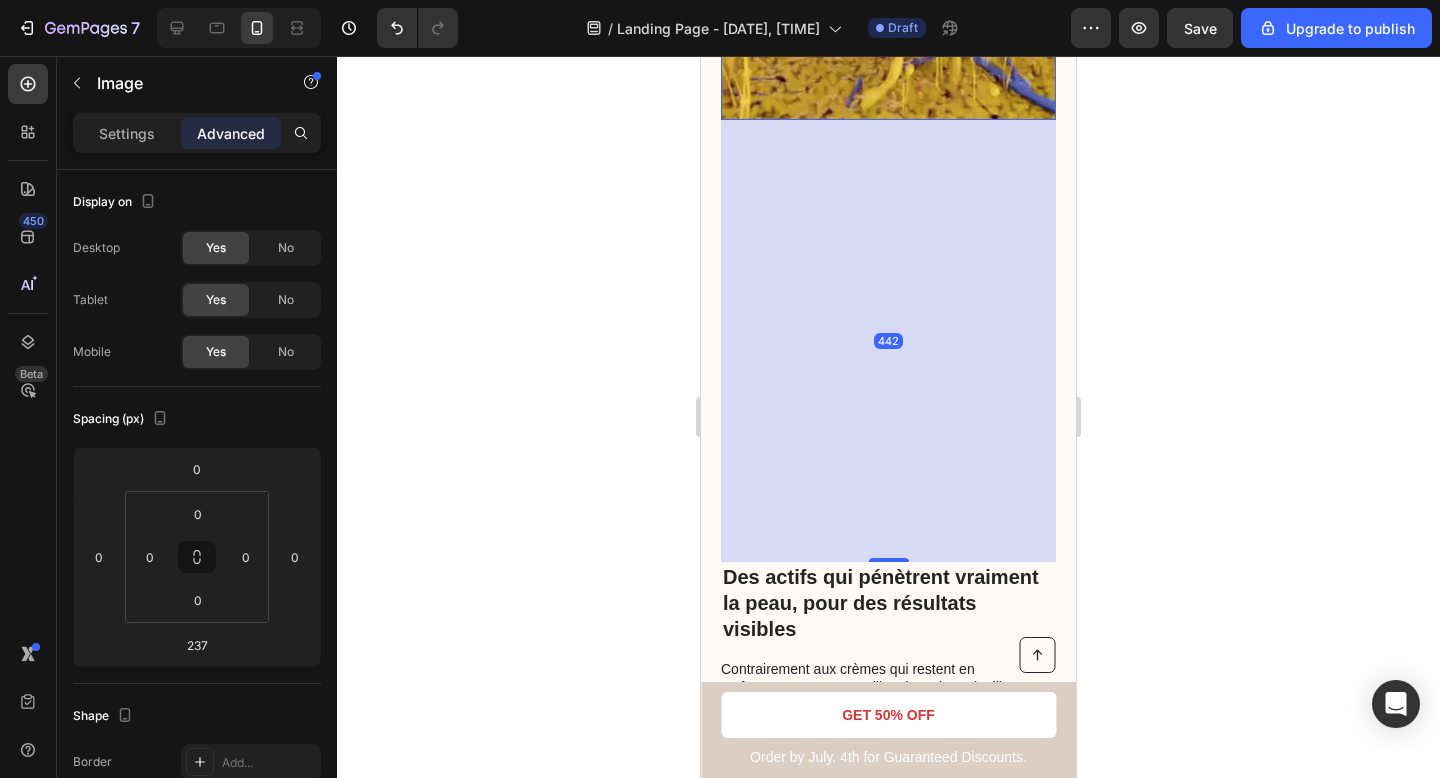 drag, startPoint x: 887, startPoint y: 539, endPoint x: 1006, endPoint y: 577, distance: 124.919975 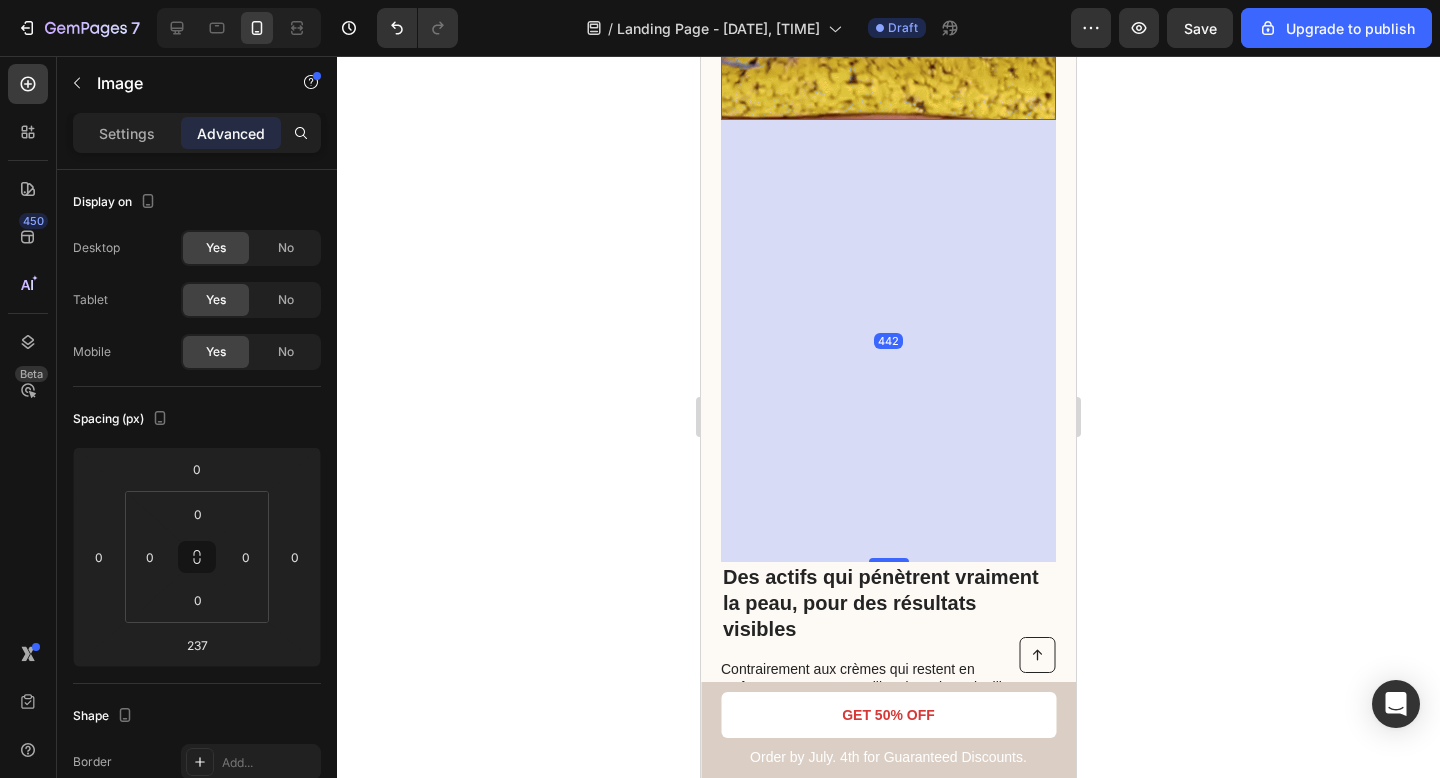 click on "Button Order by July. [DATE] for Guaranteed Discounts. Text Block GET [NUMBER]% OFF Button Row Sticky VENTE PRIVÉE : Jusqu’à -[NUMBER]% Text Block [NUMBER] HRS [NUMBER] MIN [NUMBER] SEC Countdown Timer Row La méthode n°1 pour  enlever les poches  sous les yeux  sans passer par la case médecin. Rapide. Efficace. Indolore. Heading Des milliers de femmes de plus de [NUMBER] ans découvrent enfin  une vraie solution  contre le vieillissement du contour des yeux… Et ce n’est  pas  ce que vous croyez. Text Block Image Dites adieu aux poches en un temps record. Heading Ridules, poches, relâchement... il s’attaque à tout. Grâce à ses micro-aiguilles indolores et ses actifs validés par des dermatologues, ce soin cible les zones les plus sensibles du regard avec une précision inégalée. Dès la première utilisation , les résultats sont visibles et ne cessent de s’améliorer jour après jour. Text Block Row Des actifs qui pénètrent vraiment la peau, pour des résultats visibles Heading DermaFuse™ Text Block Image" at bounding box center [888, 1658] 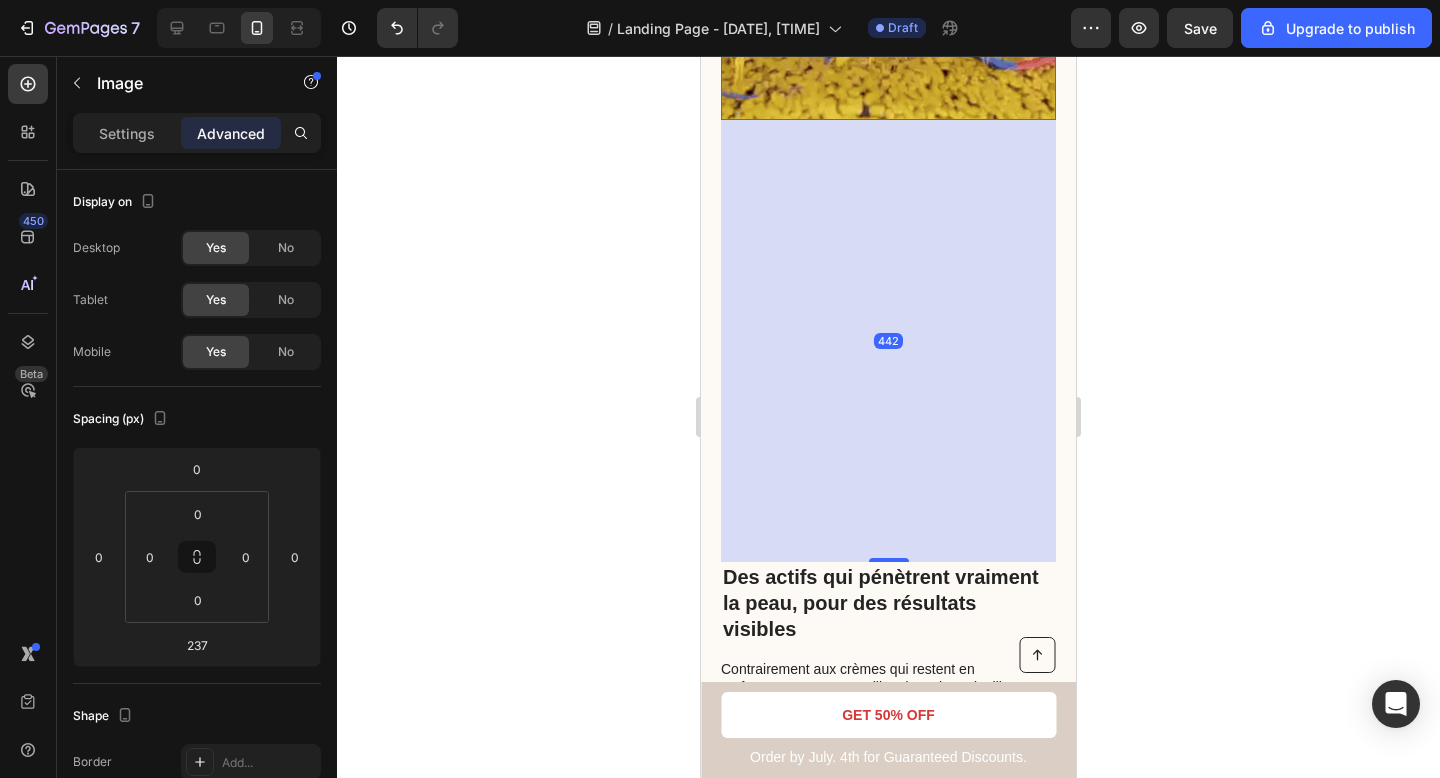 type on "440" 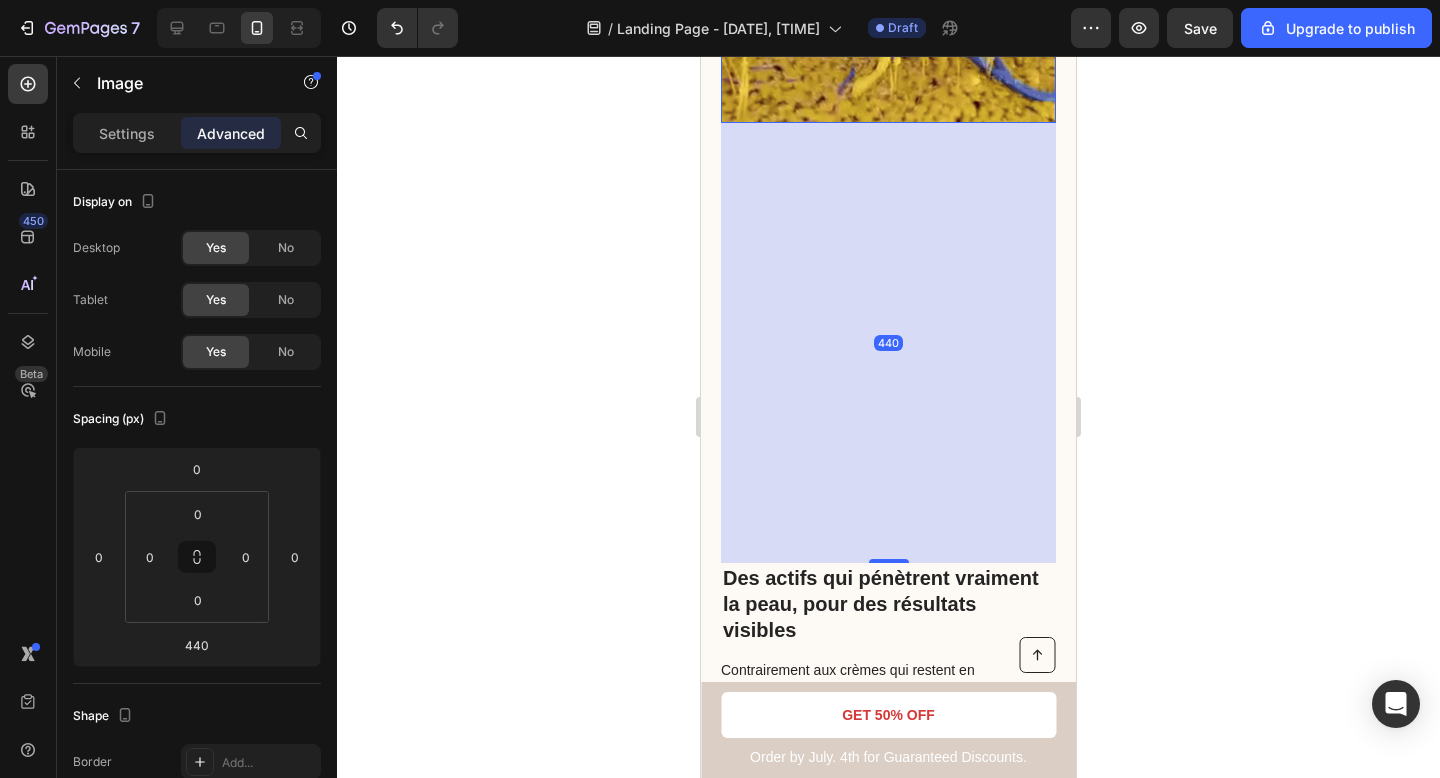 scroll, scrollTop: 1247, scrollLeft: 0, axis: vertical 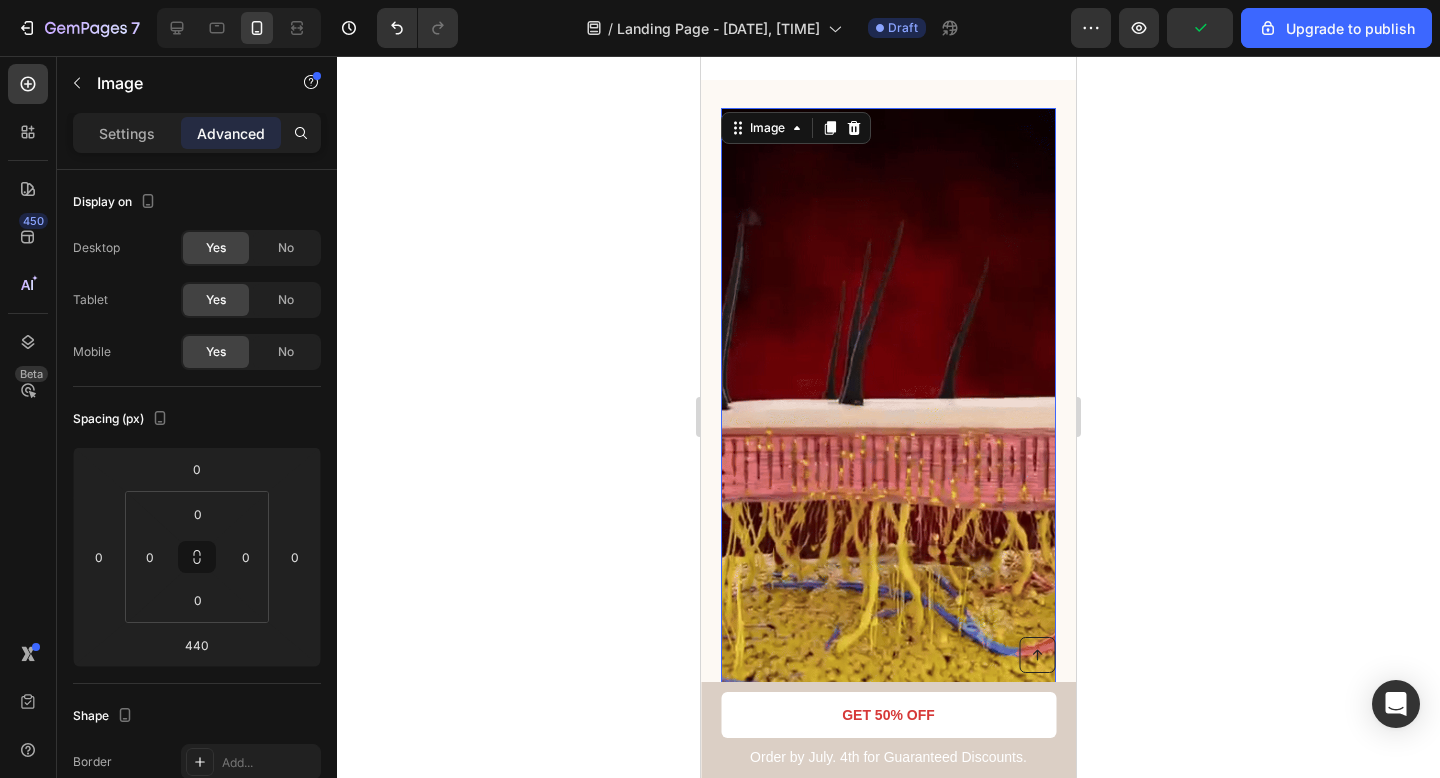 click at bounding box center (888, 406) 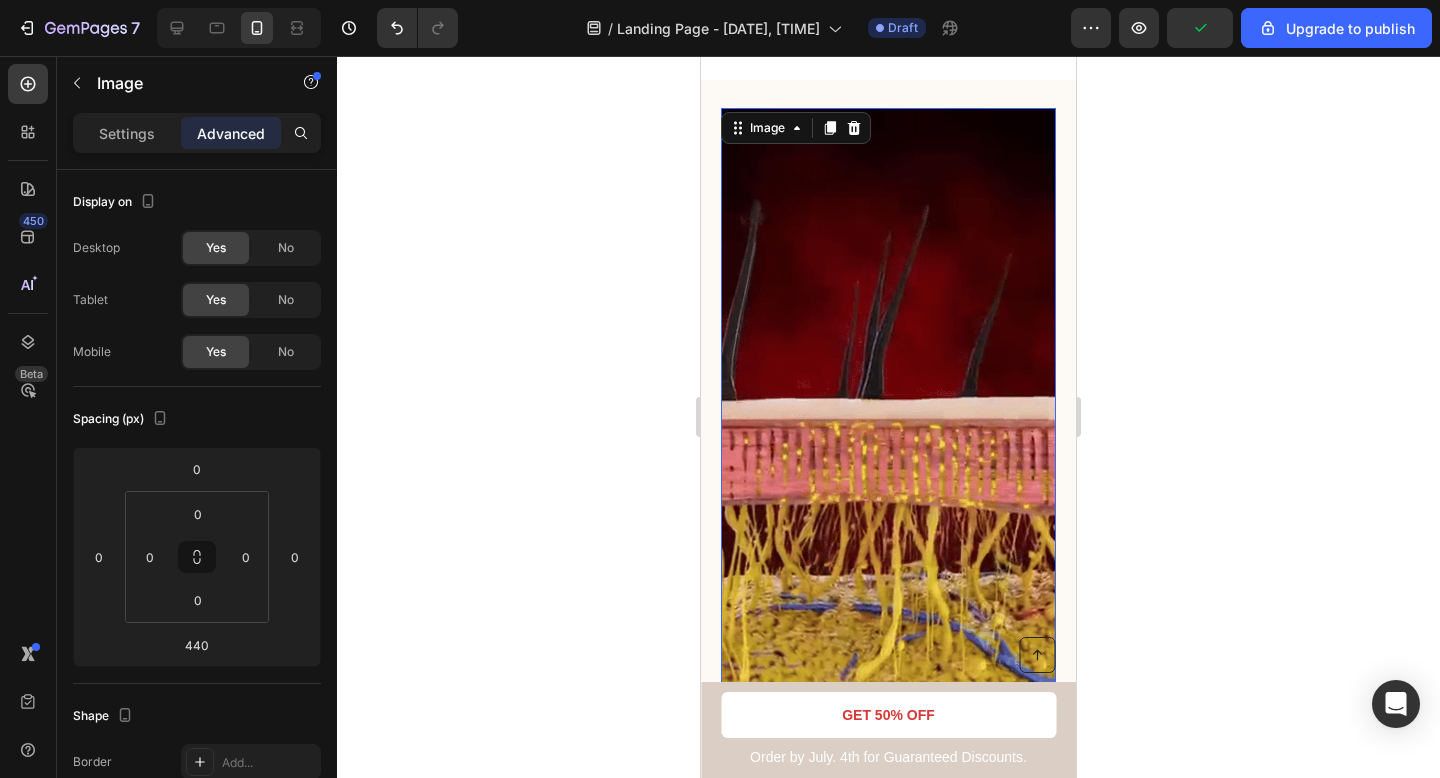 scroll, scrollTop: 1488, scrollLeft: 0, axis: vertical 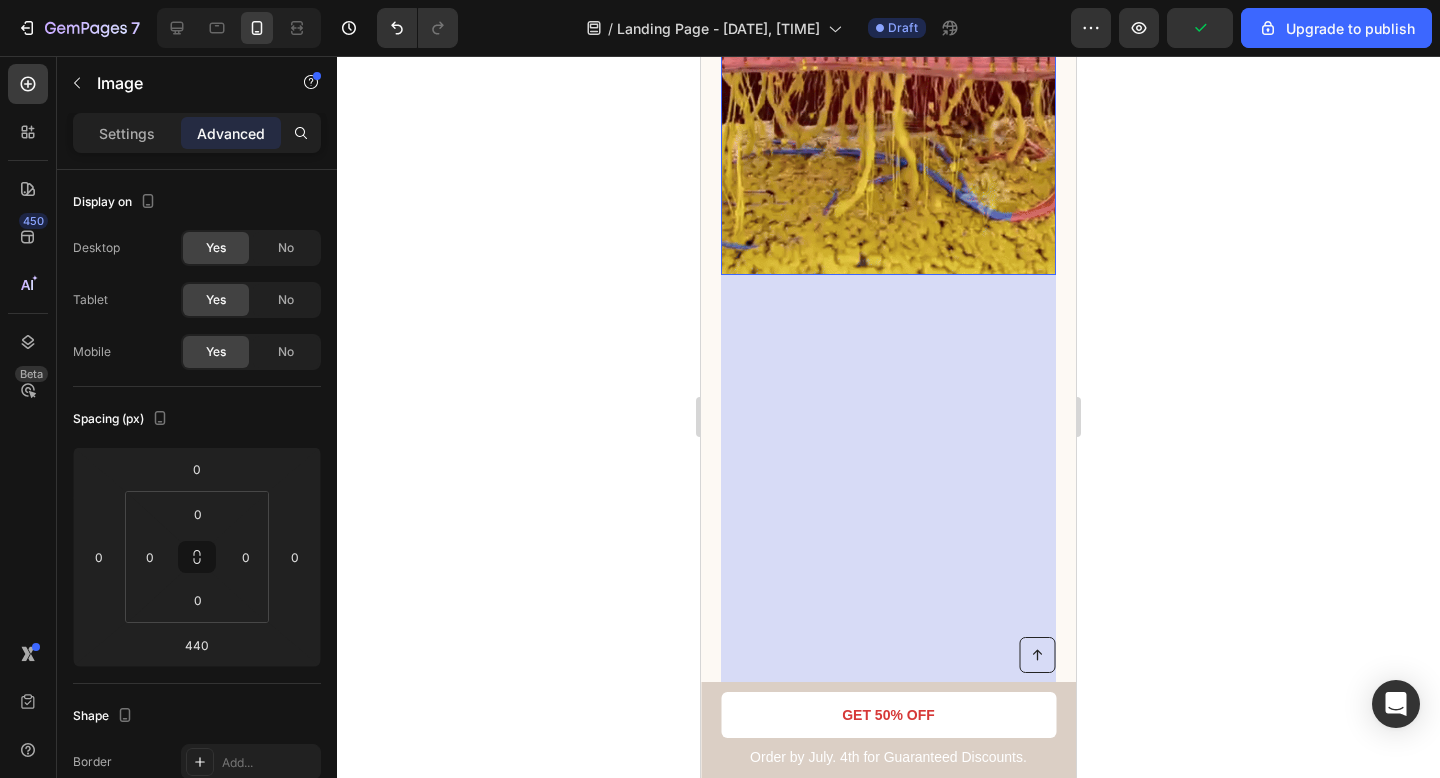 click on "440" at bounding box center [888, 495] 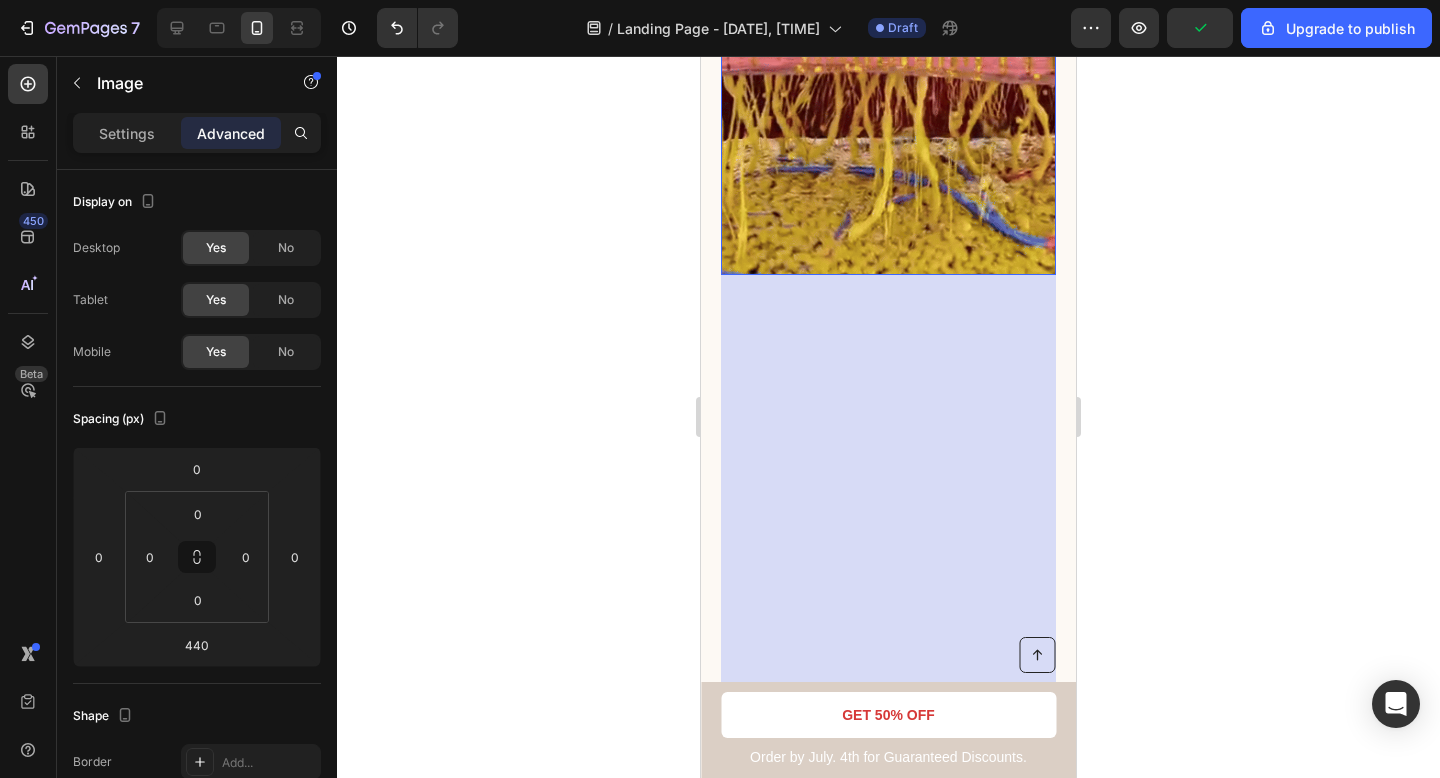 click 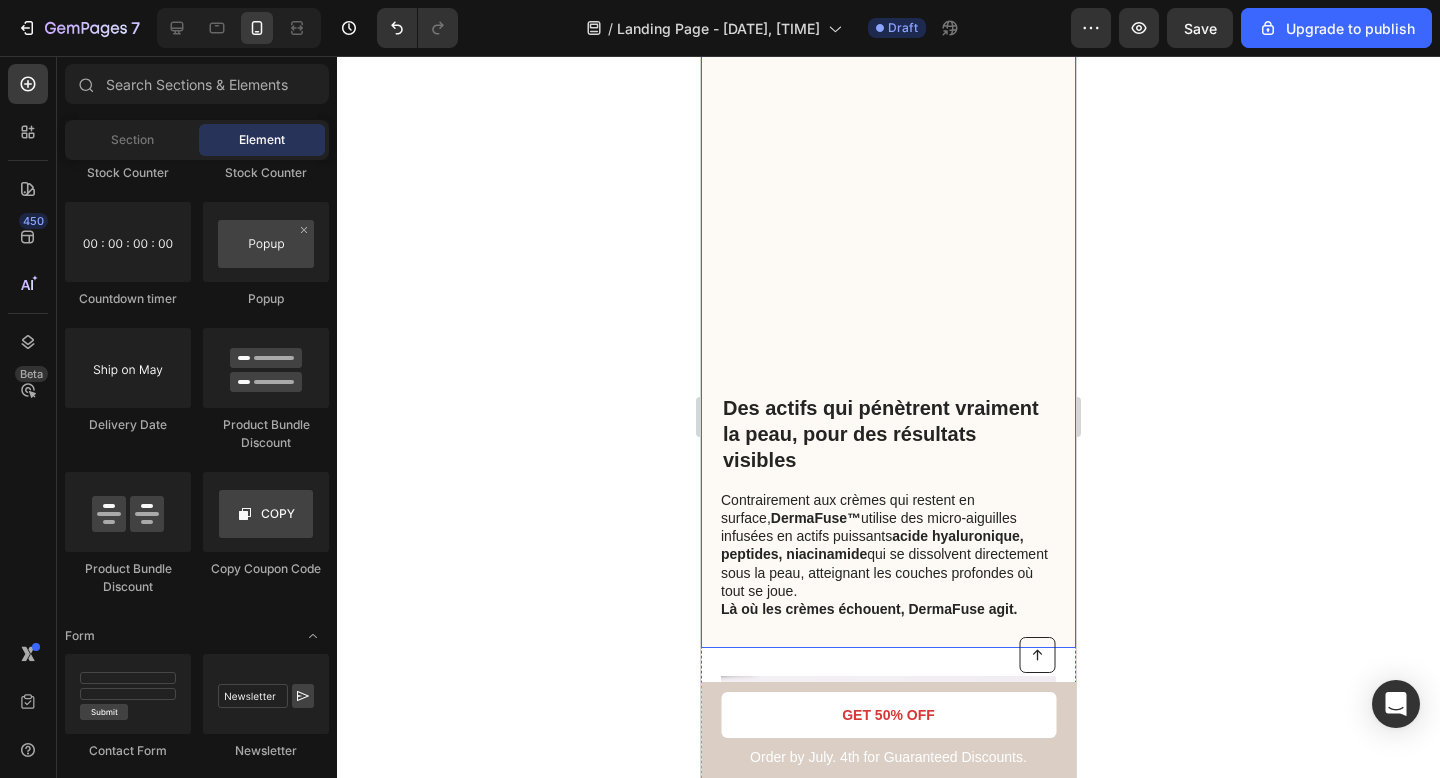scroll, scrollTop: 1873, scrollLeft: 0, axis: vertical 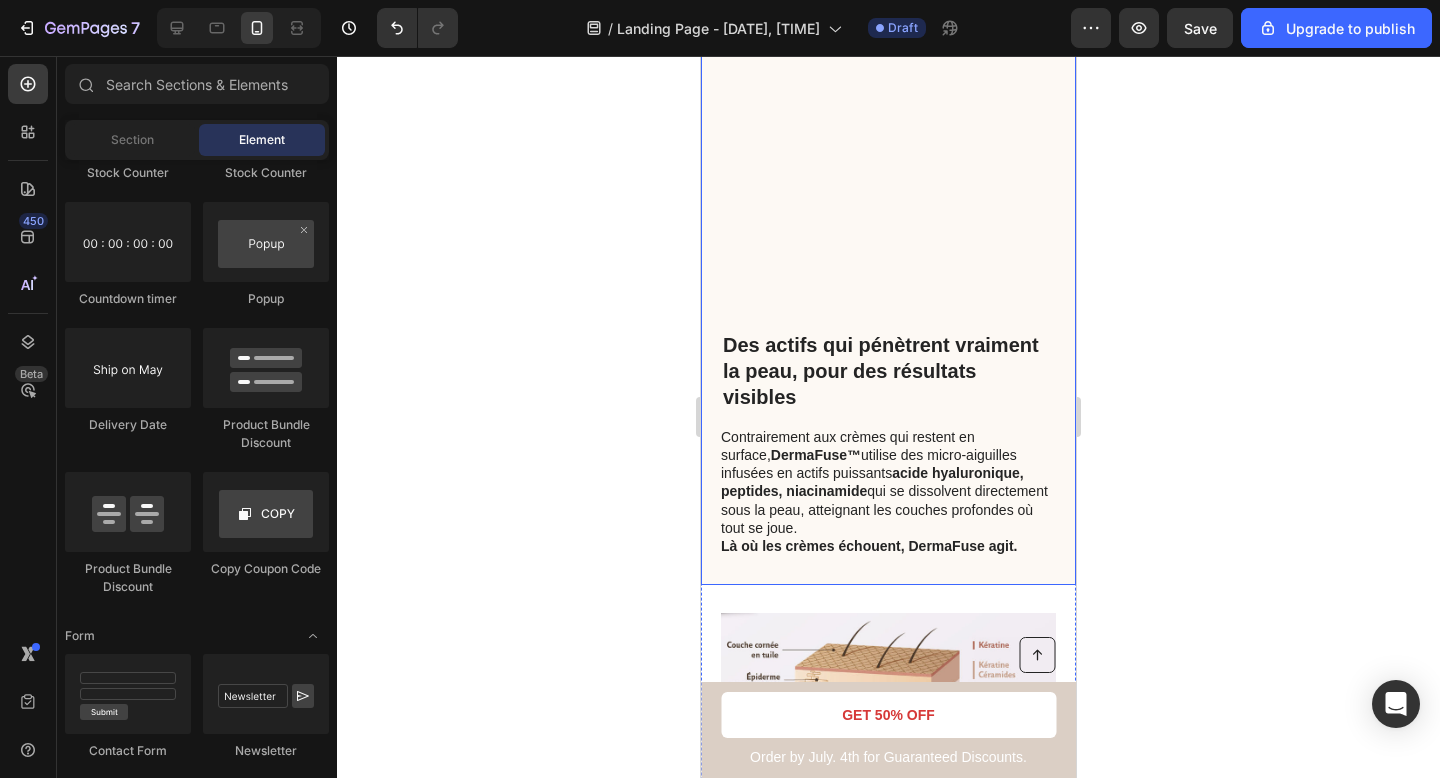 click on "Image" at bounding box center [888, -188] 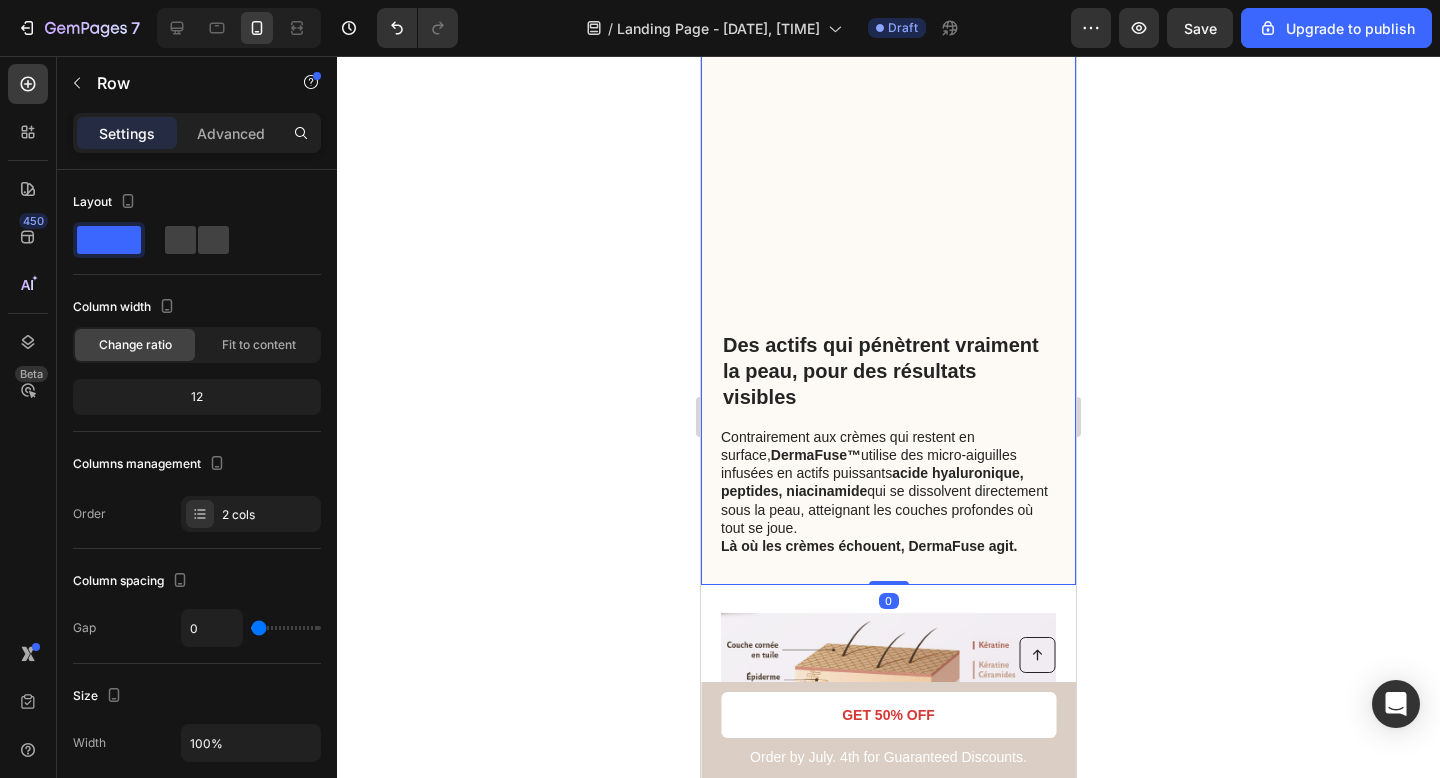 click on "Des actifs qui pénètrent vraiment la peau, pour des résultats visibles Heading Contrairement aux crèmes qui restent en surface,  DermaFuse™  utilise des micro-aiguilles infusées en actifs puissants  acide hyaluronique, peptides, niacinamide  qui se dissolvent directement sous la peau, atteignant les couches profondes où tout se joue. Là où les crèmes échouent, DermaFuse agit. Text Block Image Row   [NUMBER]" at bounding box center (888, -75) 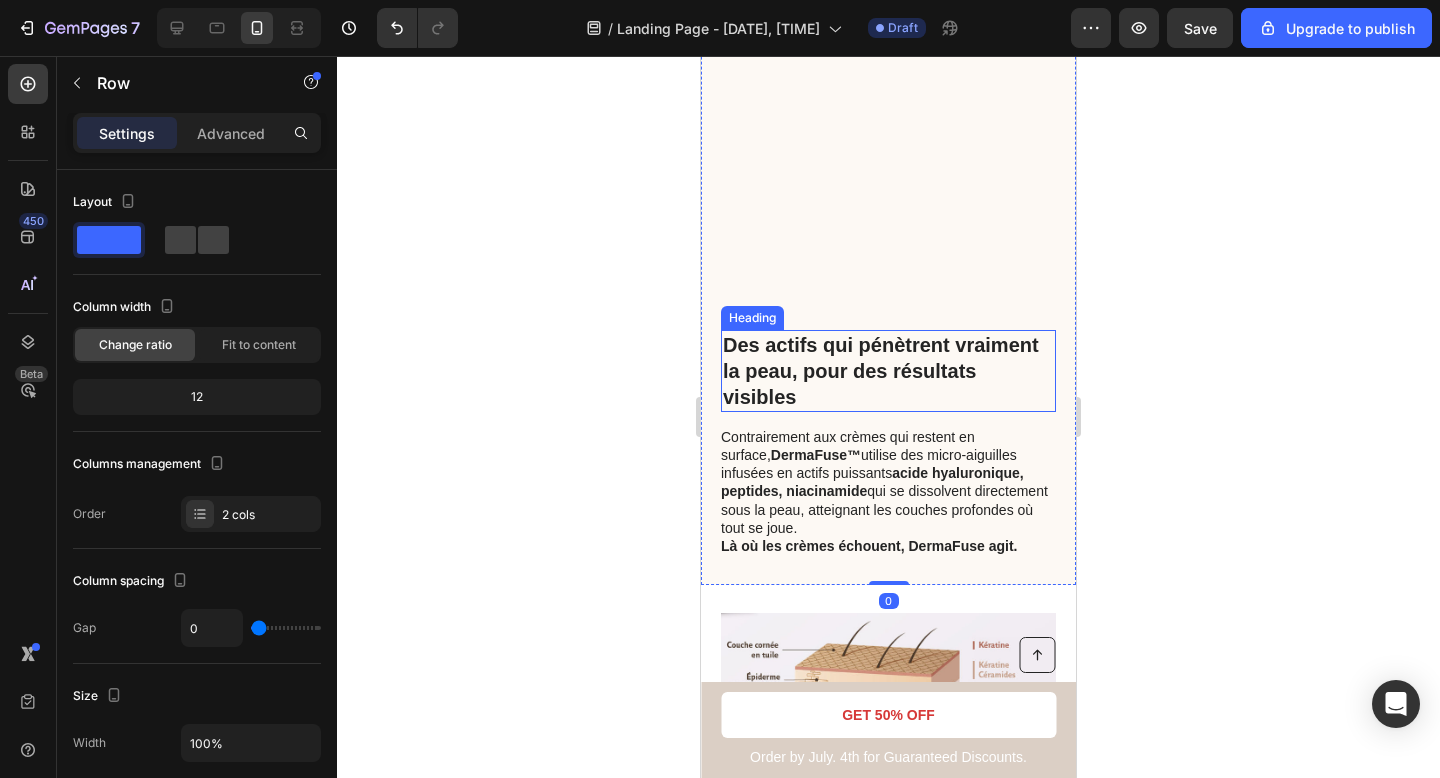 click on "Des actifs qui pénètrent vraiment la peau, pour des résultats visibles" at bounding box center [888, 371] 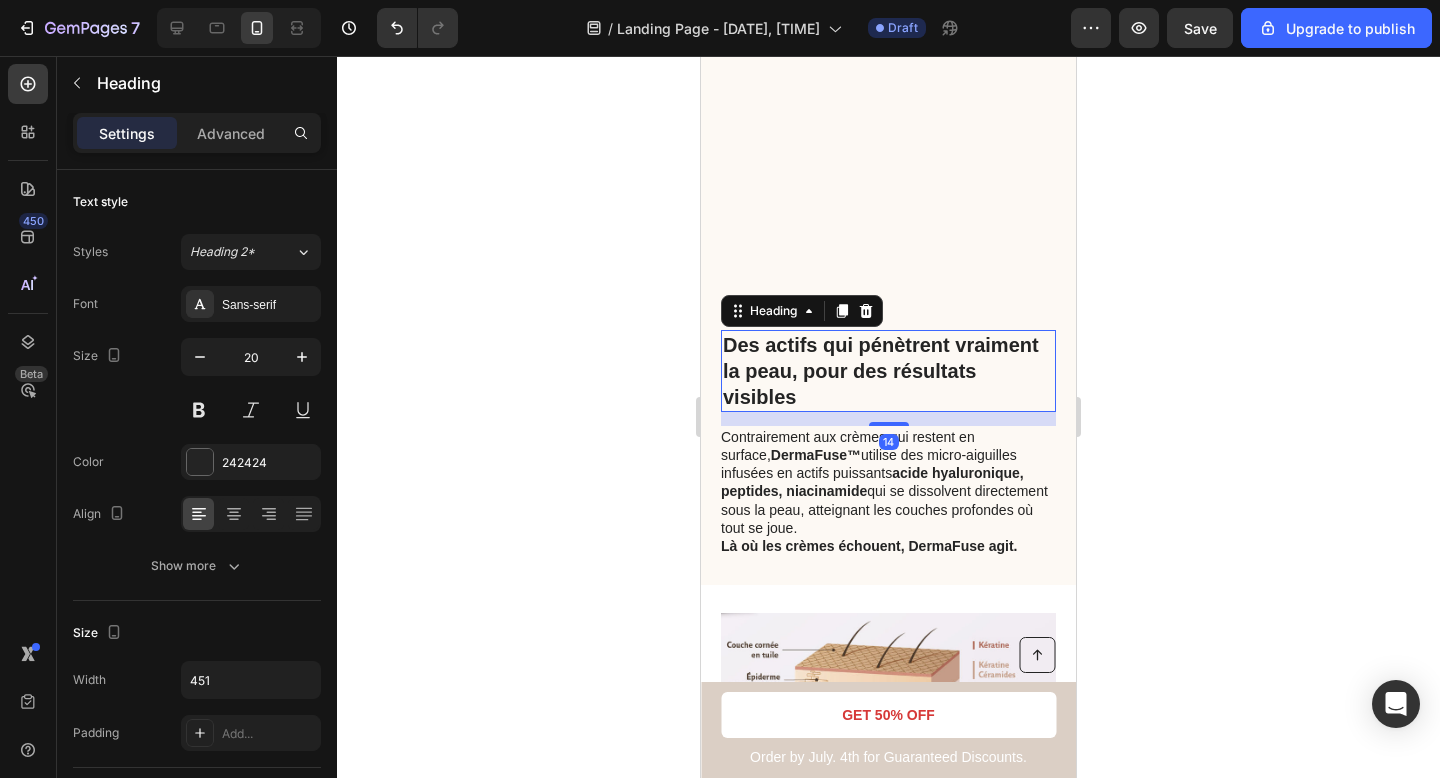 click on "Des actifs qui pénètrent vraiment la peau, pour des résultats visibles" at bounding box center [888, 371] 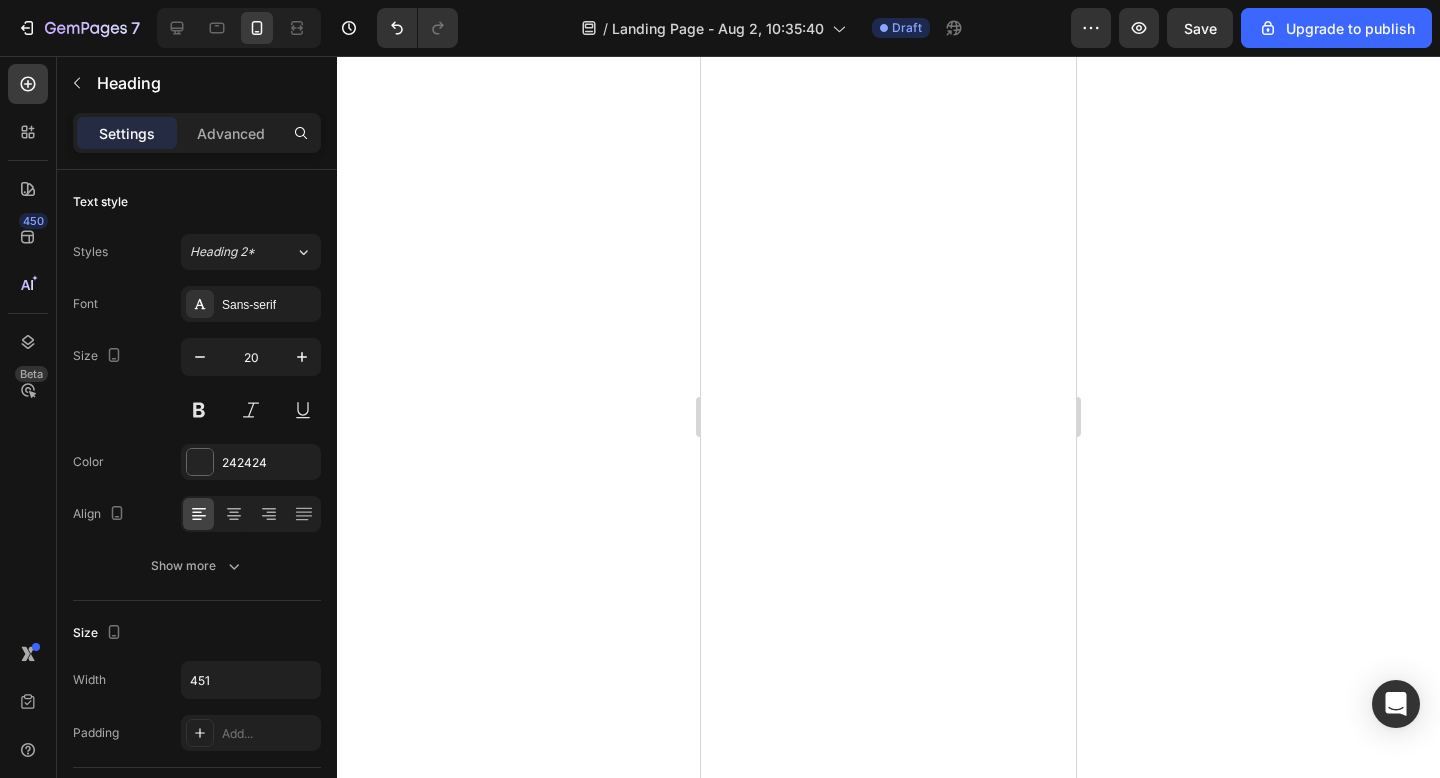 scroll, scrollTop: 0, scrollLeft: 0, axis: both 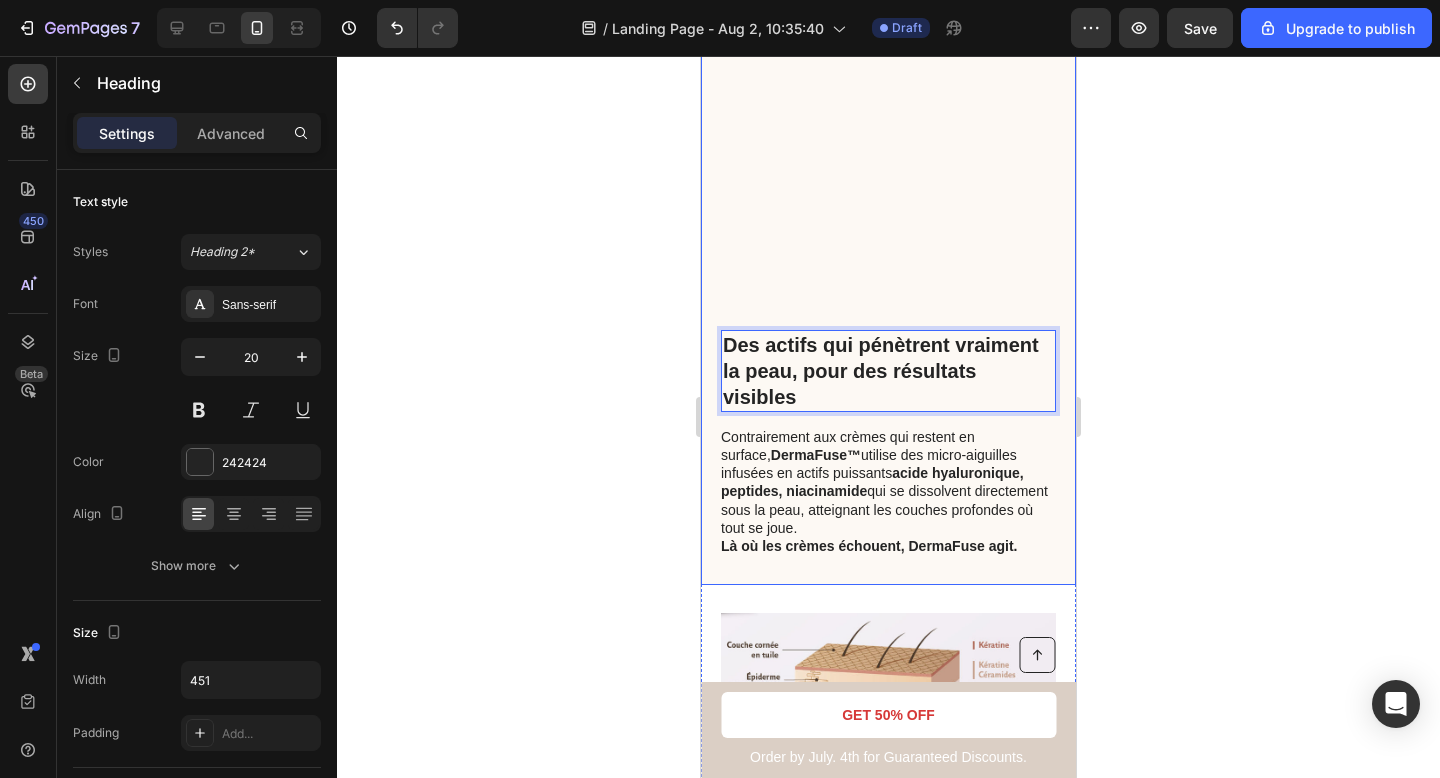 click on "Image" at bounding box center [888, -188] 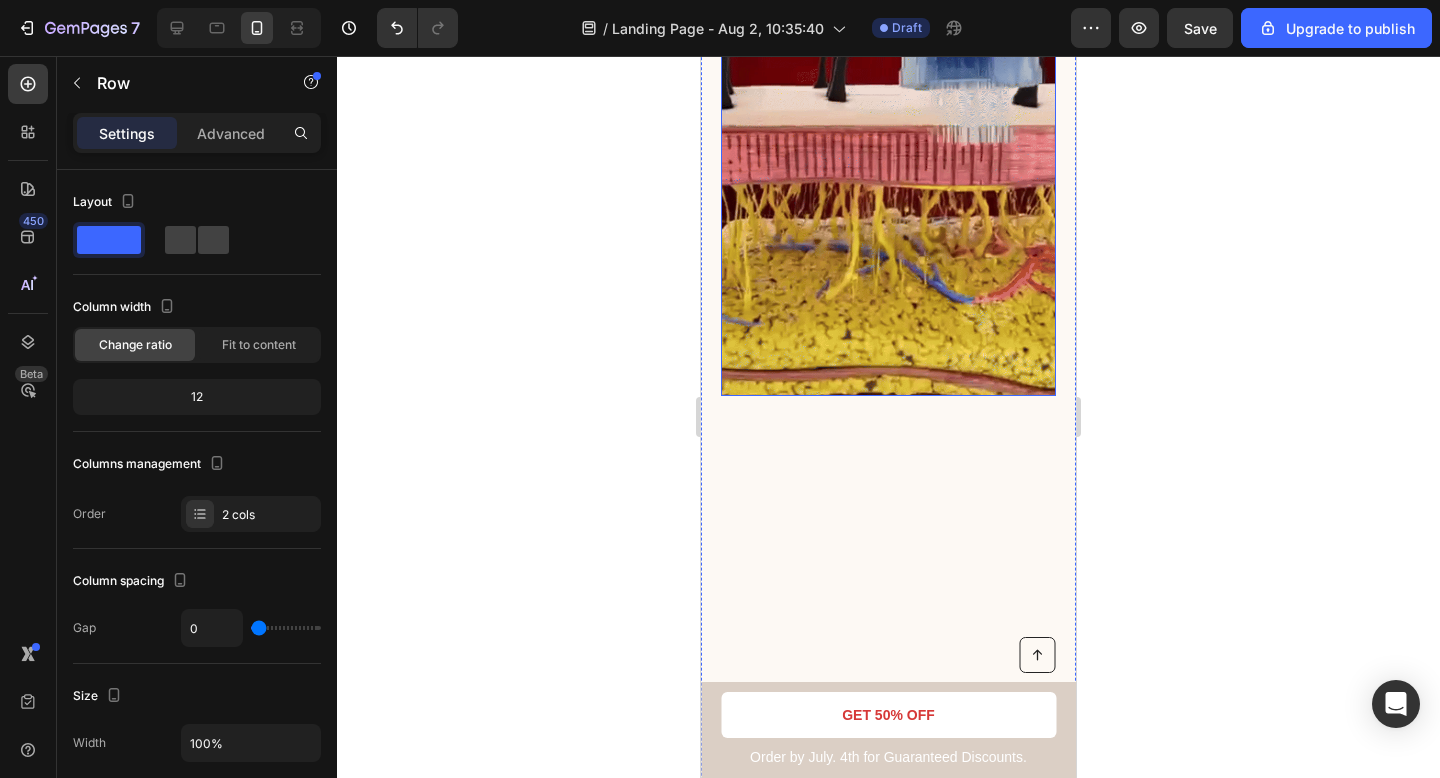 scroll, scrollTop: 1361, scrollLeft: 0, axis: vertical 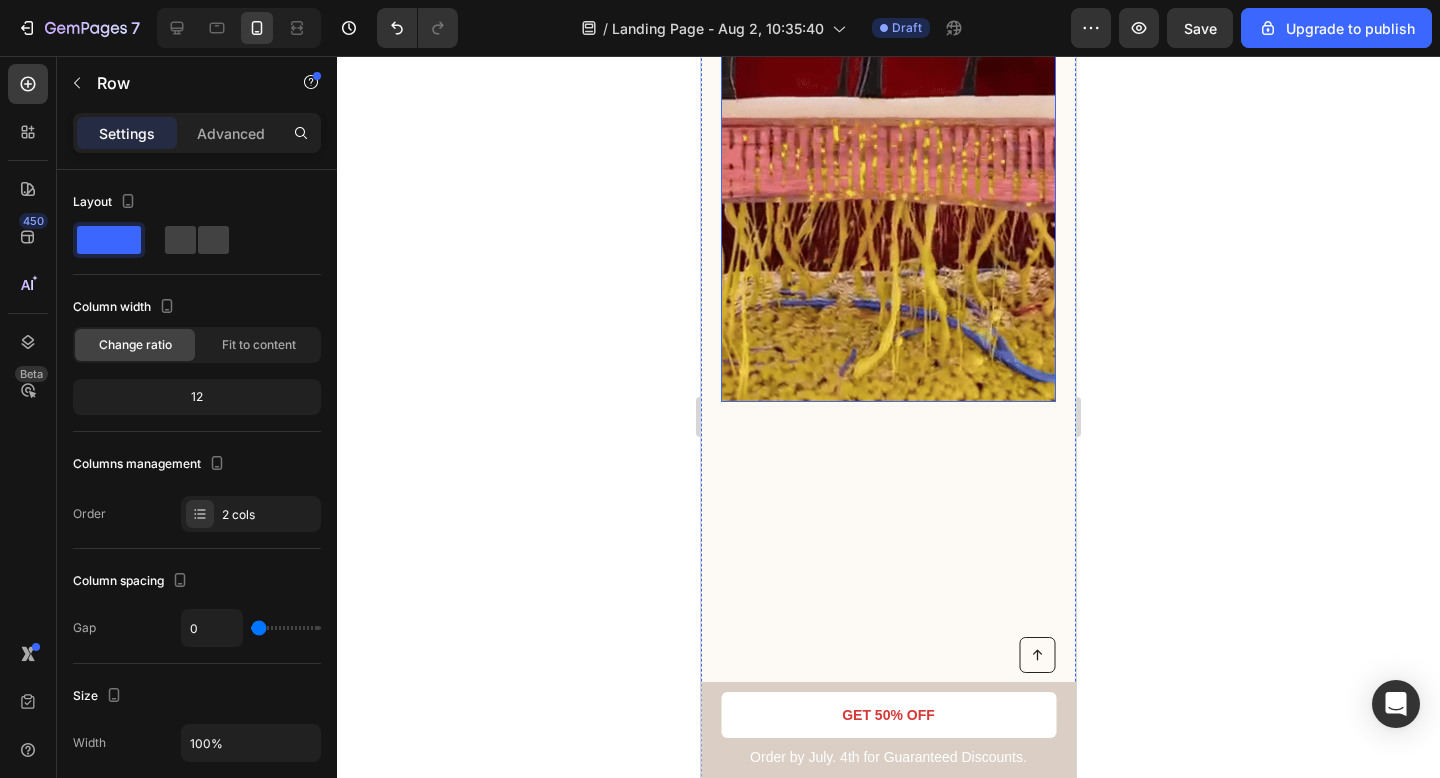 click at bounding box center (888, 104) 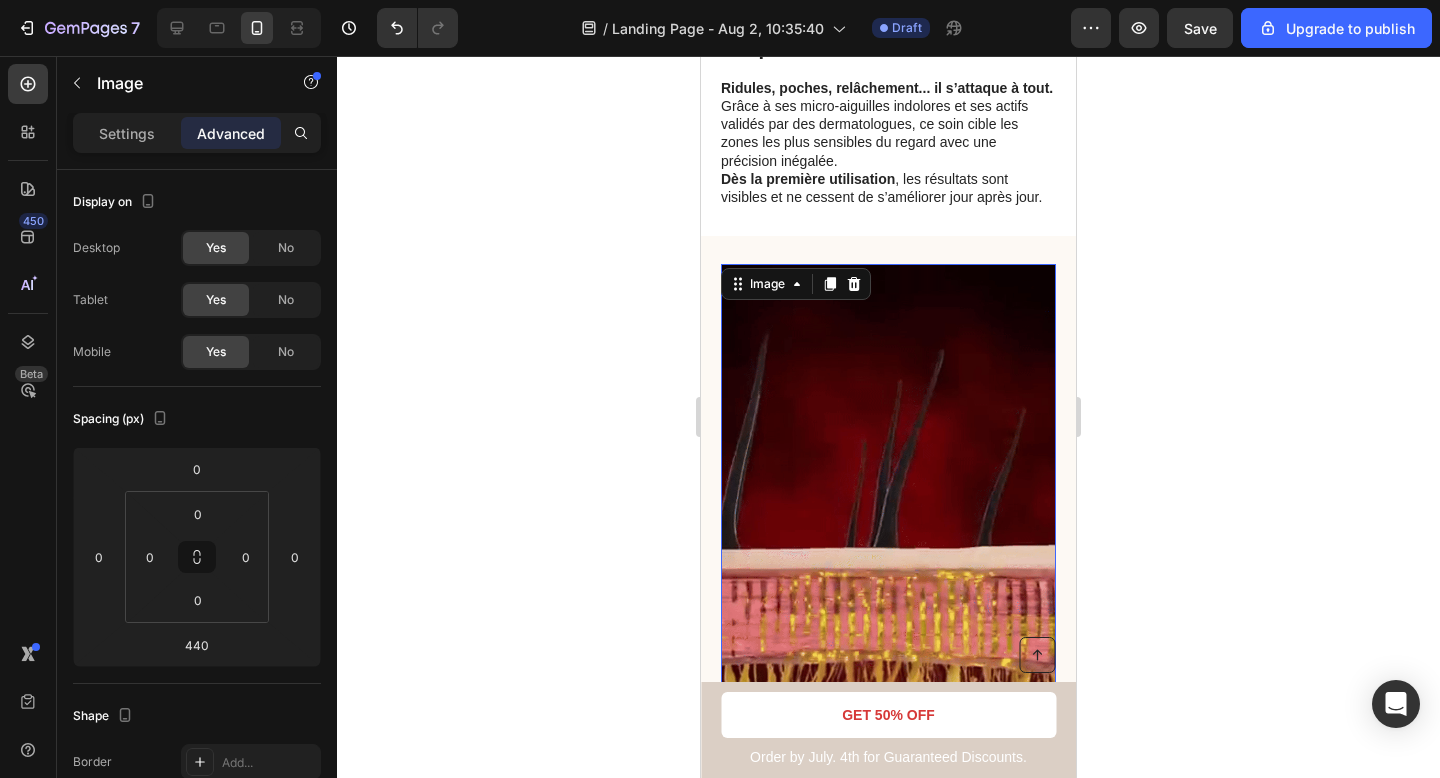scroll, scrollTop: 884, scrollLeft: 0, axis: vertical 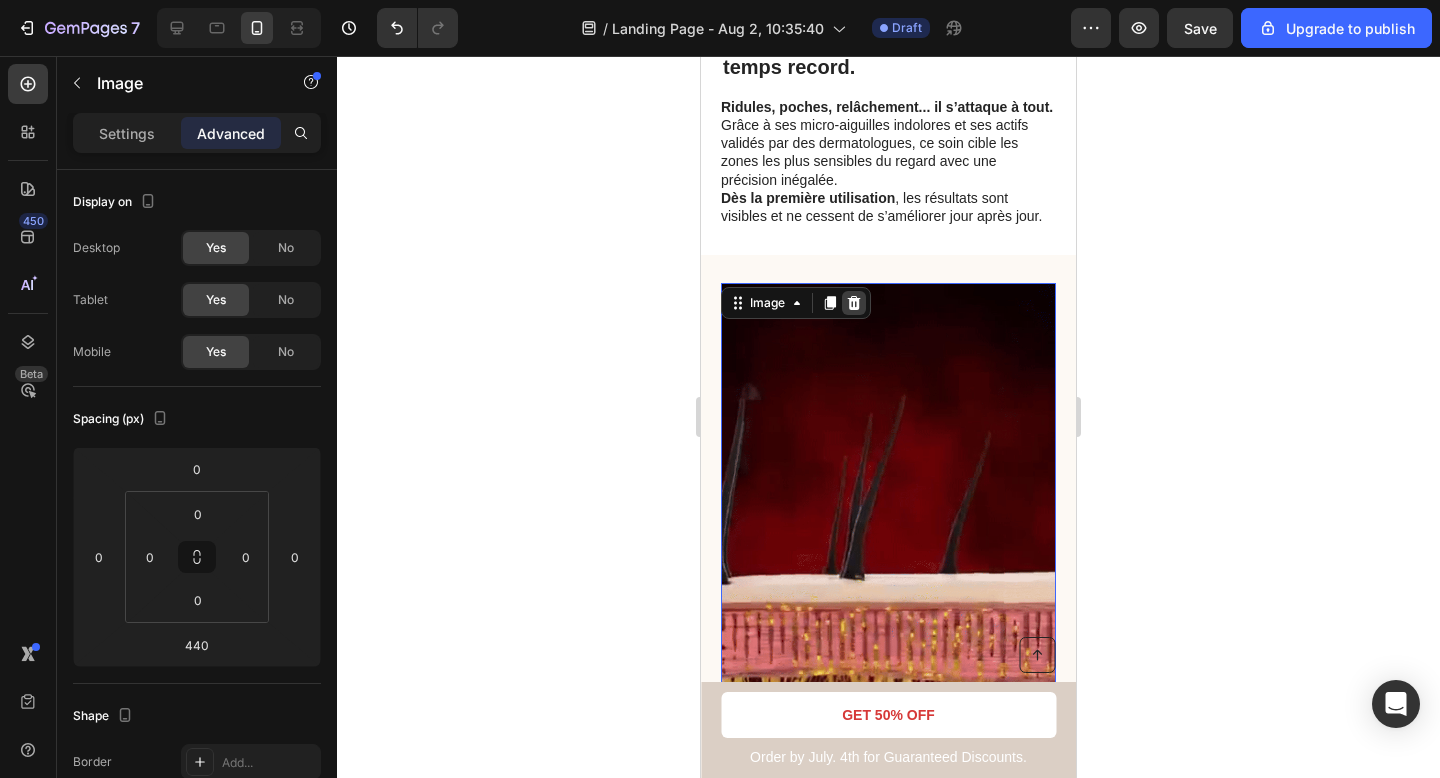 click 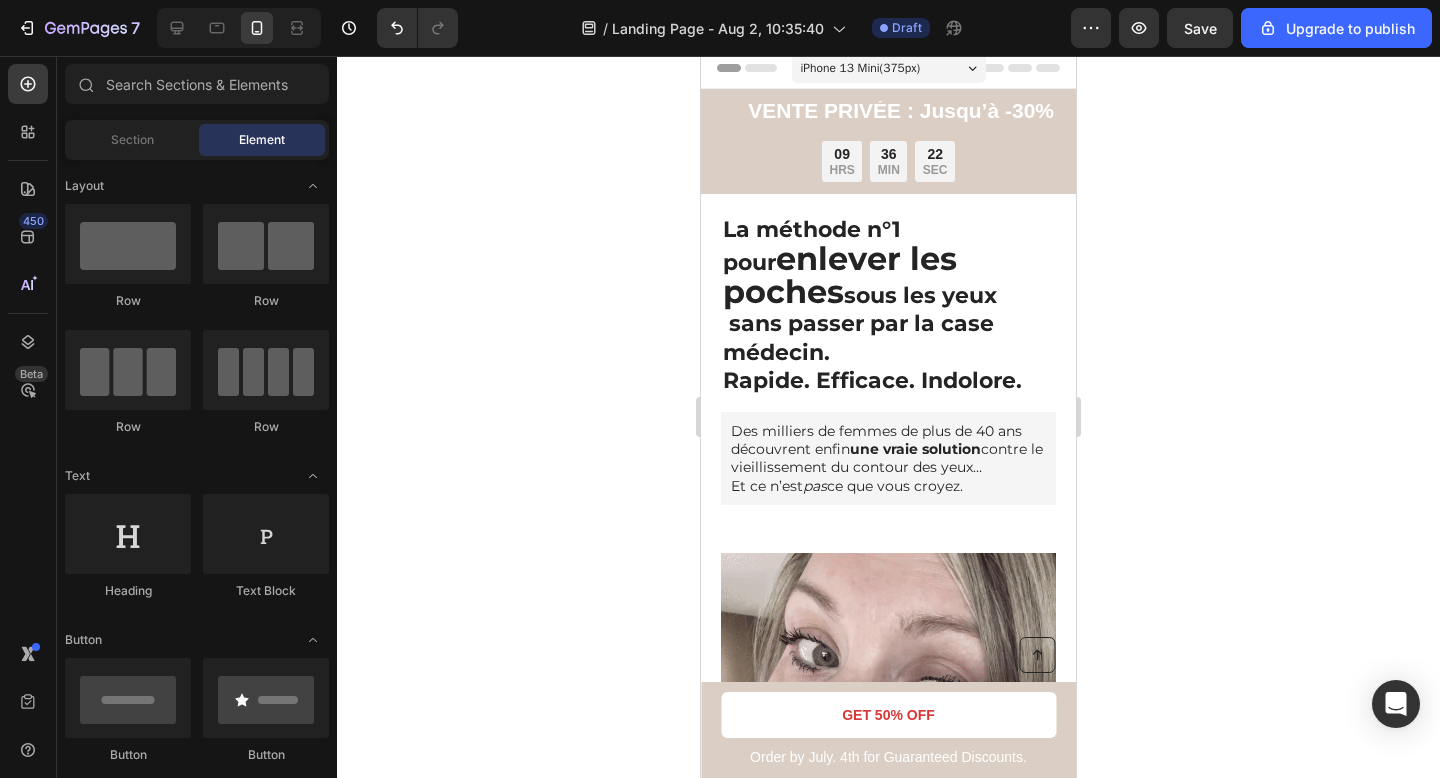scroll, scrollTop: 0, scrollLeft: 0, axis: both 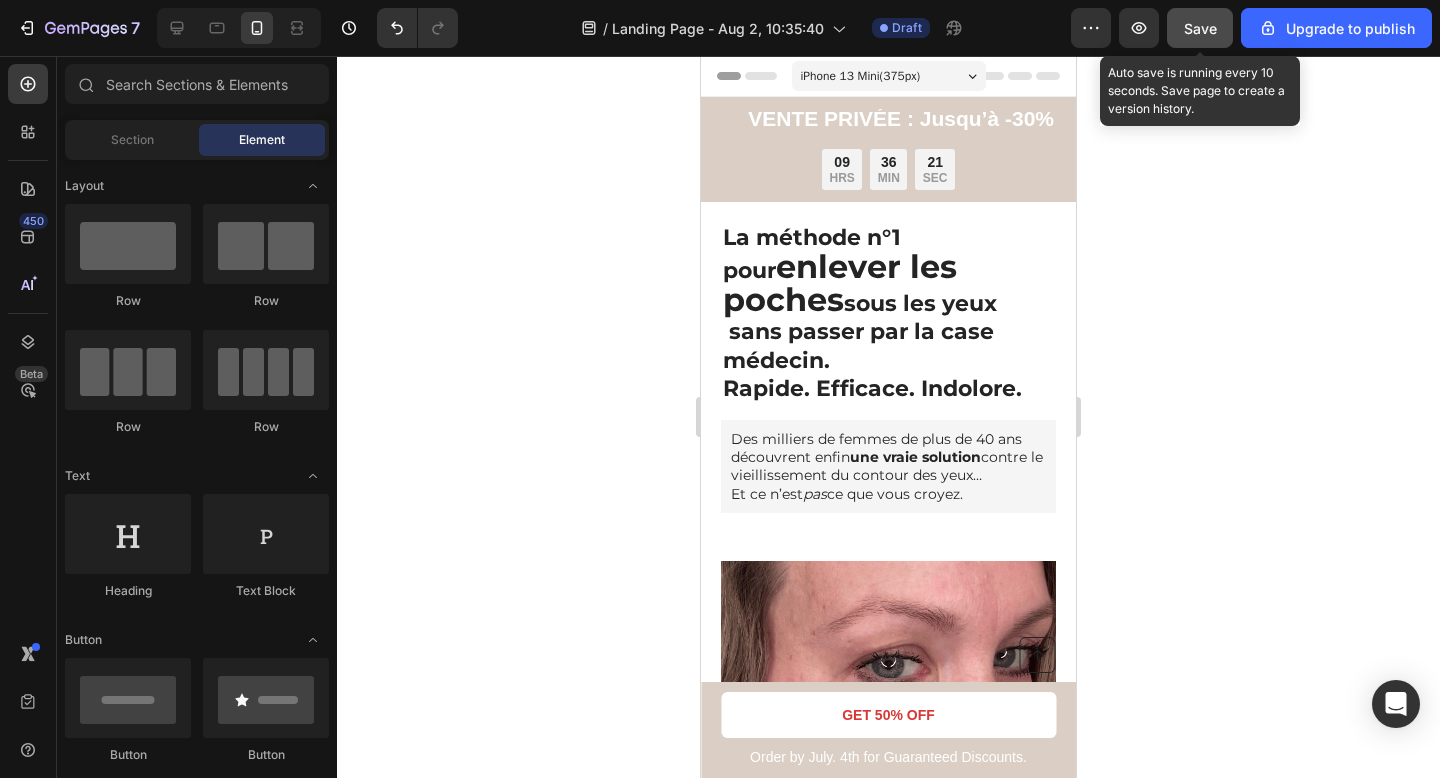 drag, startPoint x: 1218, startPoint y: 34, endPoint x: 1207, endPoint y: 45, distance: 15.556349 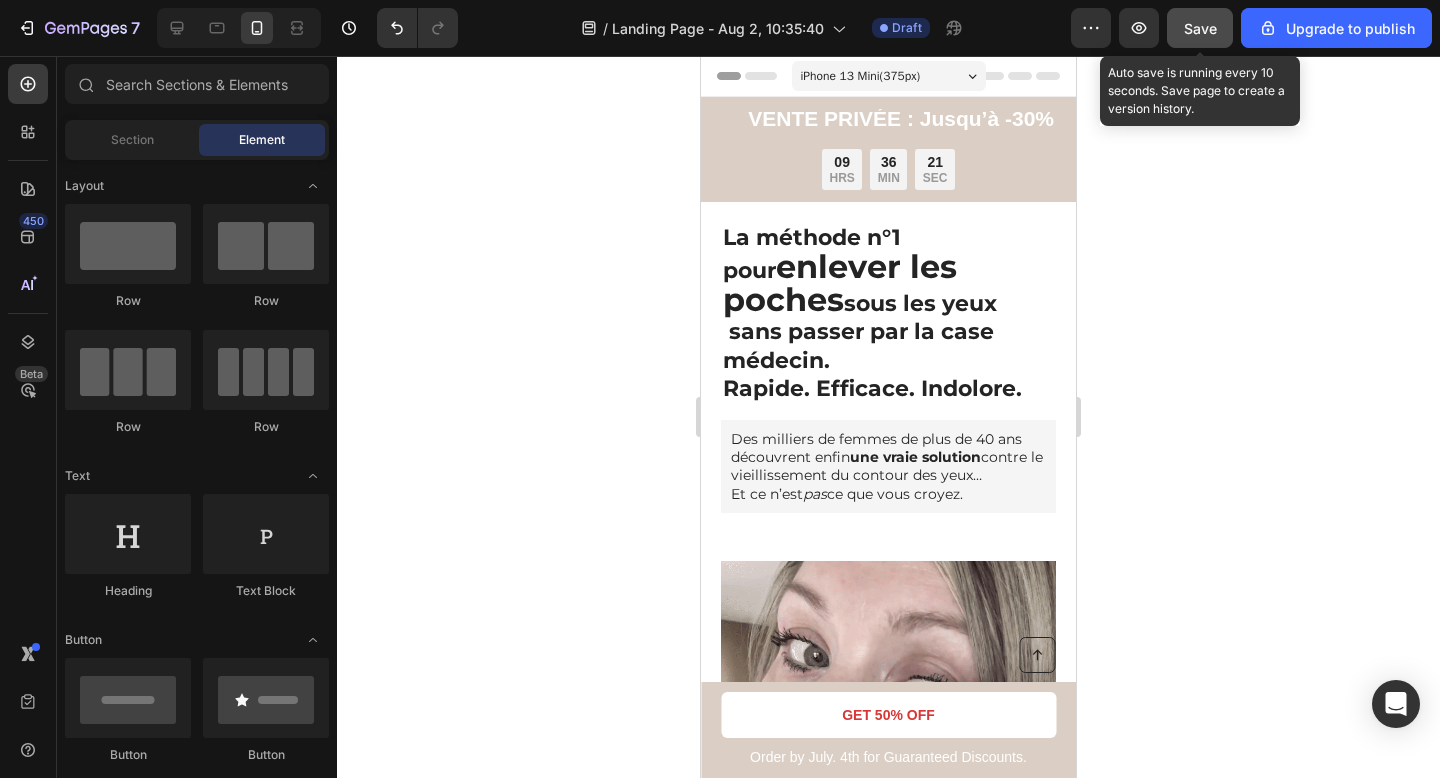 click on "Save" 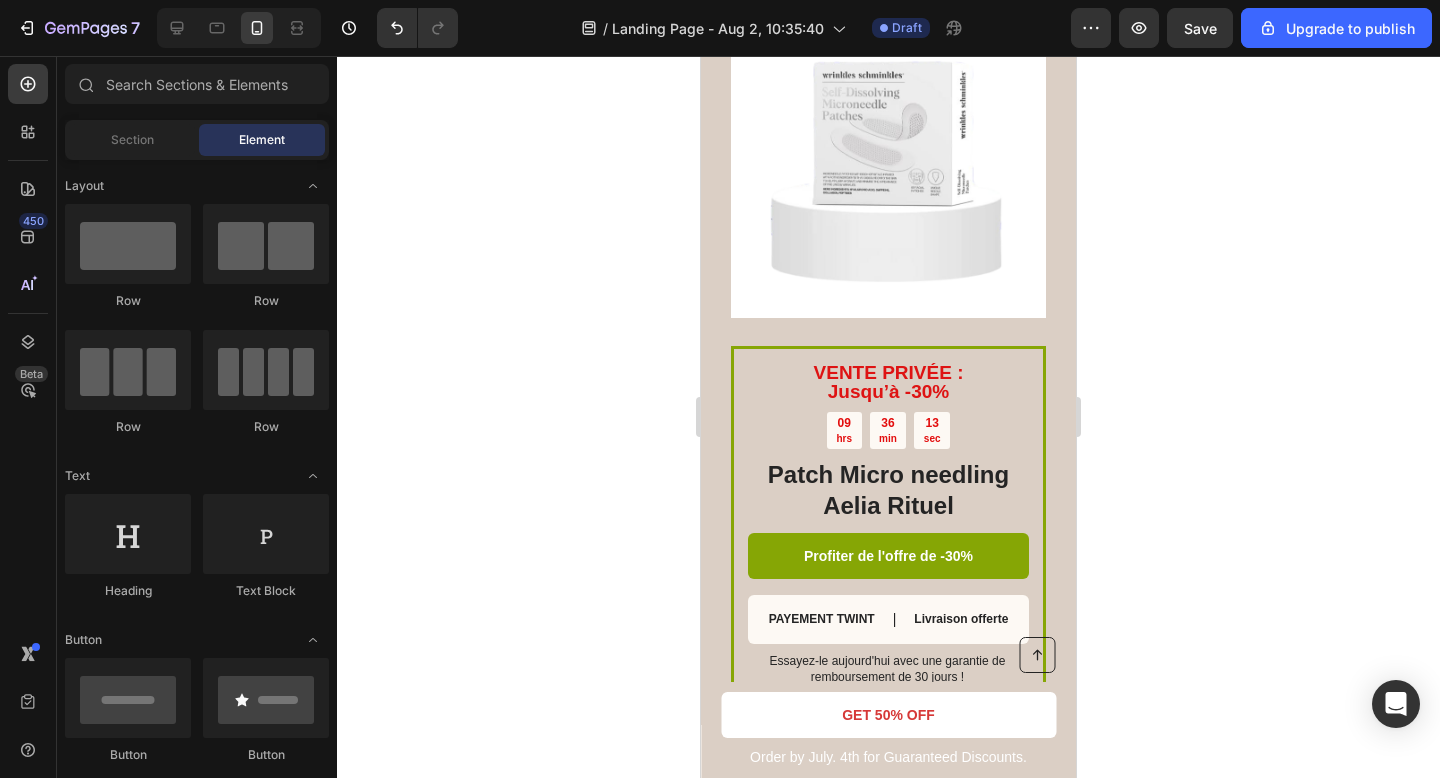 scroll, scrollTop: 3963, scrollLeft: 0, axis: vertical 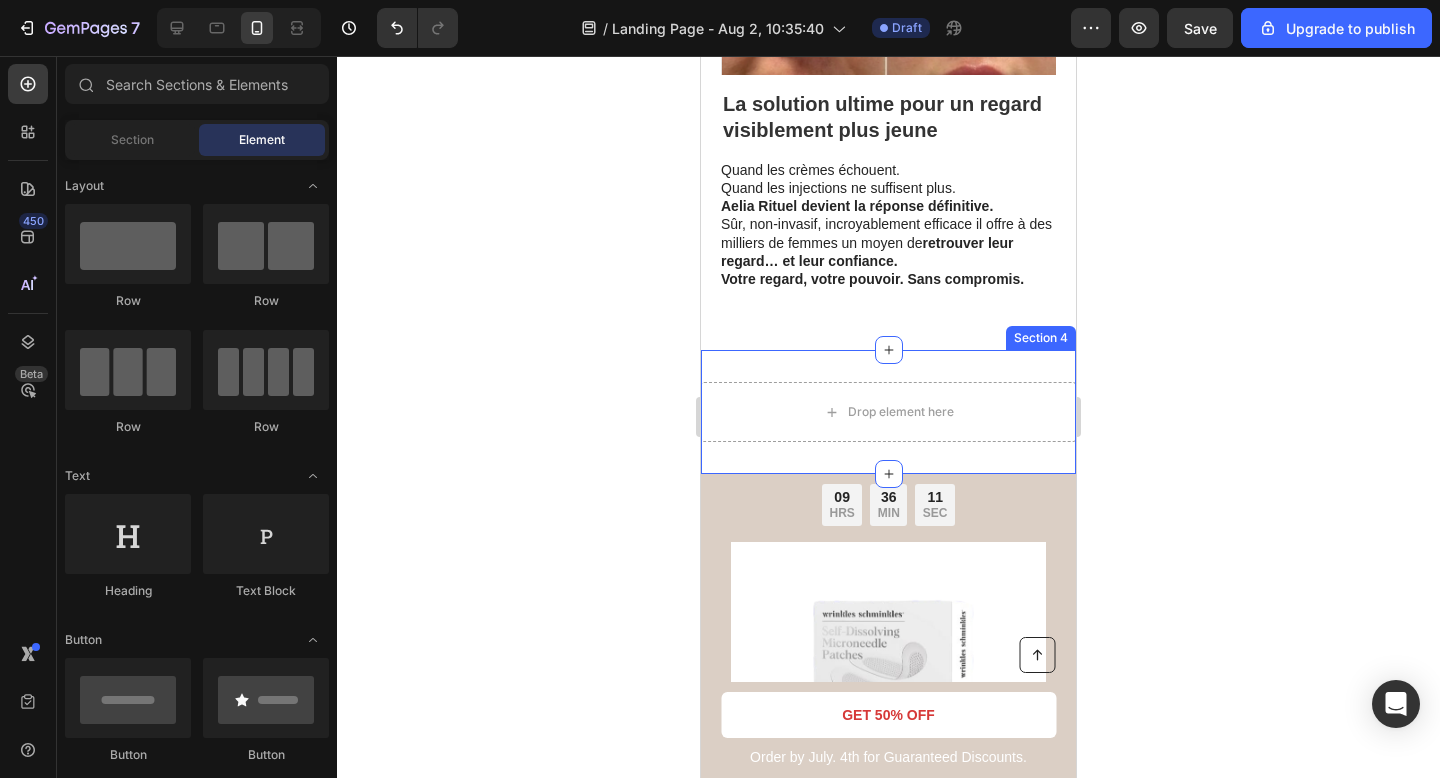 click on "Drop element here Section 4" at bounding box center [888, 412] 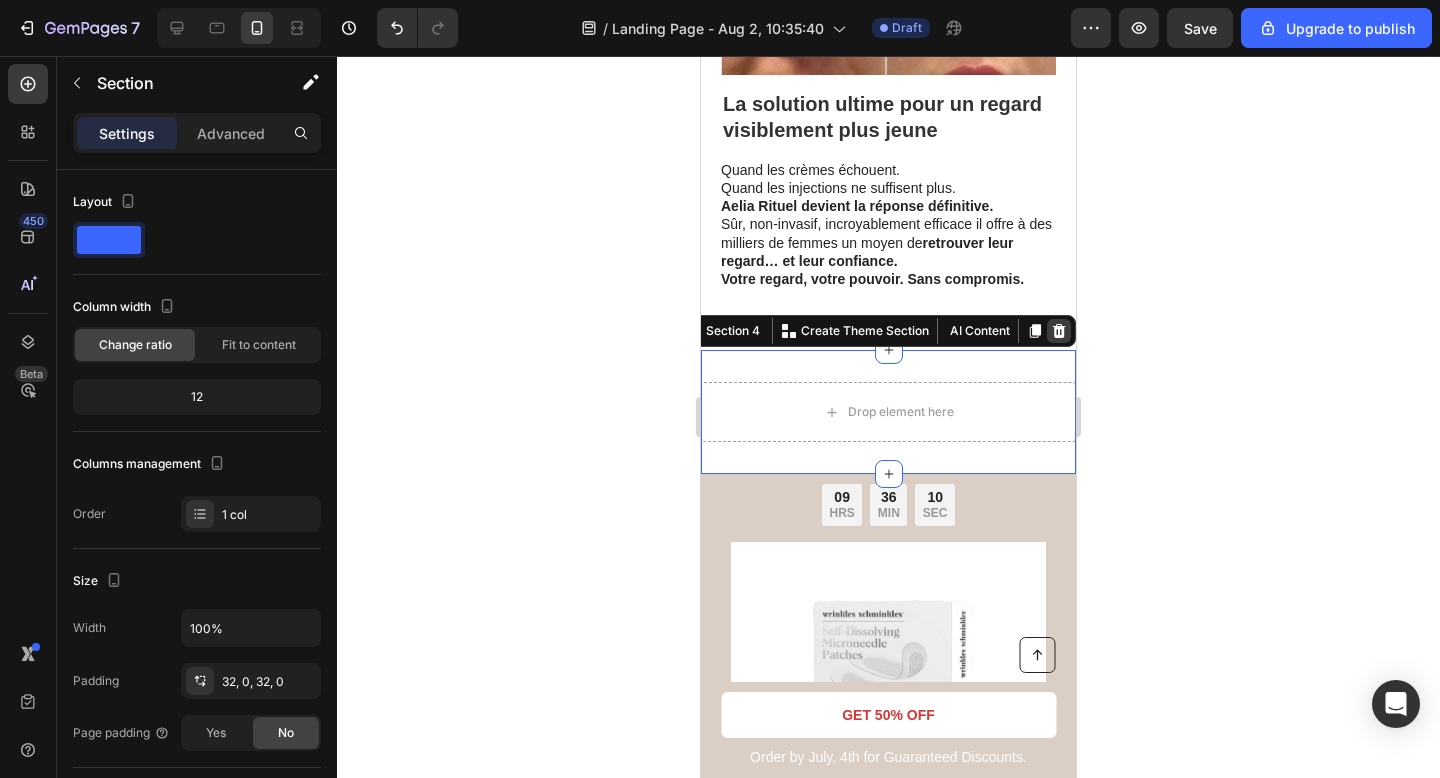 click 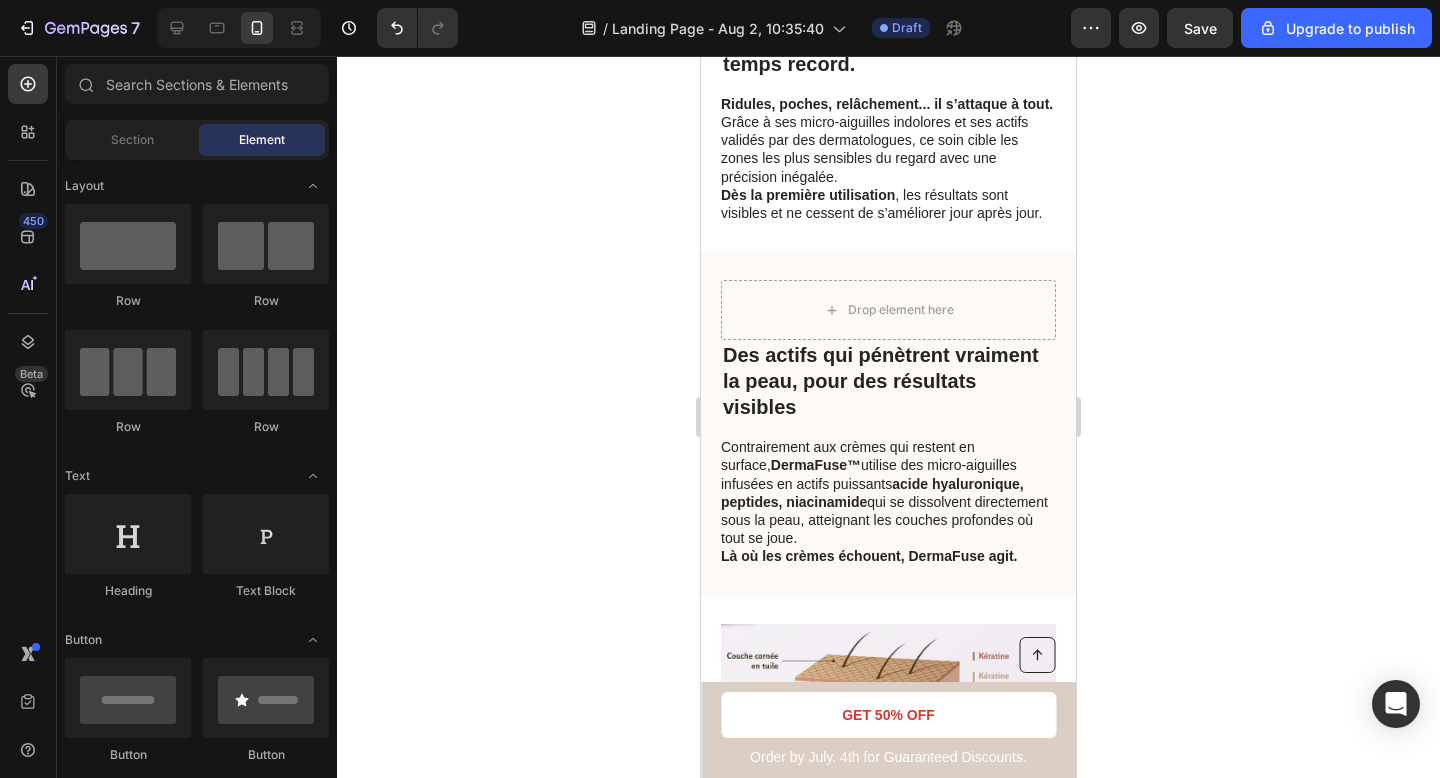 scroll, scrollTop: 899, scrollLeft: 0, axis: vertical 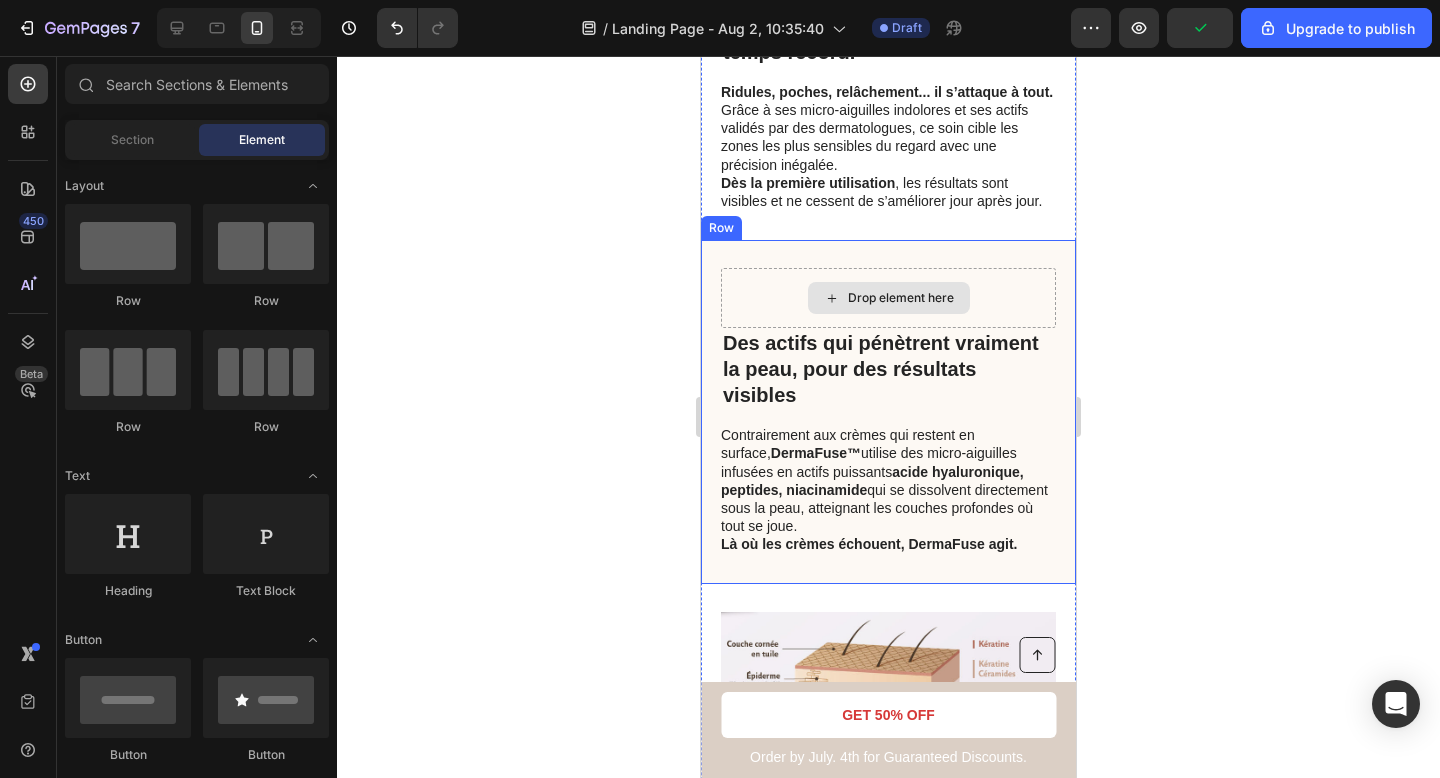 click on "Drop element here" at bounding box center (888, 298) 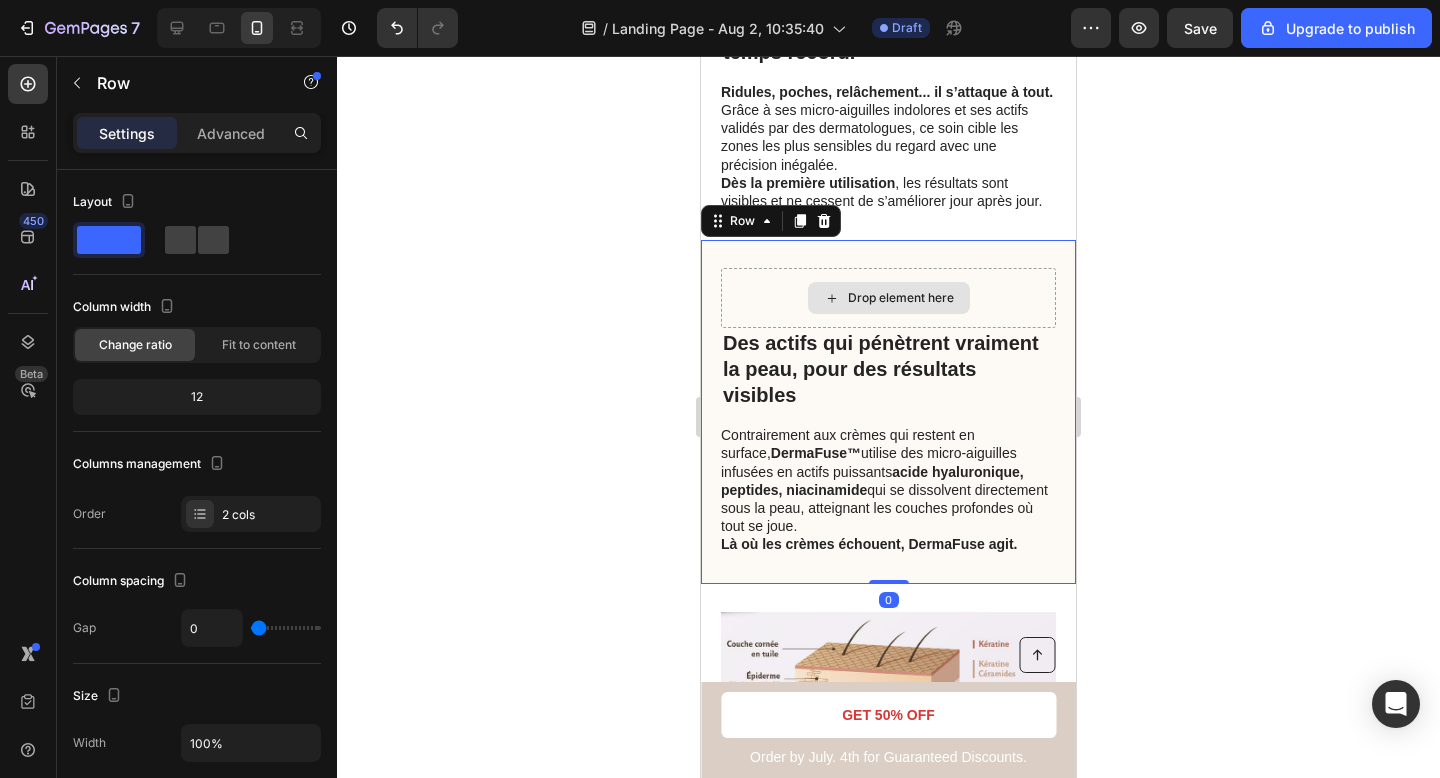 click on "Drop element here" at bounding box center (901, 298) 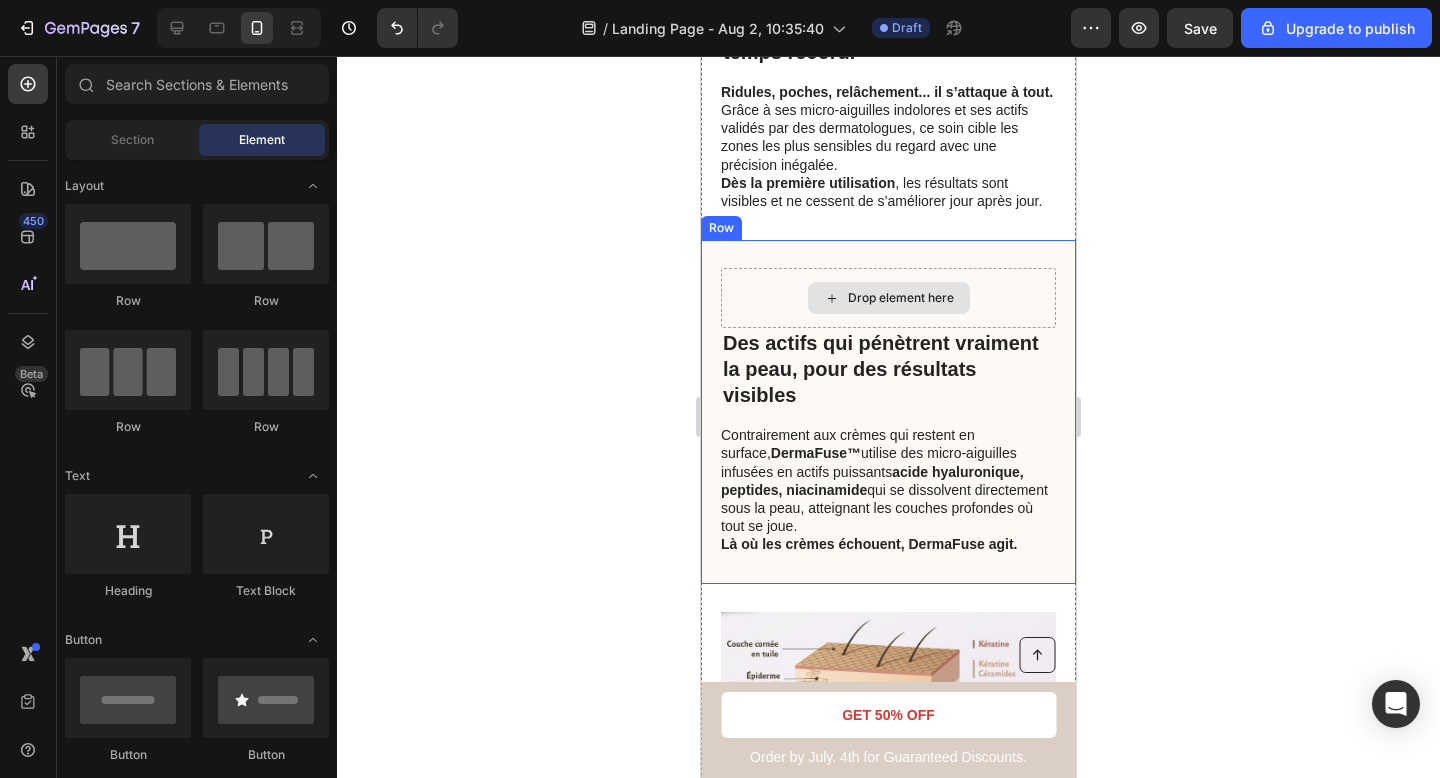 click on "Drop element here" at bounding box center [889, 298] 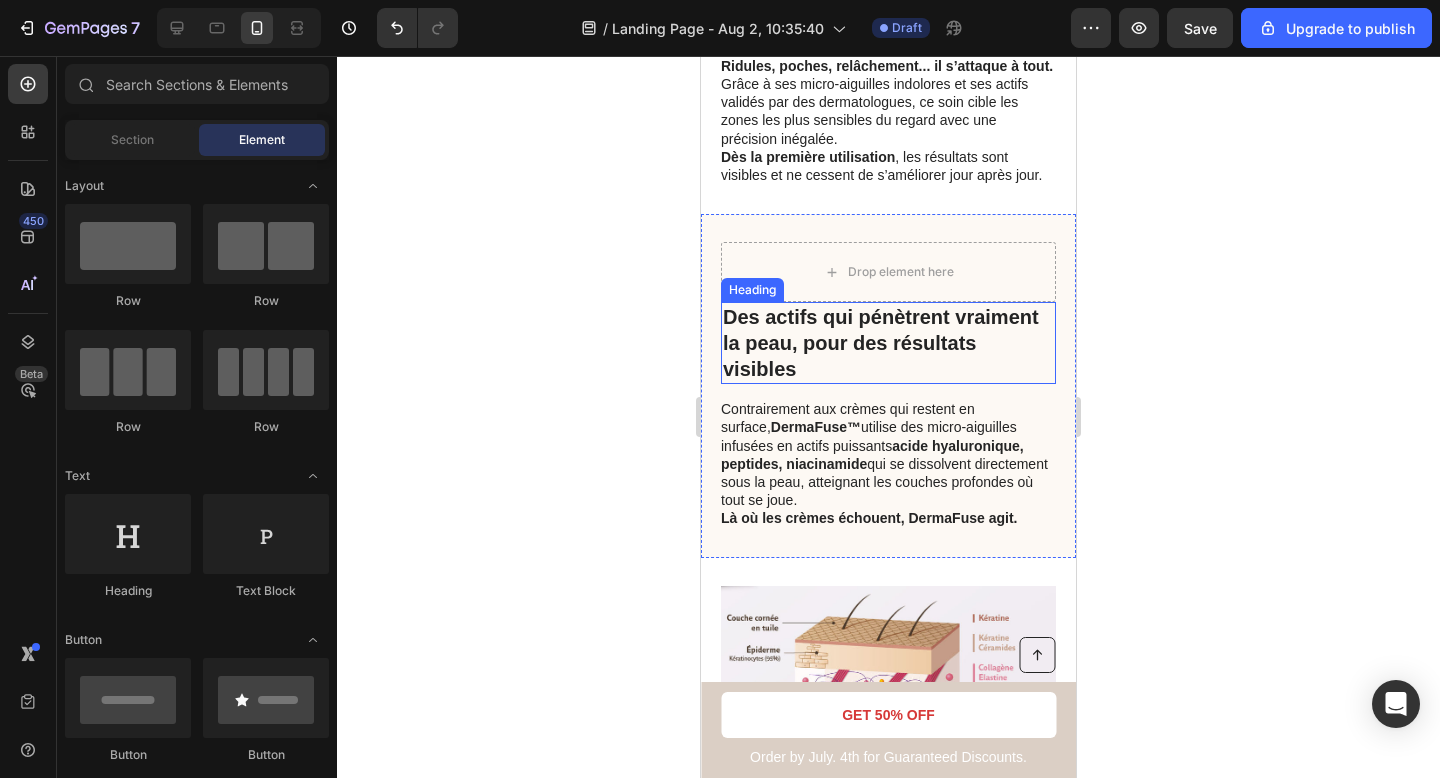 scroll, scrollTop: 963, scrollLeft: 0, axis: vertical 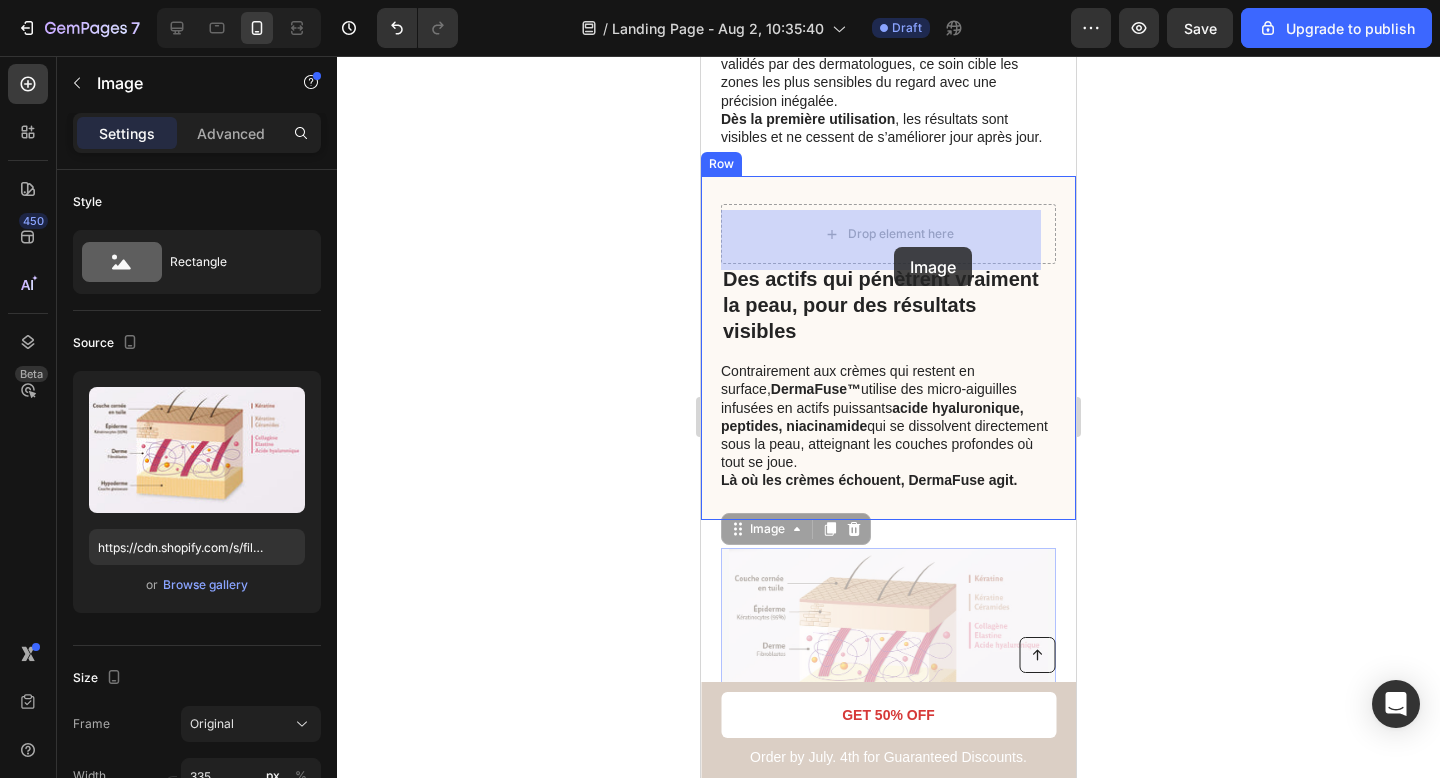 drag, startPoint x: 924, startPoint y: 445, endPoint x: 894, endPoint y: 247, distance: 200.25983 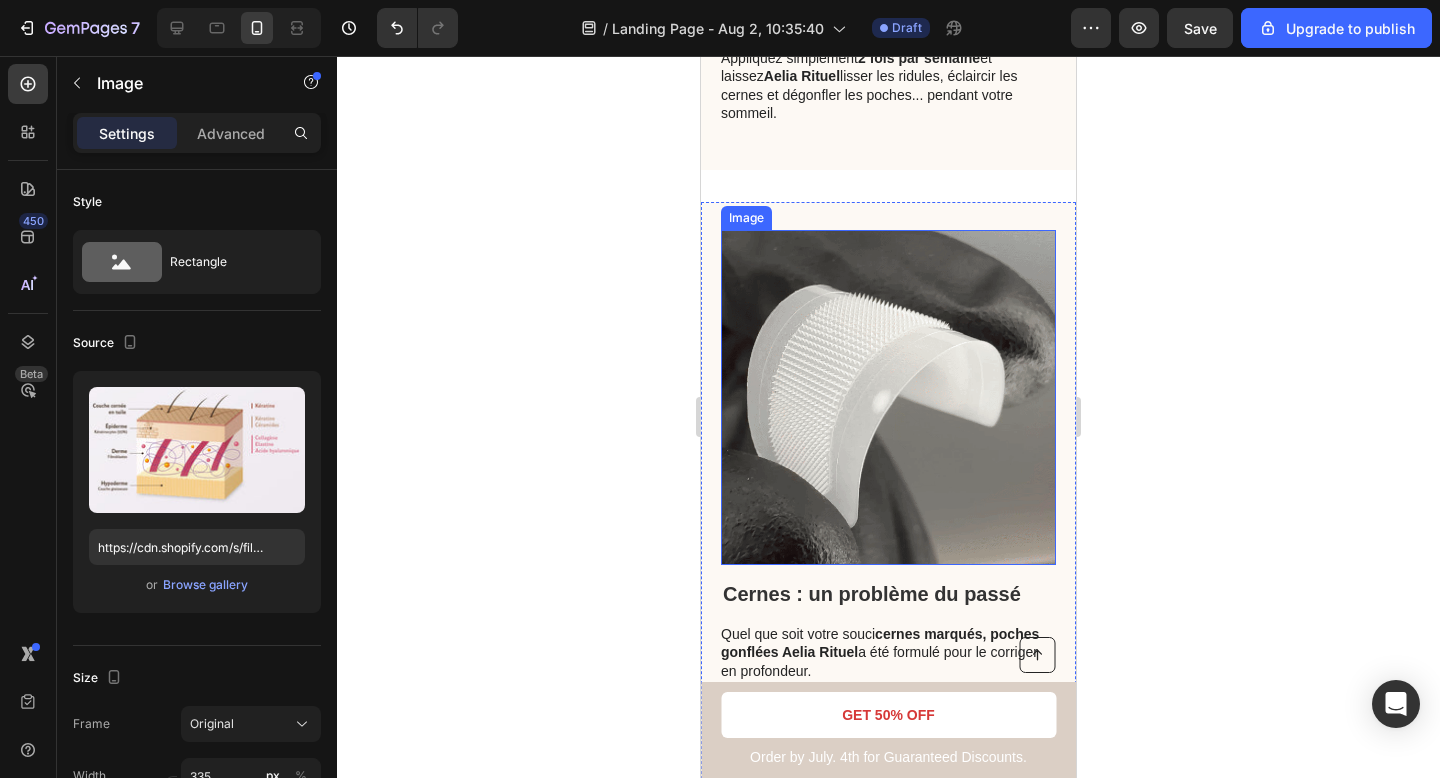 scroll, scrollTop: 2353, scrollLeft: 0, axis: vertical 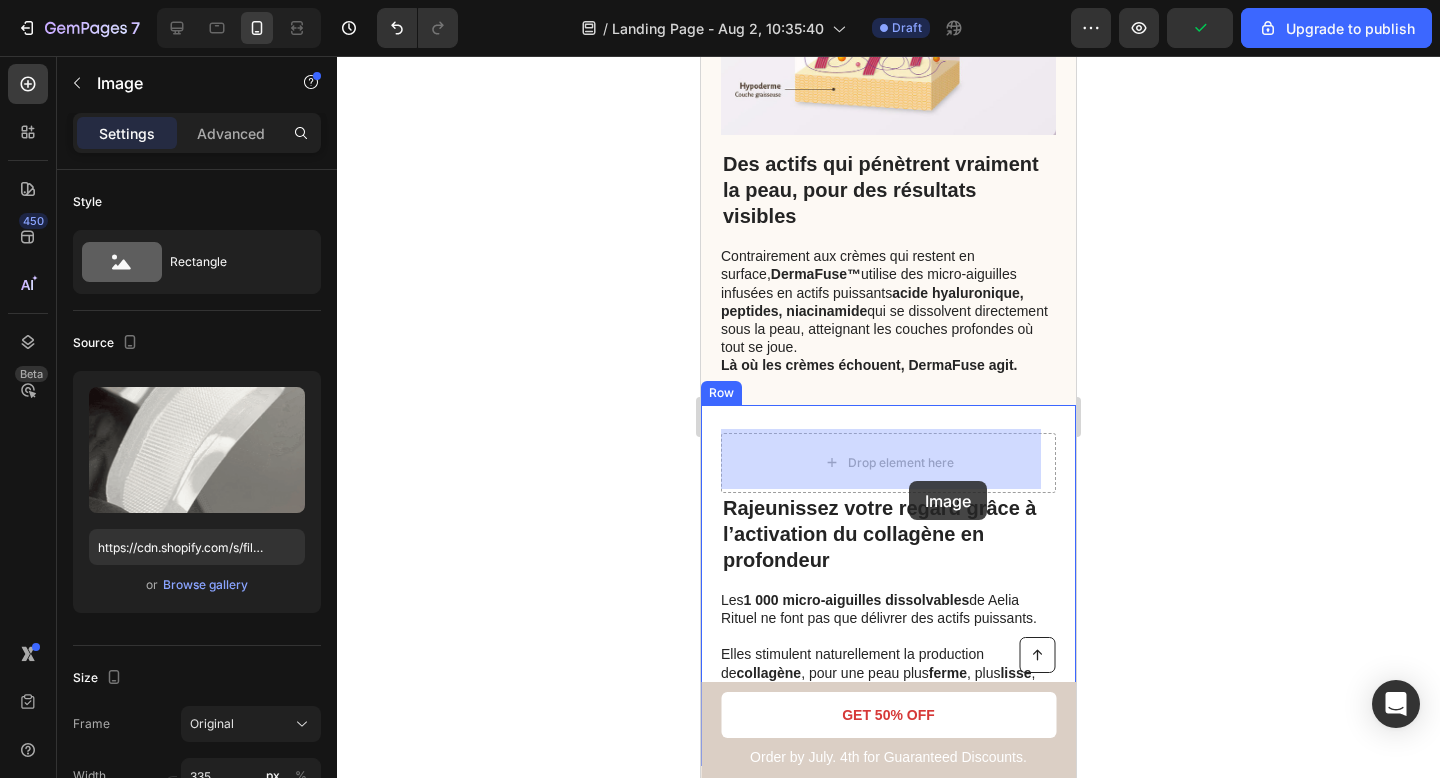 drag, startPoint x: 945, startPoint y: 412, endPoint x: 909, endPoint y: 480, distance: 76.941536 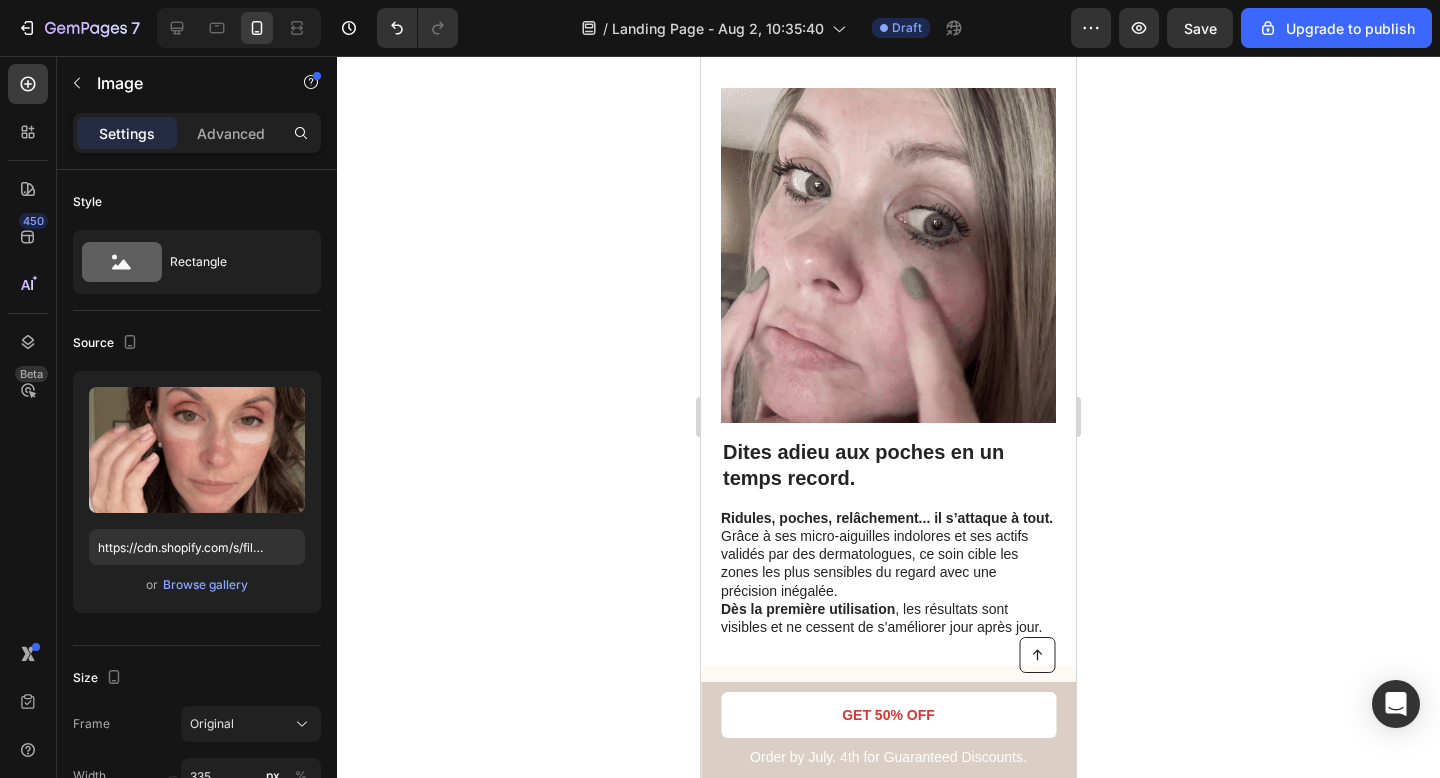 scroll, scrollTop: 902, scrollLeft: 0, axis: vertical 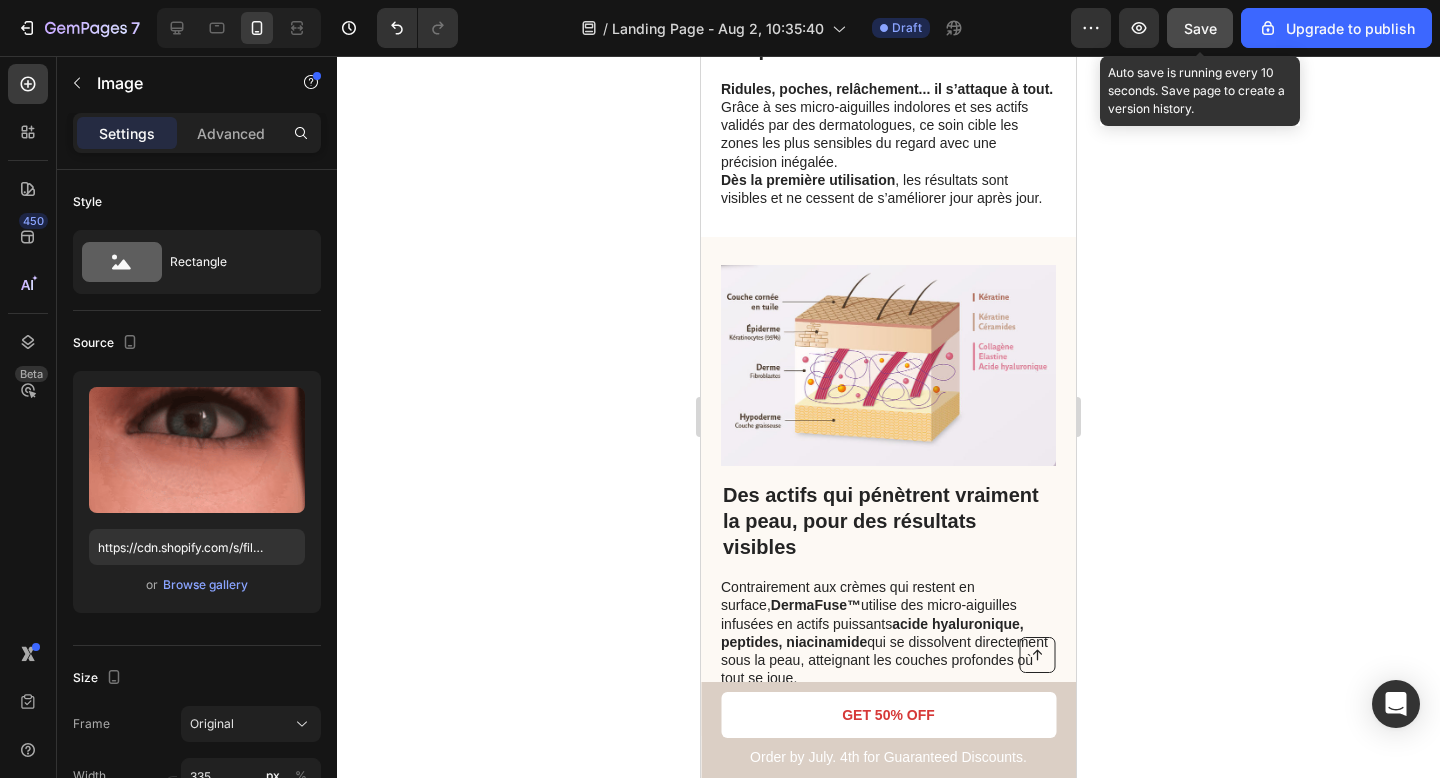 click on "Save" at bounding box center (1200, 28) 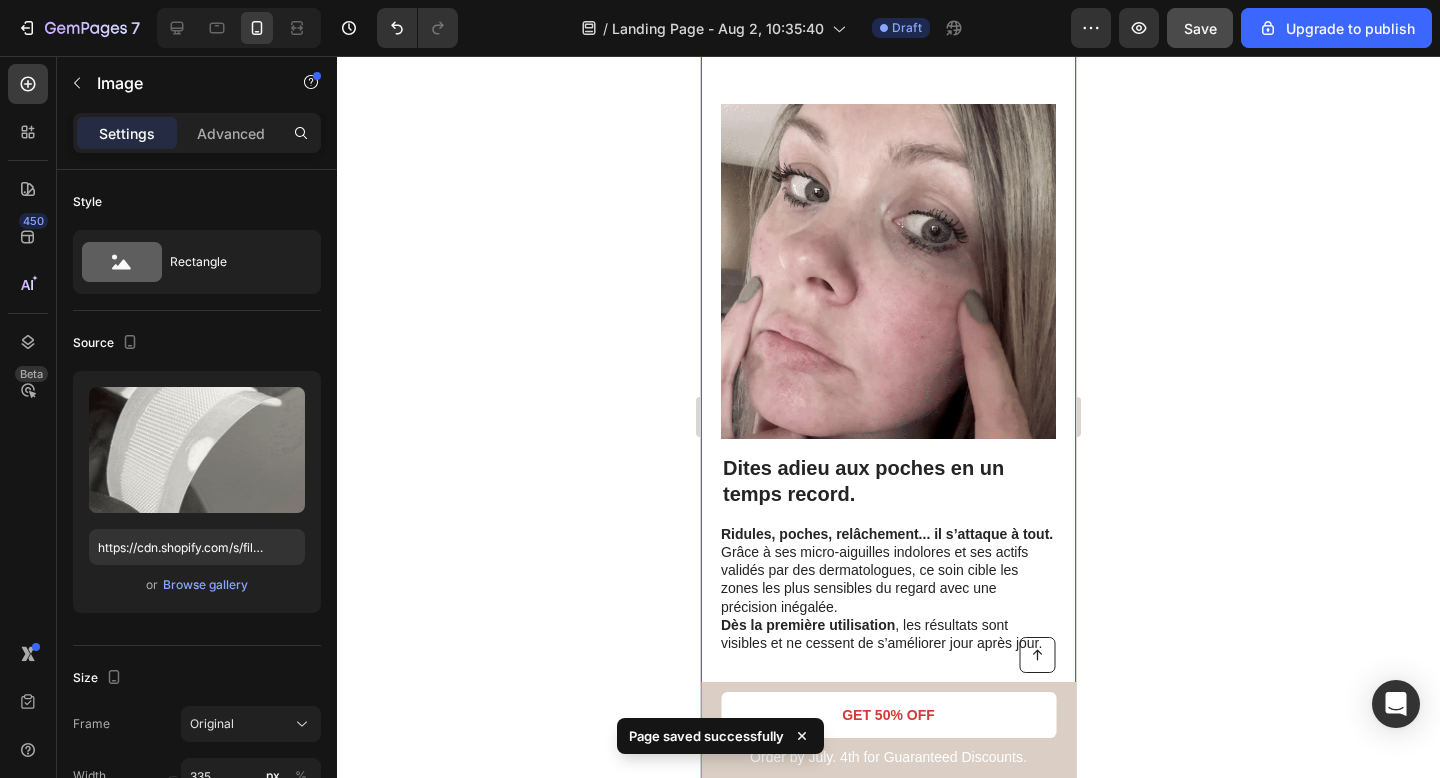 scroll, scrollTop: 0, scrollLeft: 0, axis: both 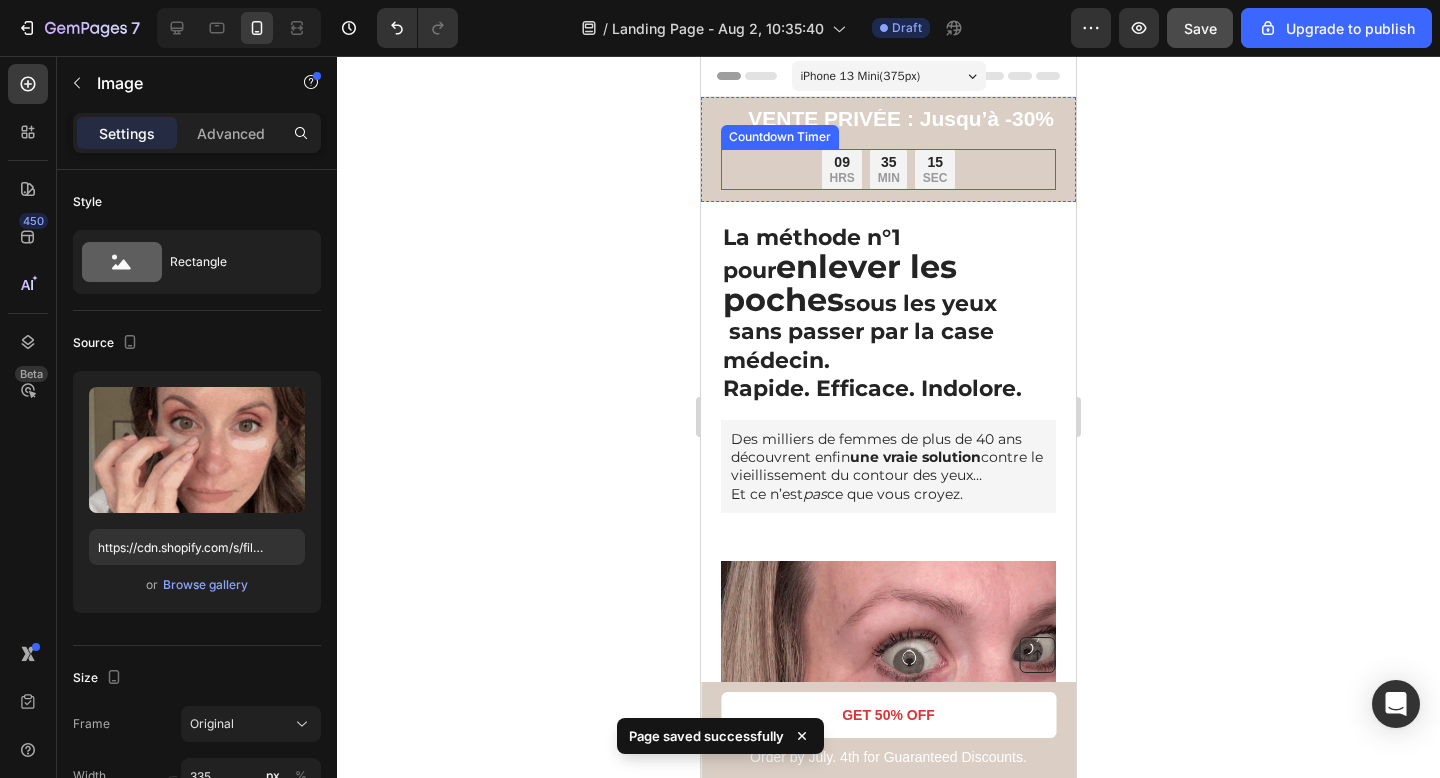 click on "09 HRS 35 MIN 15 SEC" at bounding box center [888, 170] 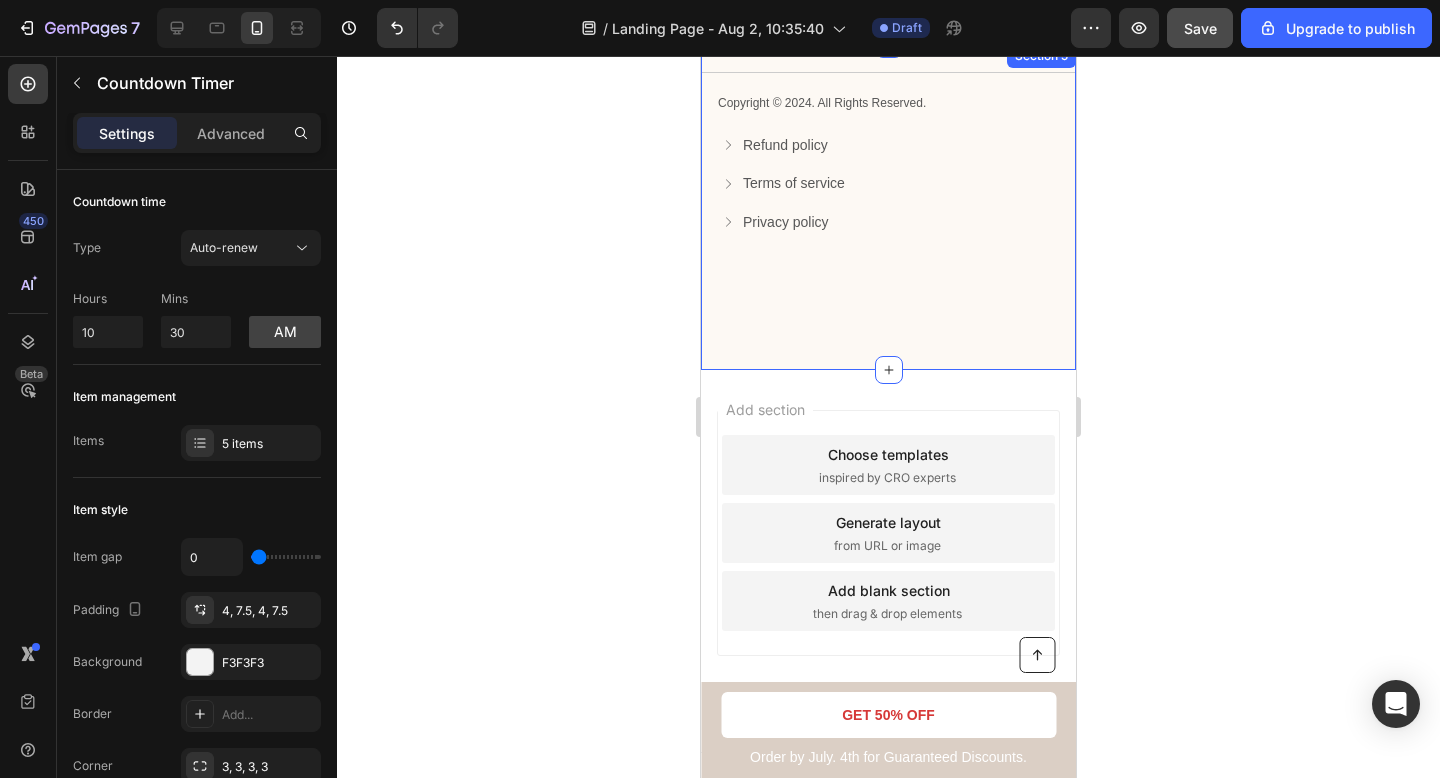 scroll, scrollTop: 4583, scrollLeft: 0, axis: vertical 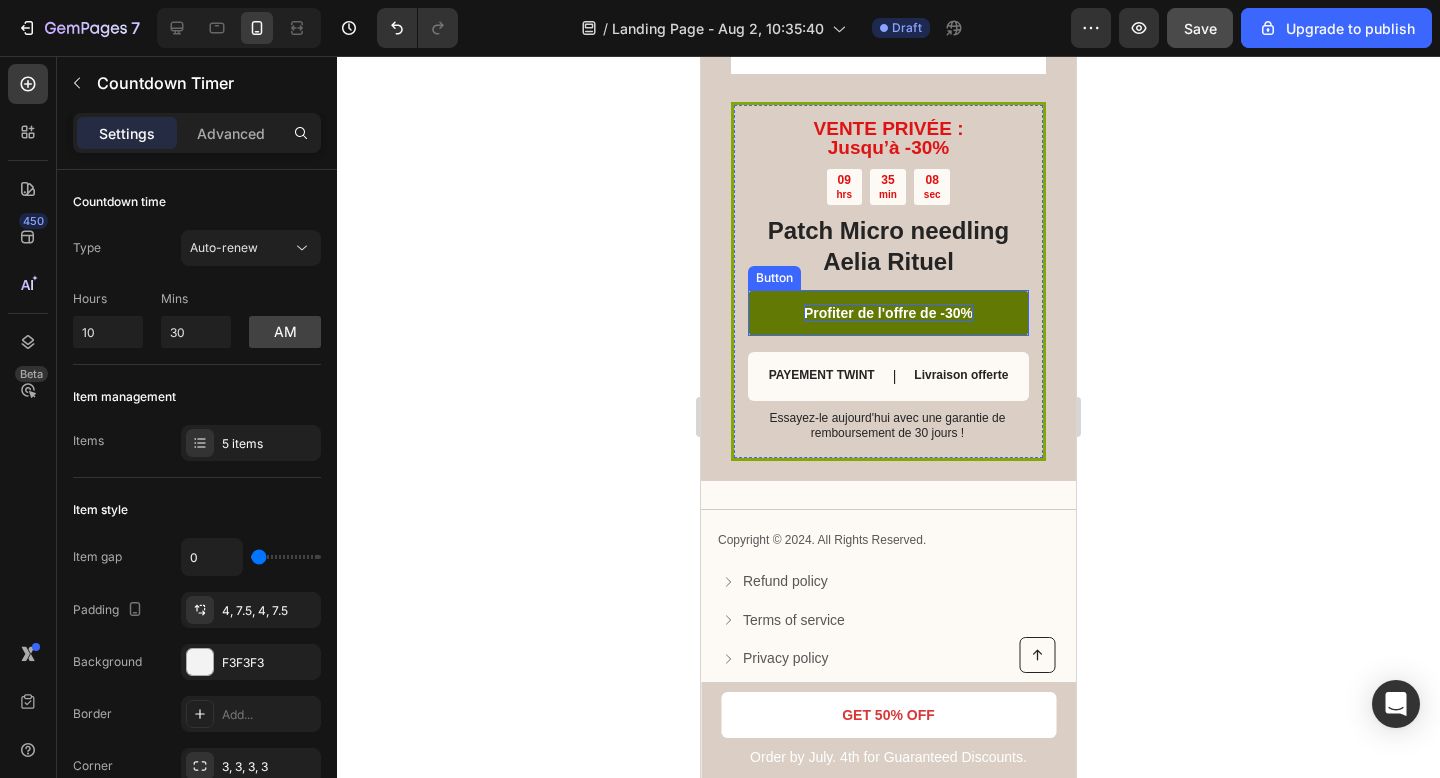 click on "Profiter de l'offre de -30%" at bounding box center [888, 313] 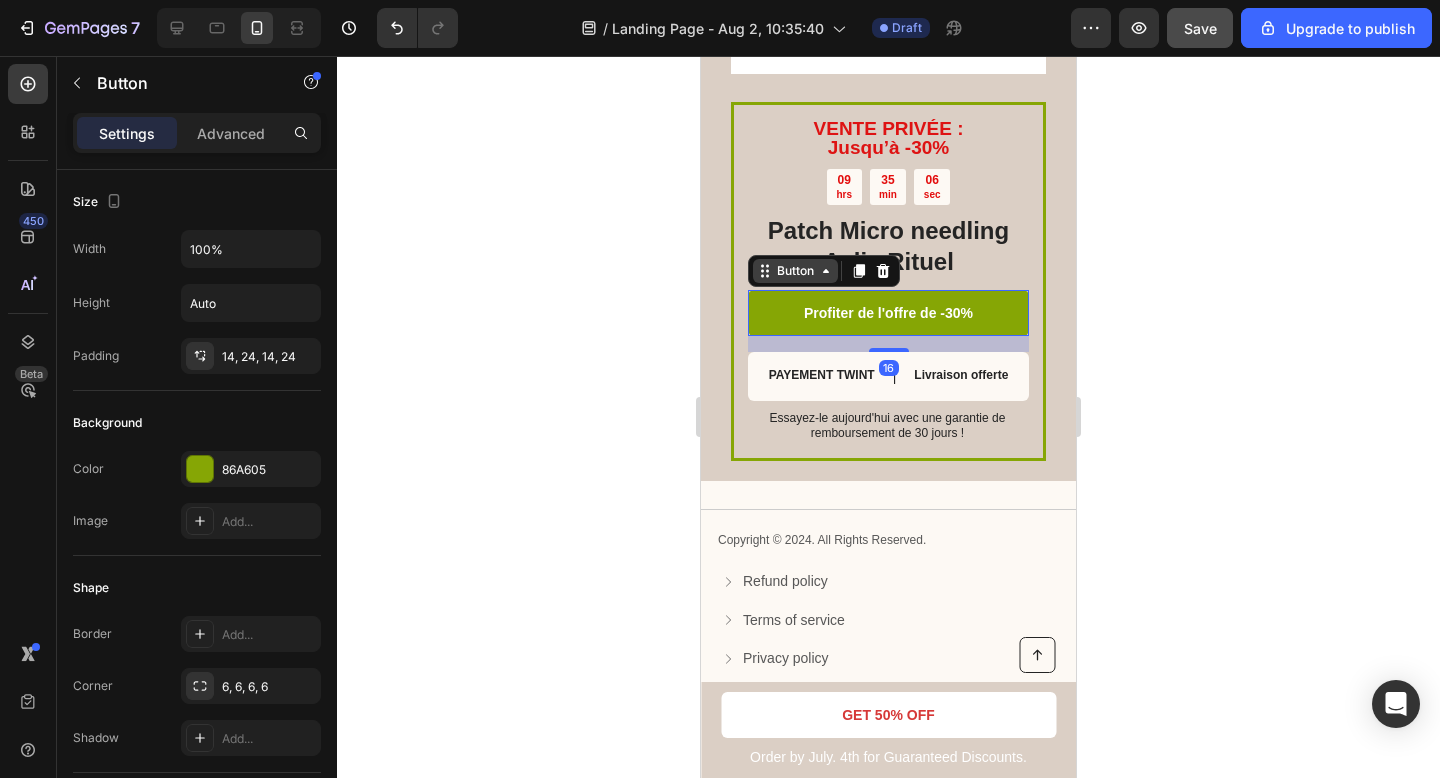 click 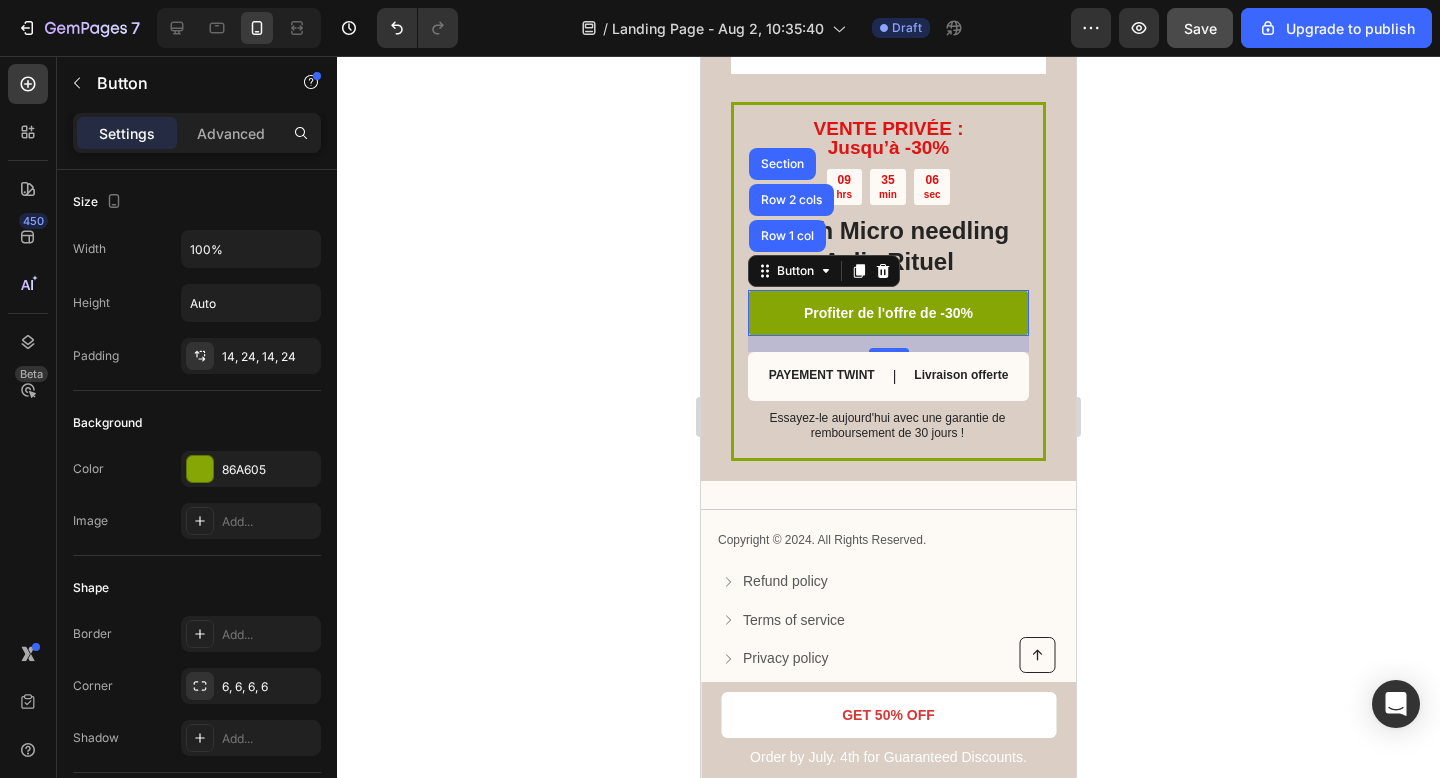 click 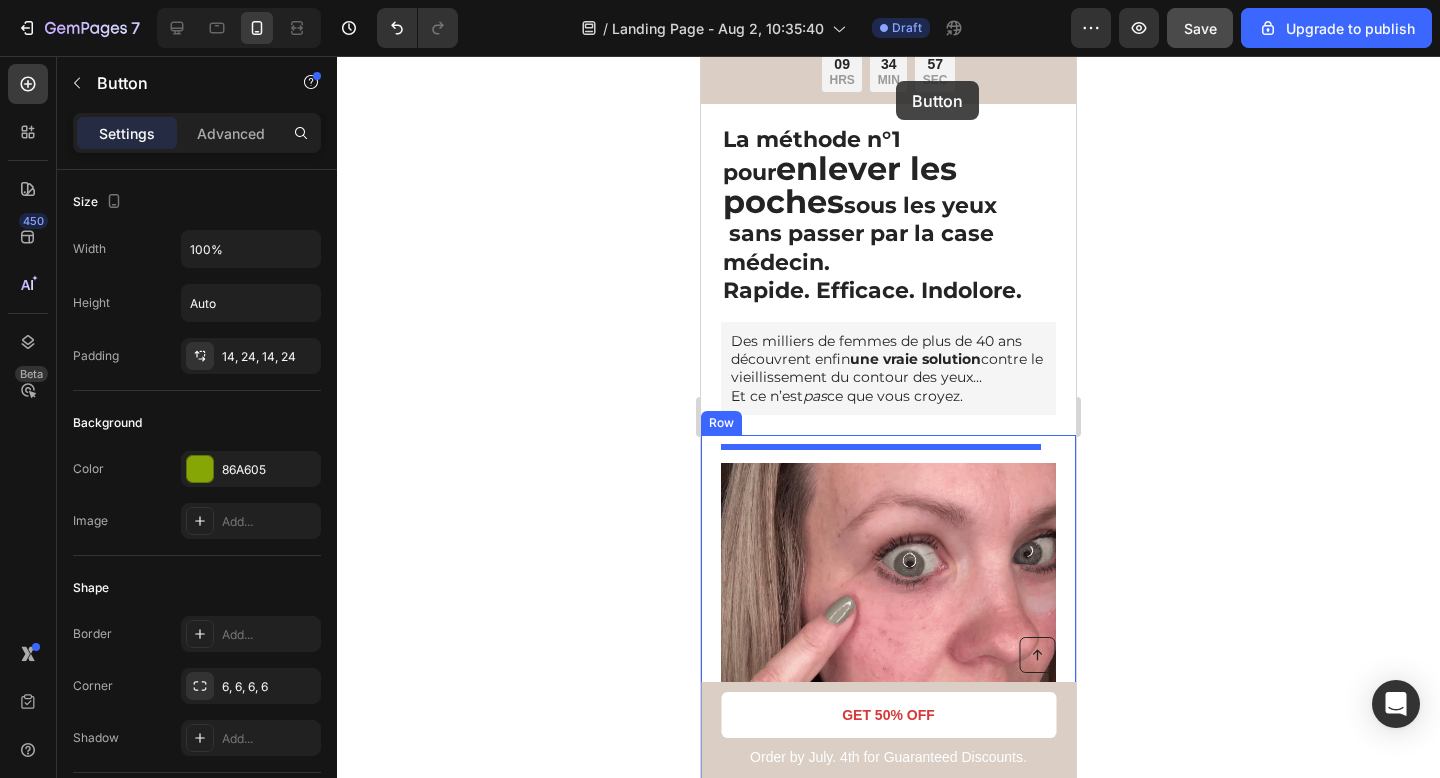 scroll, scrollTop: 0, scrollLeft: 0, axis: both 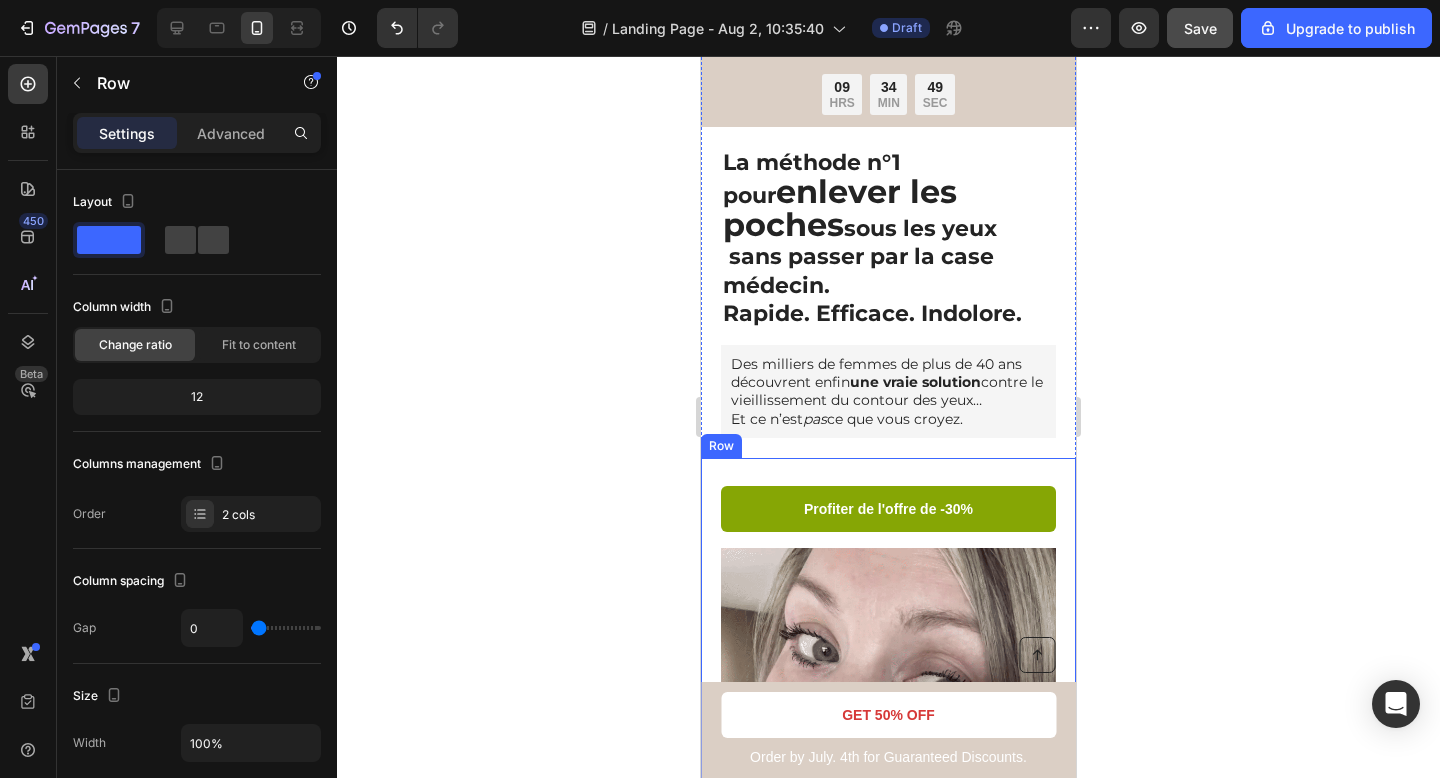 click on "Profiter de l'offre de -30%   Button Image Dites adieu aux poches en un temps record. Heading Ridules, poches, relâchement... il s’attaque à tout. Grâce à ses micro-aiguilles indolores et ses actifs validés par des dermatologues, ce soin cible les zones les plus sensibles du regard avec une précision inégalée. Dès la première utilisation , les résultats sont visibles et ne cessent de s’améliorer jour après jour. Text Block Row" at bounding box center [888, 792] 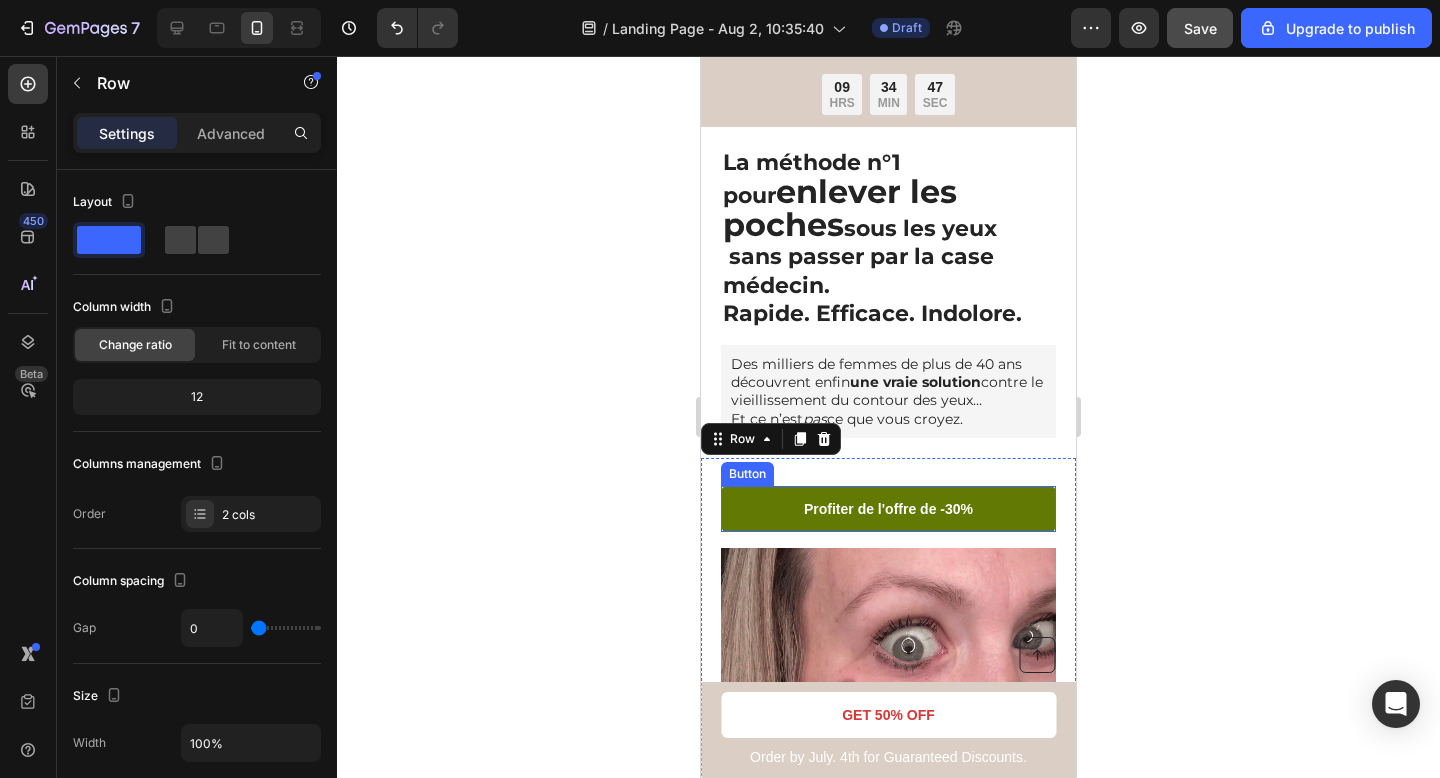 click on "Profiter de l'offre de -30%" at bounding box center [888, 509] 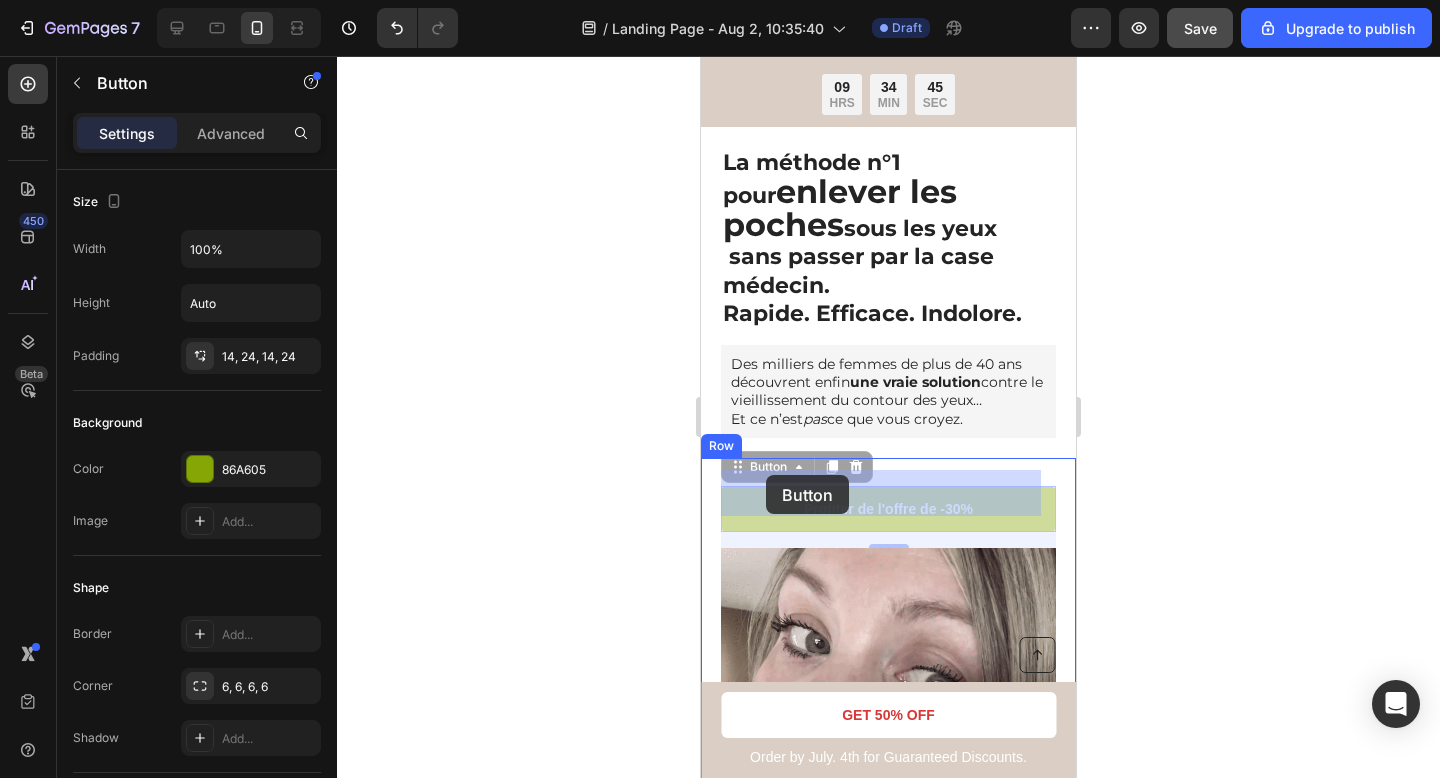 drag, startPoint x: 759, startPoint y: 453, endPoint x: 766, endPoint y: 471, distance: 19.313208 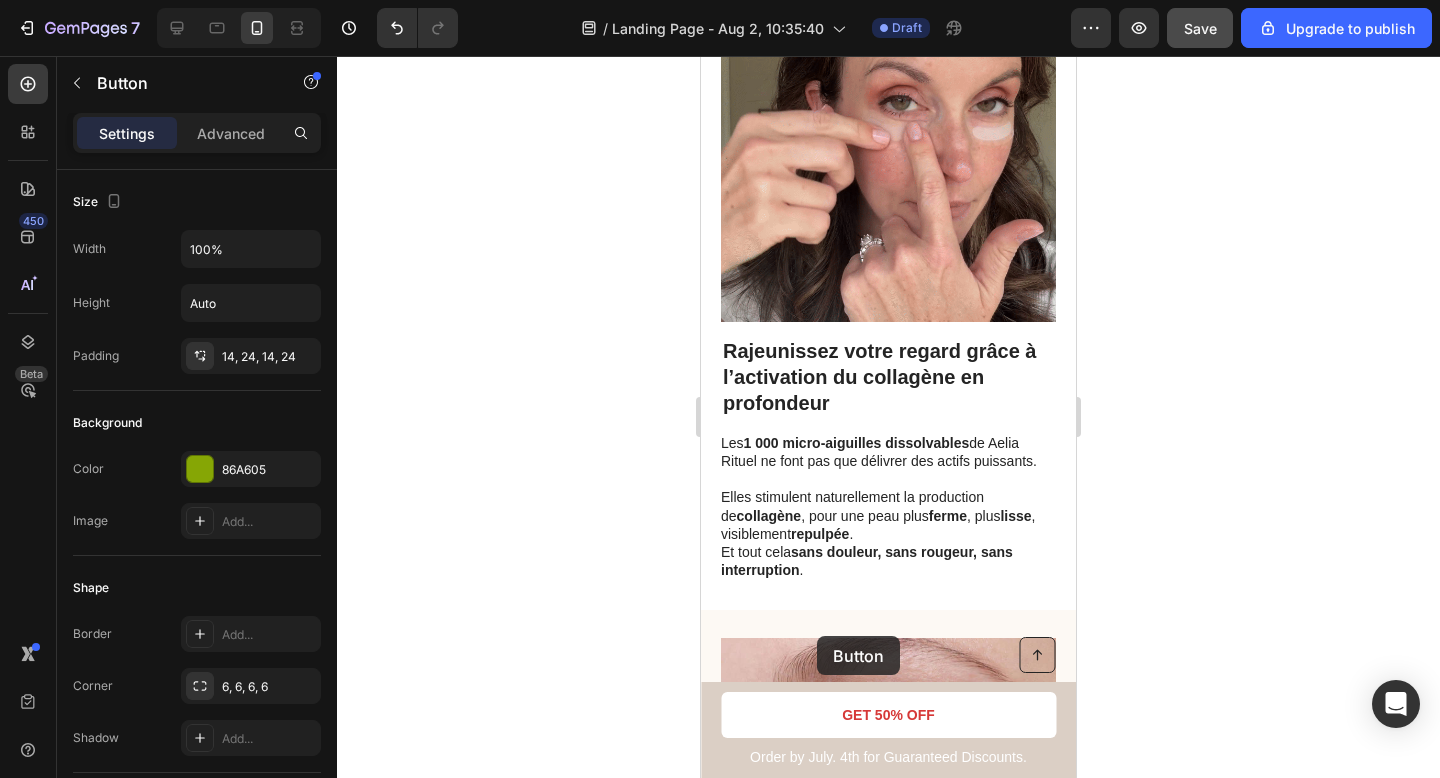 scroll, scrollTop: 1905, scrollLeft: 0, axis: vertical 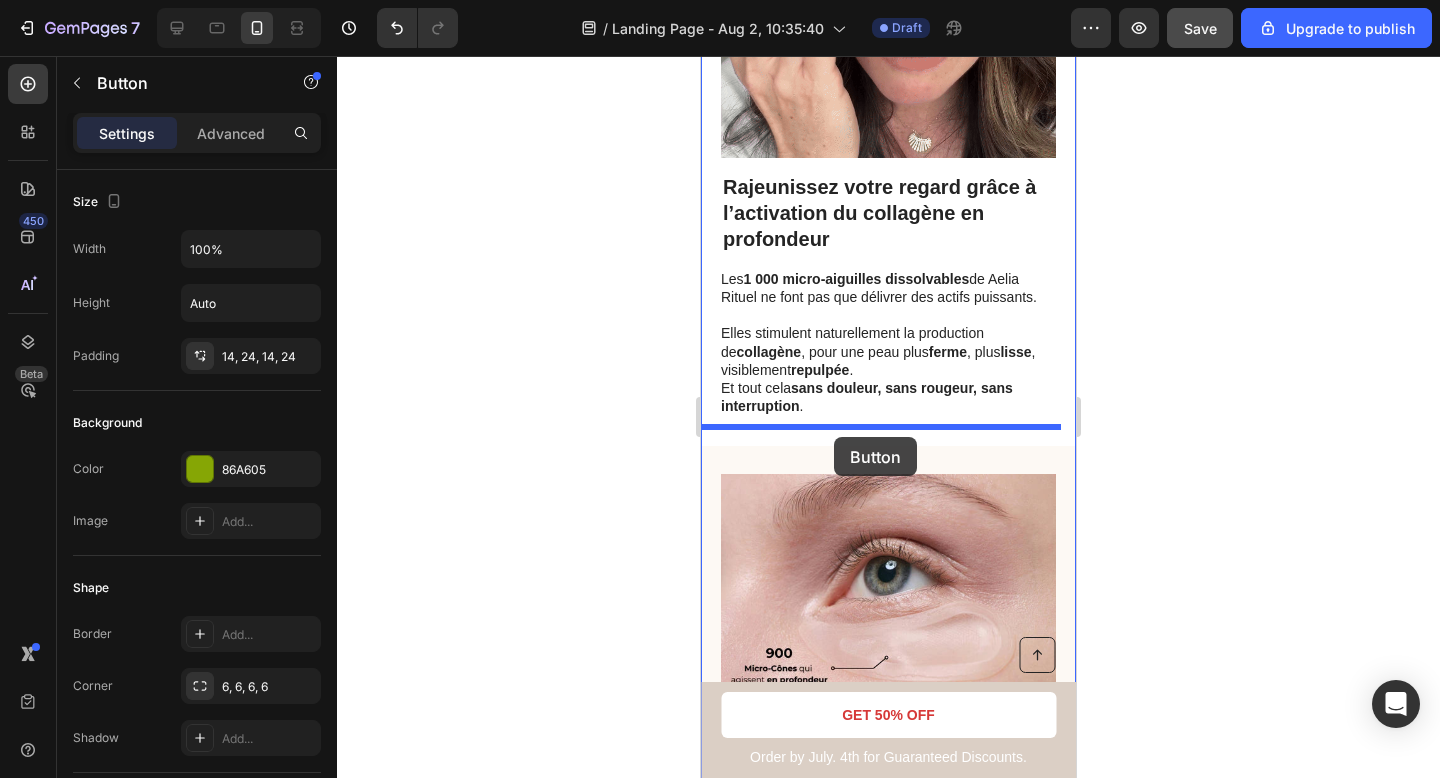 drag, startPoint x: 785, startPoint y: 455, endPoint x: 834, endPoint y: 437, distance: 52.201534 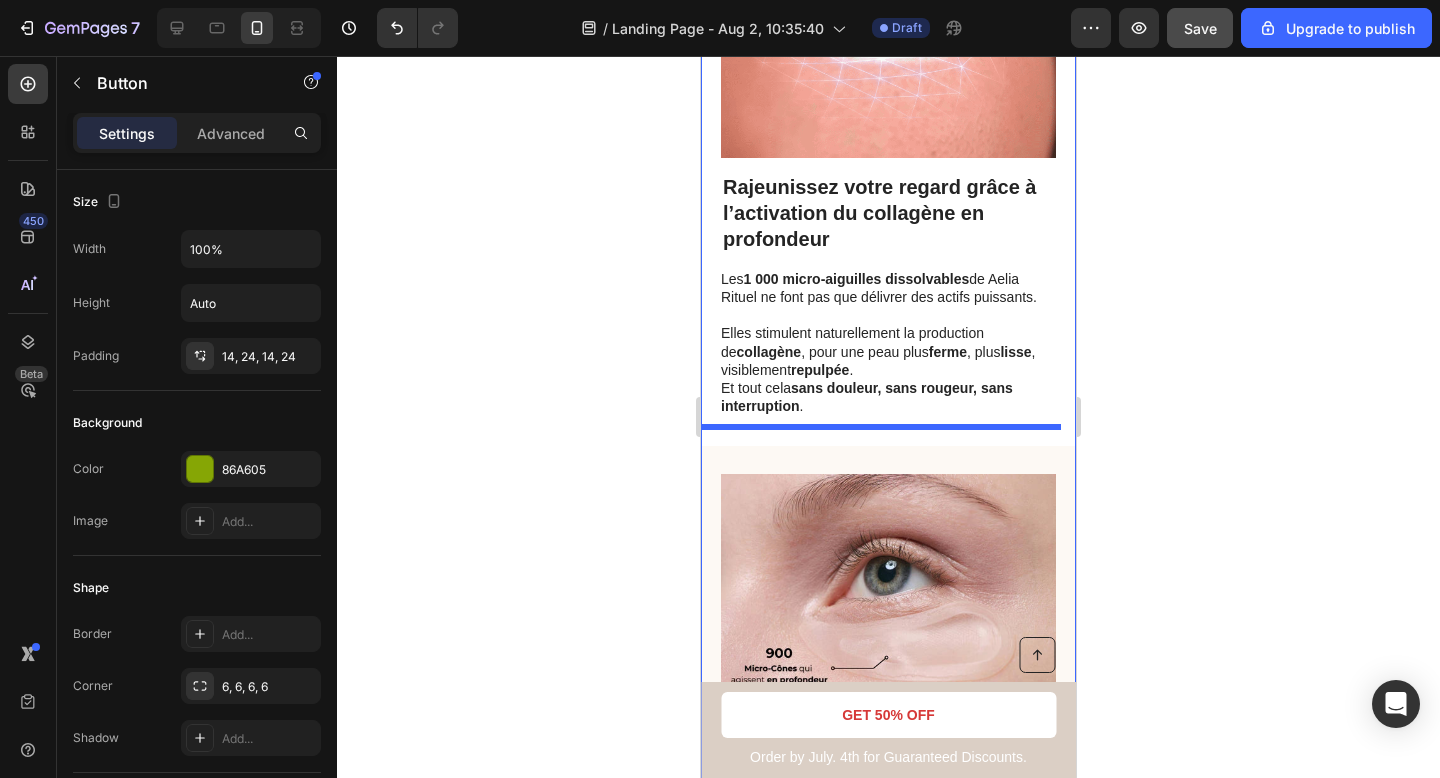 scroll, scrollTop: 1843, scrollLeft: 0, axis: vertical 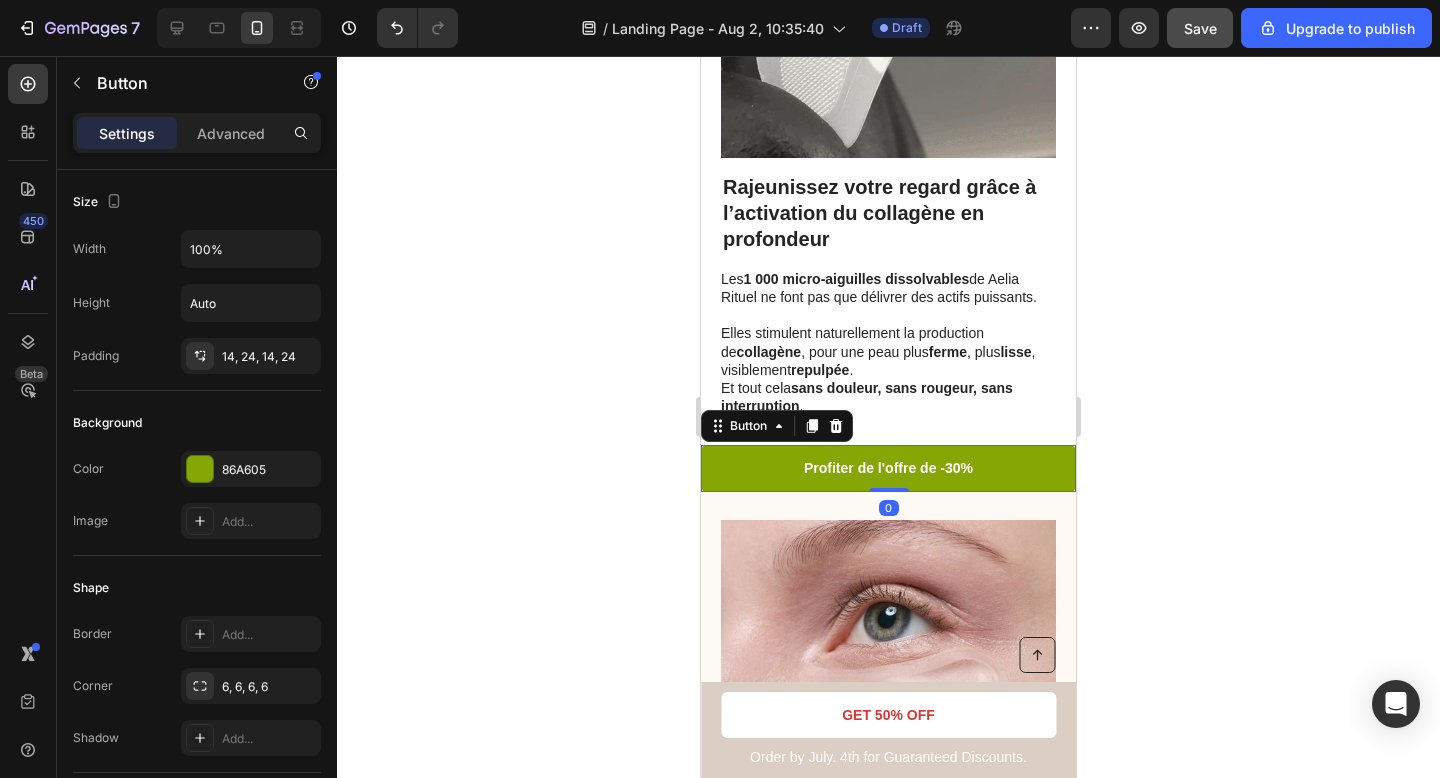 click 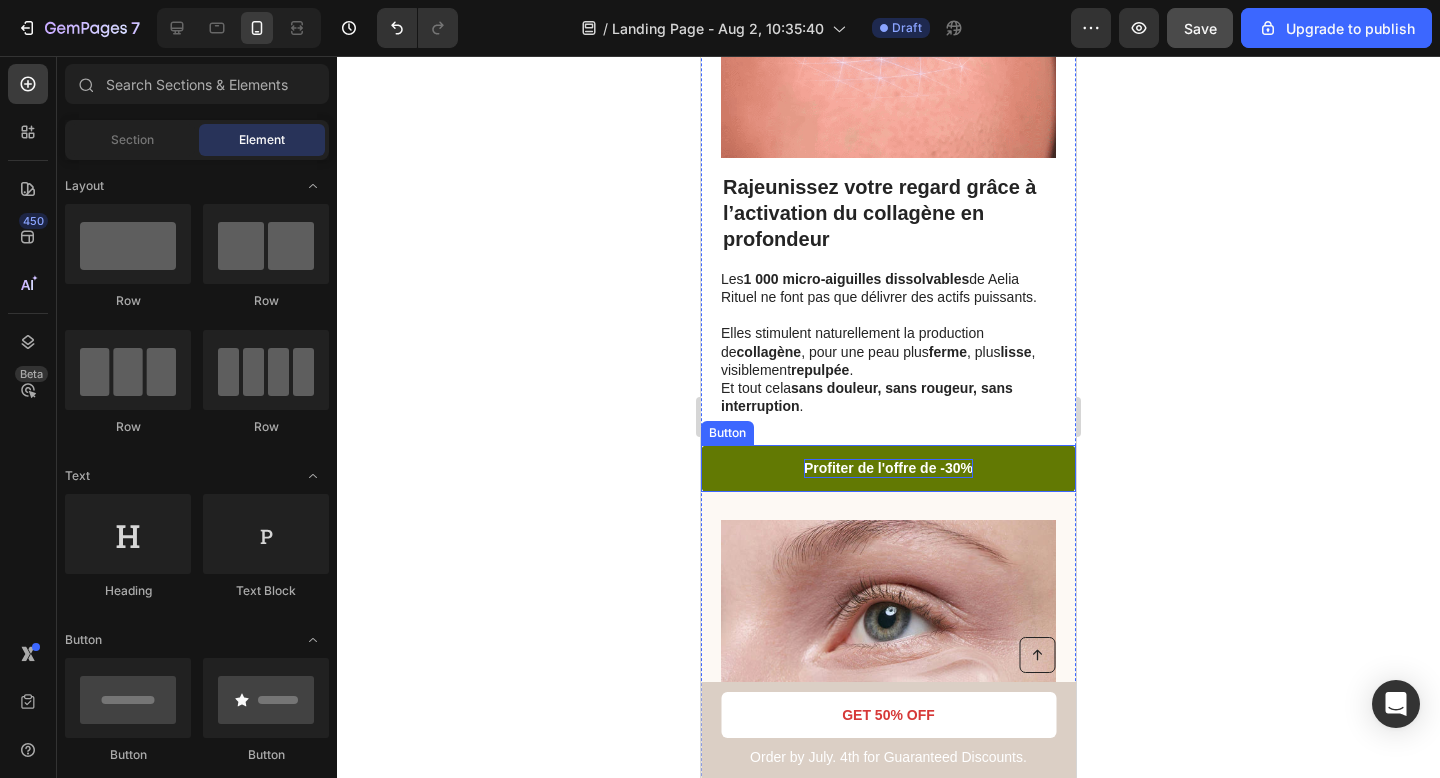 click on "Profiter de l'offre de -30%" at bounding box center [888, 468] 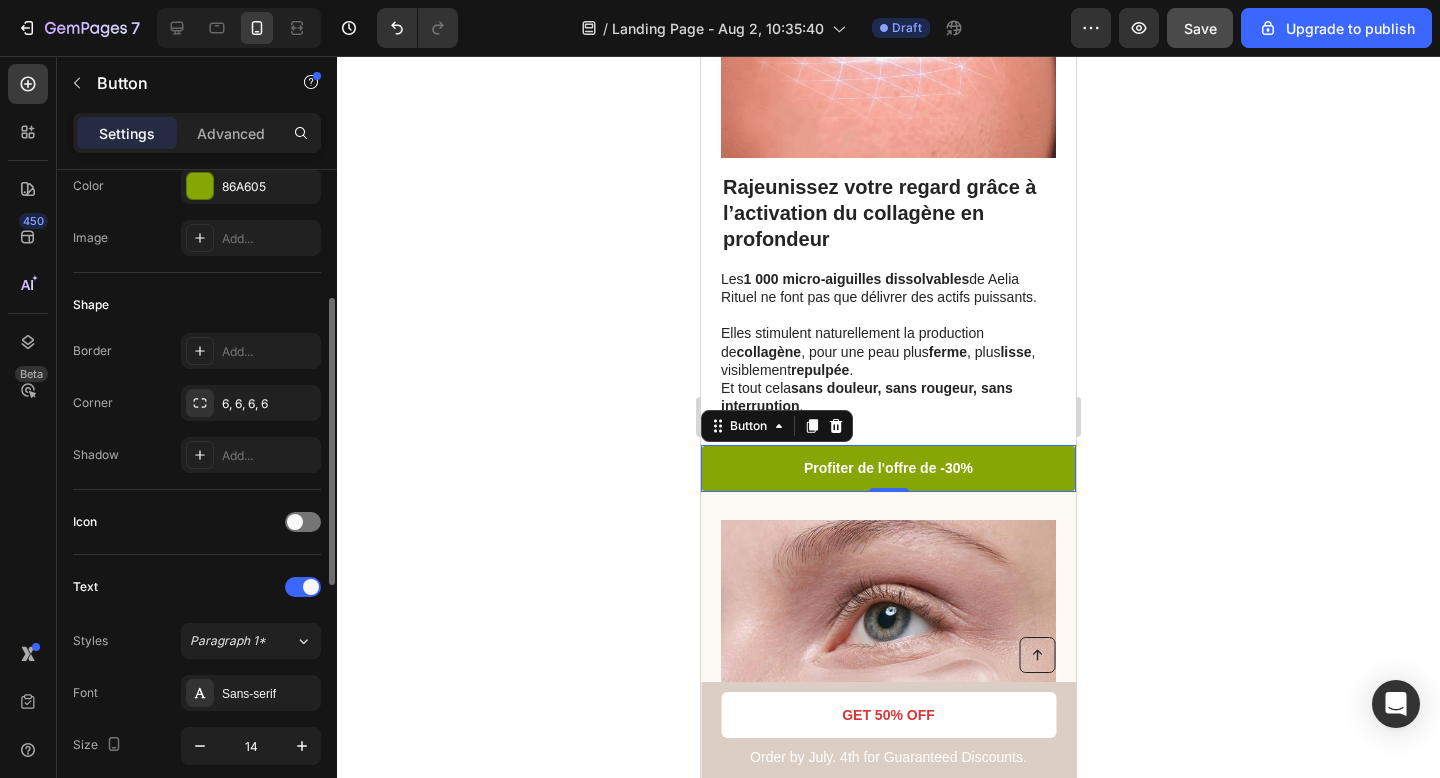 scroll, scrollTop: 448, scrollLeft: 0, axis: vertical 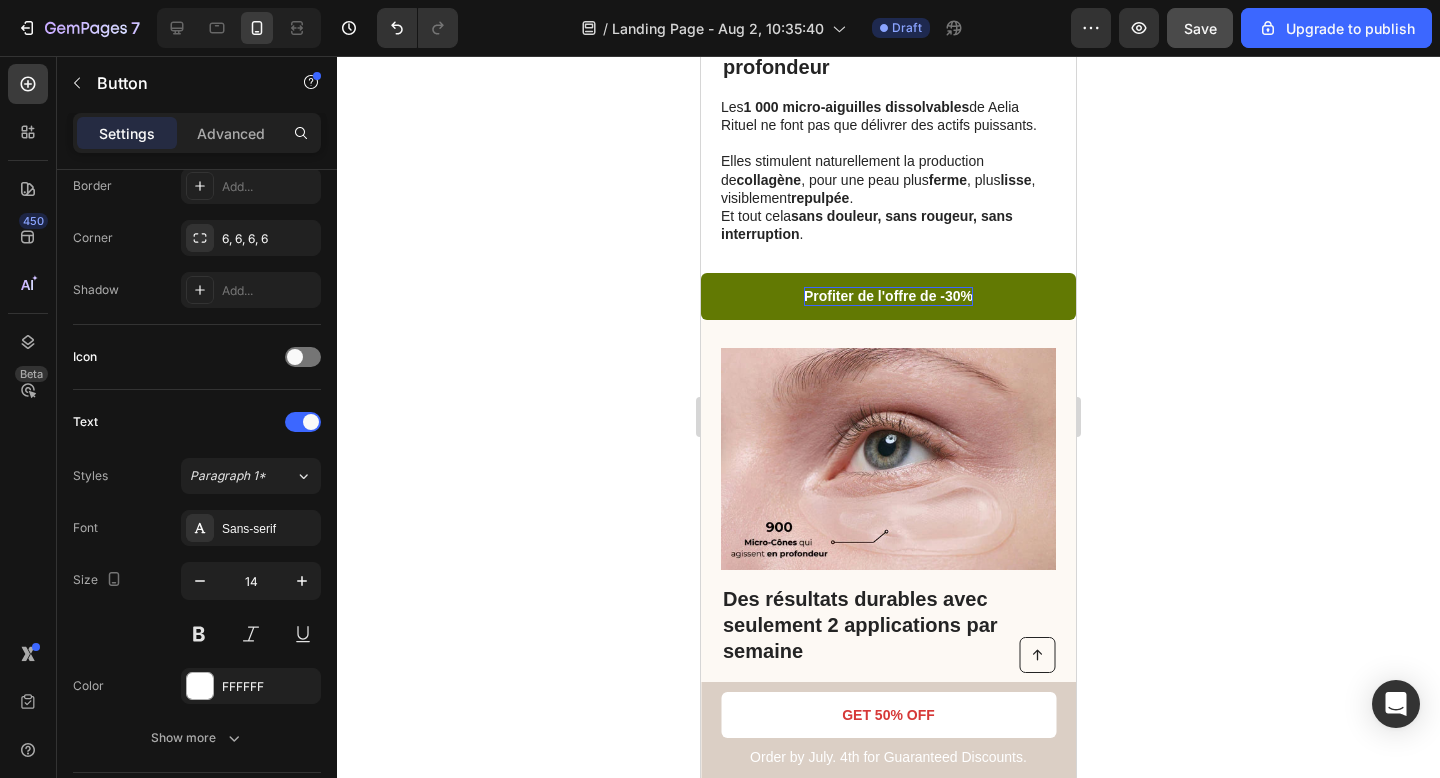 click on "Profiter de l'offre de -30%" at bounding box center (888, 296) 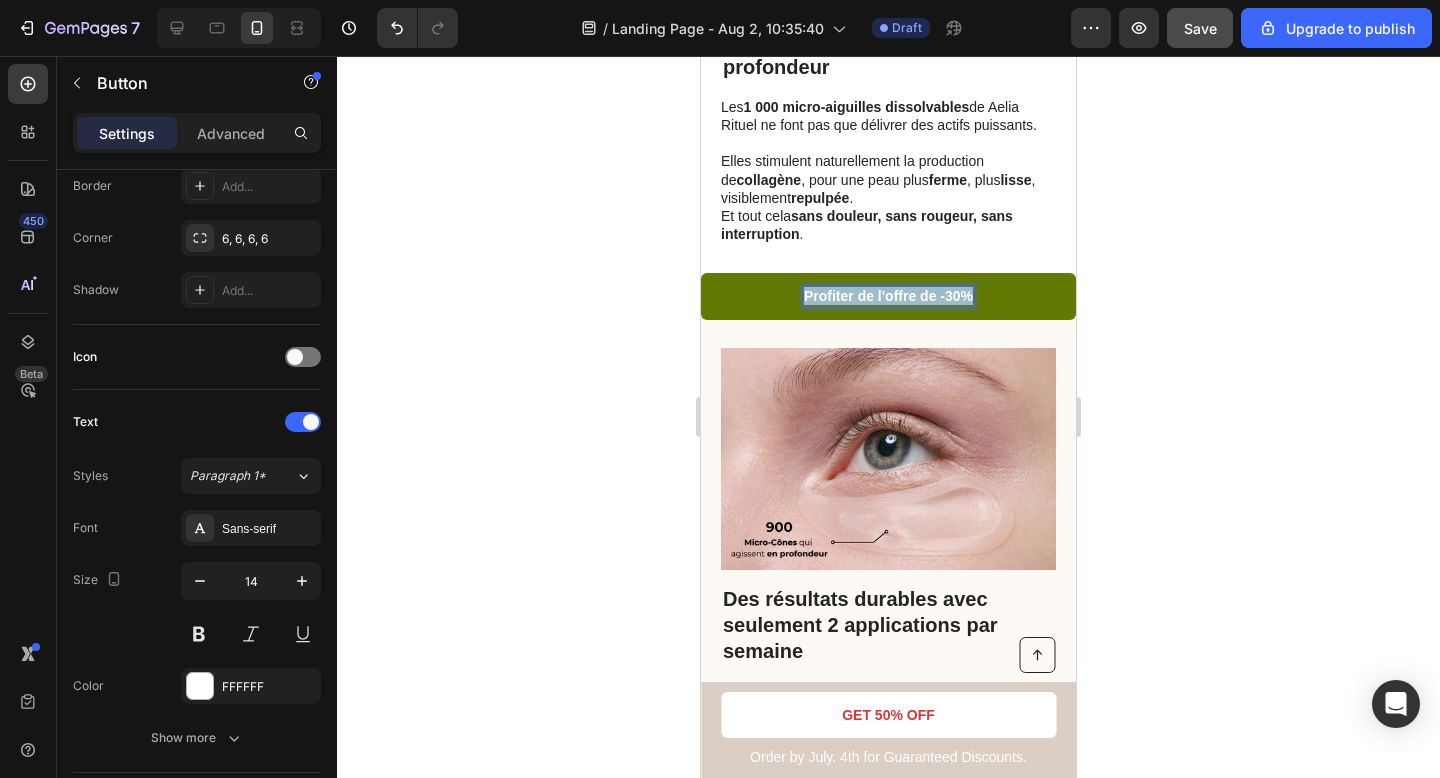 drag, startPoint x: 963, startPoint y: 276, endPoint x: 796, endPoint y: 280, distance: 167.0479 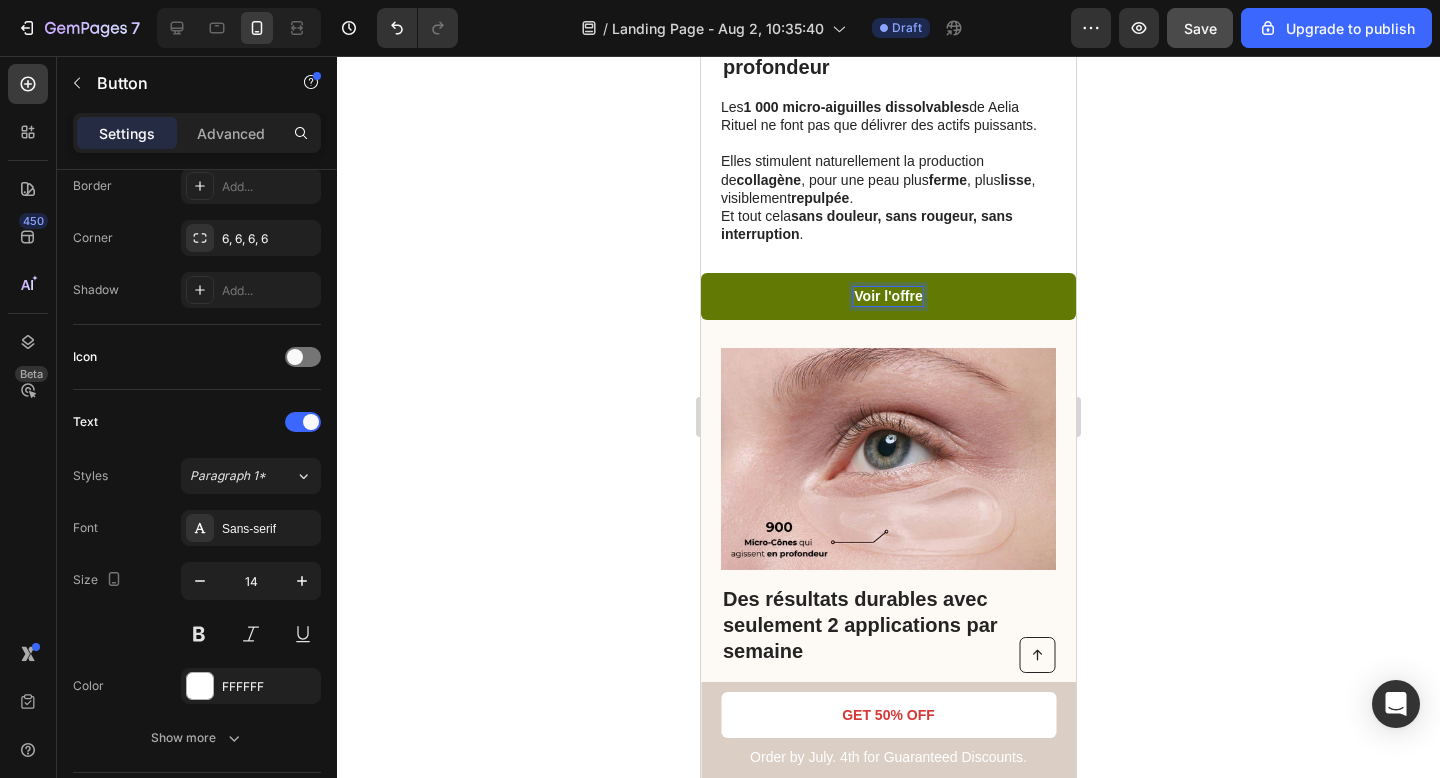 click 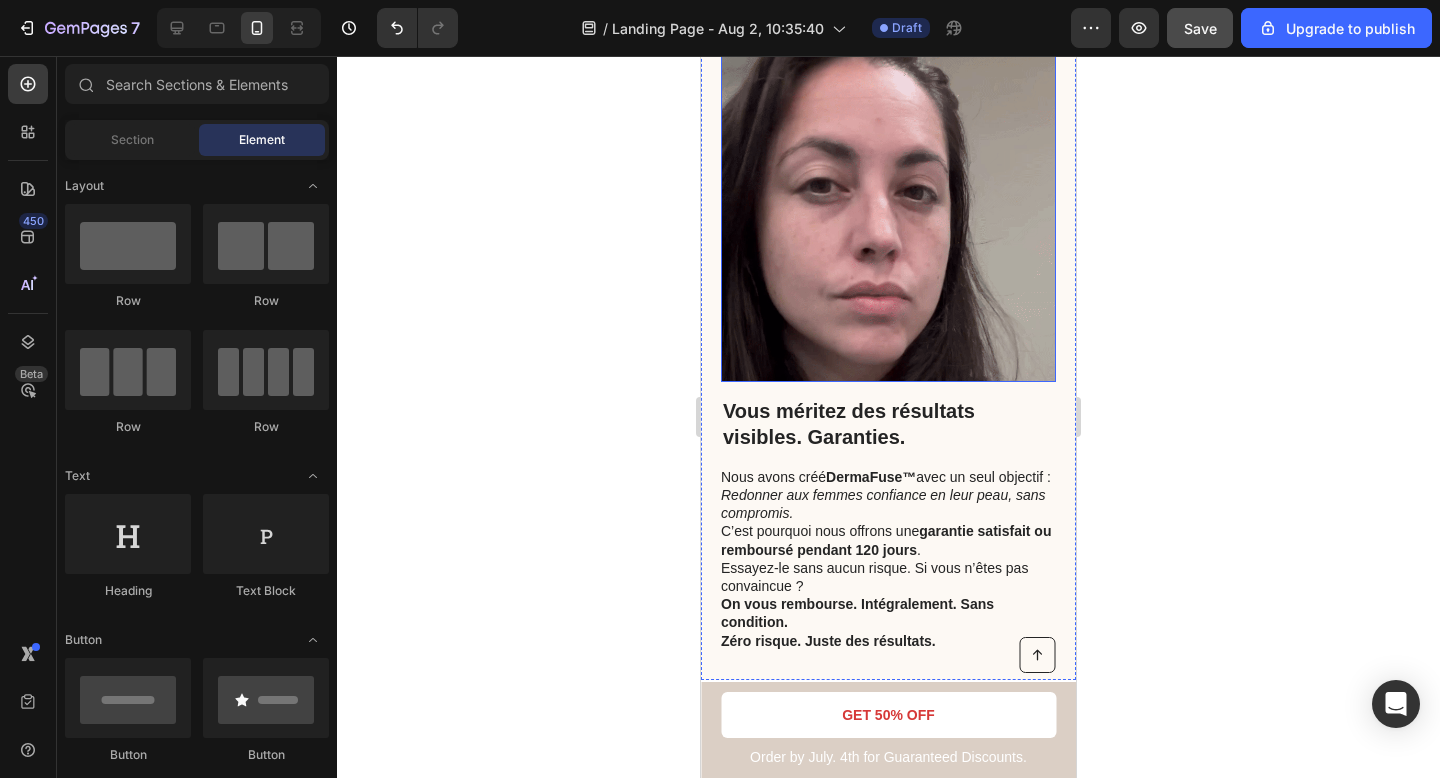 scroll, scrollTop: 3185, scrollLeft: 0, axis: vertical 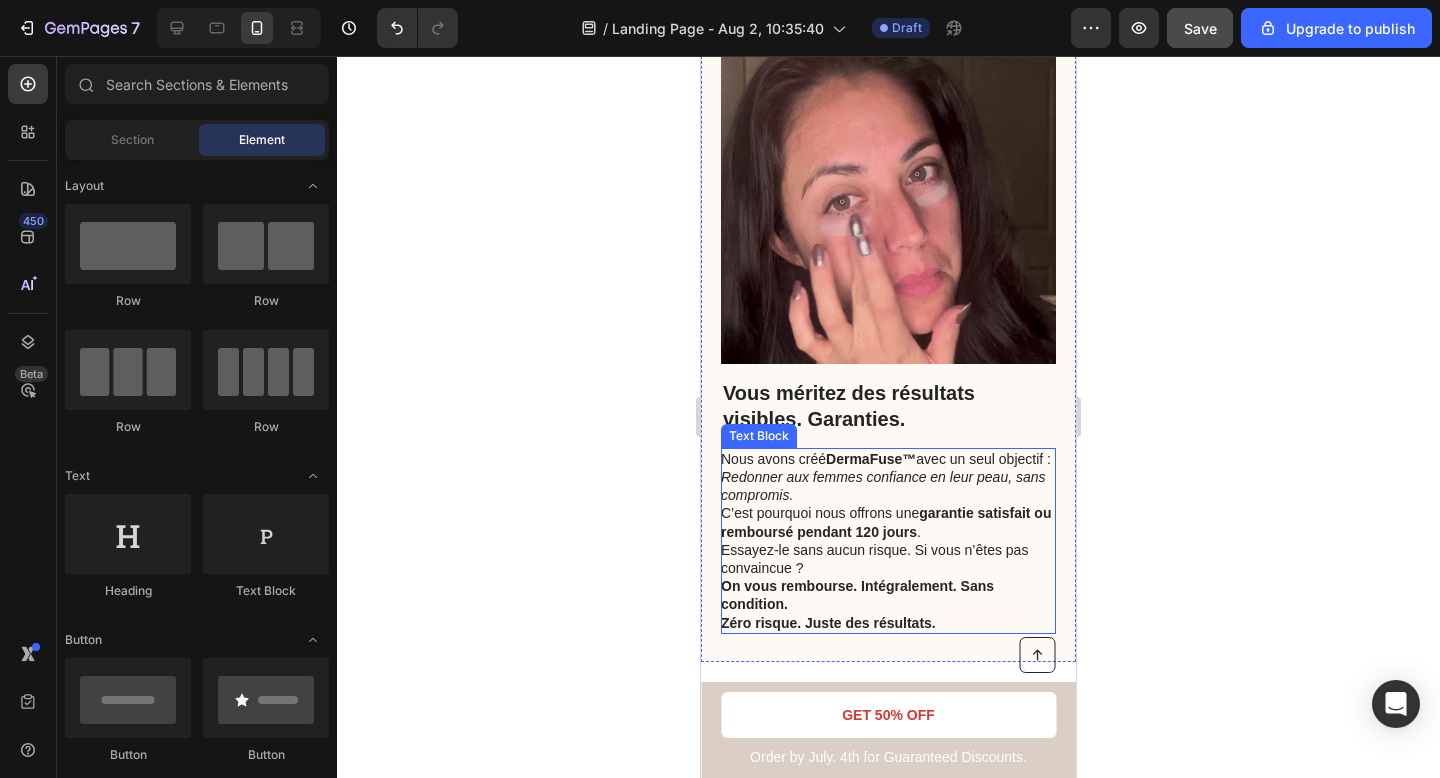 click on "Nous avons créé  DermaFuse™  avec un seul objectif : Redonner aux femmes confiance en leur peau, sans compromis. C’est pourquoi nous offrons une  garantie satisfait ou remboursé pendant 120 jours . Essayez-le sans aucun risque. Si vous n’êtes pas convaincue ? On vous rembourse. Intégralement. Sans condition." at bounding box center (887, 532) 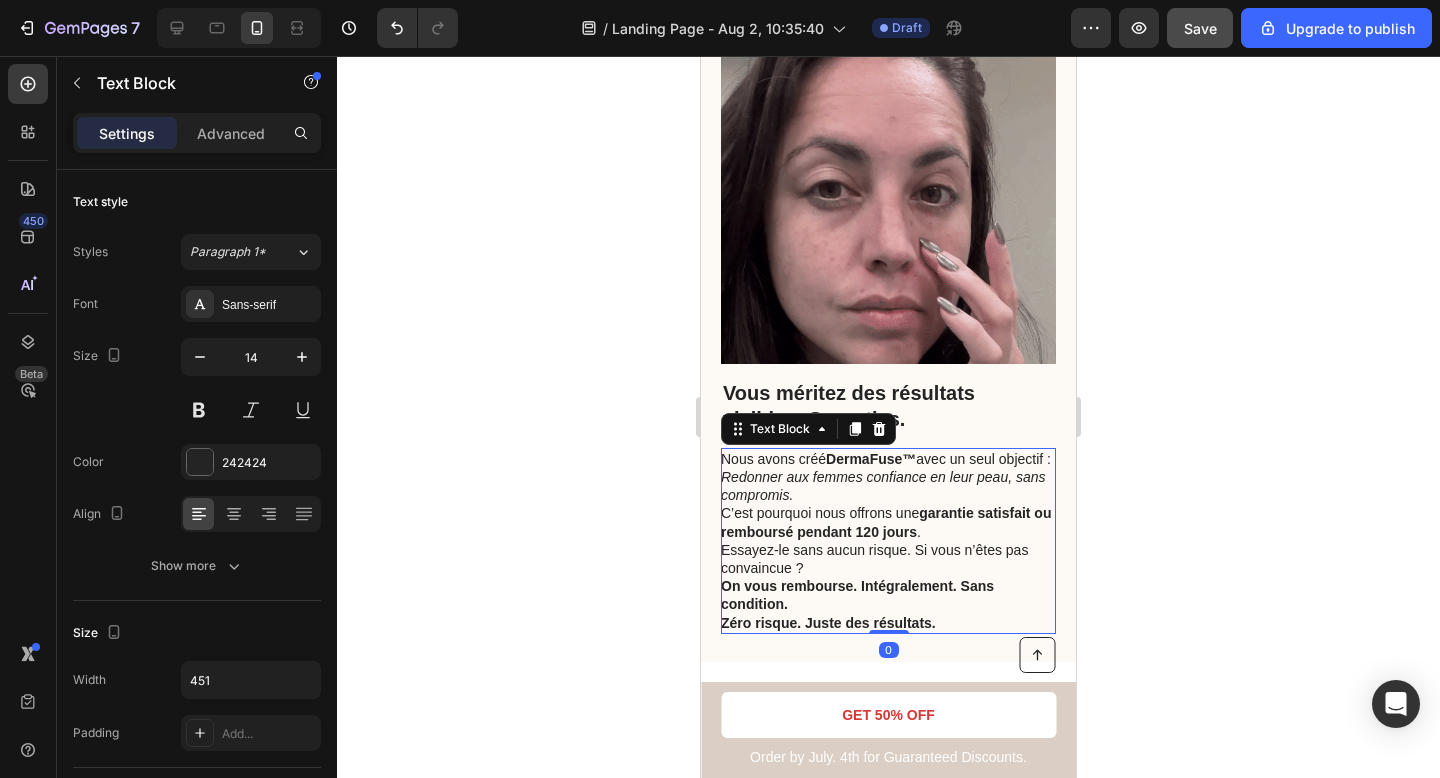 click on "garantie satisfait ou remboursé pendant [NUMBER] jours" at bounding box center (886, 522) 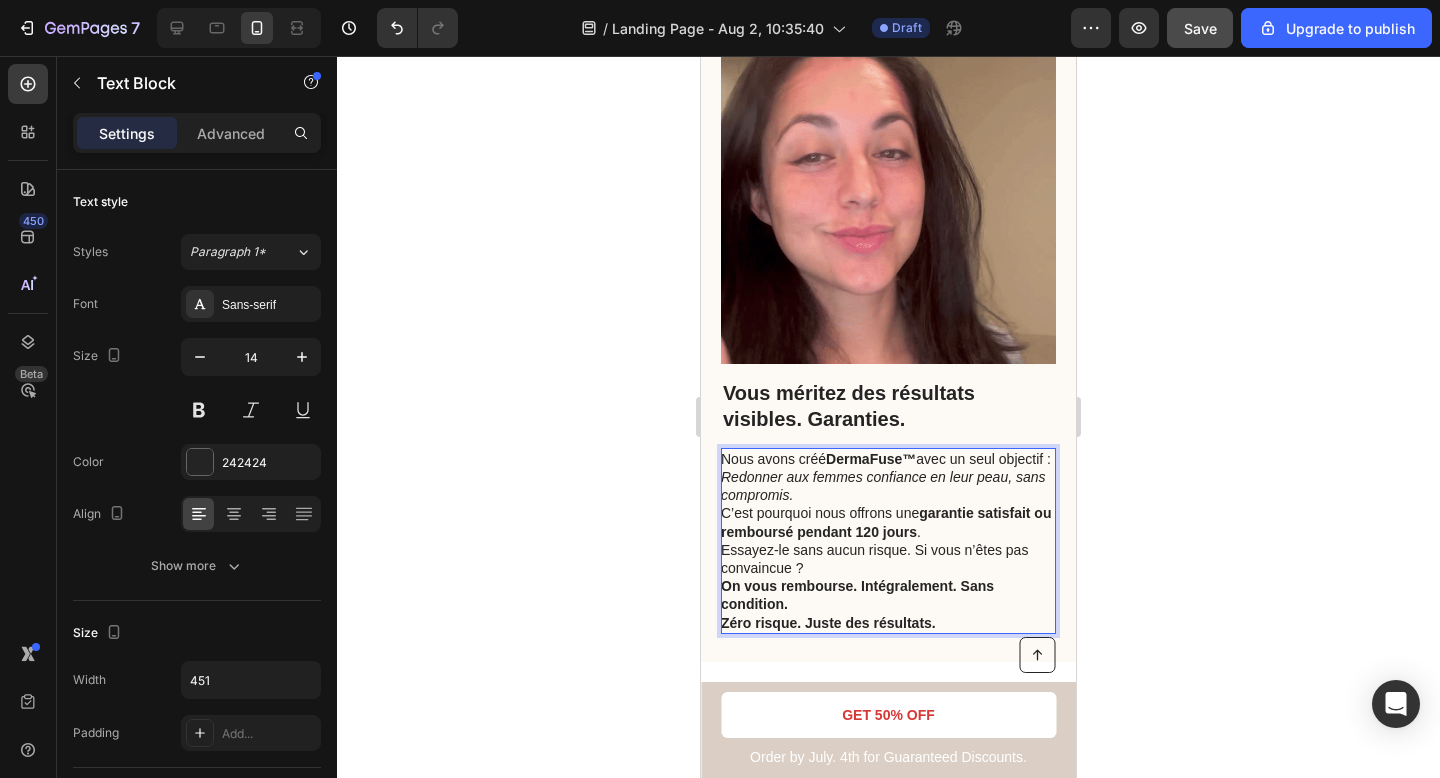 click on "garantie satisfait ou remboursé pendant [NUMBER] jours" at bounding box center (886, 522) 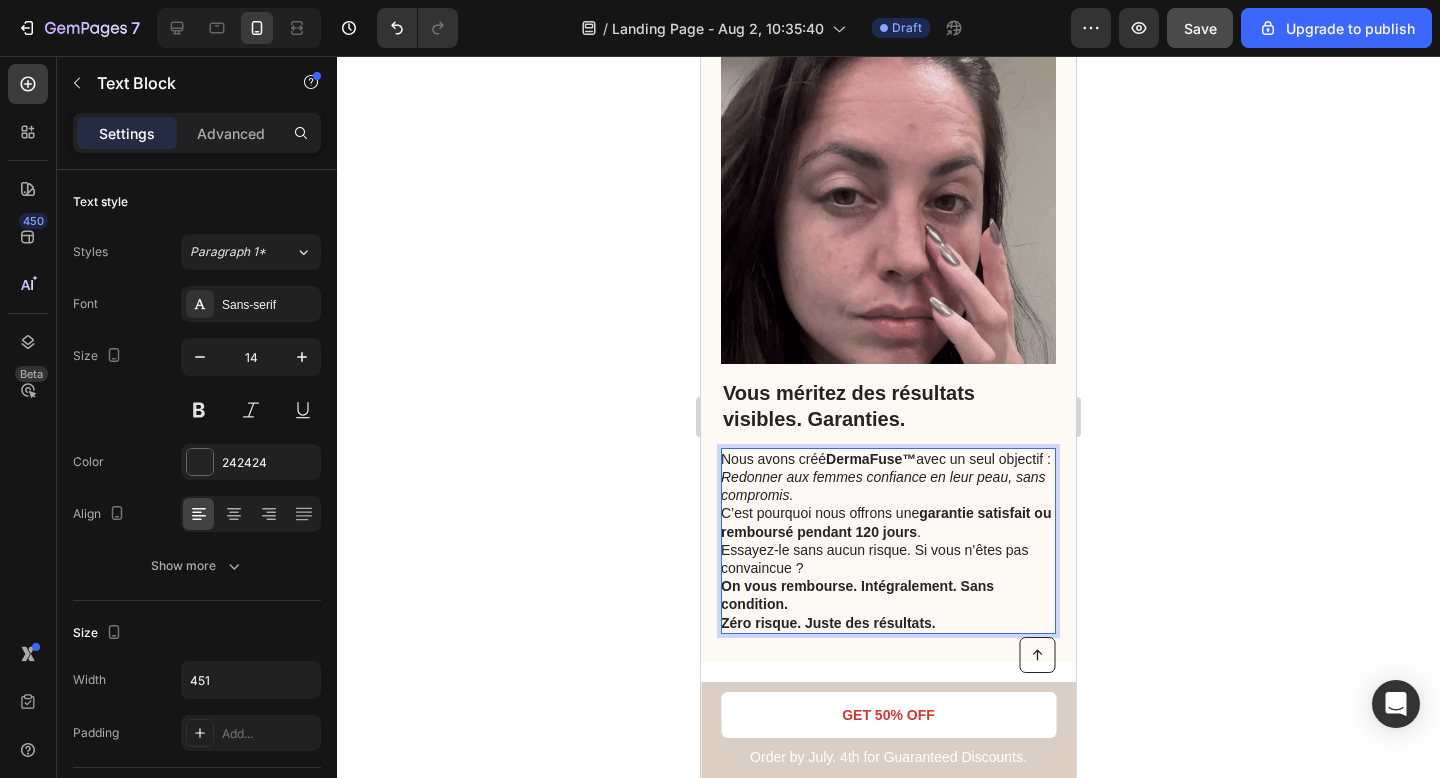 click on "garantie satisfait ou remboursé pendant [NUMBER] jours" at bounding box center (886, 522) 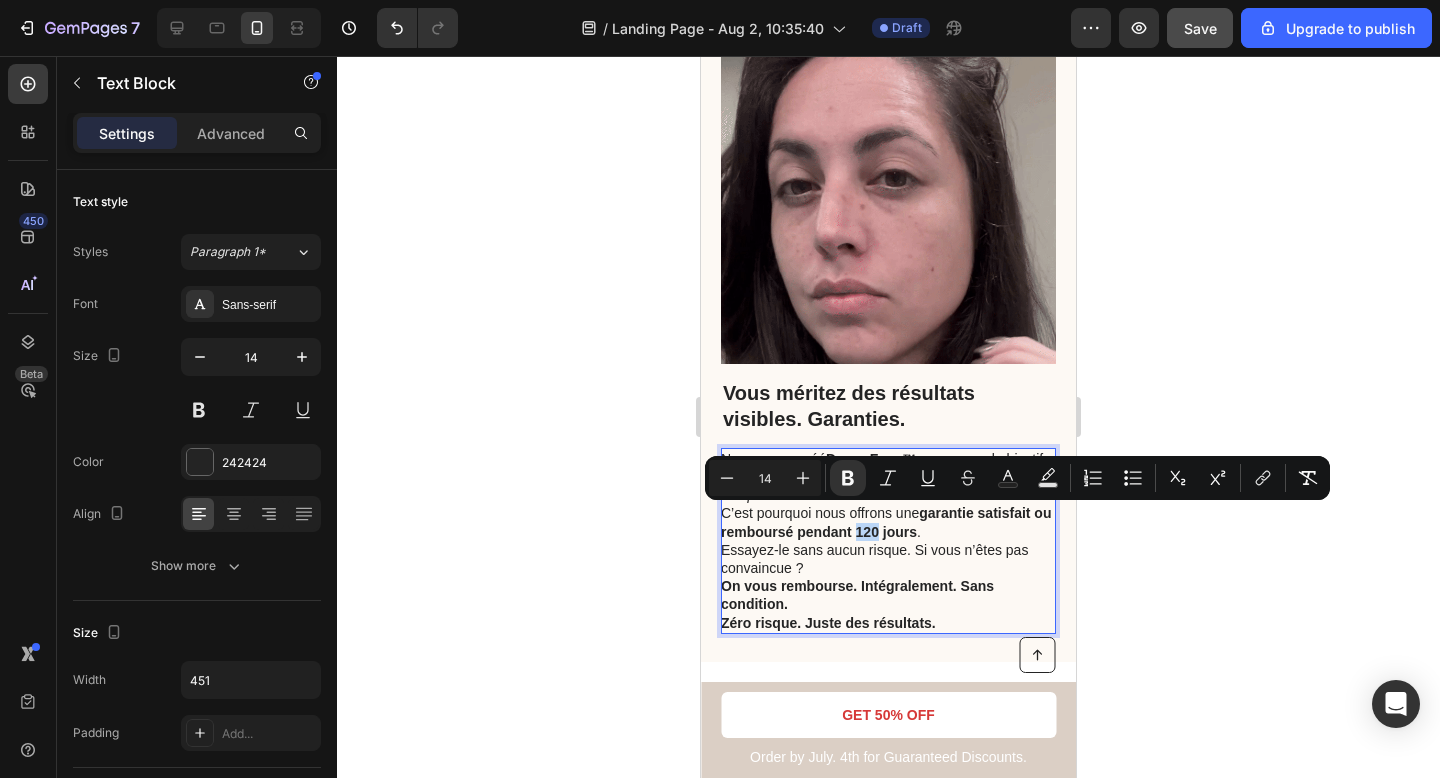 drag, startPoint x: 890, startPoint y: 516, endPoint x: 1645, endPoint y: 549, distance: 755.7208 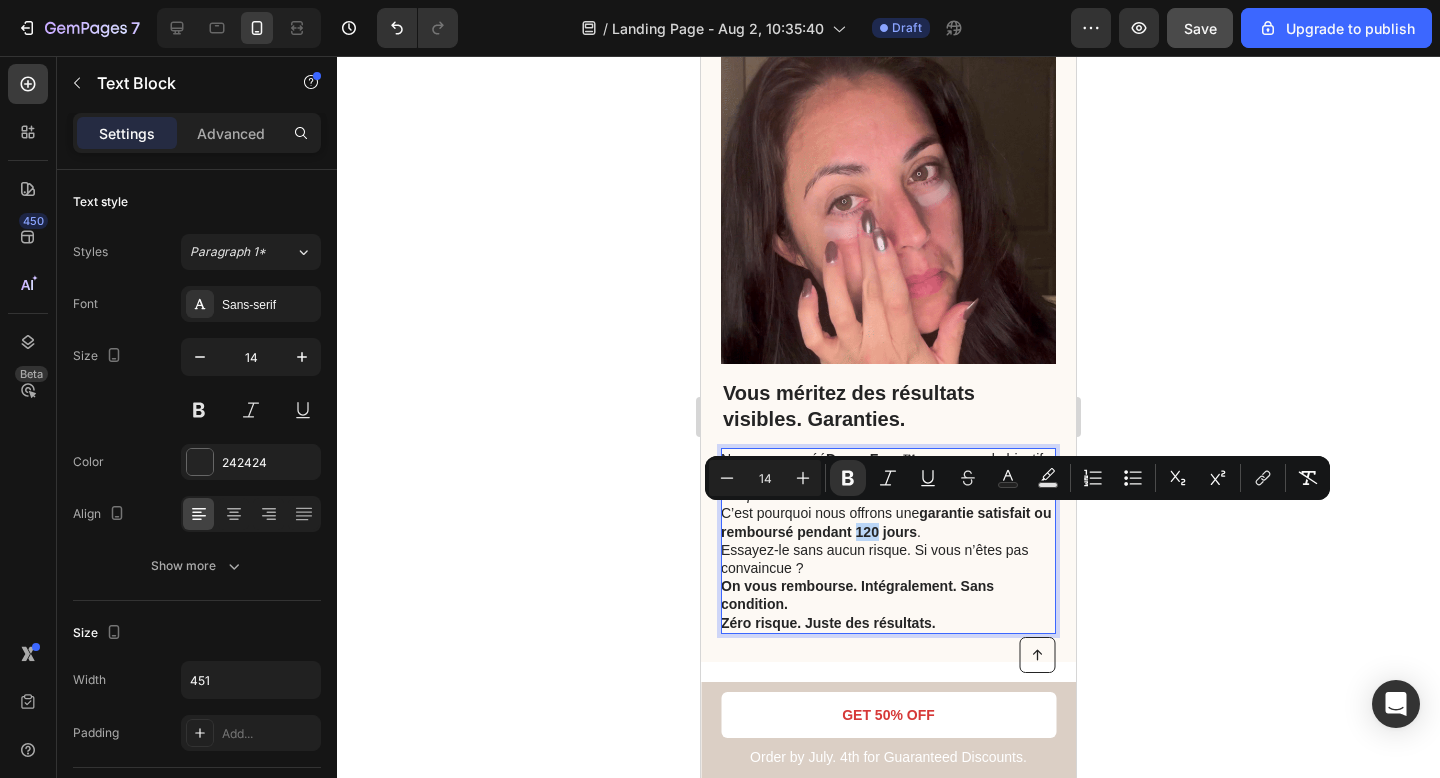 click on "garantie satisfait ou remboursé pendant [NUMBER] jours" at bounding box center [886, 522] 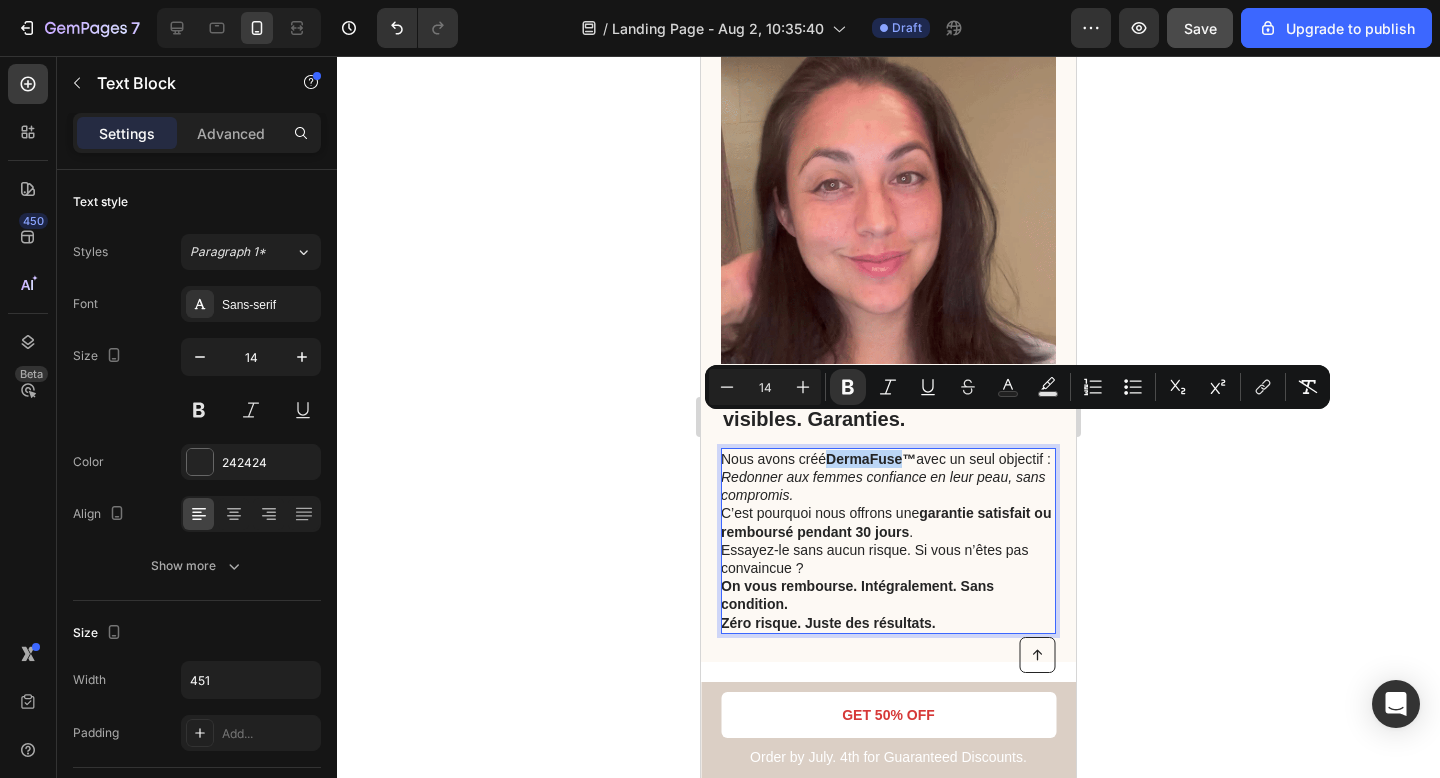 drag, startPoint x: 908, startPoint y: 427, endPoint x: 834, endPoint y: 424, distance: 74.06078 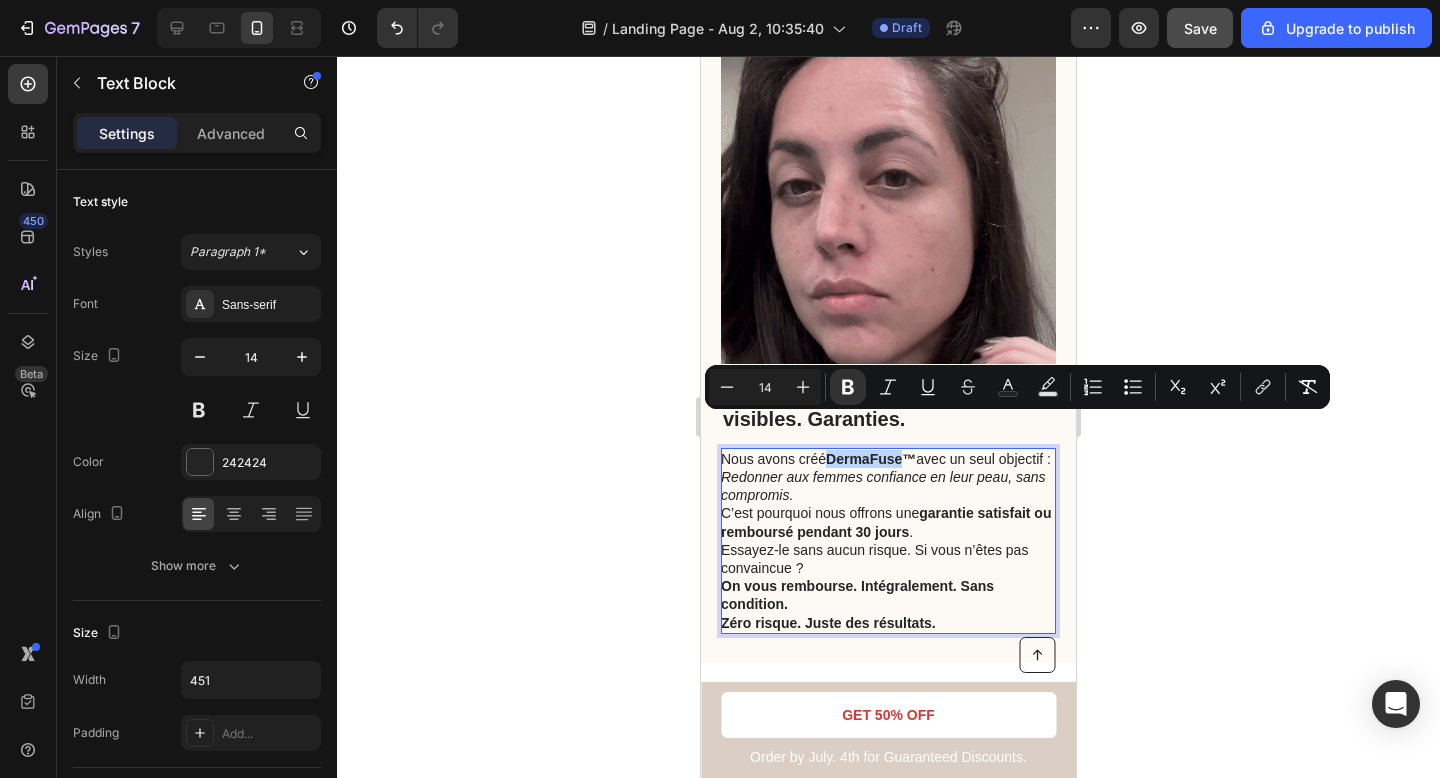 click on "DermaFuse™" at bounding box center [871, 459] 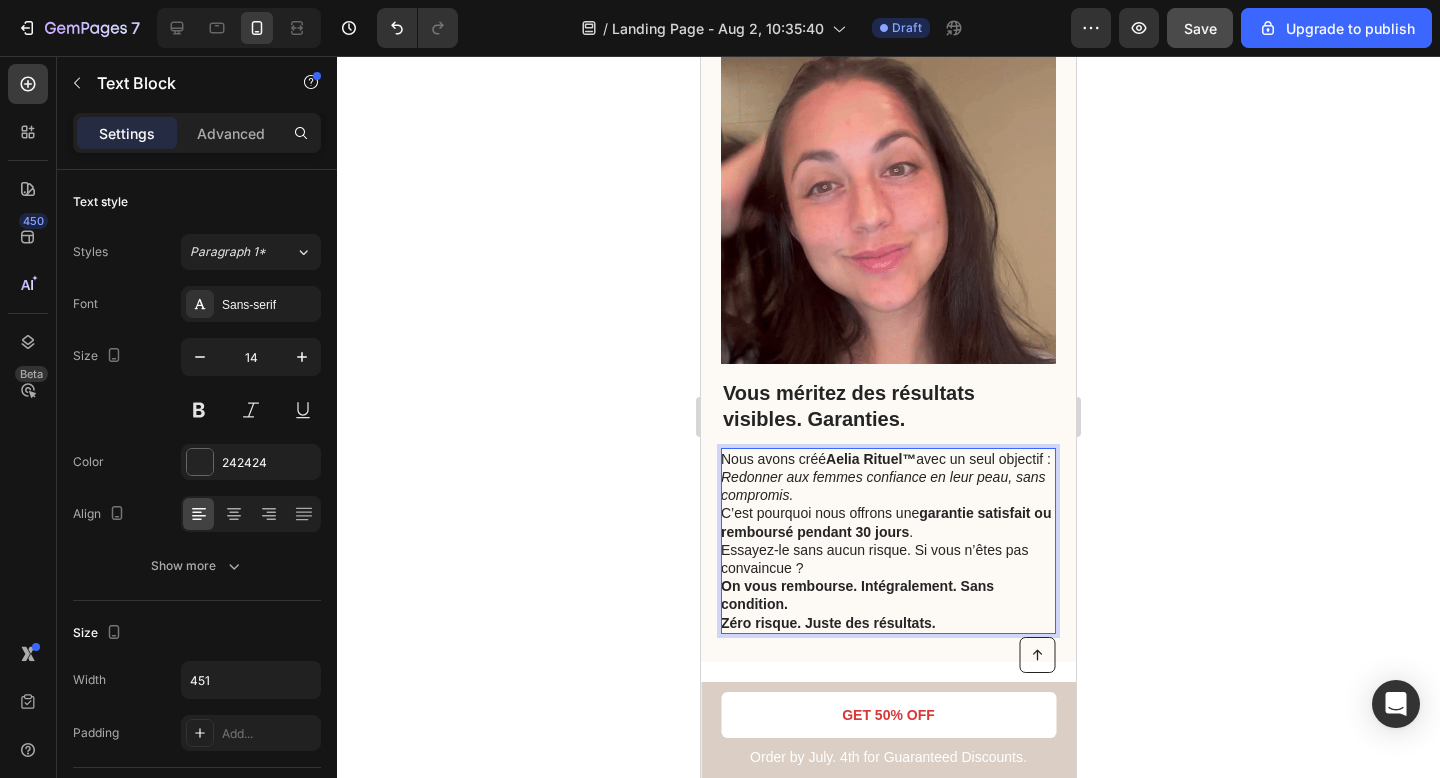 click on "Aelia Rituel™" at bounding box center [871, 459] 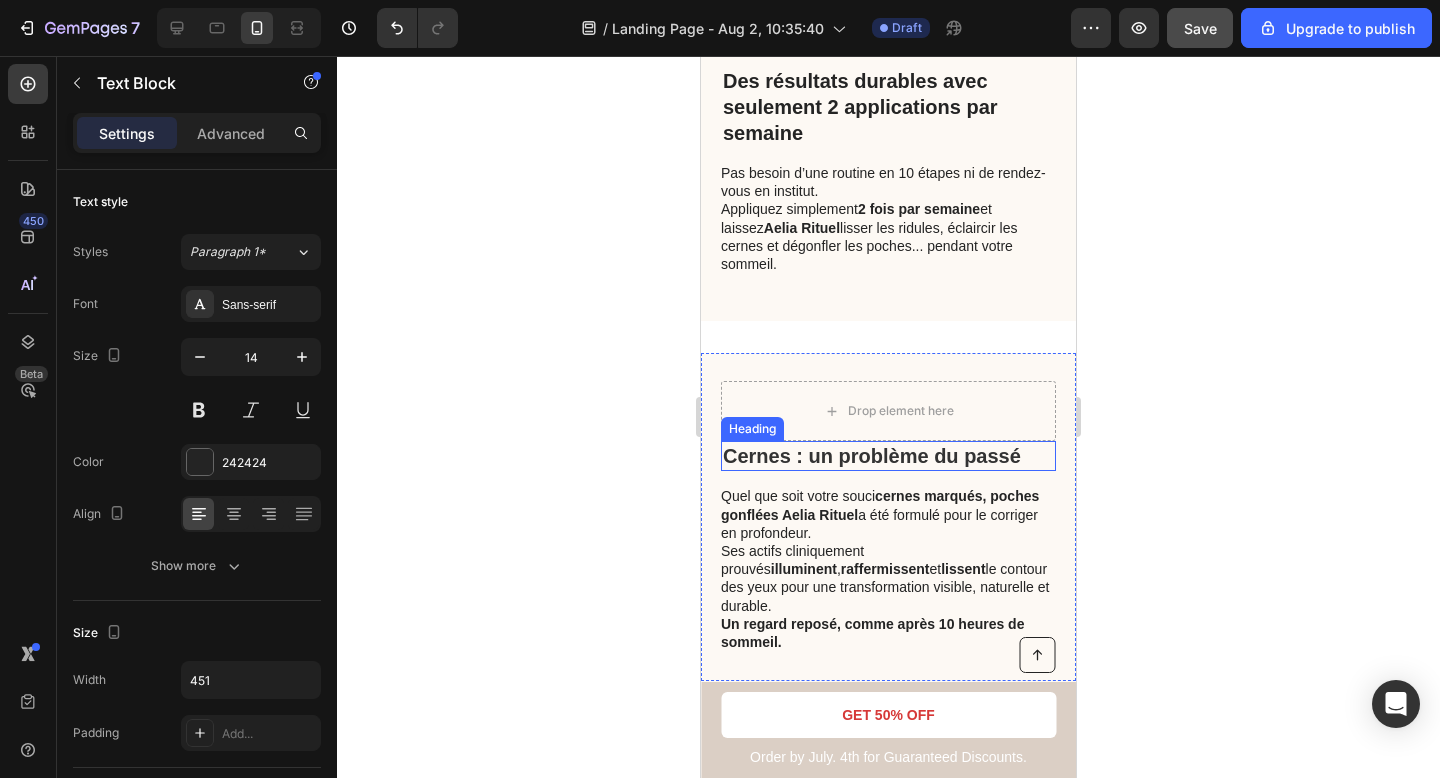 scroll, scrollTop: 2534, scrollLeft: 0, axis: vertical 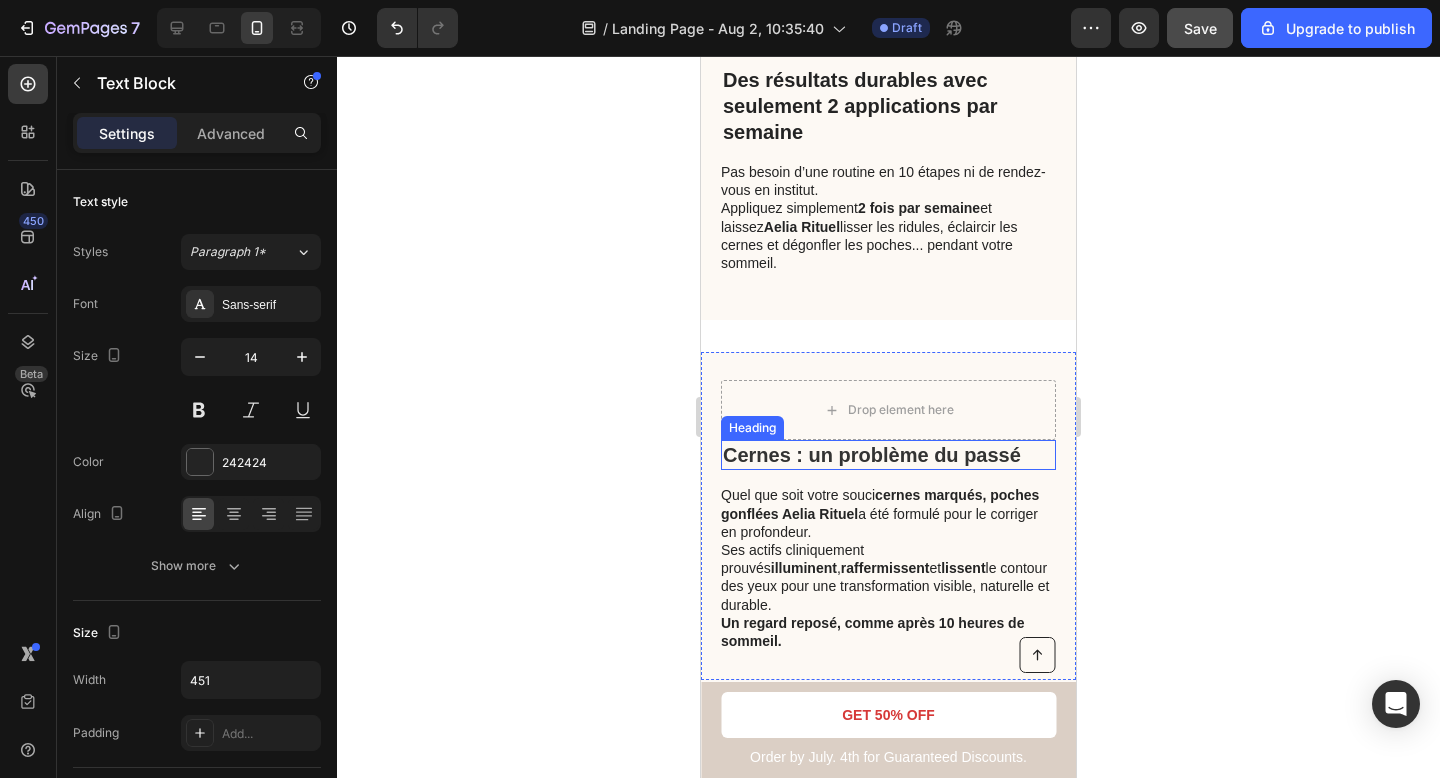 click on "Cernes : un problème du passé" at bounding box center [872, 455] 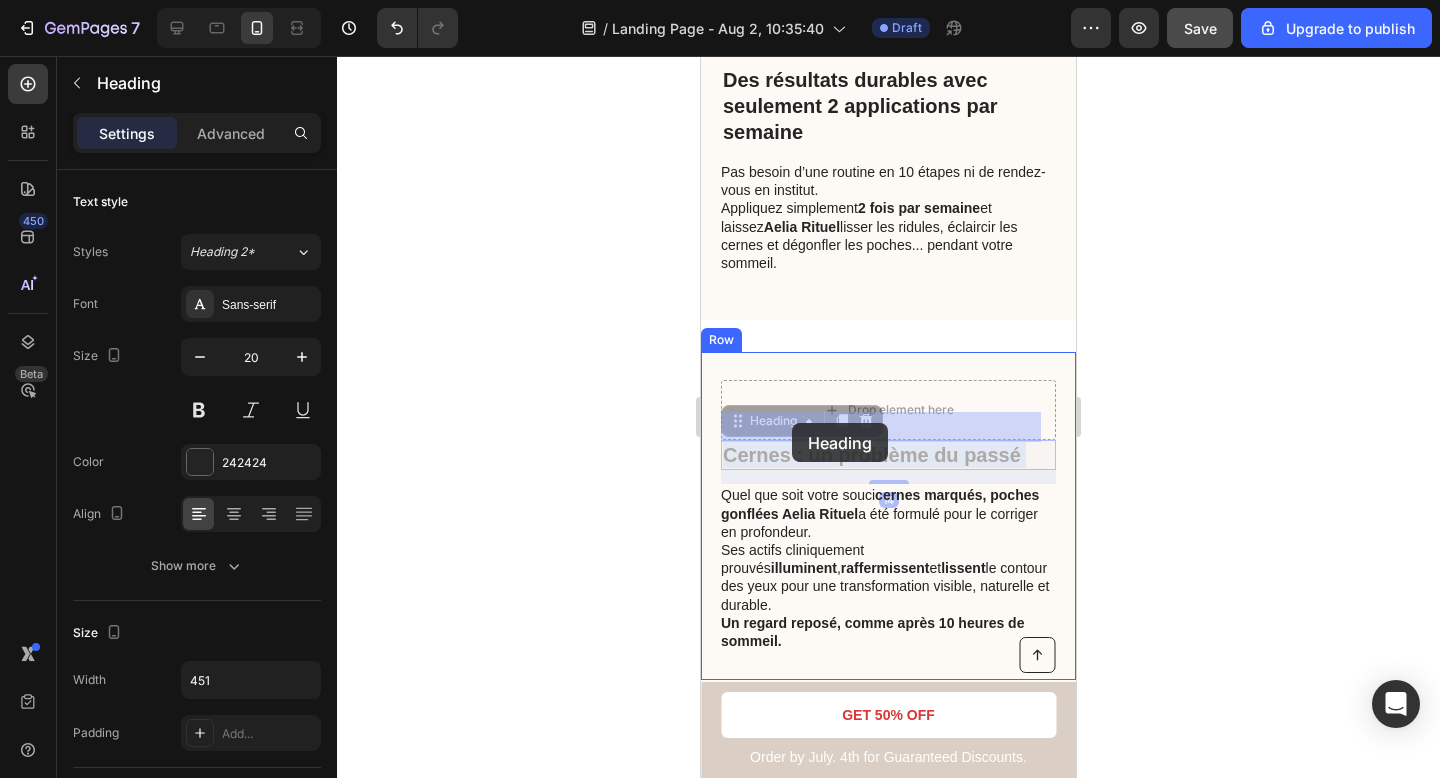 drag, startPoint x: 1031, startPoint y: 424, endPoint x: 792, endPoint y: 423, distance: 239.00209 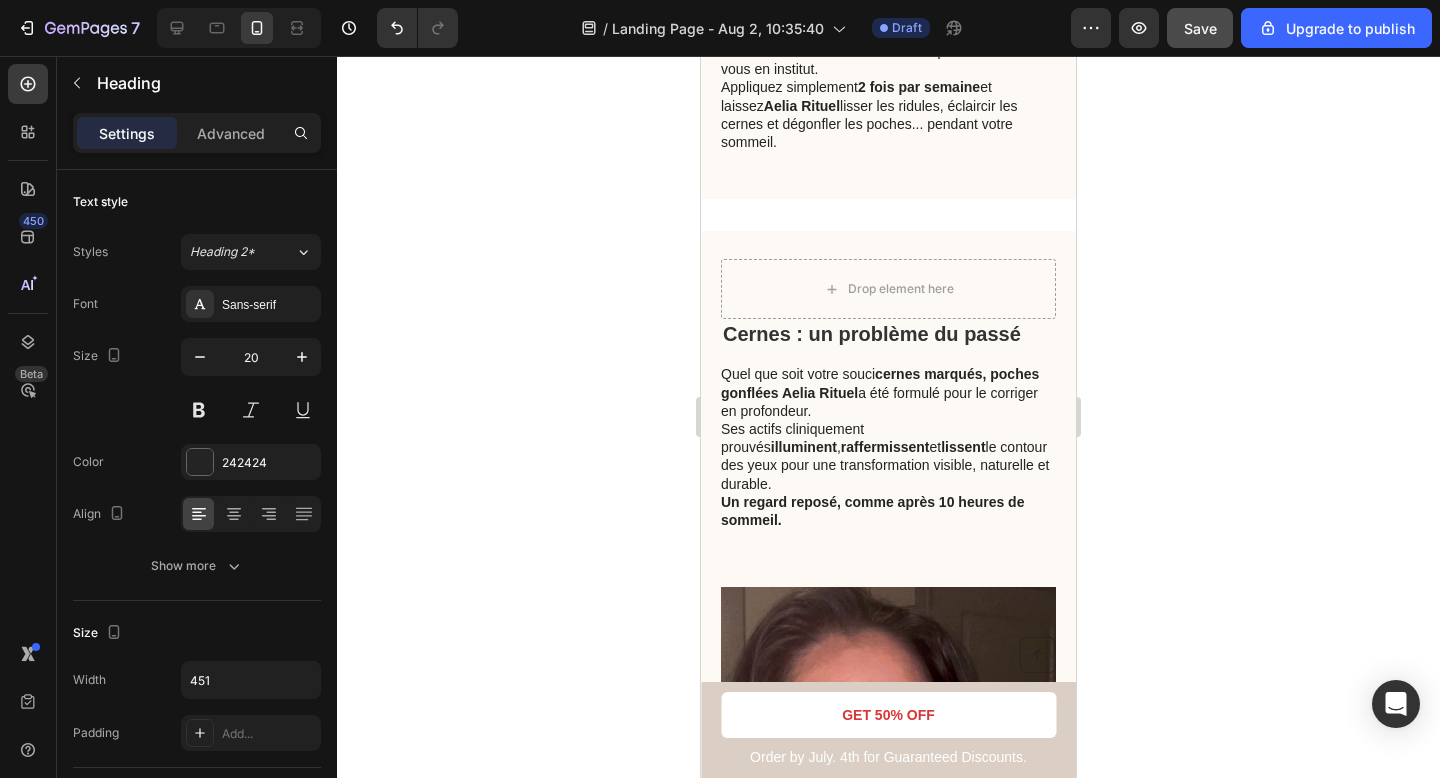 scroll, scrollTop: 2604, scrollLeft: 0, axis: vertical 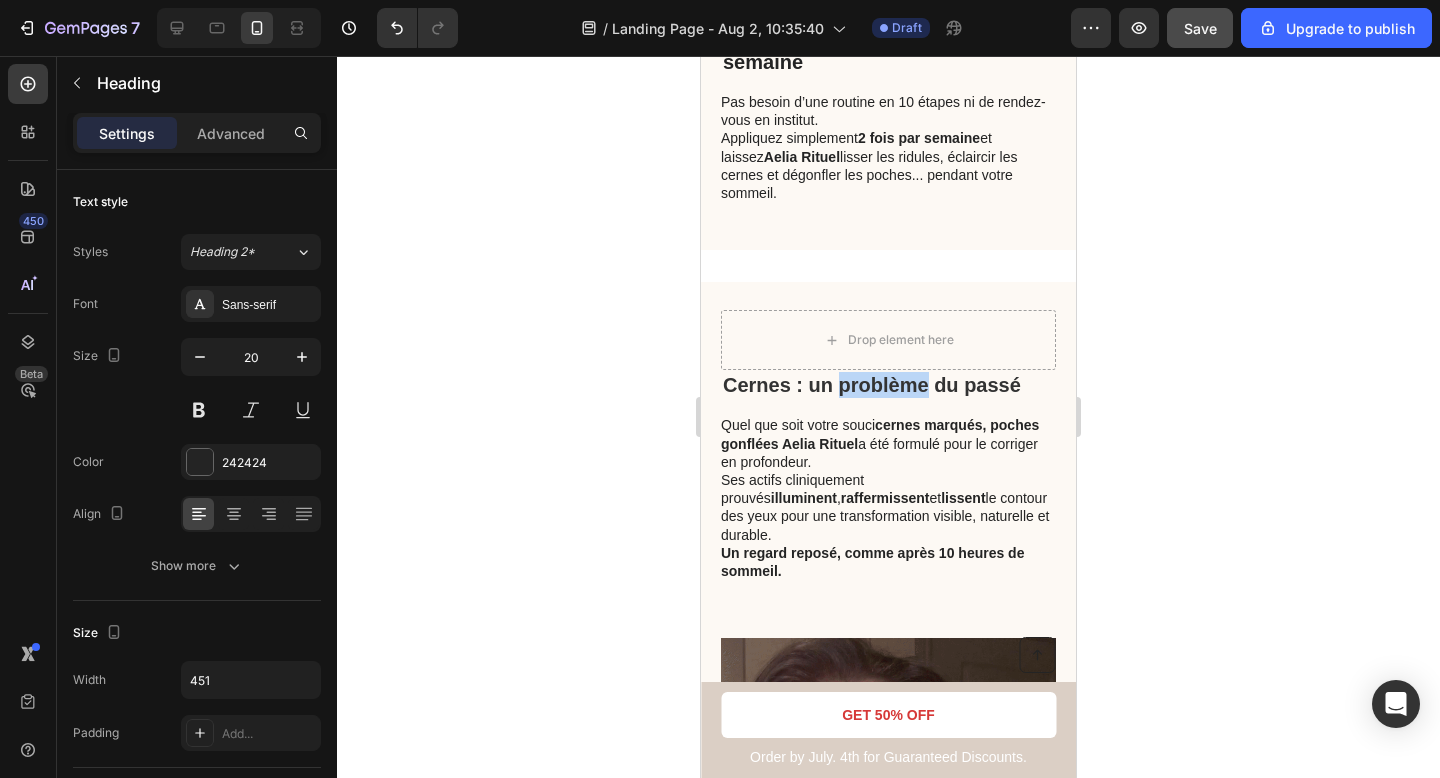 click on "Cernes : un problème du passé" at bounding box center (872, 385) 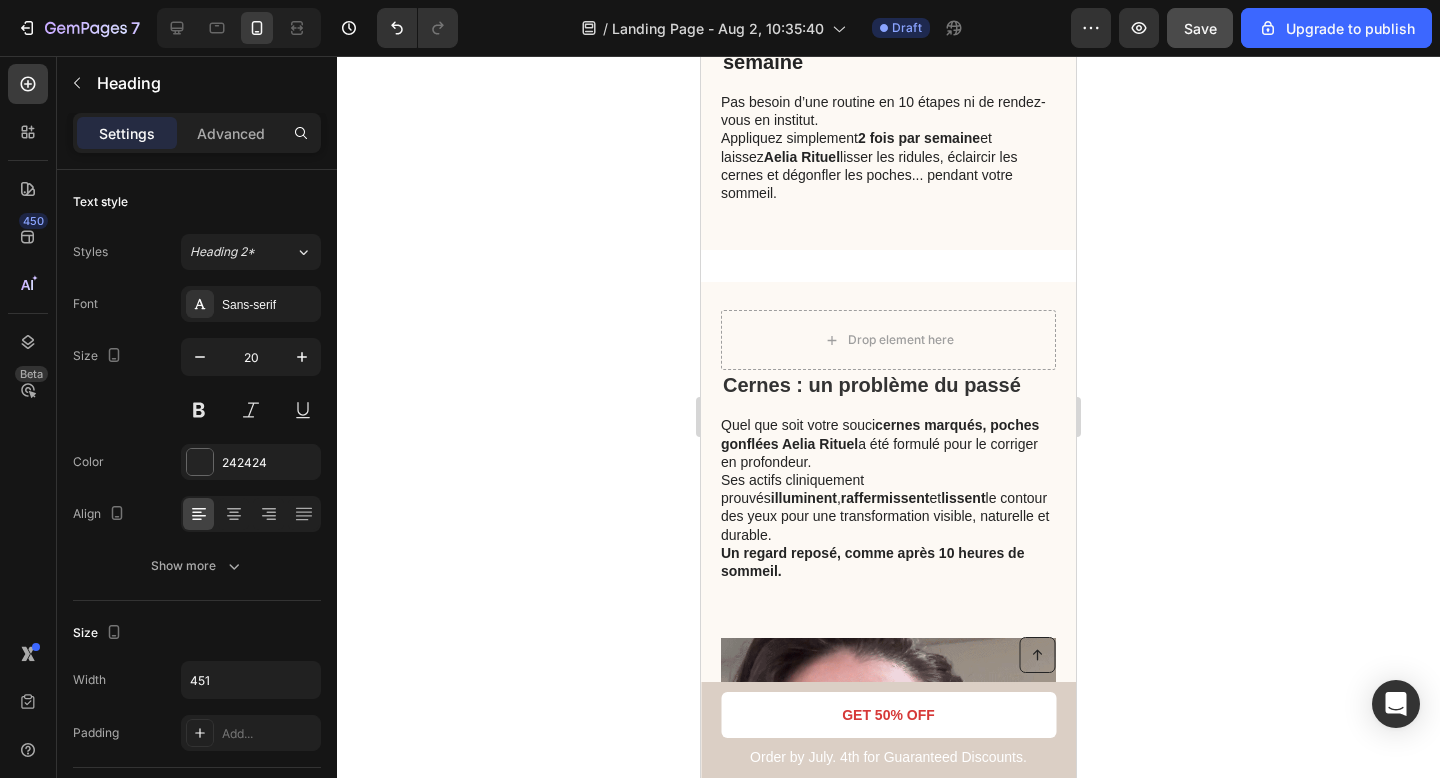 click on "Cernes : un problème du passé" at bounding box center [872, 385] 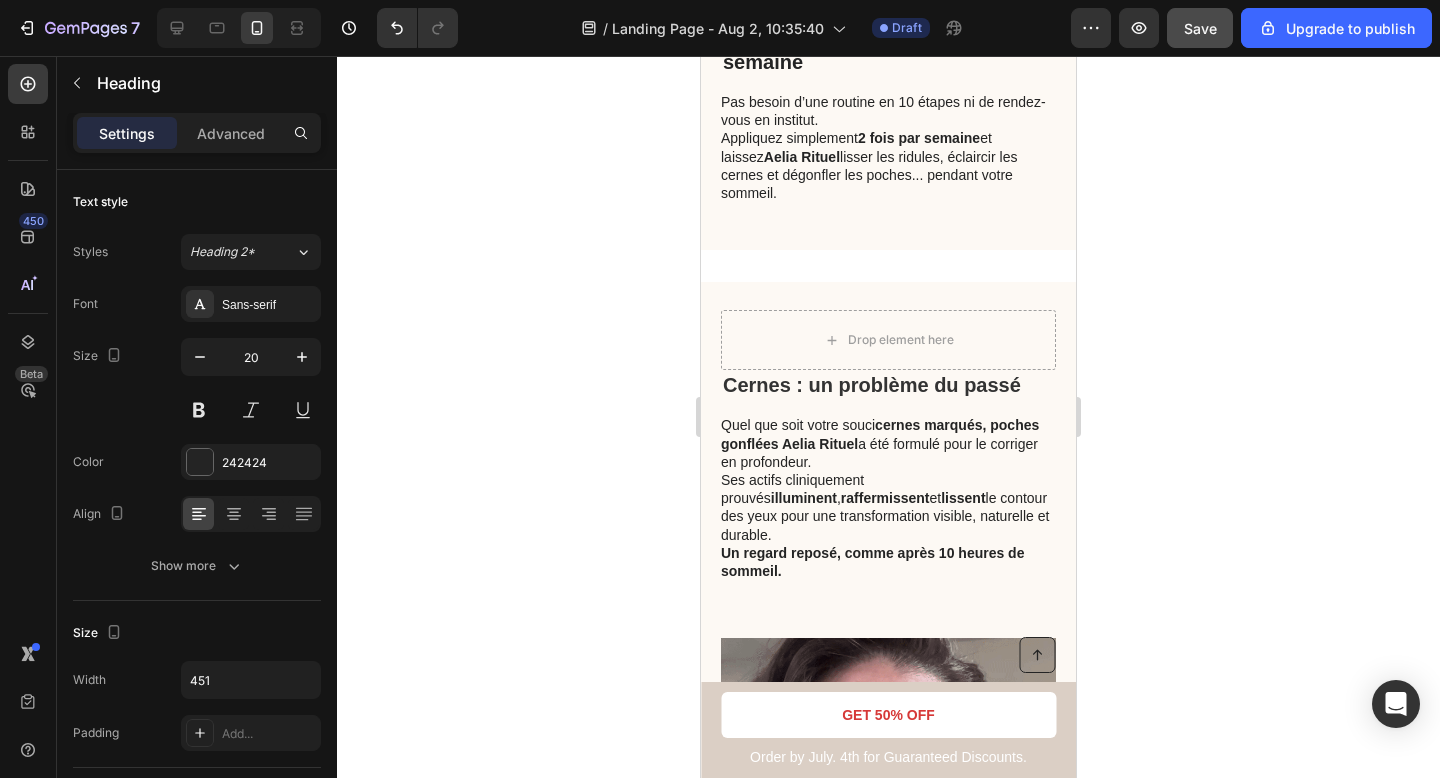 click on "Cernes : un problème du passé" at bounding box center (872, 385) 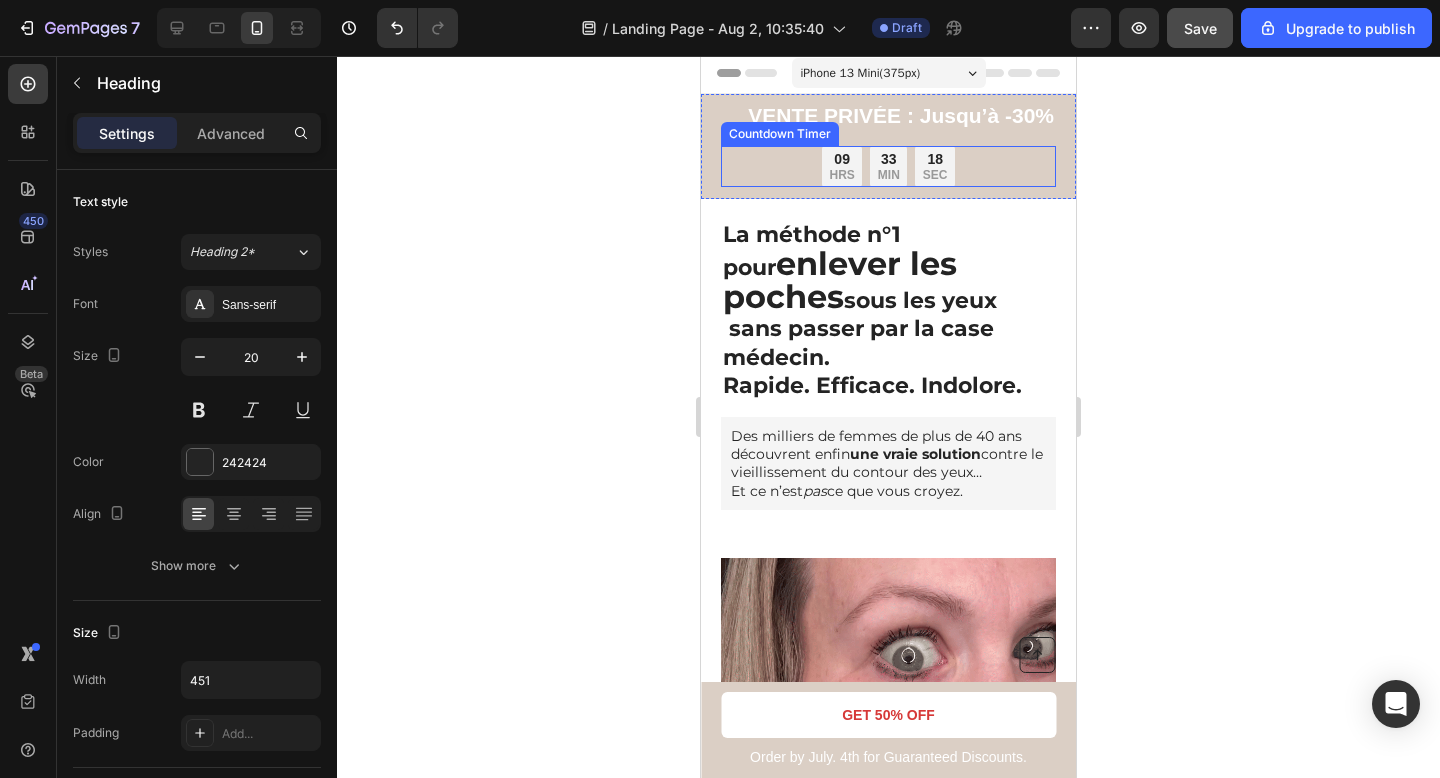 scroll, scrollTop: 4, scrollLeft: 0, axis: vertical 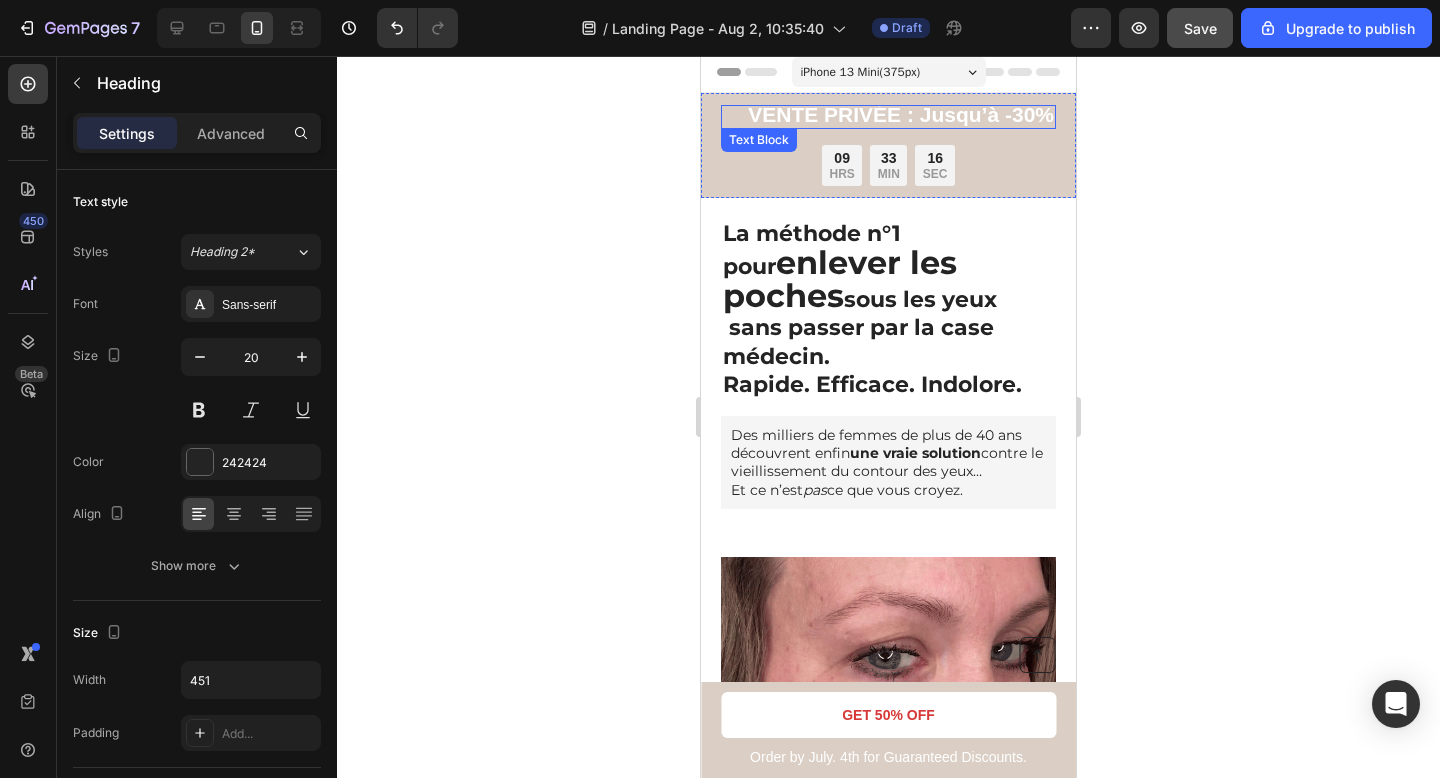 click on "VENTE PRIVÉE : Jusqu’à -30%" at bounding box center [901, 114] 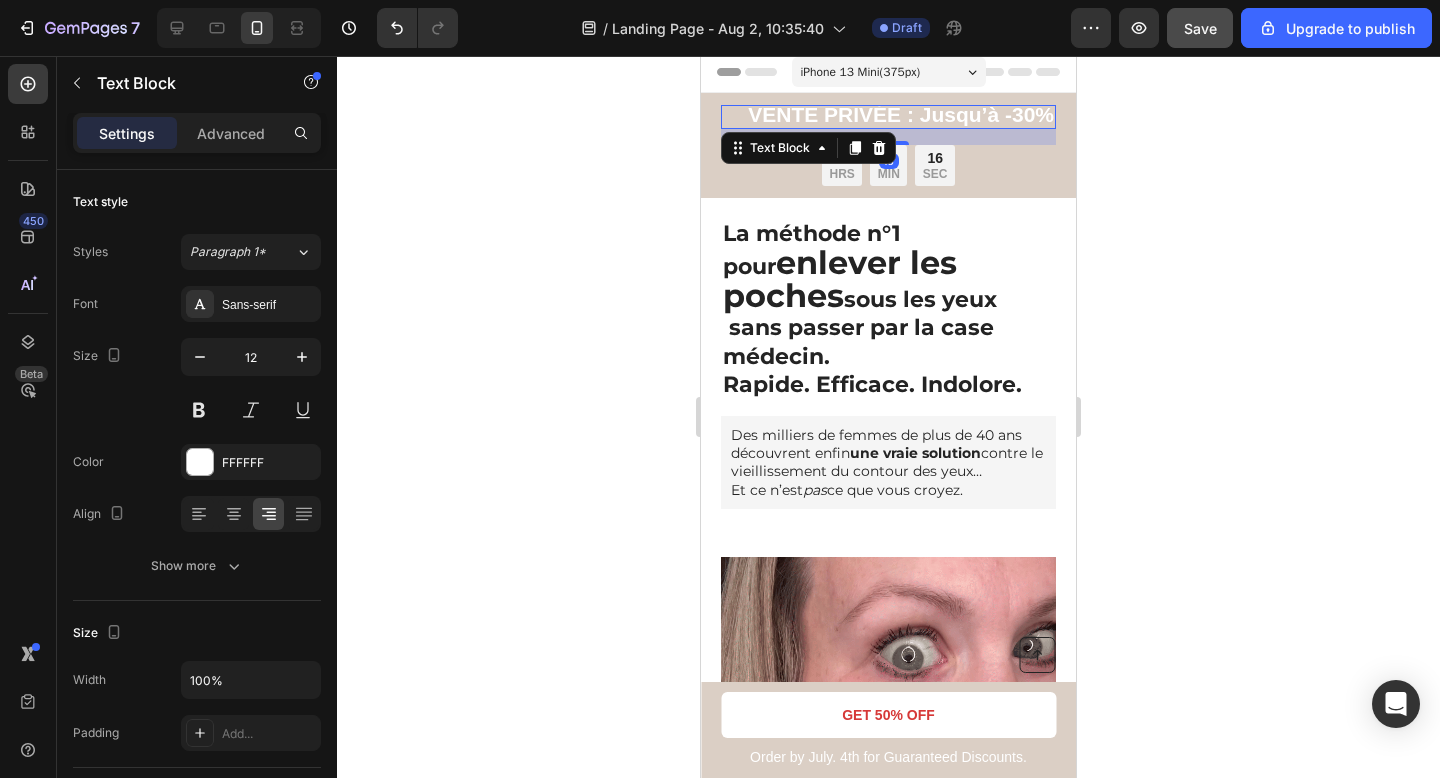 click on "VENTE PRIVÉE : Jusqu’à -30%" at bounding box center [901, 114] 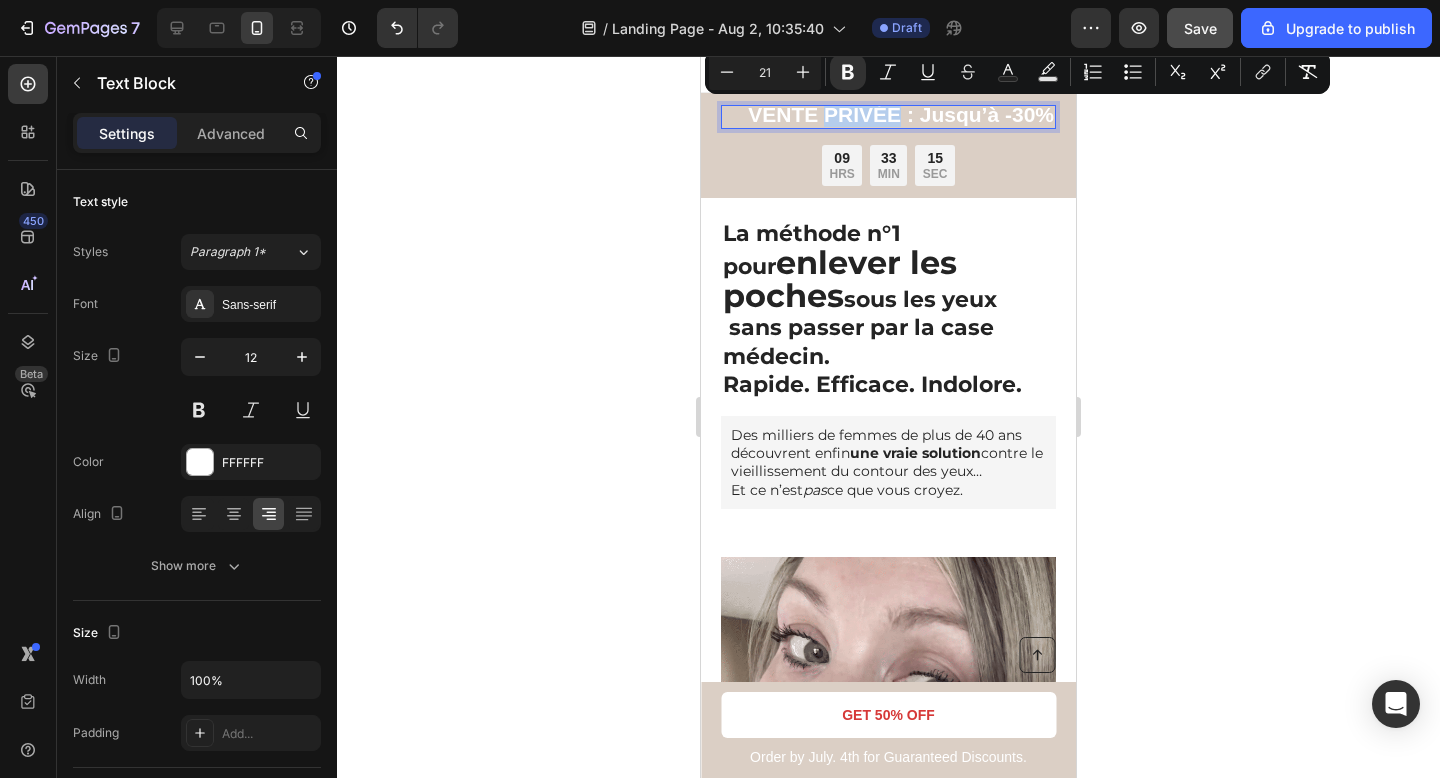 click on "VENTE PRIVÉE : Jusqu’à -30%" at bounding box center [901, 114] 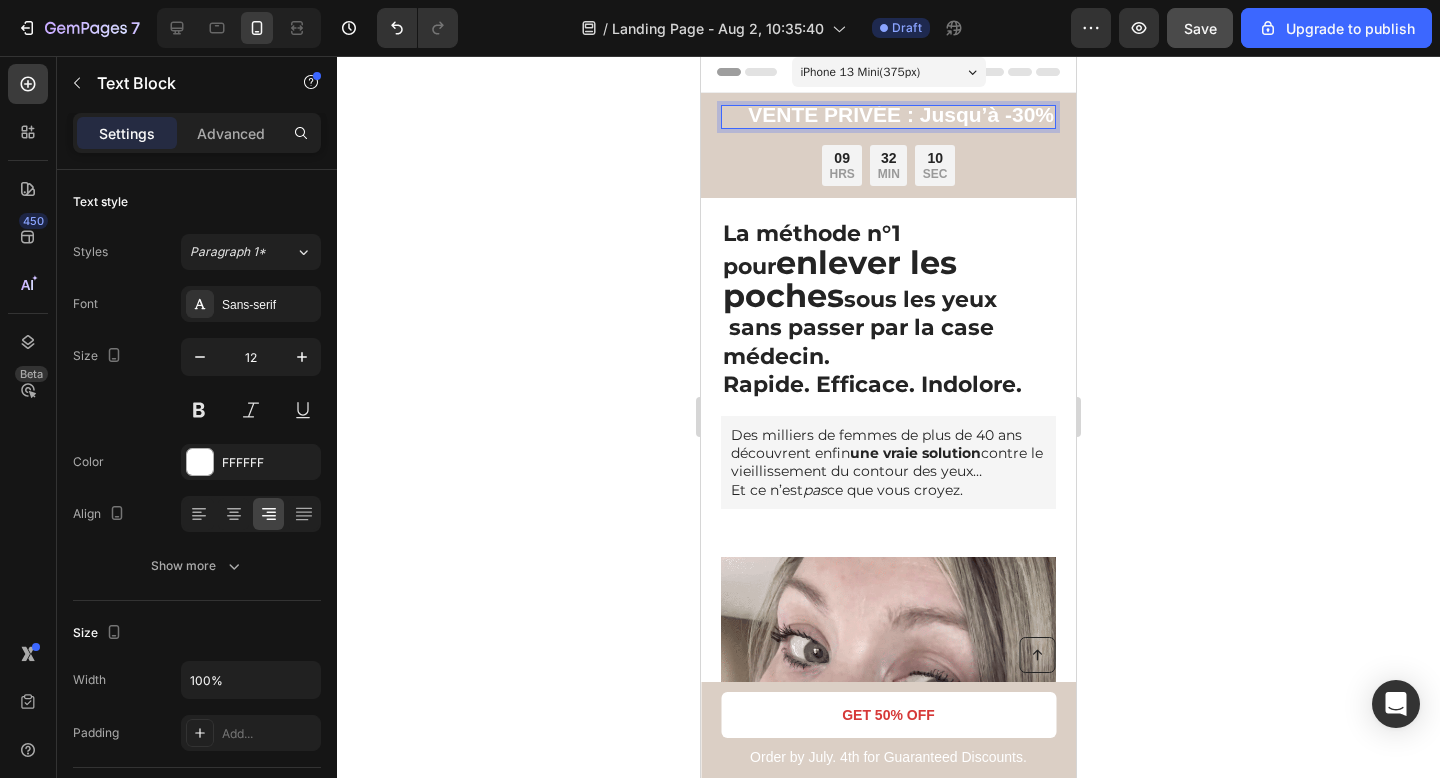 click on "VENTE PRIVE : Jusqu’à -30%" at bounding box center [901, 114] 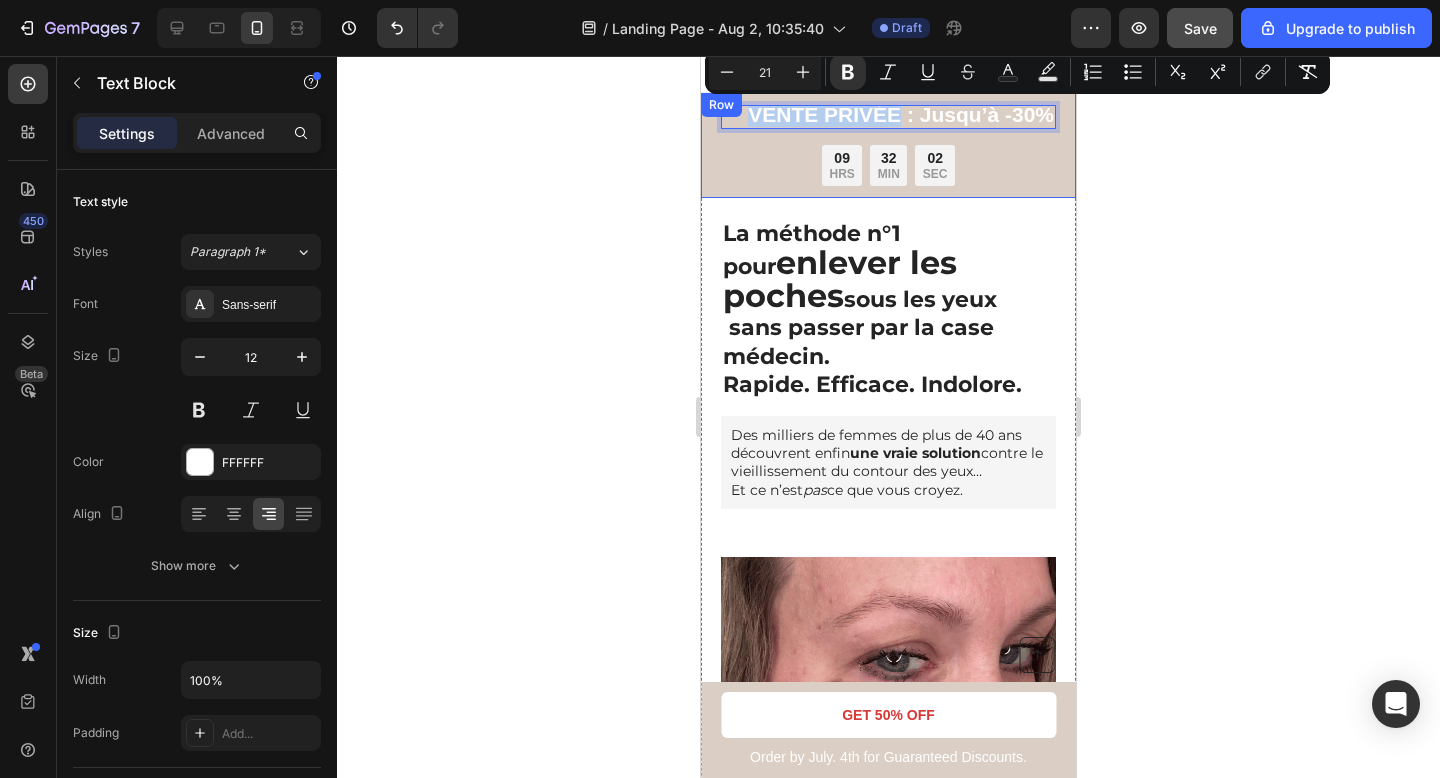 drag, startPoint x: 883, startPoint y: 113, endPoint x: 734, endPoint y: 106, distance: 149.16434 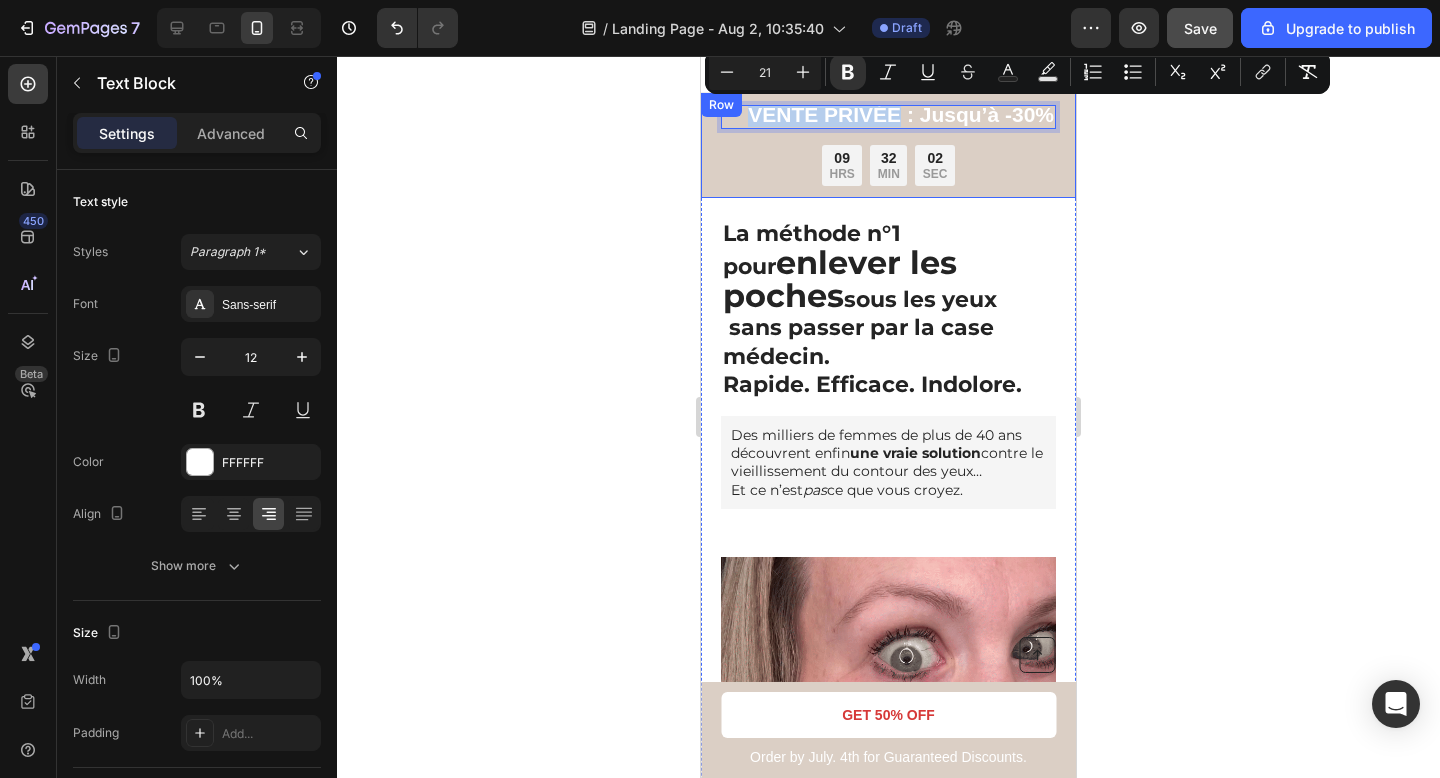 click on "VENTE PRIVEE : Jusqu’à -30% Text Block   16 09 HRS 32 MIN 02 SEC Countdown Timer Row" at bounding box center (888, 145) 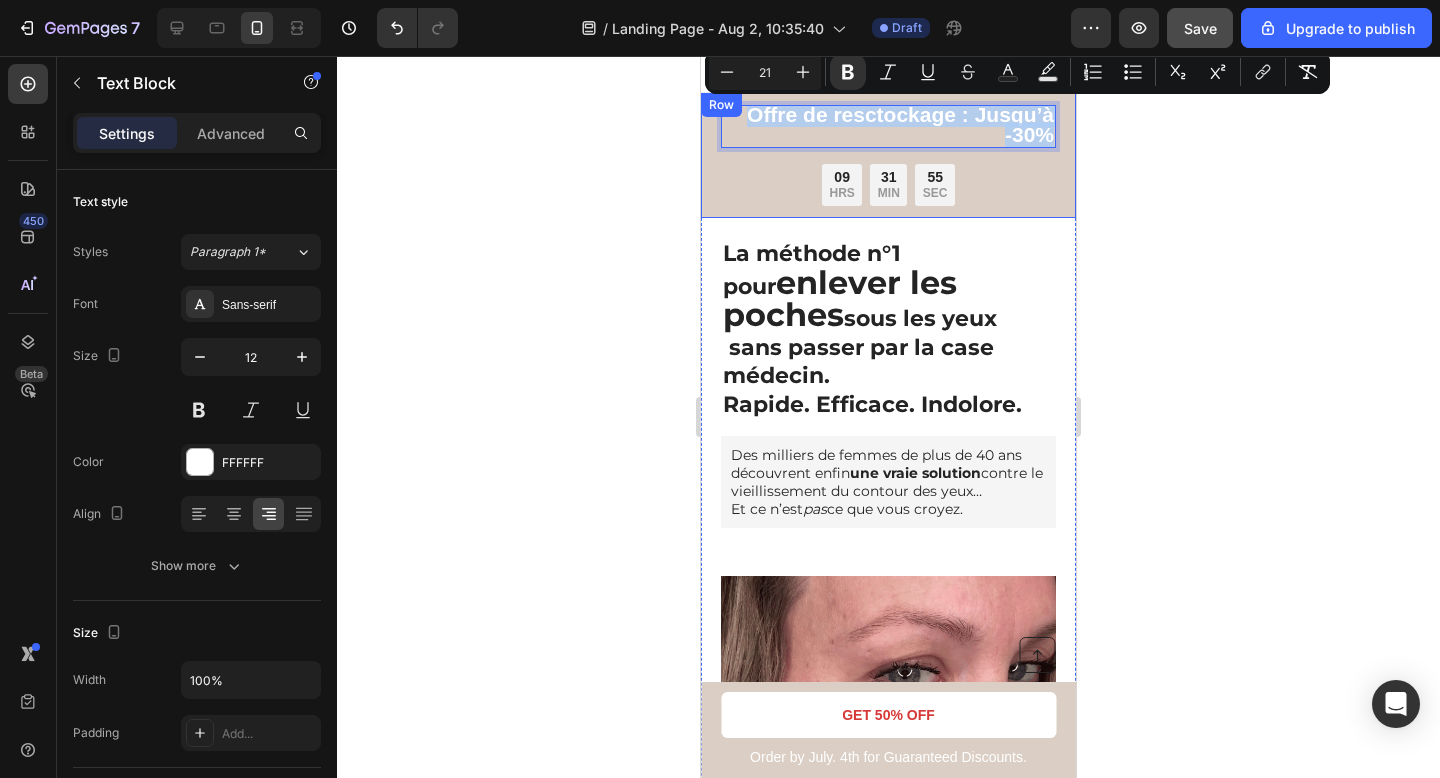 drag, startPoint x: 1033, startPoint y: 134, endPoint x: 735, endPoint y: 103, distance: 299.60806 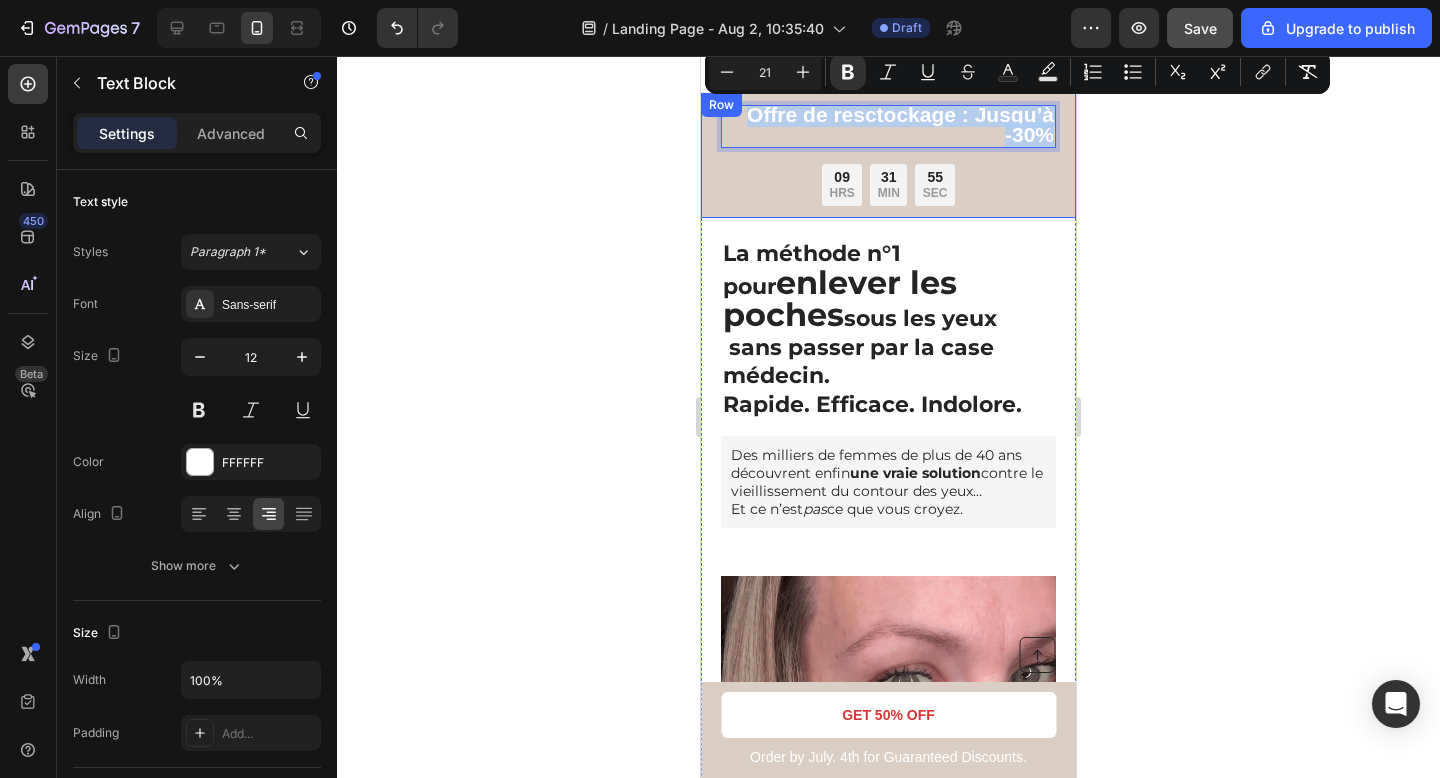 click on "Offre de resctockage : Jusqu’à -30% Text Block   16 09 HRS 31 MIN 55 SEC Countdown Timer Row" at bounding box center (888, 155) 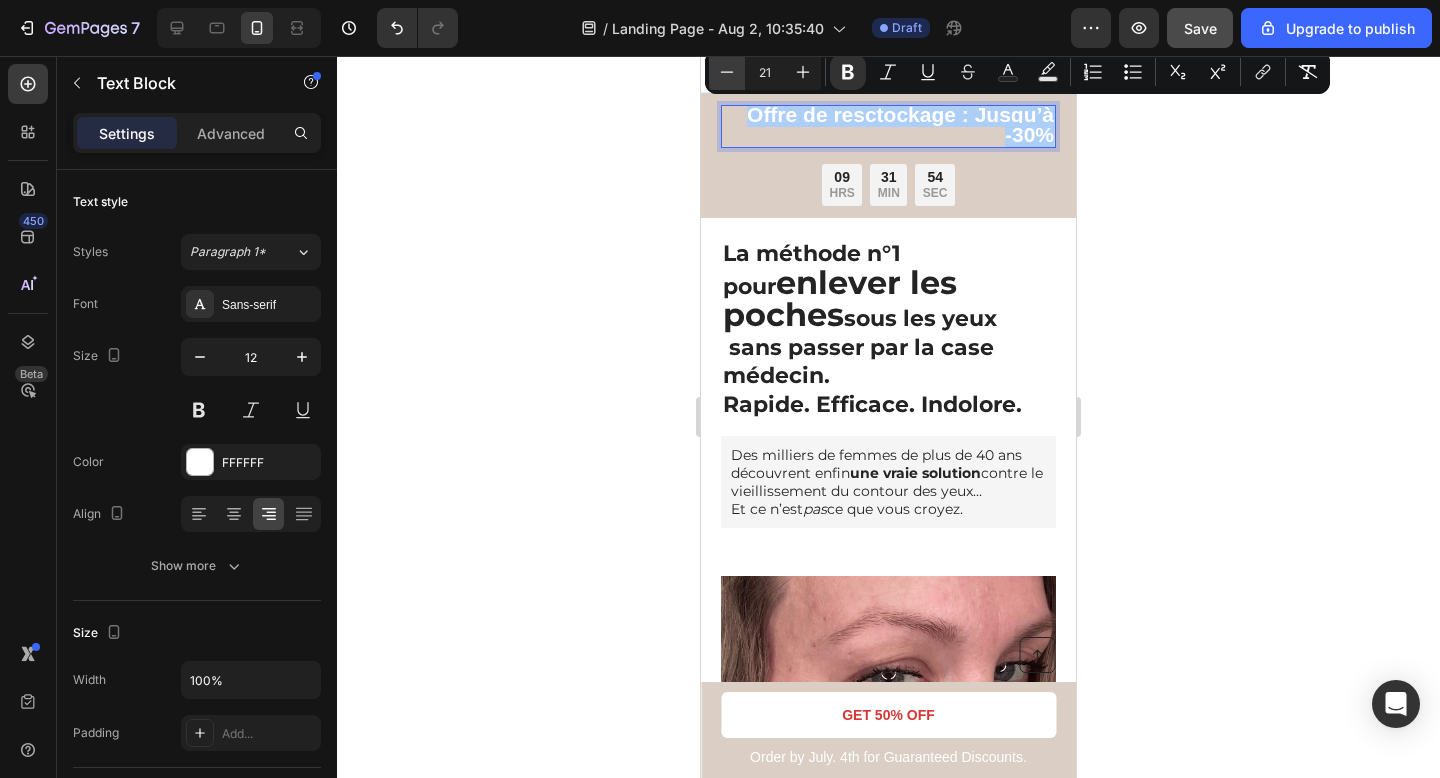 click 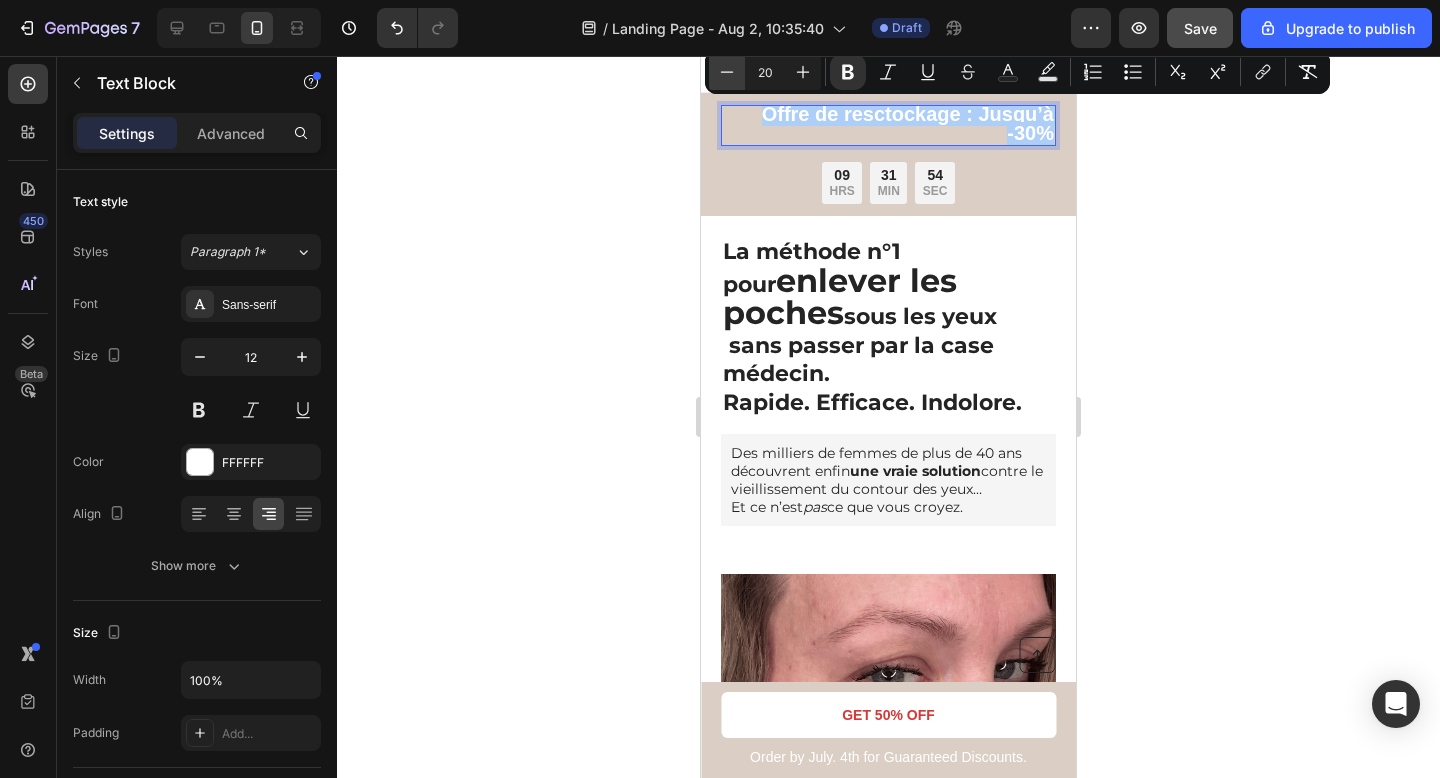 click 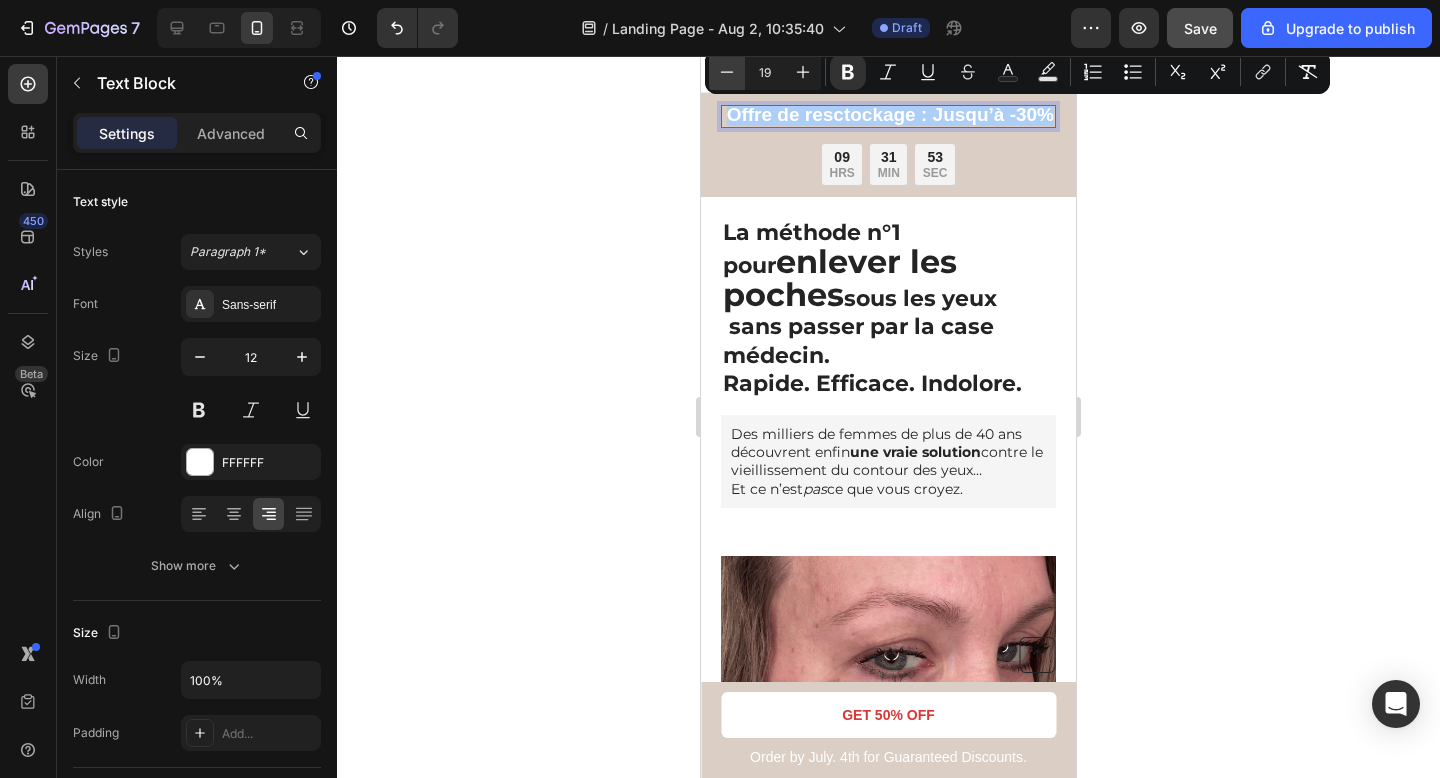 click 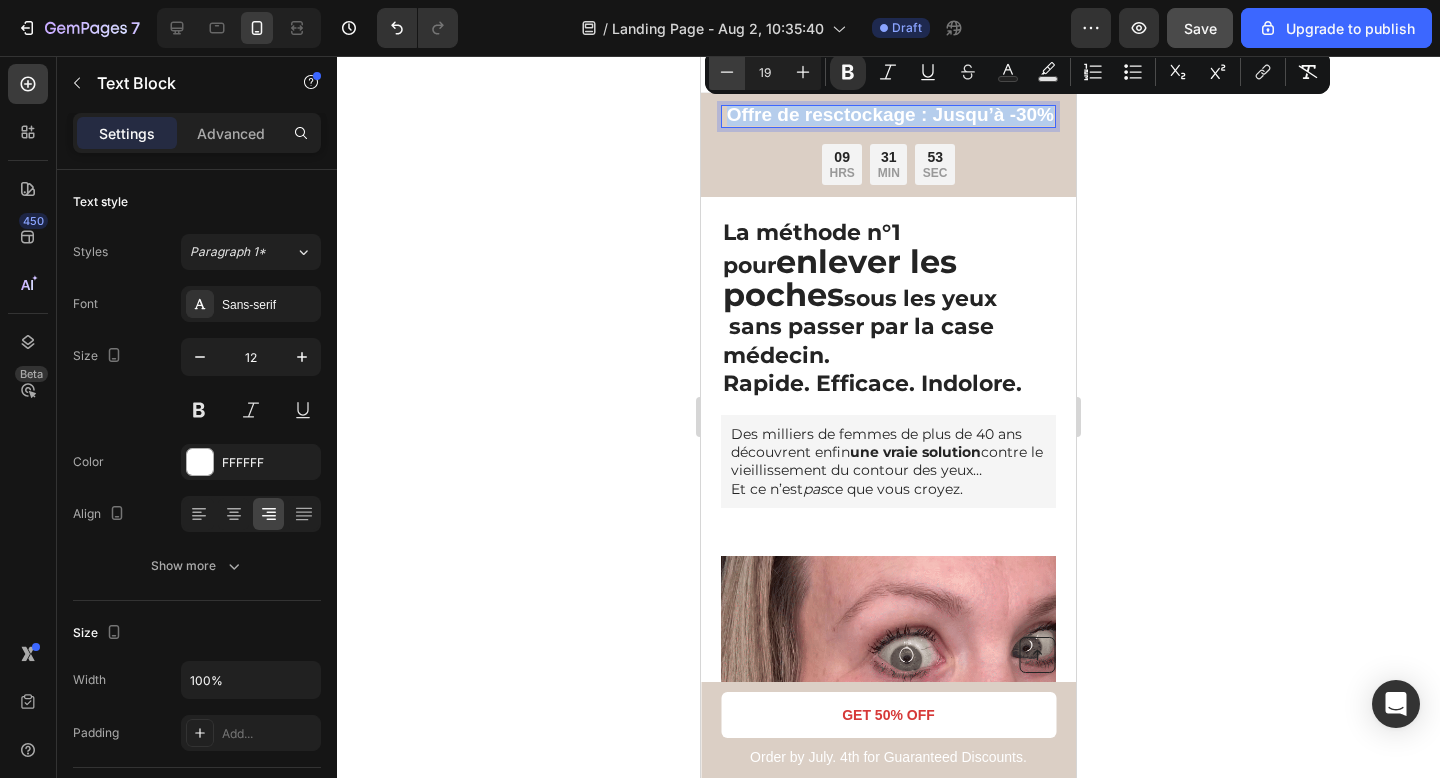 type on "18" 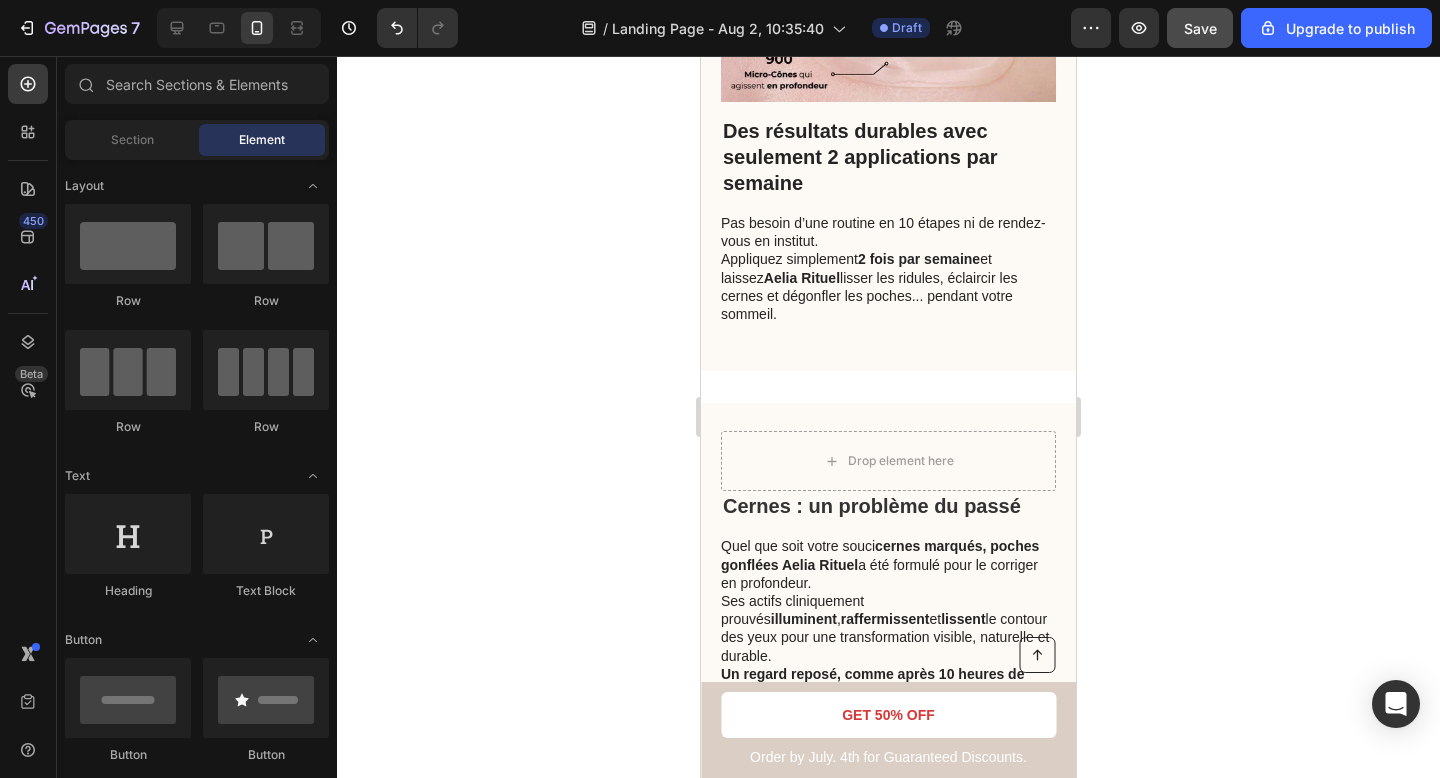 scroll, scrollTop: 2447, scrollLeft: 0, axis: vertical 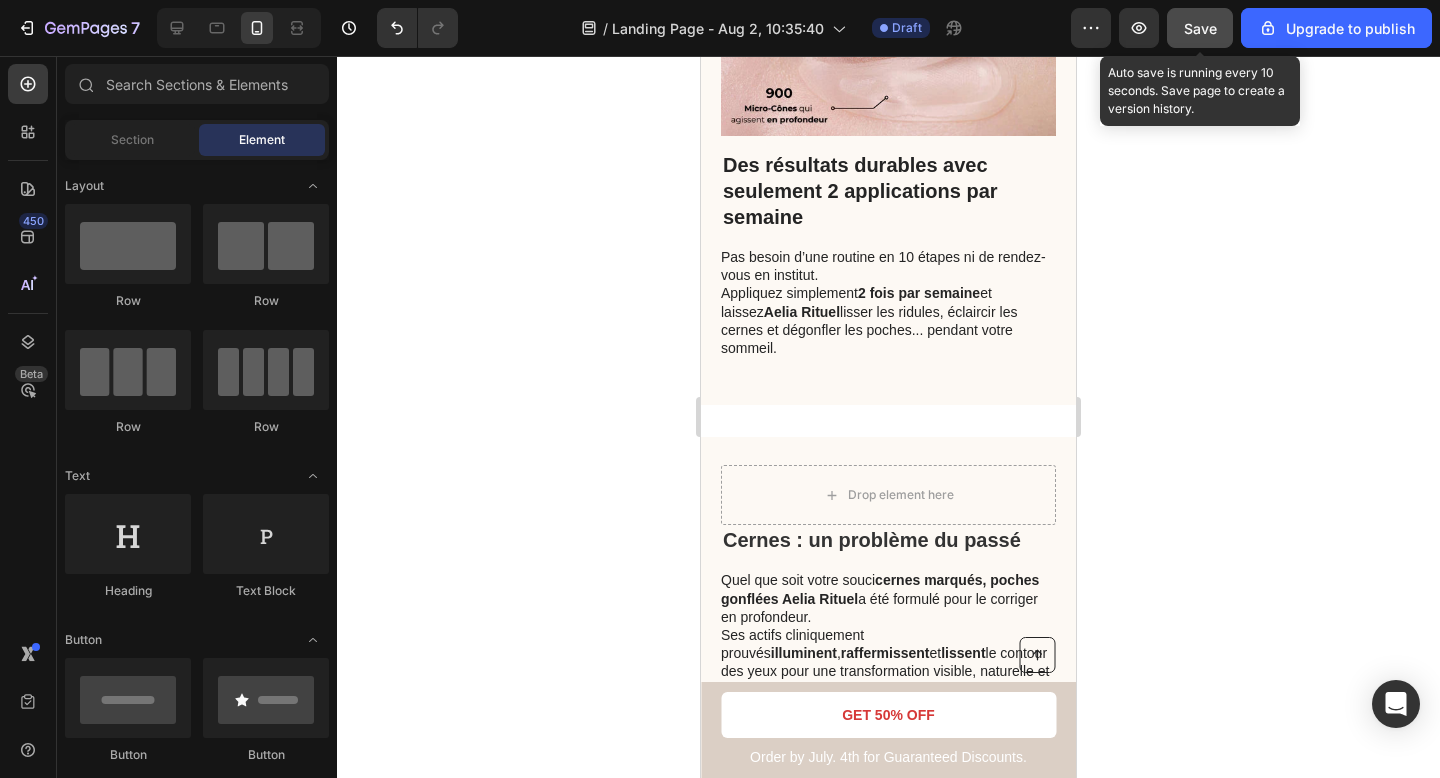 click on "Save" at bounding box center (1200, 28) 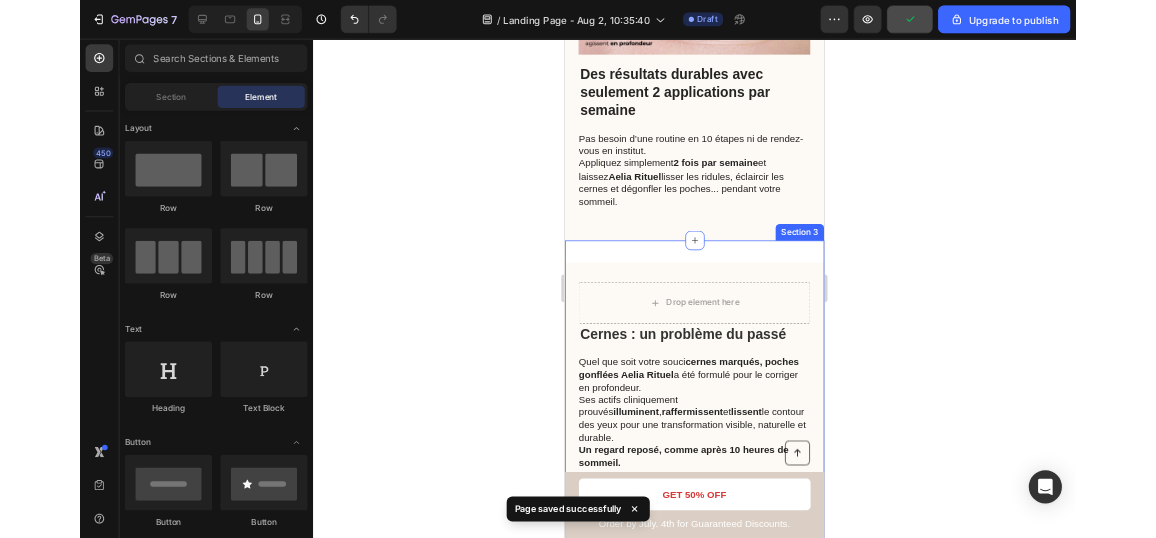 scroll, scrollTop: 2757, scrollLeft: 0, axis: vertical 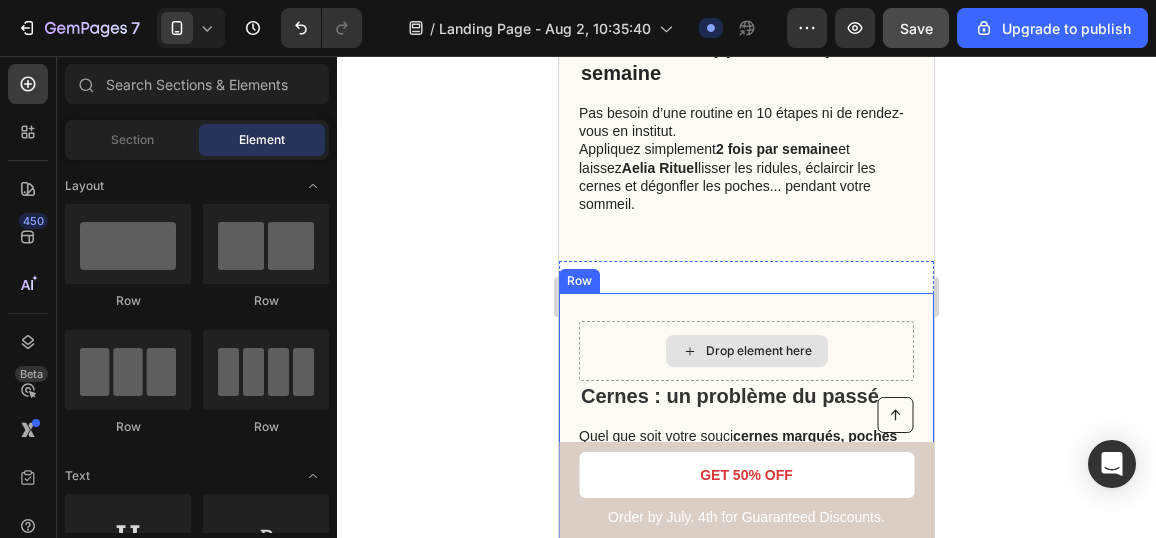 click on "Drop element here" at bounding box center [746, 351] 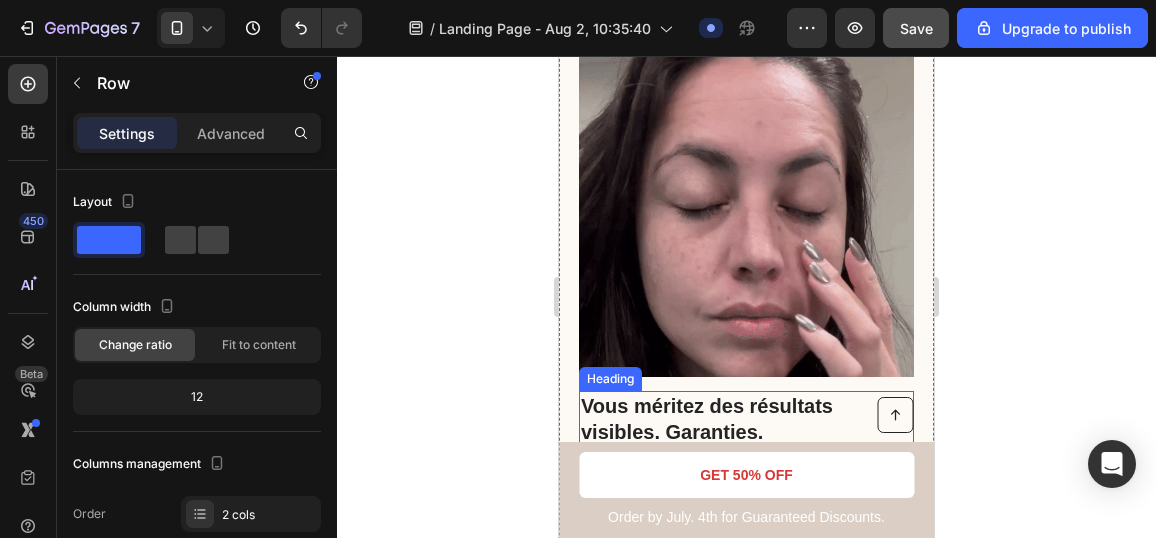 click at bounding box center (746, 209) 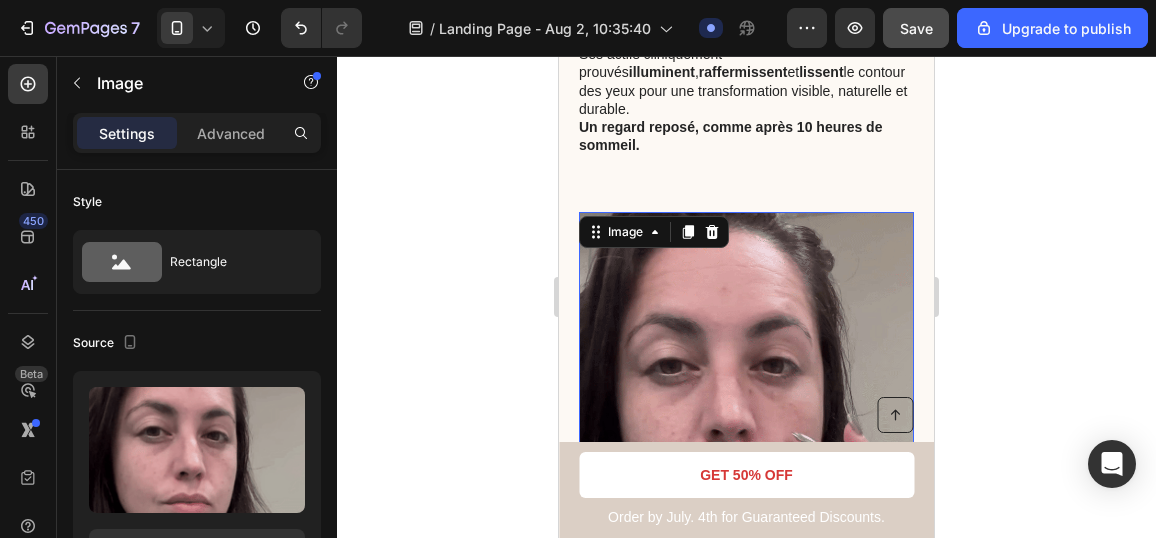 scroll, scrollTop: 2968, scrollLeft: 0, axis: vertical 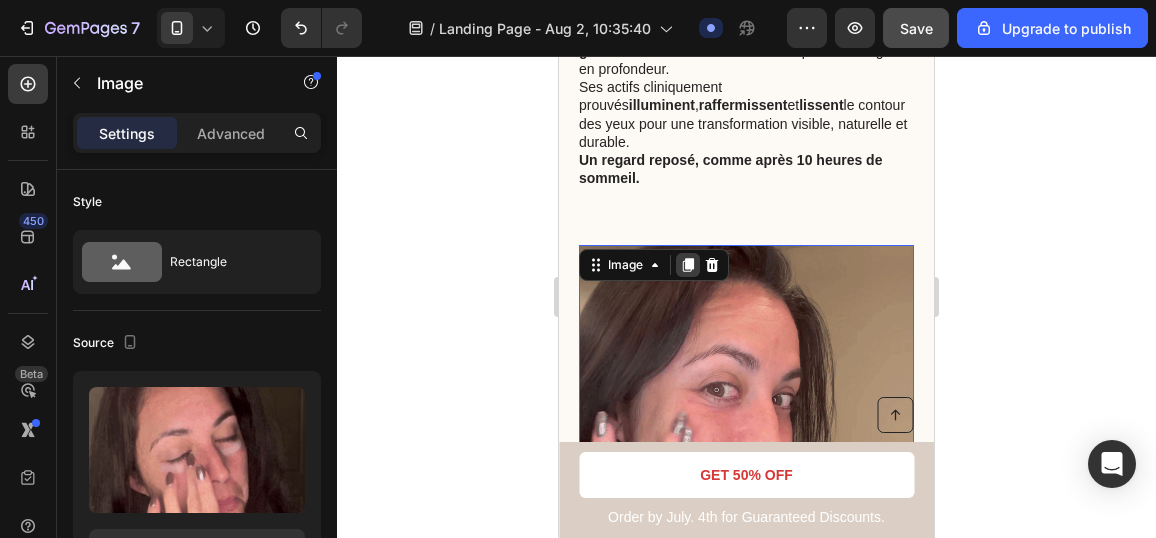 click at bounding box center (688, 265) 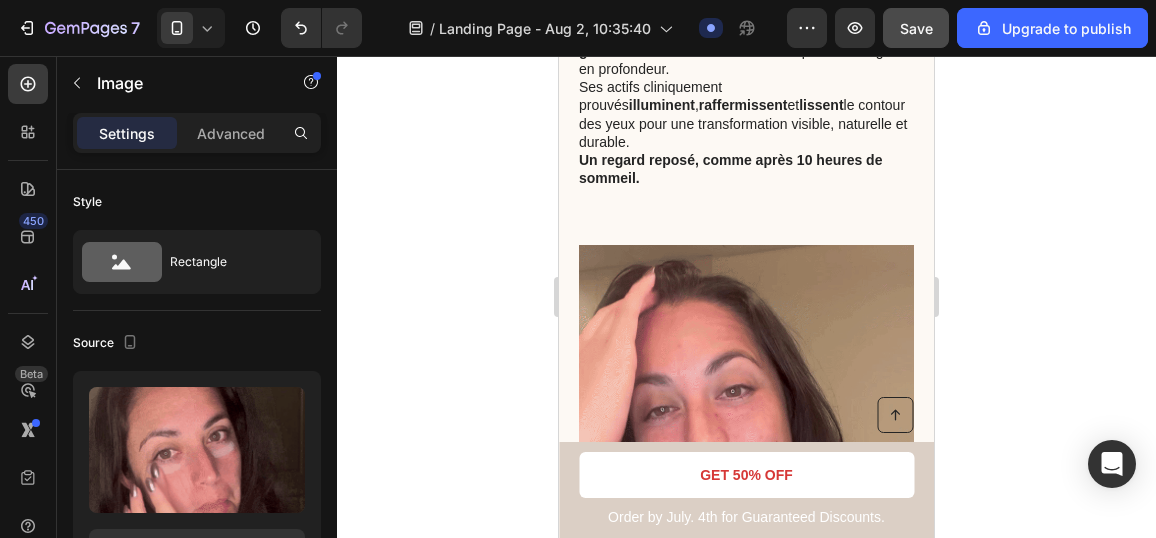 scroll, scrollTop: 3115, scrollLeft: 0, axis: vertical 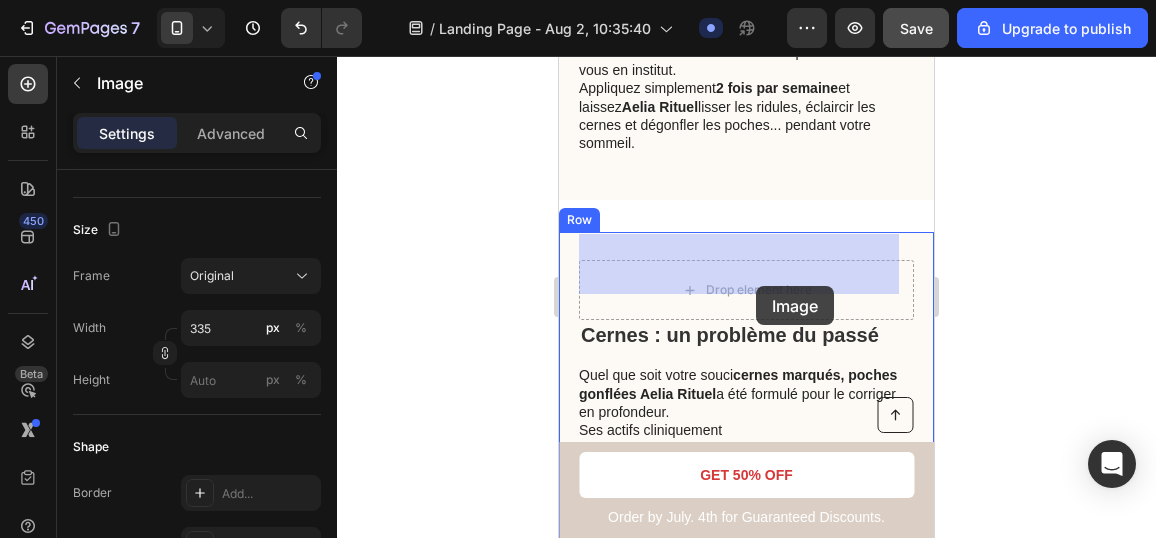 drag, startPoint x: 726, startPoint y: 279, endPoint x: 756, endPoint y: 286, distance: 30.805843 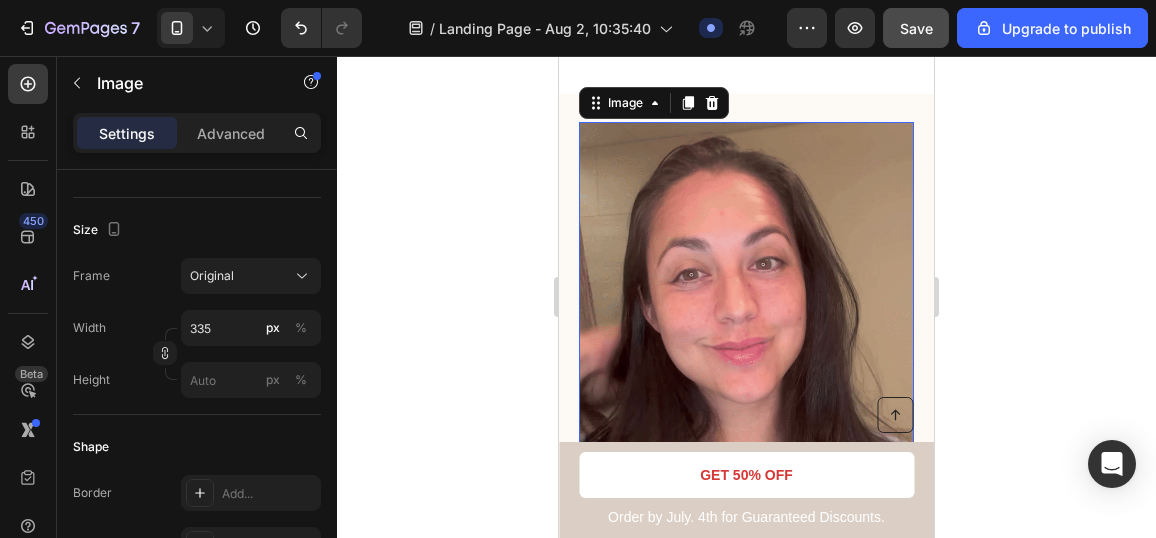 scroll, scrollTop: 2817, scrollLeft: 0, axis: vertical 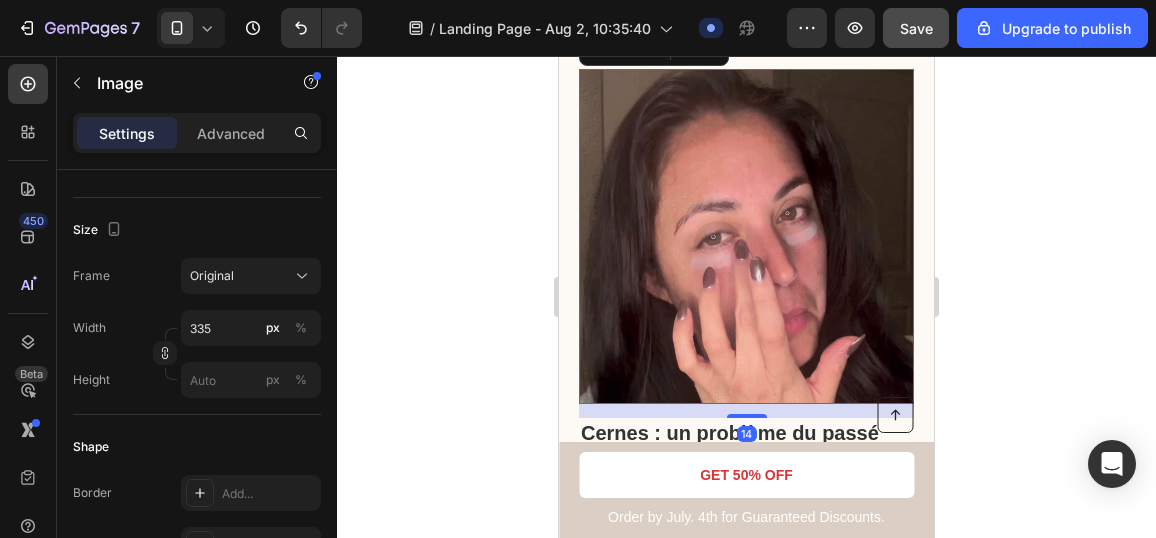 click at bounding box center [746, 236] 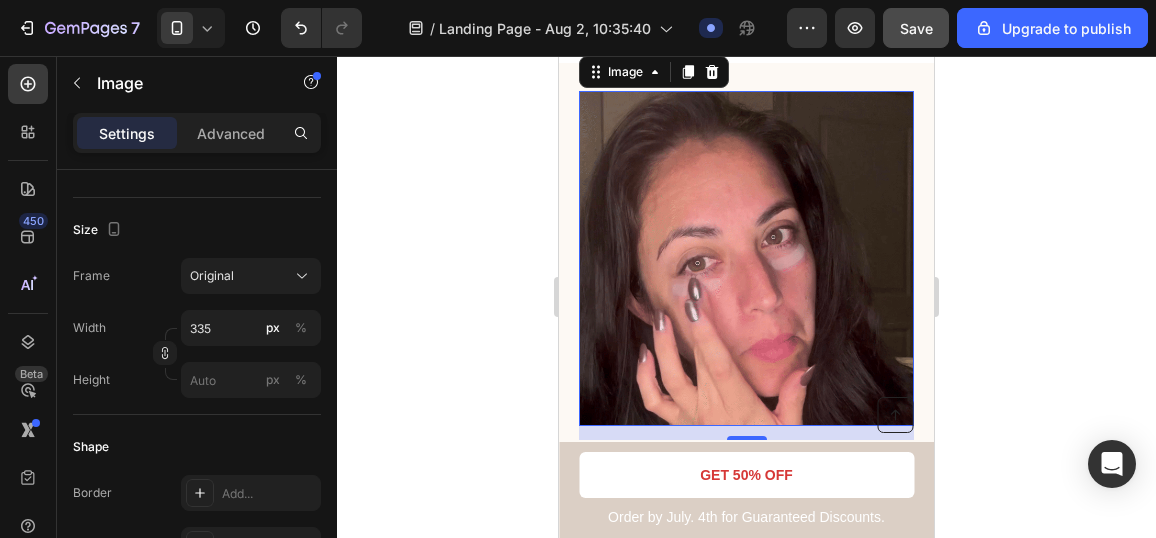 scroll, scrollTop: 2773, scrollLeft: 0, axis: vertical 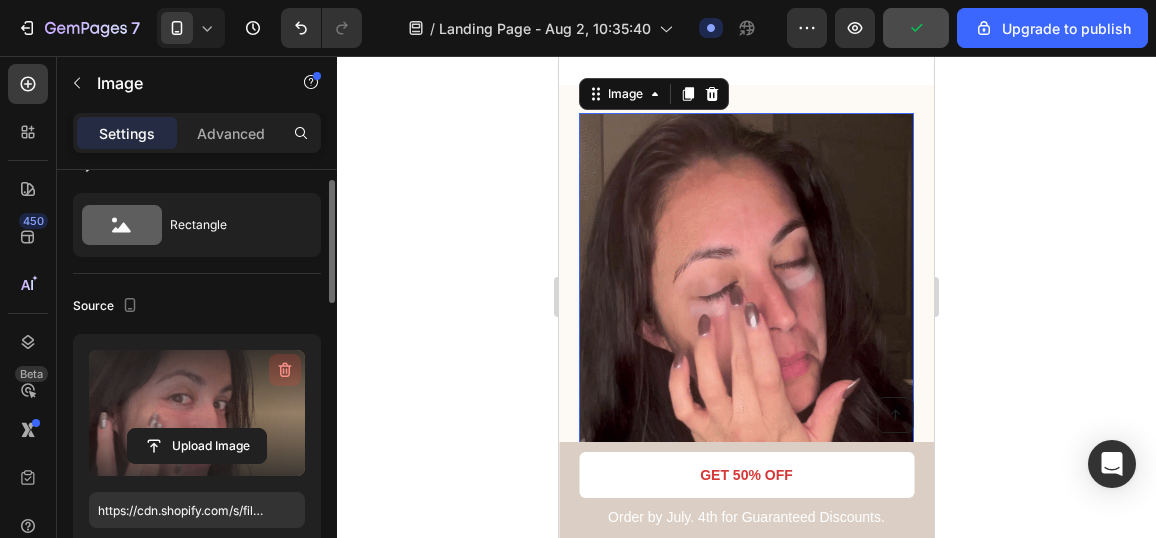click 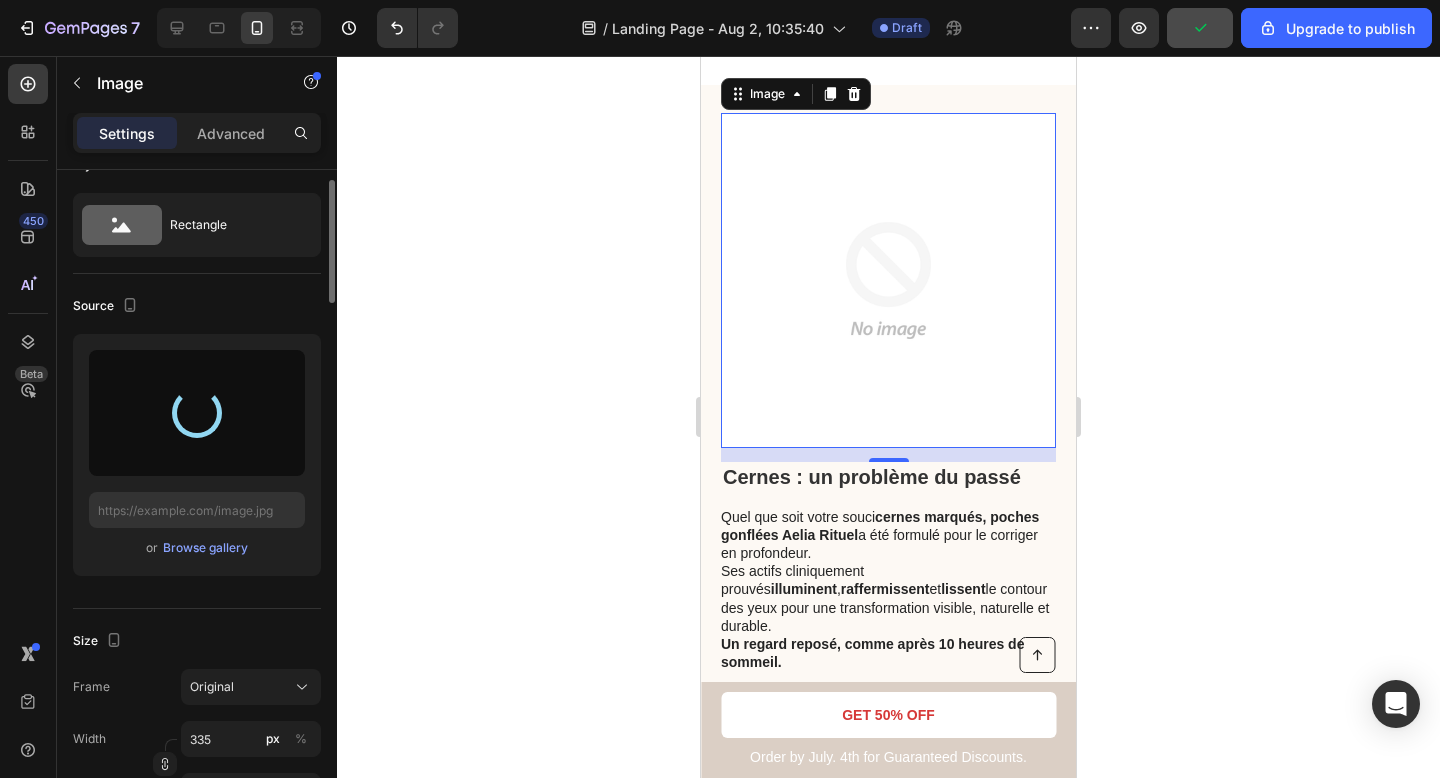type on "https://cdn.shopify.com/s/files/1/0895/2709/1466/files/gempages_571776104939914112-a3d594df-de18-4803-9e2b-3db9efb46130.gif" 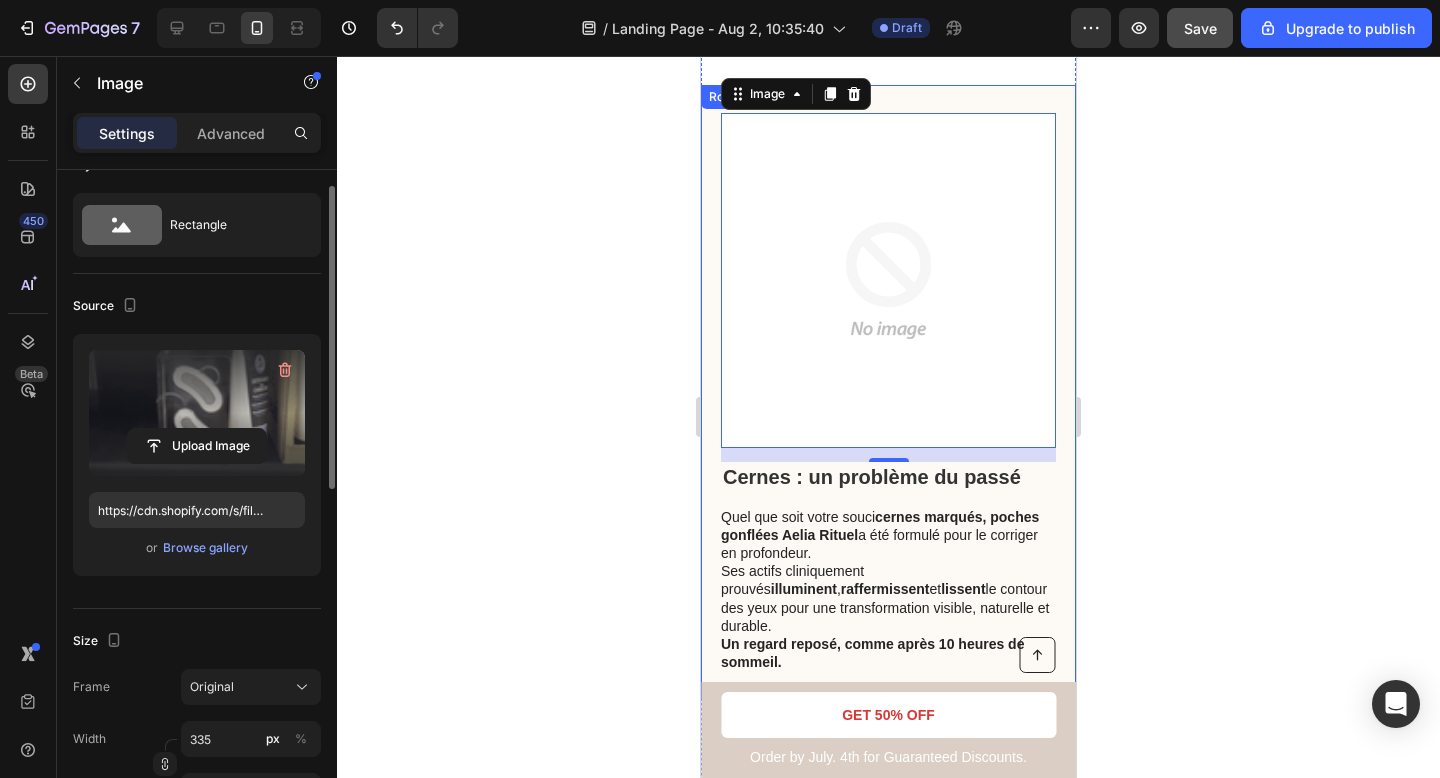 scroll, scrollTop: 3022, scrollLeft: 0, axis: vertical 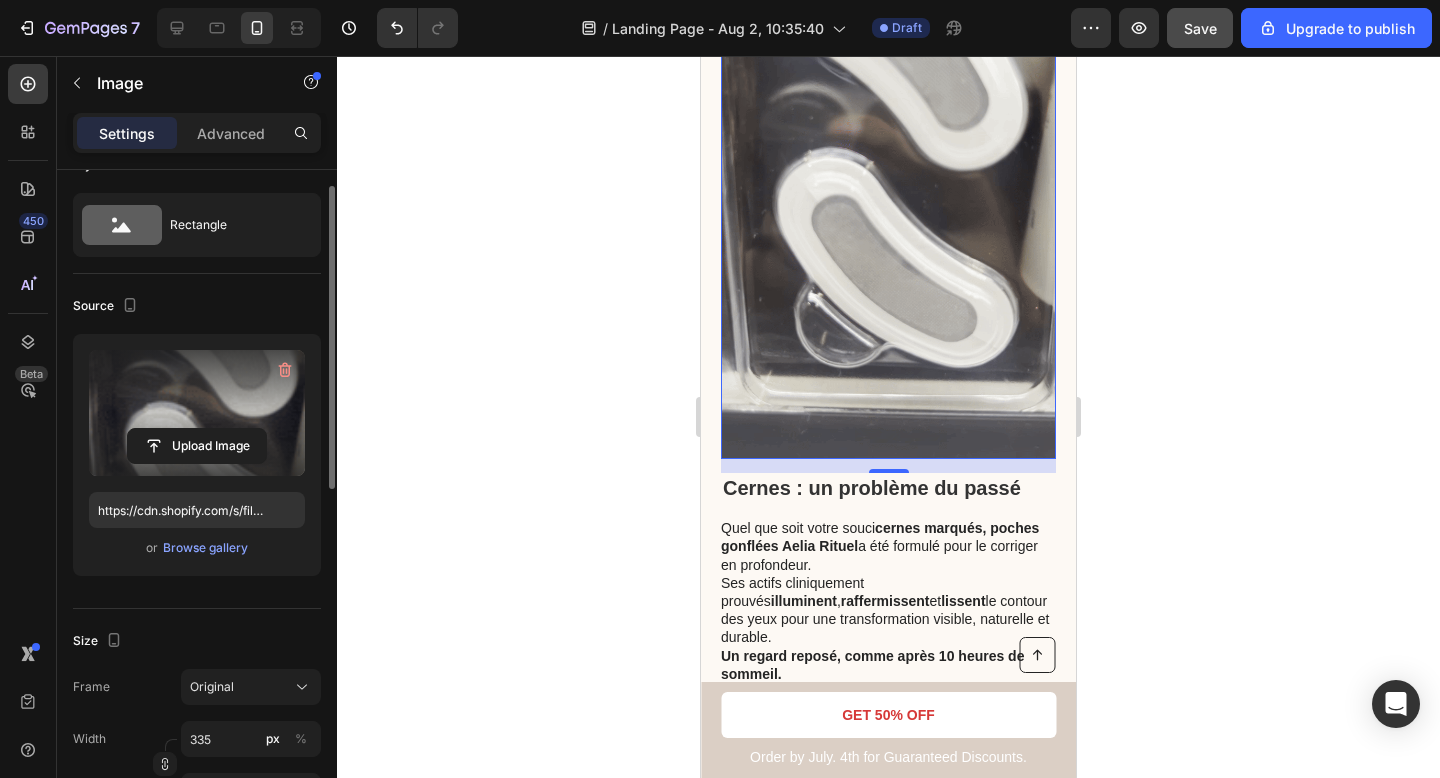click on "14" at bounding box center (889, 489) 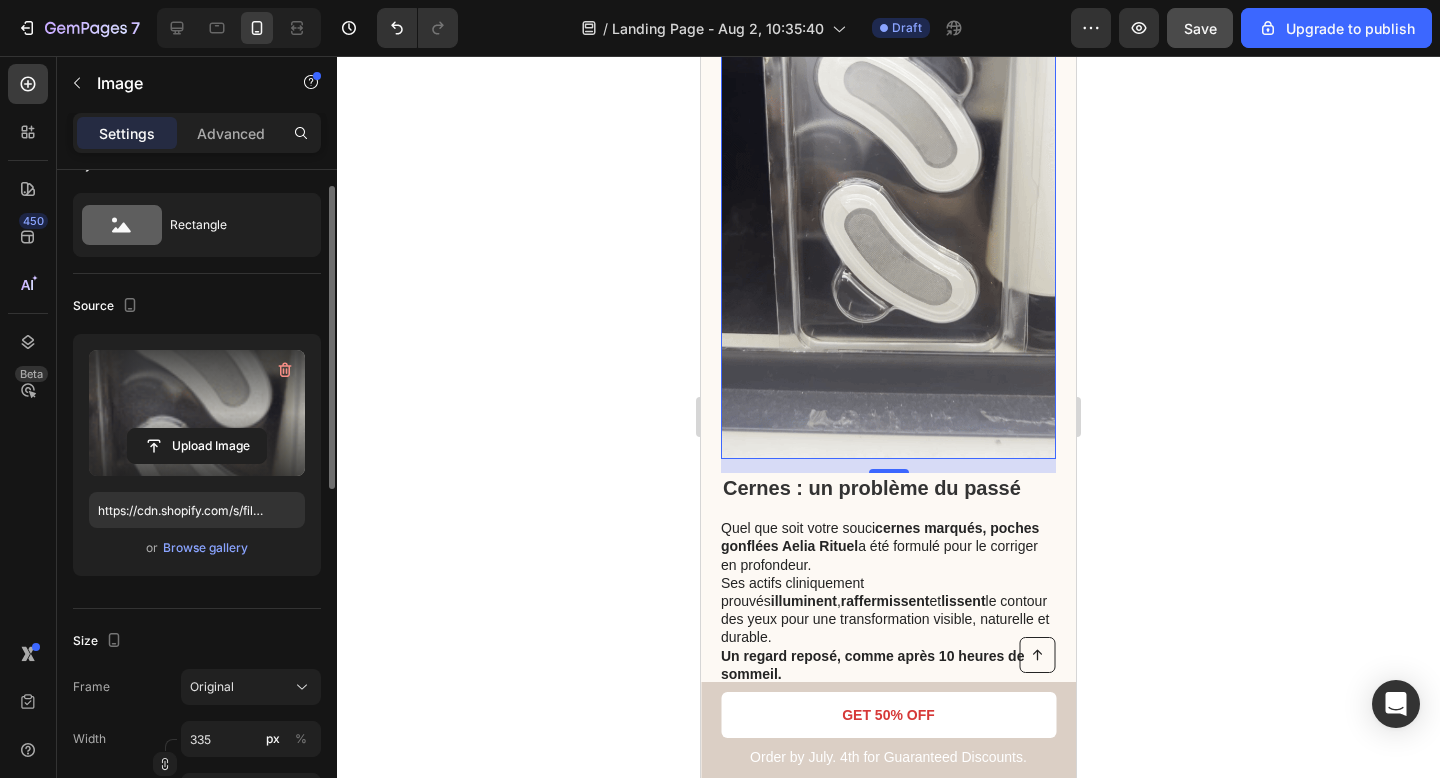 click on "14" at bounding box center [889, 489] 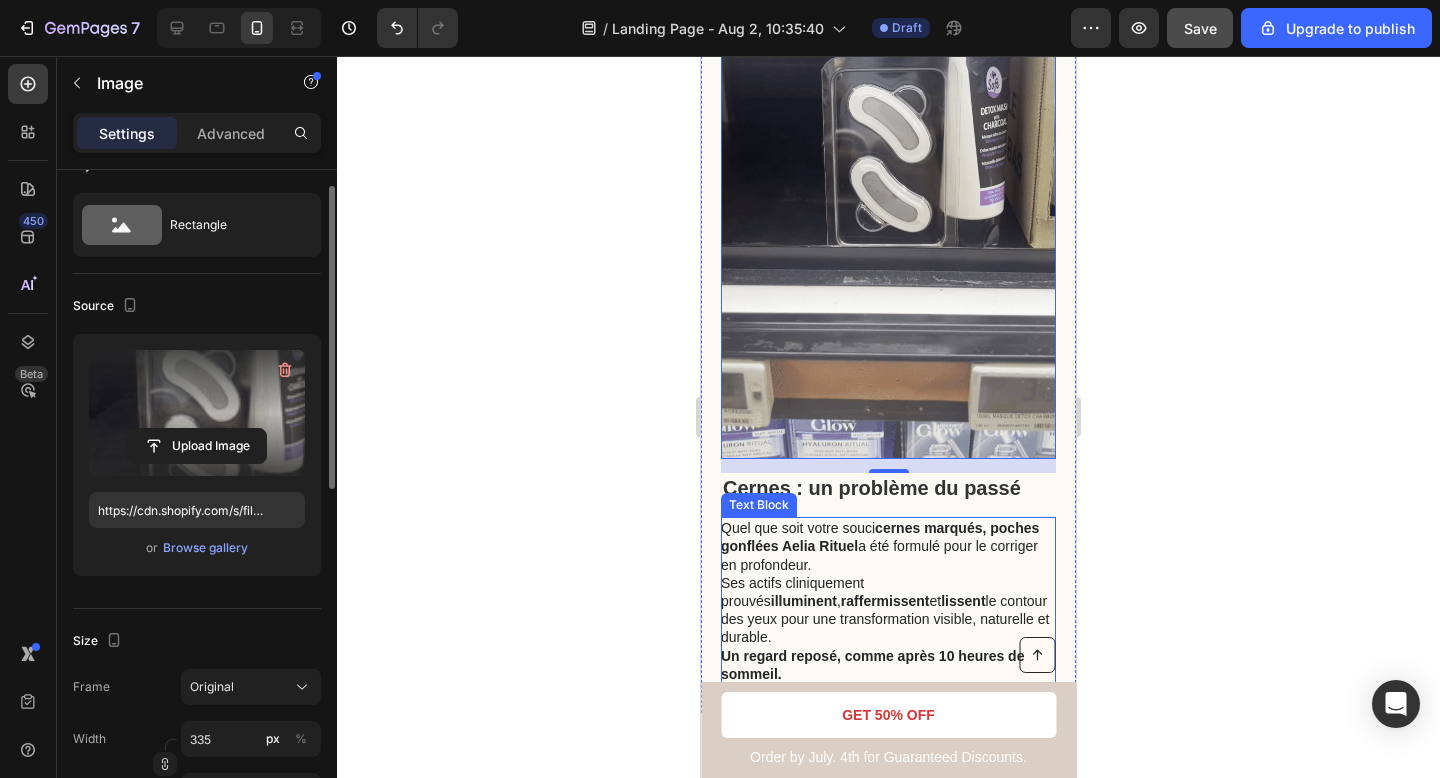 click on "Quel que soit votre souci  cernes marqués, poches gonflées Aelia Rituel  a été formulé pour le corriger en profondeur. Ses actifs cliniquement prouvés  illuminent ,  raffermissent  et  lissent  le contour des yeux pour une transformation visible, naturelle et durable." at bounding box center [887, 582] 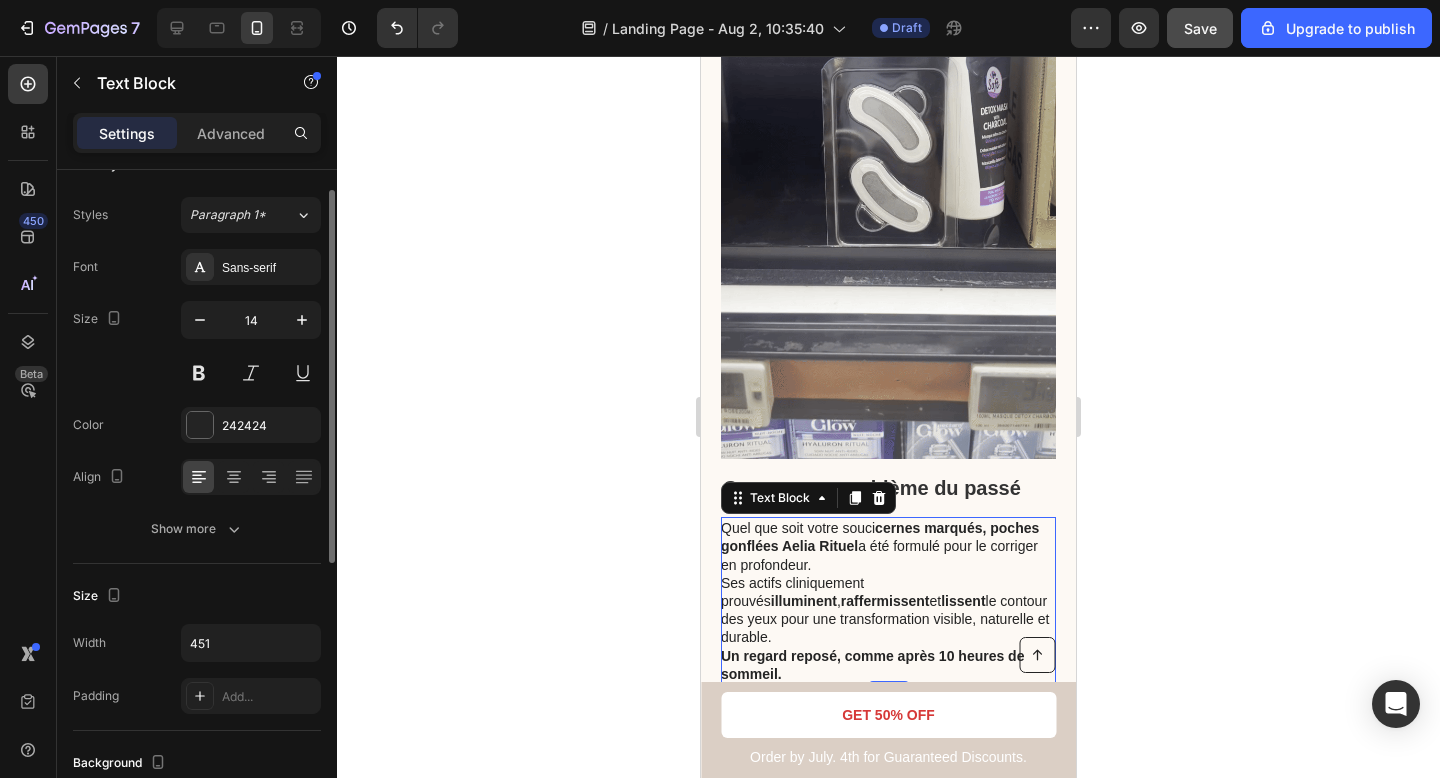 click on "Quel que soit votre souci  cernes marqués, poches gonflées Aelia Rituel  a été formulé pour le corriger en profondeur. Ses actifs cliniquement prouvés  illuminent ,  raffermissent  et  lissent  le contour des yeux pour une transformation visible, naturelle et durable." at bounding box center (887, 582) 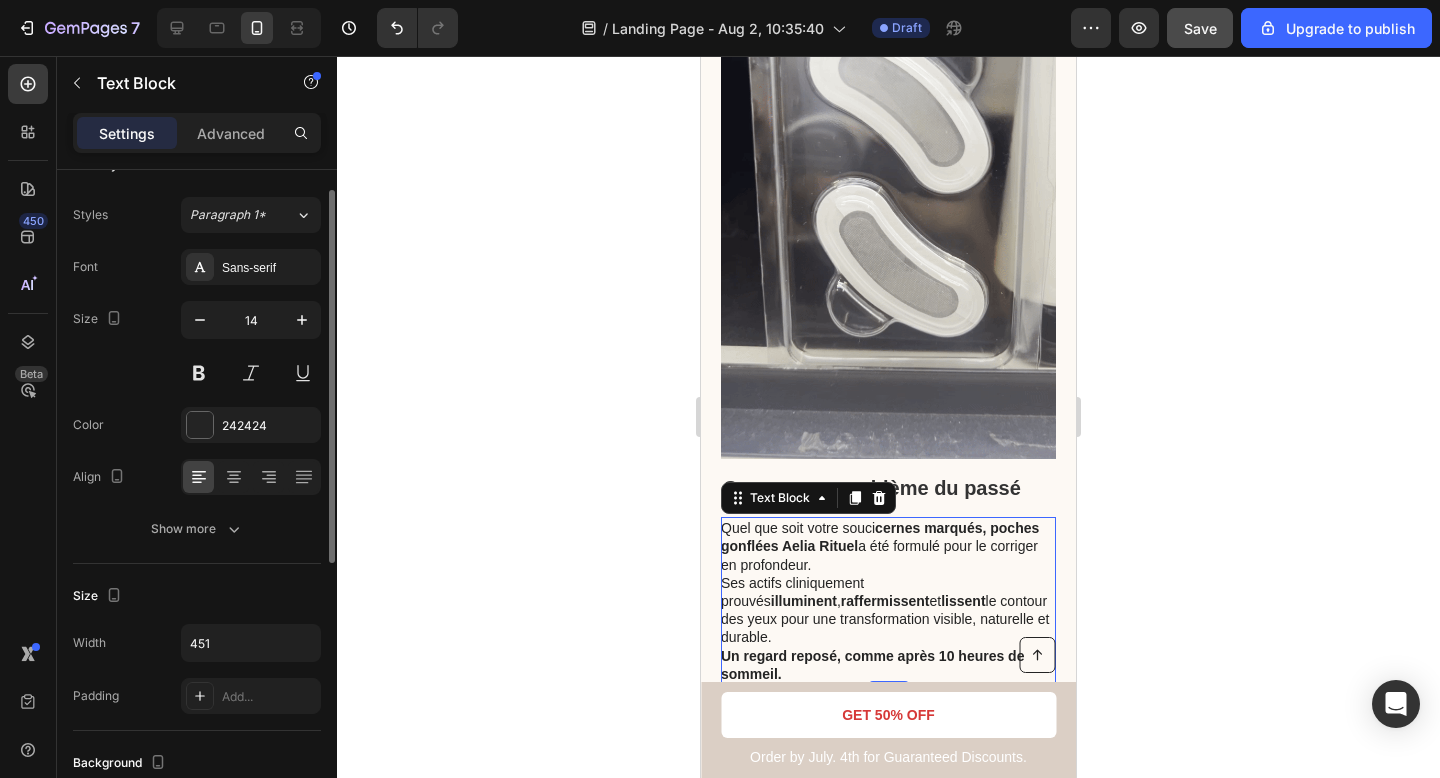 scroll, scrollTop: 0, scrollLeft: 0, axis: both 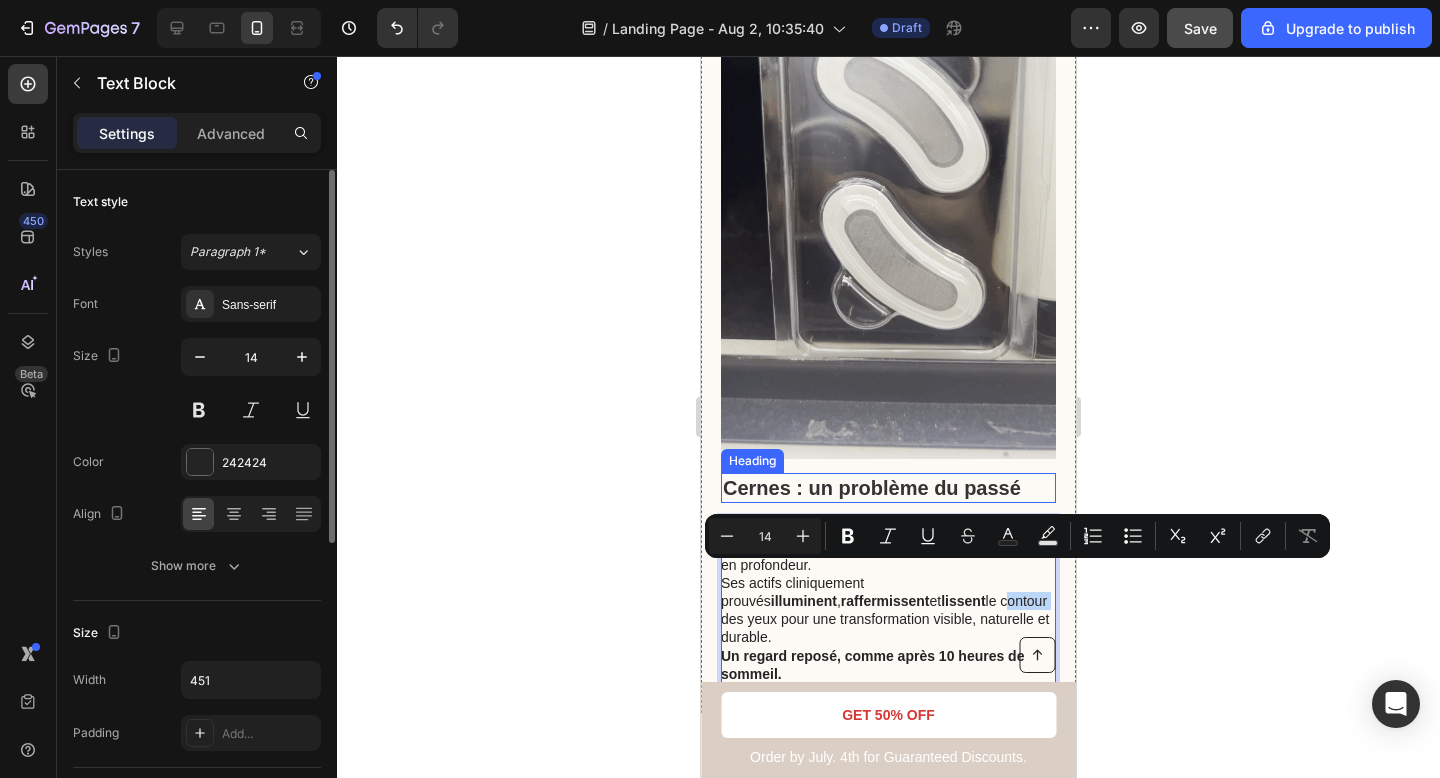 click on "Cernes : un problème du passé" at bounding box center (872, 488) 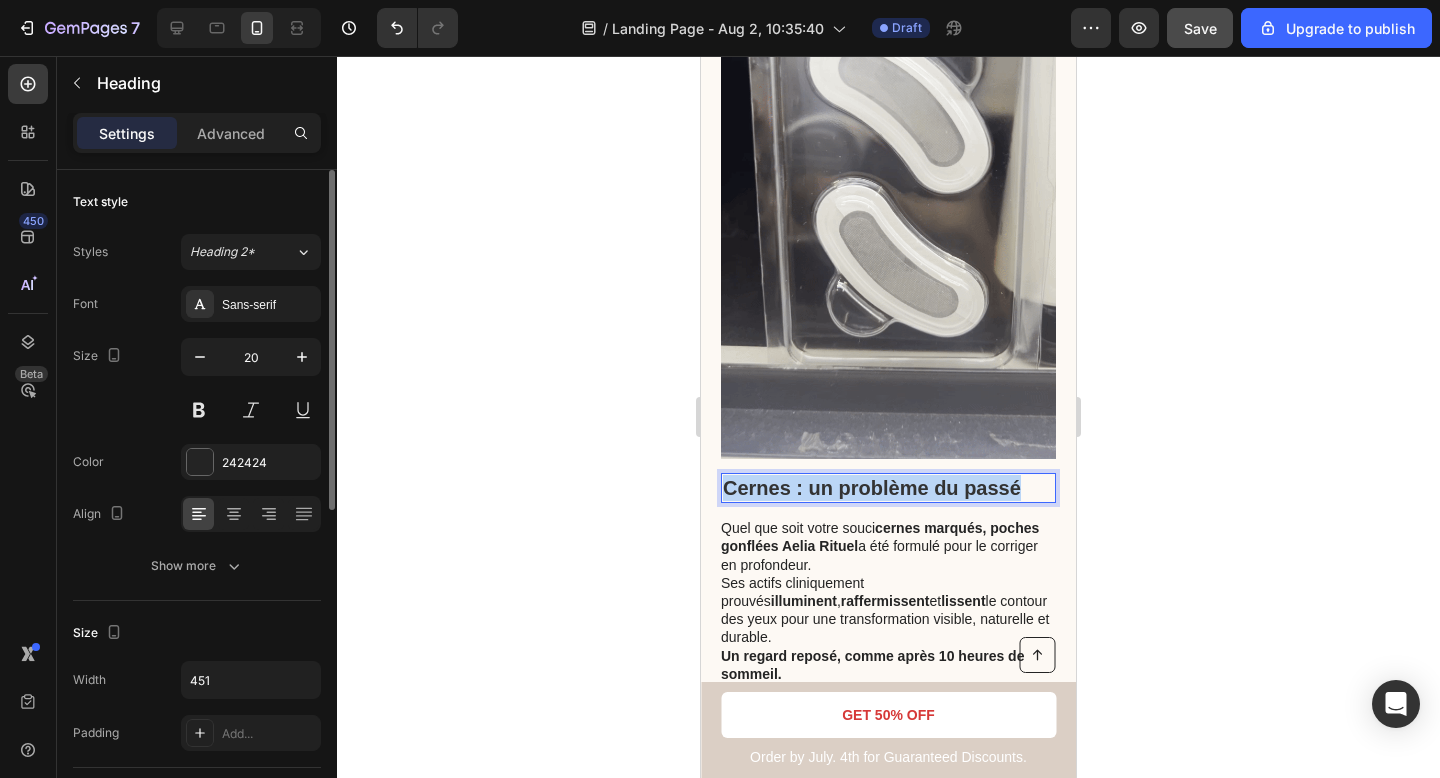 drag, startPoint x: 1027, startPoint y: 459, endPoint x: 721, endPoint y: 456, distance: 306.0147 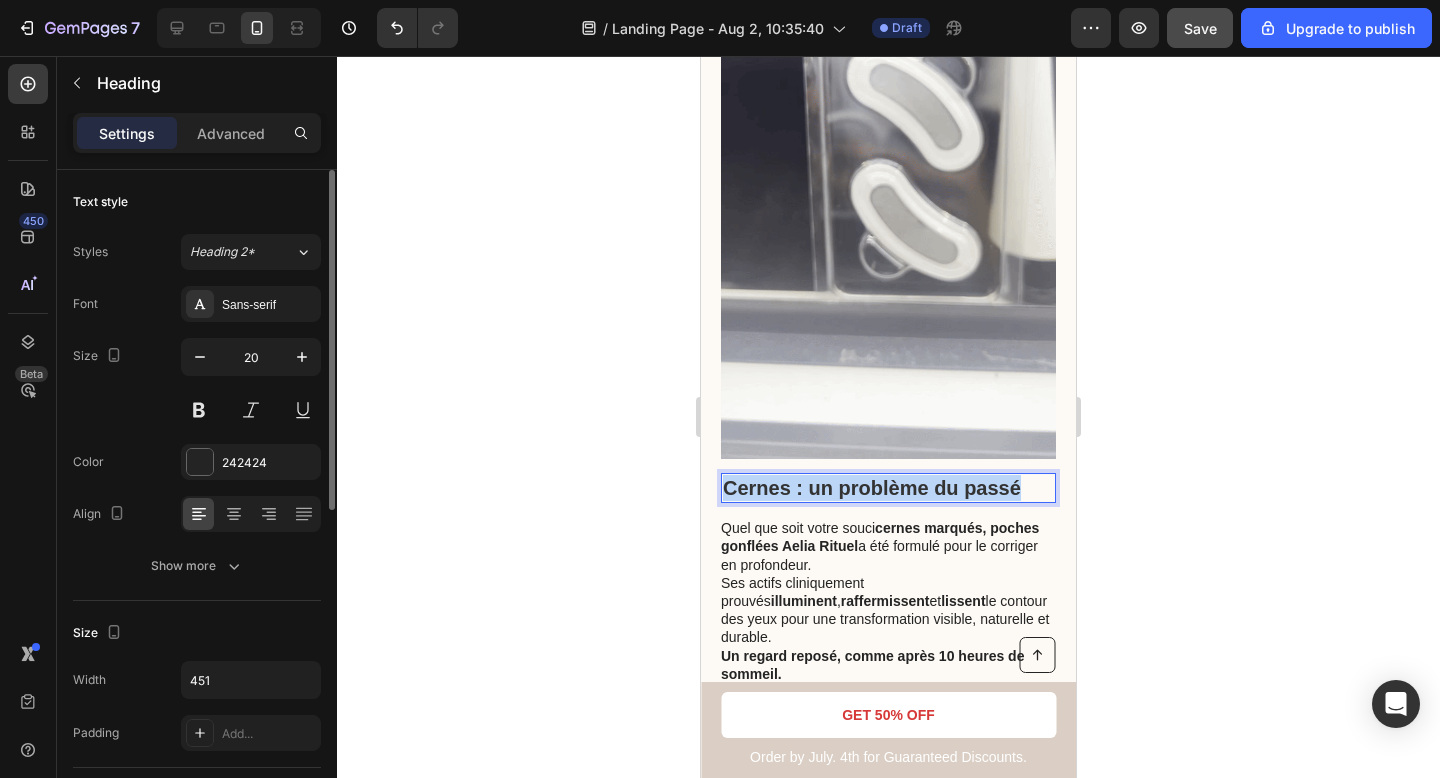 click on "Cernes : un problème du passé" at bounding box center (888, 488) 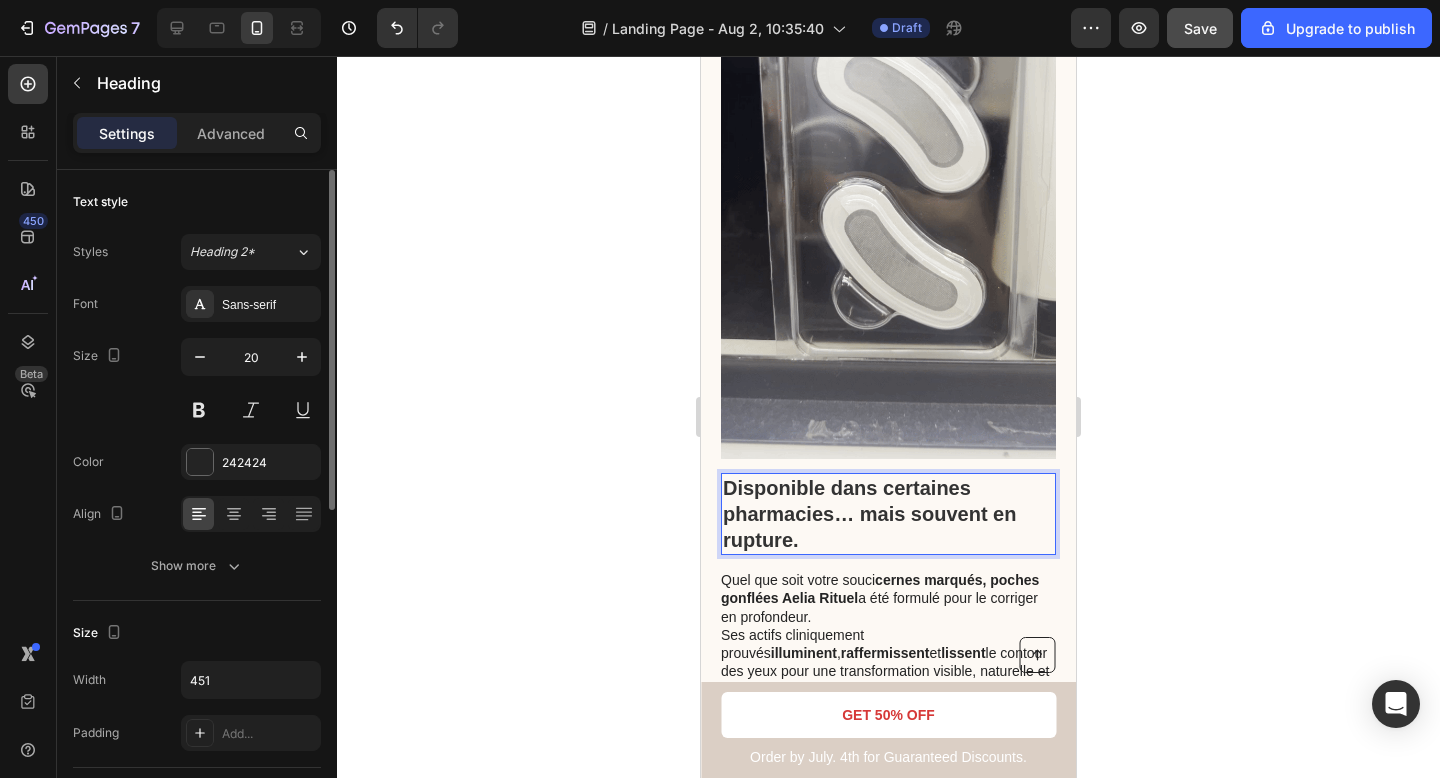scroll, scrollTop: 3210, scrollLeft: 0, axis: vertical 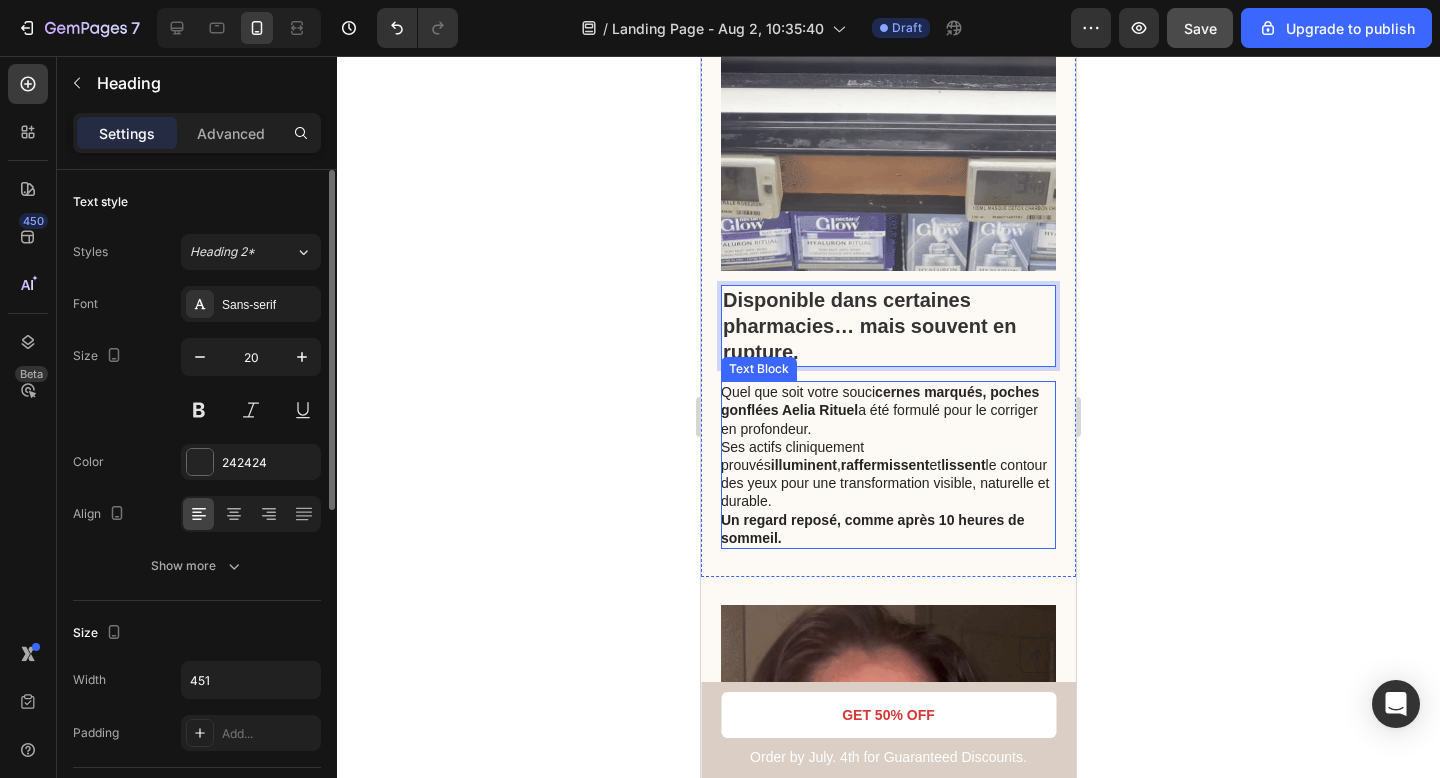 click on "Quel que soit votre souci  cernes marqués, poches gonflées Aelia Rituel  a été formulé pour le corriger en profondeur. Ses actifs cliniquement prouvés  illuminent ,  raffermissent  et  lissent  le contour des yeux pour une transformation visible, naturelle et durable." at bounding box center [887, 446] 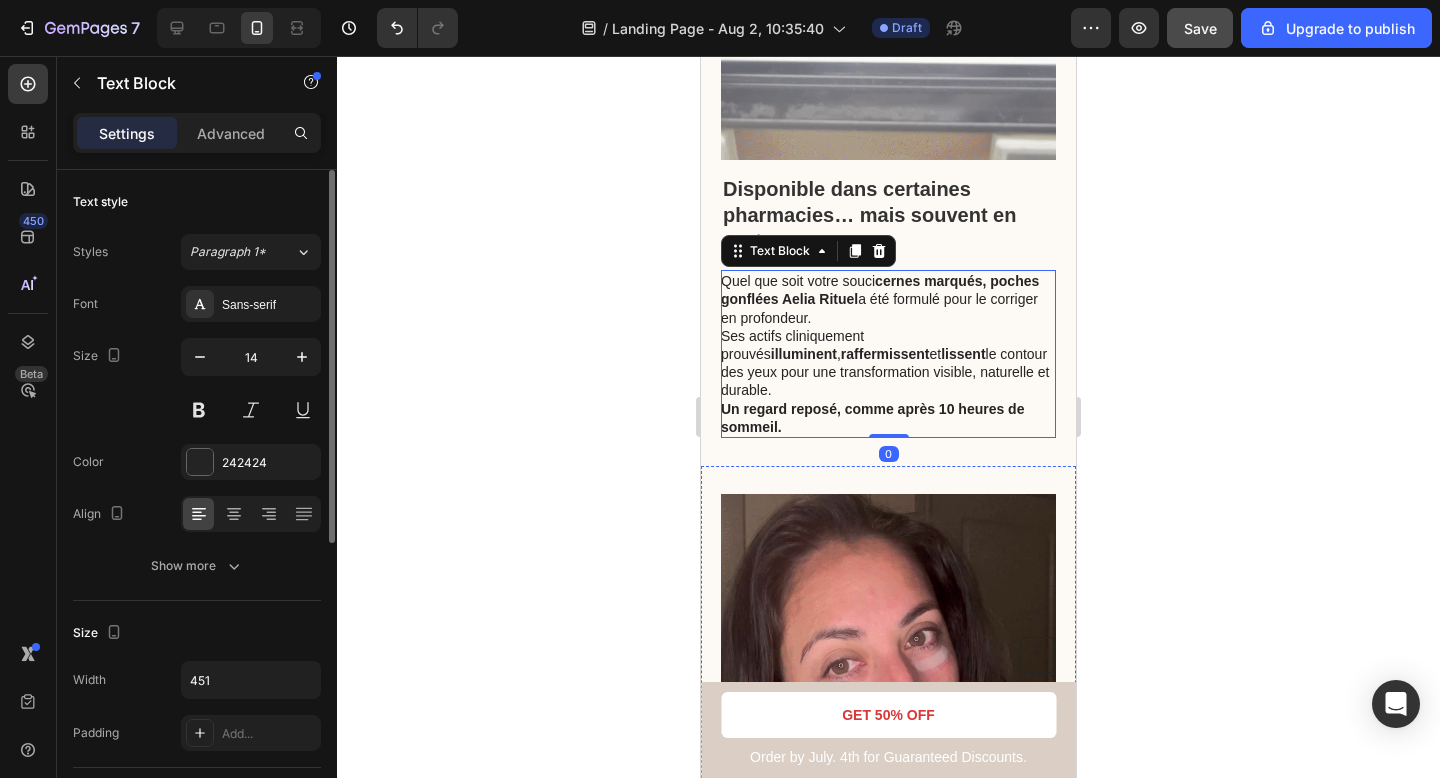 scroll, scrollTop: 3206, scrollLeft: 0, axis: vertical 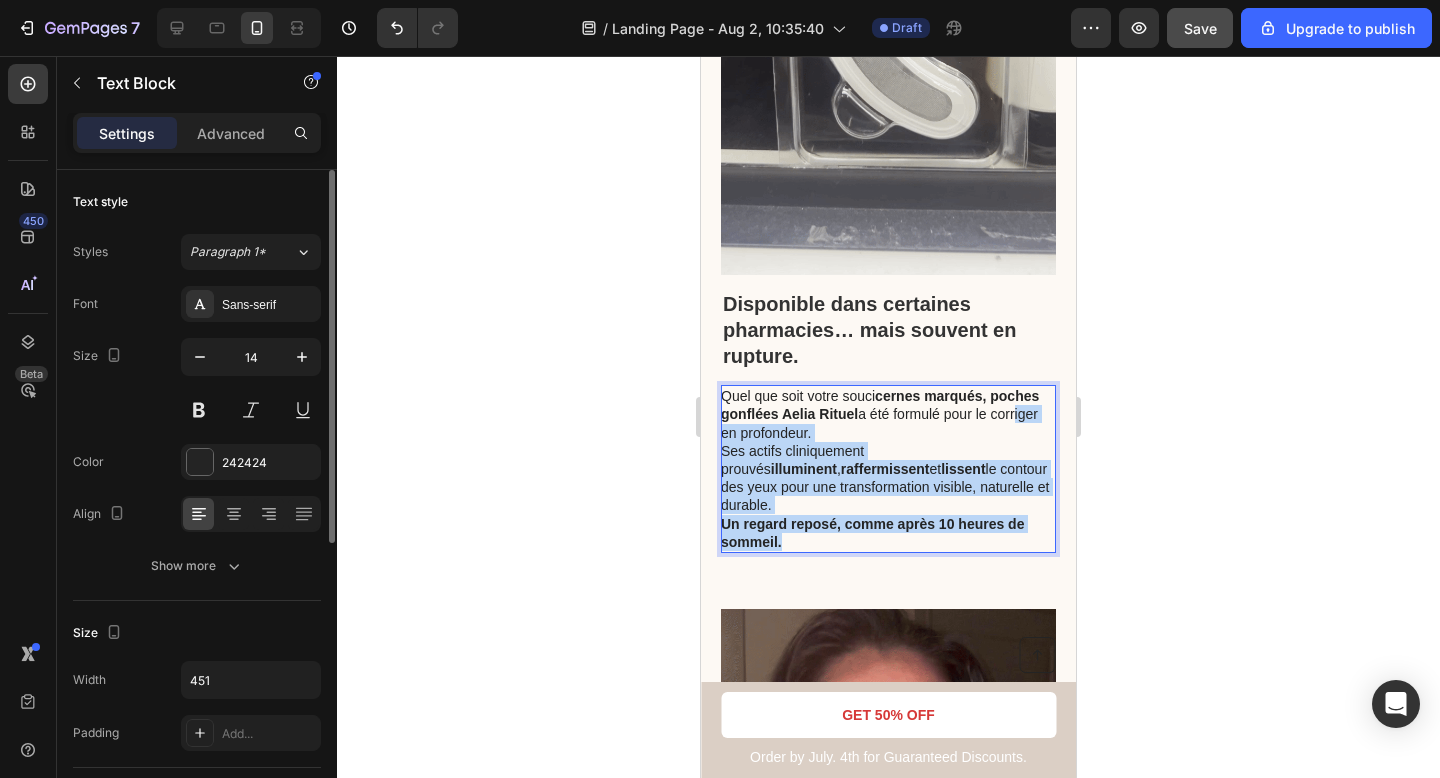 drag, startPoint x: 797, startPoint y: 495, endPoint x: 722, endPoint y: 332, distance: 179.42686 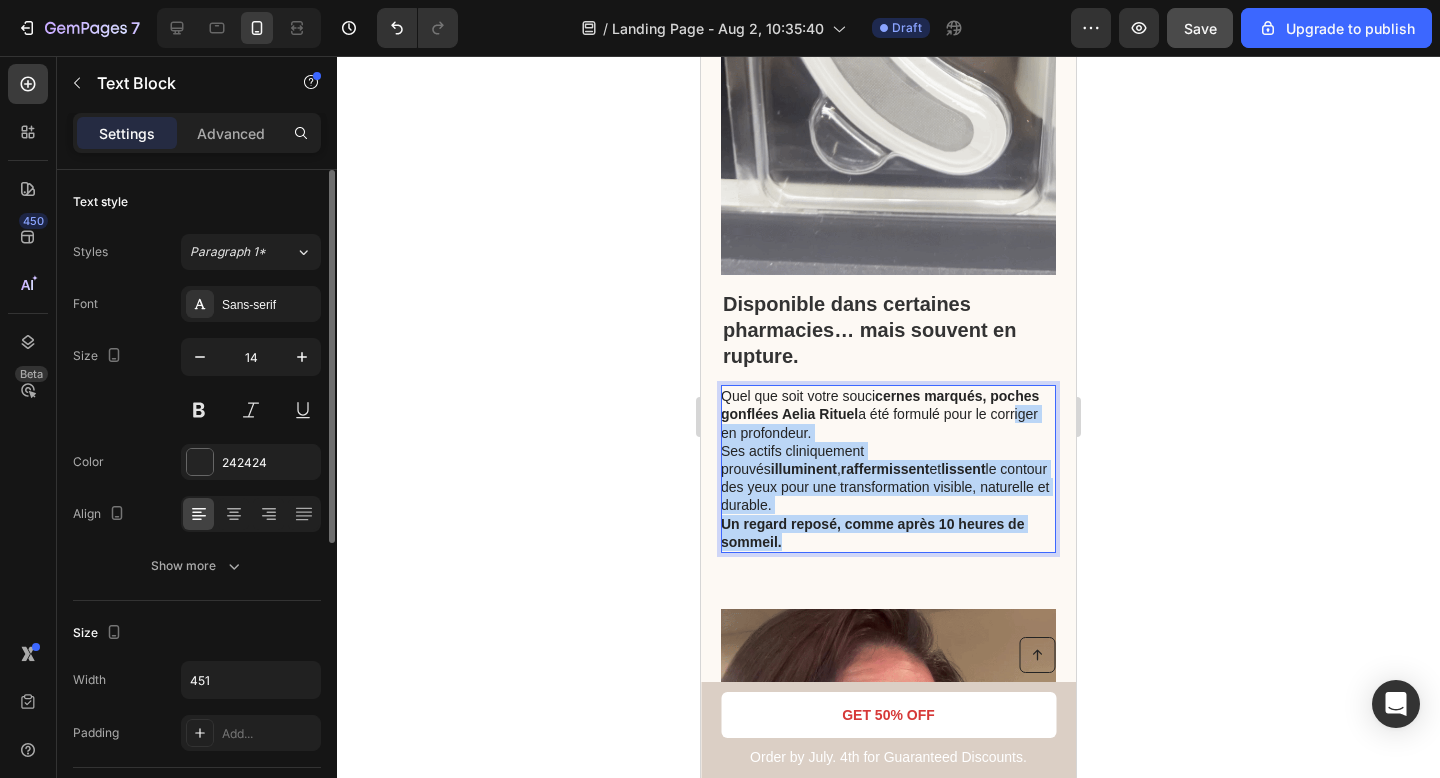 click on "⁠⁠⁠⁠⁠⁠⁠ Disponible dans certaines pharmacies… mais souvent en rupture. Heading Quel que soit votre souci  cernes marqués, poches gonflées Aelia Rituel  a été formulé pour le corriger en profondeur. Ses actifs cliniquement prouvés  illuminent ,  raffermissent  et  lissent  le contour des yeux pour une transformation visible, naturelle et durable. Un regard reposé, comme après 10 heures de sommeil. Text Block   0" at bounding box center [888, 421] 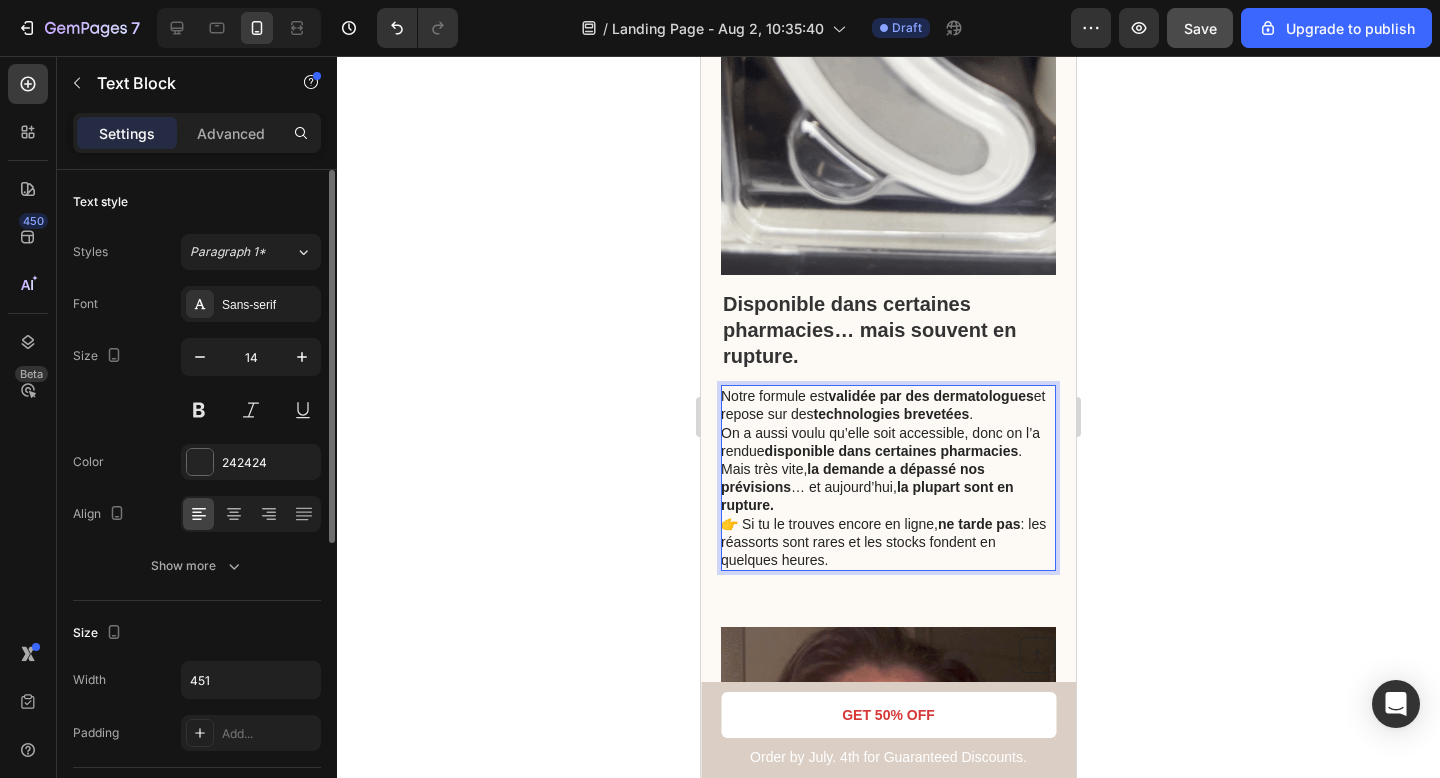 click on "👉 Si tu le trouves encore en ligne,  ne tarde pas  : les réassorts sont rares et les stocks fondent en quelques heures." at bounding box center [887, 542] 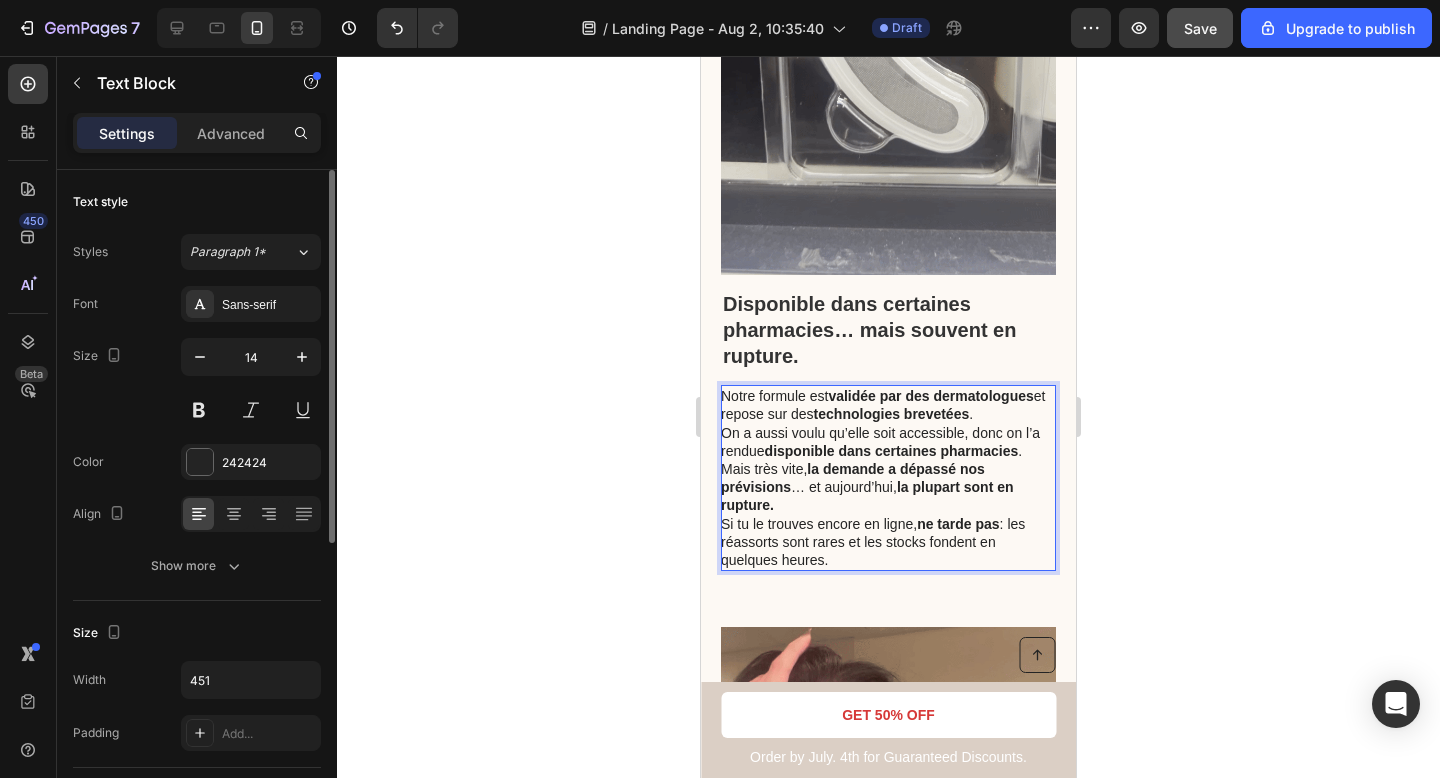click 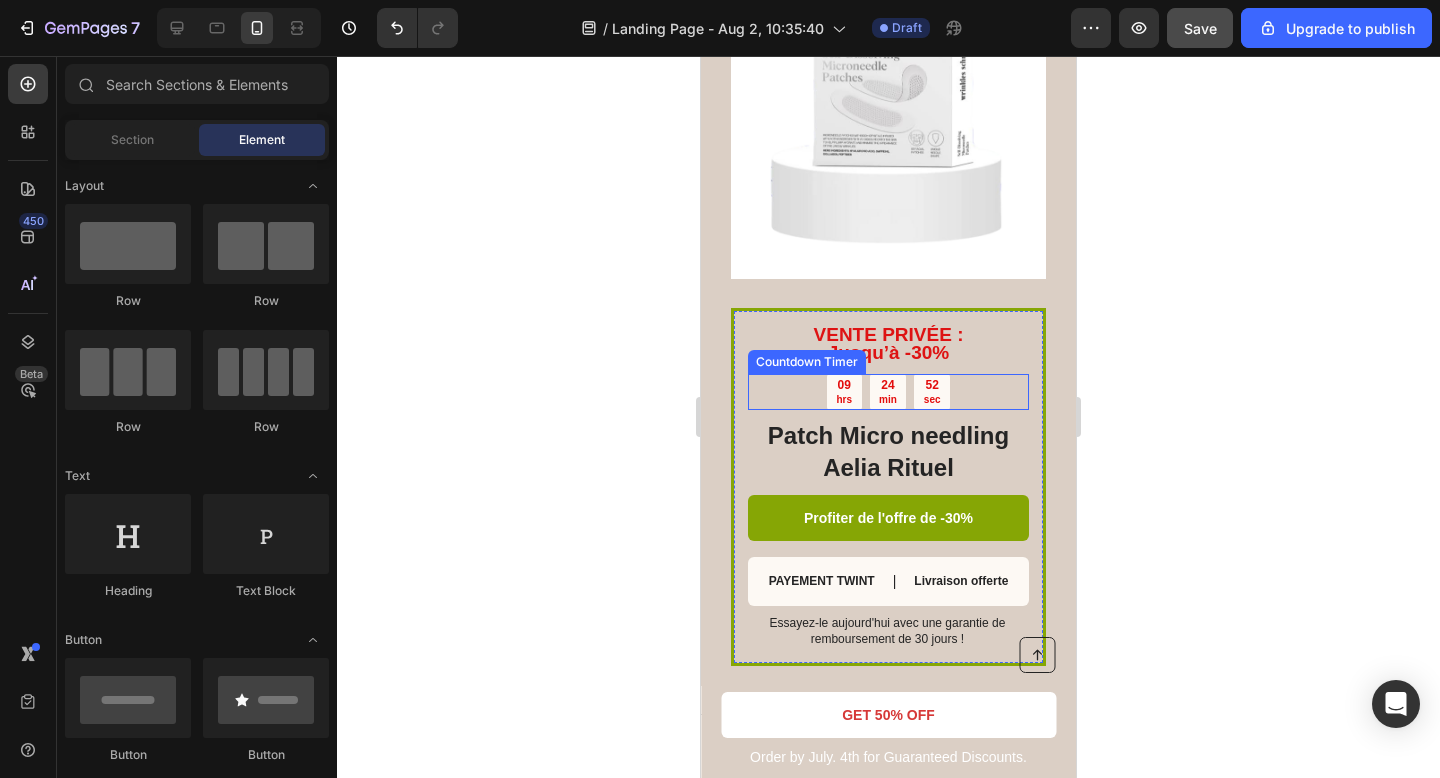 scroll, scrollTop: 5057, scrollLeft: 0, axis: vertical 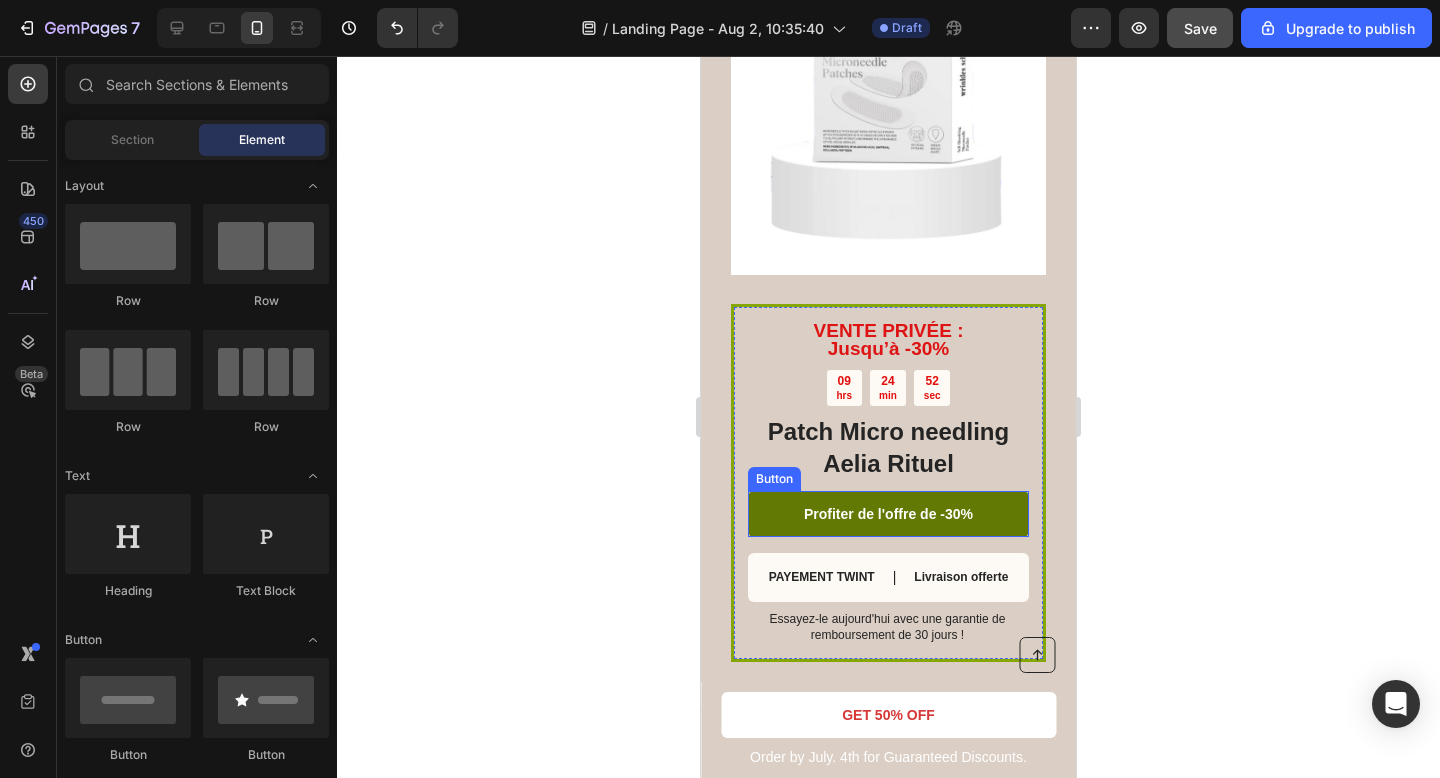 click on "Profiter de l'offre de -30%" at bounding box center (888, 514) 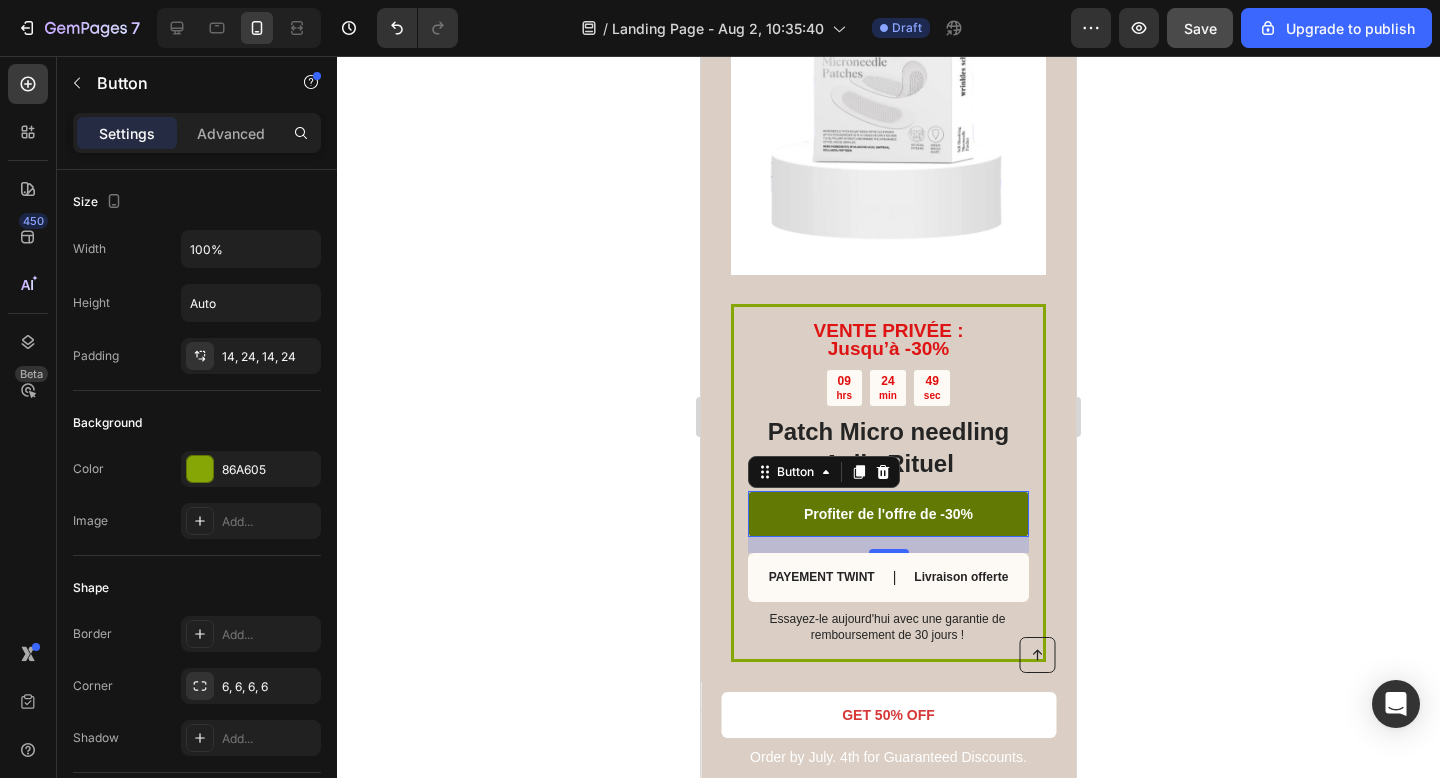 click on "Profiter de l'offre de -30%" at bounding box center (888, 514) 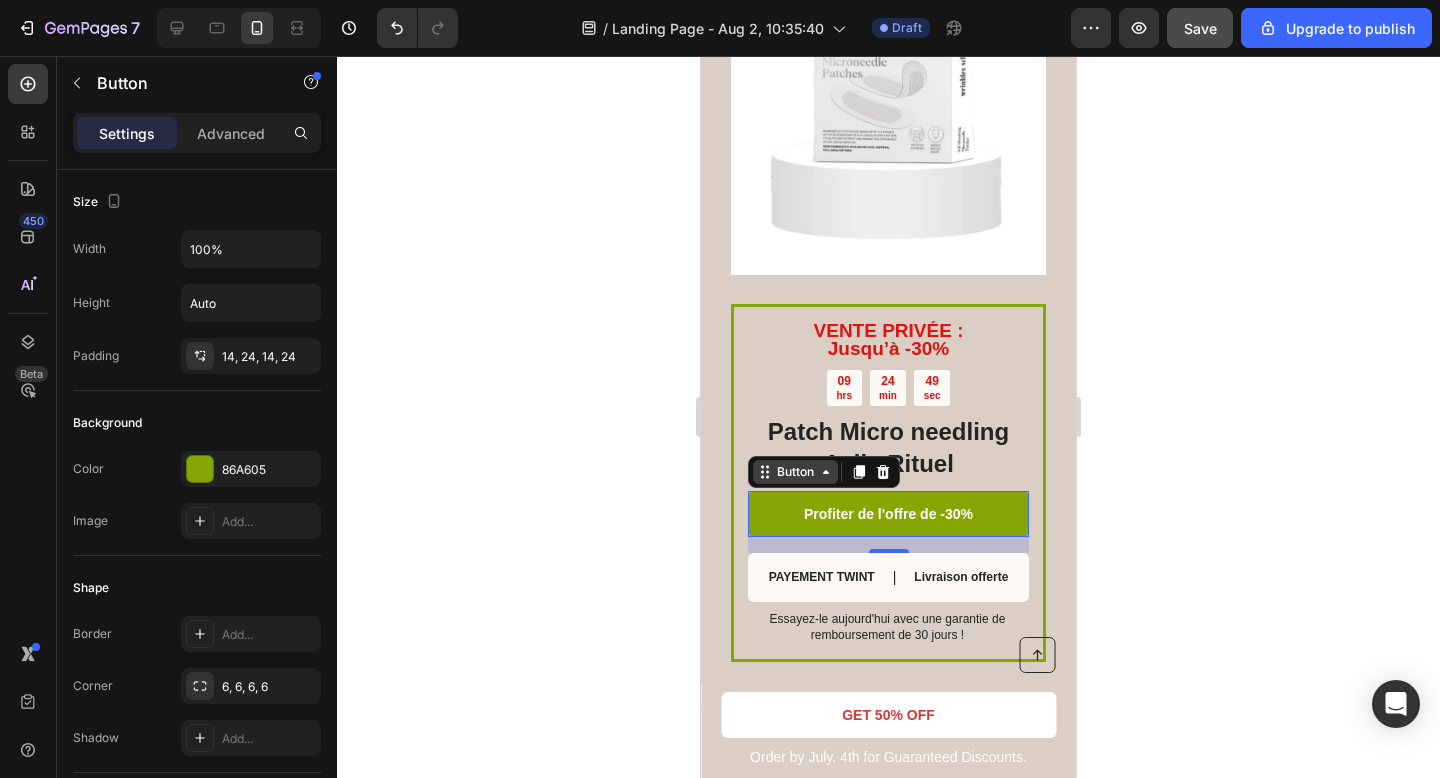 click on "Button" at bounding box center [795, 472] 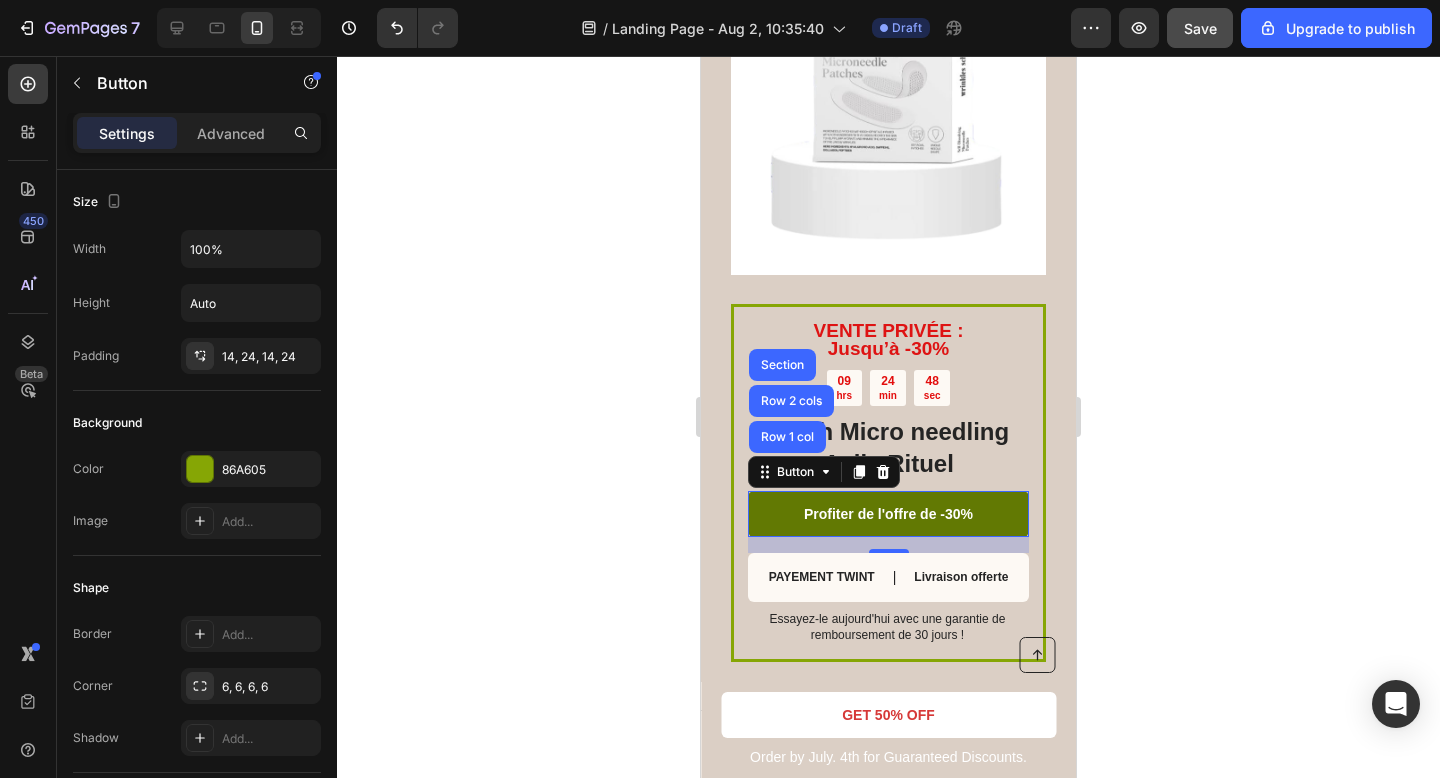 click on "Profiter de l'offre de -30%" at bounding box center (888, 514) 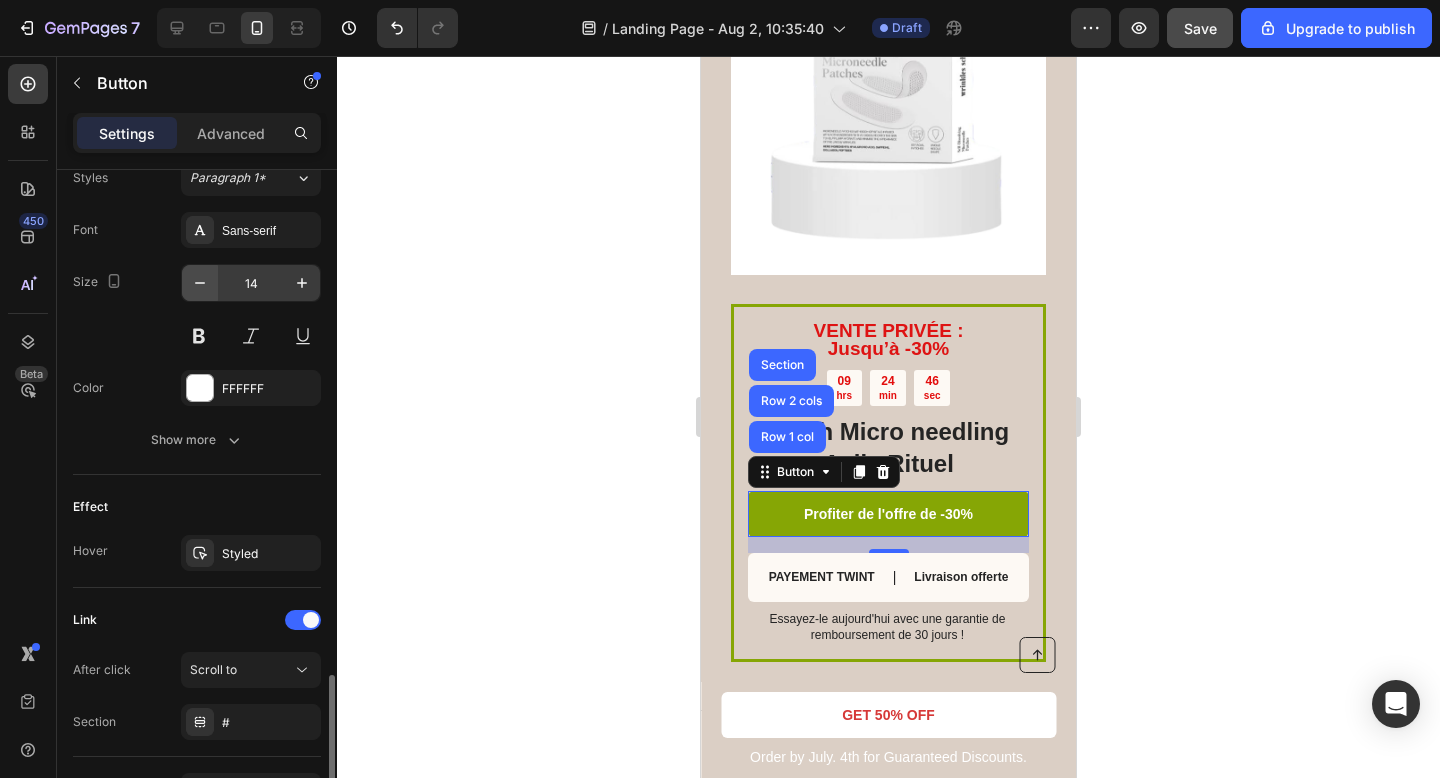 scroll, scrollTop: 873, scrollLeft: 0, axis: vertical 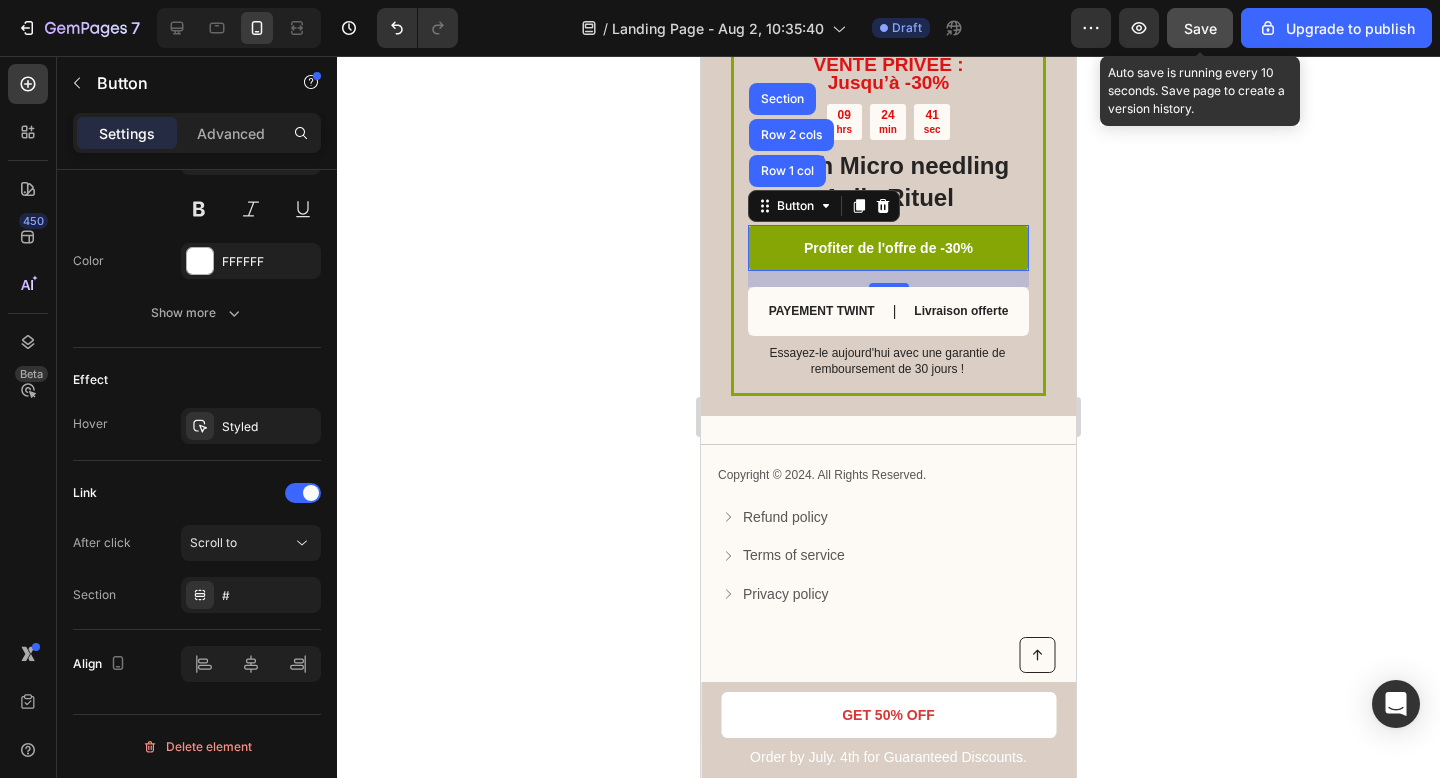 click on "Save" 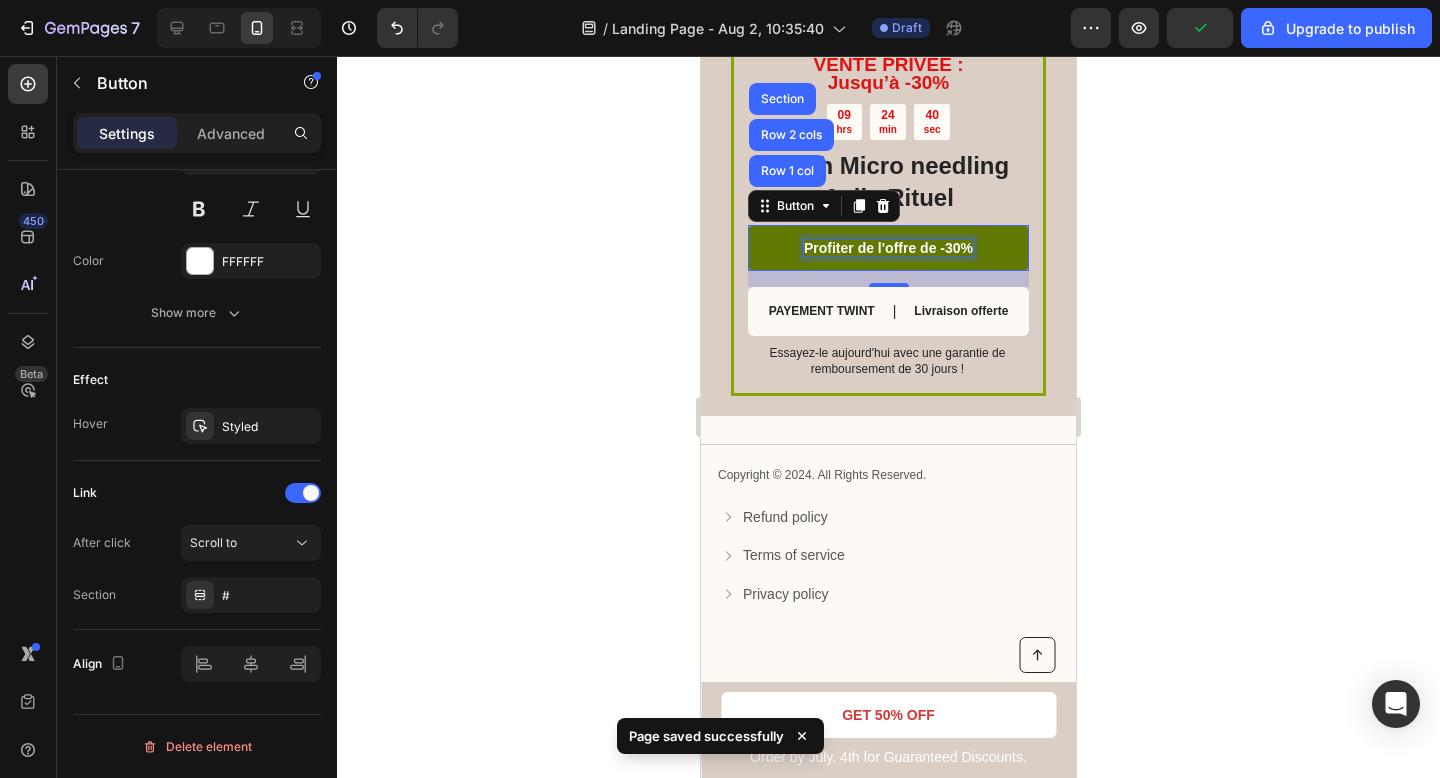 click on "Profiter de l'offre de -30%" at bounding box center (888, 248) 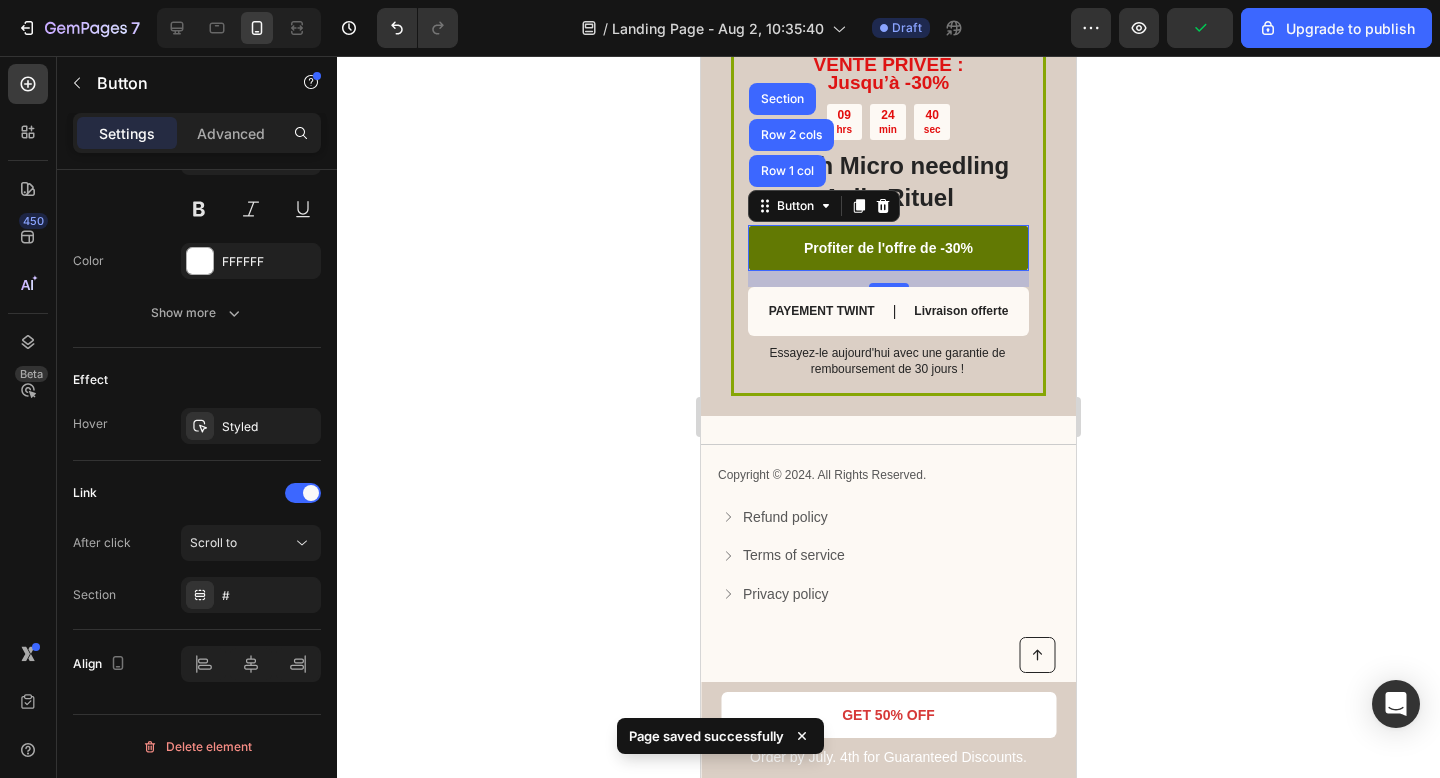 click on "Profiter de l'offre de -30%" at bounding box center [888, 248] 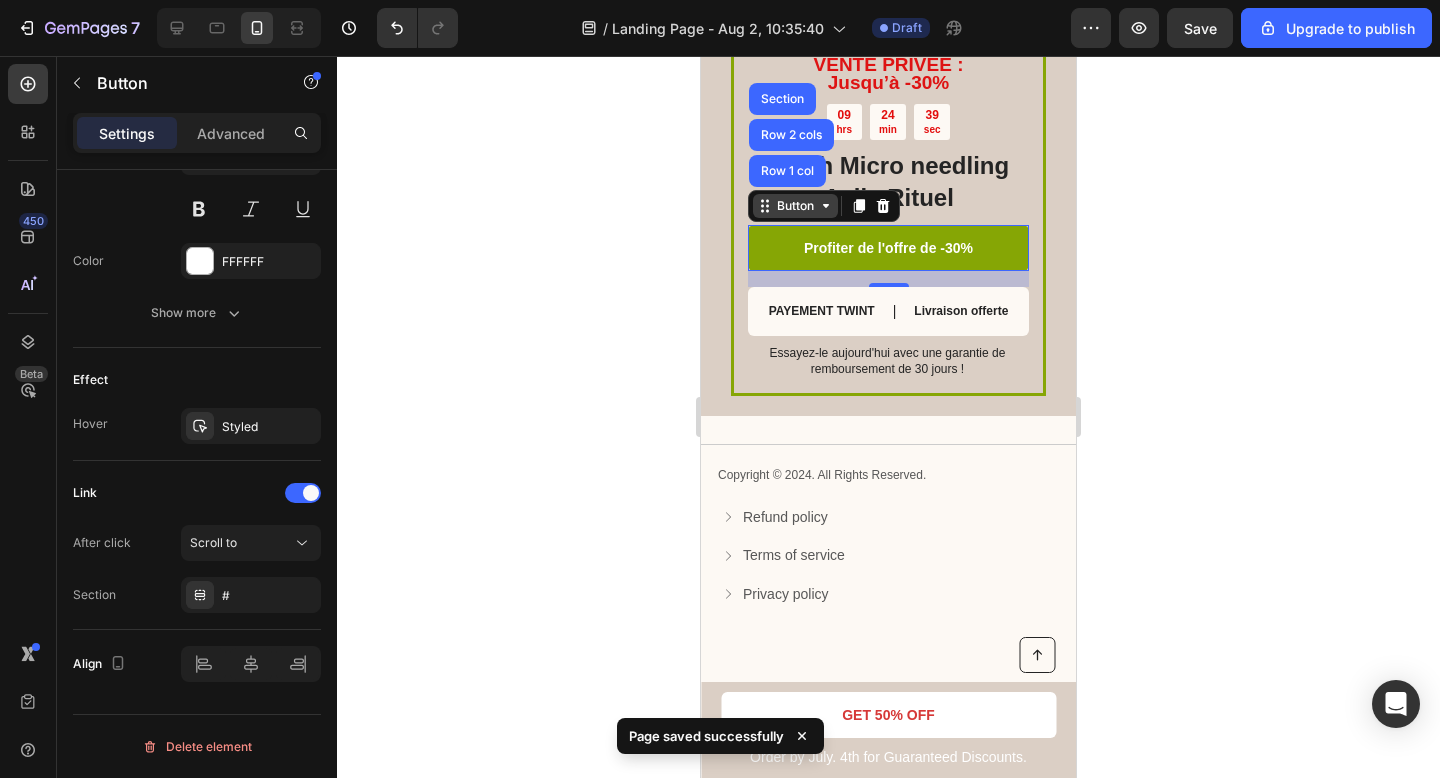 click on "Button" at bounding box center (795, 206) 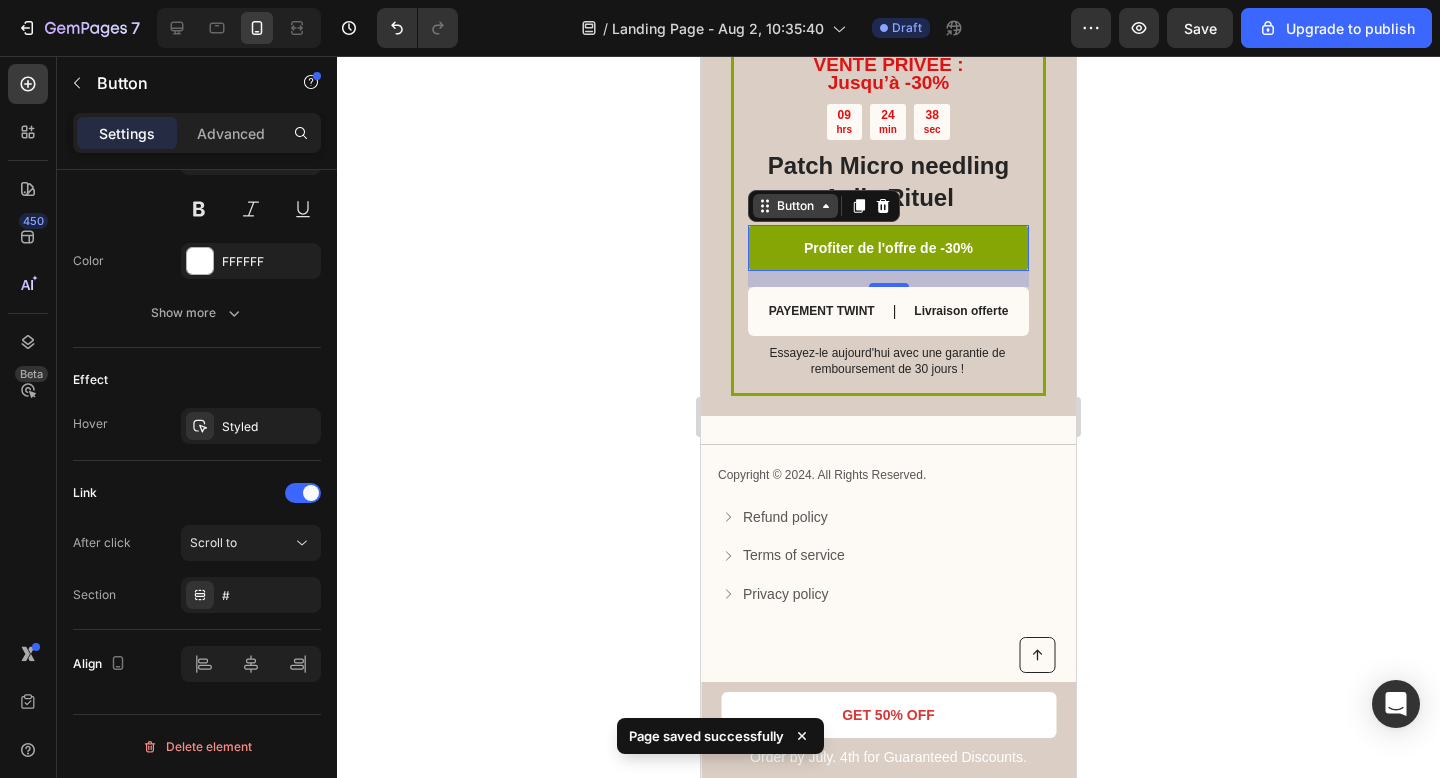 click on "Button" at bounding box center (795, 206) 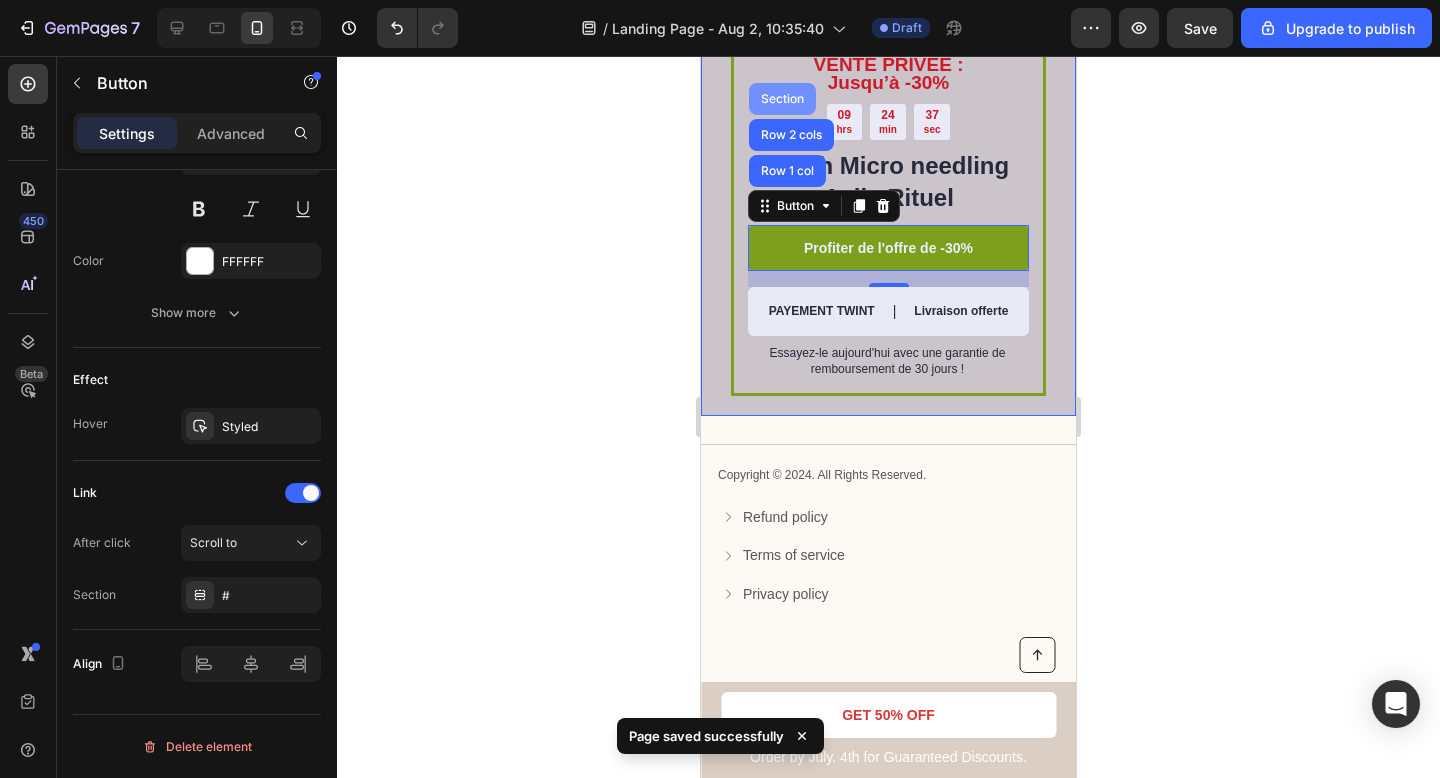 click on "Section" at bounding box center [782, 99] 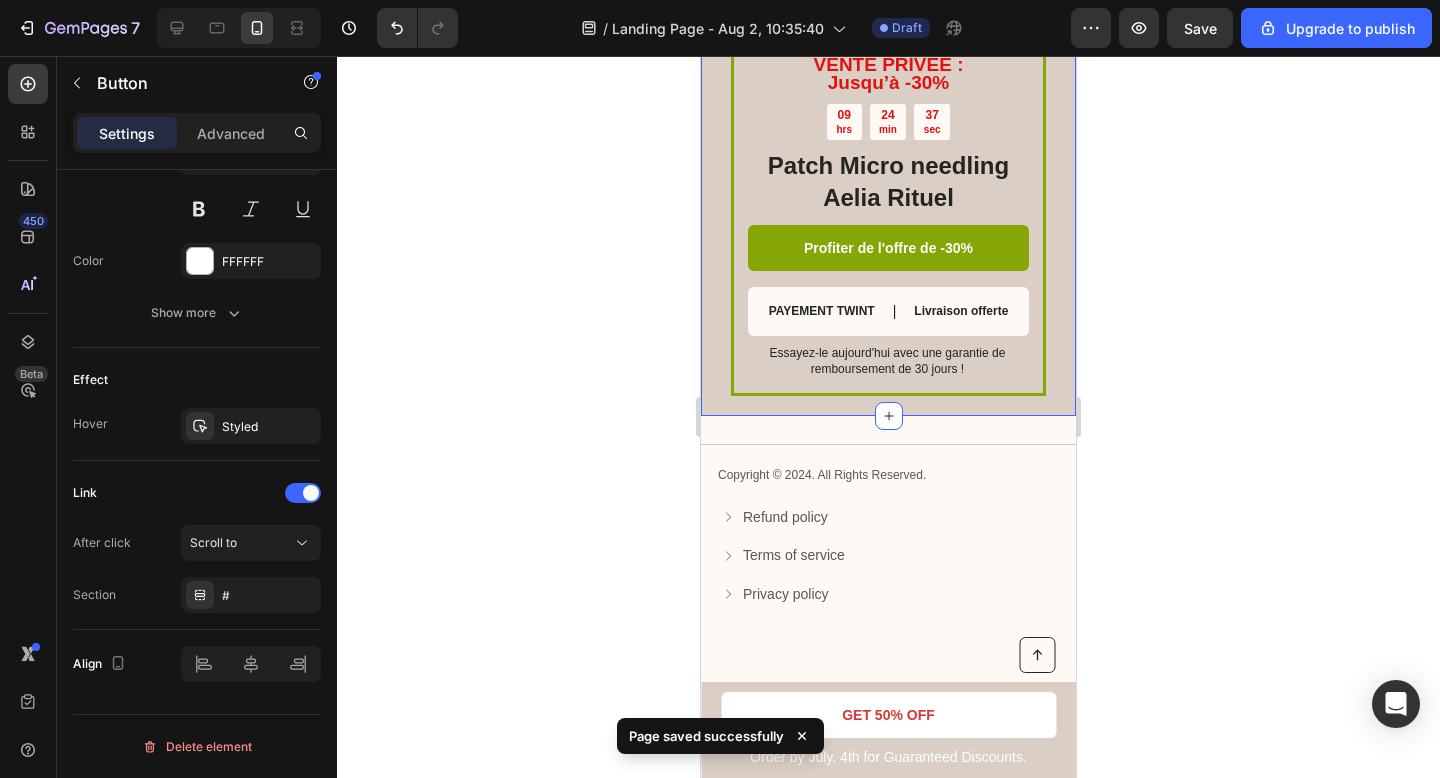 scroll, scrollTop: 0, scrollLeft: 0, axis: both 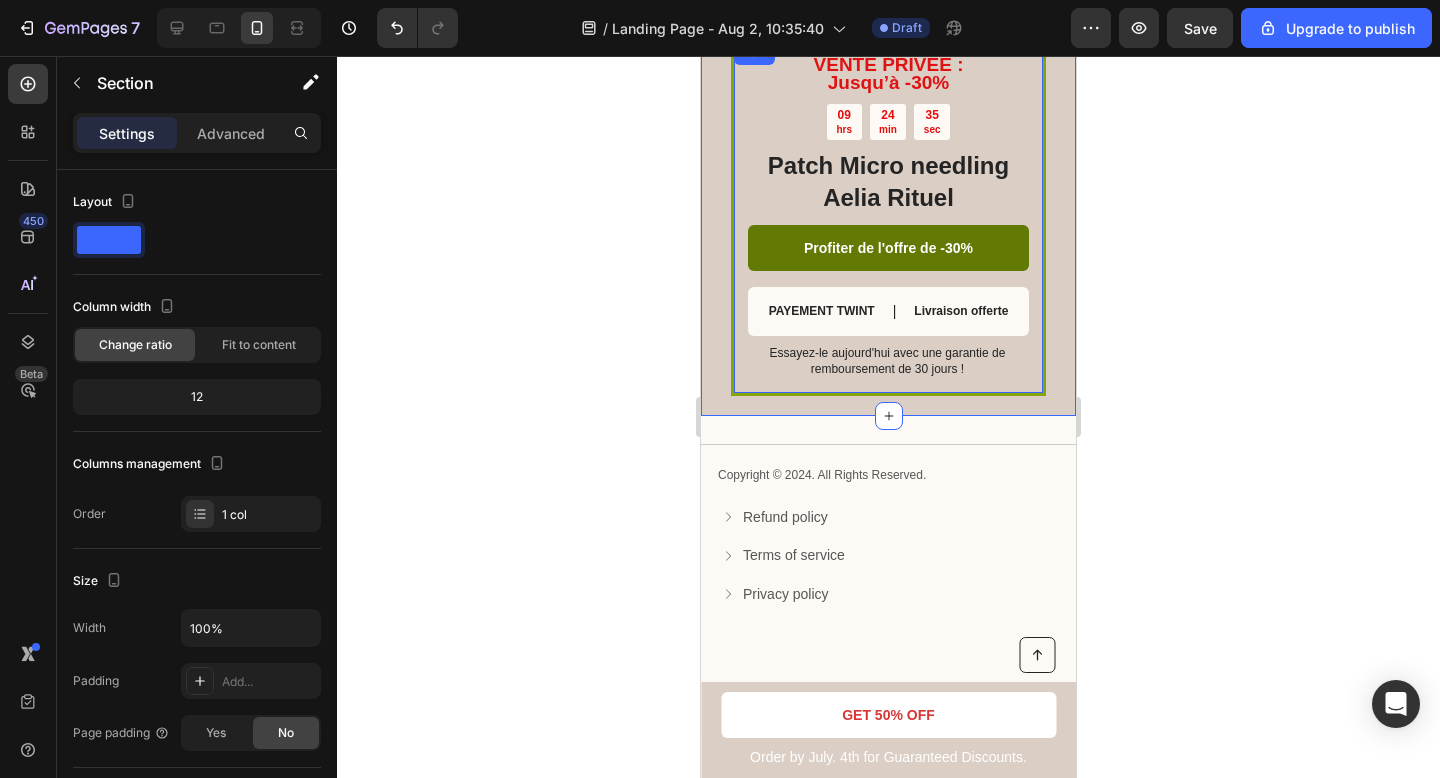 click on "Profiter de l'offre de -30%" at bounding box center (888, 248) 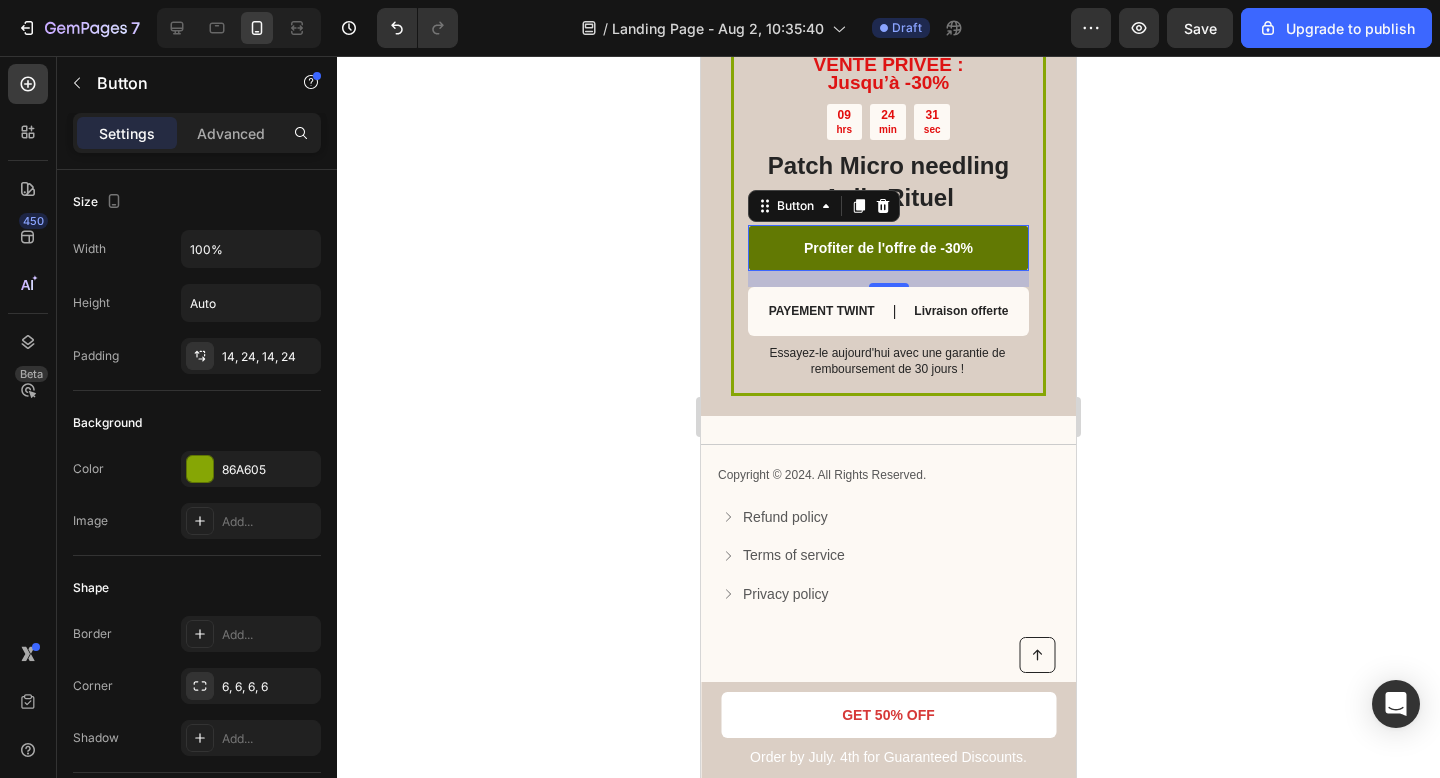 click on "Profiter de l'offre de -30%" at bounding box center (888, 248) 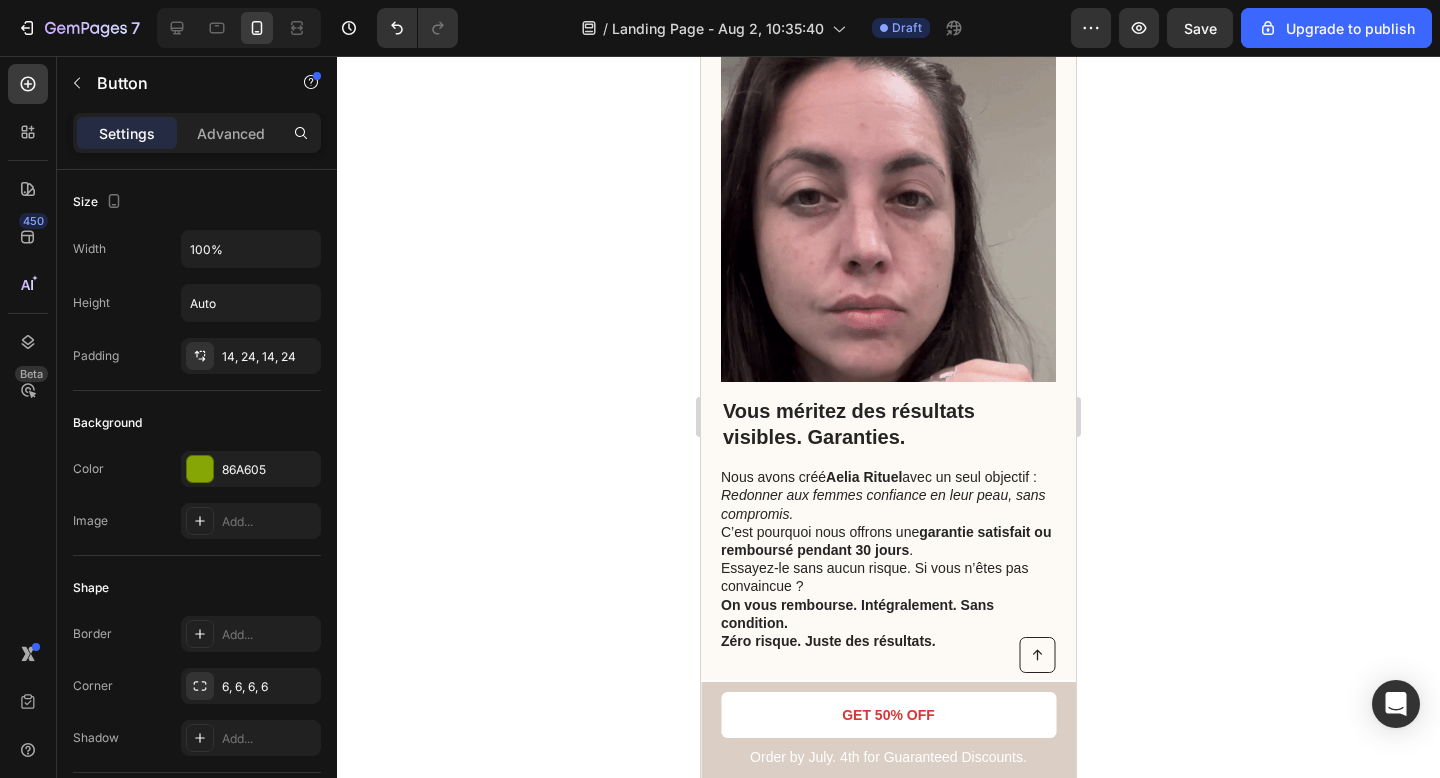 scroll, scrollTop: 3775, scrollLeft: 0, axis: vertical 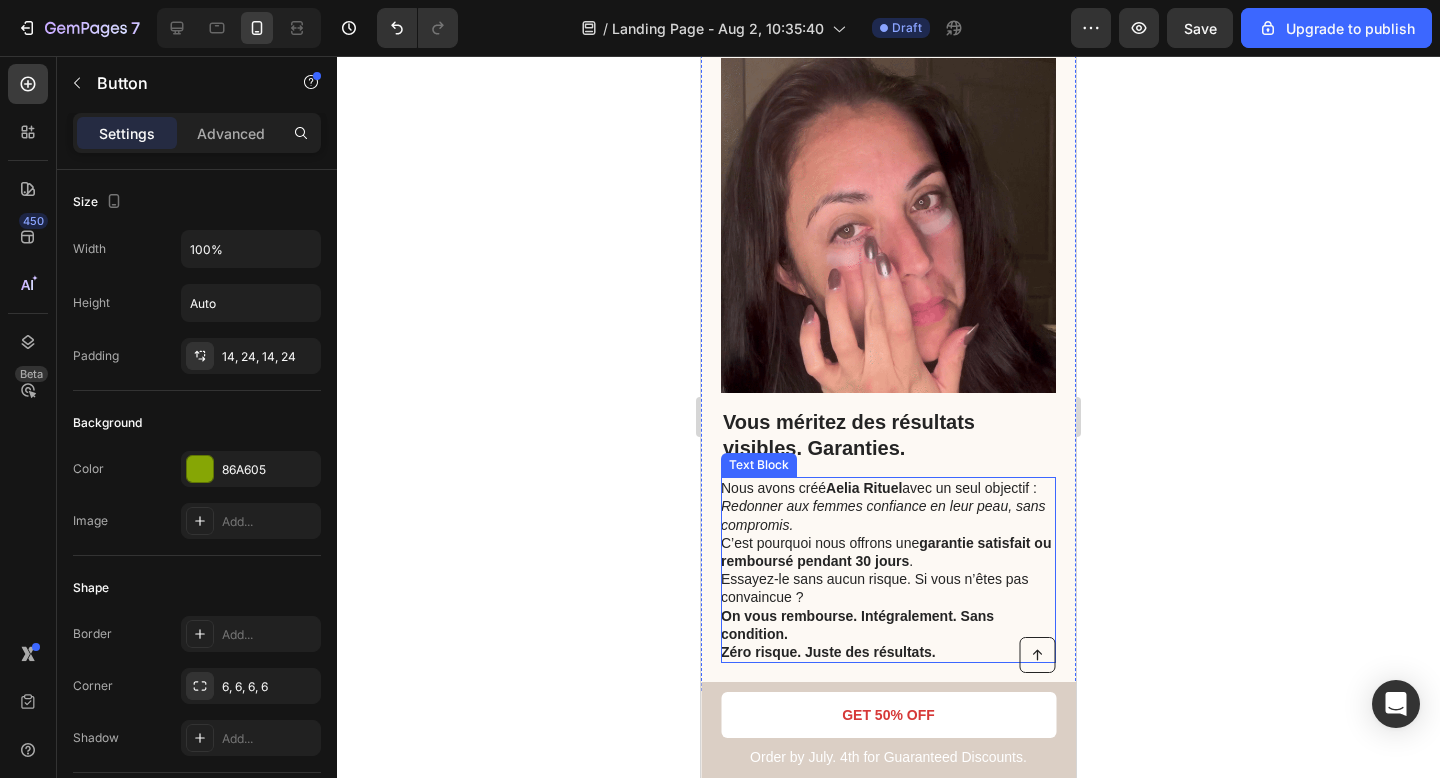click on "Nous avons créé  Aelia Rituel  avec un seul objectif : Redonner aux femmes confiance en leur peau, sans compromis. C’est pourquoi nous offrons une  garantie satisfait ou remboursé pendant 30 jours . Essayez-le sans aucun risque. Si vous n’êtes pas convaincue ? On vous rembourse. Intégralement. Sans condition." at bounding box center (887, 561) 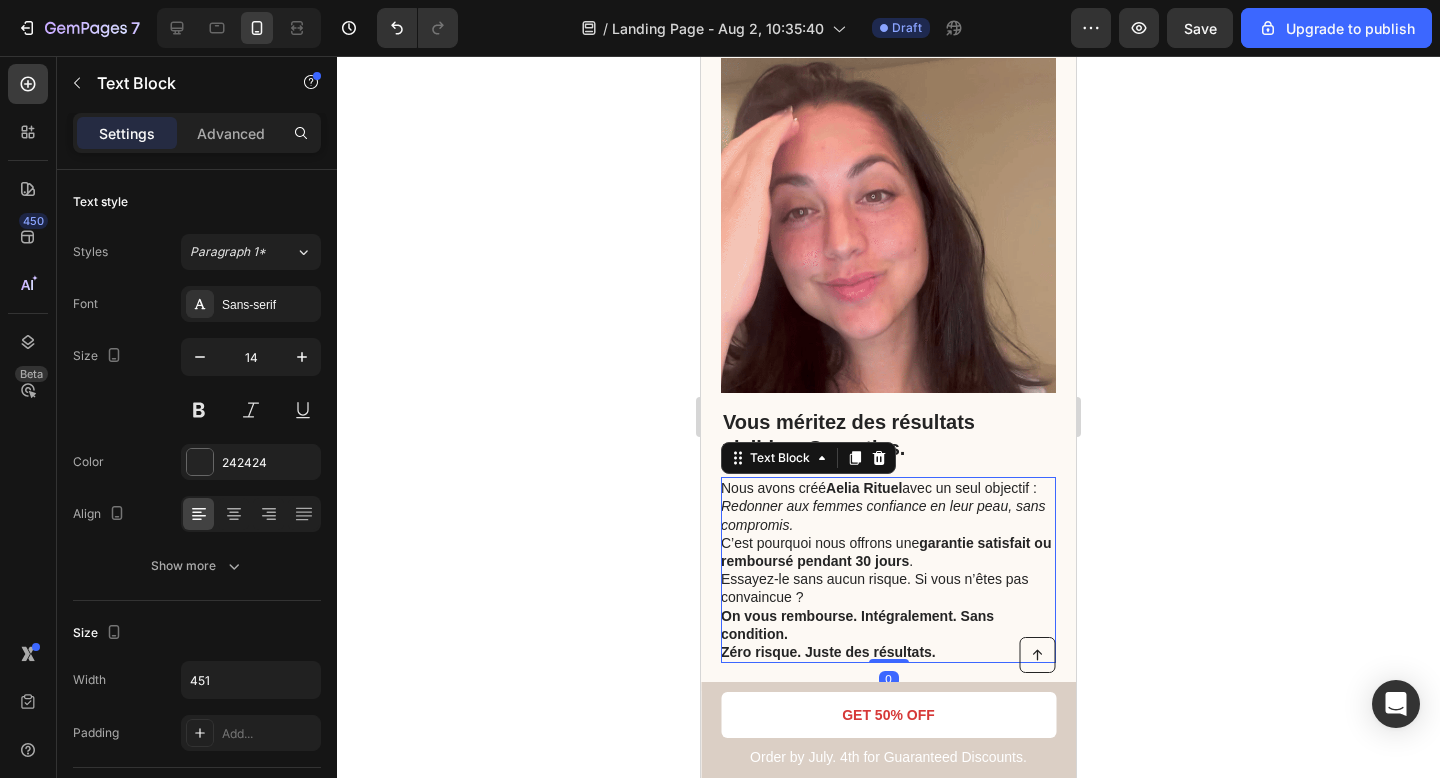 click on "Nous avons créé  Aelia Rituel  avec un seul objectif : Redonner aux femmes confiance en leur peau, sans compromis. C’est pourquoi nous offrons une  garantie satisfait ou remboursé pendant 30 jours . Essayez-le sans aucun risque. Si vous n’êtes pas convaincue ? On vous rembourse. Intégralement. Sans condition." at bounding box center [887, 561] 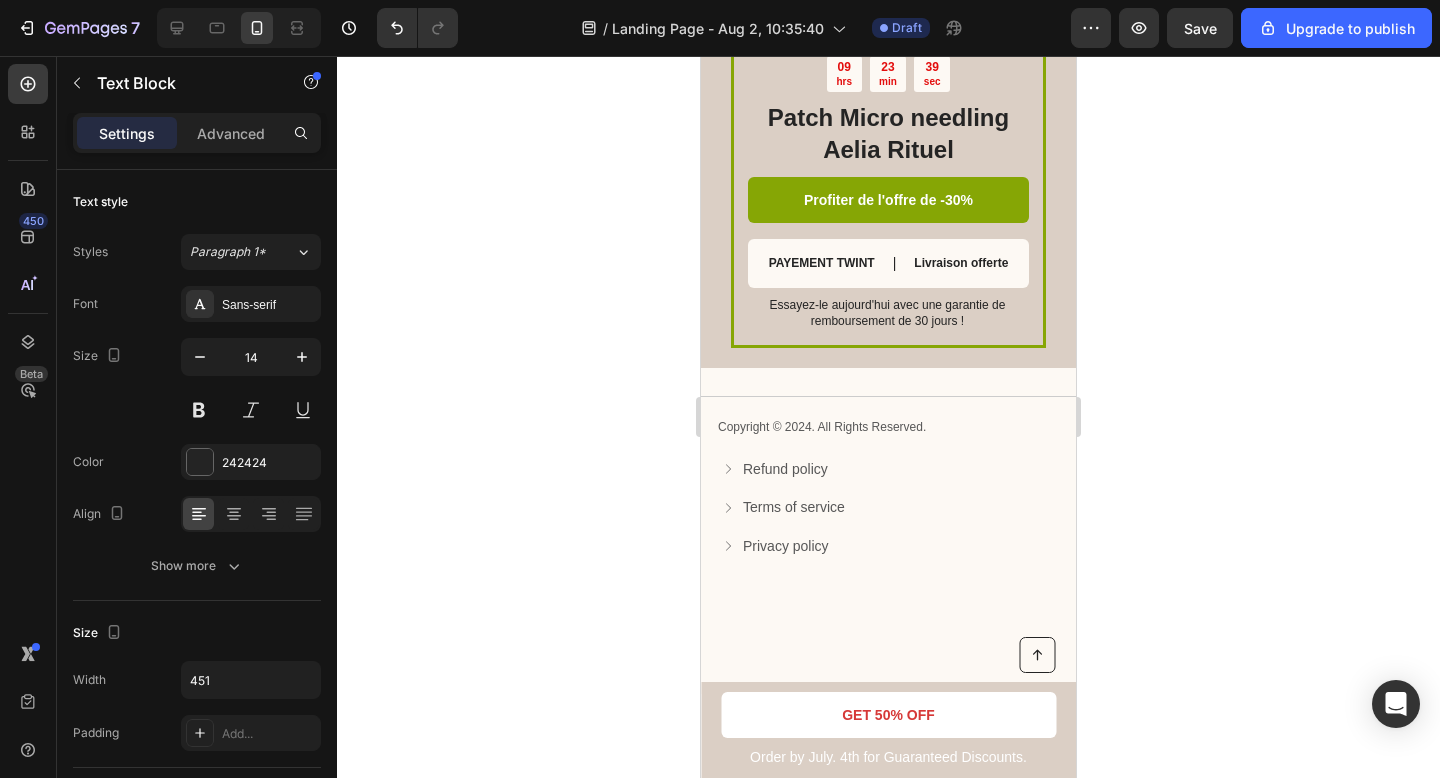 scroll, scrollTop: 5376, scrollLeft: 0, axis: vertical 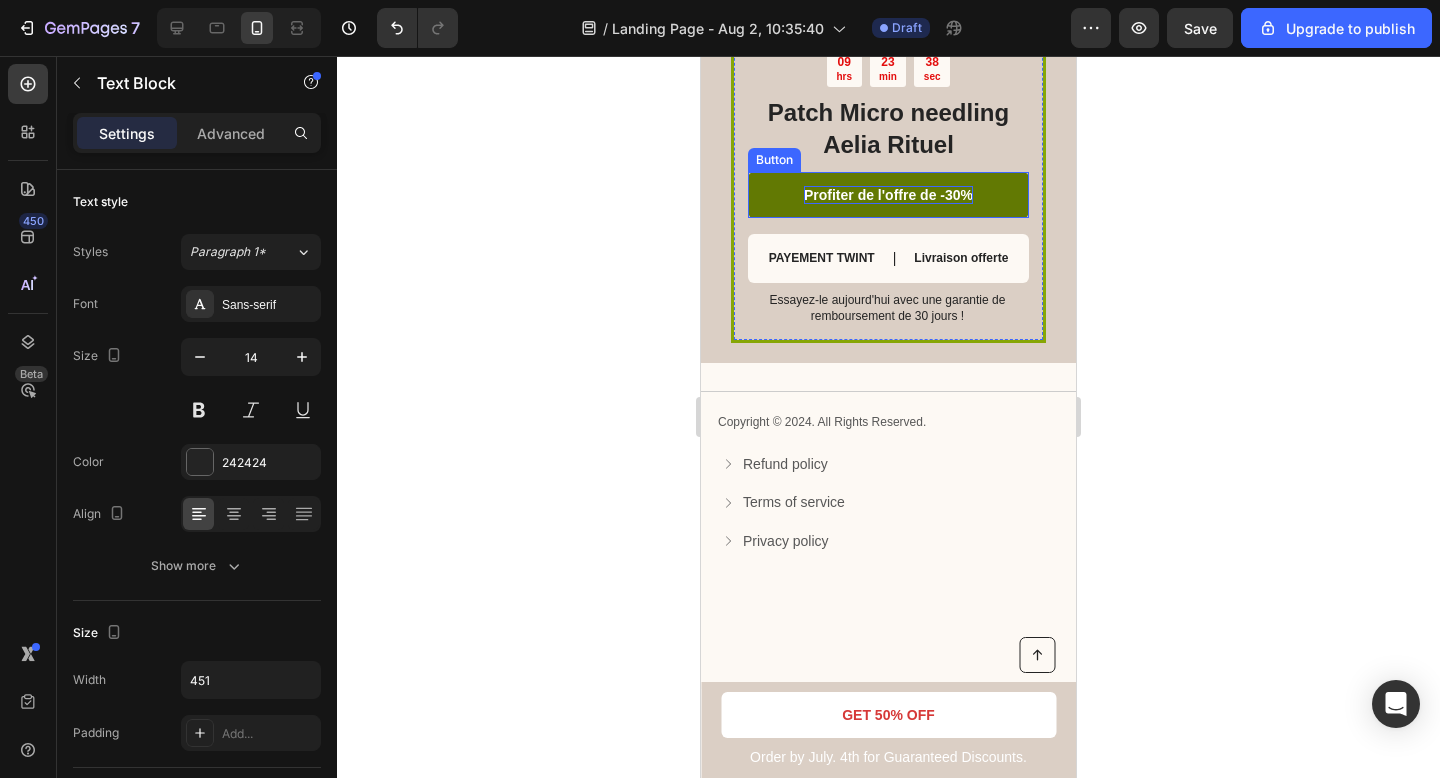 click on "Profiter de l'offre de -30%" at bounding box center [888, 195] 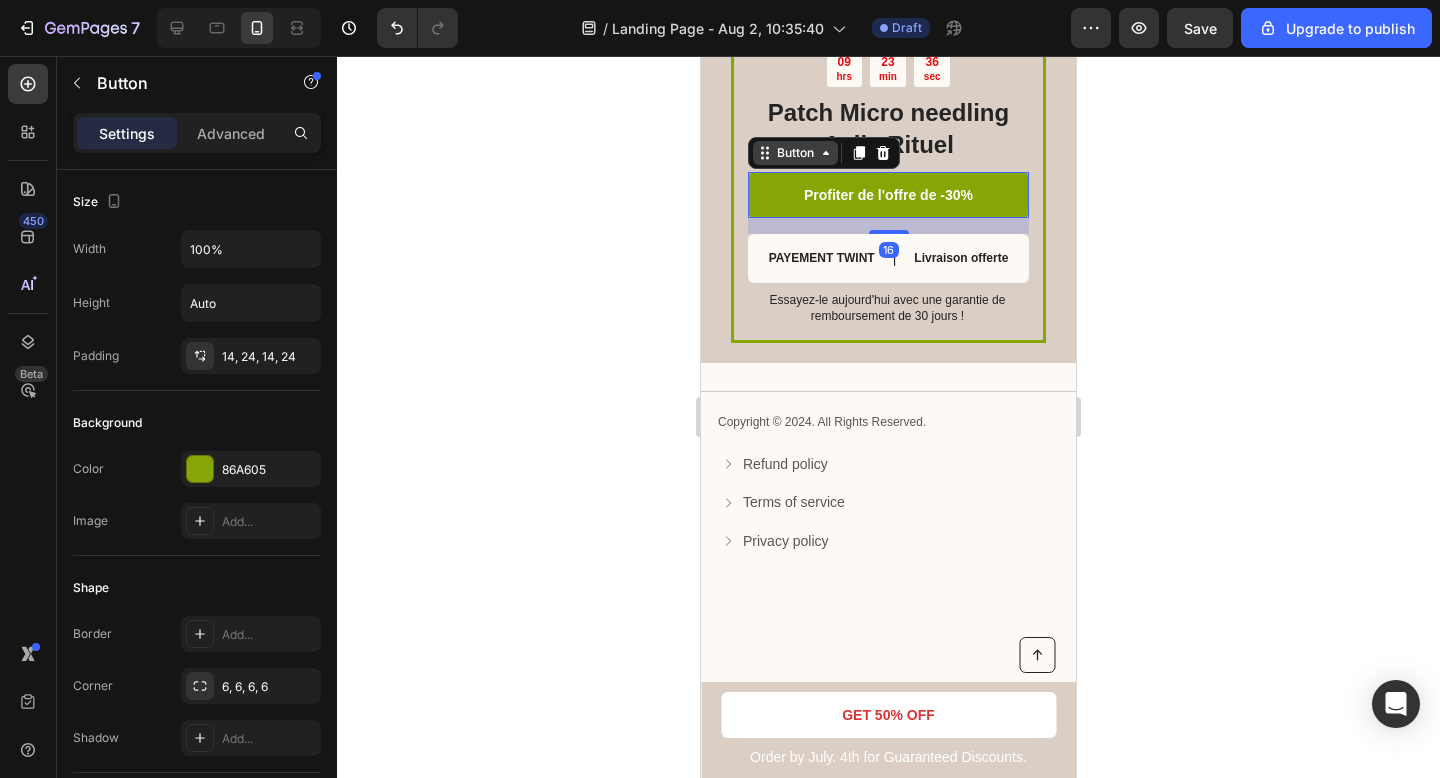 click on "Button" at bounding box center (795, 153) 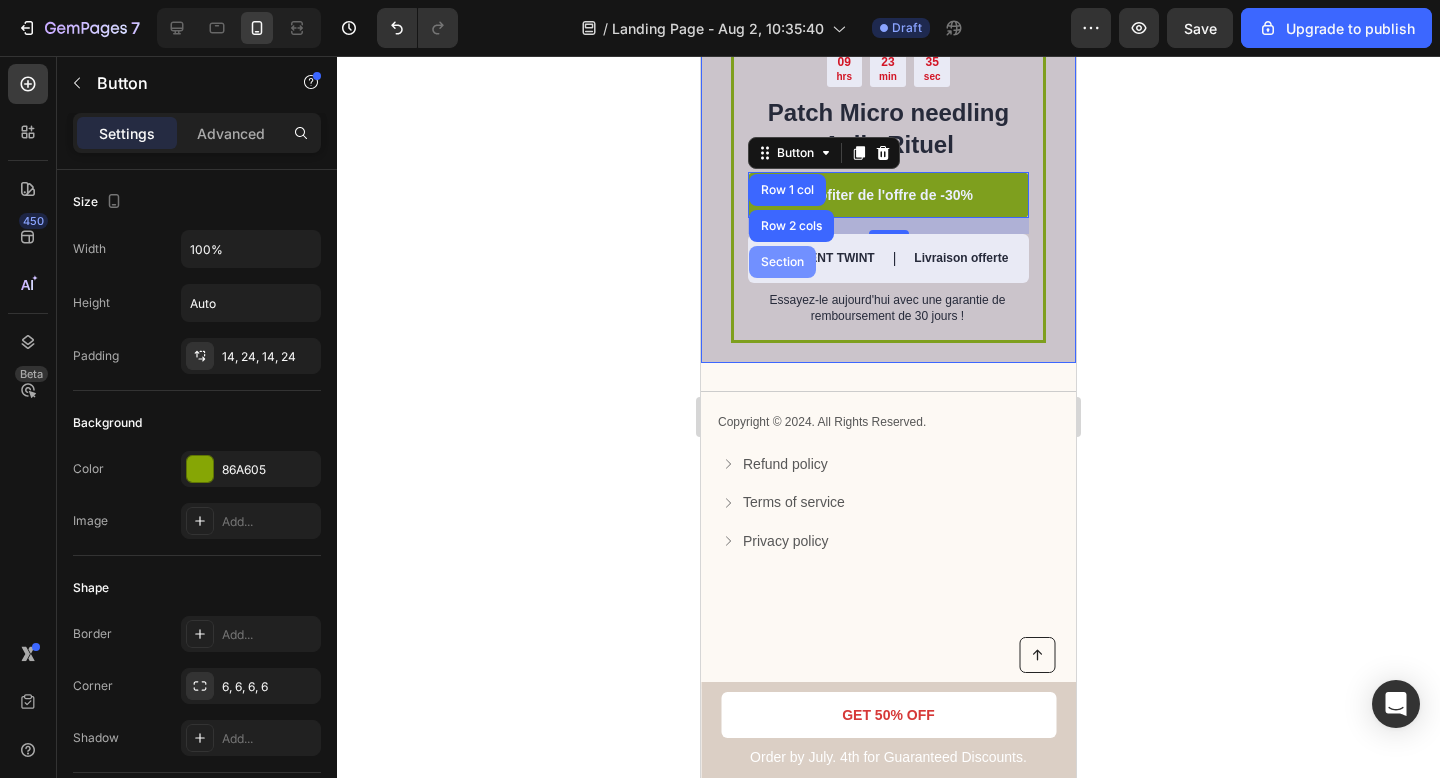click on "Section" at bounding box center [782, 262] 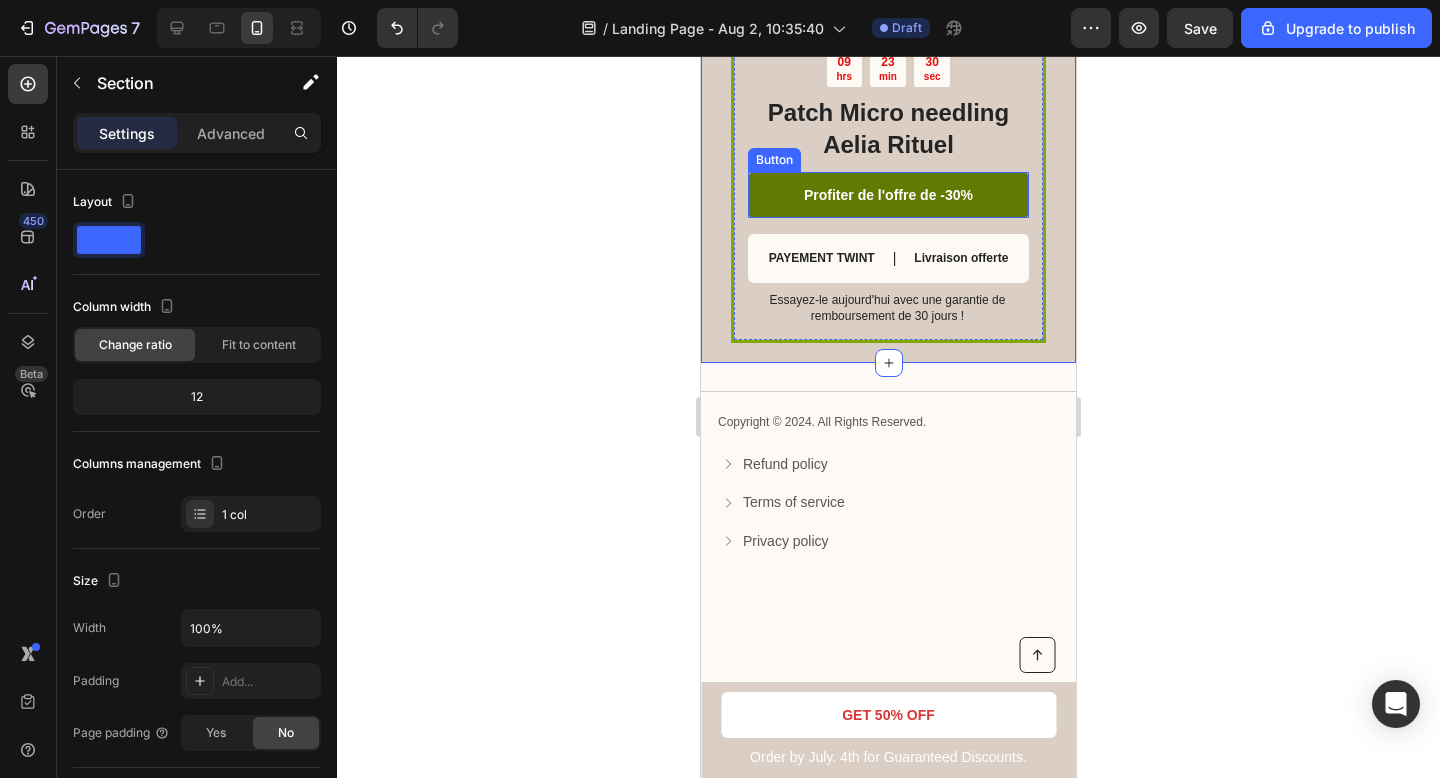 click on "Profiter de l'offre de -30%" at bounding box center [888, 195] 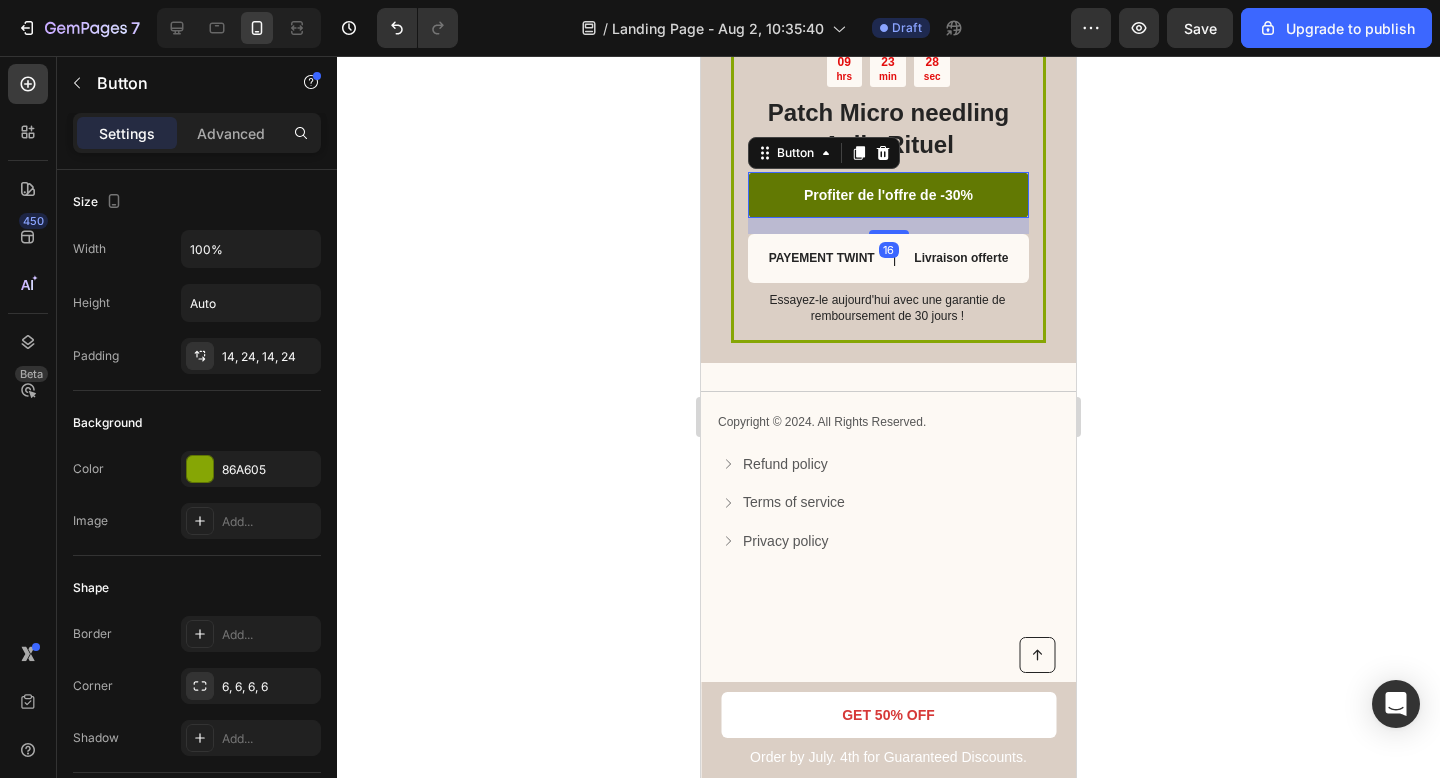 click on "Profiter de l'offre de -30%" at bounding box center (888, 195) 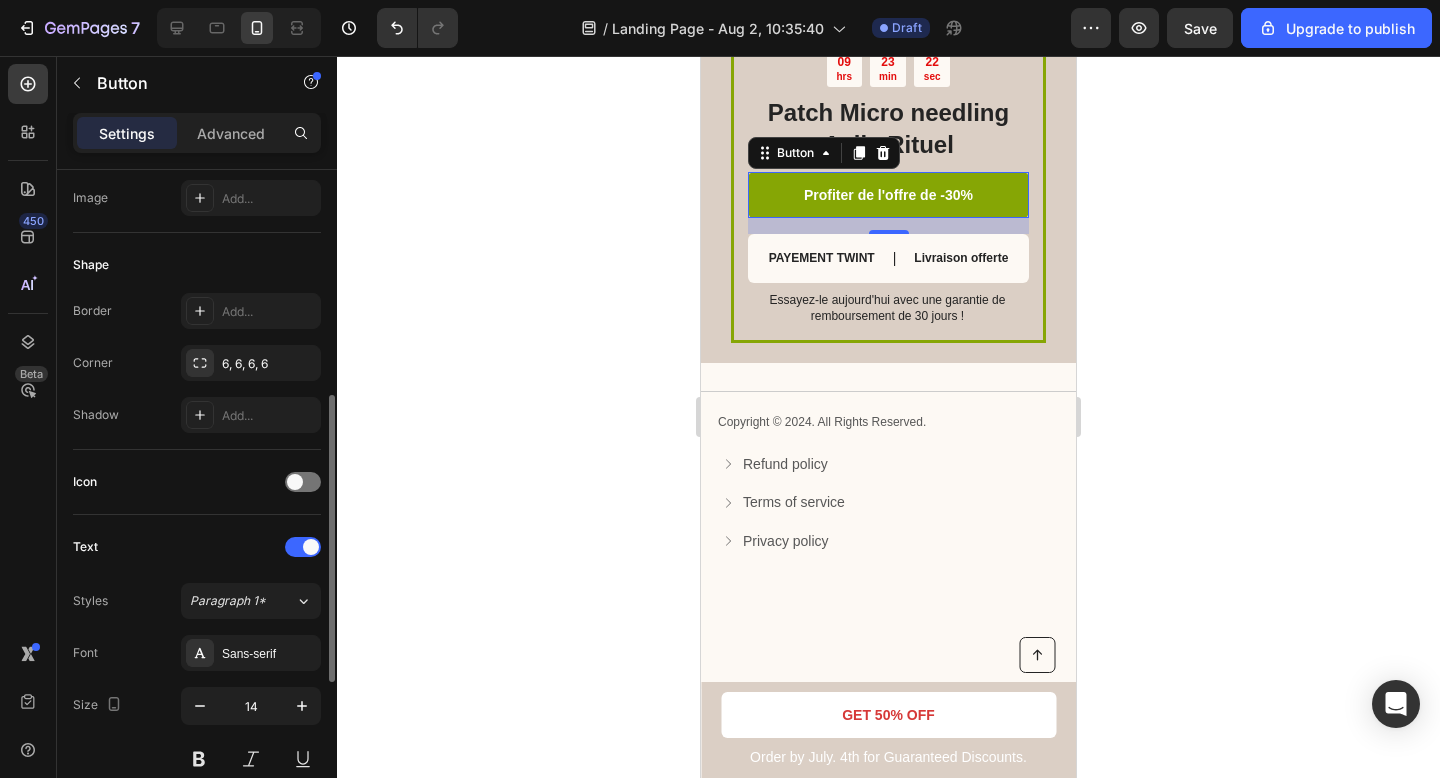 scroll, scrollTop: 0, scrollLeft: 0, axis: both 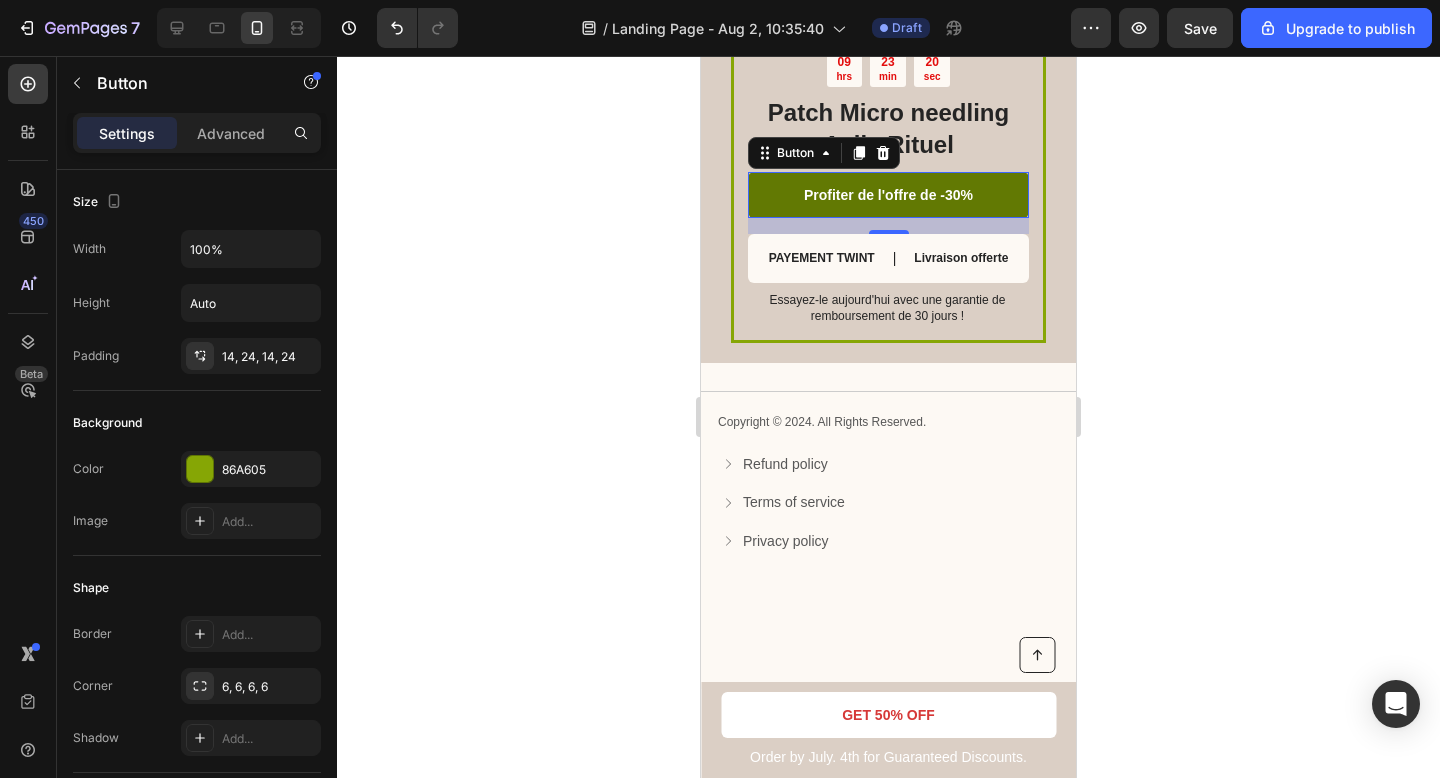click on "Profiter de l'offre de -30%" at bounding box center [888, 195] 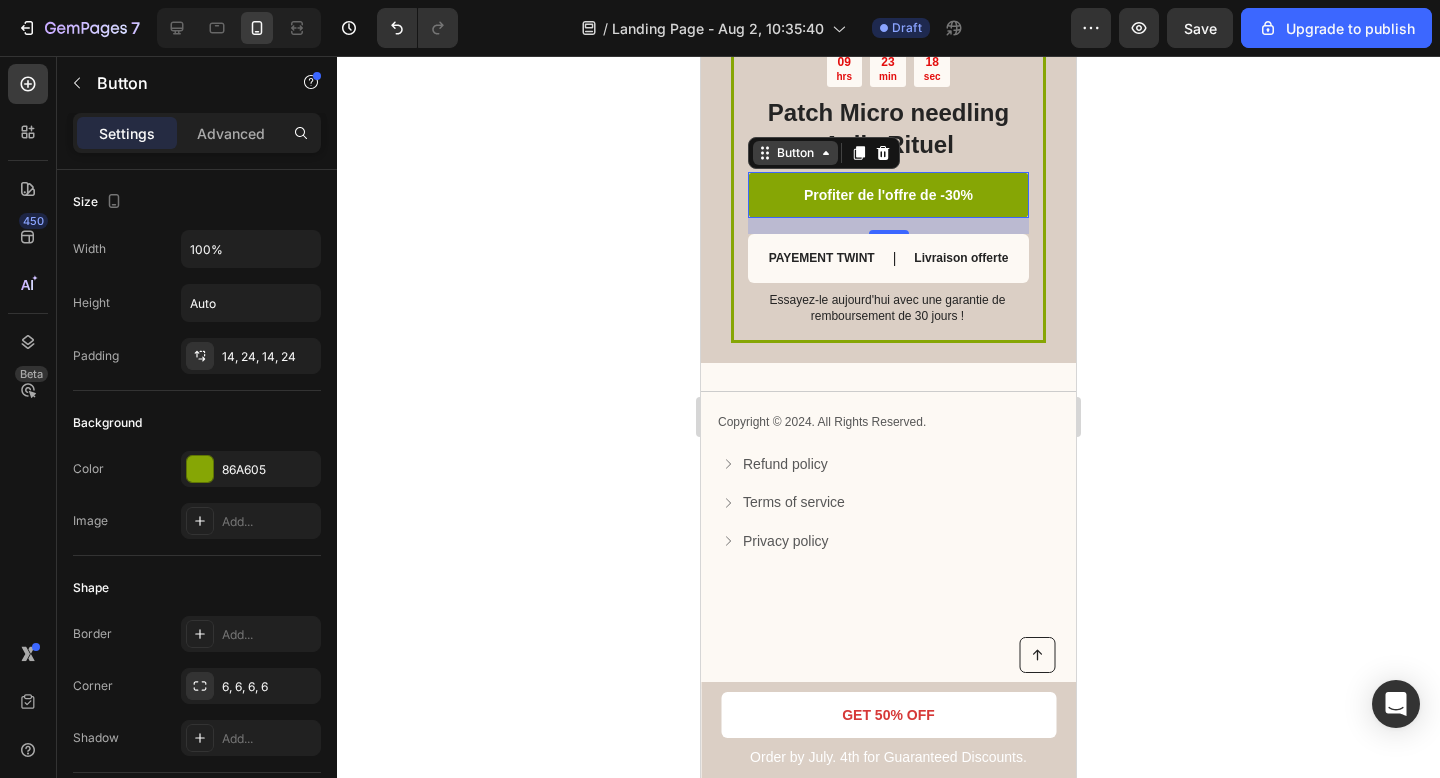 click 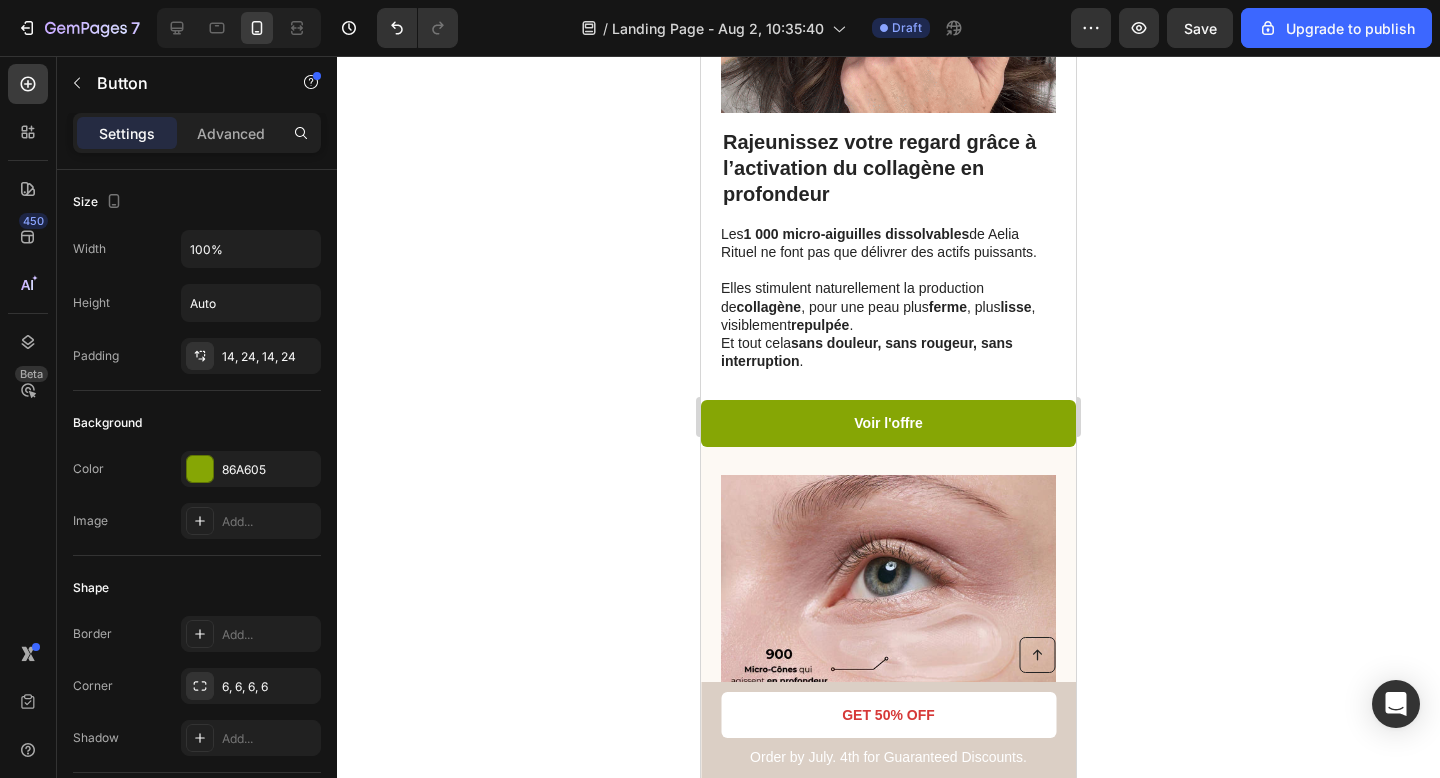 scroll, scrollTop: 1888, scrollLeft: 0, axis: vertical 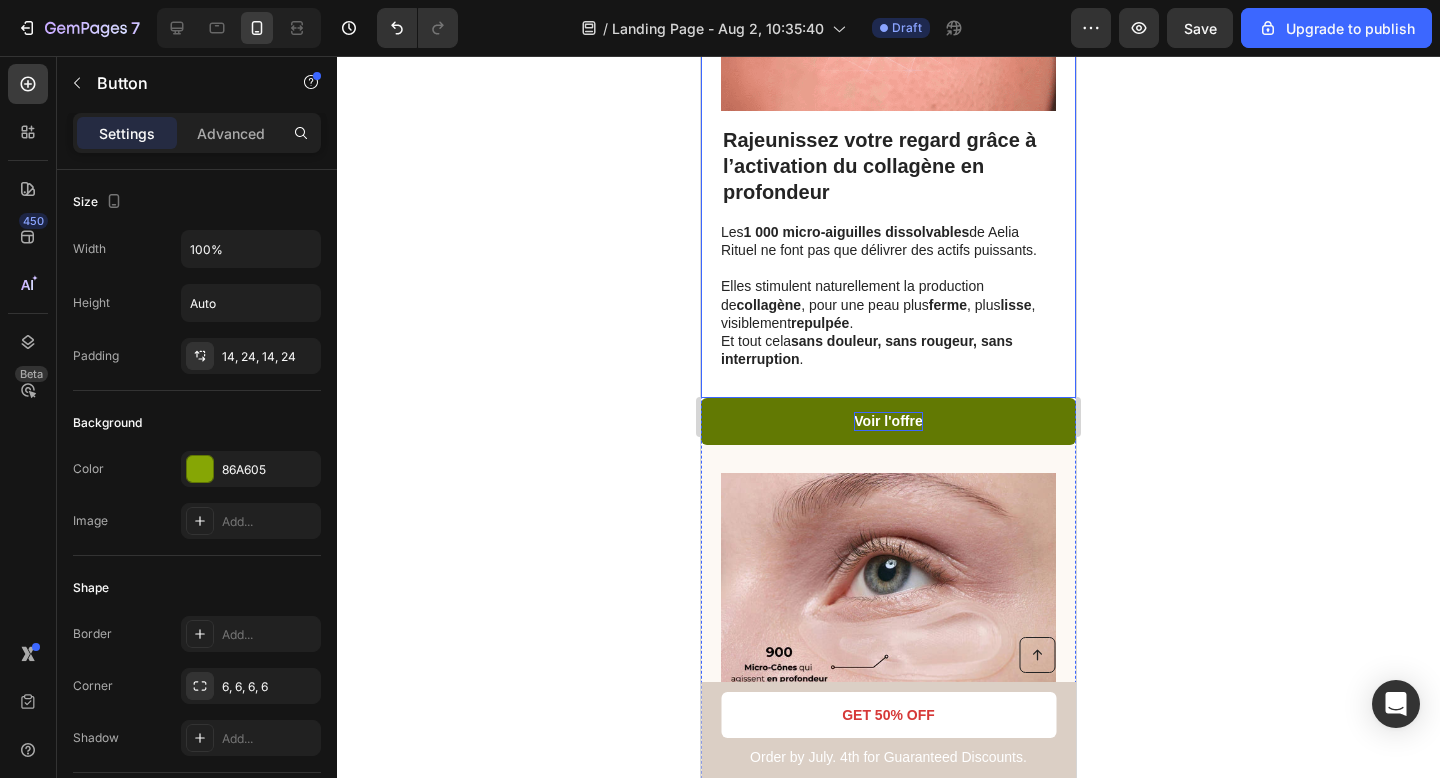 click on "Voir l'offre" at bounding box center [888, 421] 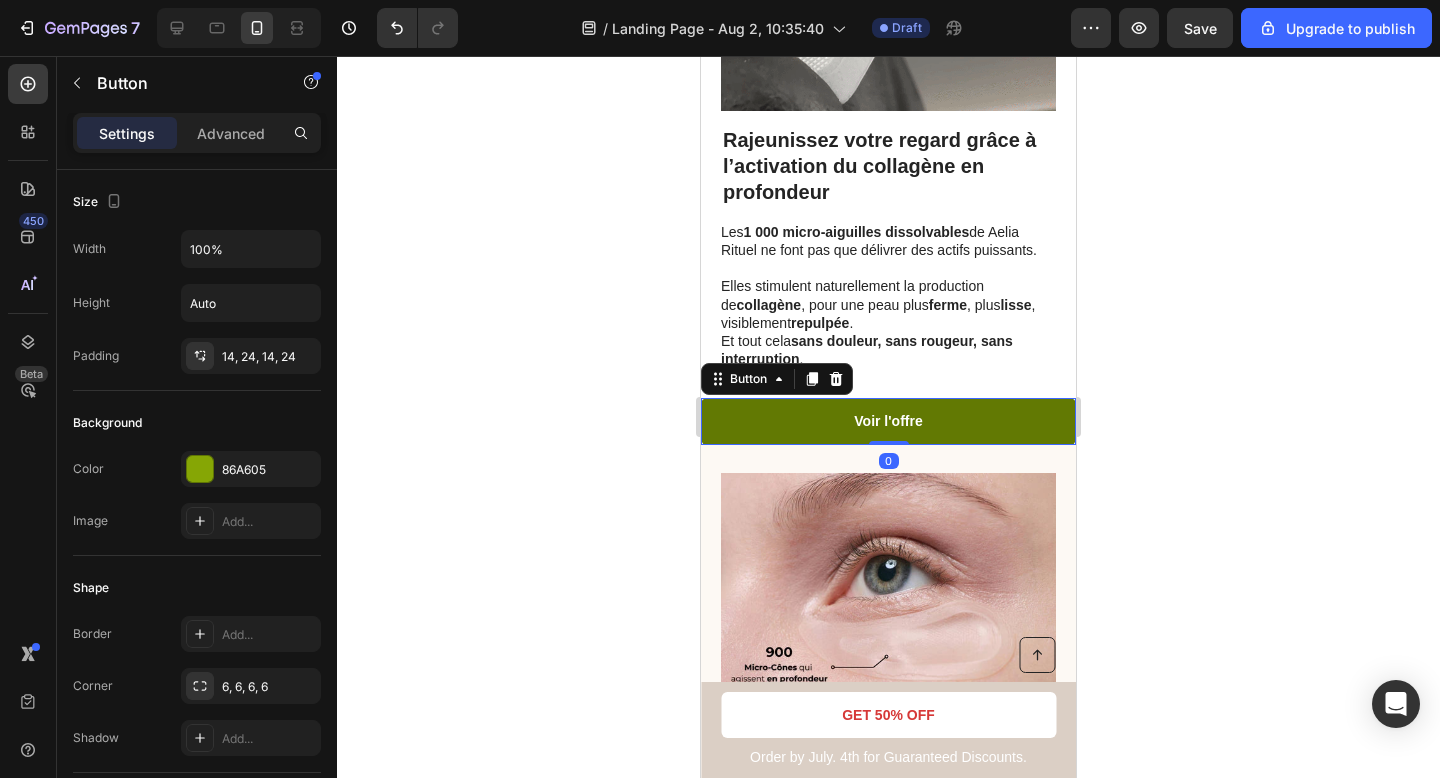 click on "Voir l'offre" at bounding box center [888, 421] 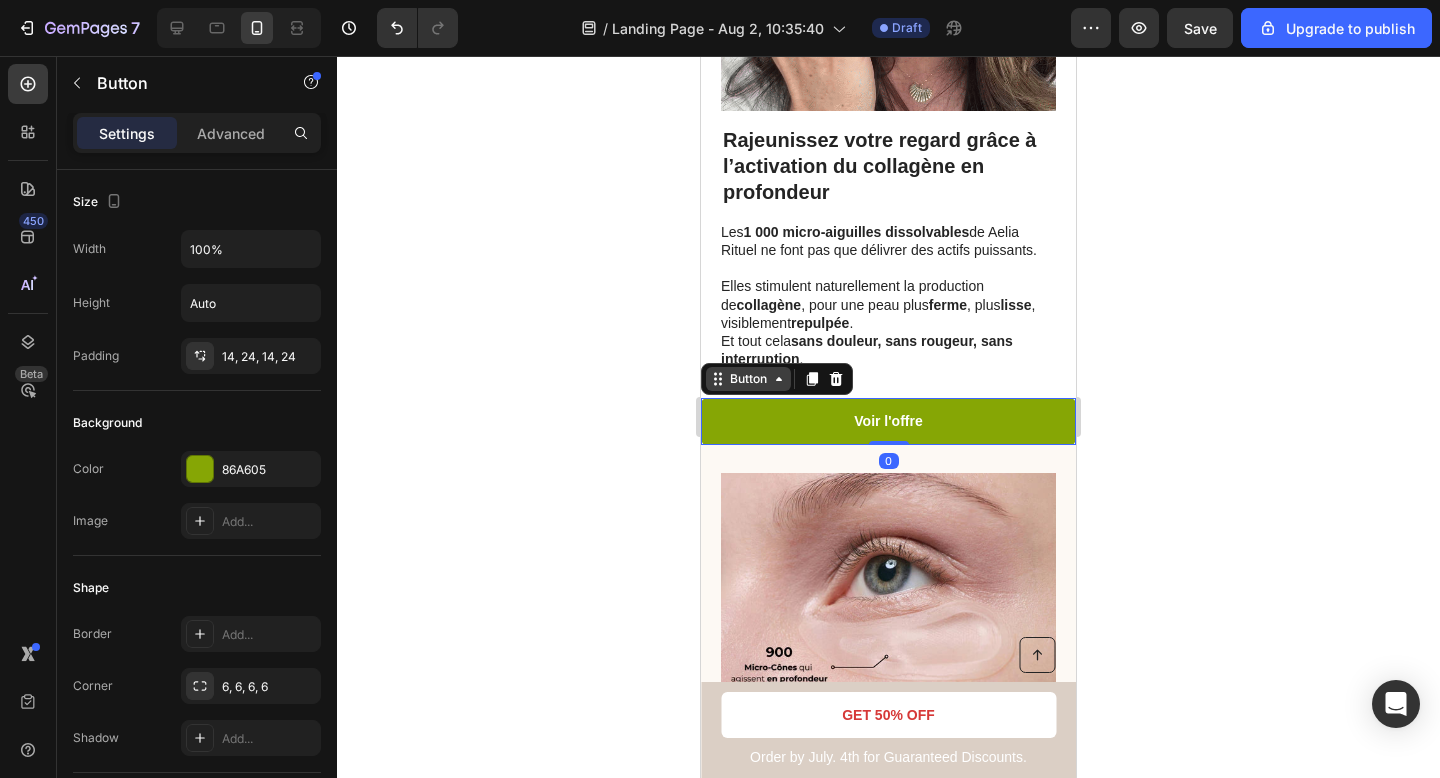 click on "Button" at bounding box center (748, 379) 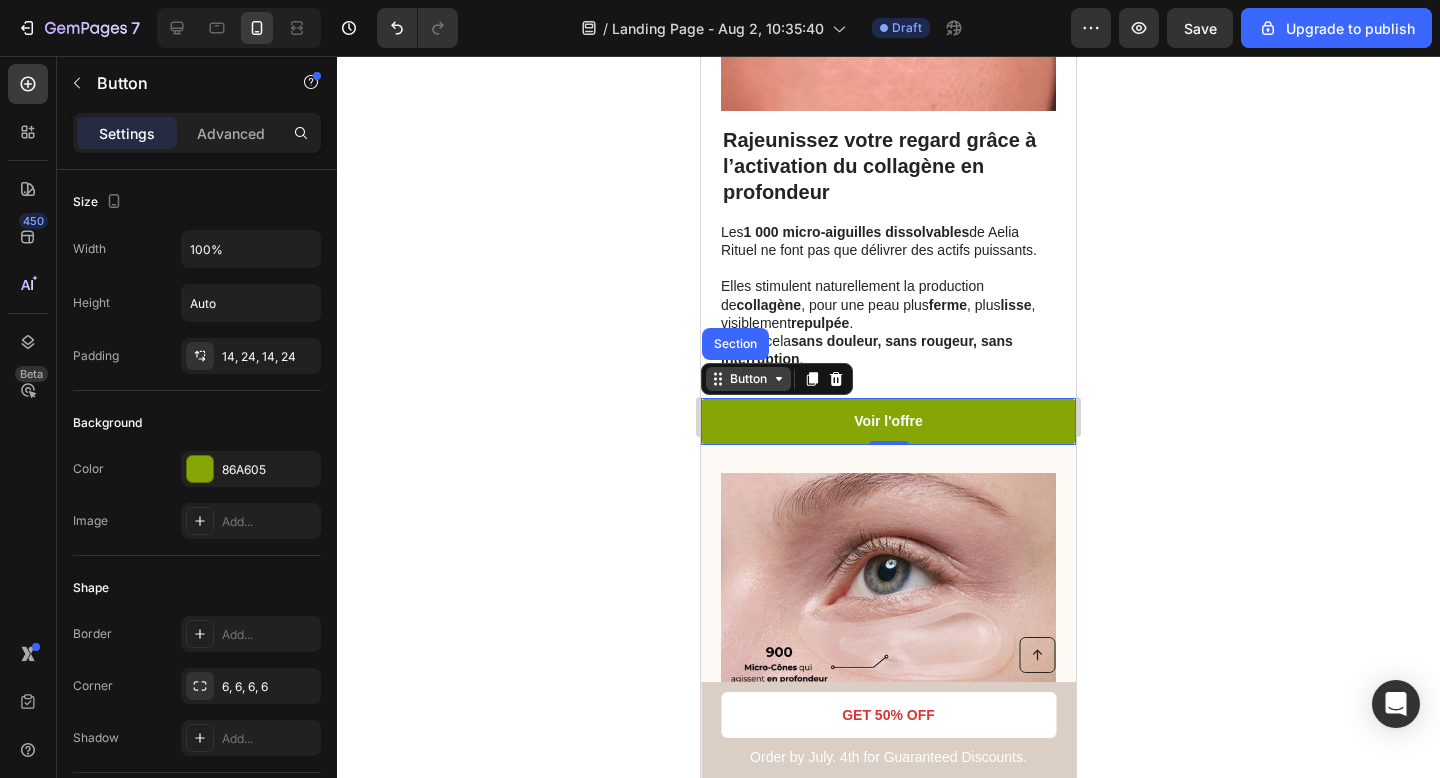 click on "Button" at bounding box center (748, 379) 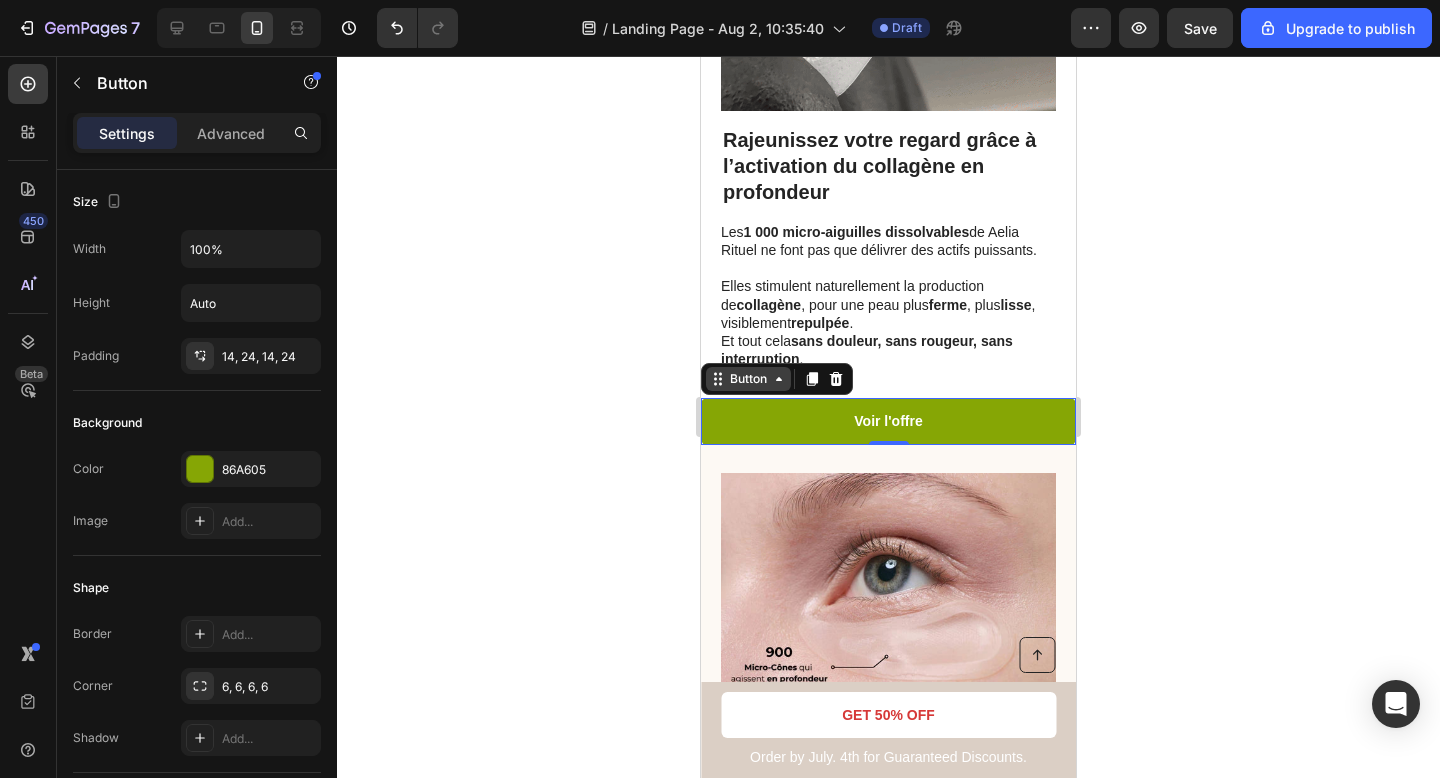 click on "Button" at bounding box center (748, 379) 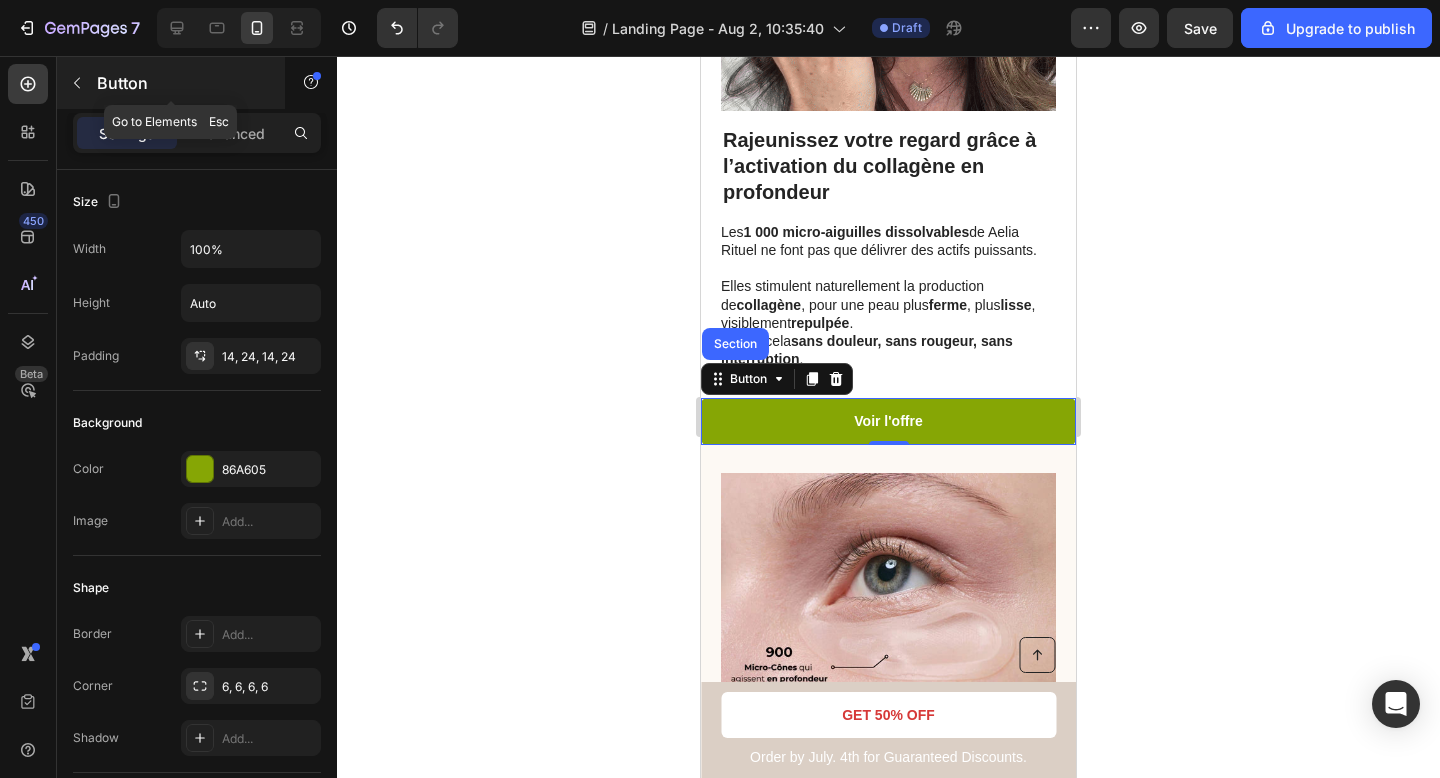 click at bounding box center [77, 83] 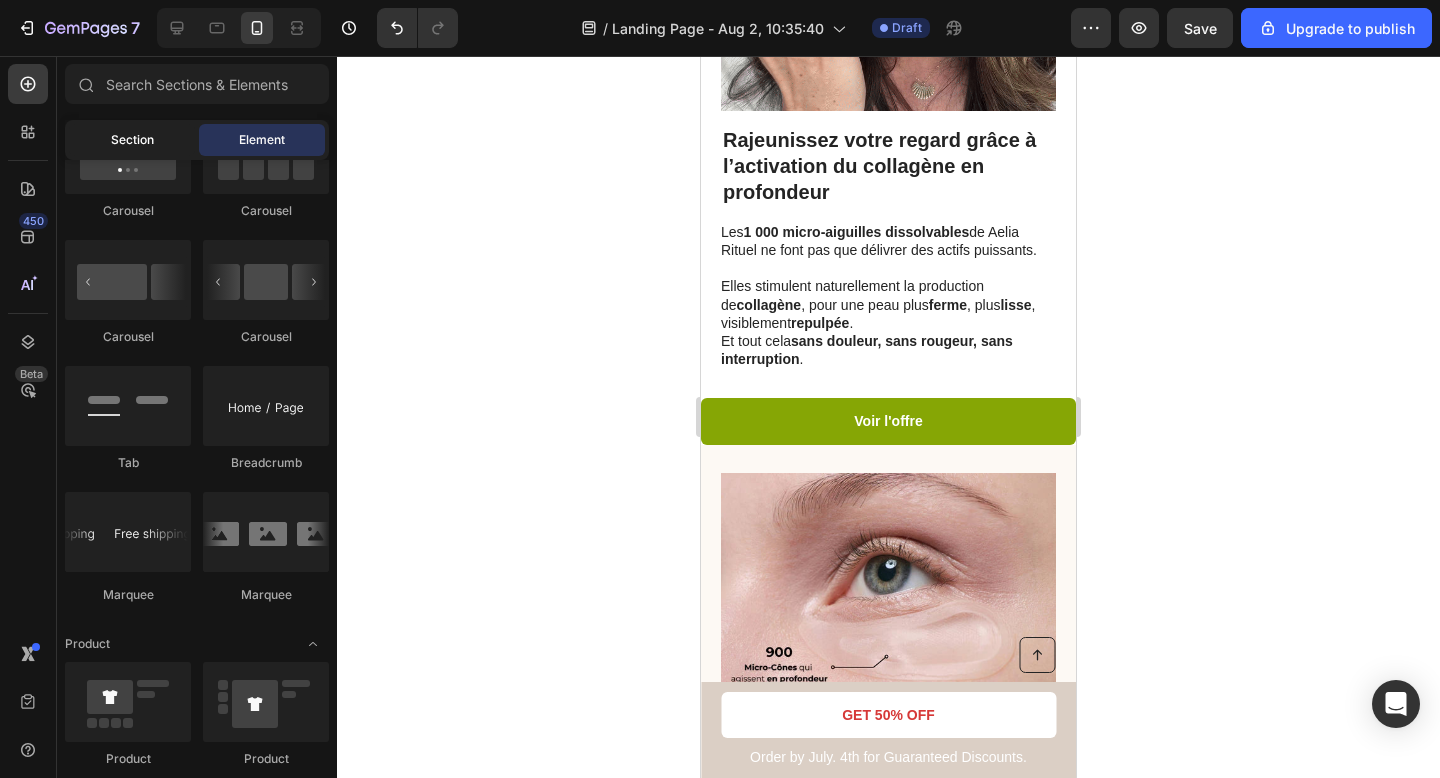 scroll, scrollTop: 1304, scrollLeft: 0, axis: vertical 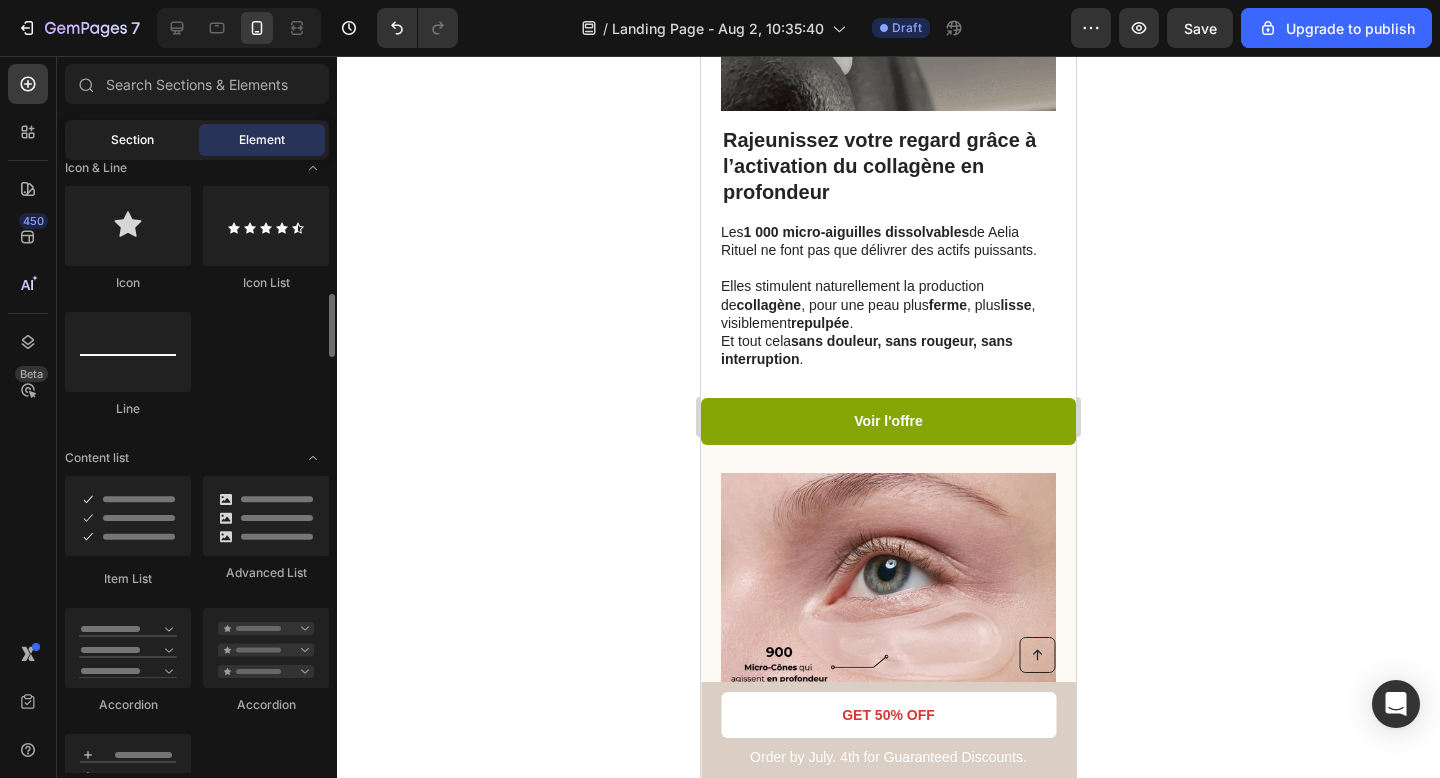 click on "Section" at bounding box center (132, 140) 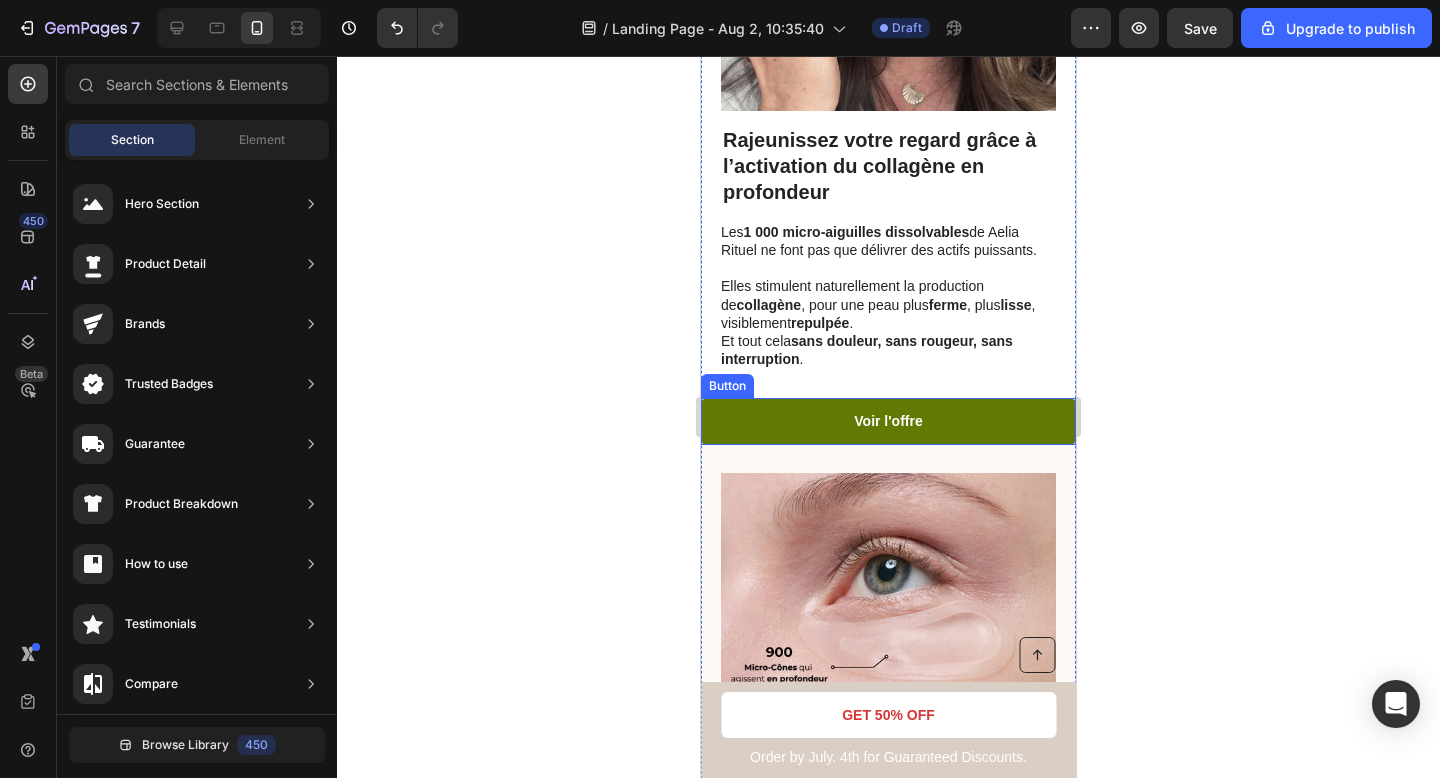 click on "Voir l'offre" at bounding box center [888, 421] 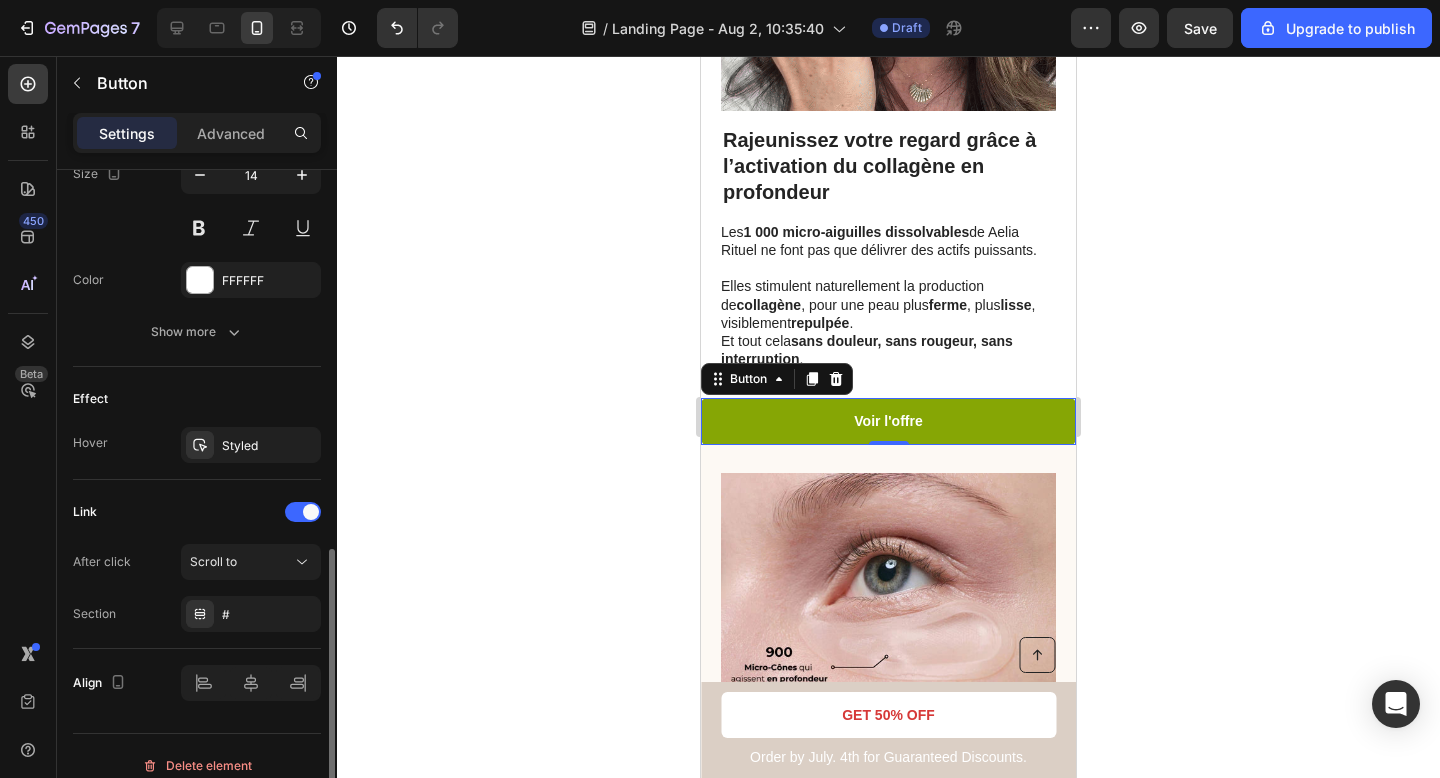 scroll, scrollTop: 869, scrollLeft: 0, axis: vertical 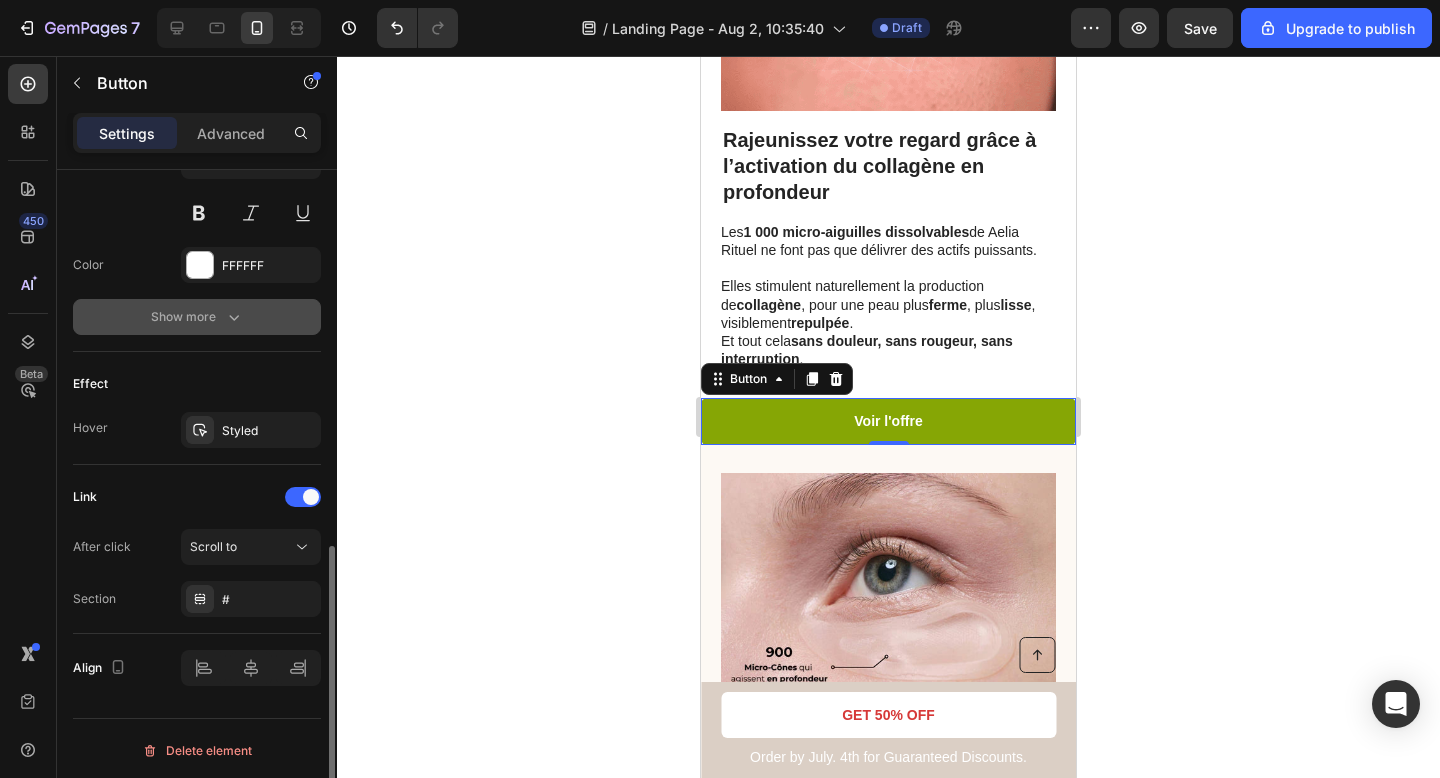 click on "Show more" at bounding box center [197, 317] 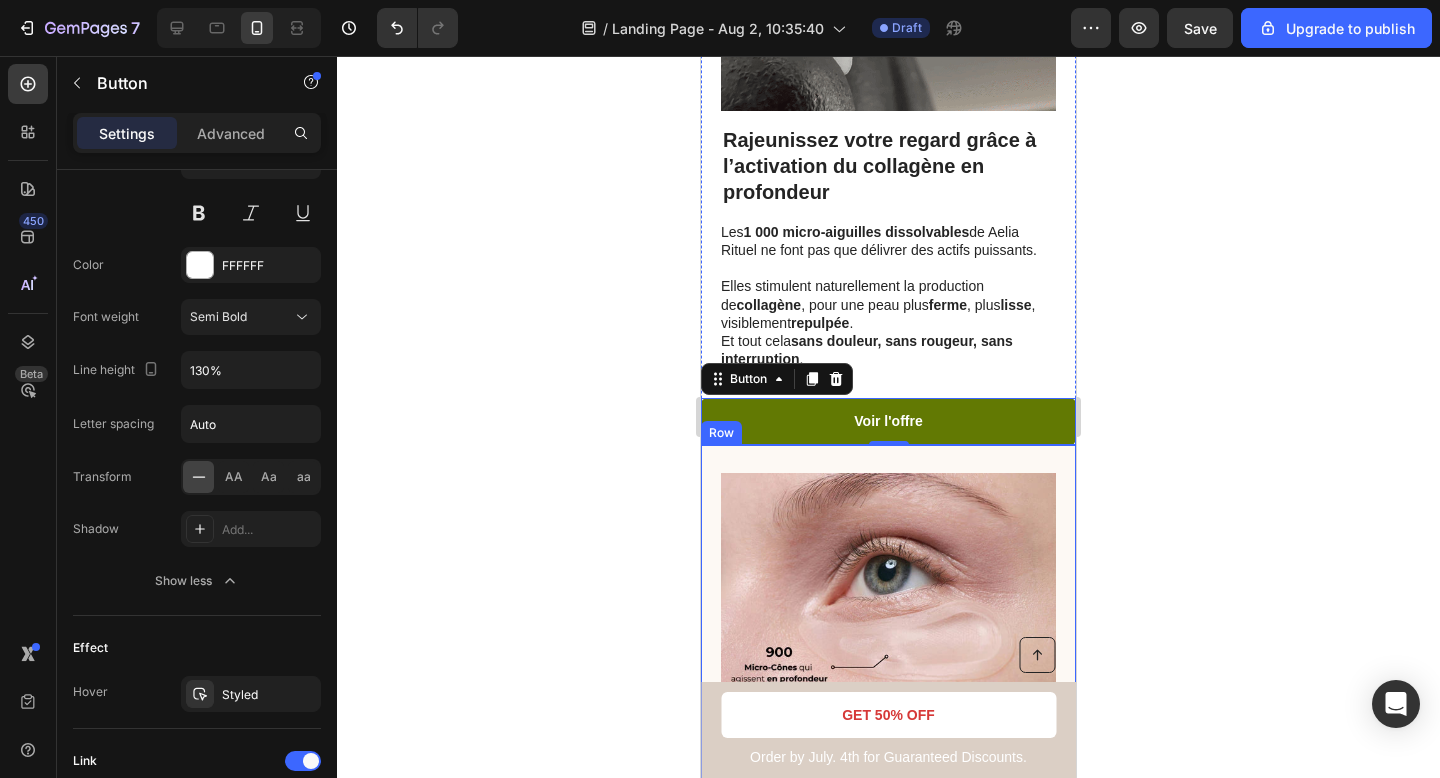click on "Voir l'offre" at bounding box center [888, 421] 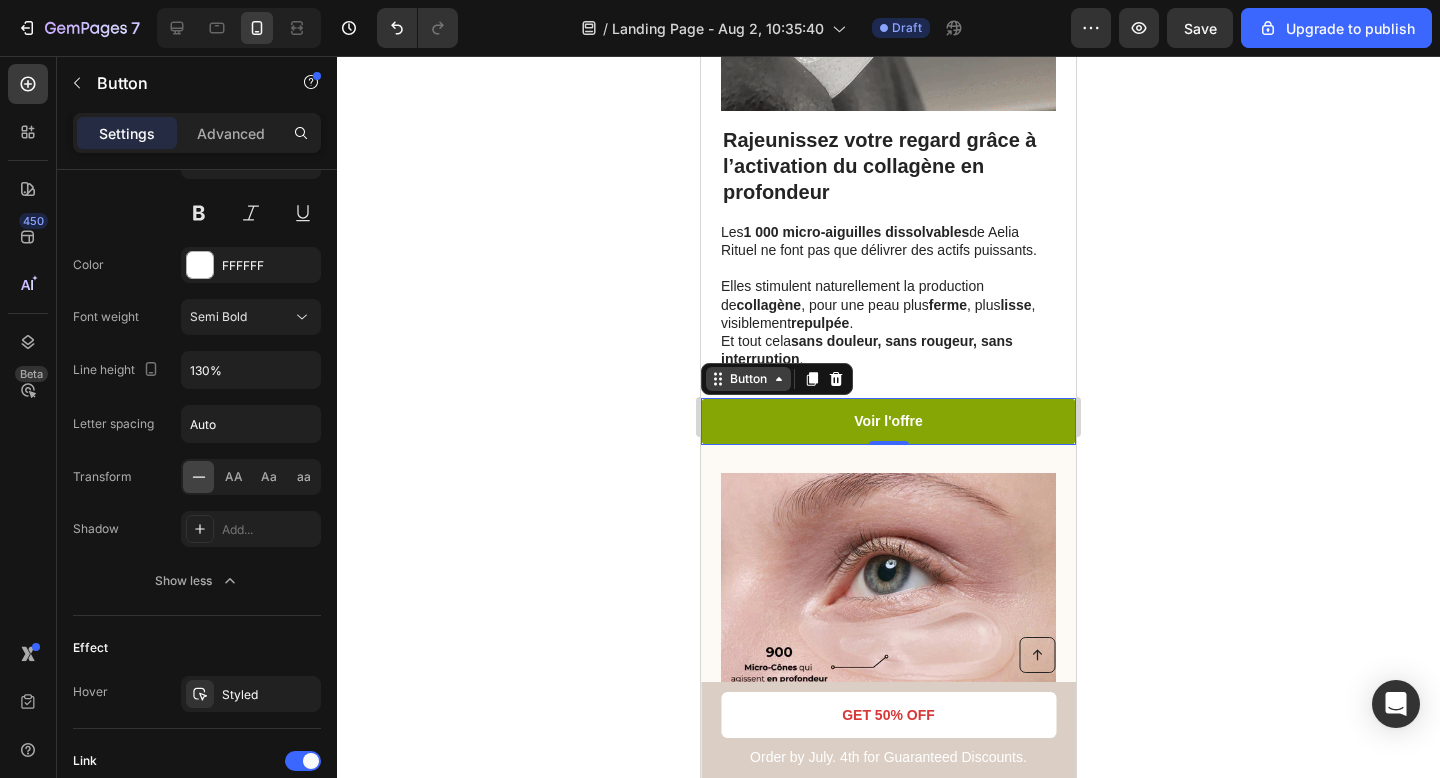 click on "Button" at bounding box center (748, 379) 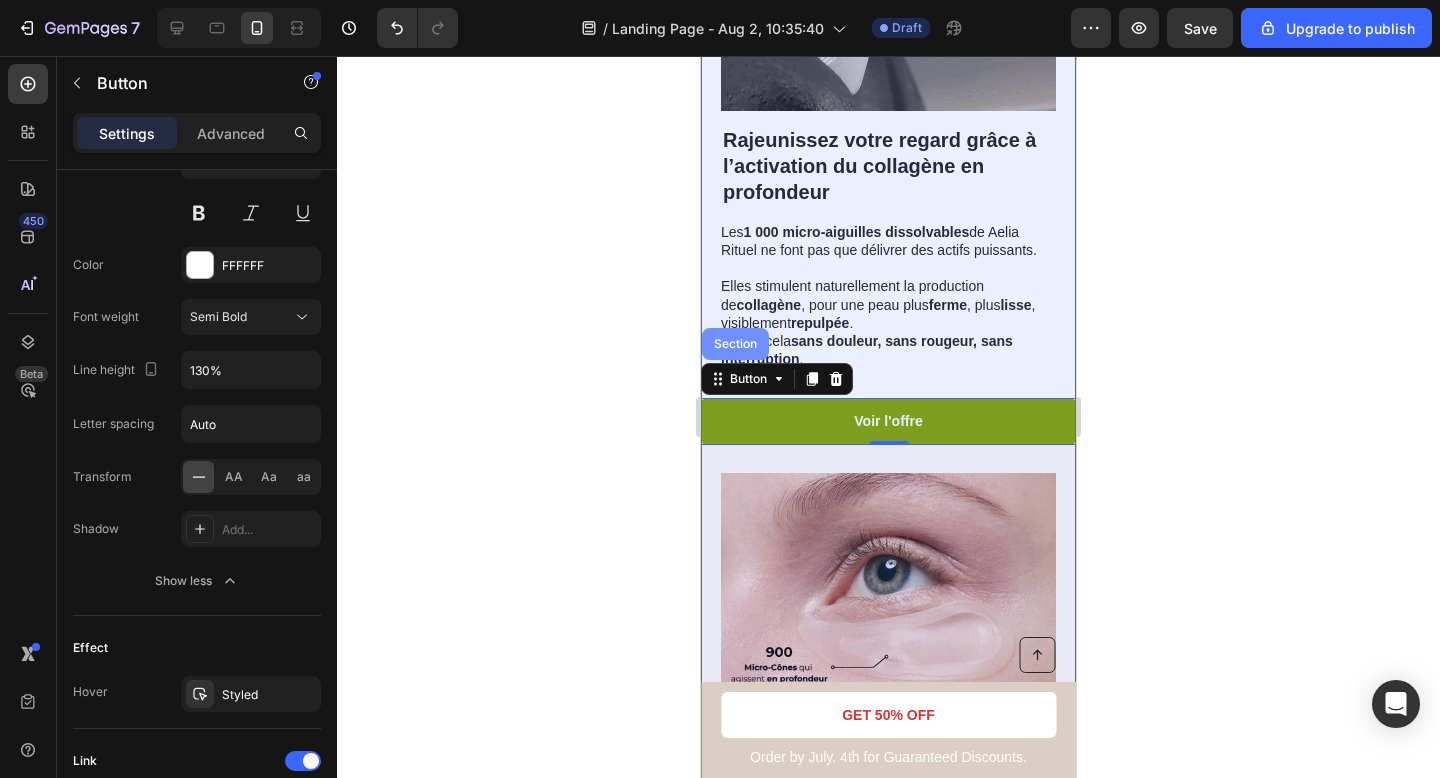 click on "Section" at bounding box center [735, 344] 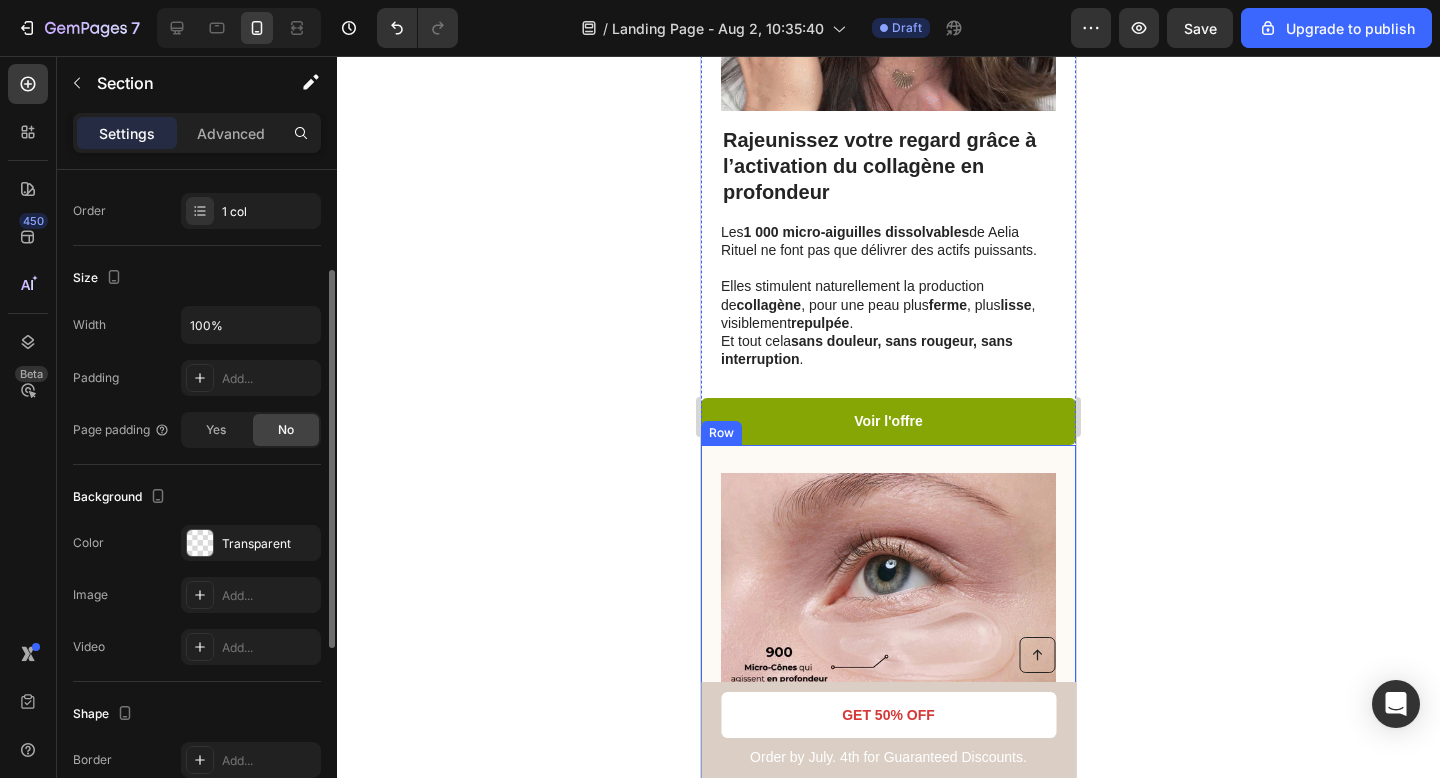 scroll, scrollTop: 0, scrollLeft: 0, axis: both 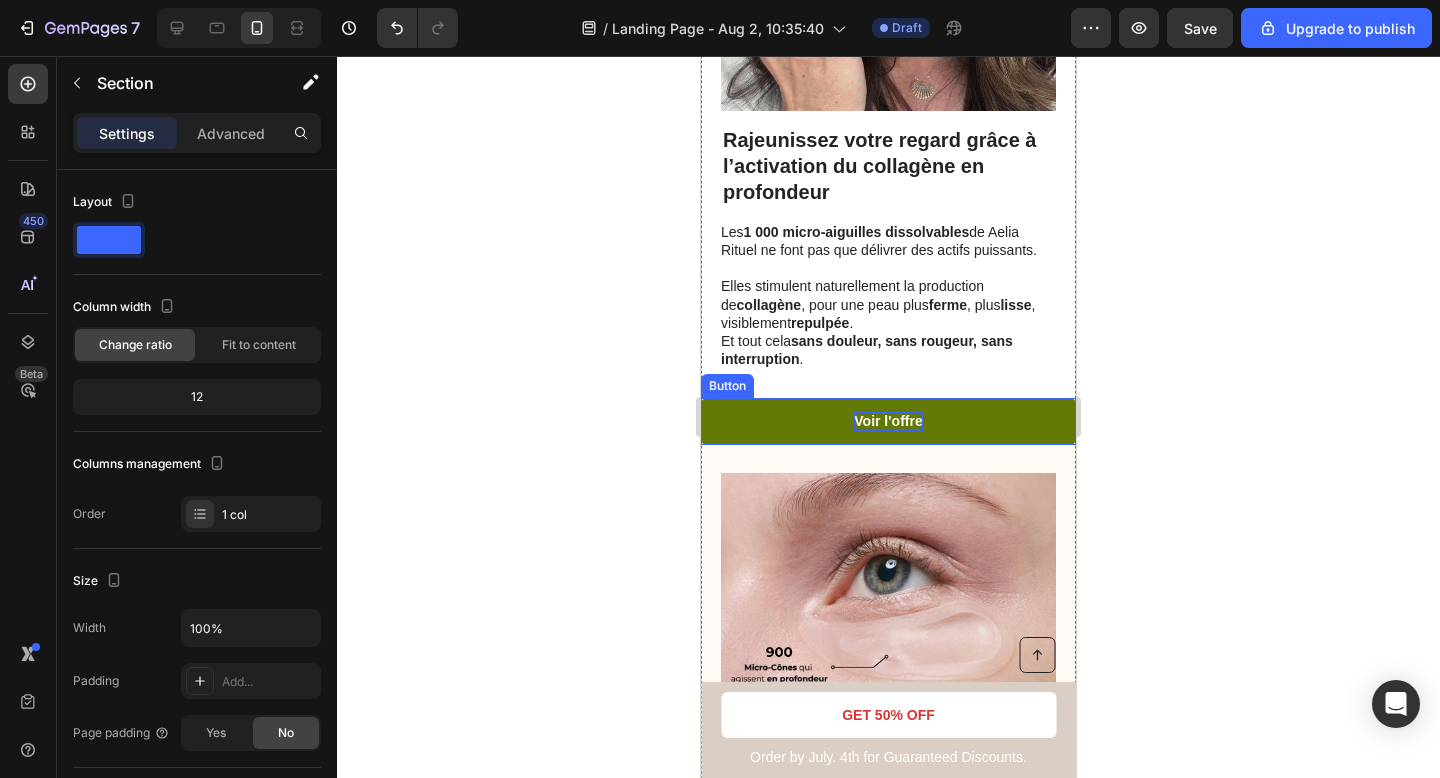 click on "Voir l'offre" at bounding box center (888, 421) 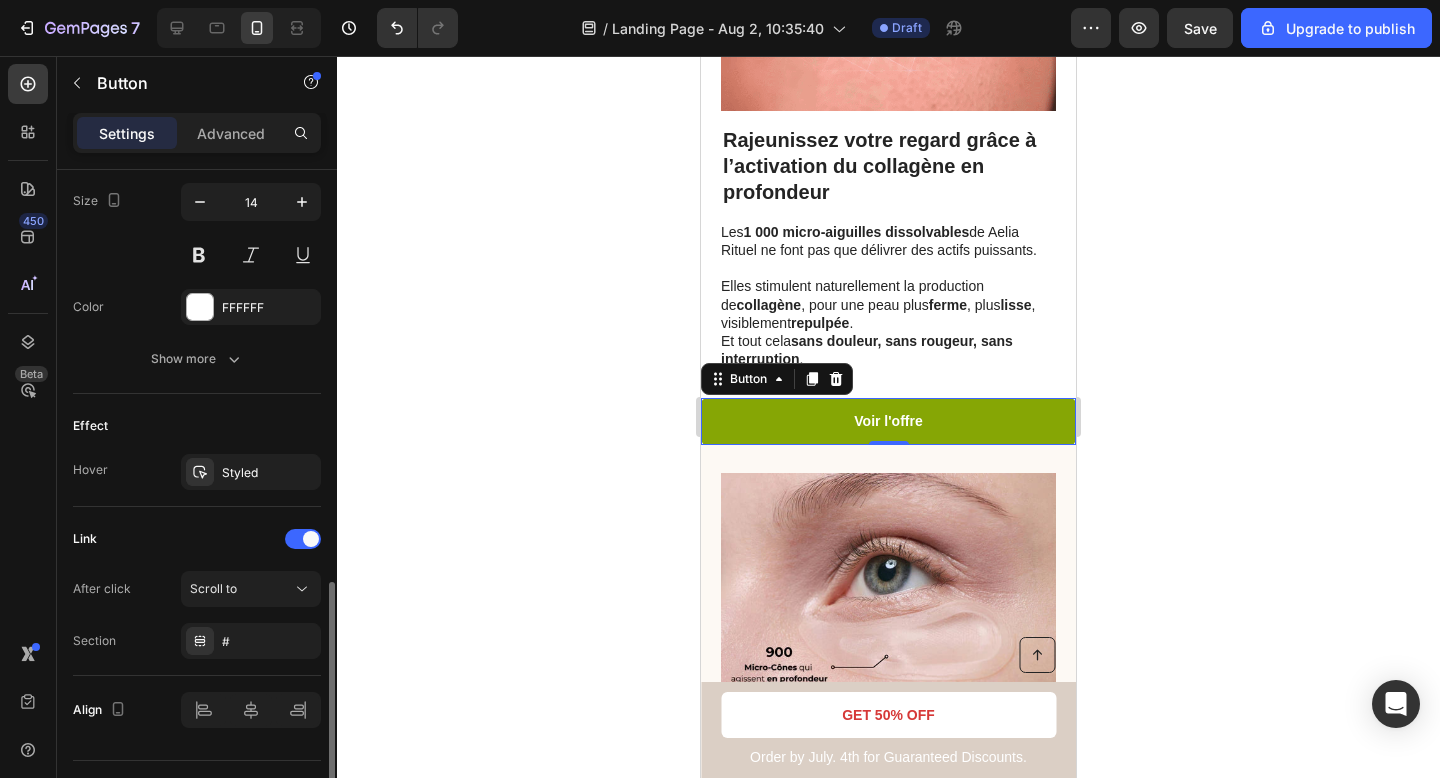 scroll, scrollTop: 873, scrollLeft: 0, axis: vertical 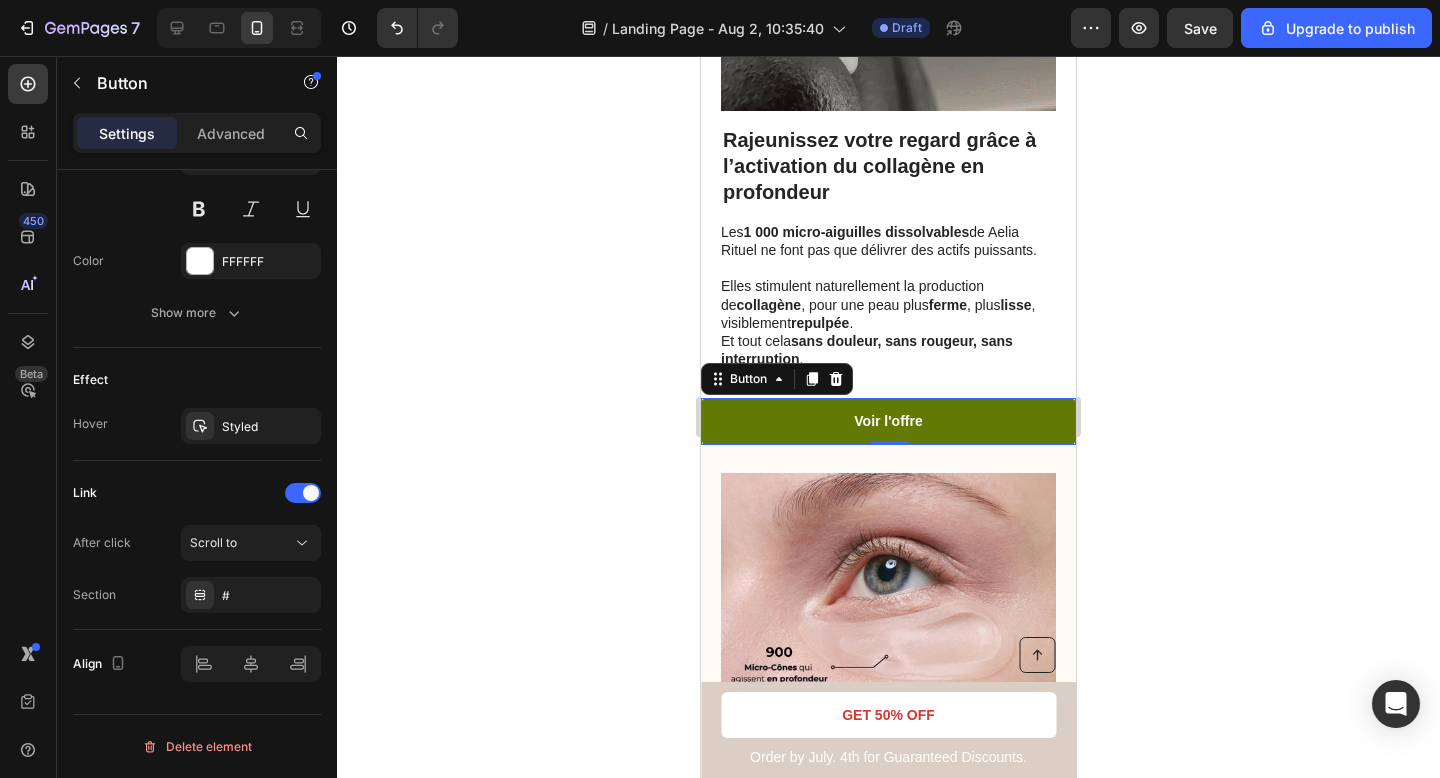 click on "Voir l'offre" at bounding box center (888, 421) 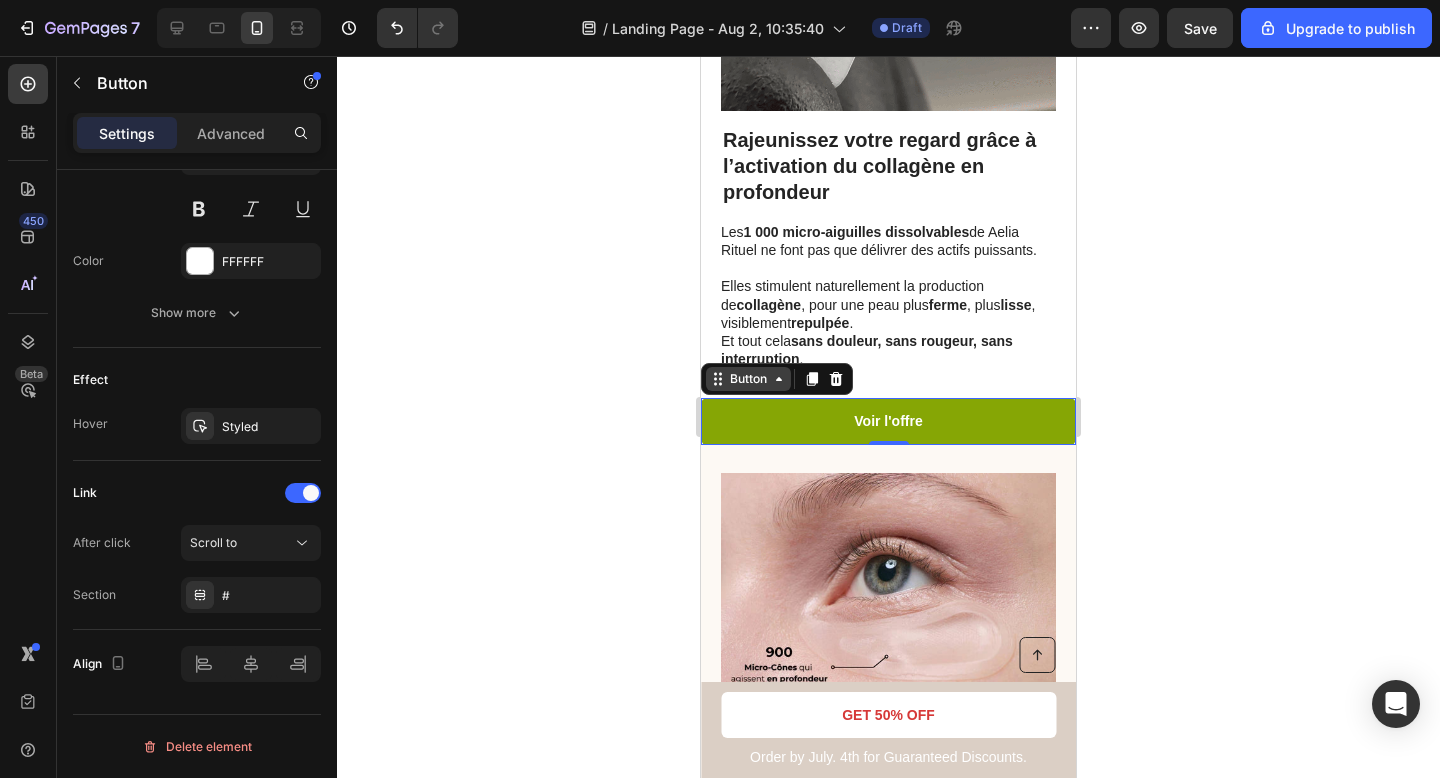 click on "Button" at bounding box center (748, 379) 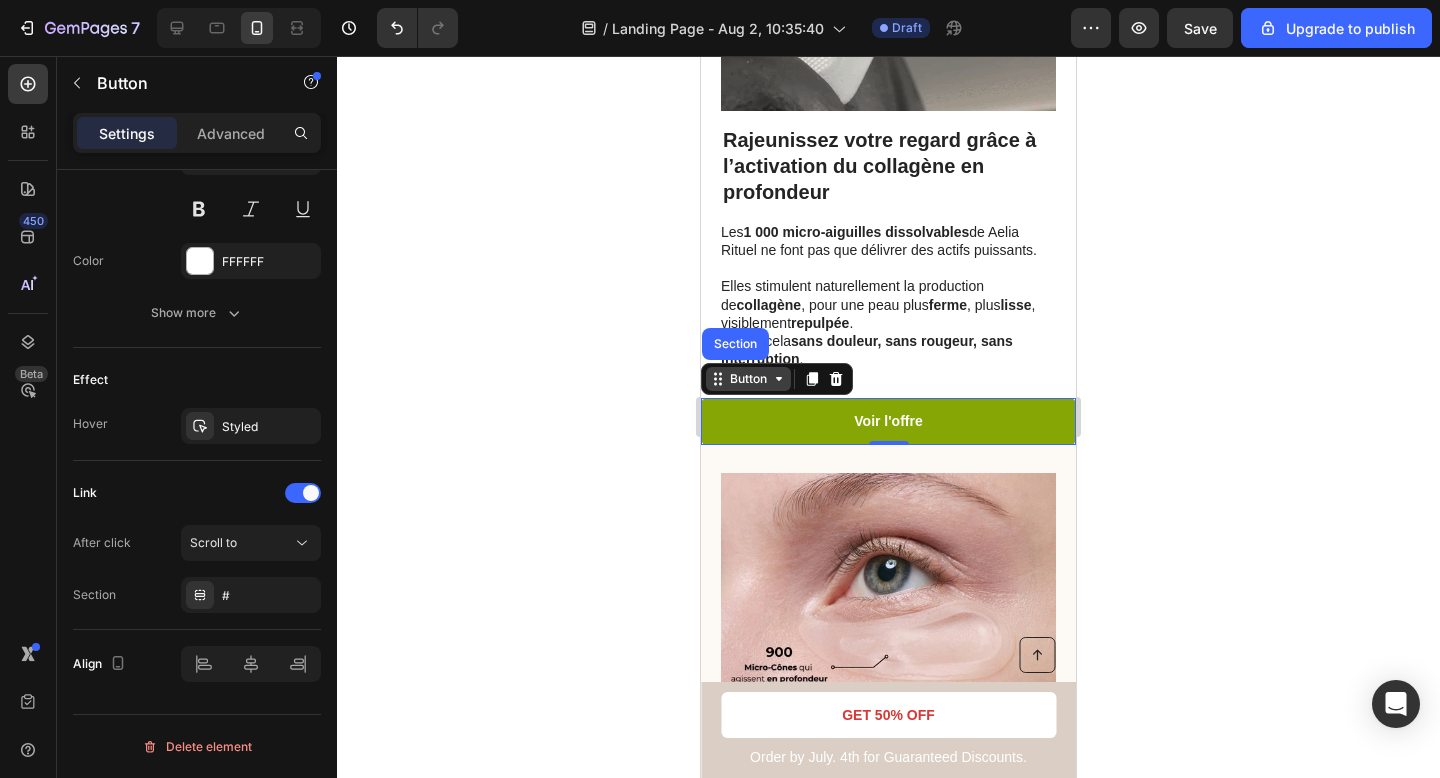 click on "Button" at bounding box center [748, 379] 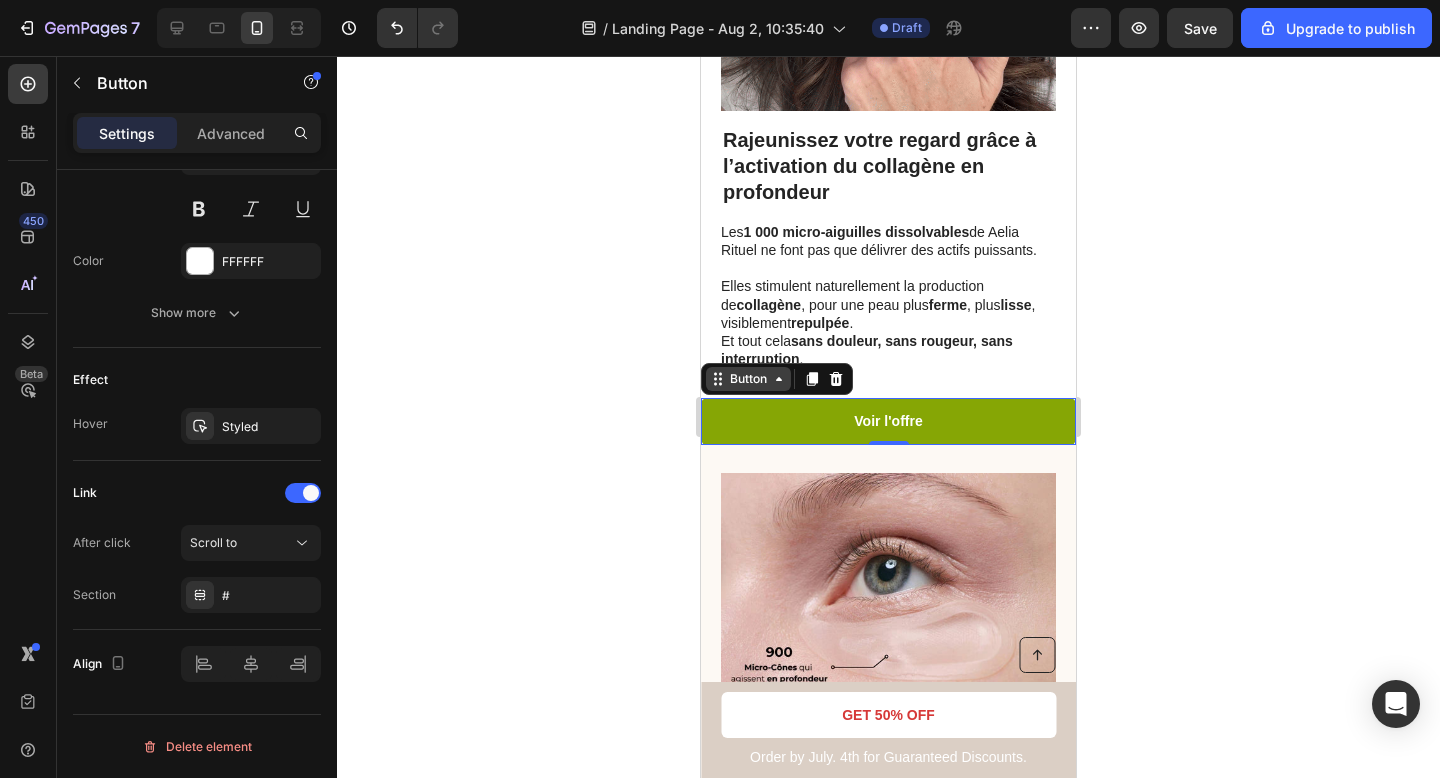 click on "Button" at bounding box center [748, 379] 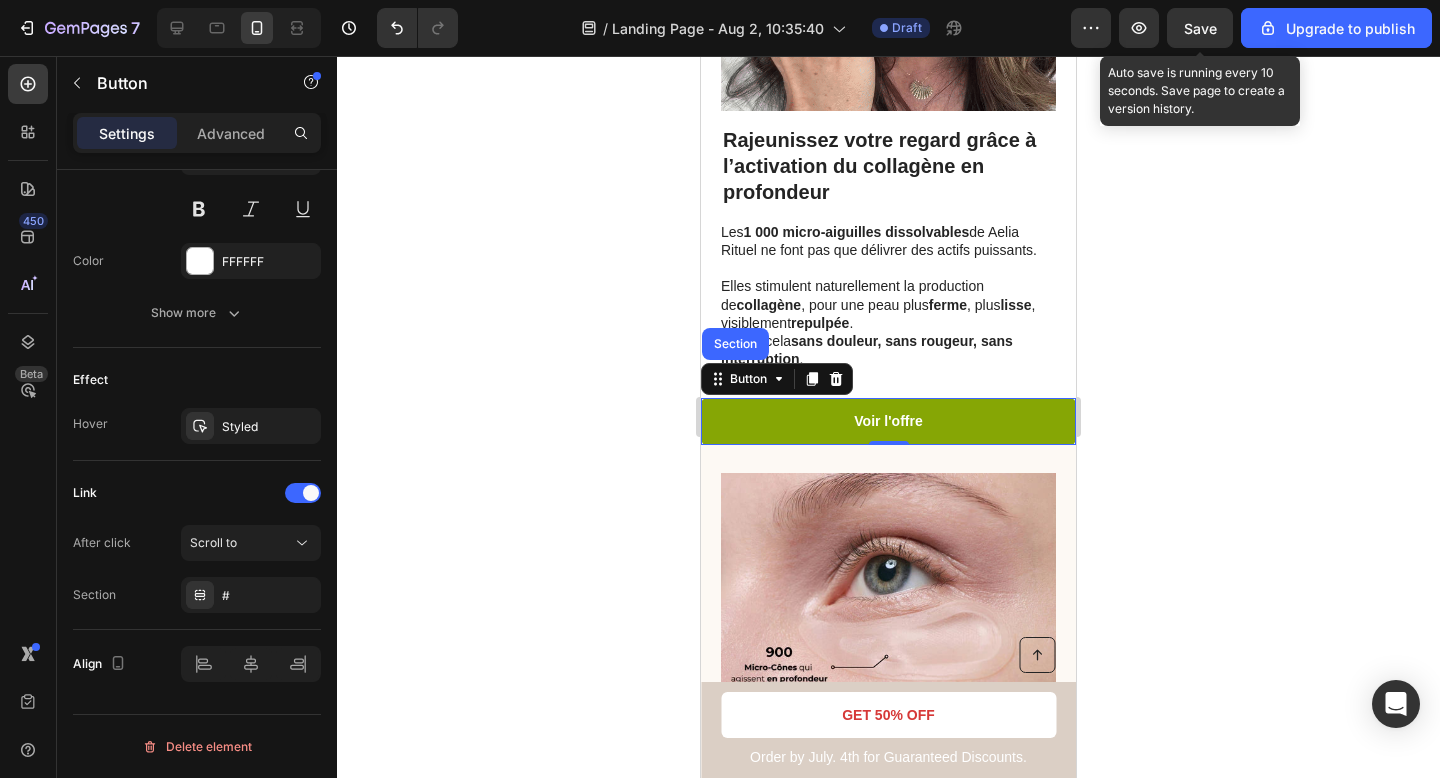 click on "Save" 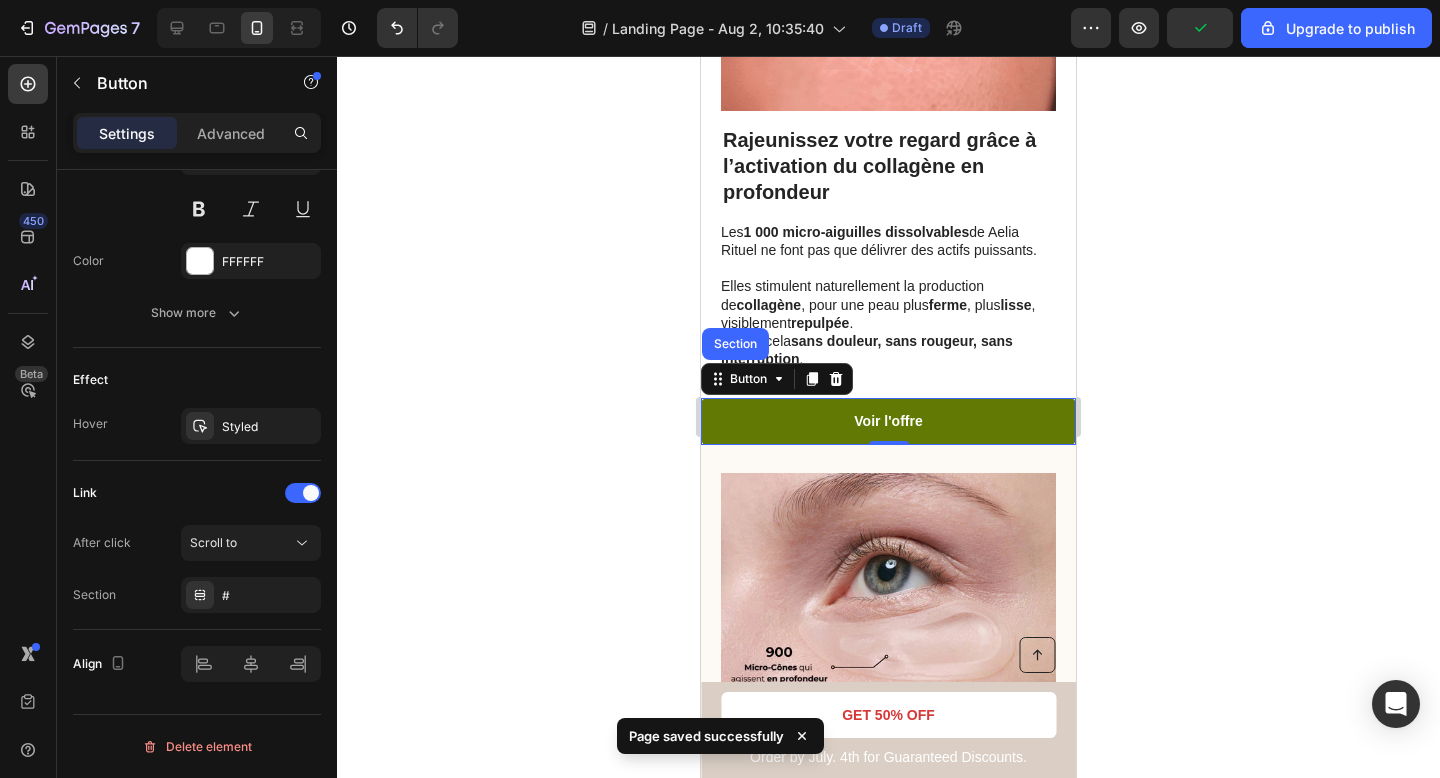 click on "Voir l'offre" at bounding box center (888, 421) 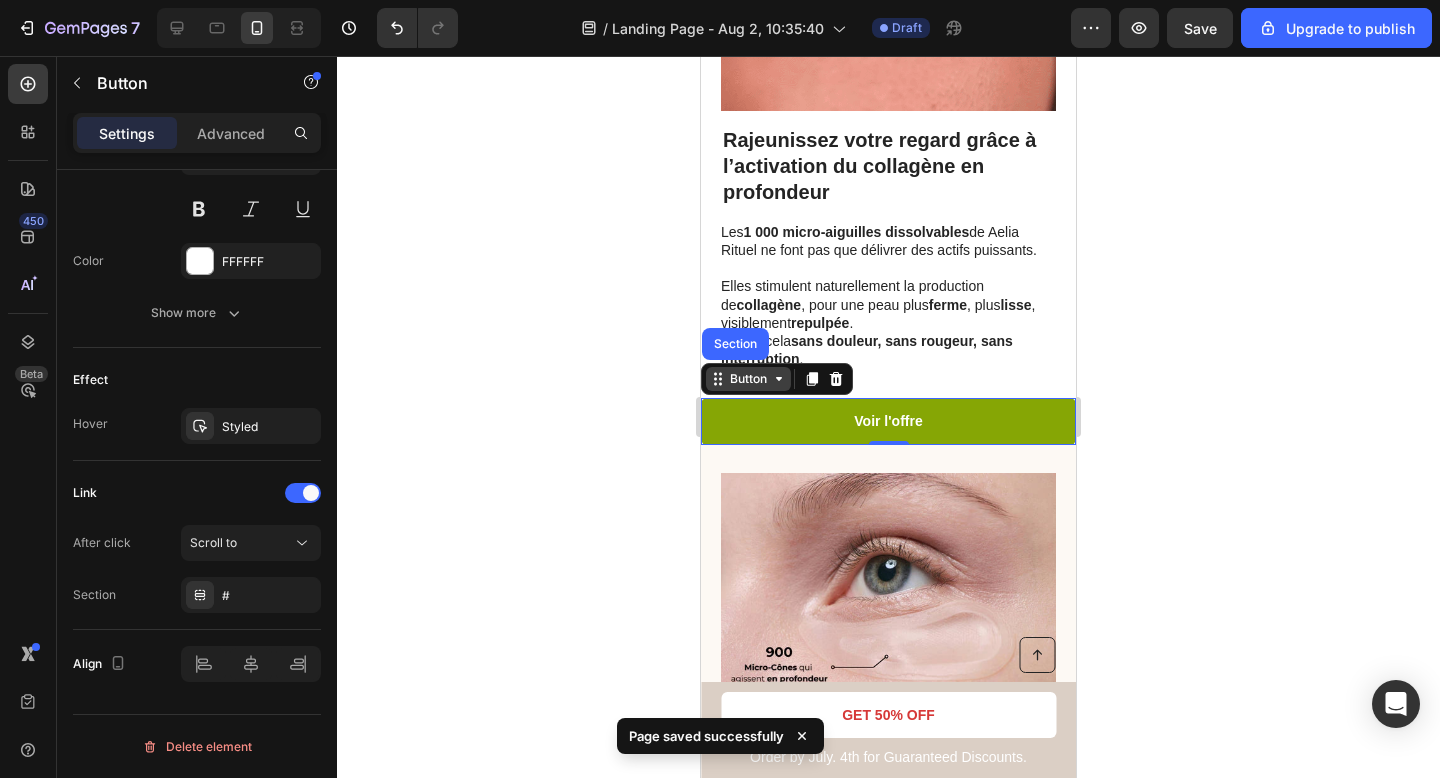 click on "Button" at bounding box center [748, 379] 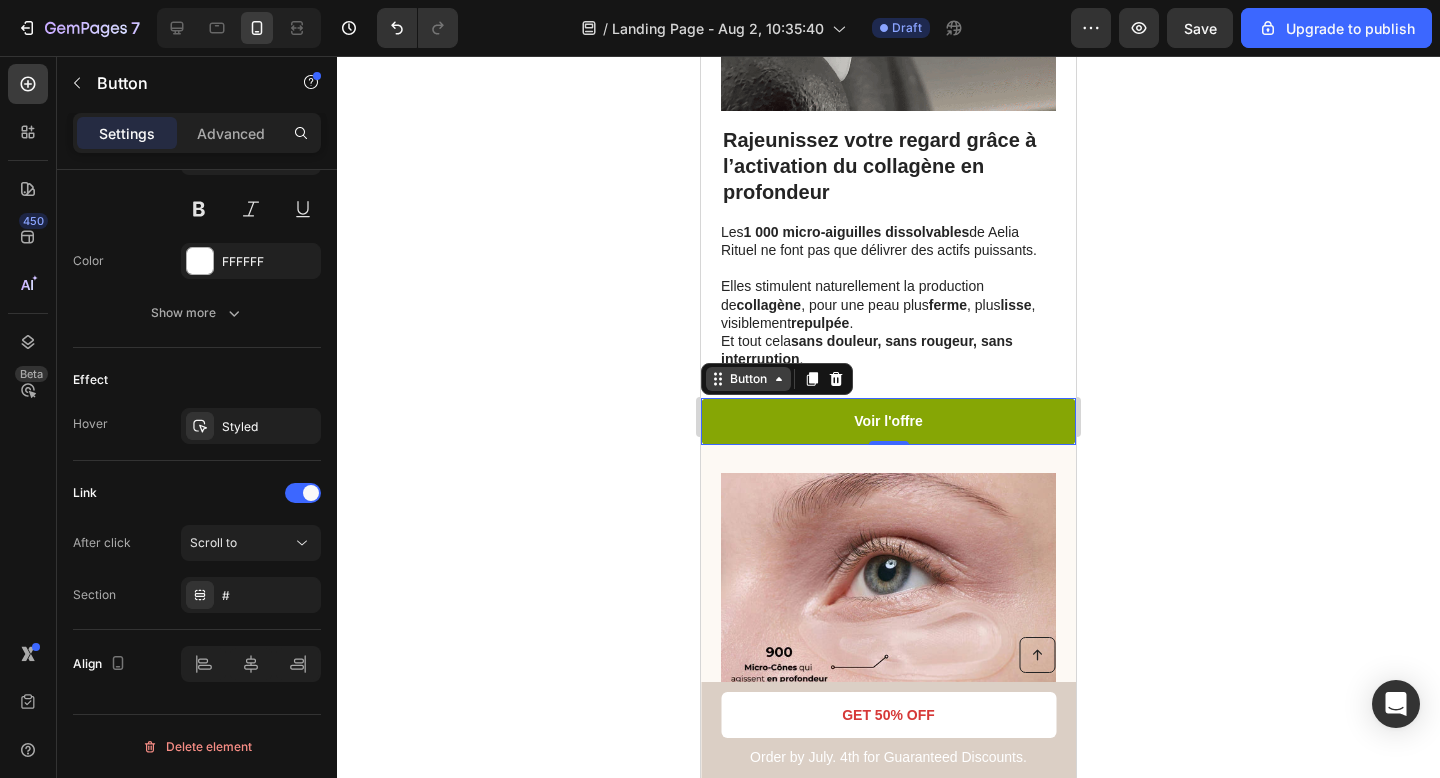 click on "Button" at bounding box center (748, 379) 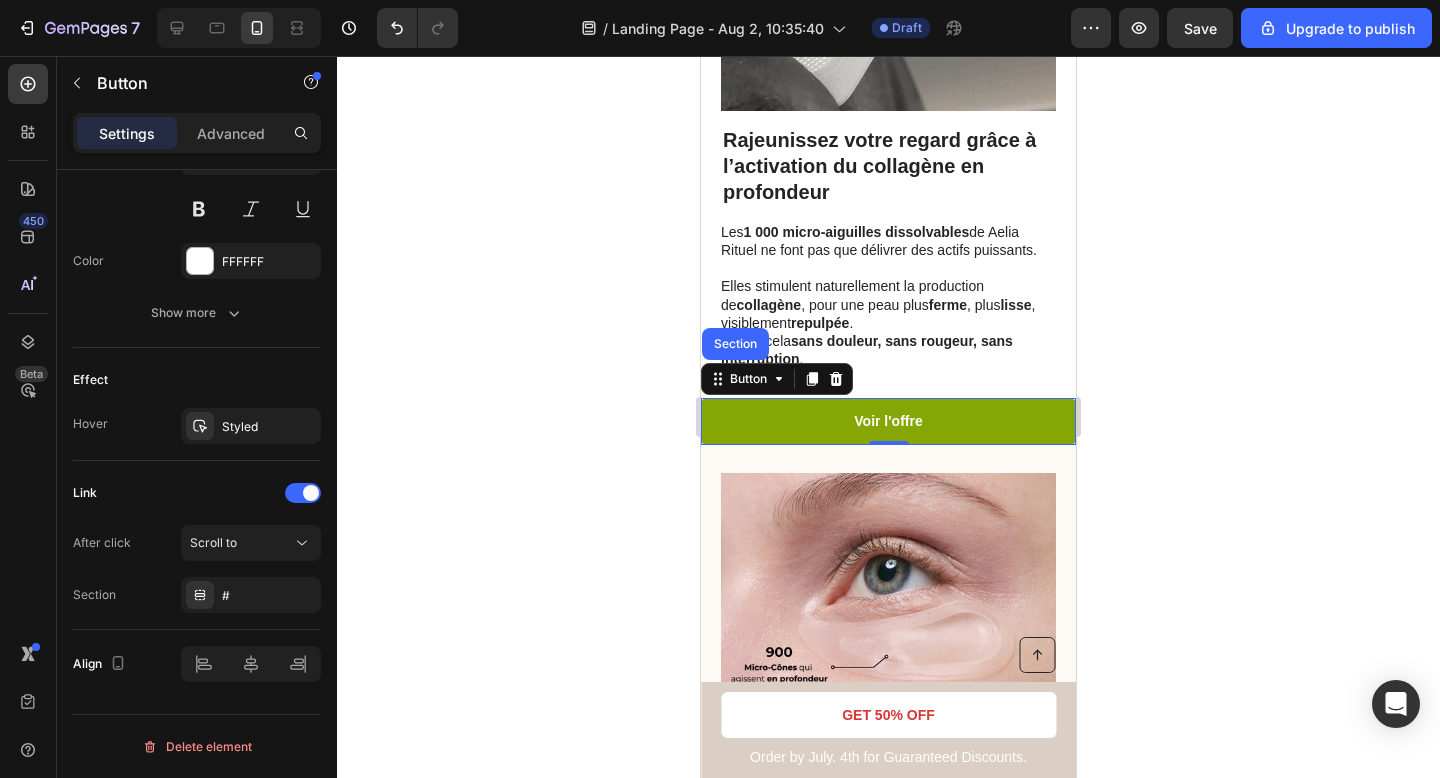 click 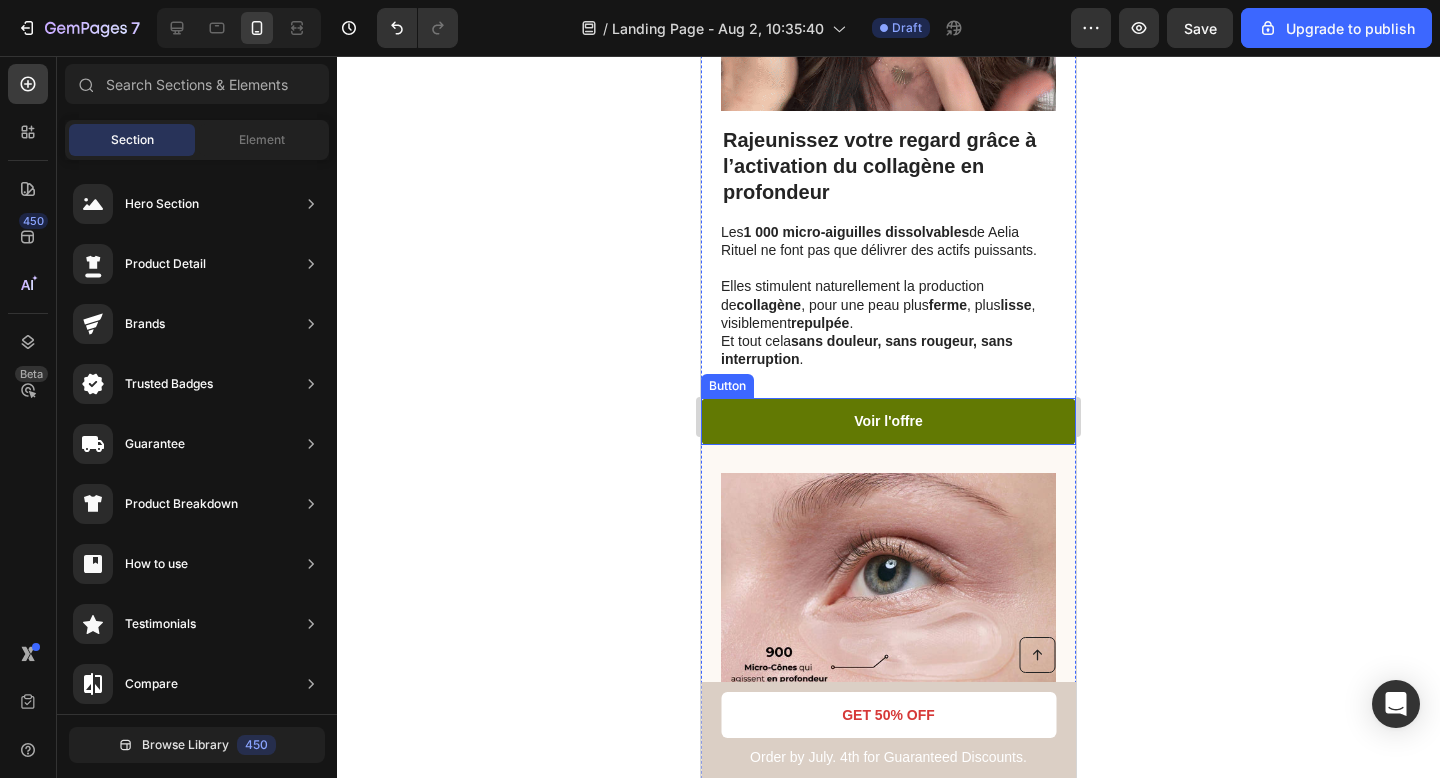 click on "Voir l'offre" at bounding box center (888, 421) 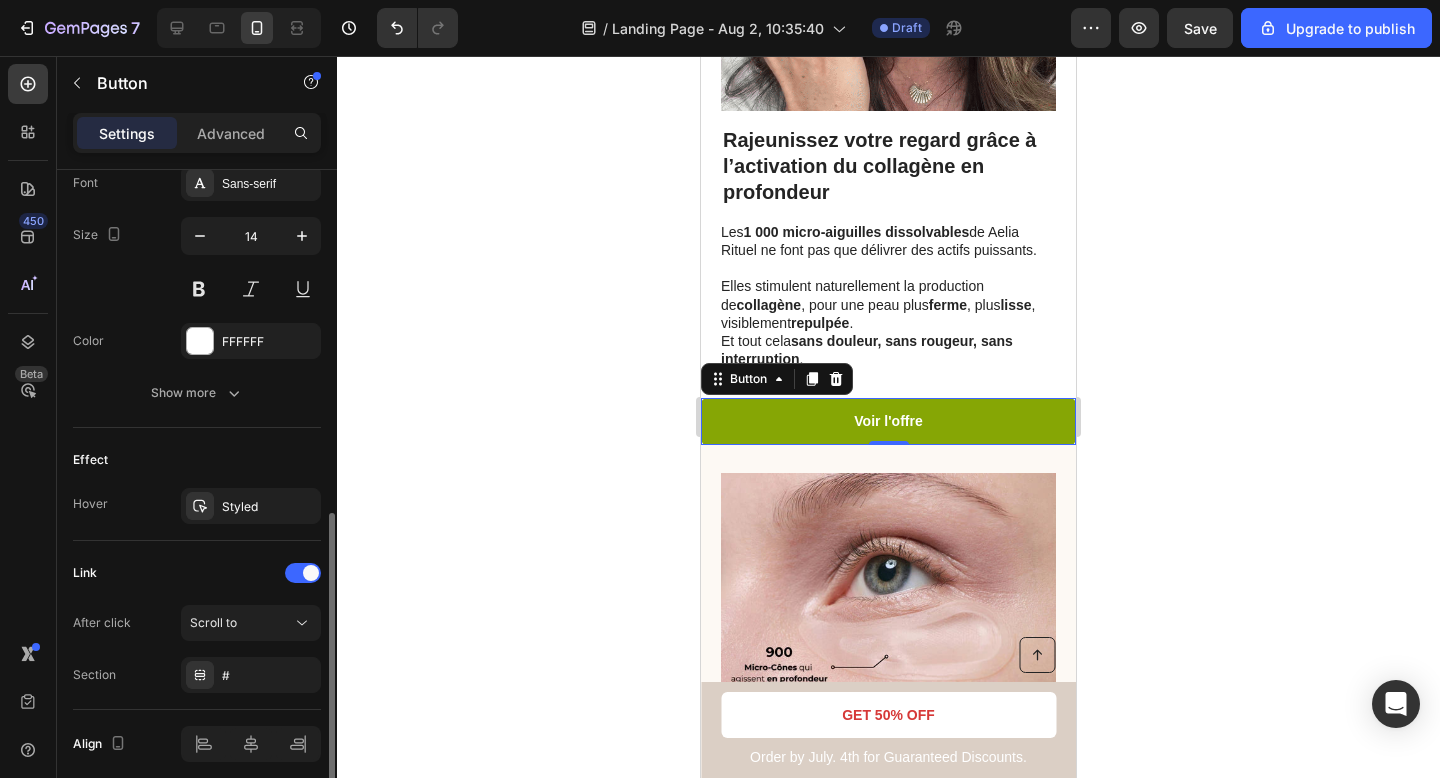scroll, scrollTop: 873, scrollLeft: 0, axis: vertical 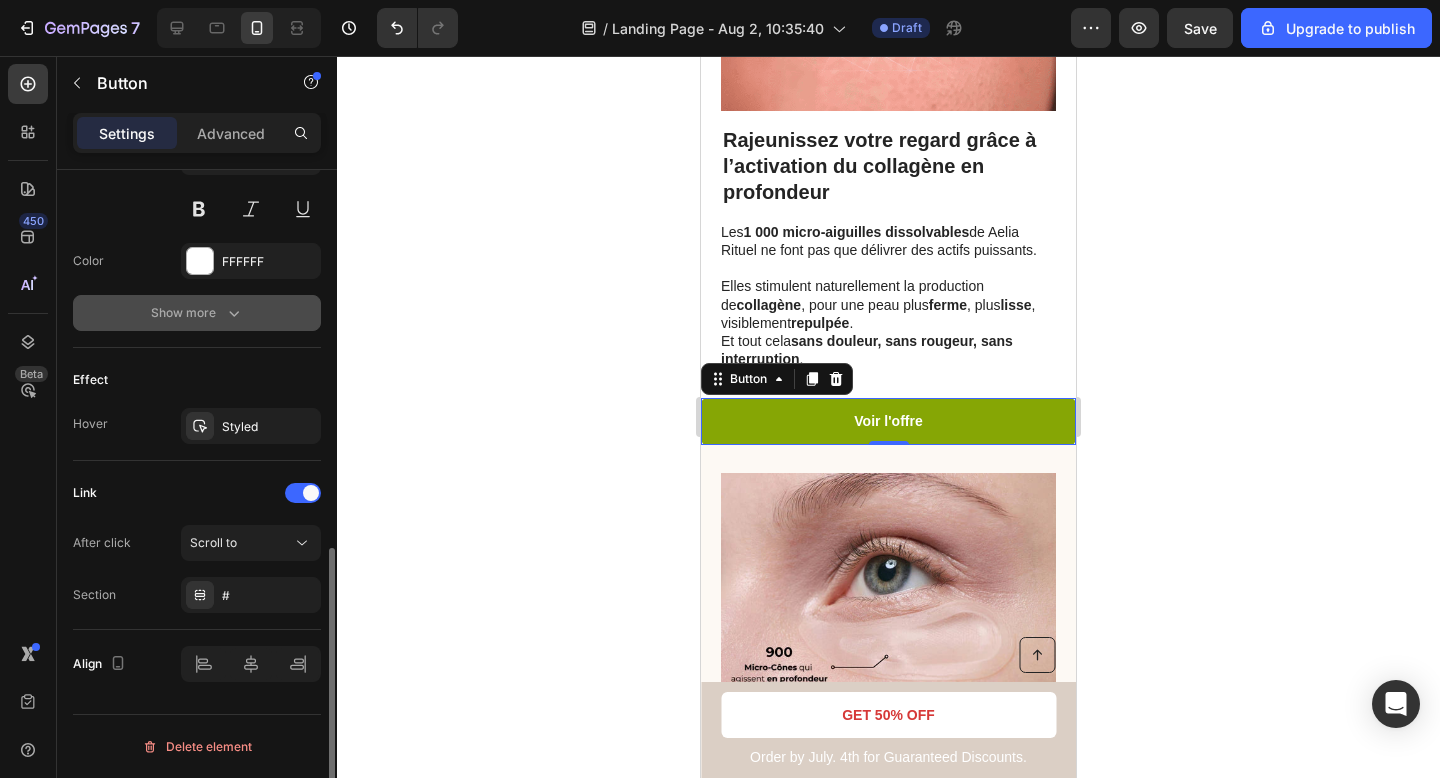 click on "Show more" at bounding box center [197, 313] 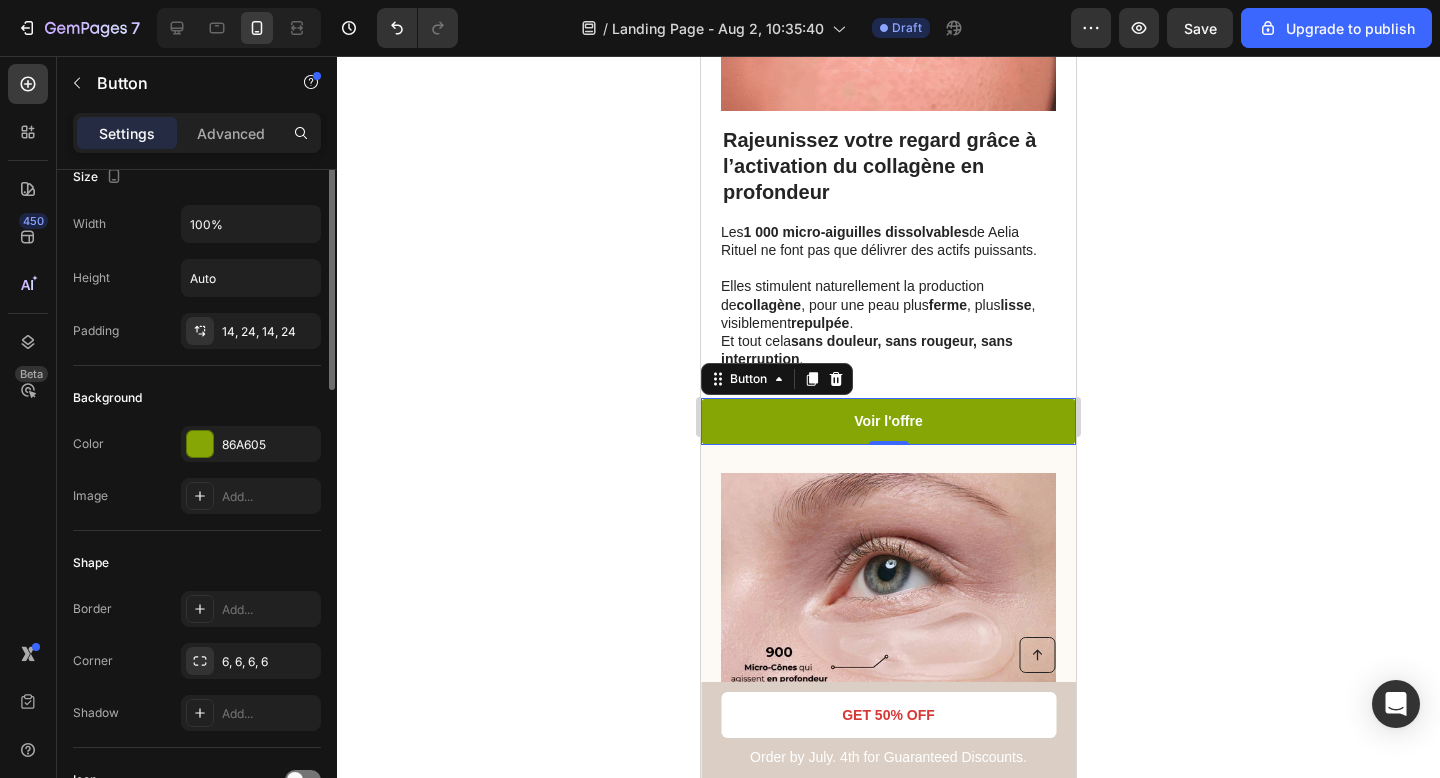 scroll, scrollTop: 0, scrollLeft: 0, axis: both 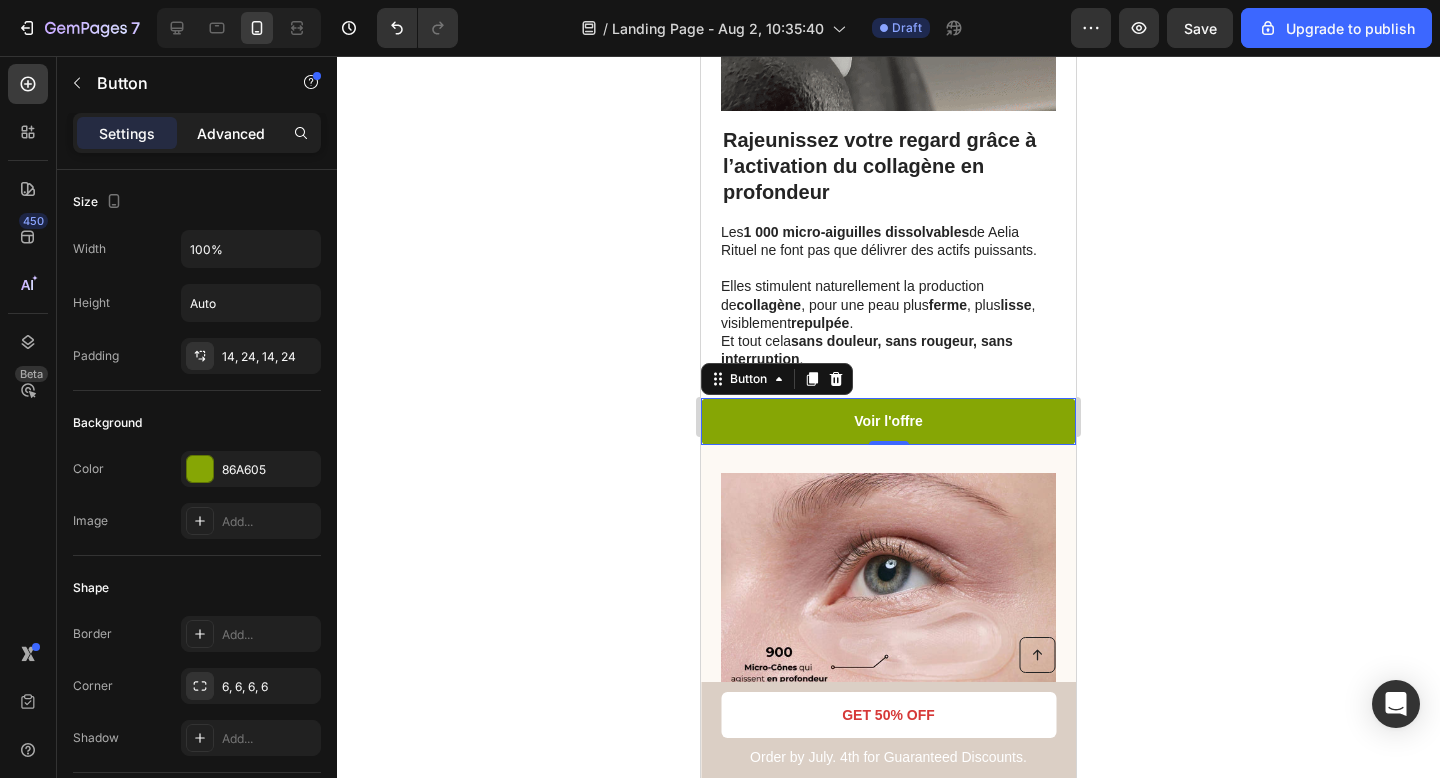 click on "Advanced" at bounding box center (231, 133) 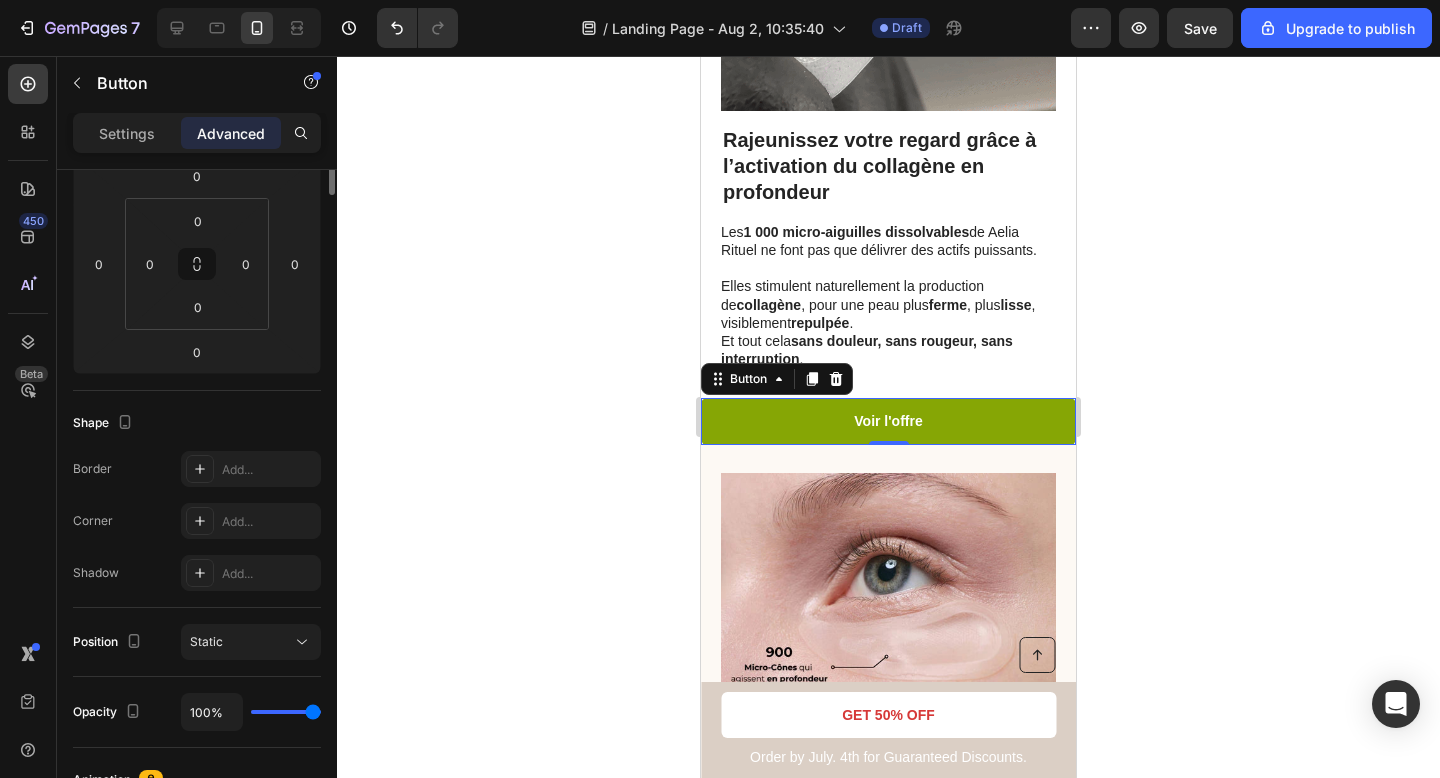 scroll, scrollTop: 0, scrollLeft: 0, axis: both 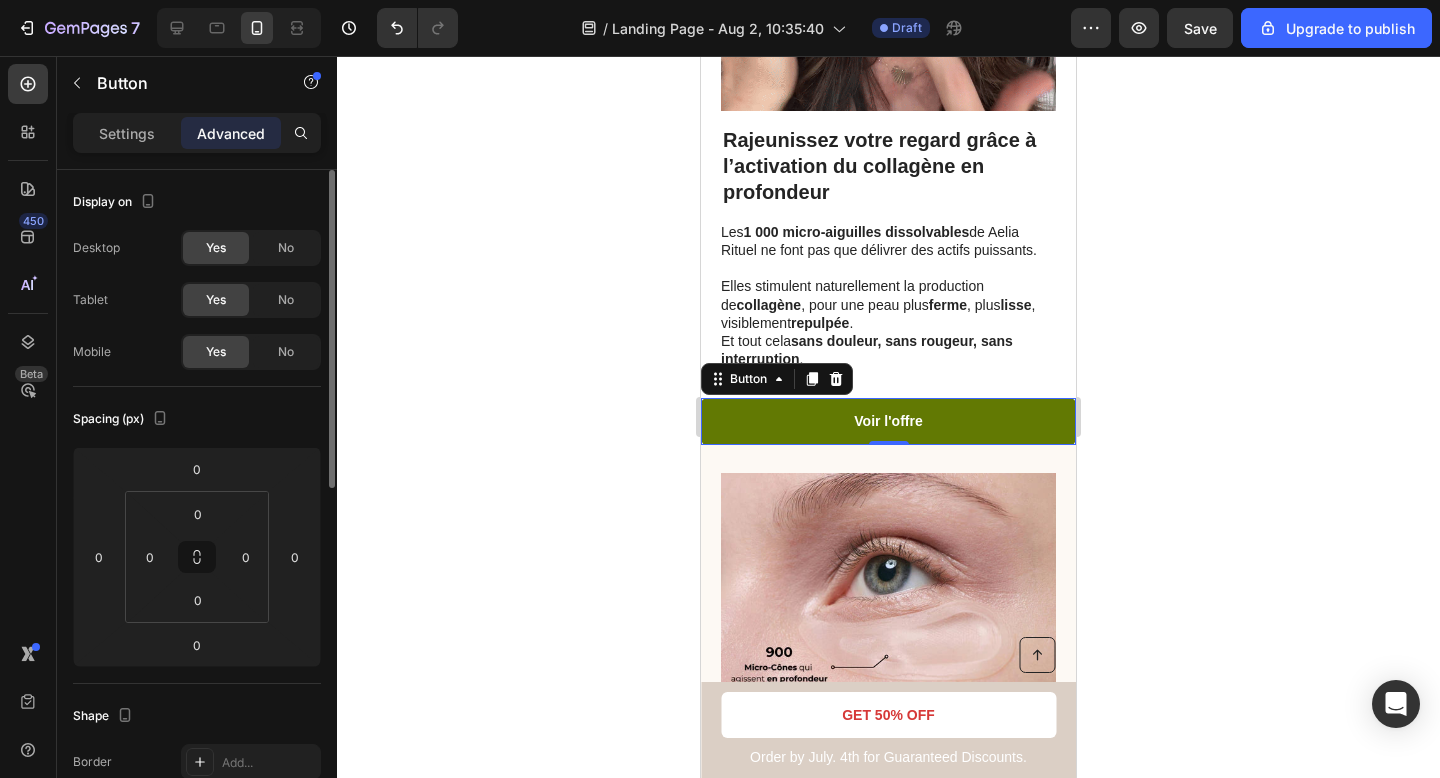 click on "Voir l'offre" at bounding box center (888, 421) 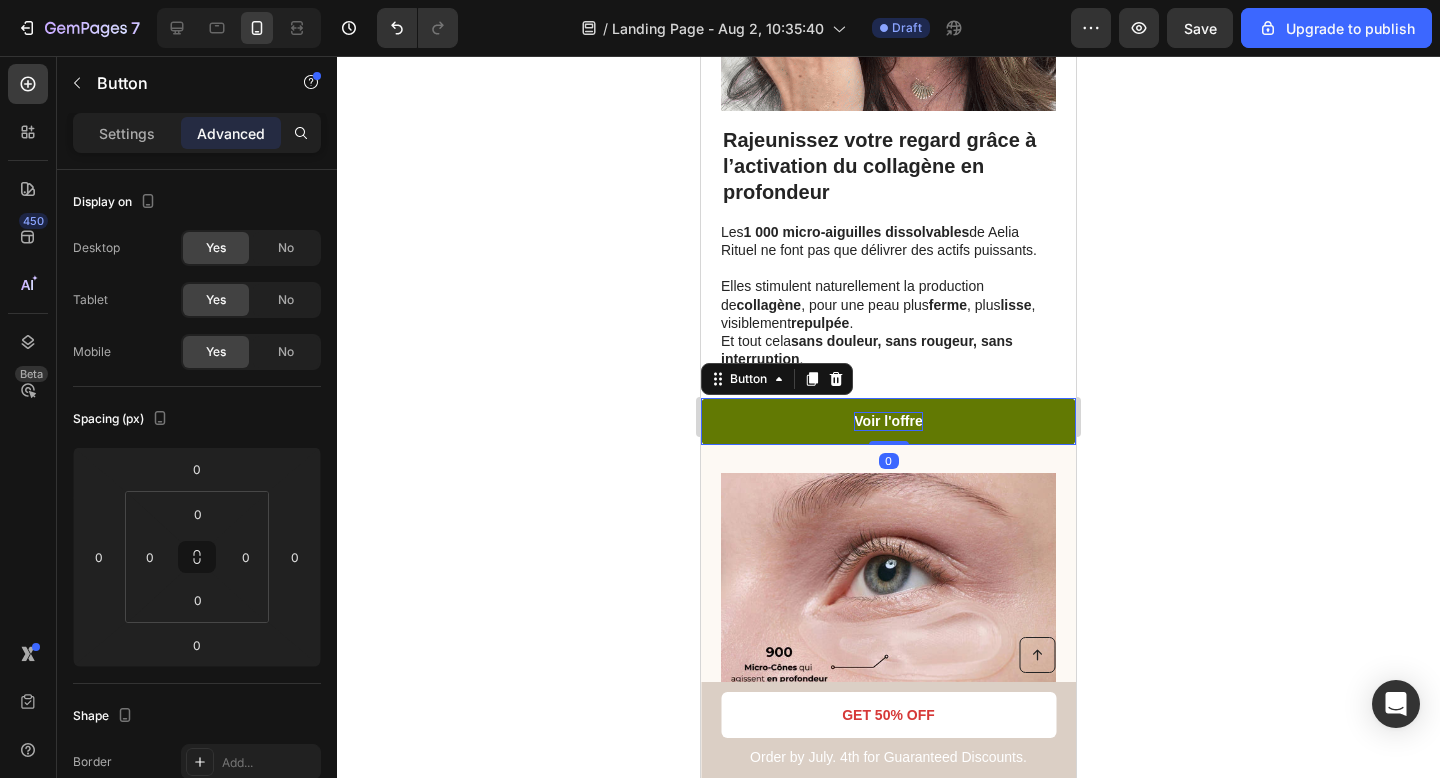 click on "Voir l'offre" at bounding box center (888, 421) 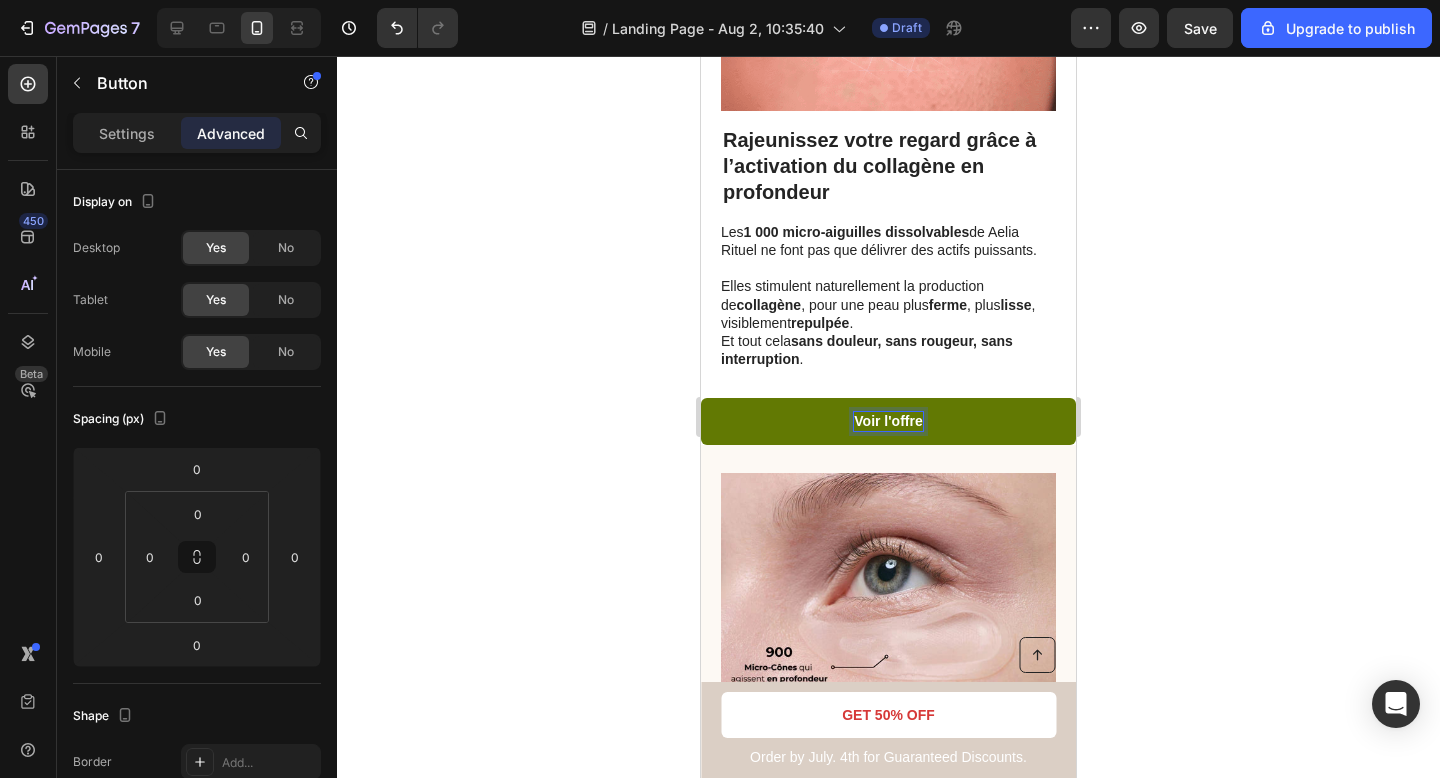 click on "Voir l'offre" at bounding box center (888, 421) 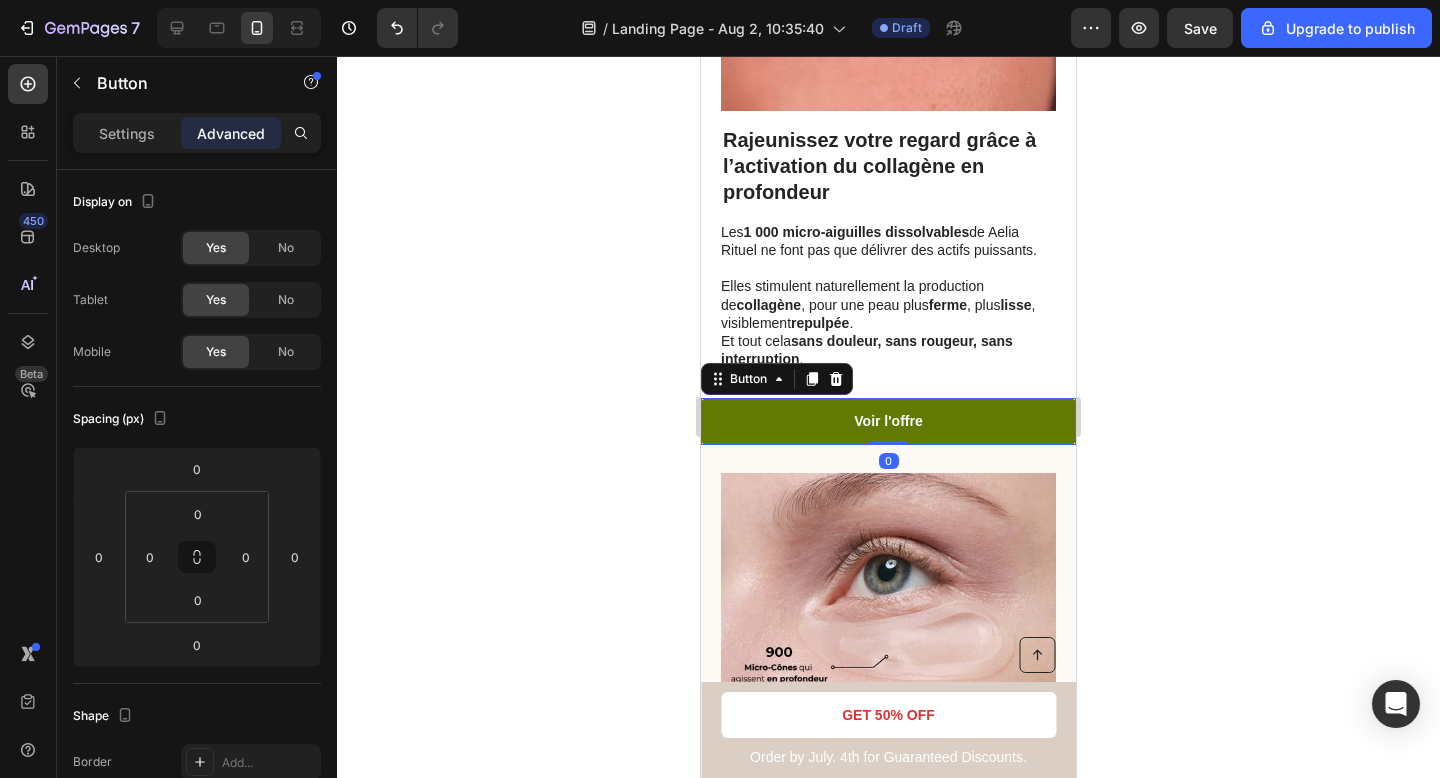 click on "Voir l'offre" at bounding box center (888, 421) 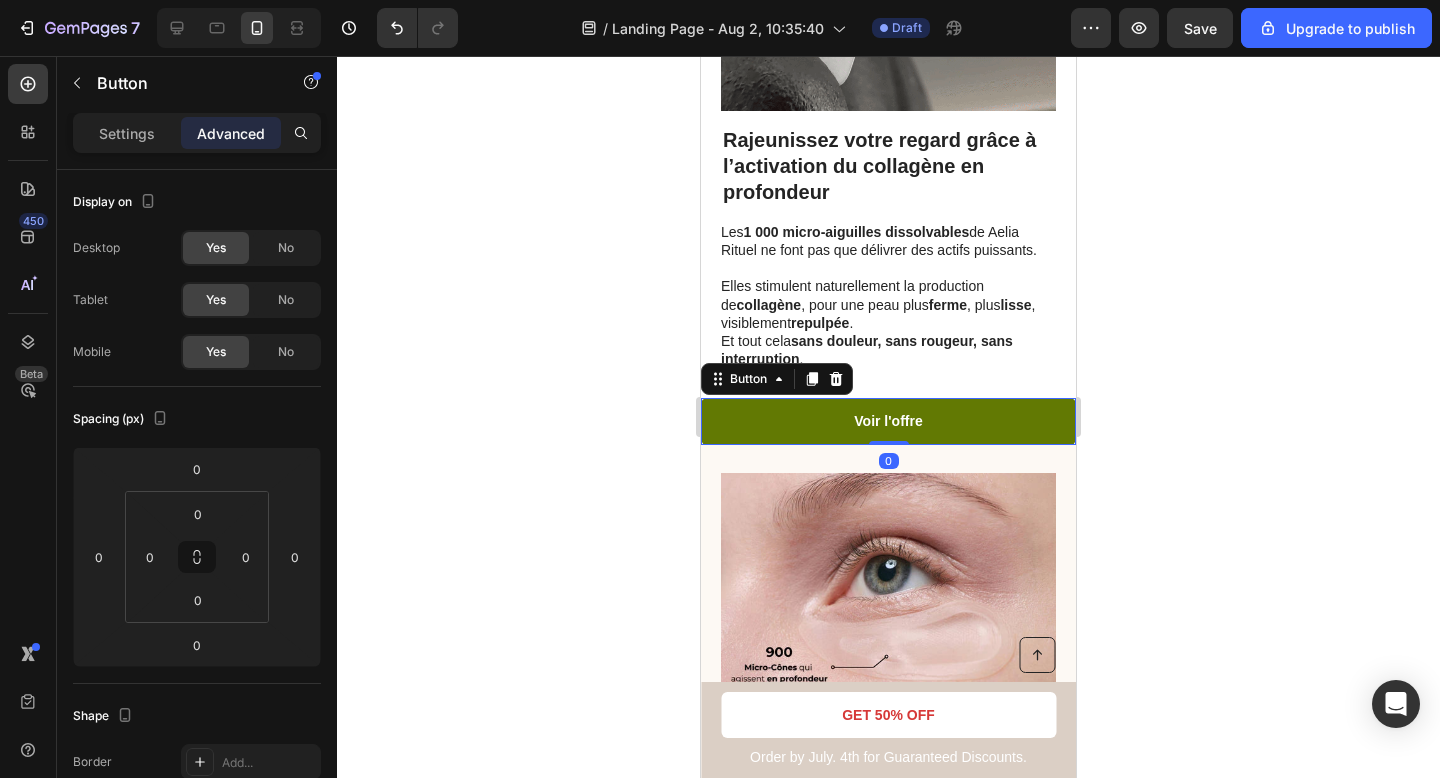 click on "Voir l'offre" at bounding box center (888, 421) 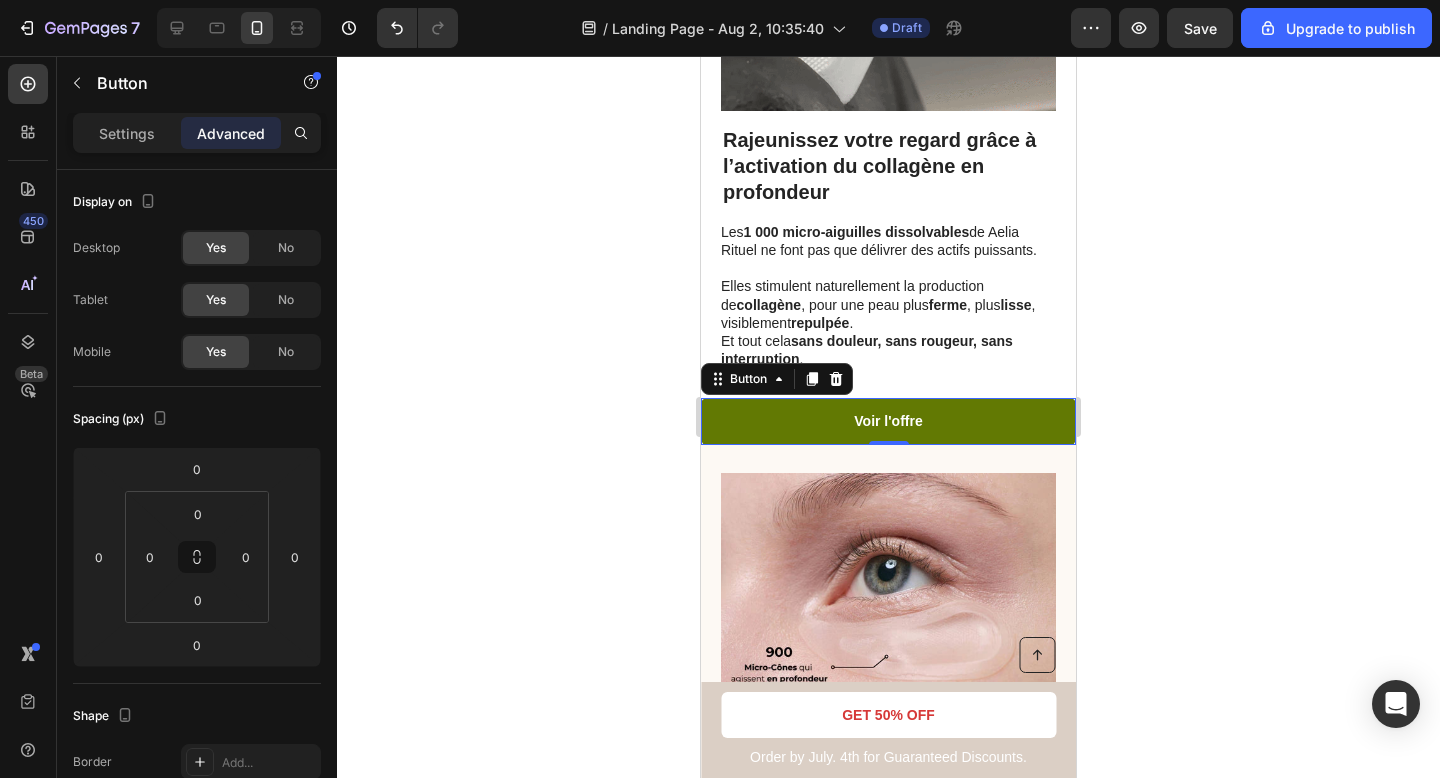 click on "Voir l'offre" at bounding box center [888, 421] 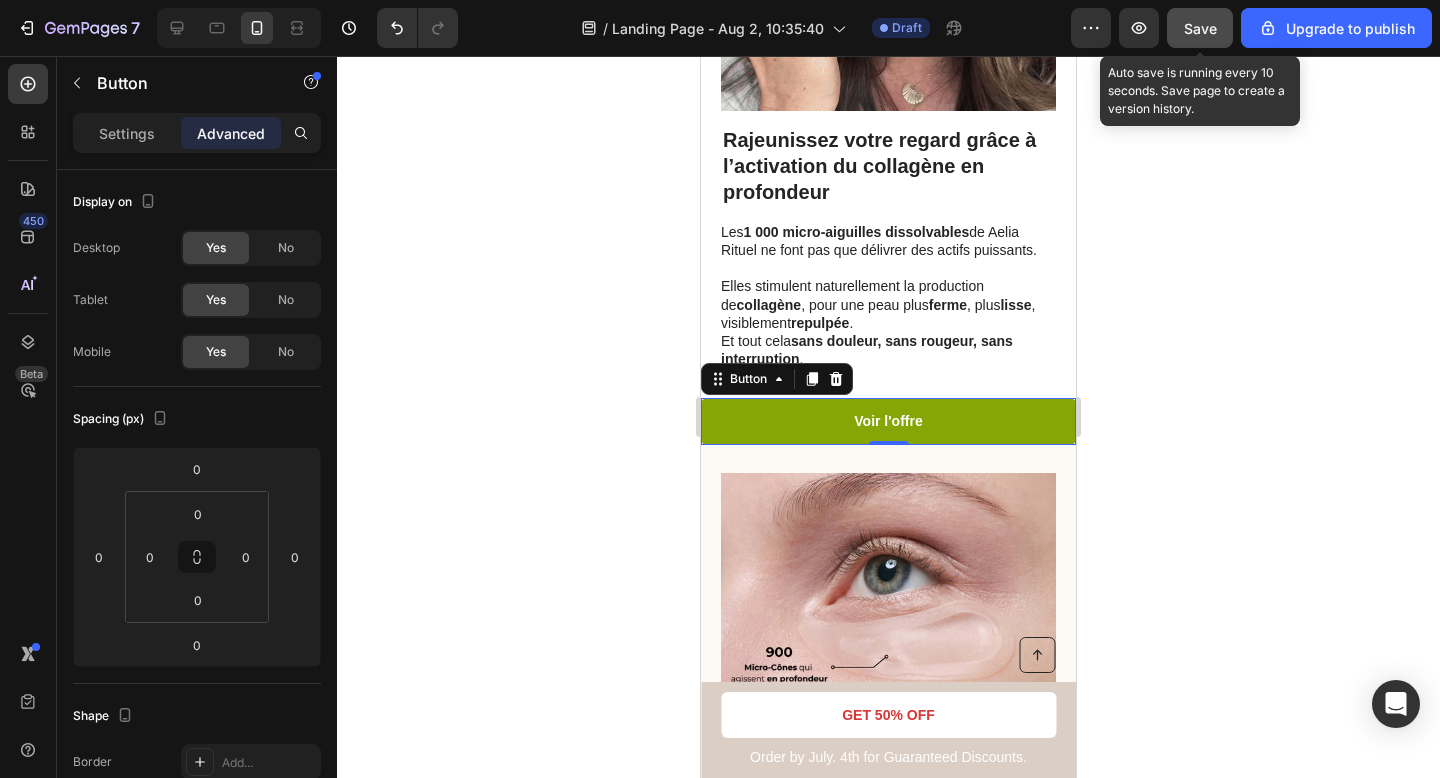 click on "Save" at bounding box center [1200, 28] 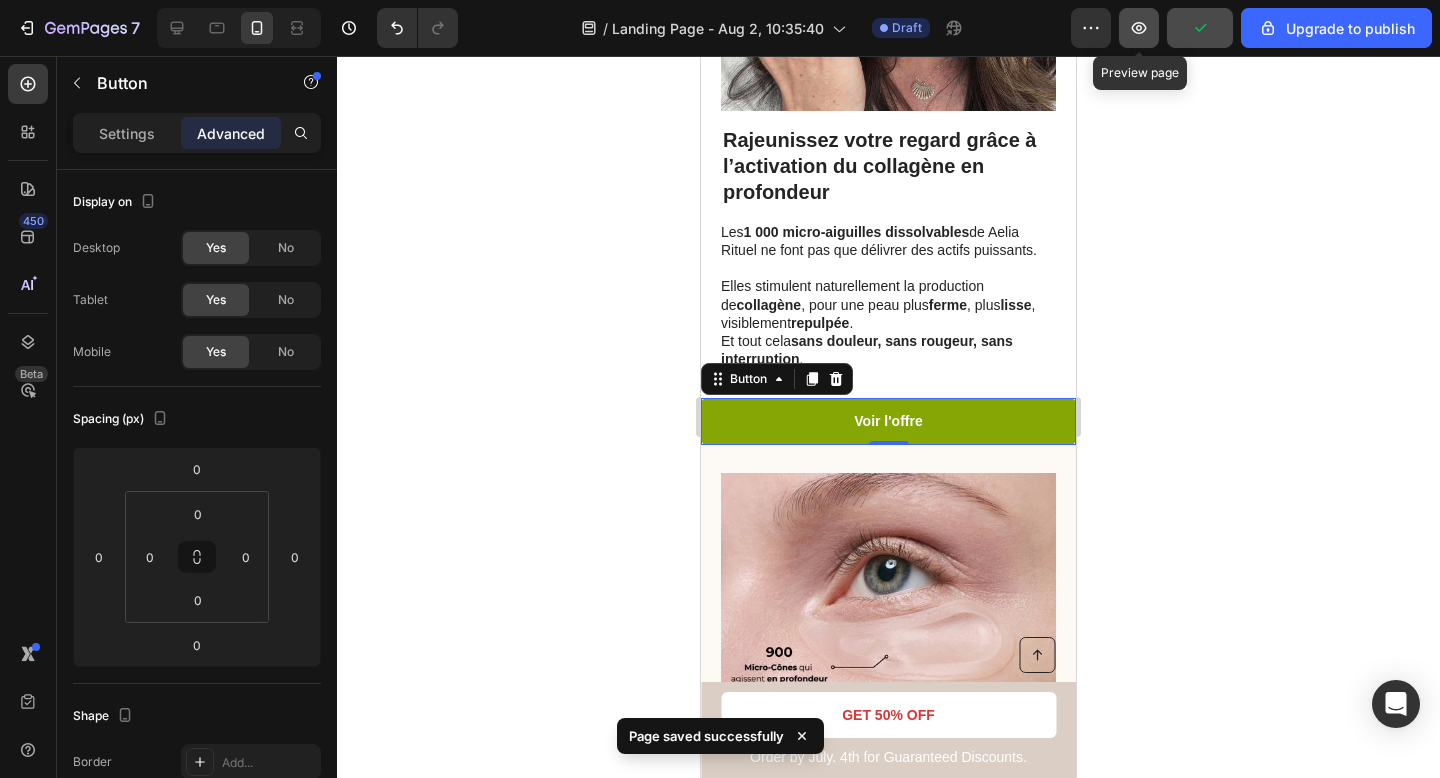 click 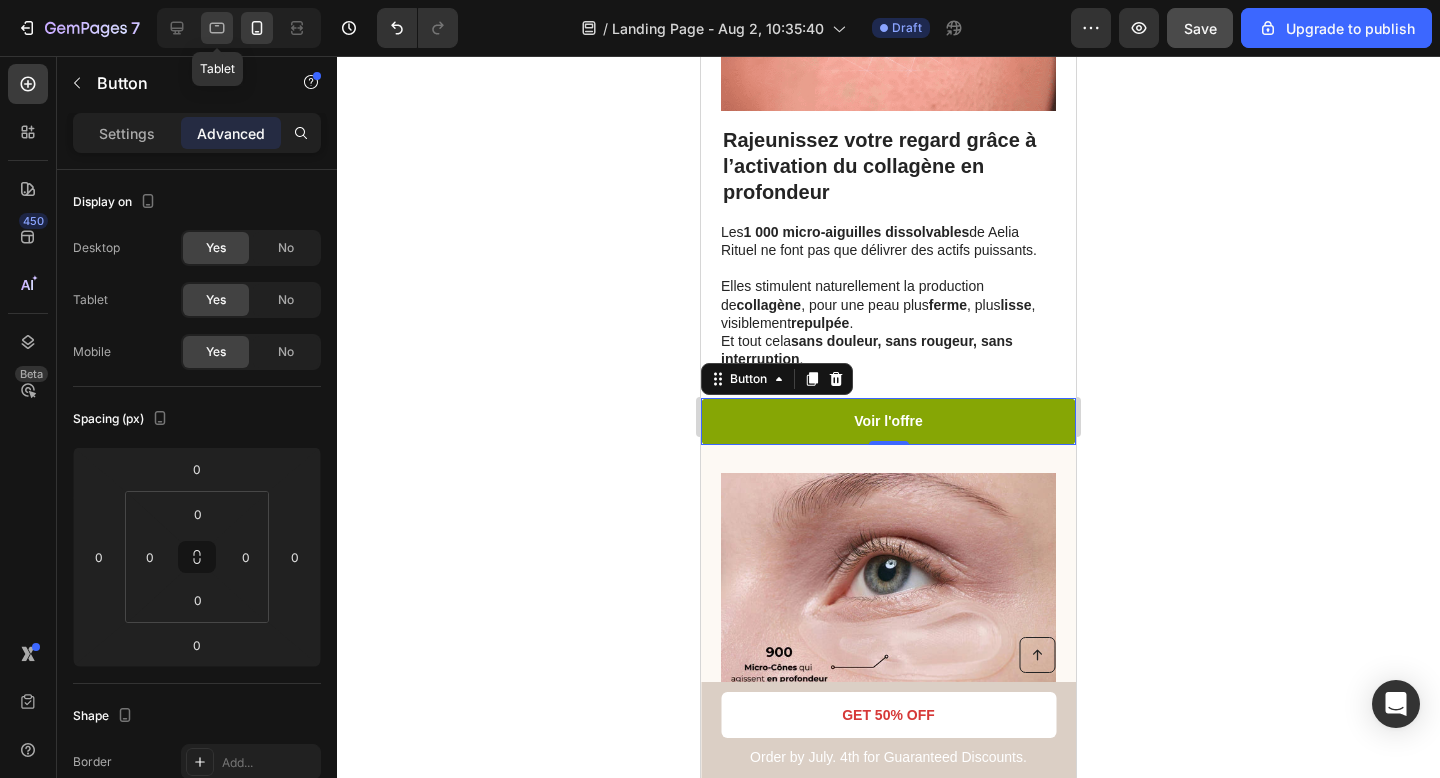 click 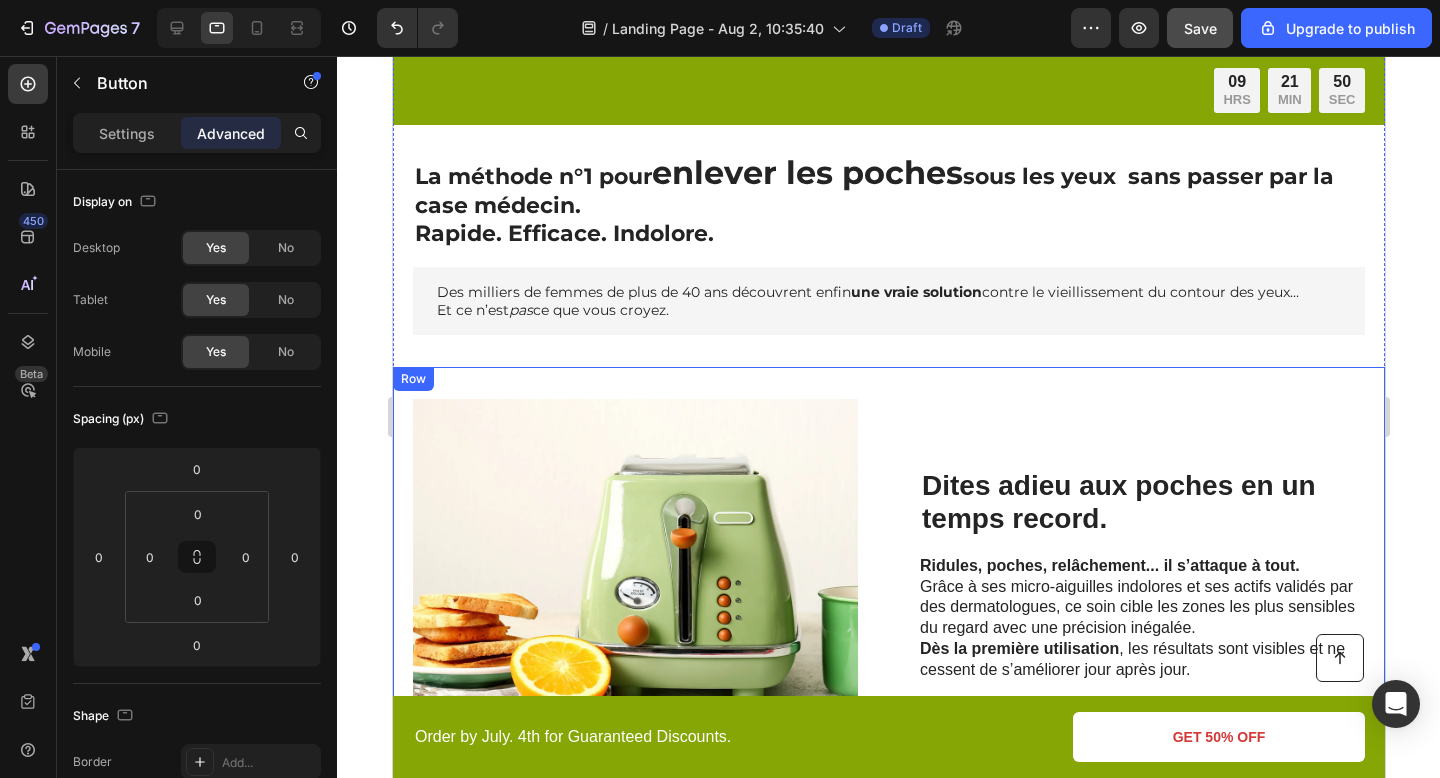 scroll, scrollTop: 0, scrollLeft: 0, axis: both 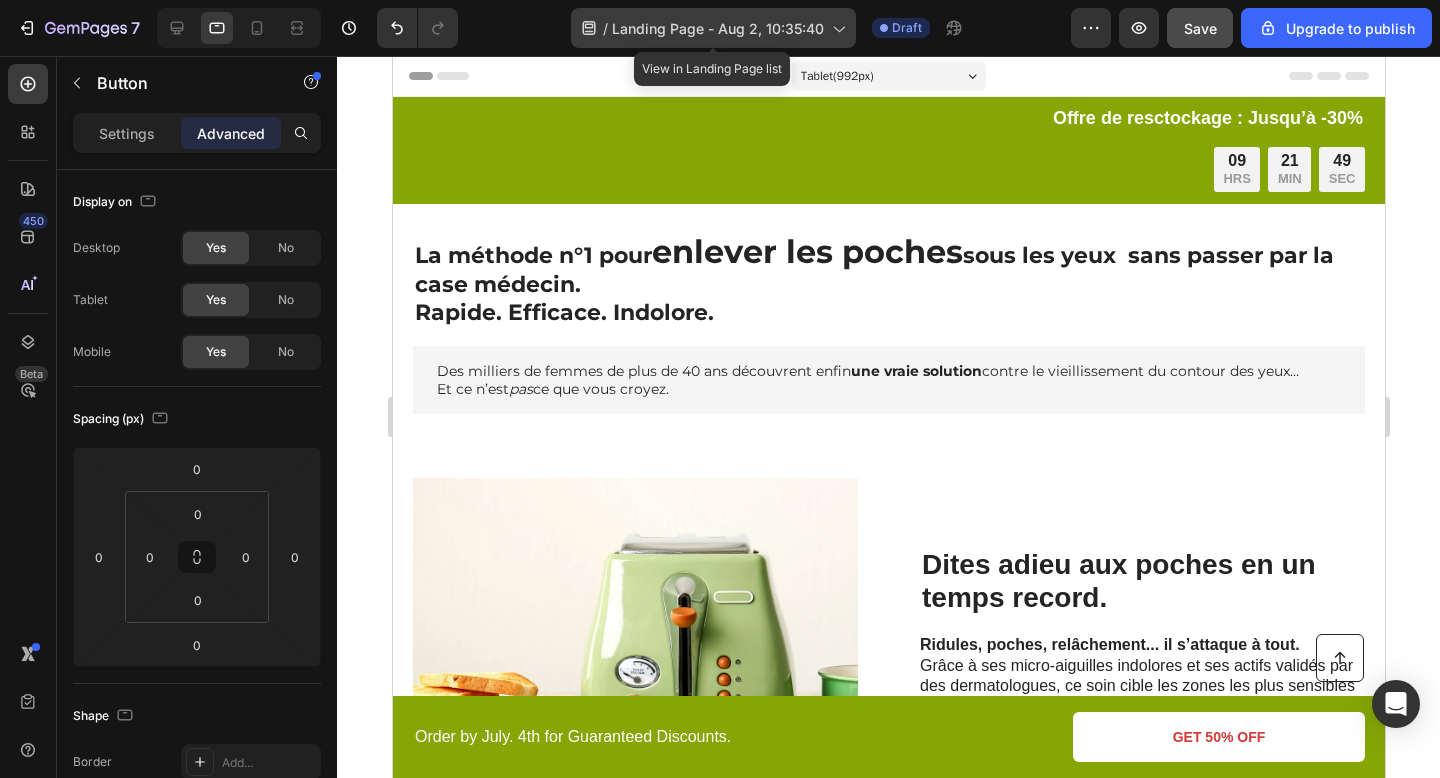 click on "Landing Page - [DATE], [TIME]" at bounding box center (718, 28) 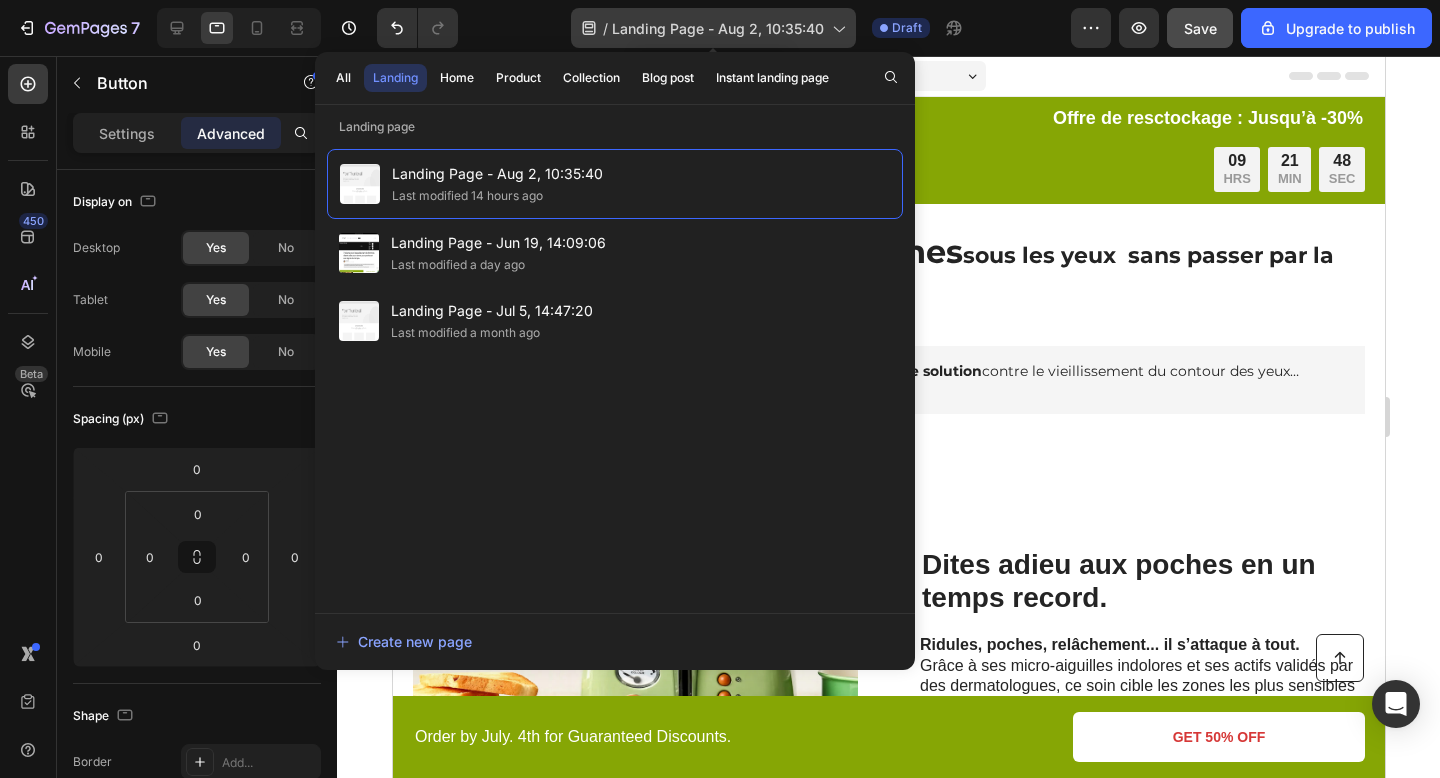 click on "Landing Page - [DATE], [TIME]" at bounding box center [718, 28] 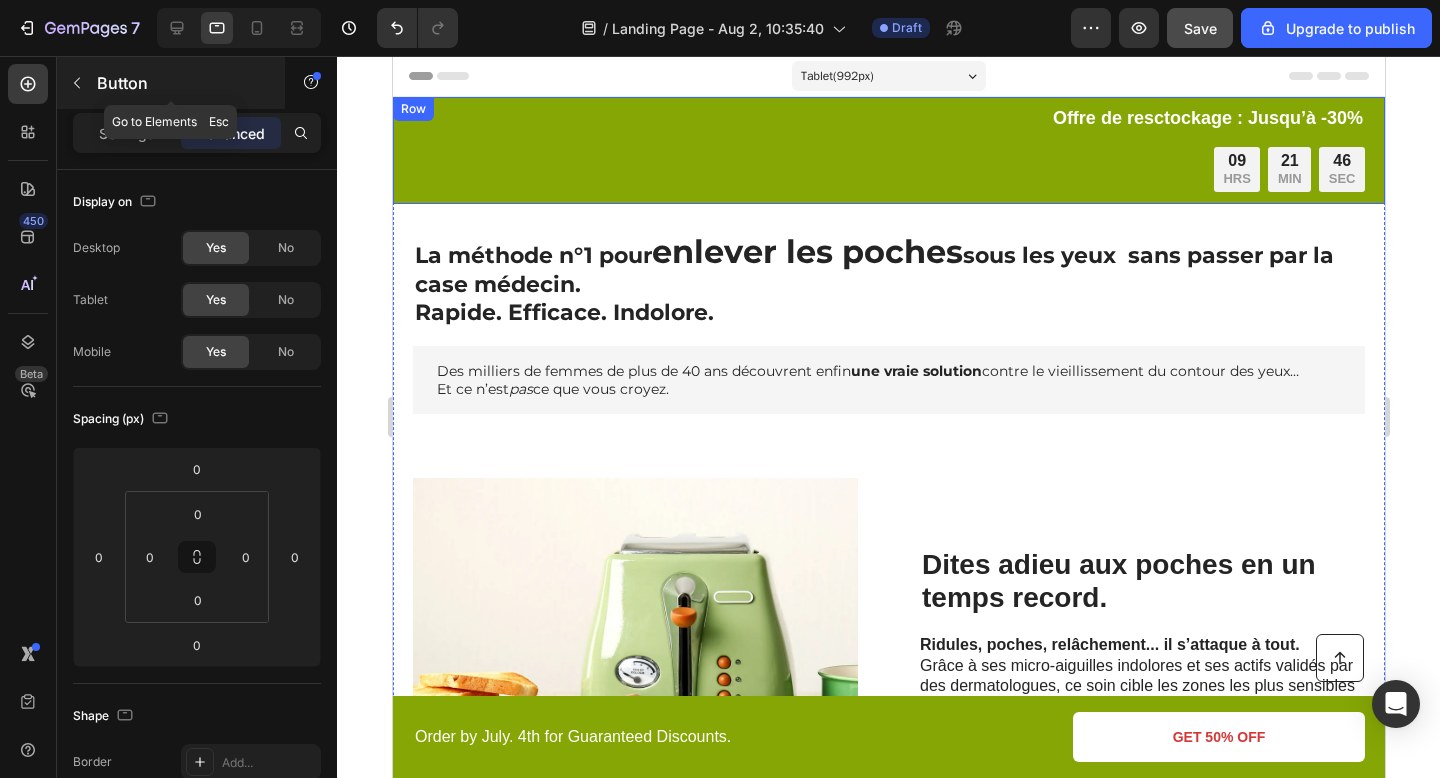 click 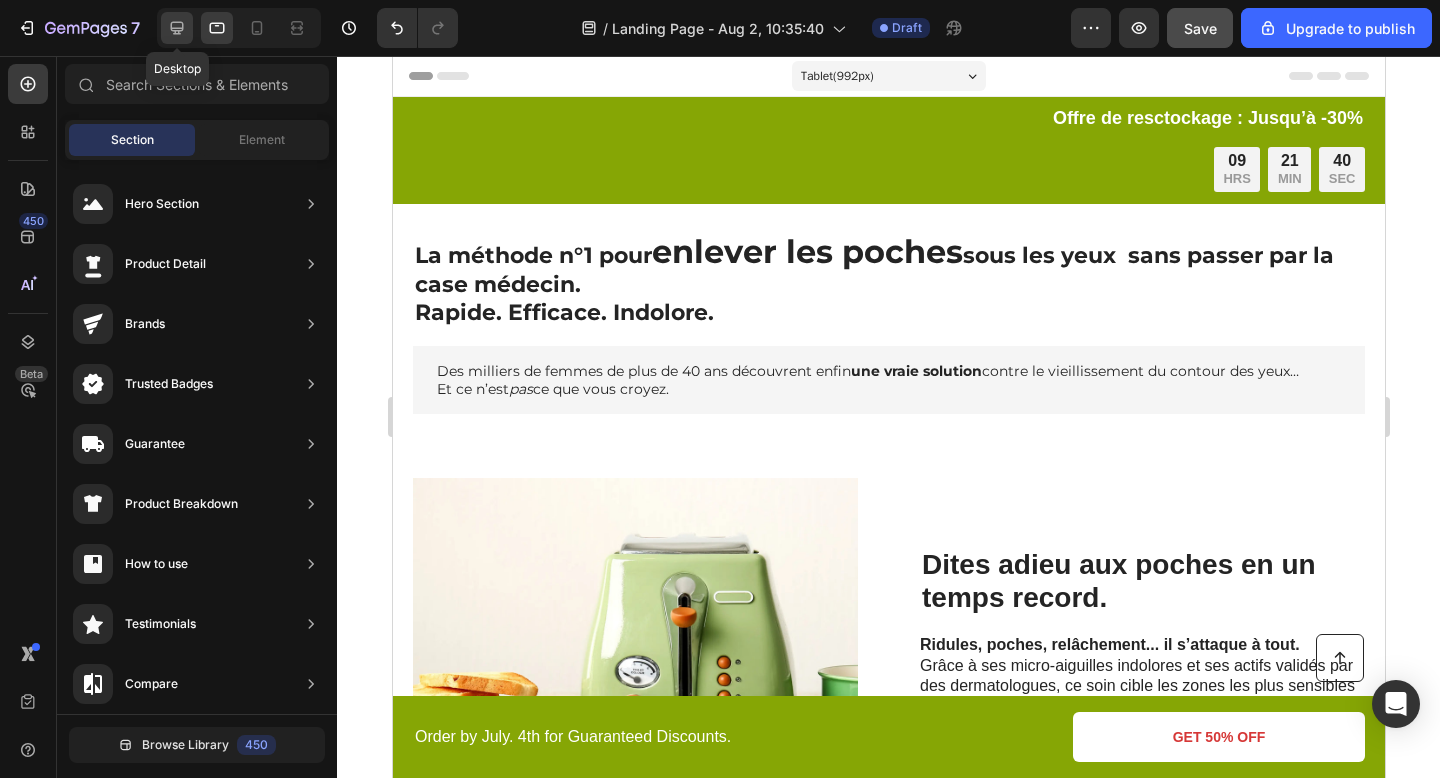 click 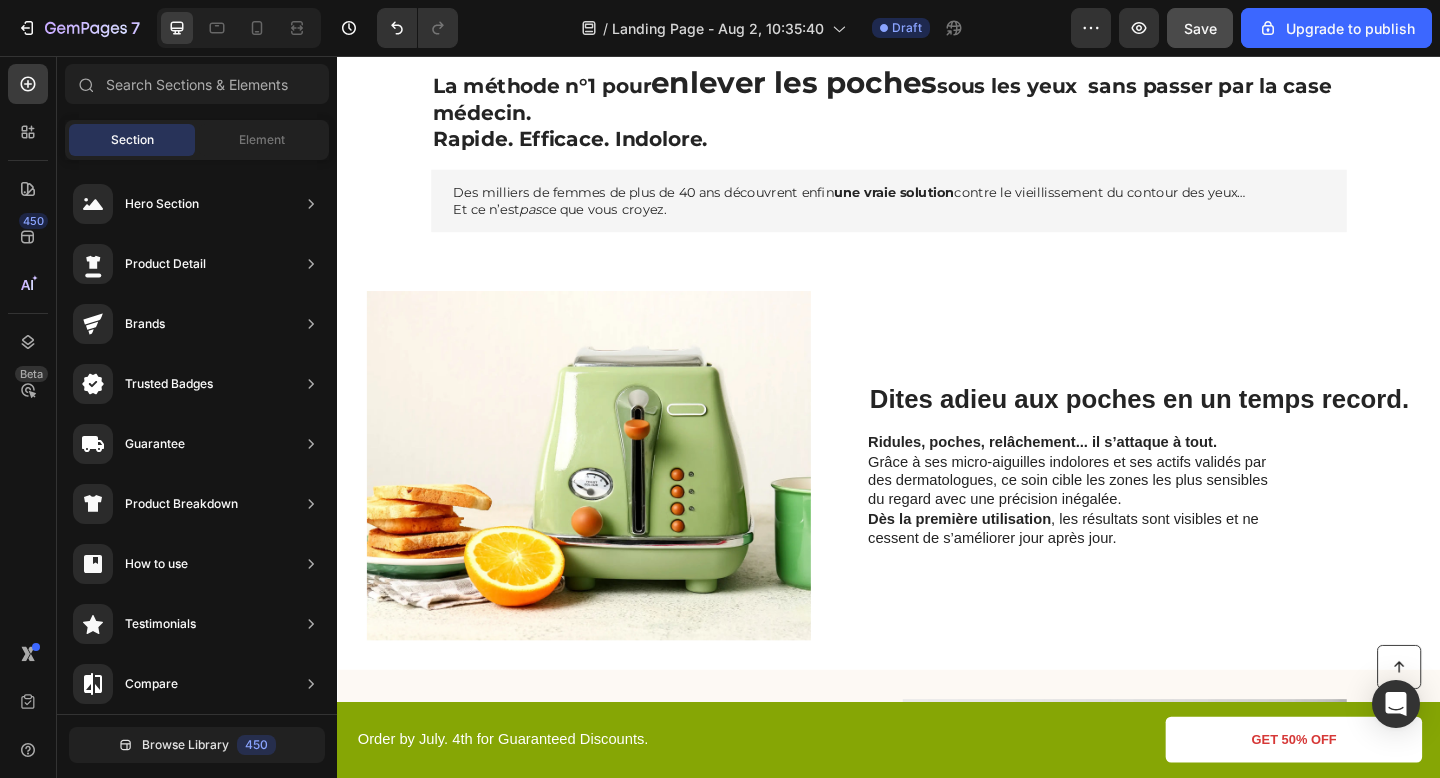 scroll, scrollTop: 0, scrollLeft: 0, axis: both 